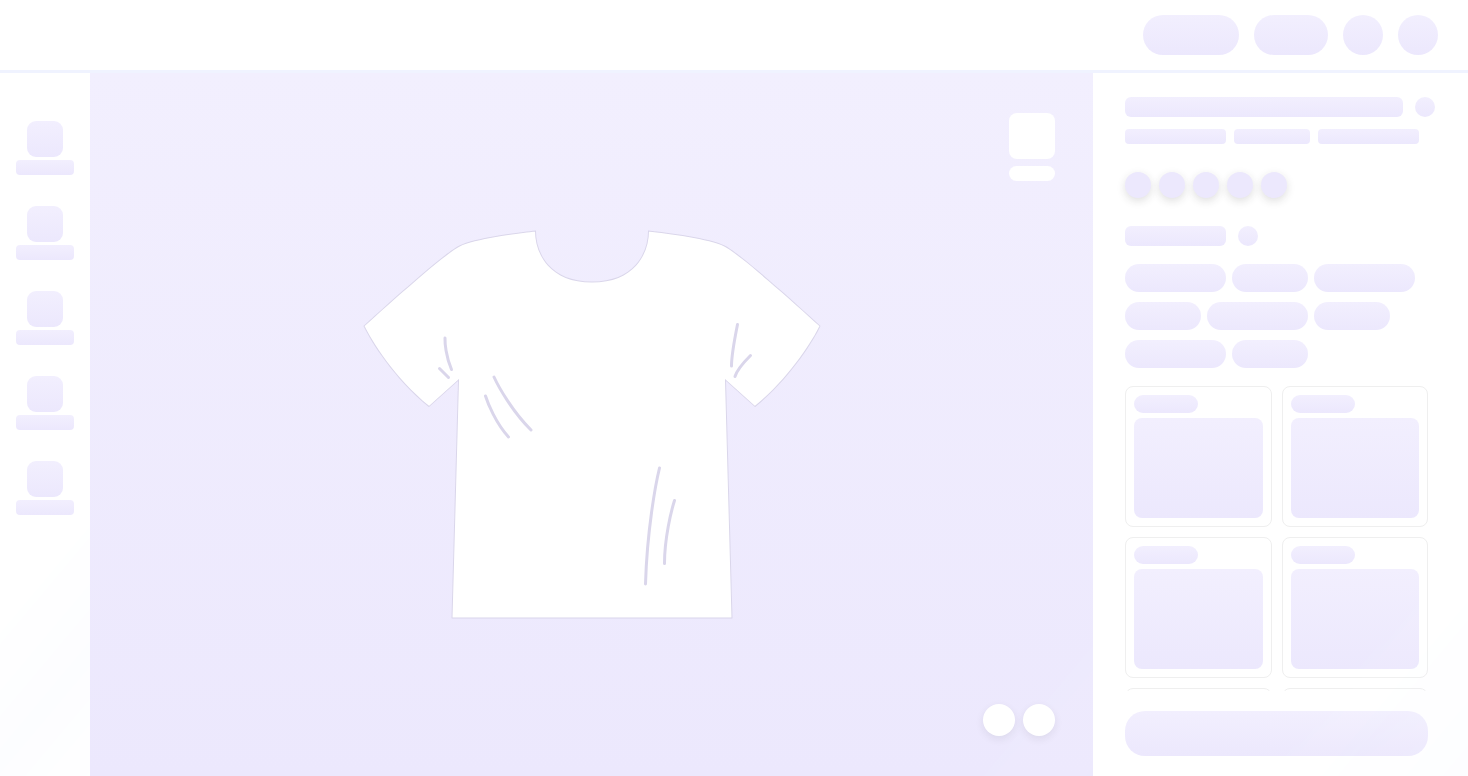 scroll, scrollTop: 0, scrollLeft: 0, axis: both 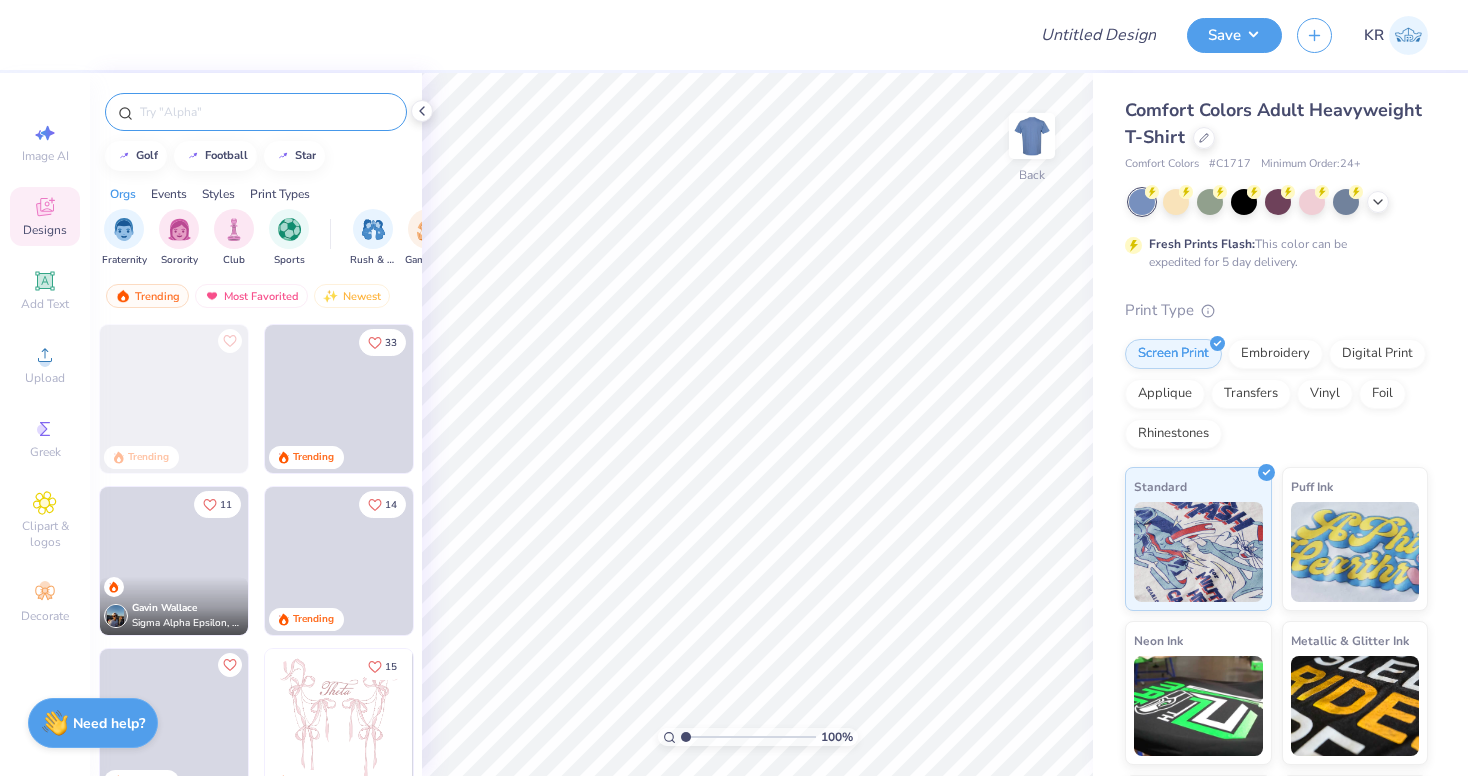 click at bounding box center (266, 112) 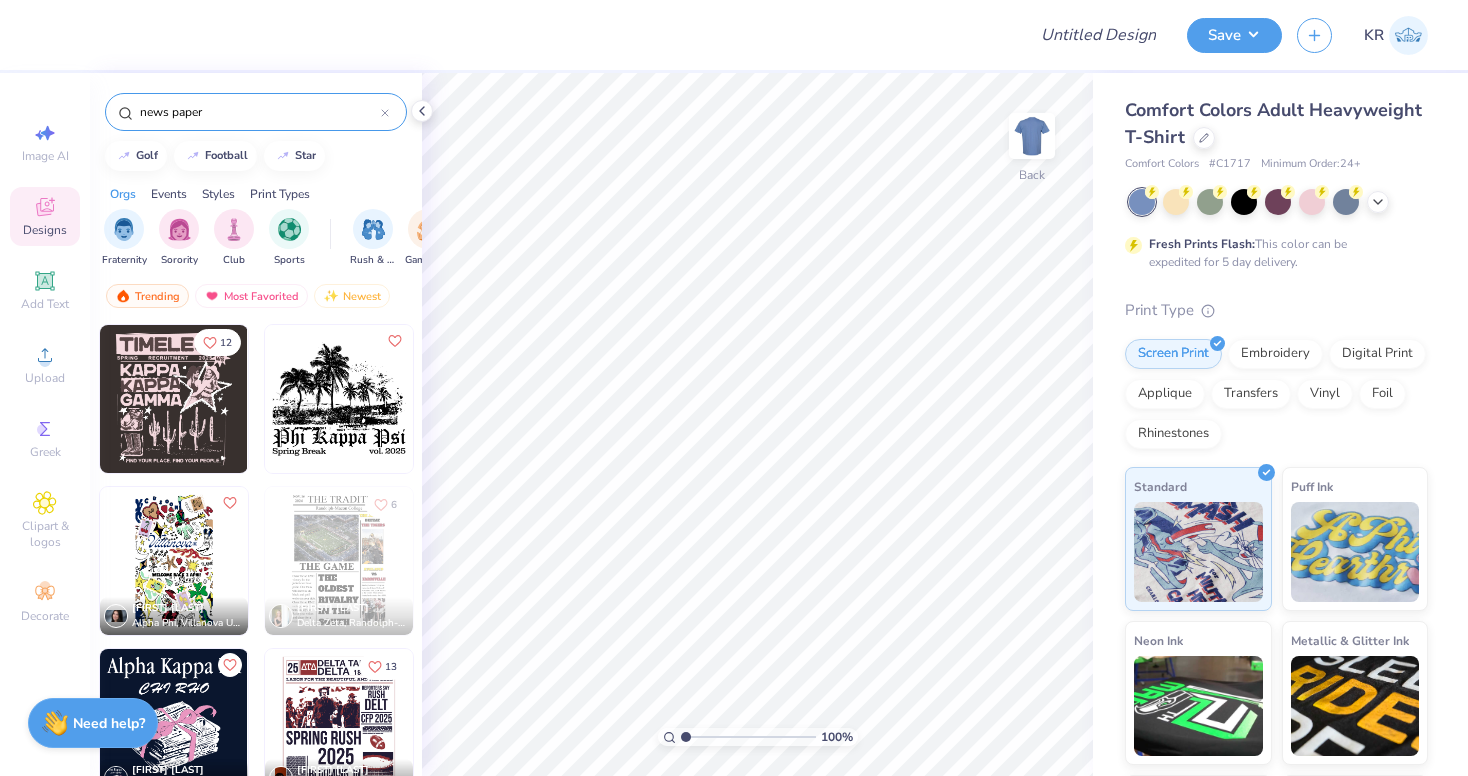 type on "news paper" 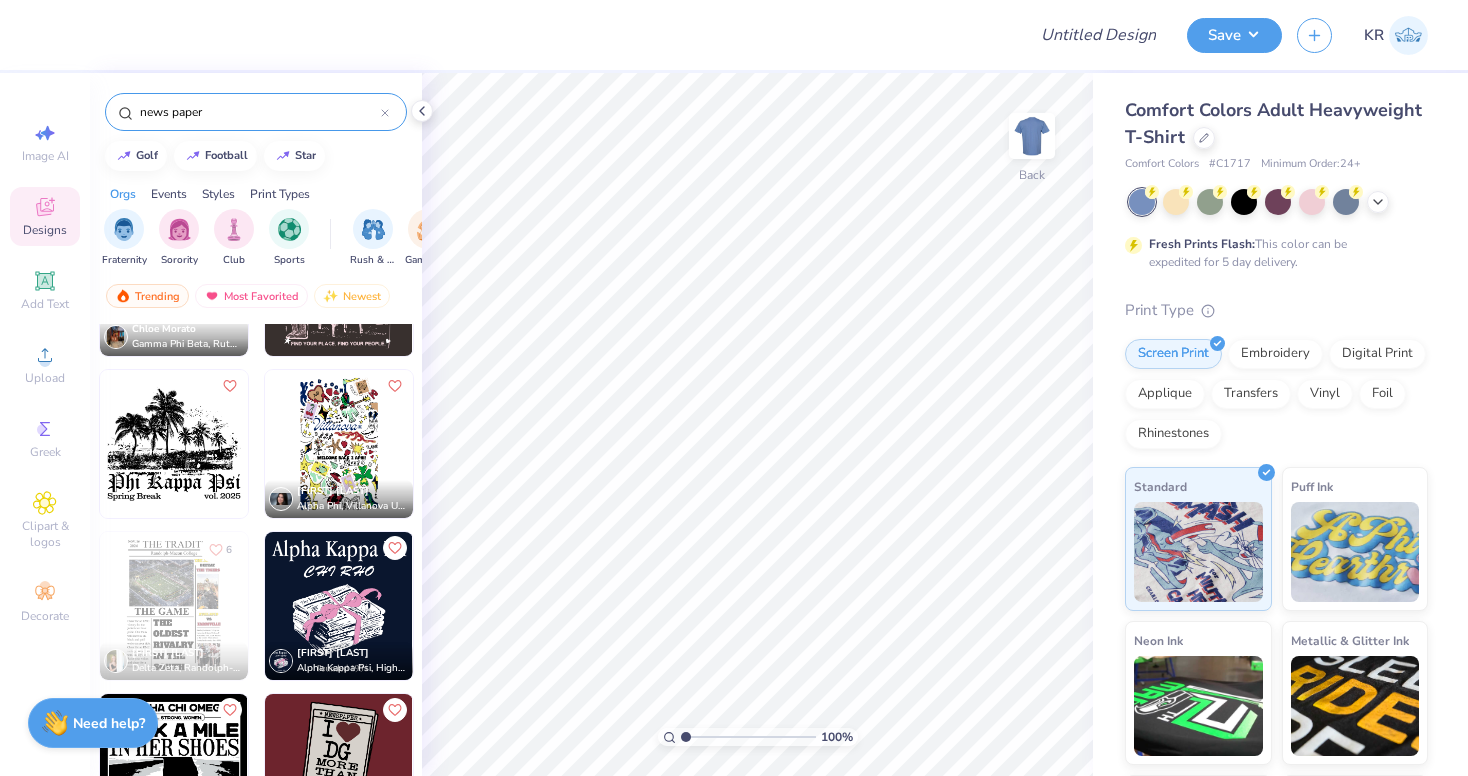 scroll, scrollTop: 121, scrollLeft: 0, axis: vertical 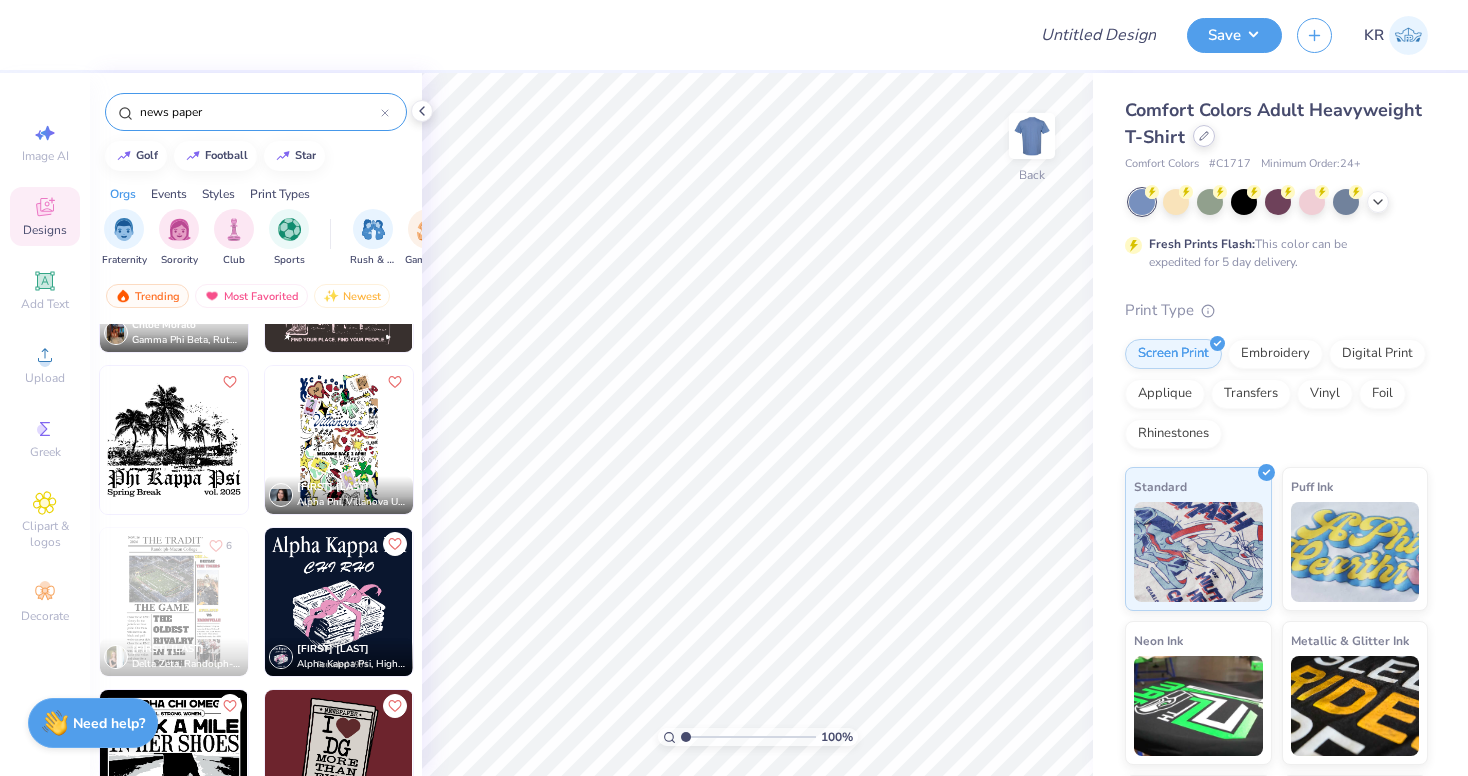 click 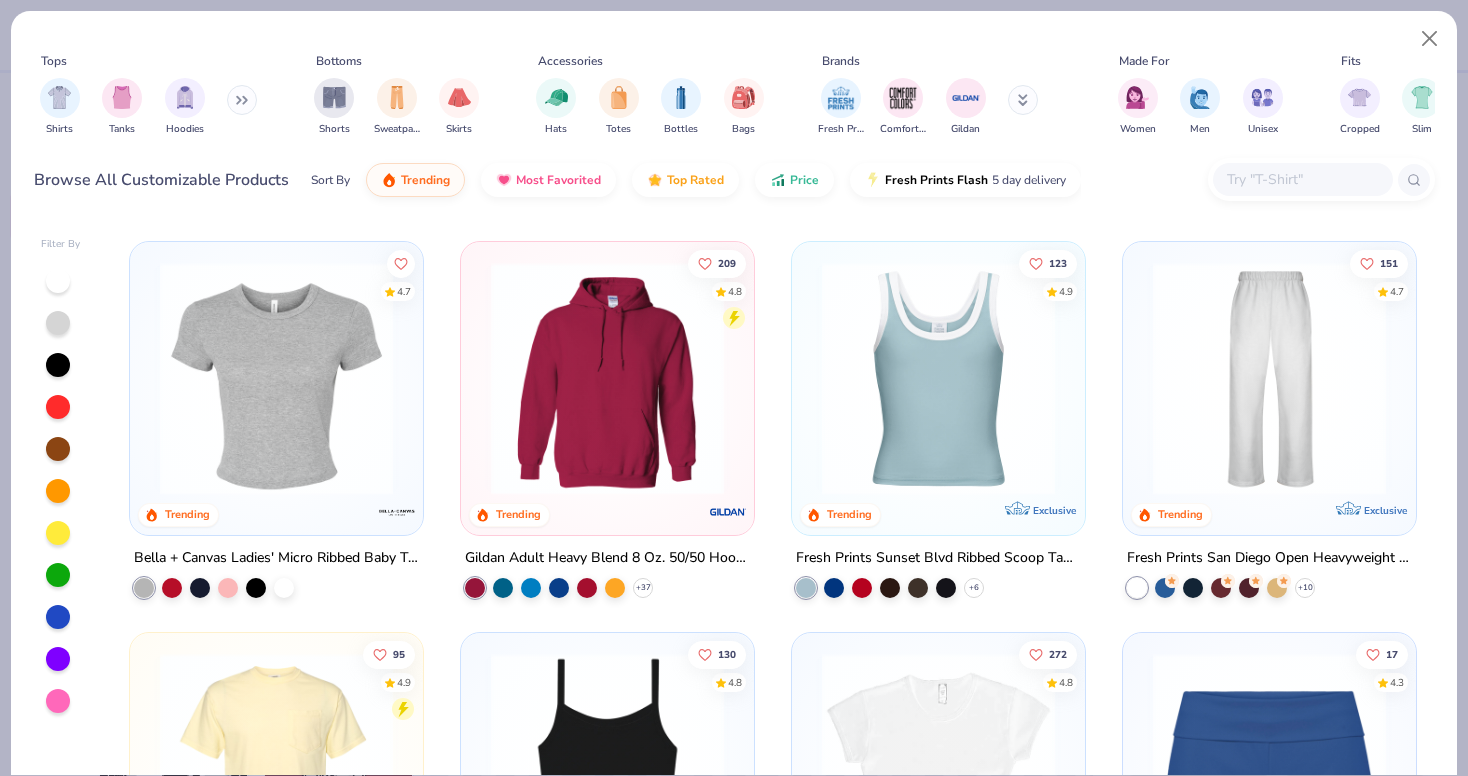 scroll, scrollTop: 767, scrollLeft: 0, axis: vertical 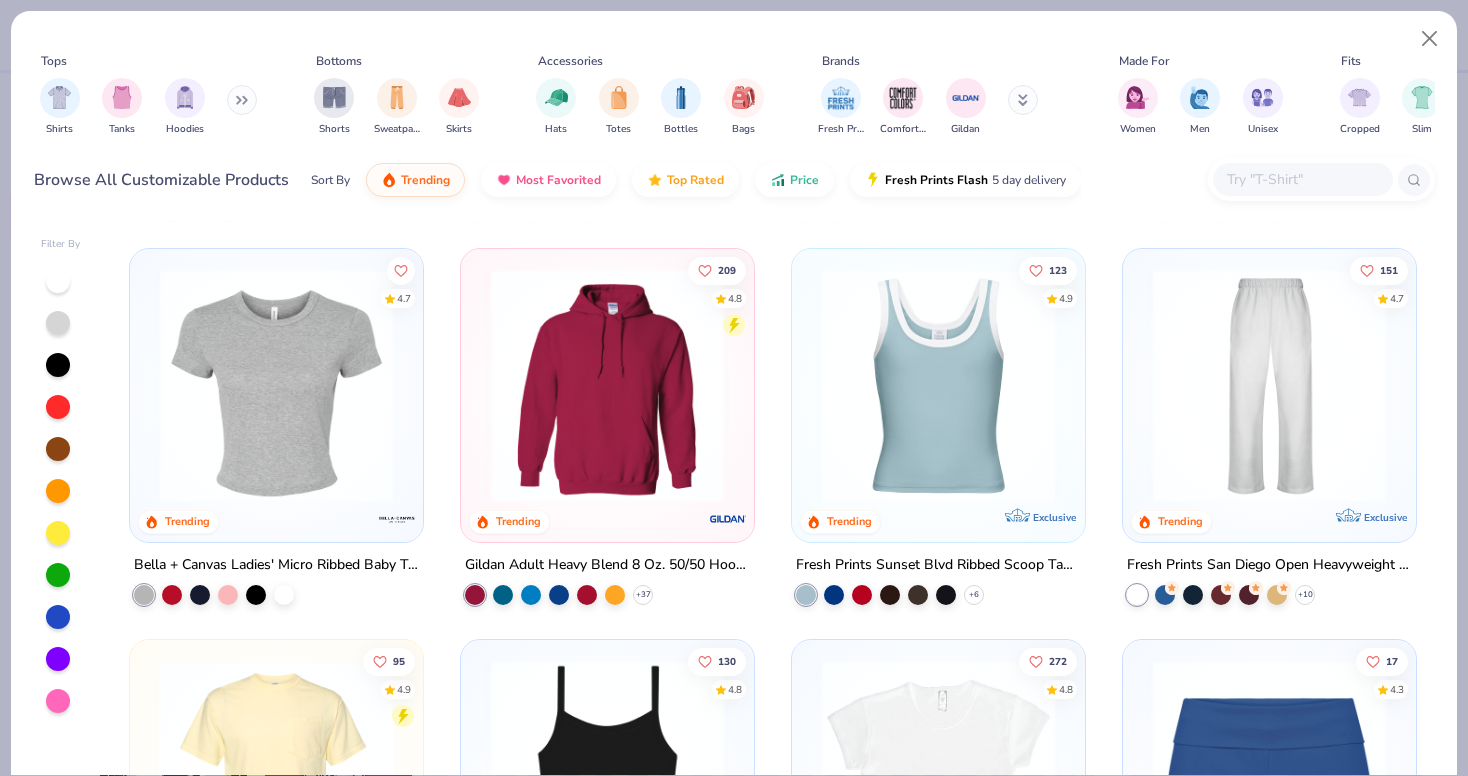 click at bounding box center (607, 384) 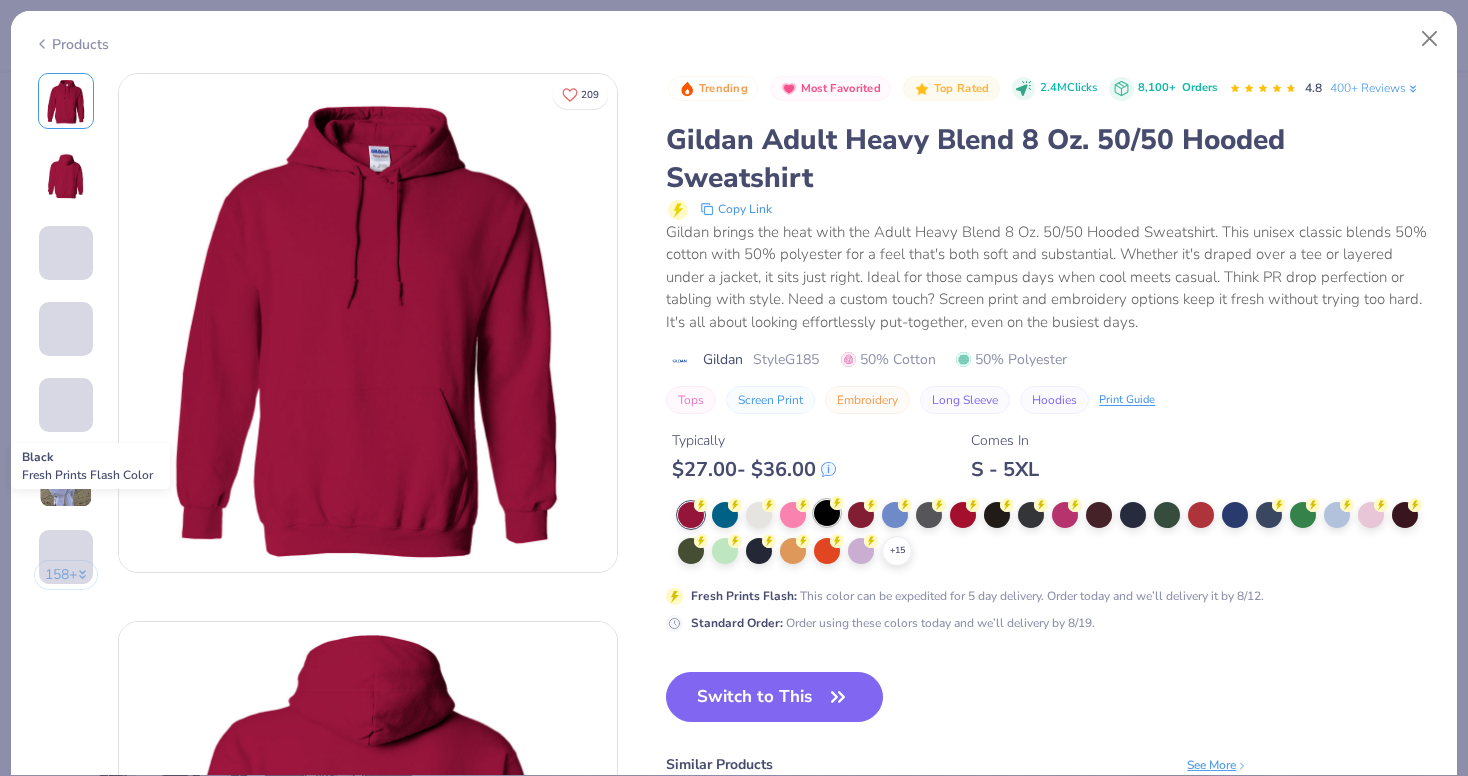 click 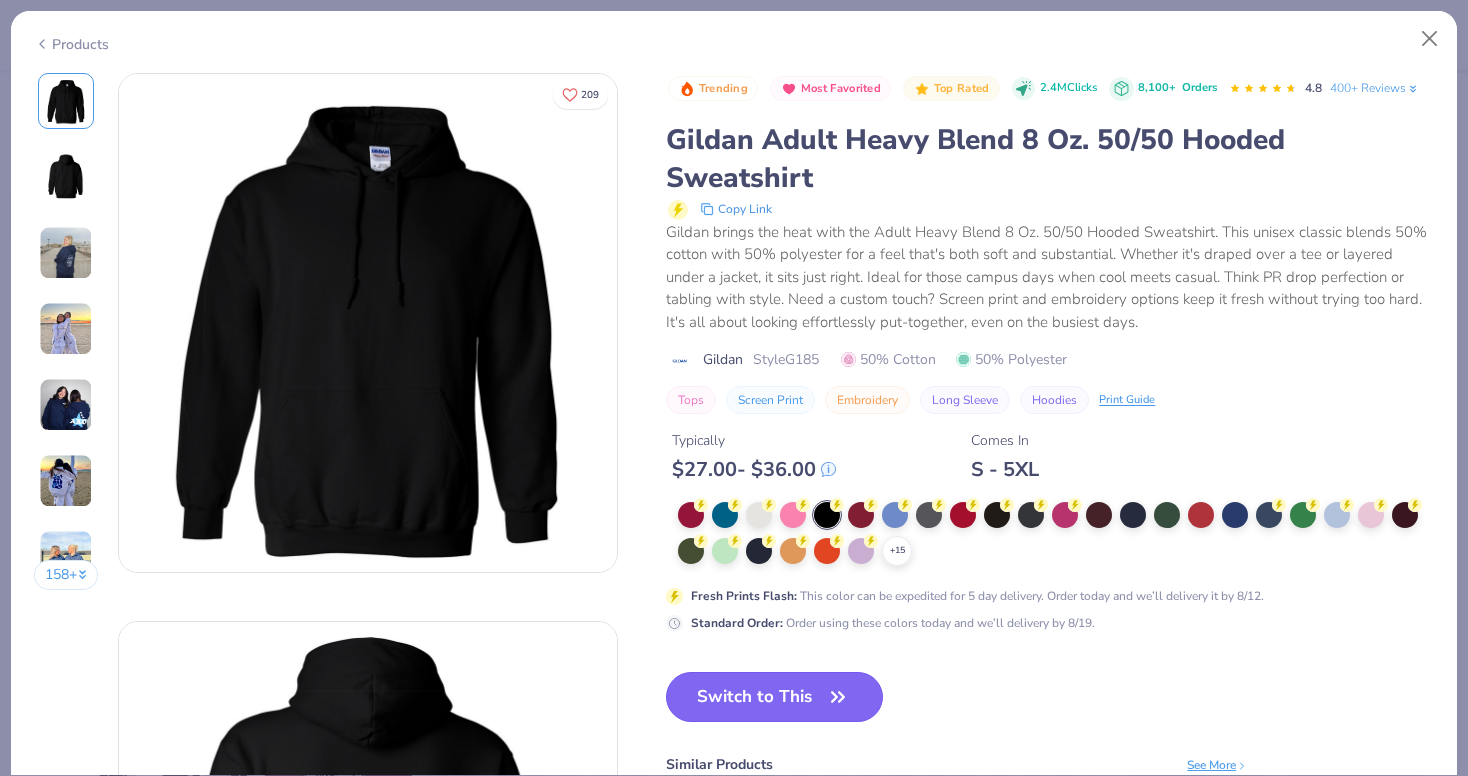 click 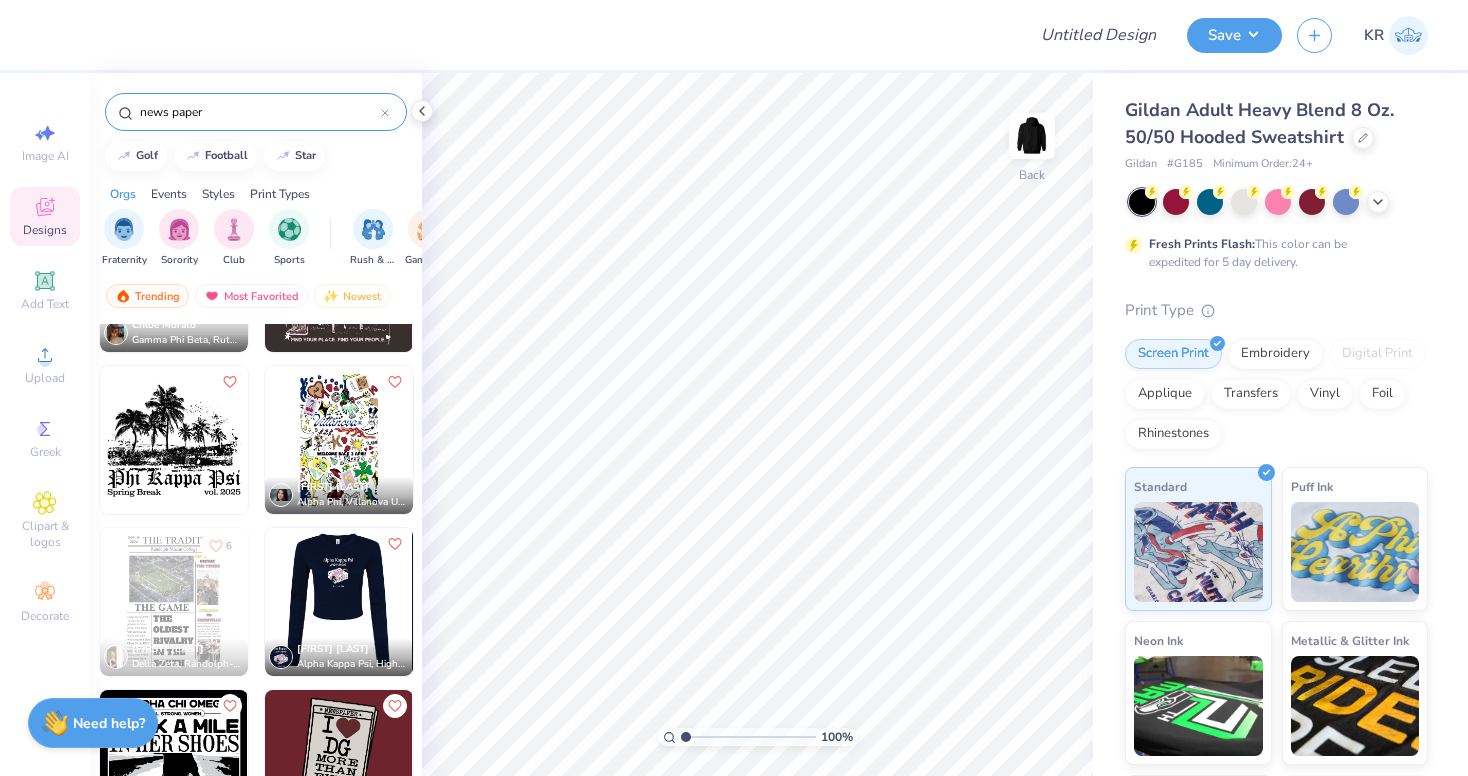 click at bounding box center [338, 602] 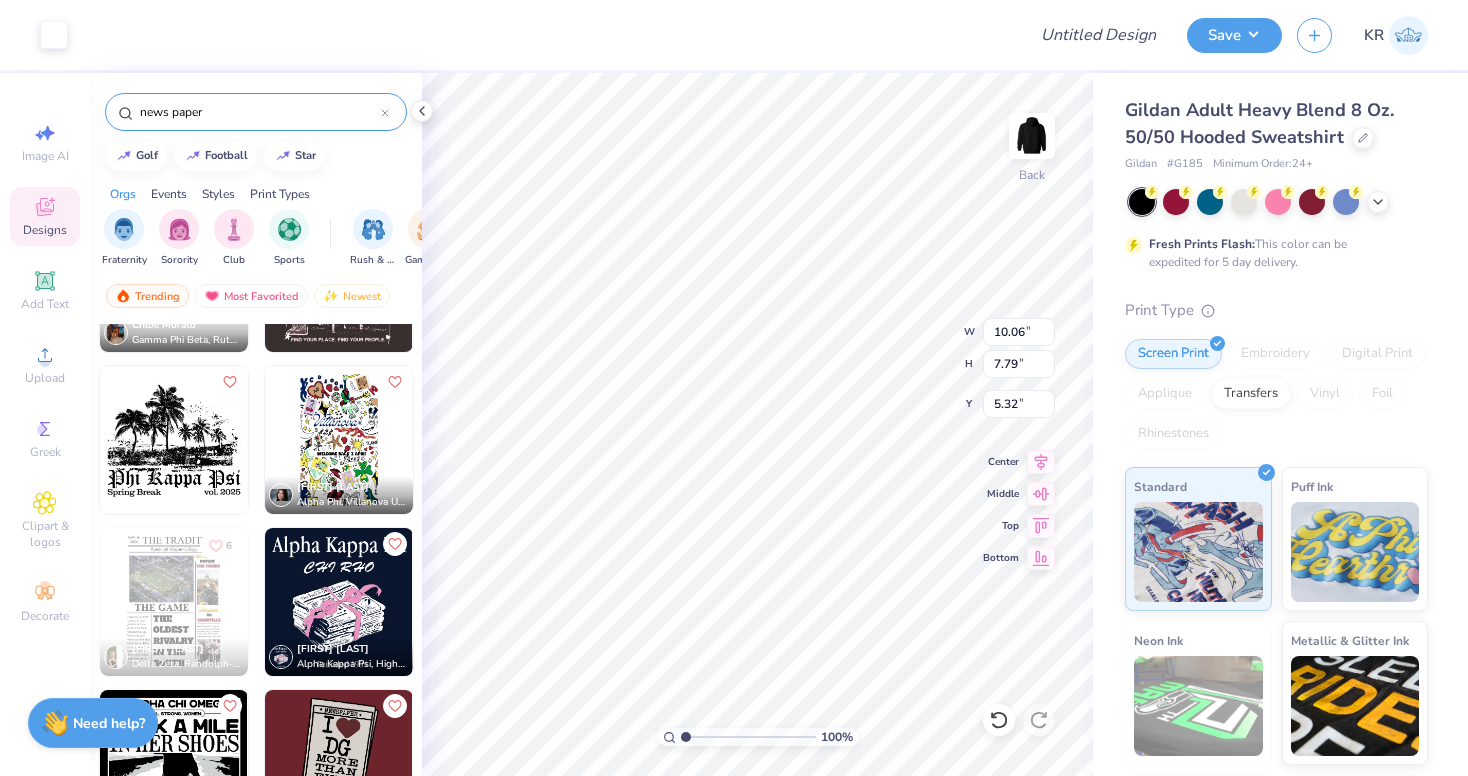 type on "10.06" 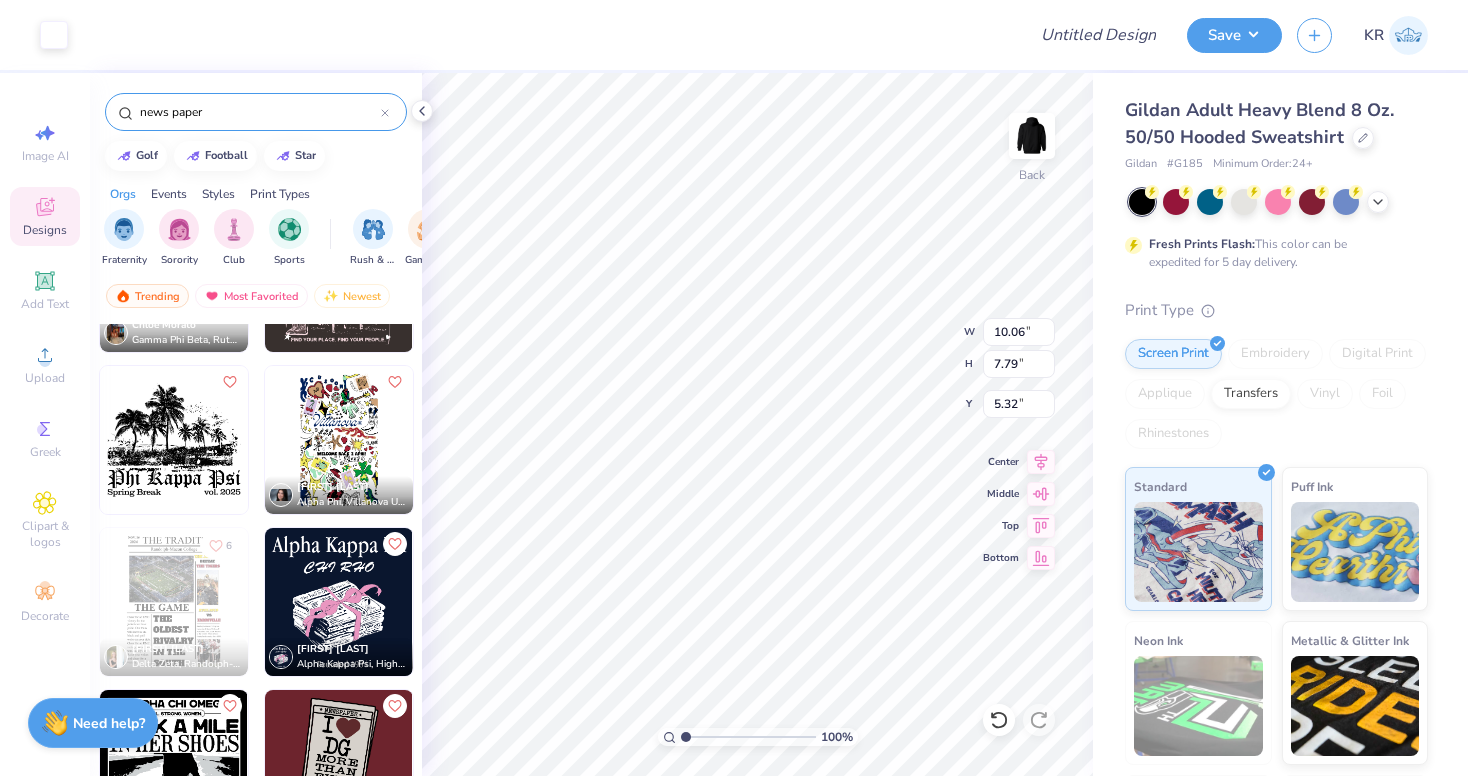 type on "7.79" 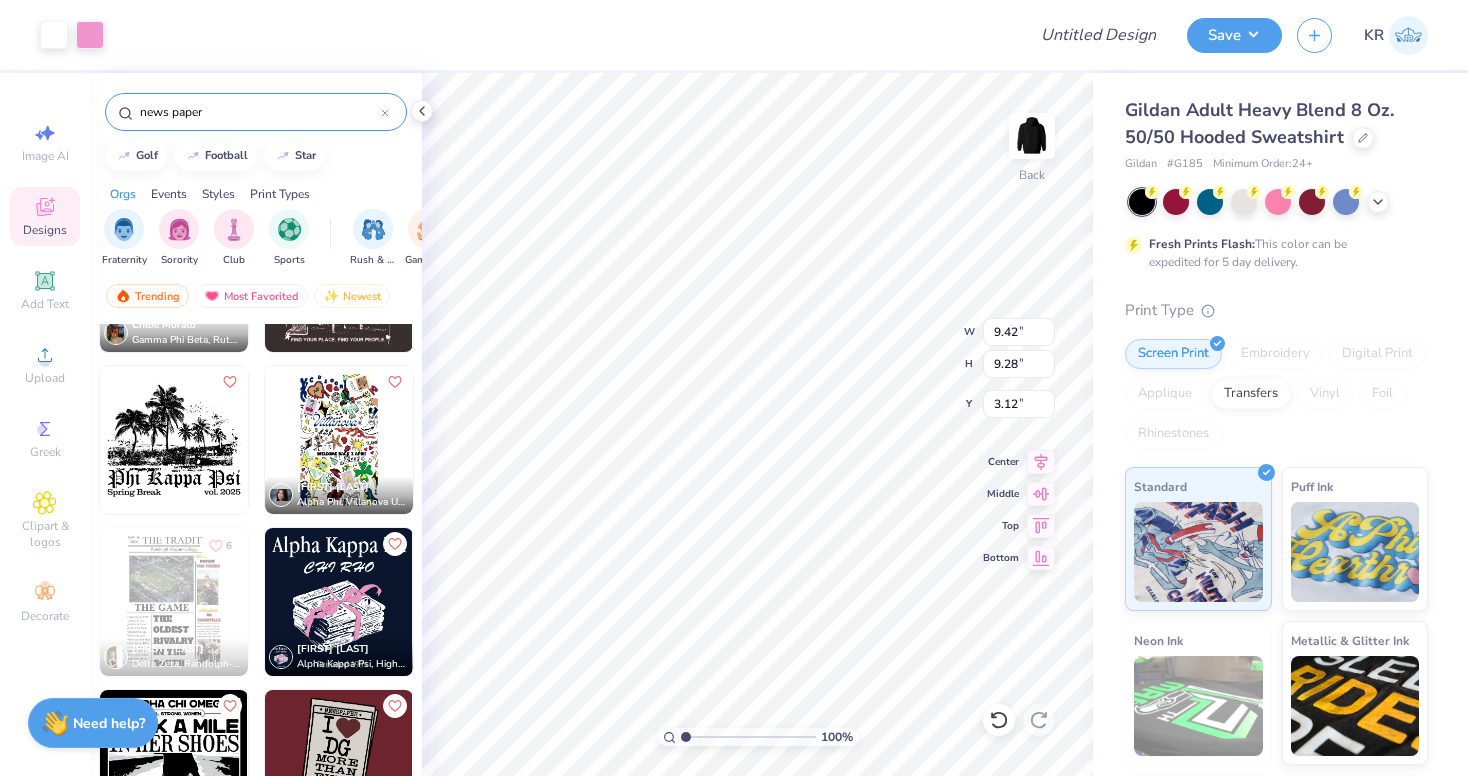 type on "9.42" 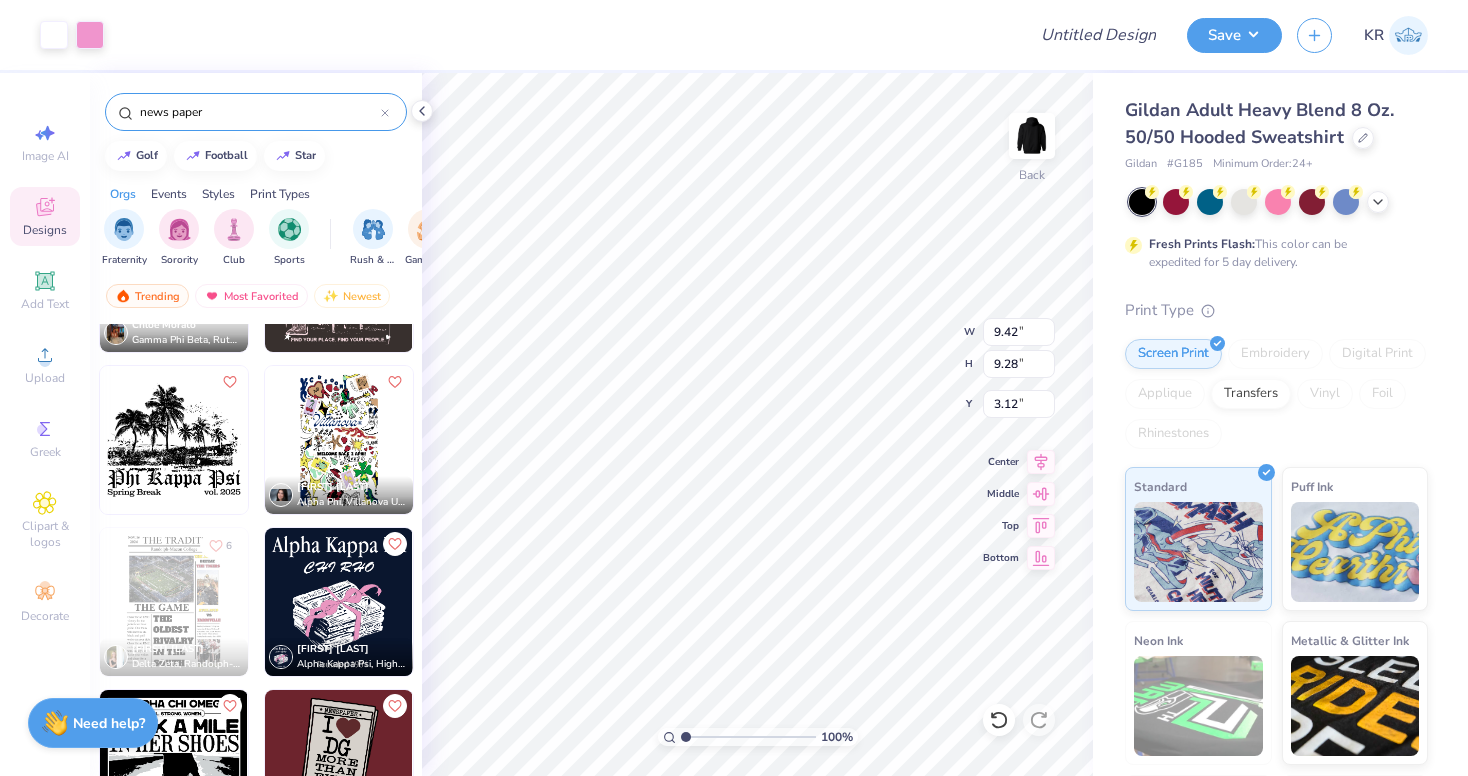 type on "9.28" 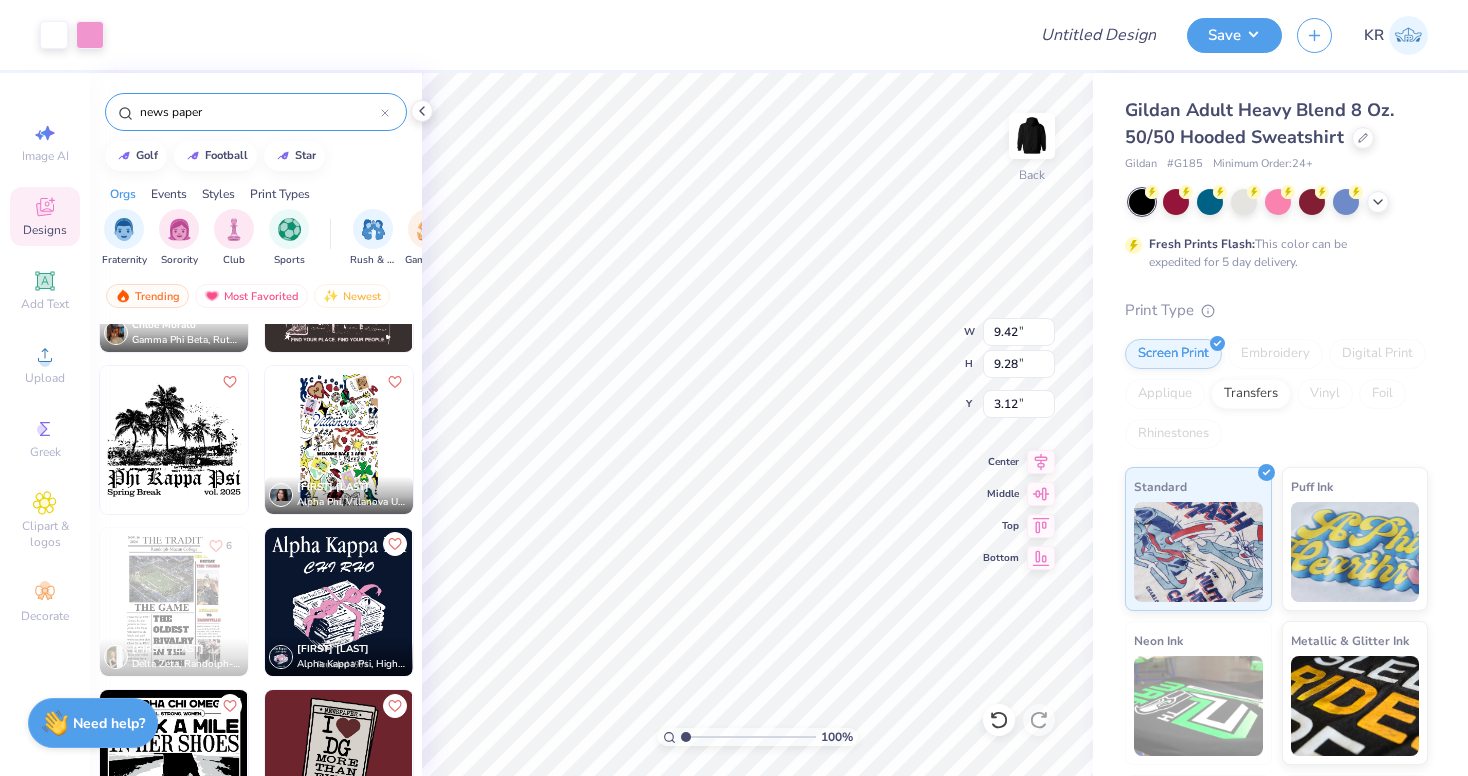 type on "3.12" 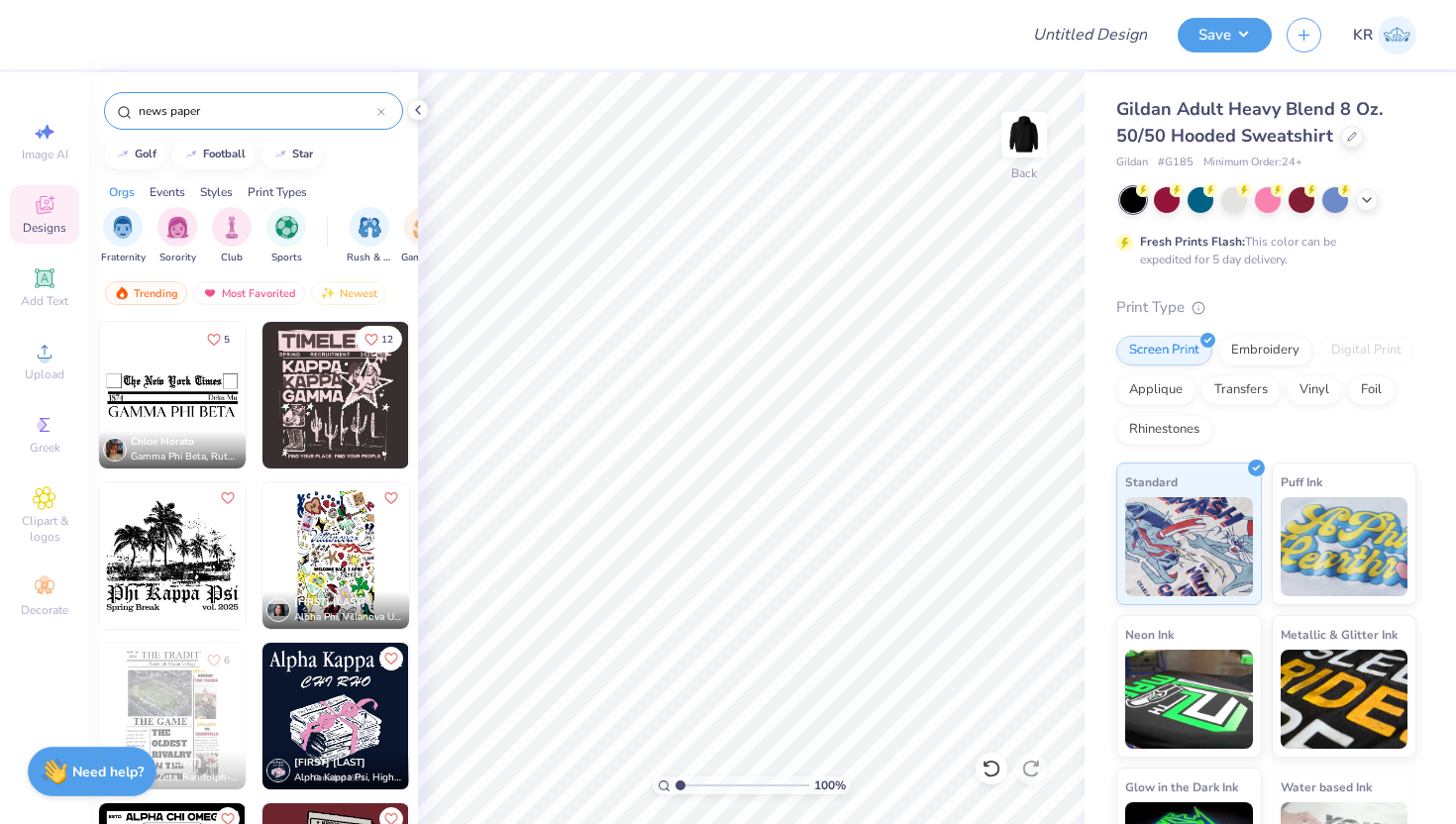 scroll, scrollTop: 64, scrollLeft: 0, axis: vertical 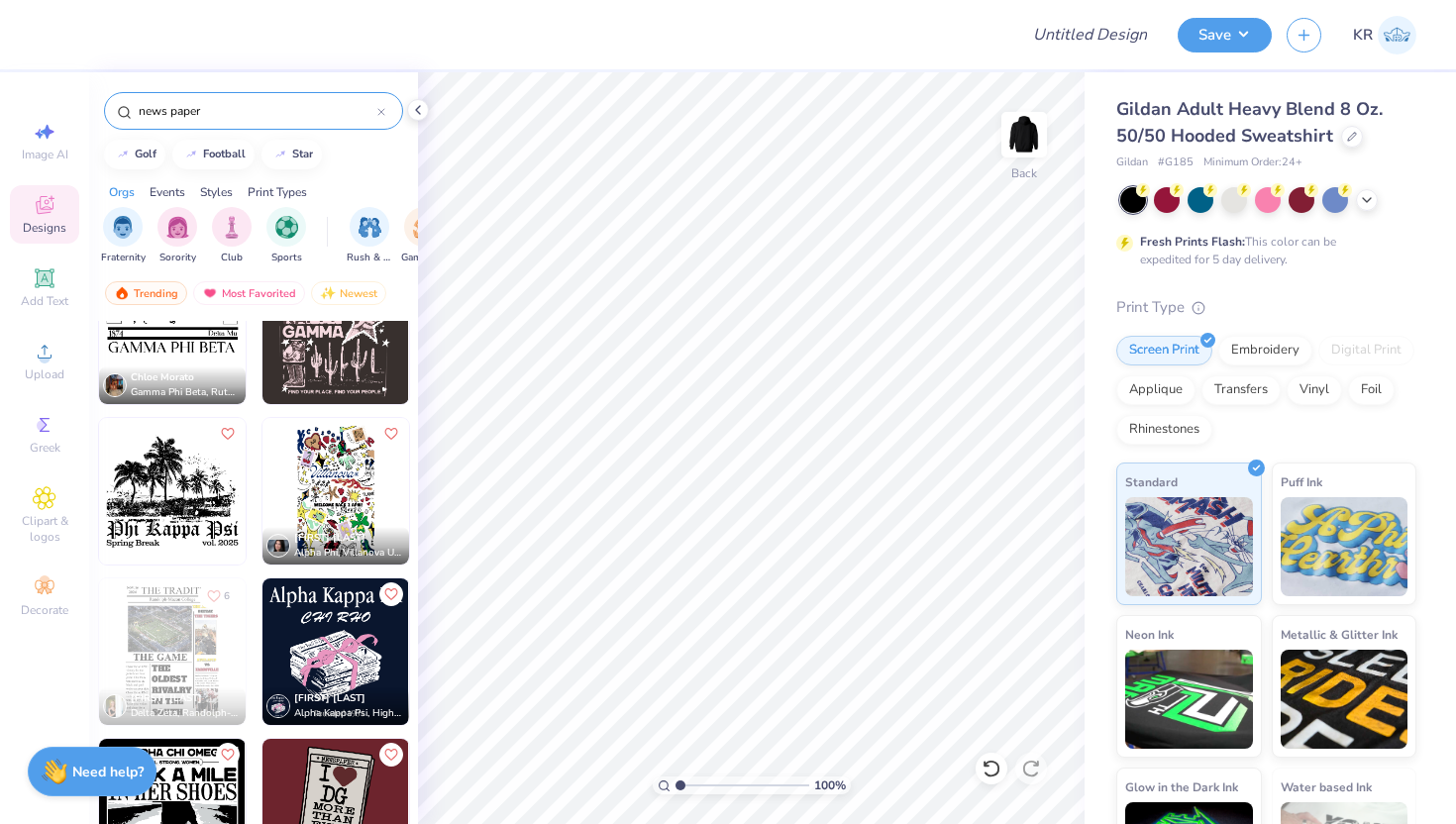 click on "news paper" at bounding box center [257, 111] 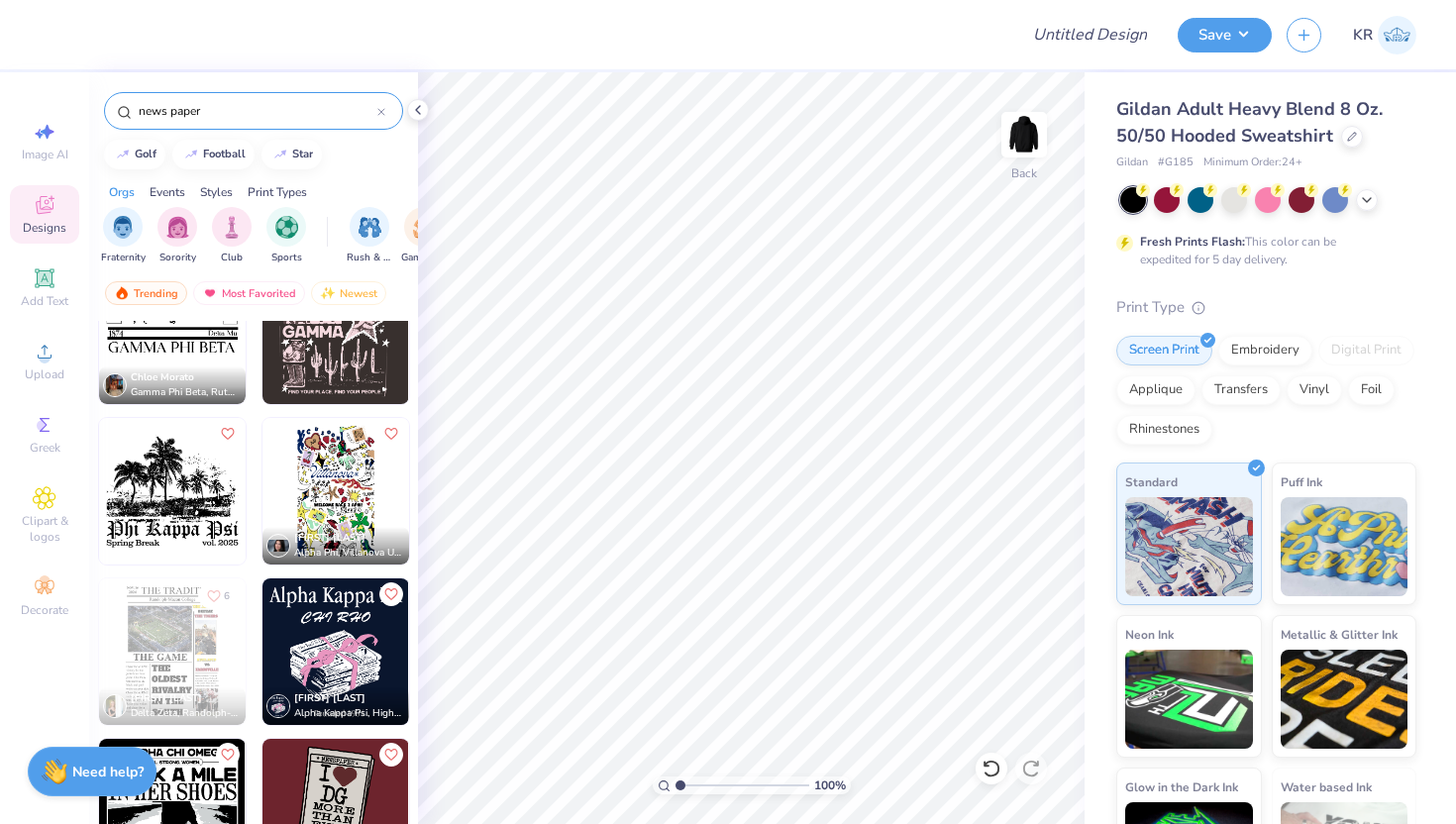 click on "news paper" at bounding box center [257, 111] 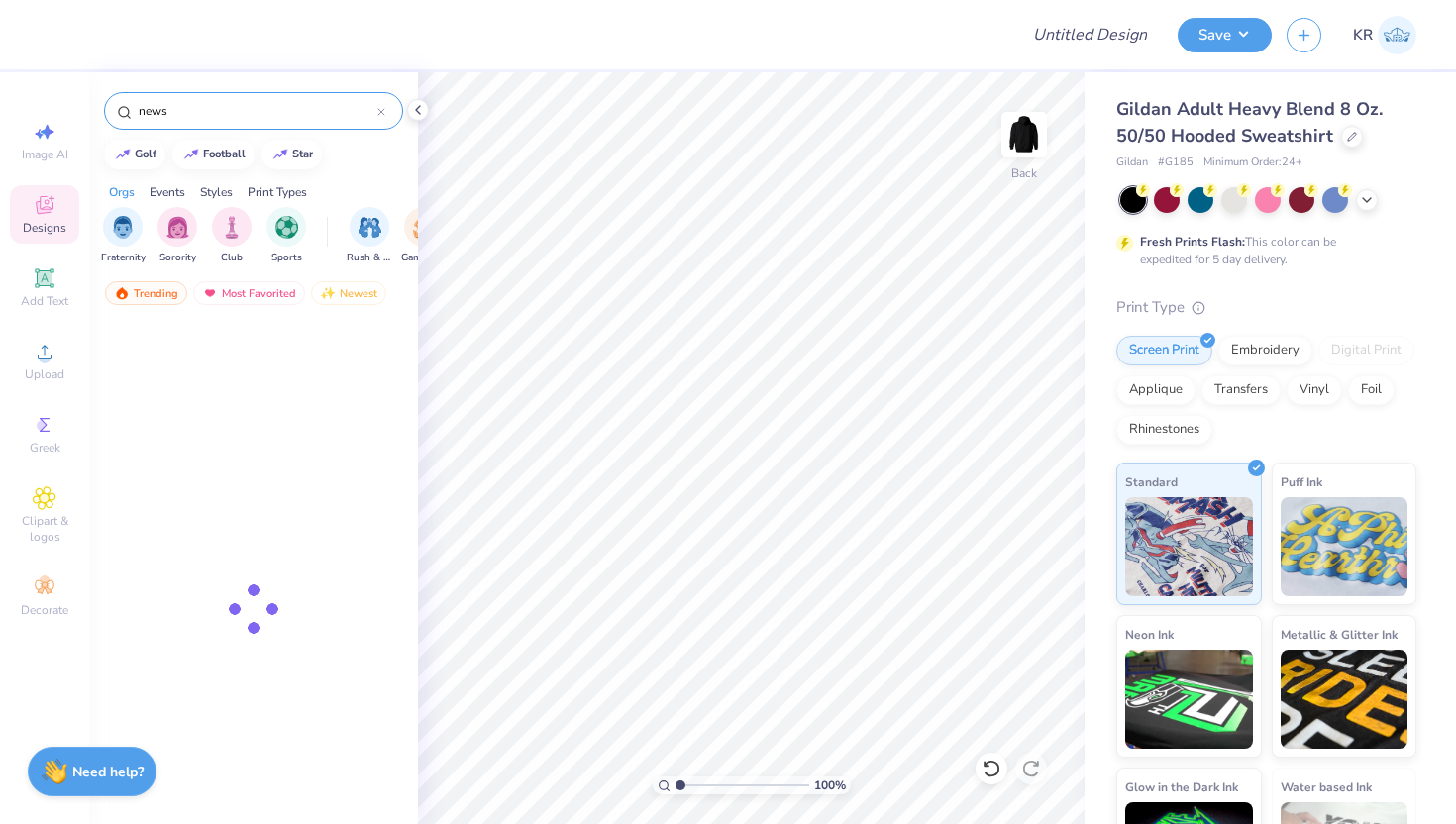 type on "news" 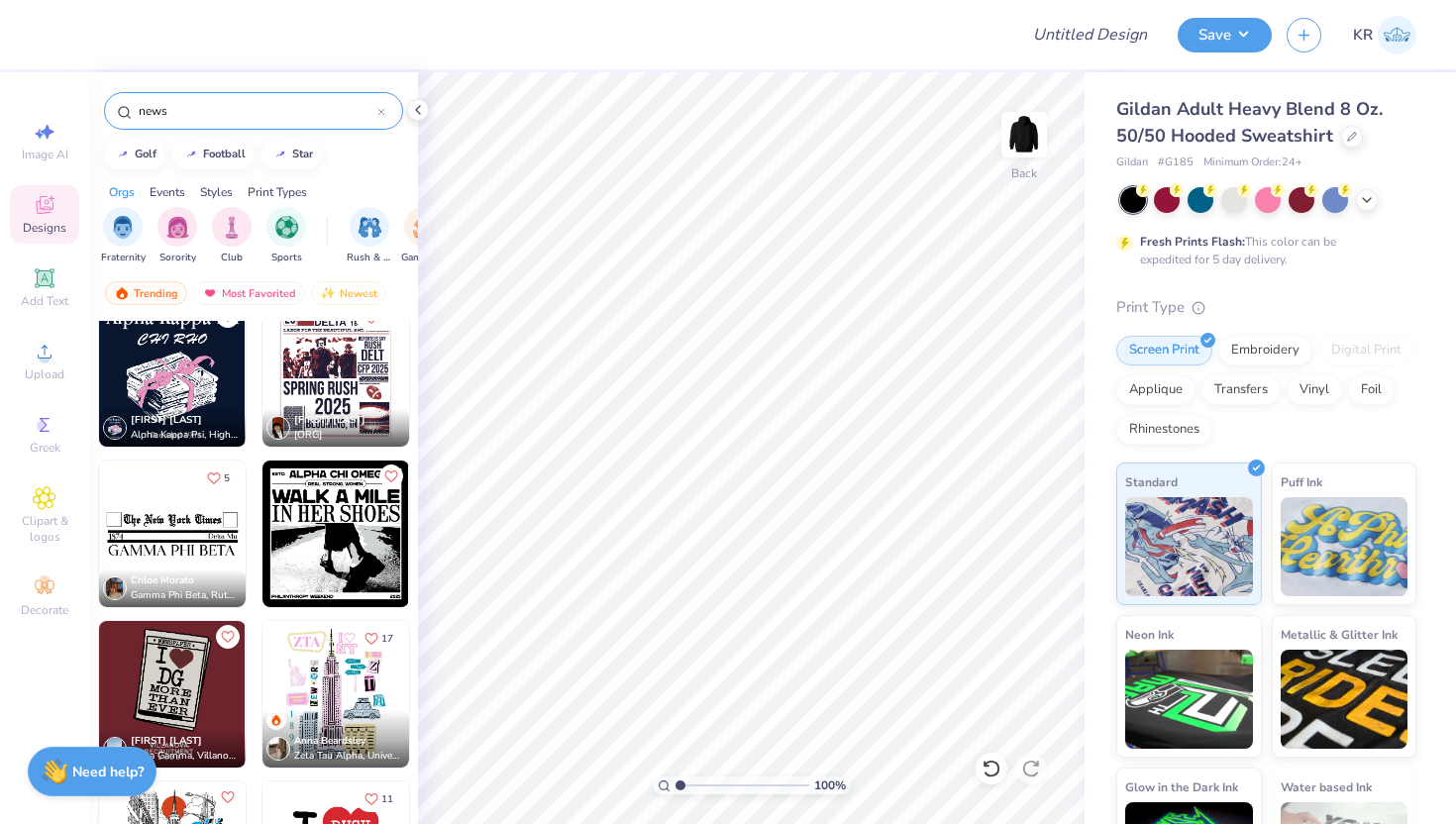 scroll, scrollTop: 340, scrollLeft: 0, axis: vertical 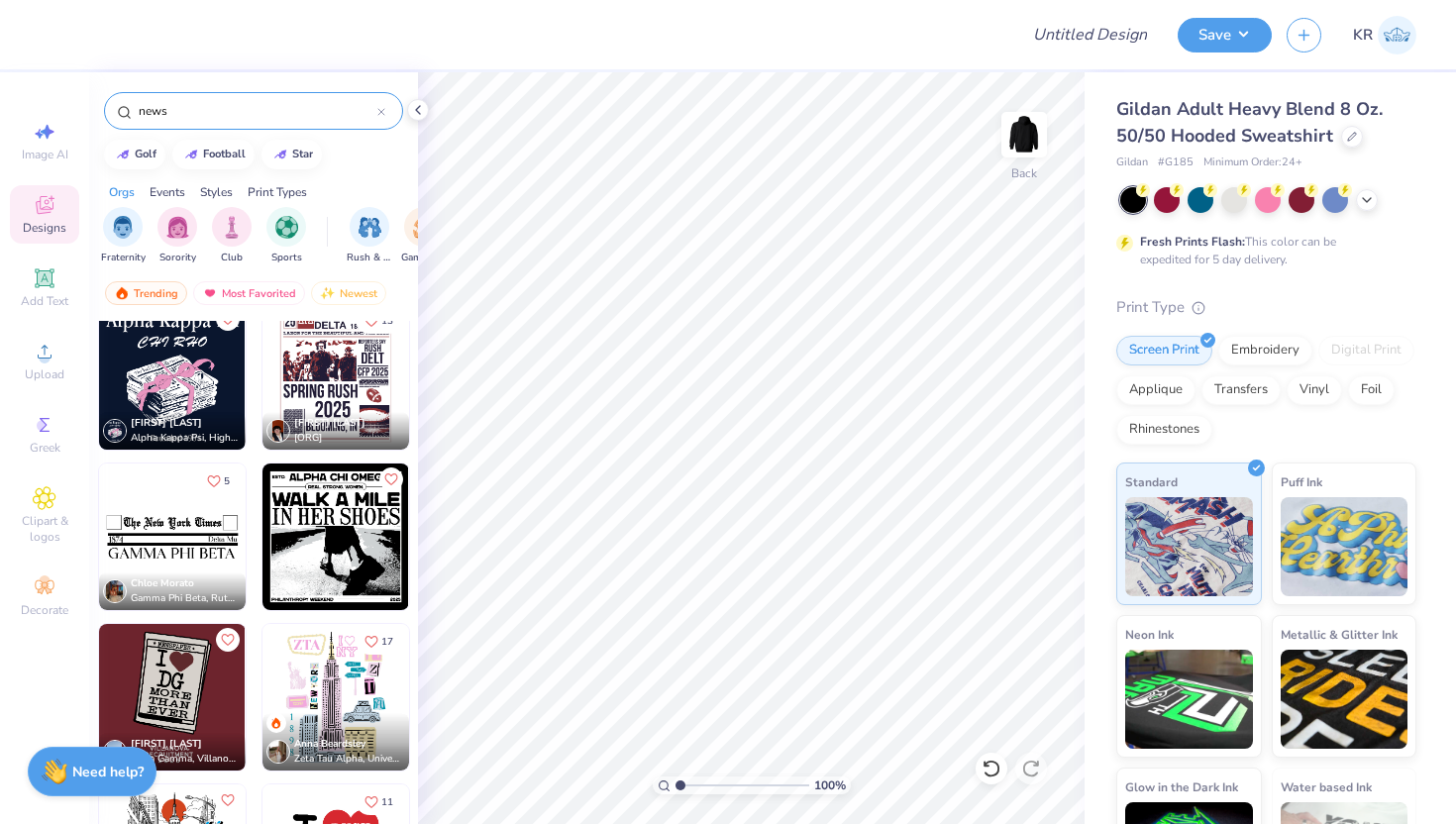 click at bounding box center [172, 537] 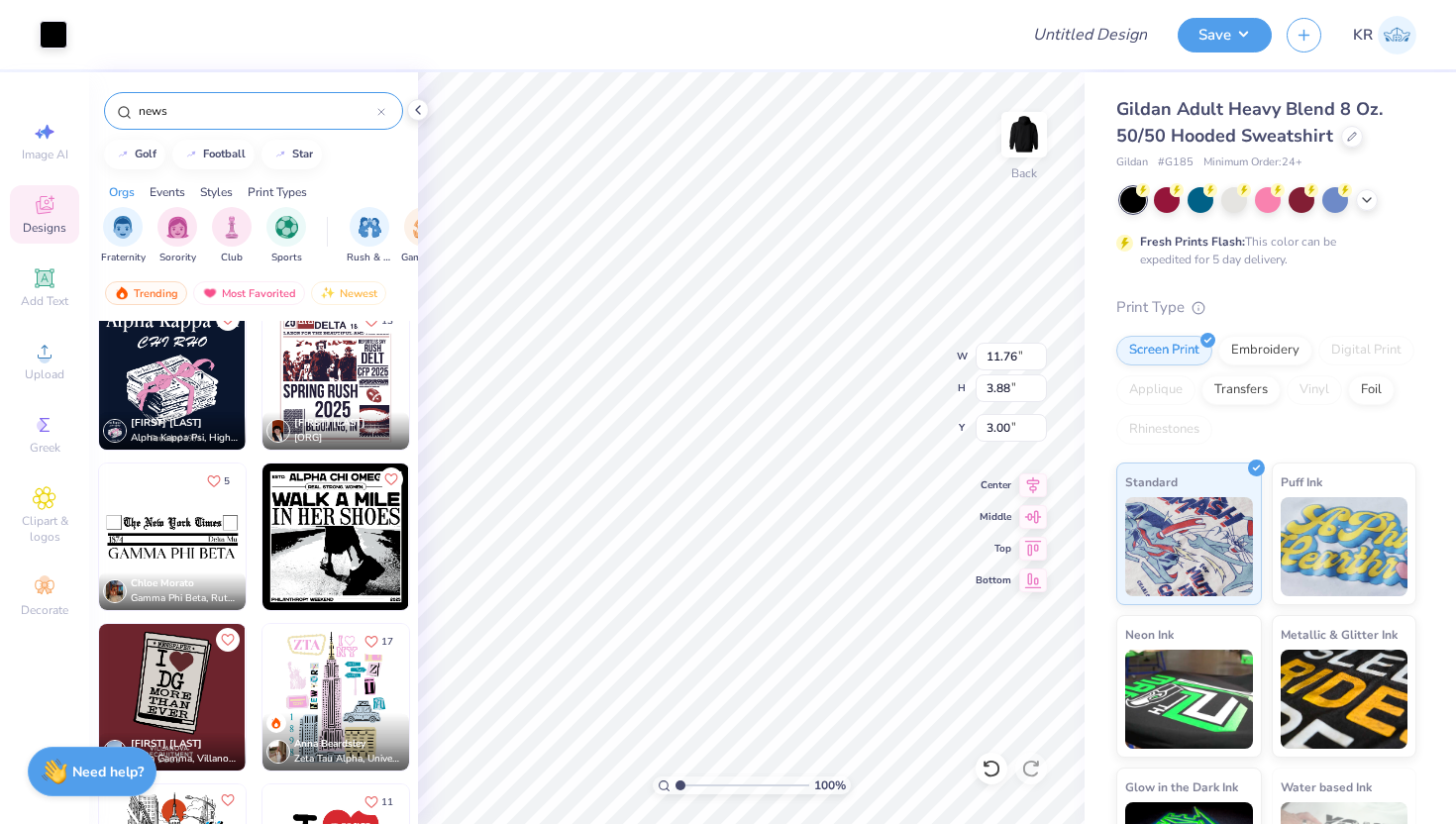 click on "Fresh Prints Flash:  This color can be expedited for 5 day delivery." at bounding box center [1266, 228] 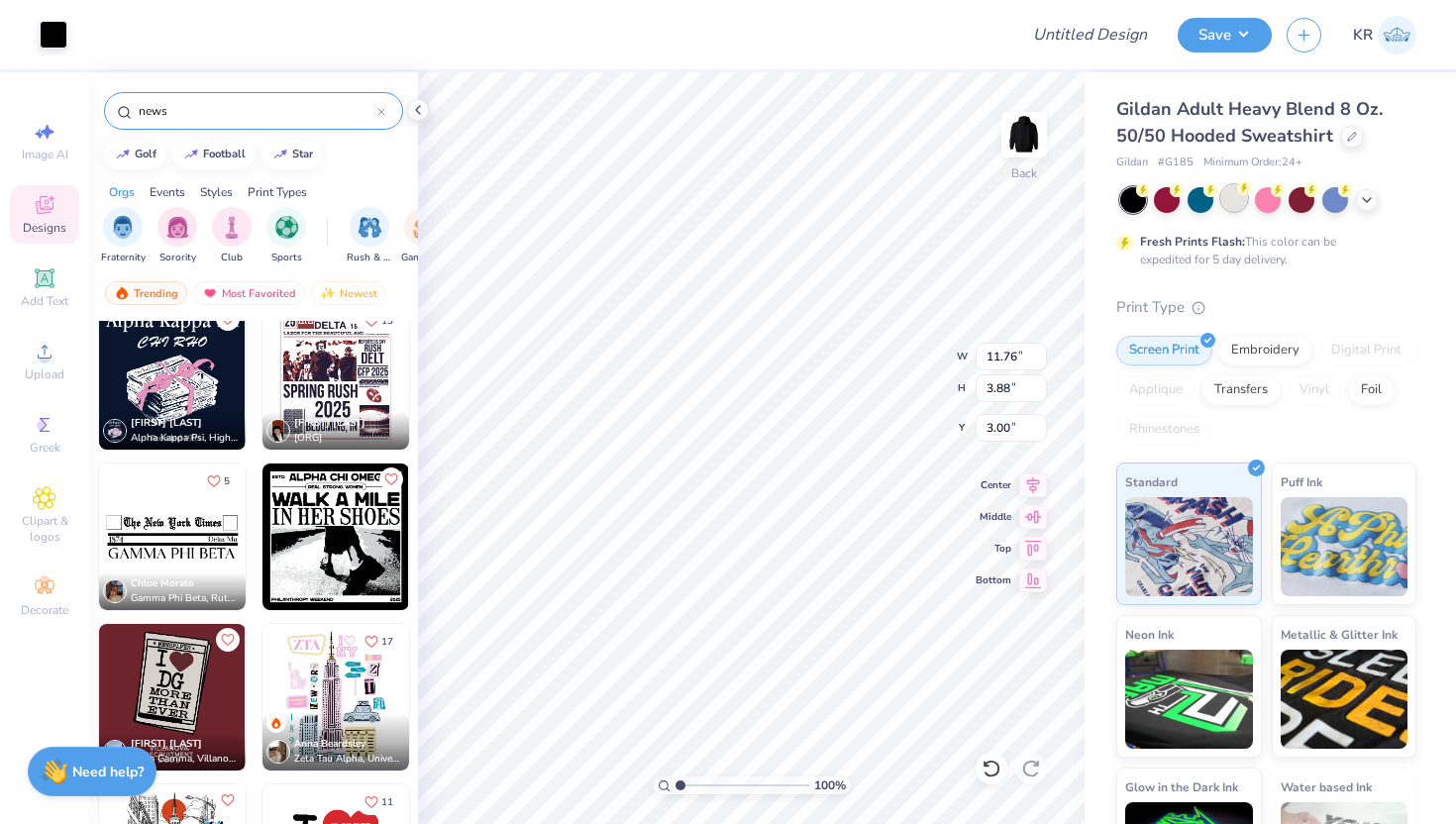 click at bounding box center (1234, 198) 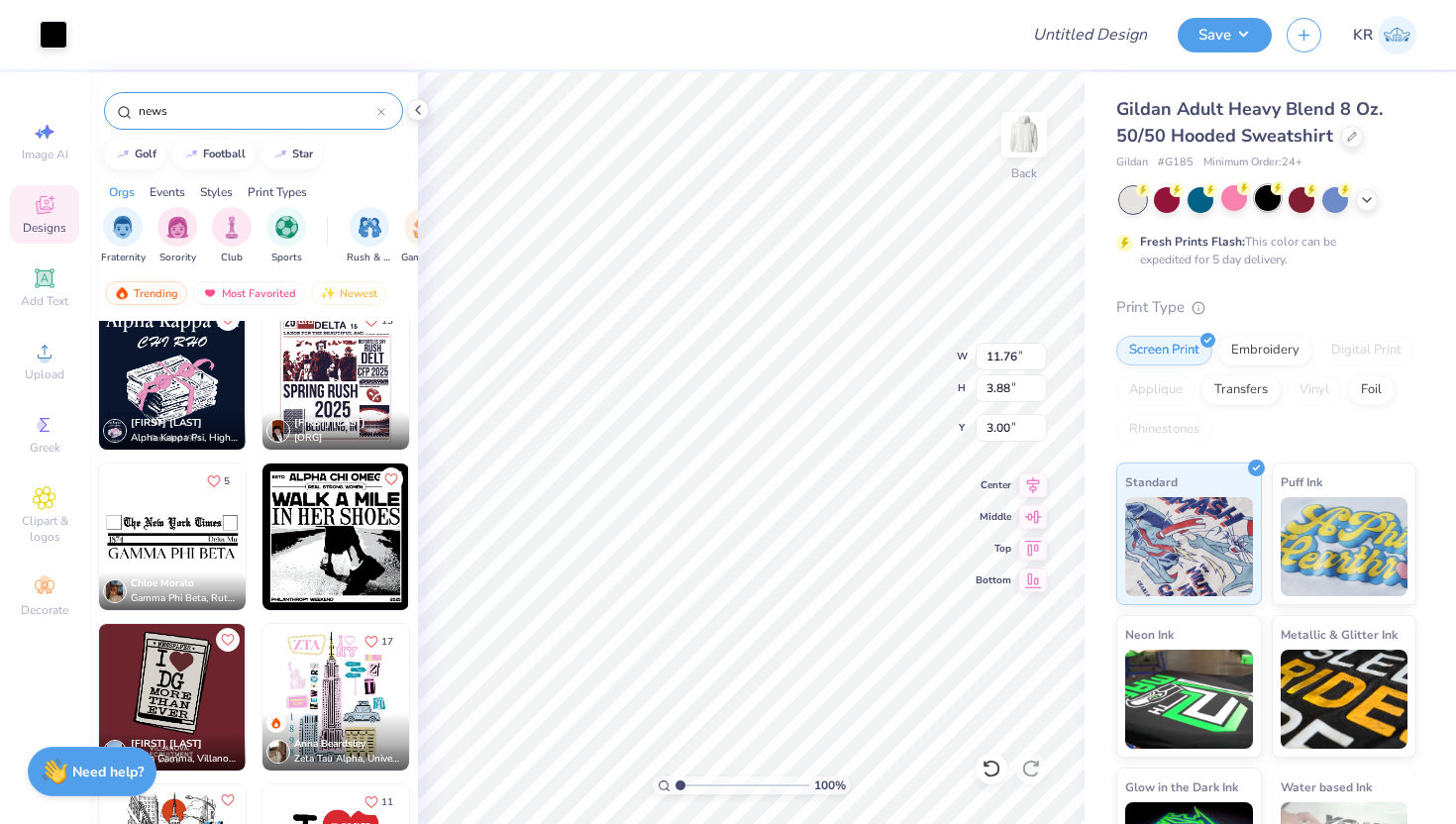 click at bounding box center (1268, 198) 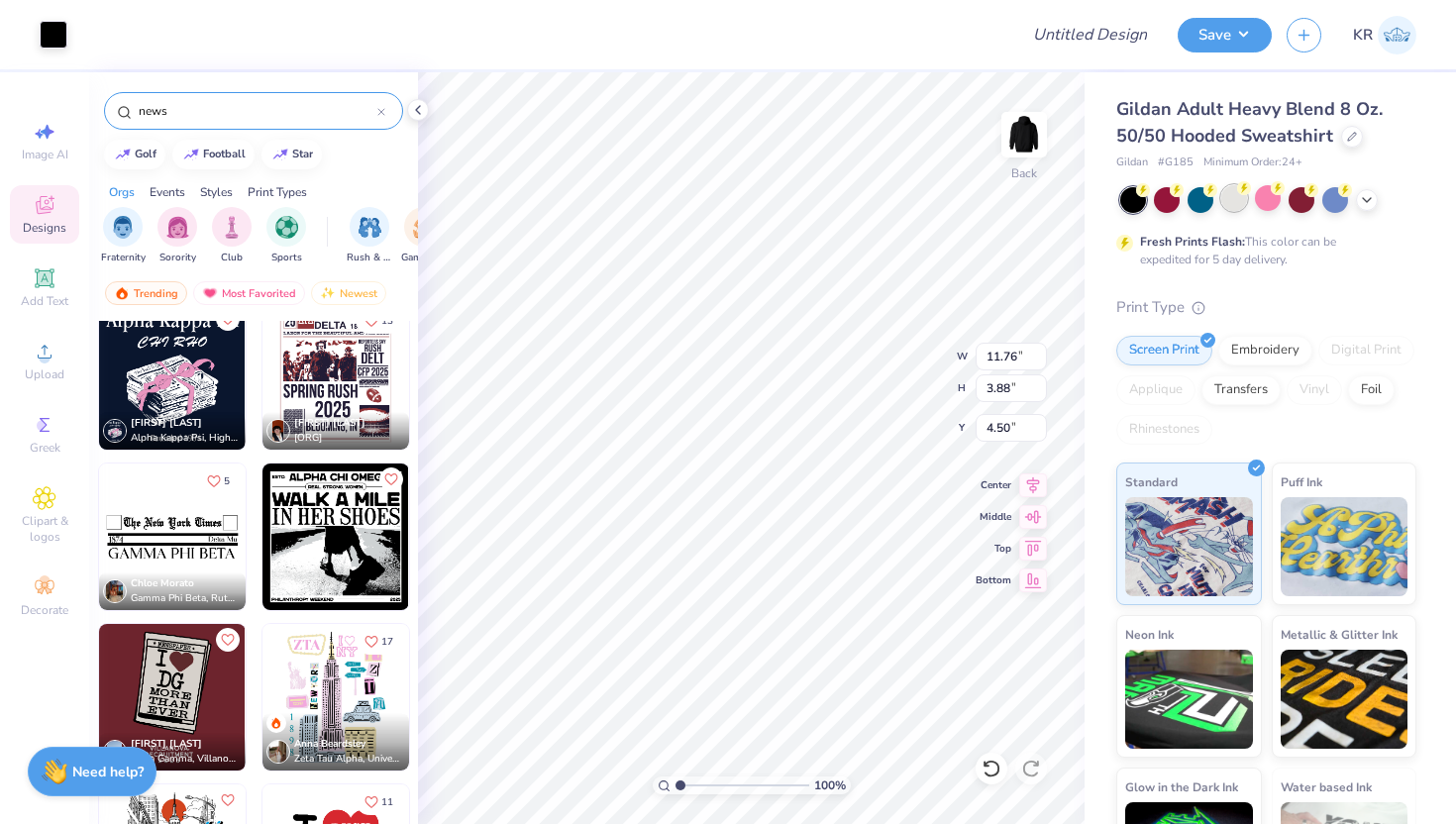 click at bounding box center (1234, 198) 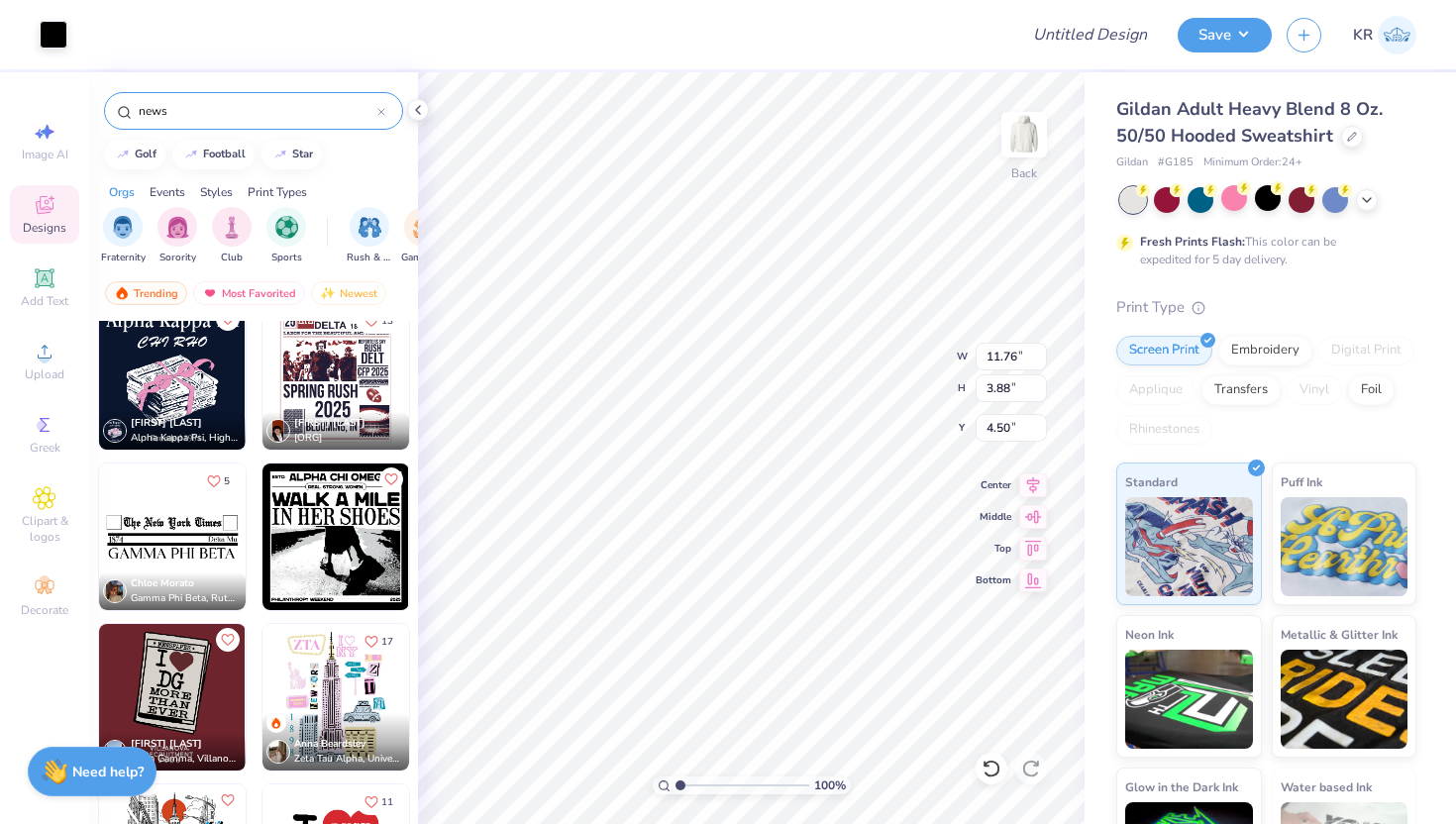 type on "4.52" 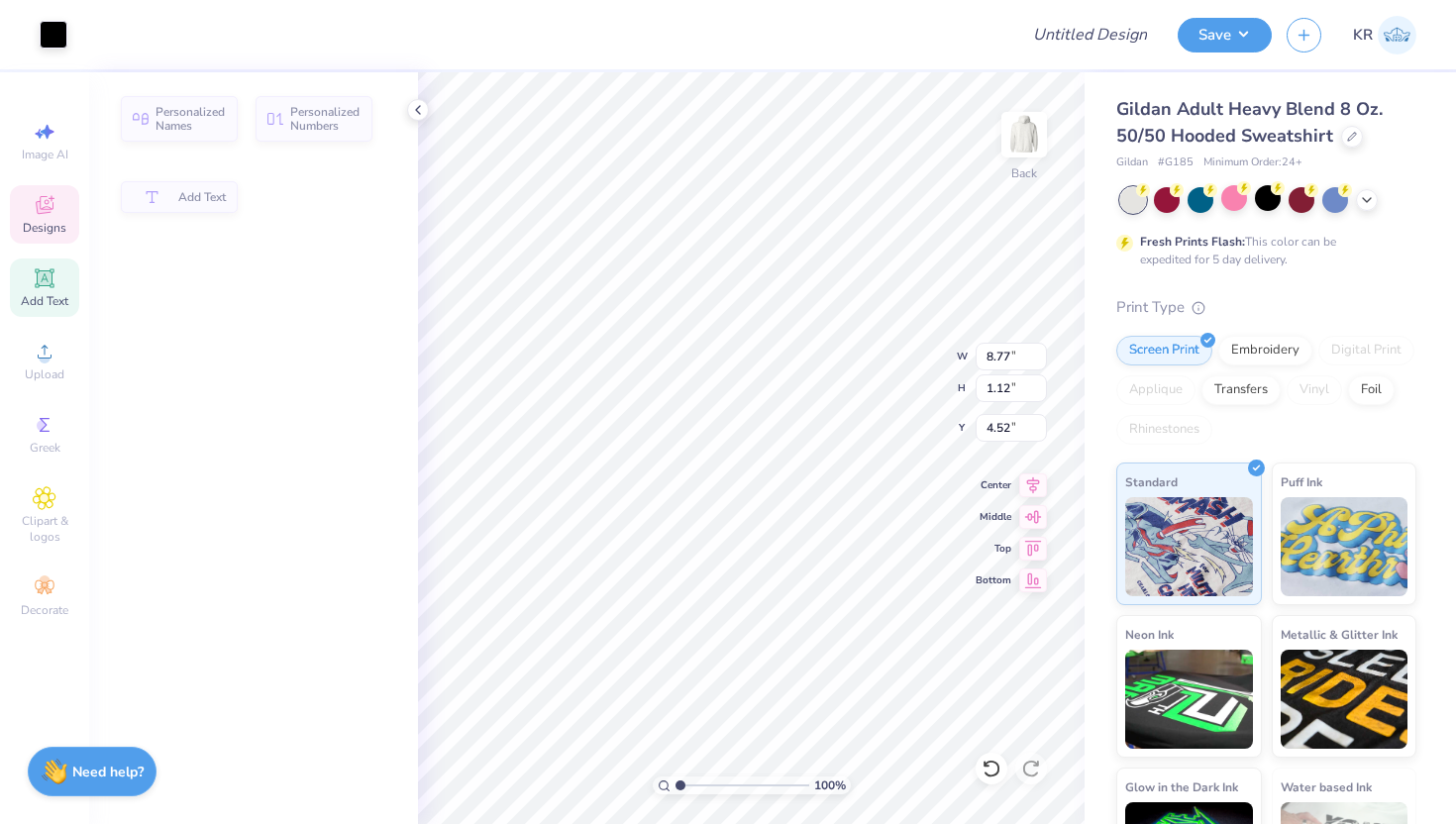 type on "8.77" 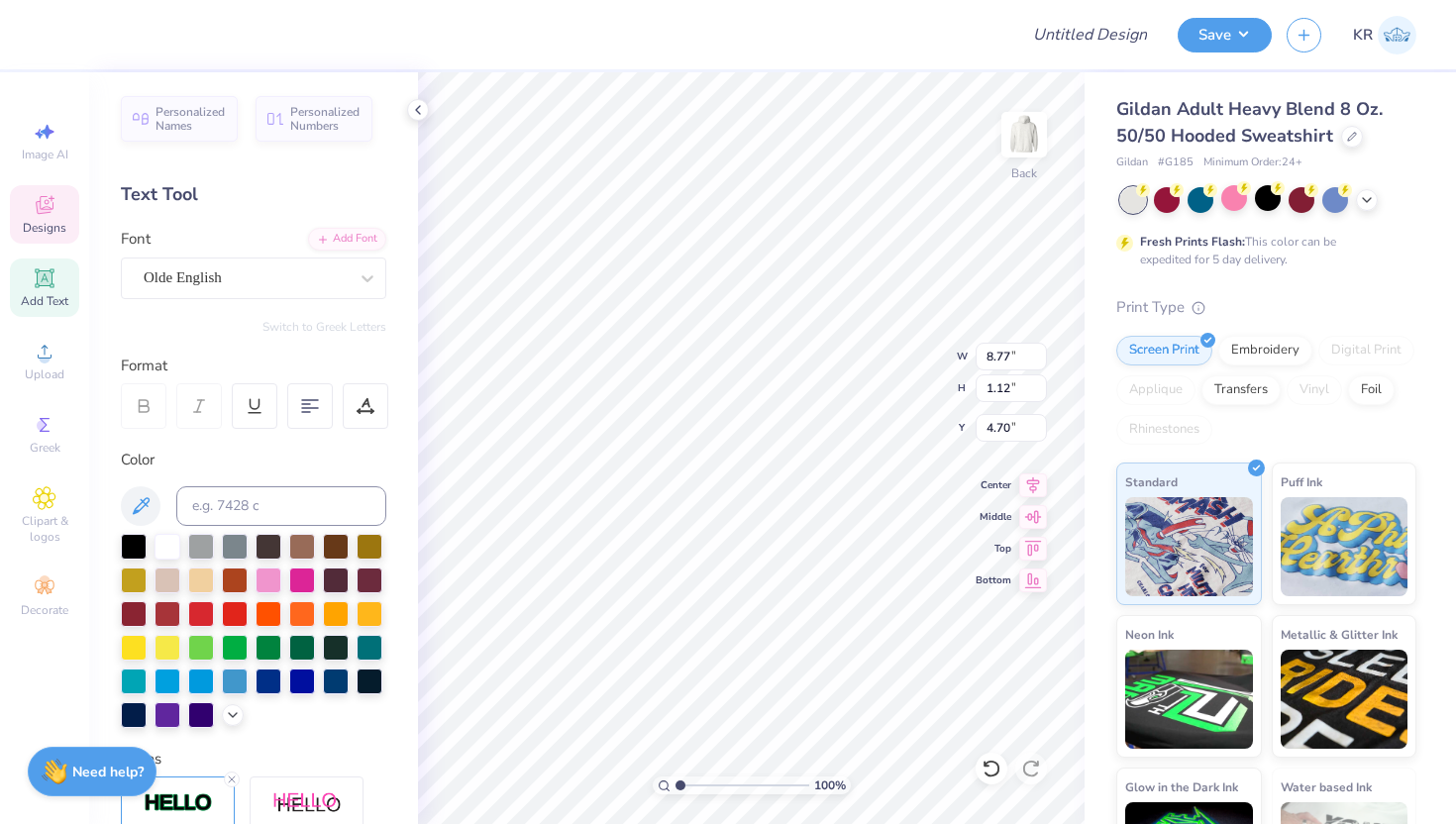 scroll, scrollTop: 0, scrollLeft: 7, axis: horizontal 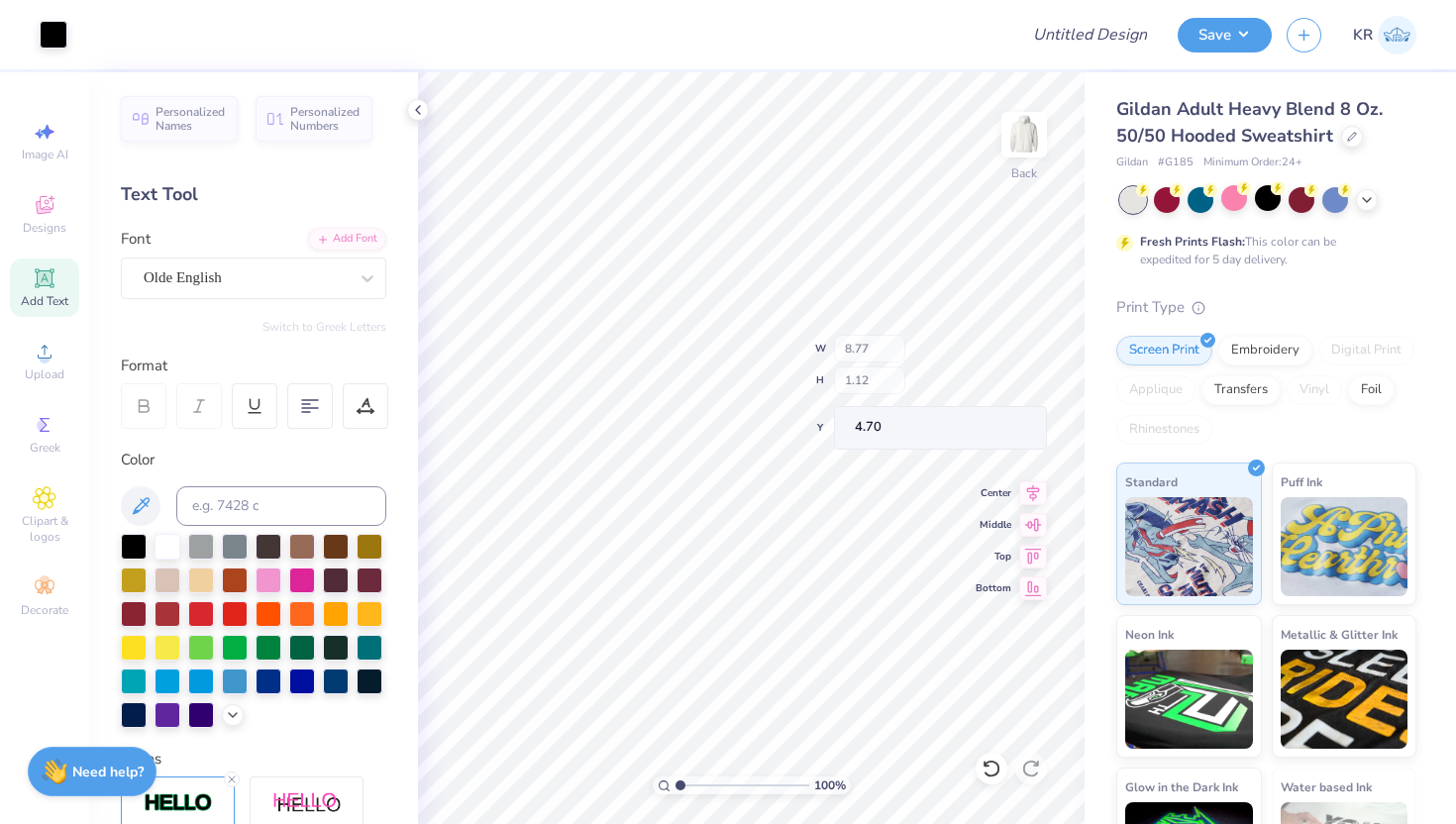 type on "1.31" 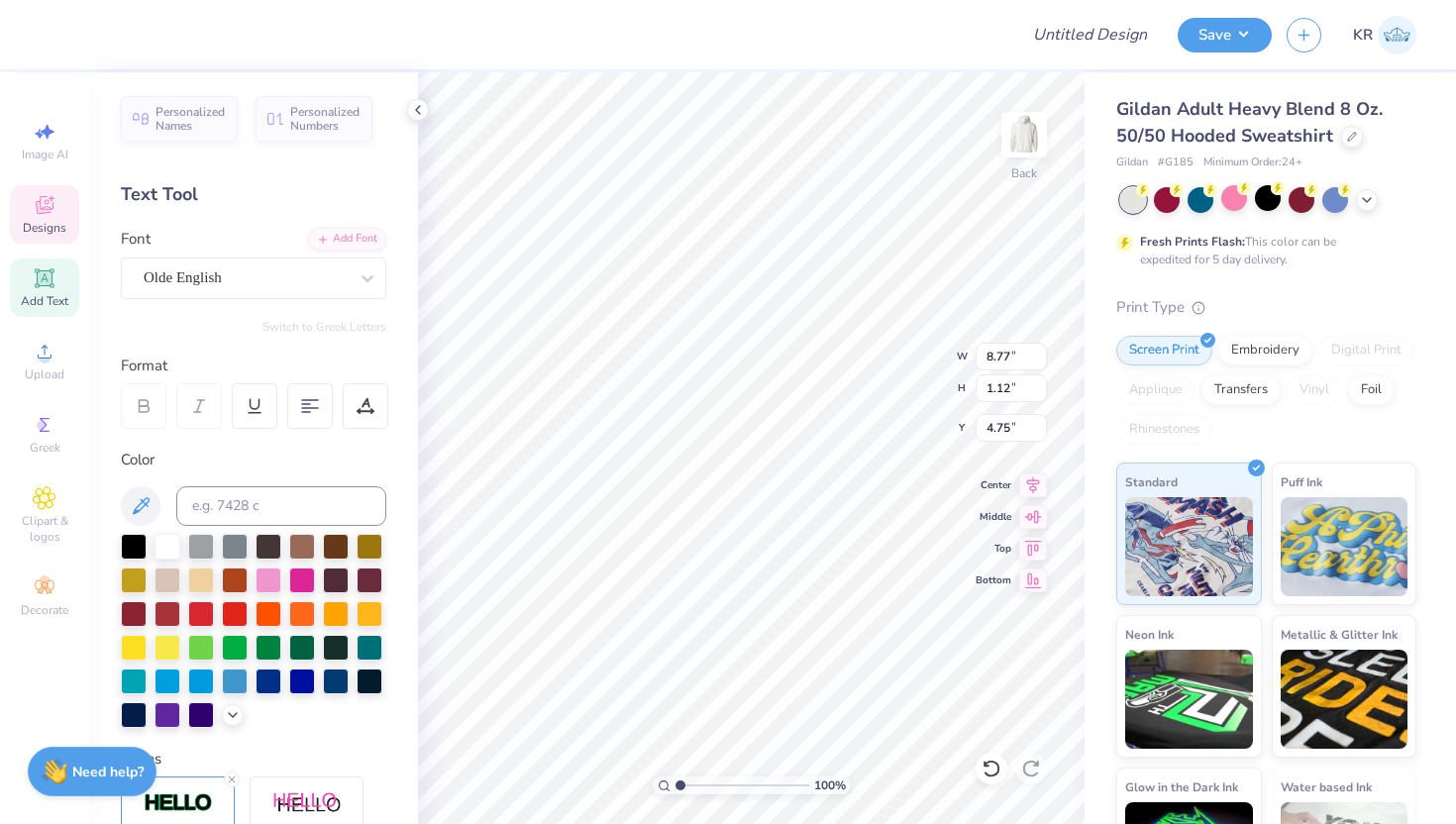 scroll, scrollTop: 0, scrollLeft: 4, axis: horizontal 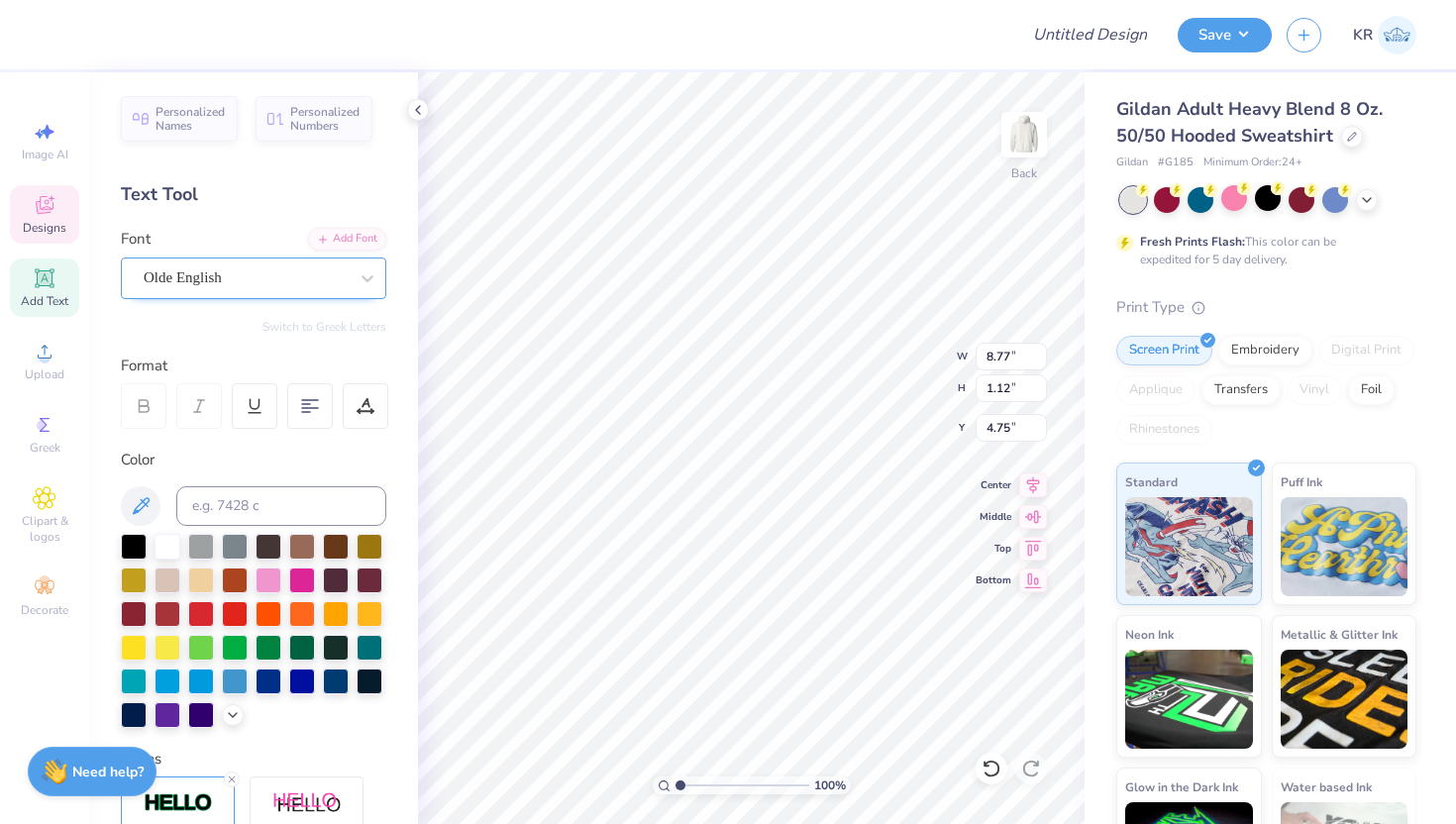 type on "The Tulane Hullabaloo" 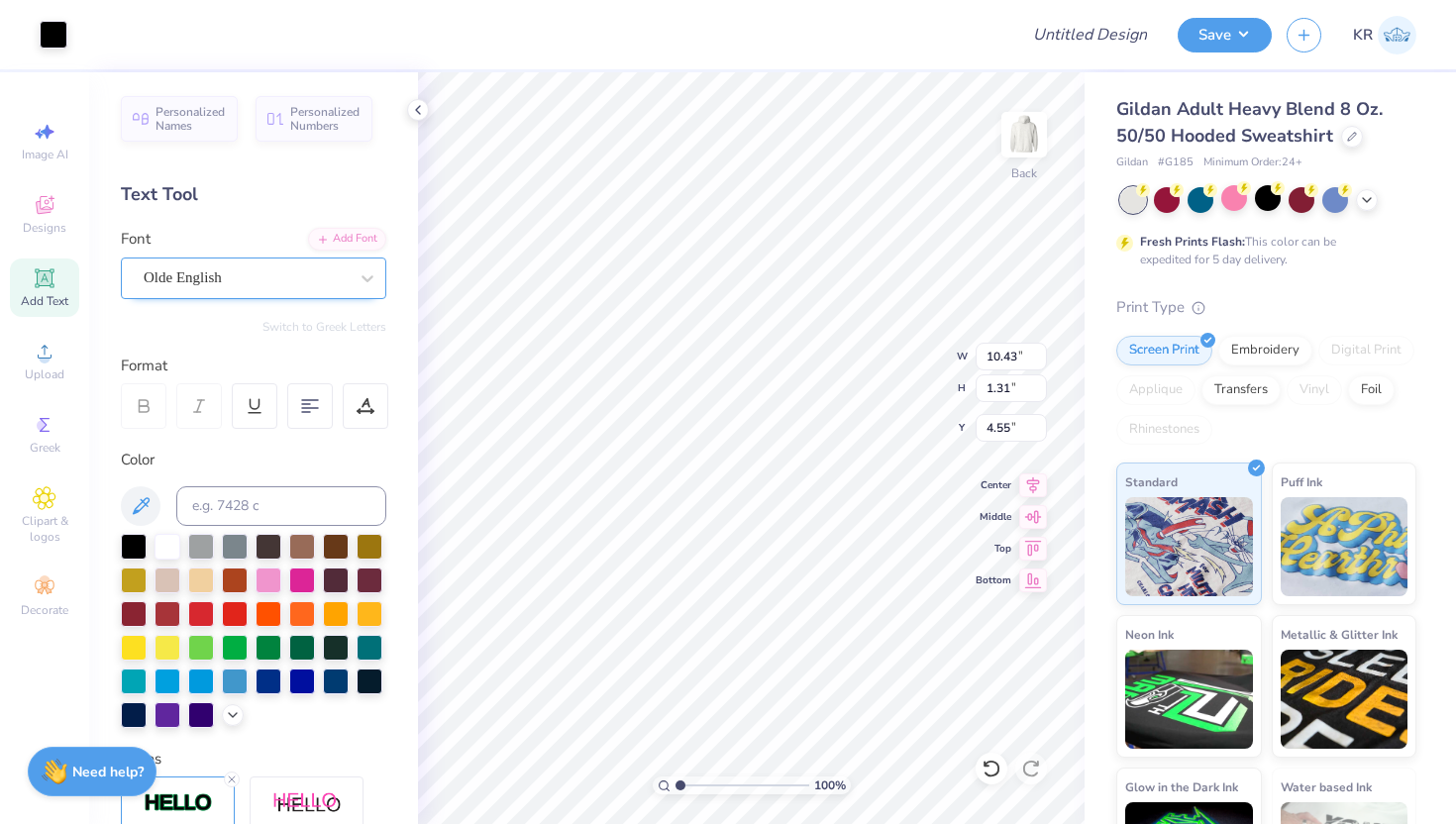 type on "10.43" 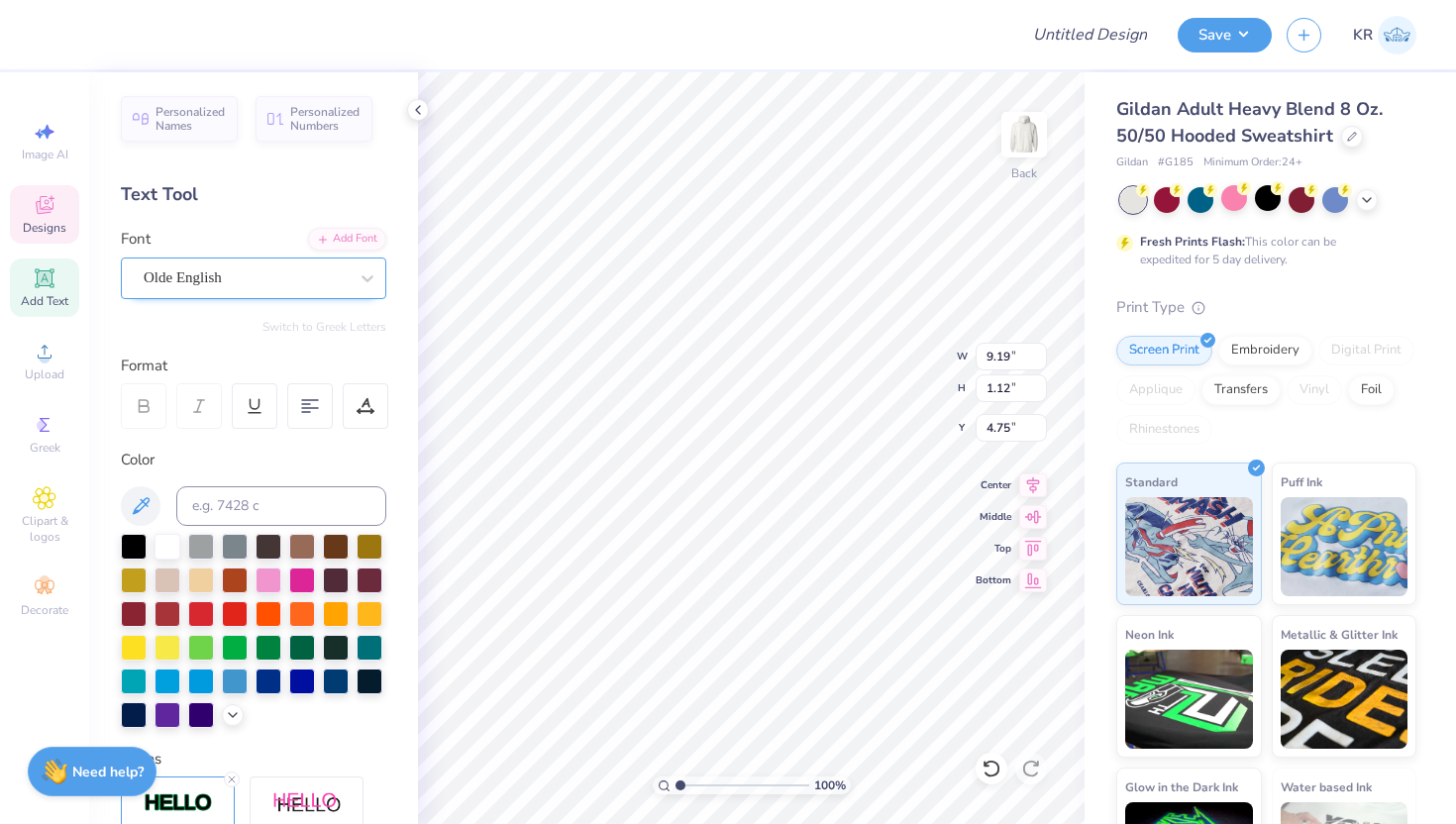 scroll, scrollTop: 0, scrollLeft: 8, axis: horizontal 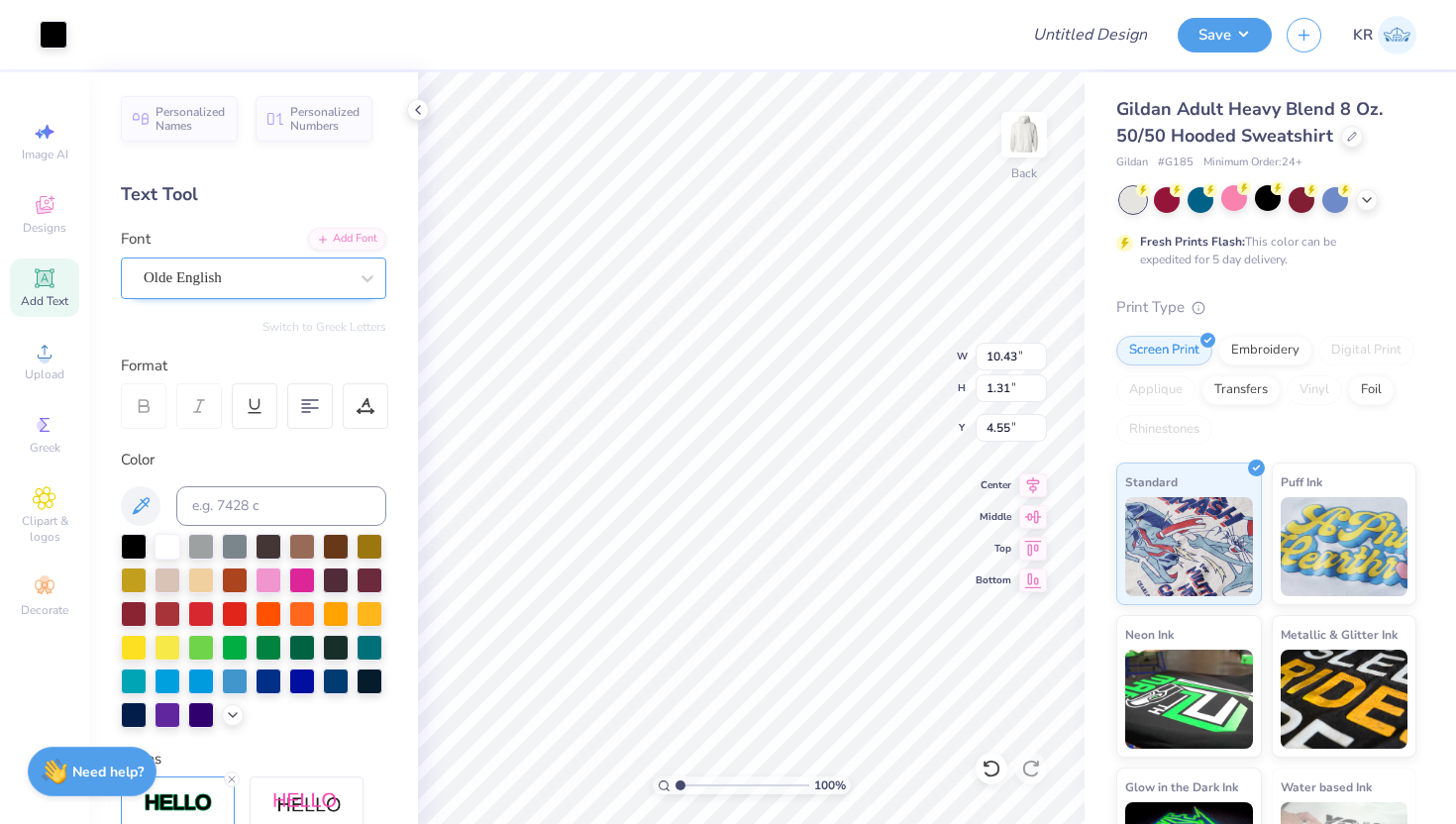 type on "10.43" 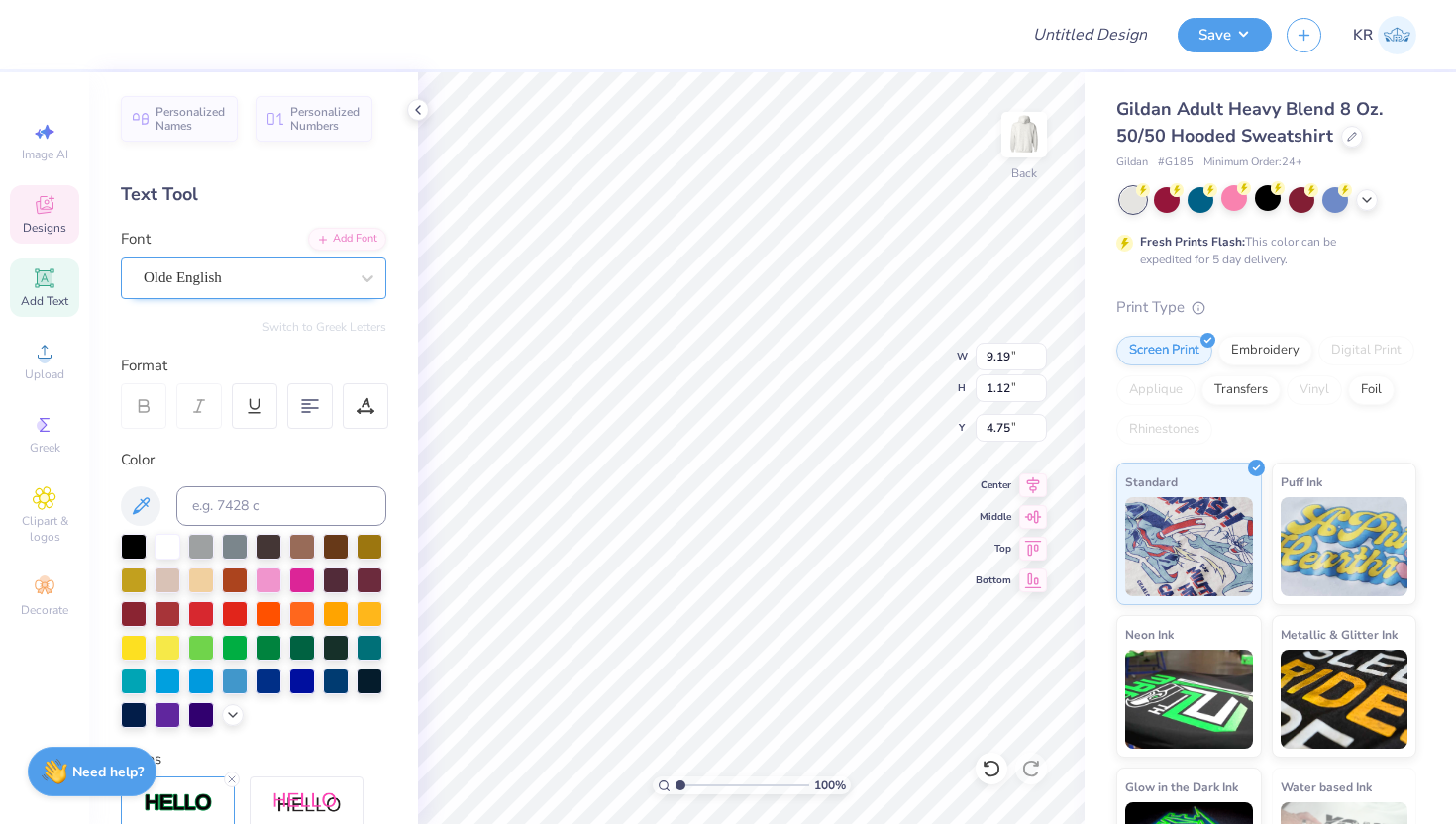 scroll, scrollTop: 0, scrollLeft: 6, axis: horizontal 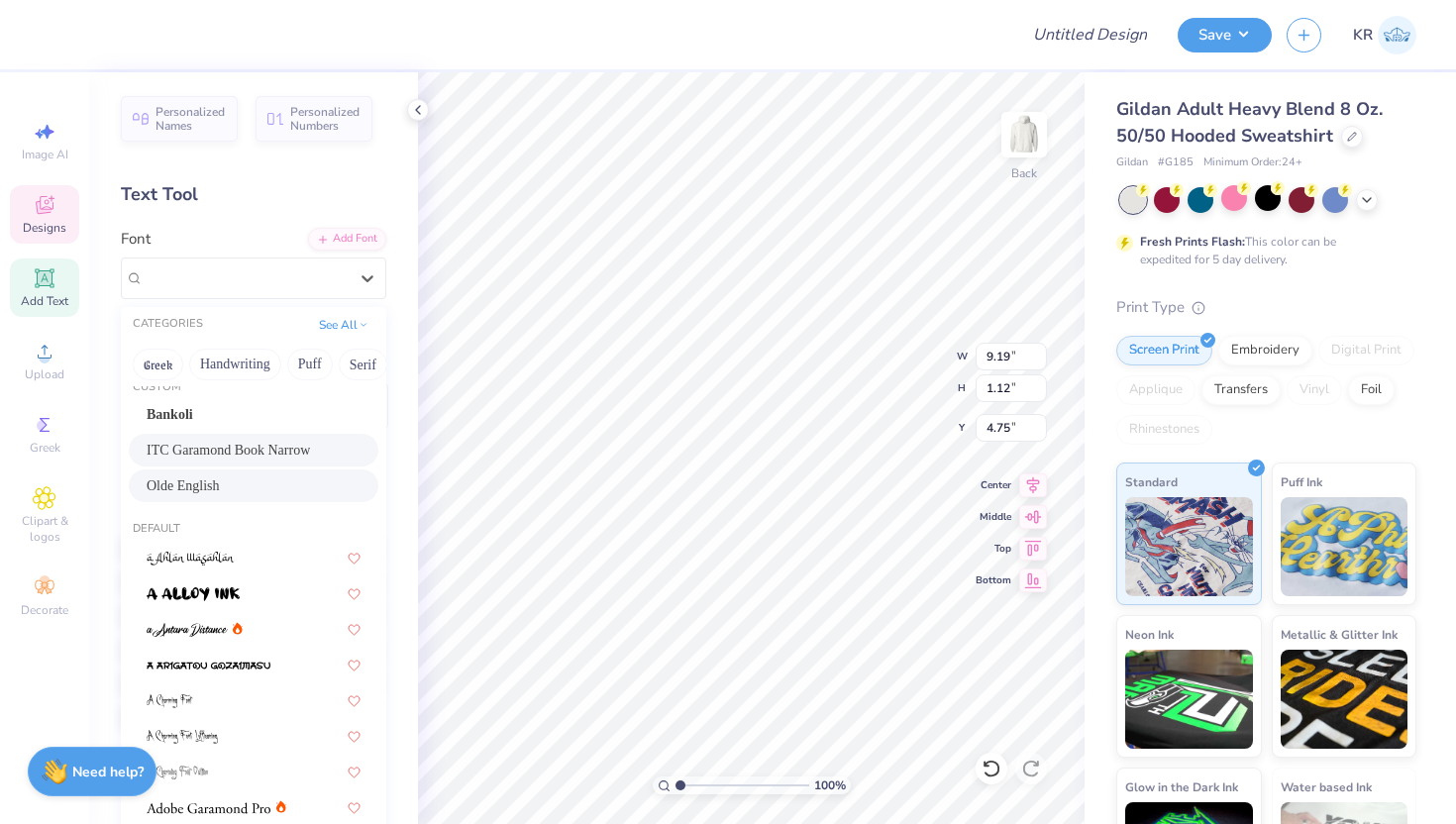 click on "ITC Garamond Book Narrow" at bounding box center (254, 450) 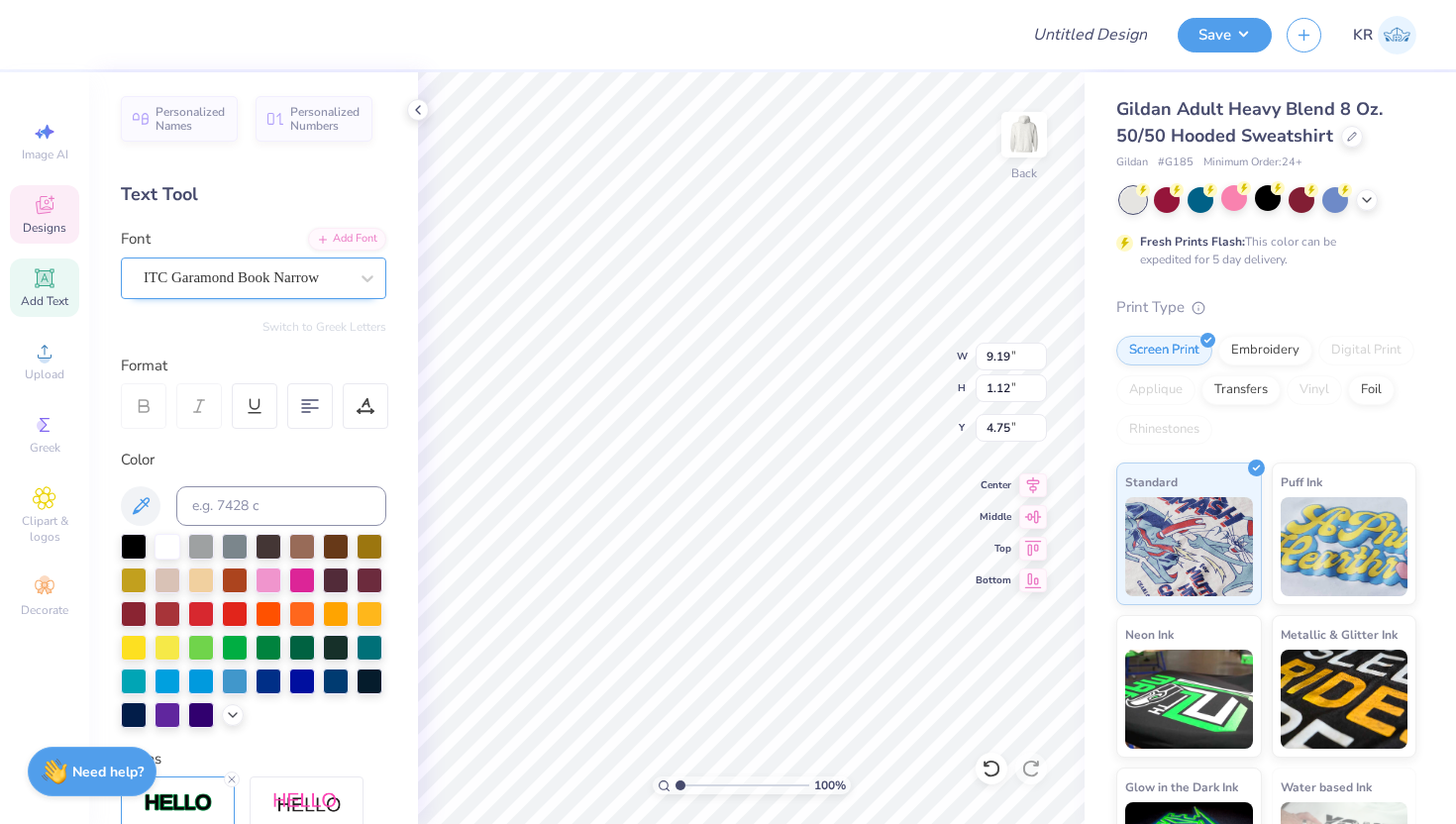 click on "ITC Garamond Book Narrow" at bounding box center (246, 277) 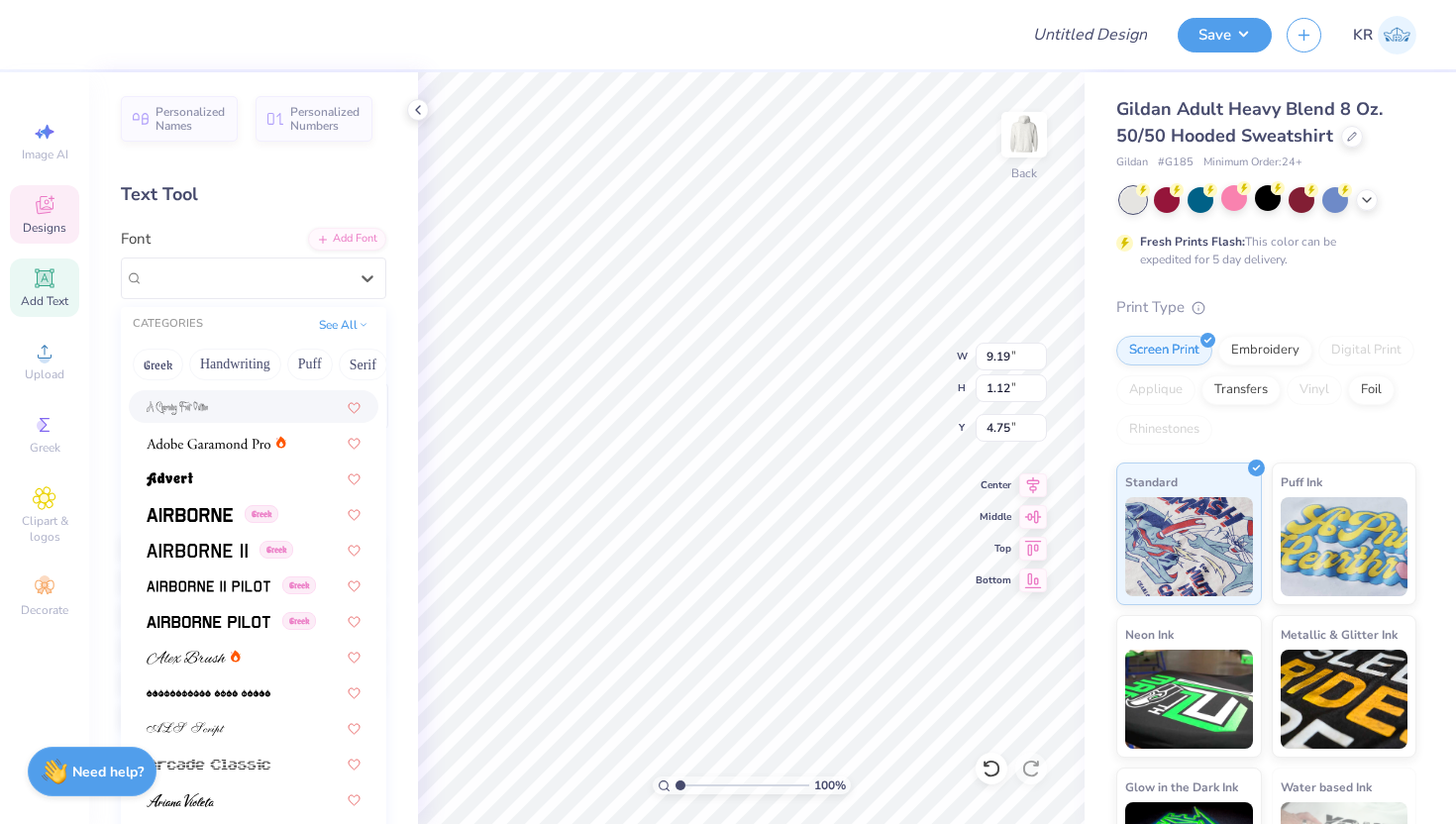 scroll, scrollTop: 383, scrollLeft: 0, axis: vertical 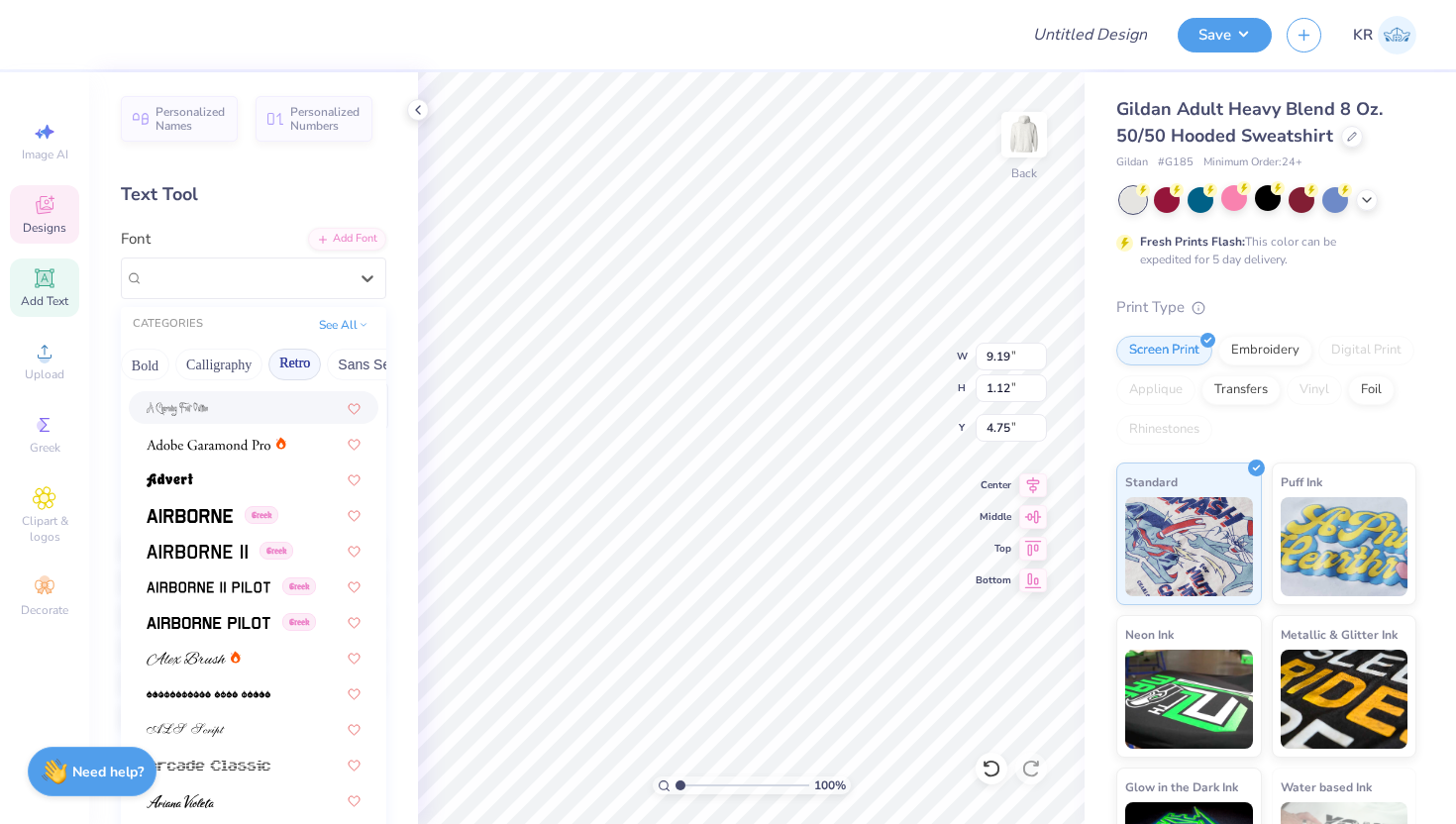 click on "Retro" at bounding box center (294, 364) 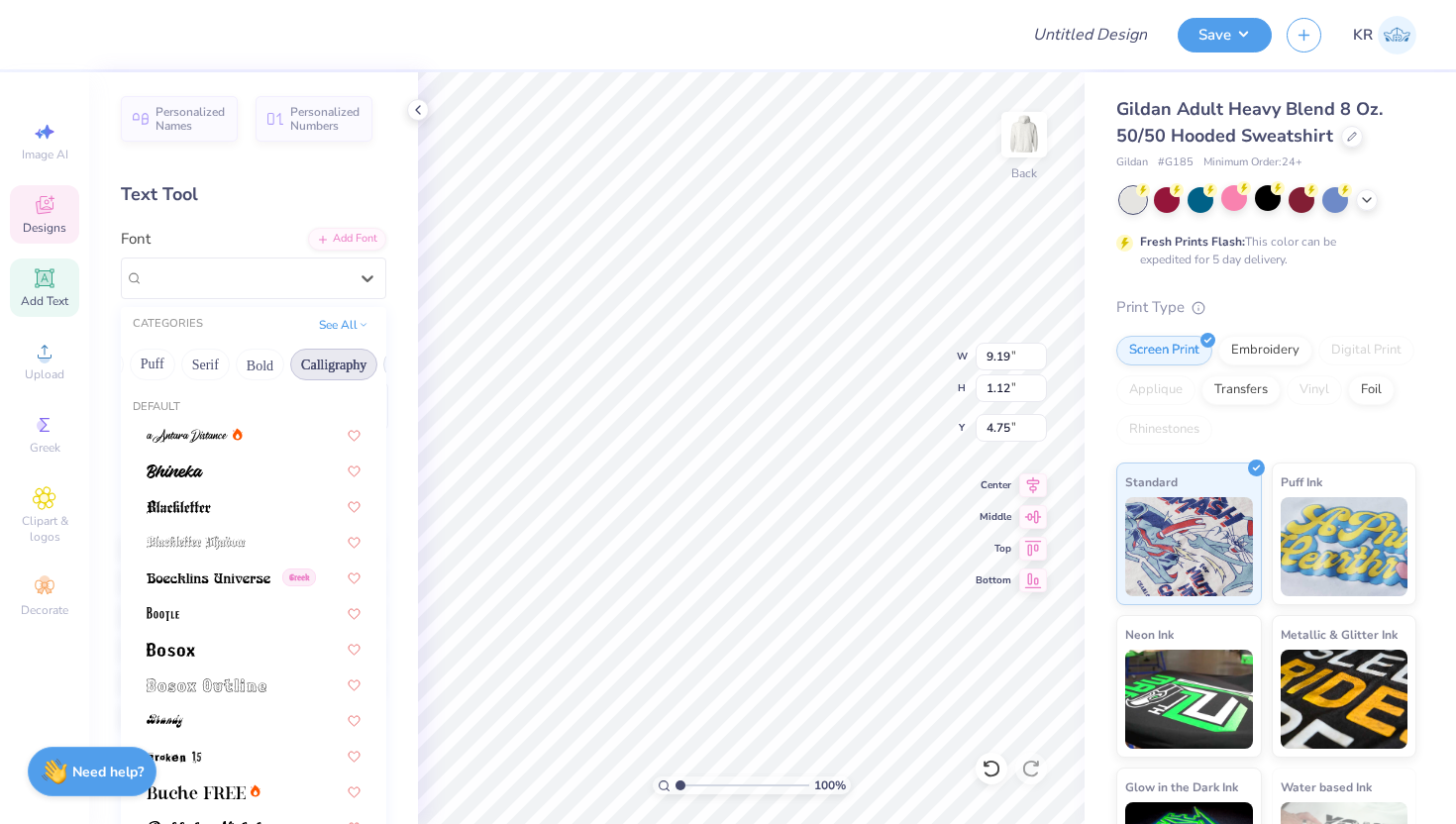 scroll, scrollTop: 0, scrollLeft: 153, axis: horizontal 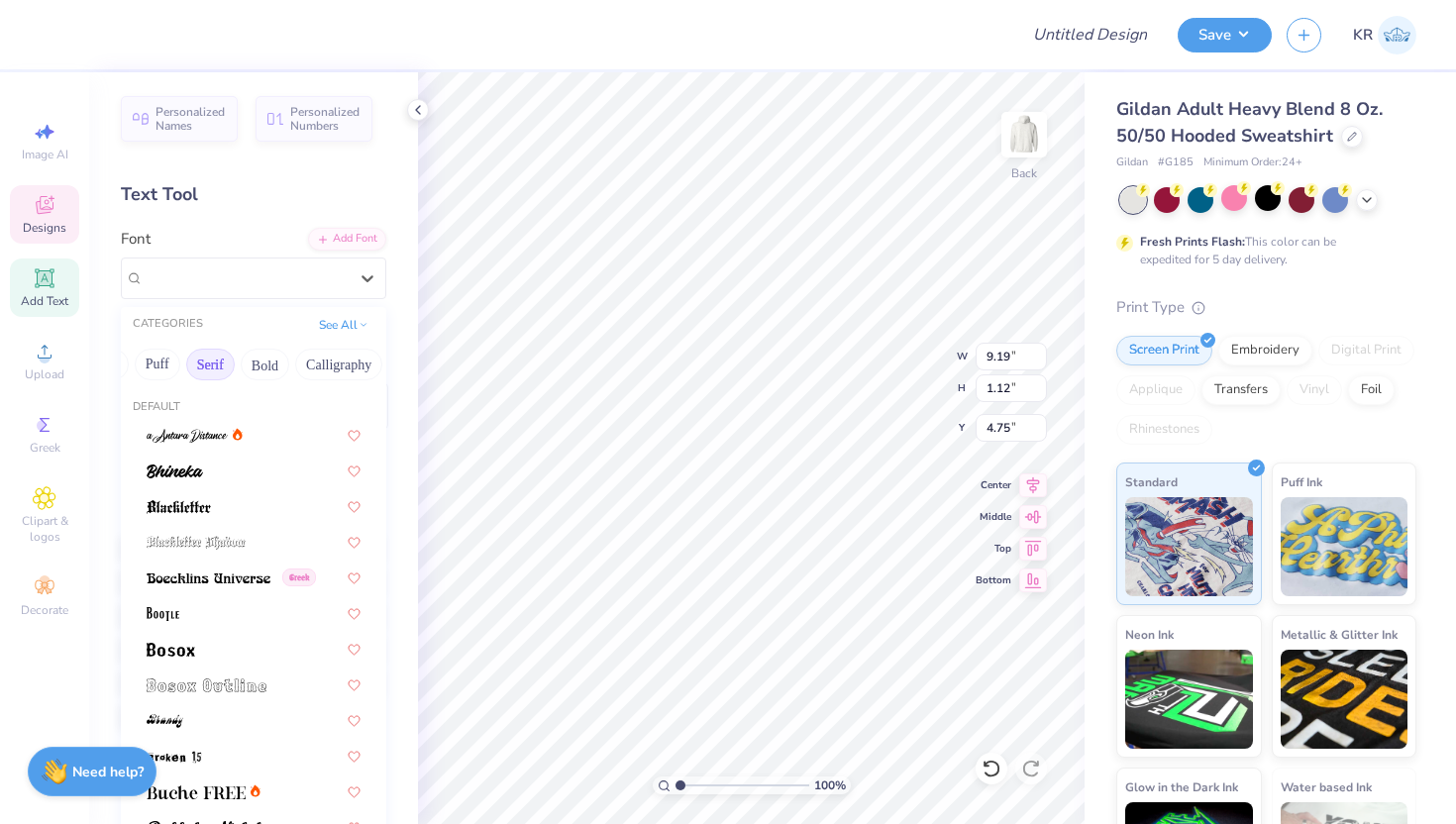 click on "Serif" at bounding box center [210, 364] 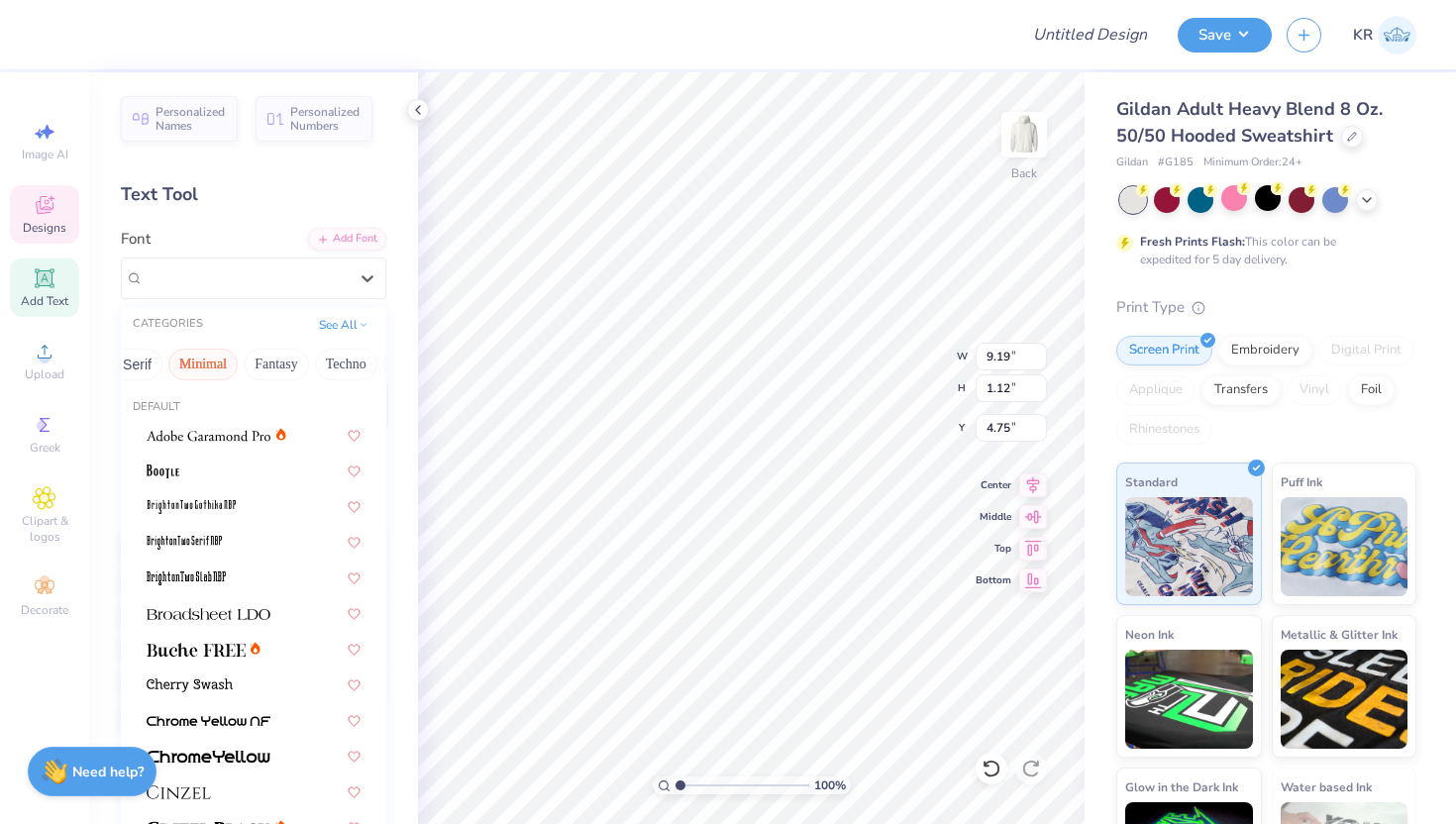 scroll, scrollTop: 0, scrollLeft: 524, axis: horizontal 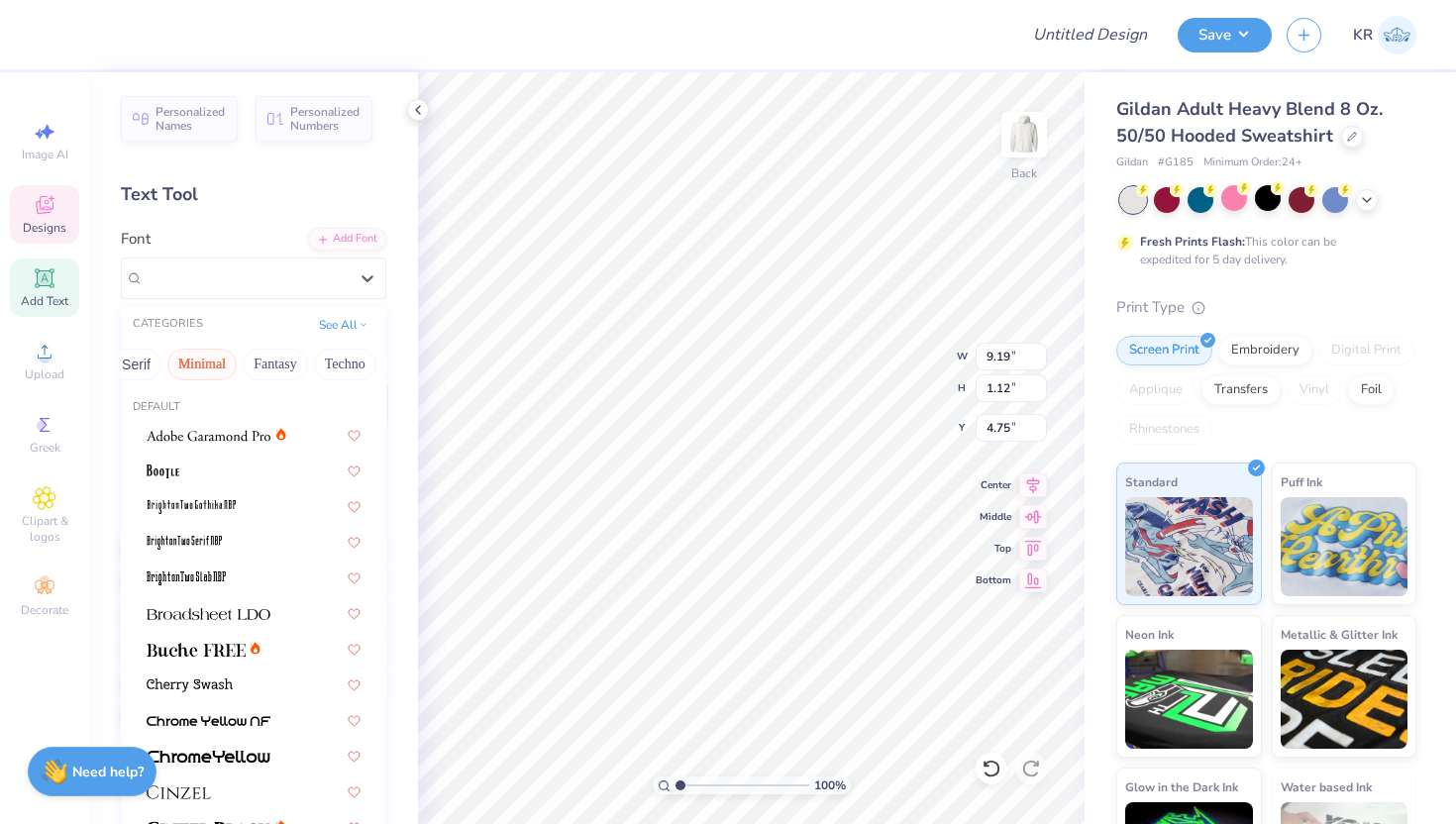 click on "Minimal" at bounding box center (202, 364) 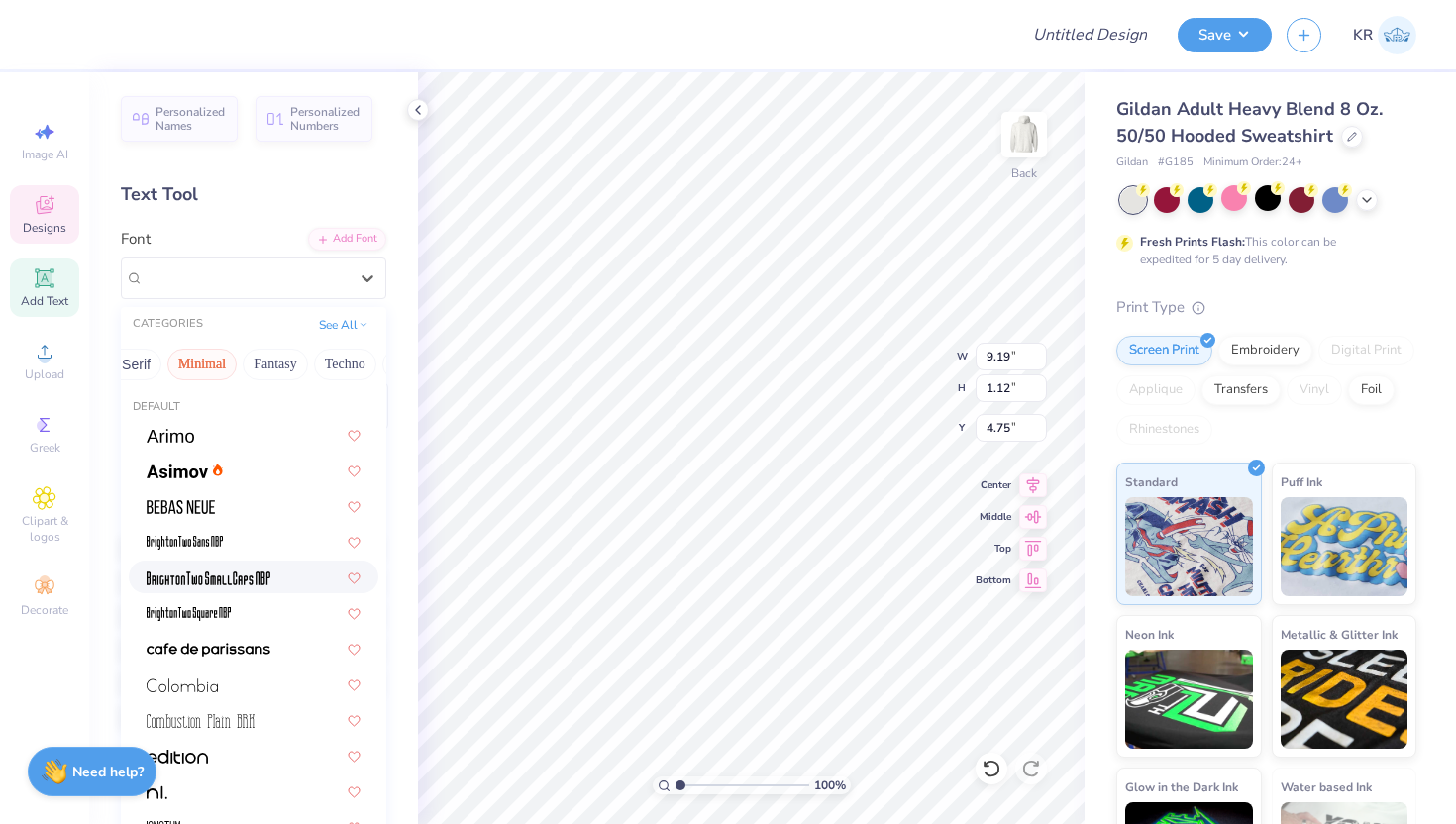 scroll, scrollTop: 378, scrollLeft: 0, axis: vertical 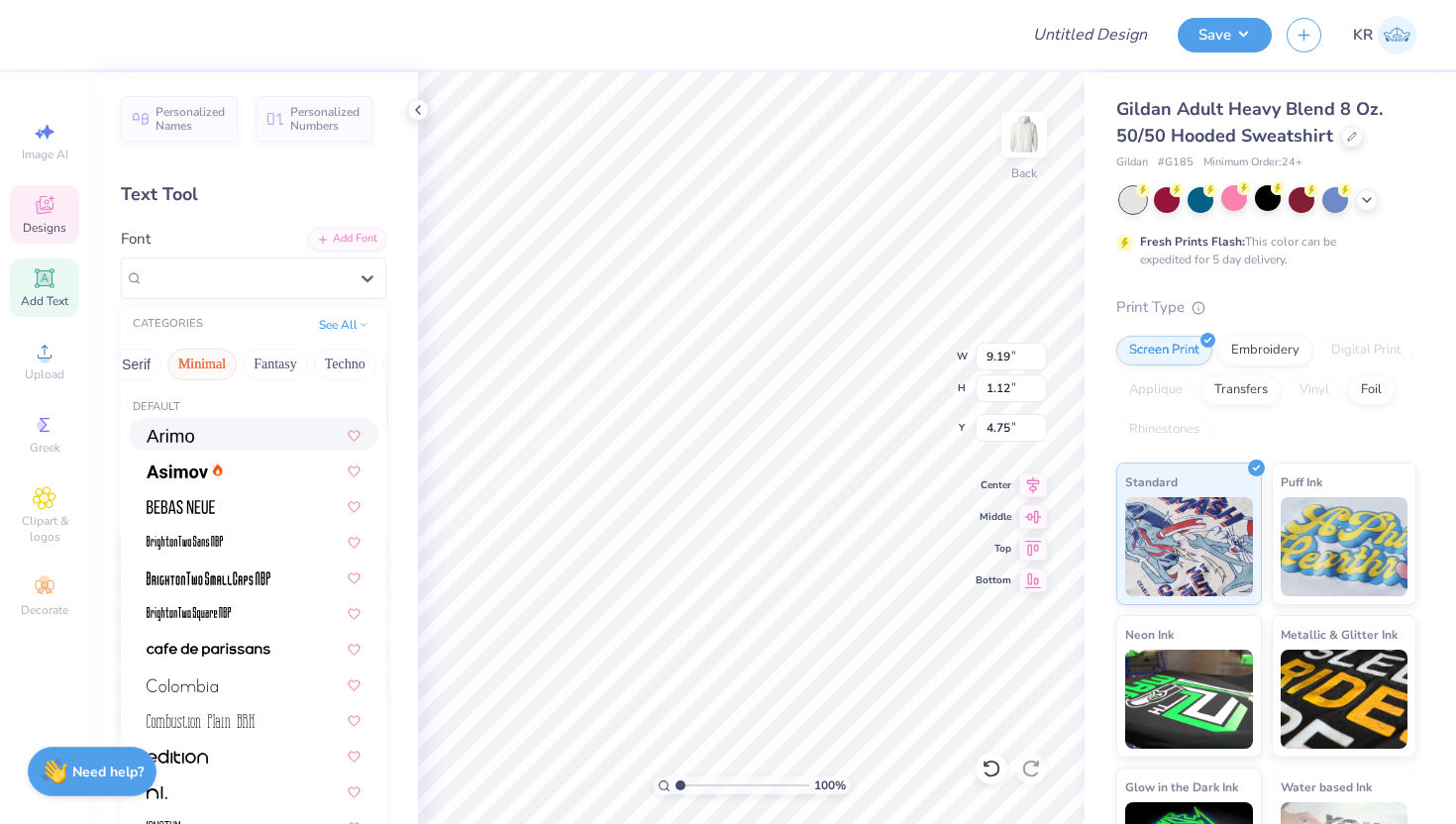click on "Minimal" at bounding box center (202, 364) 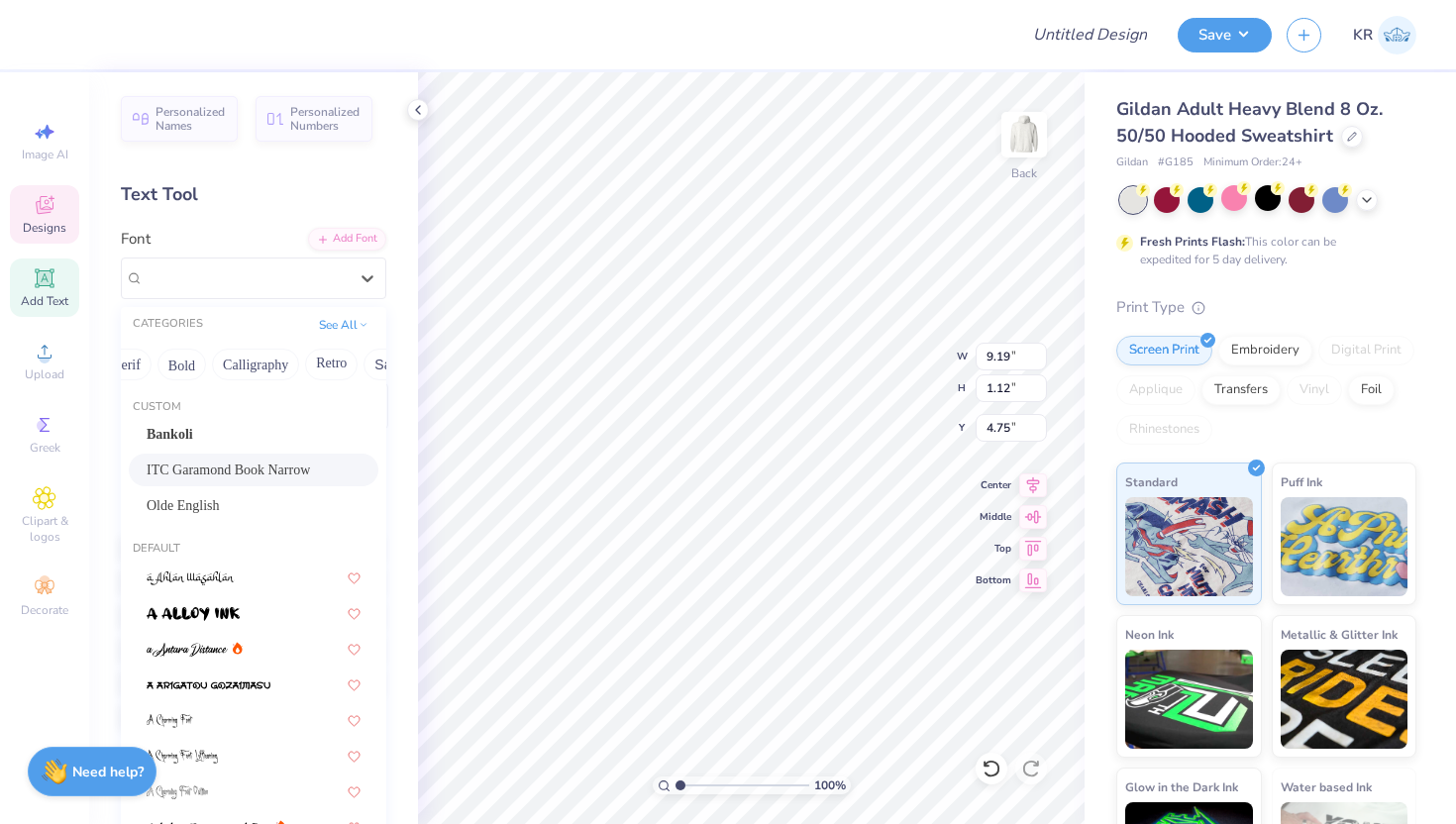 scroll, scrollTop: 0, scrollLeft: 0, axis: both 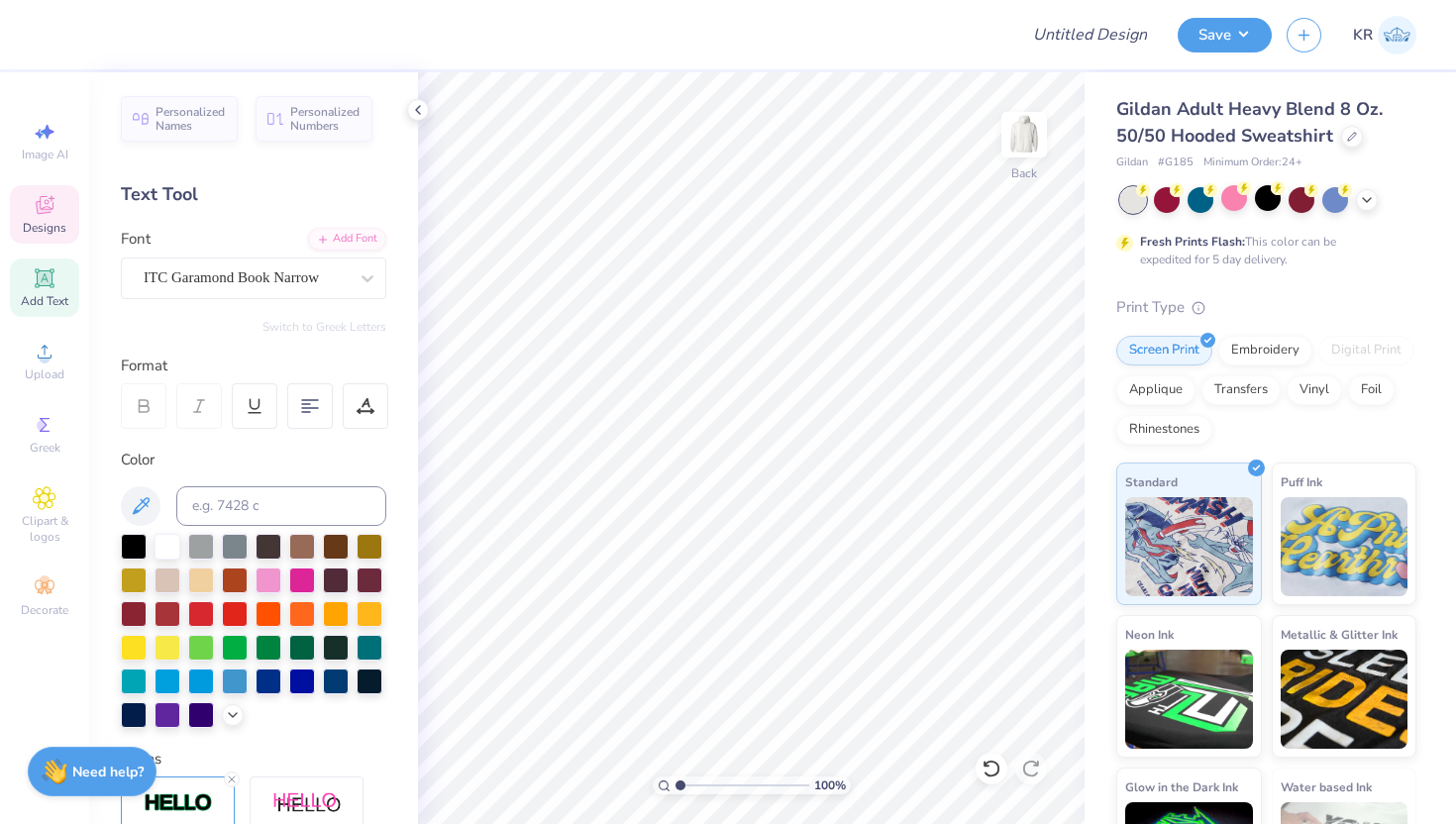 click on "Designs" at bounding box center (45, 228) 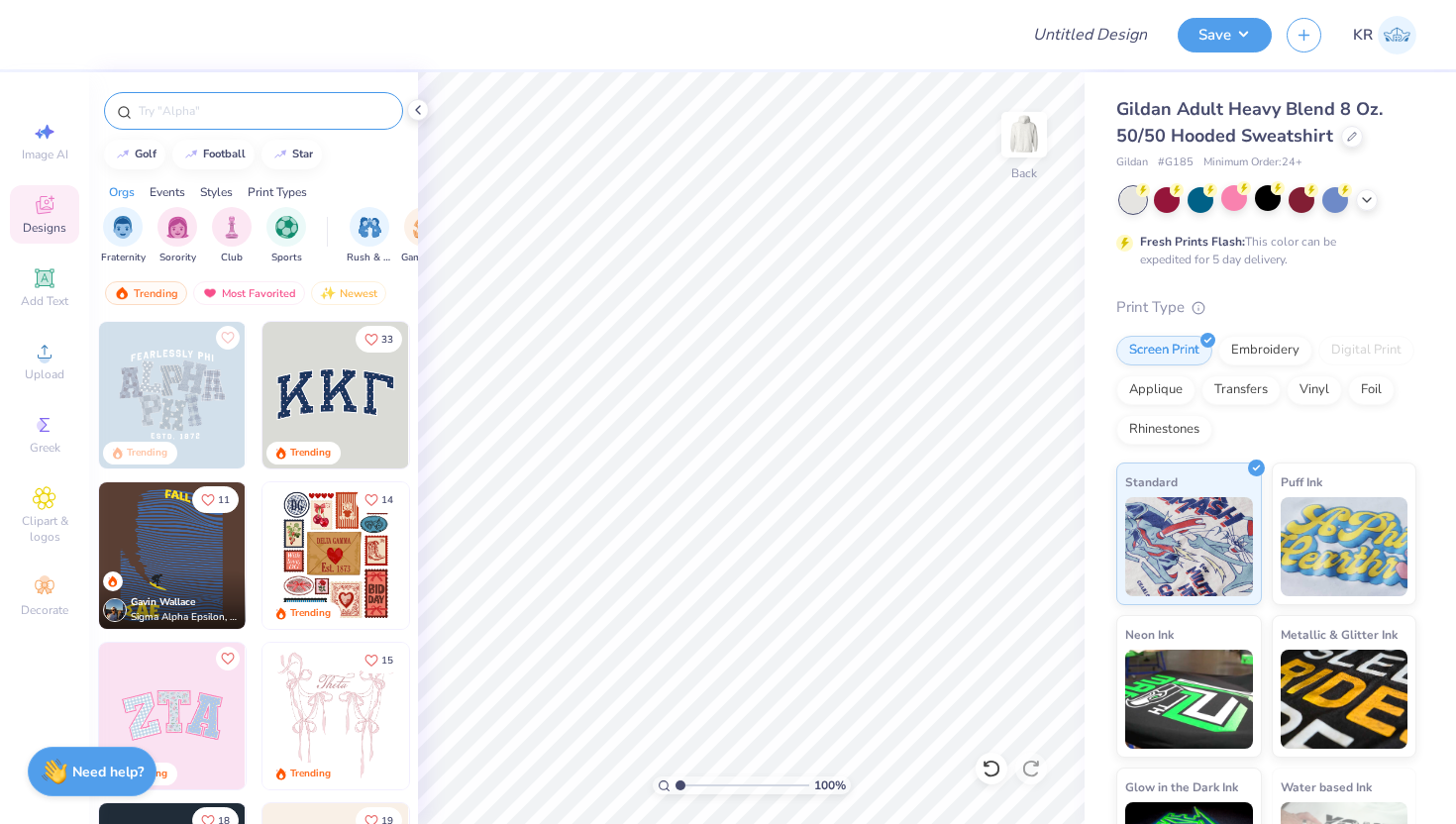 click at bounding box center (263, 111) 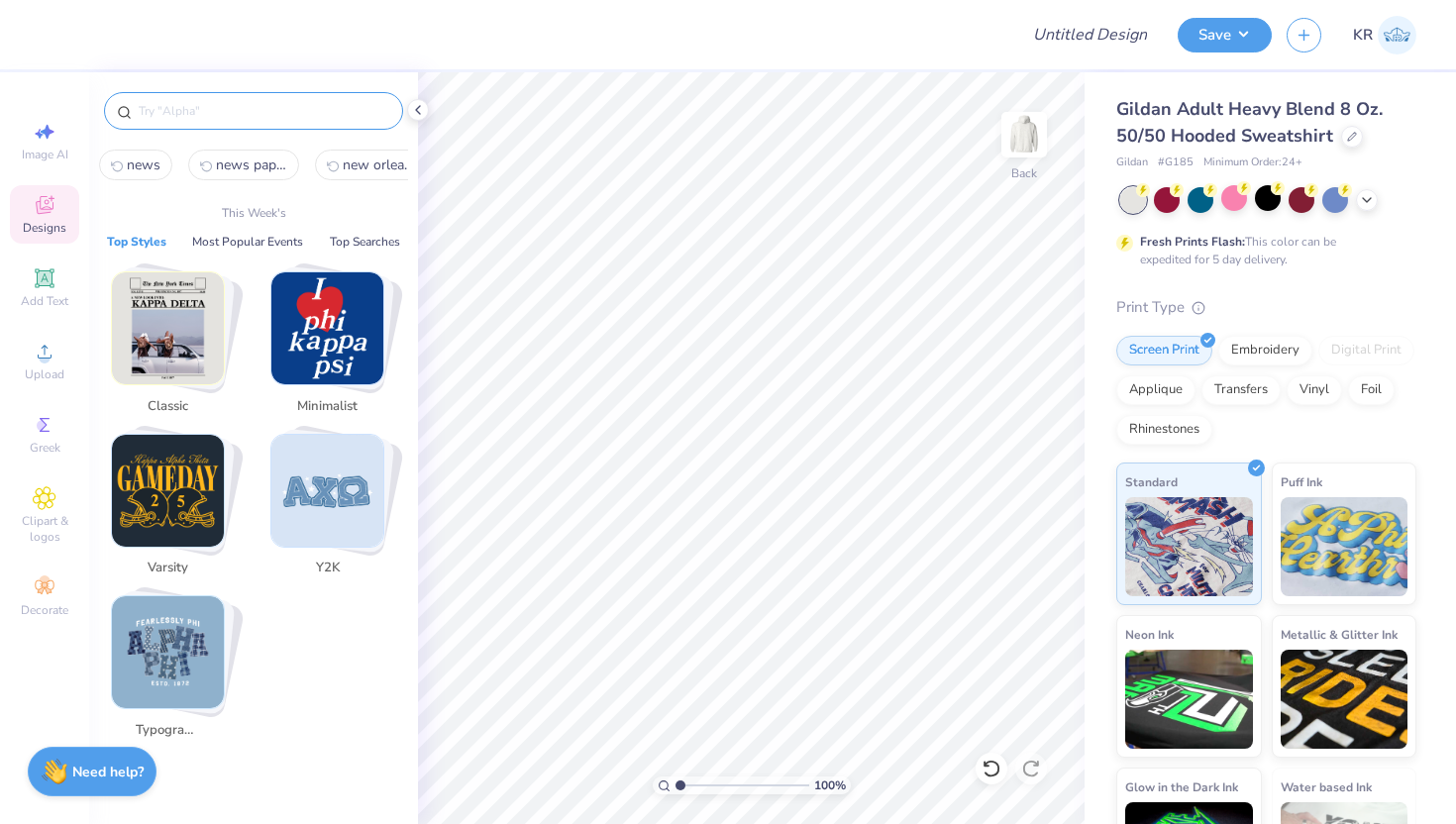 click on "news paper" at bounding box center [252, 164] 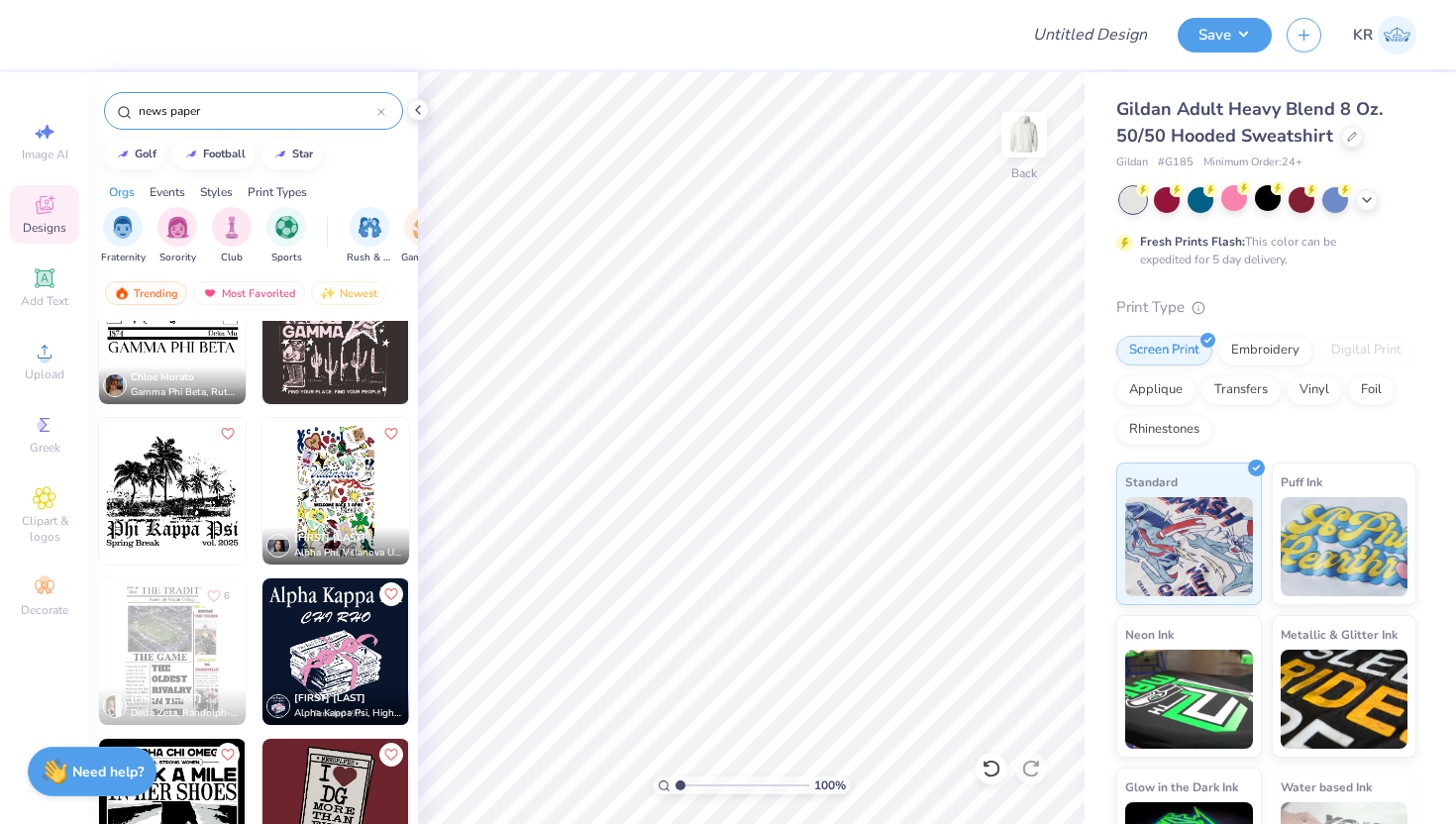 scroll, scrollTop: 0, scrollLeft: 0, axis: both 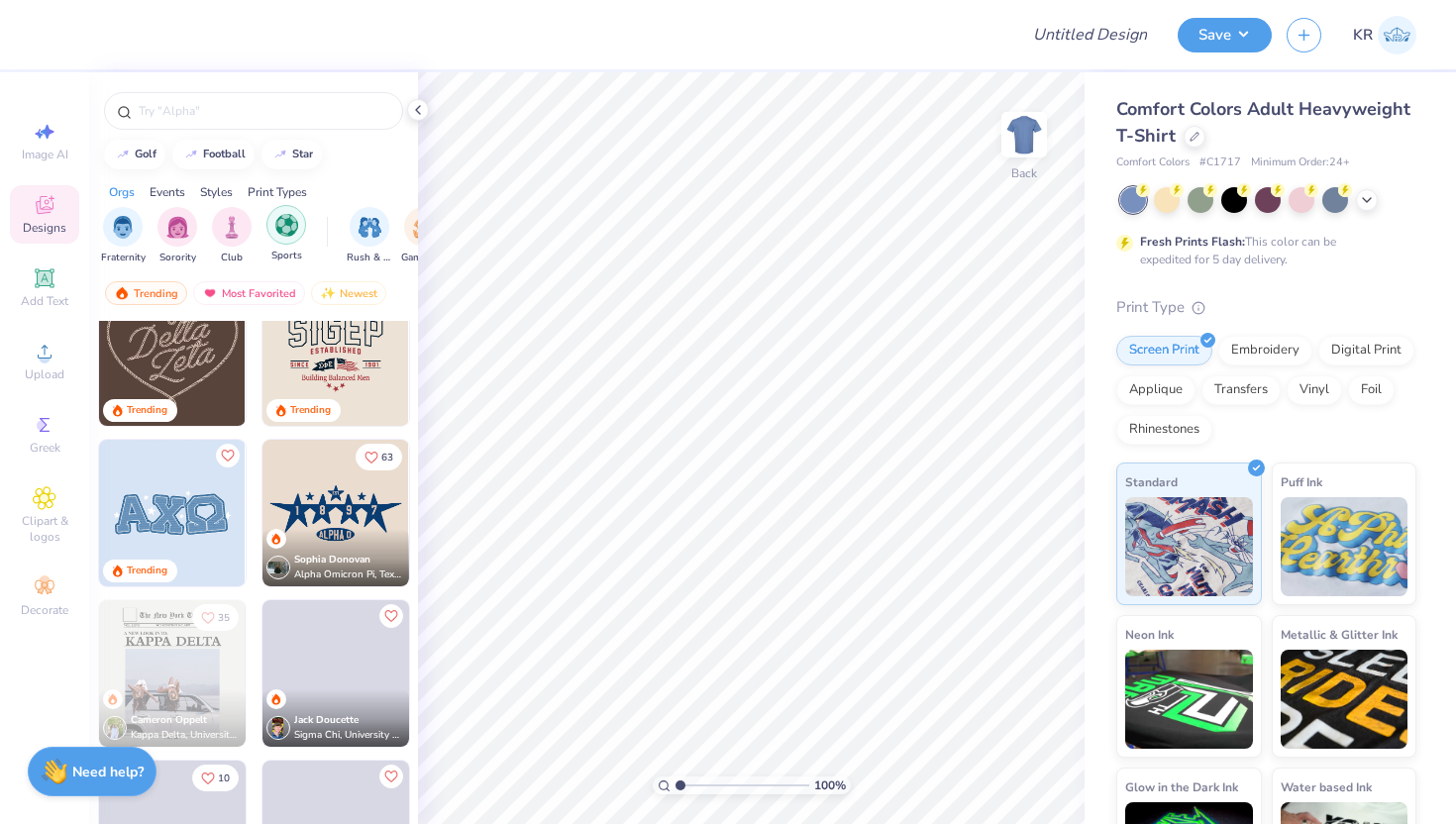 click at bounding box center (286, 225) 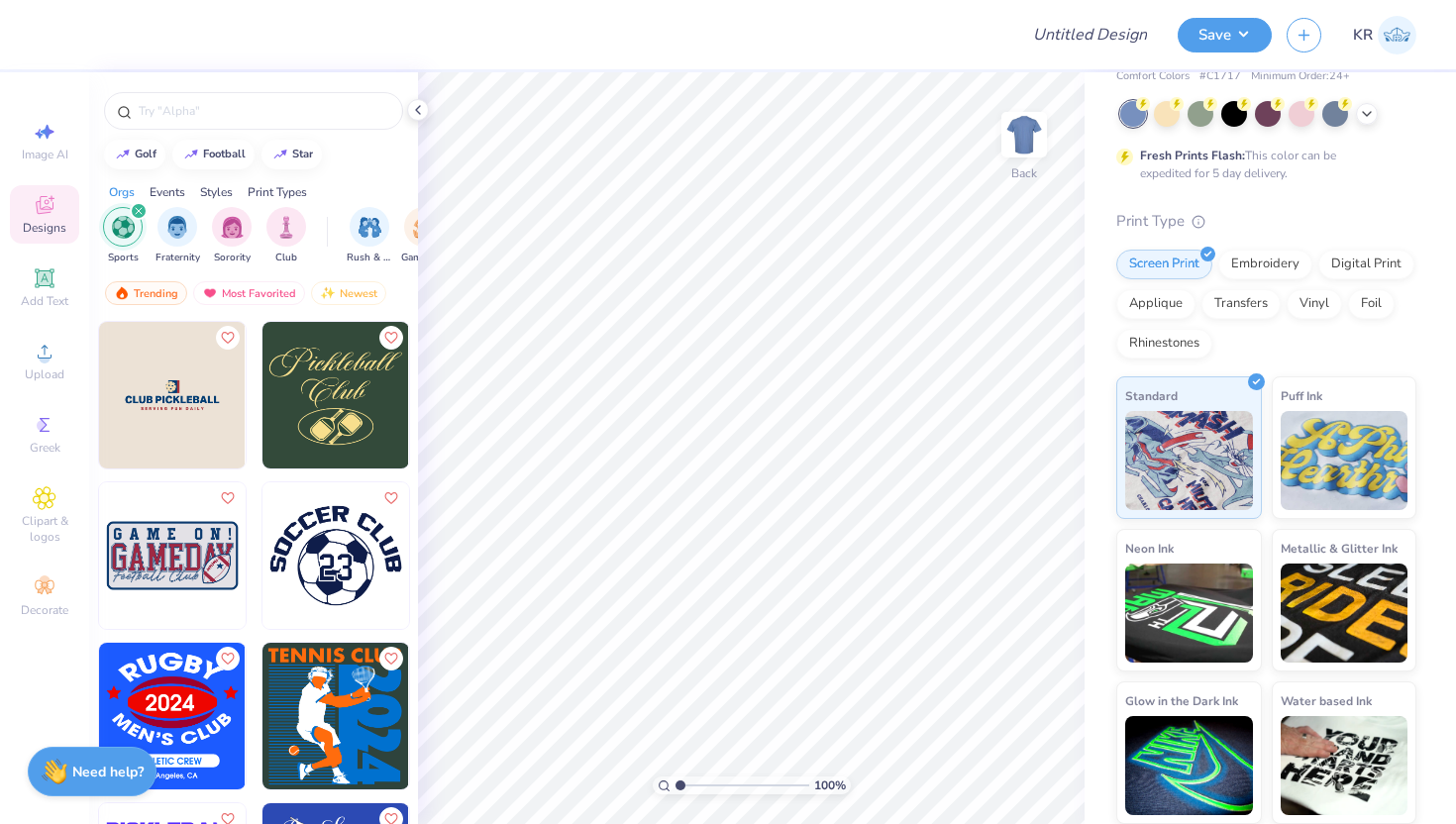 scroll, scrollTop: 0, scrollLeft: 0, axis: both 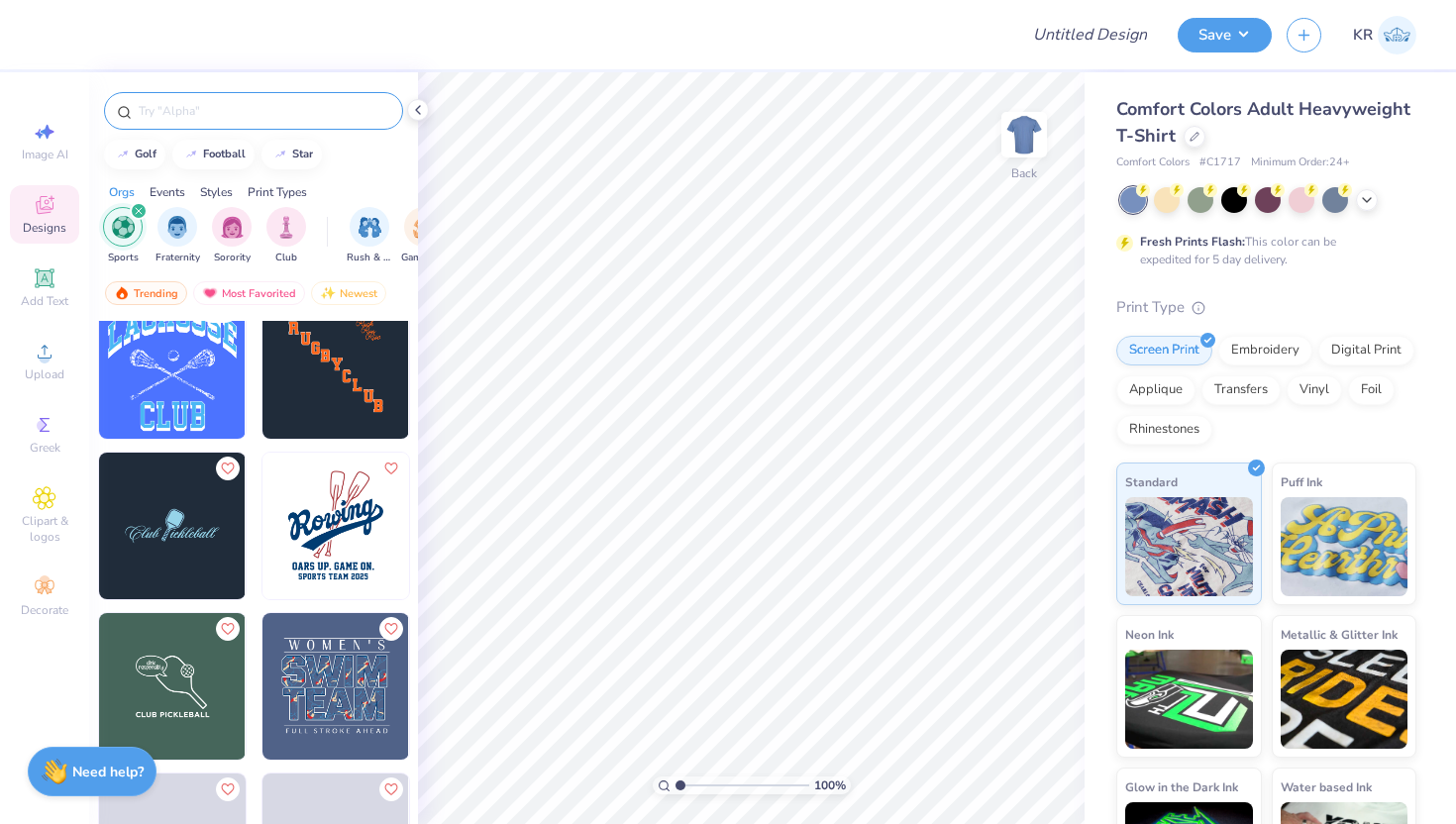 click at bounding box center (263, 111) 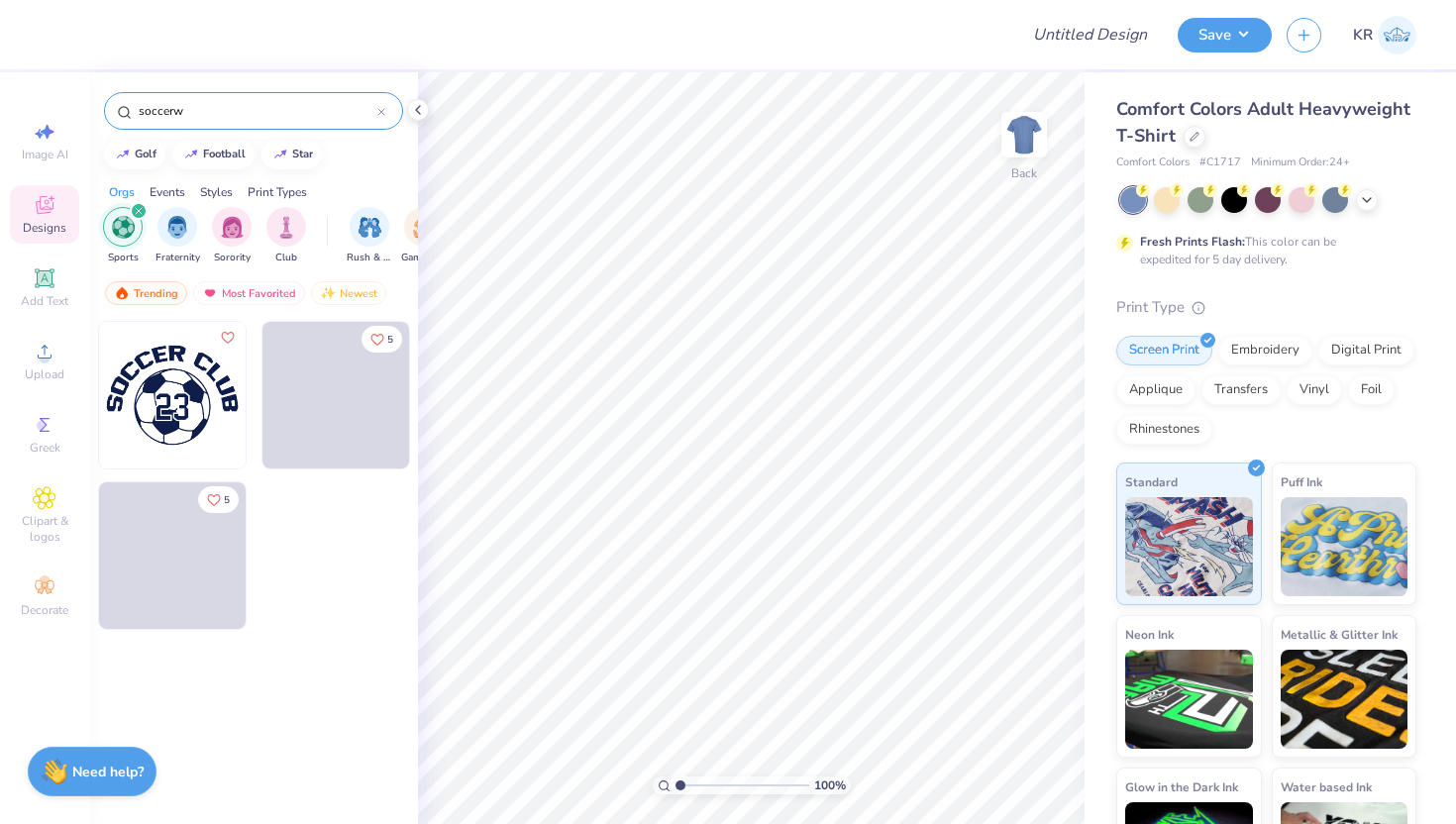 type on "soccer" 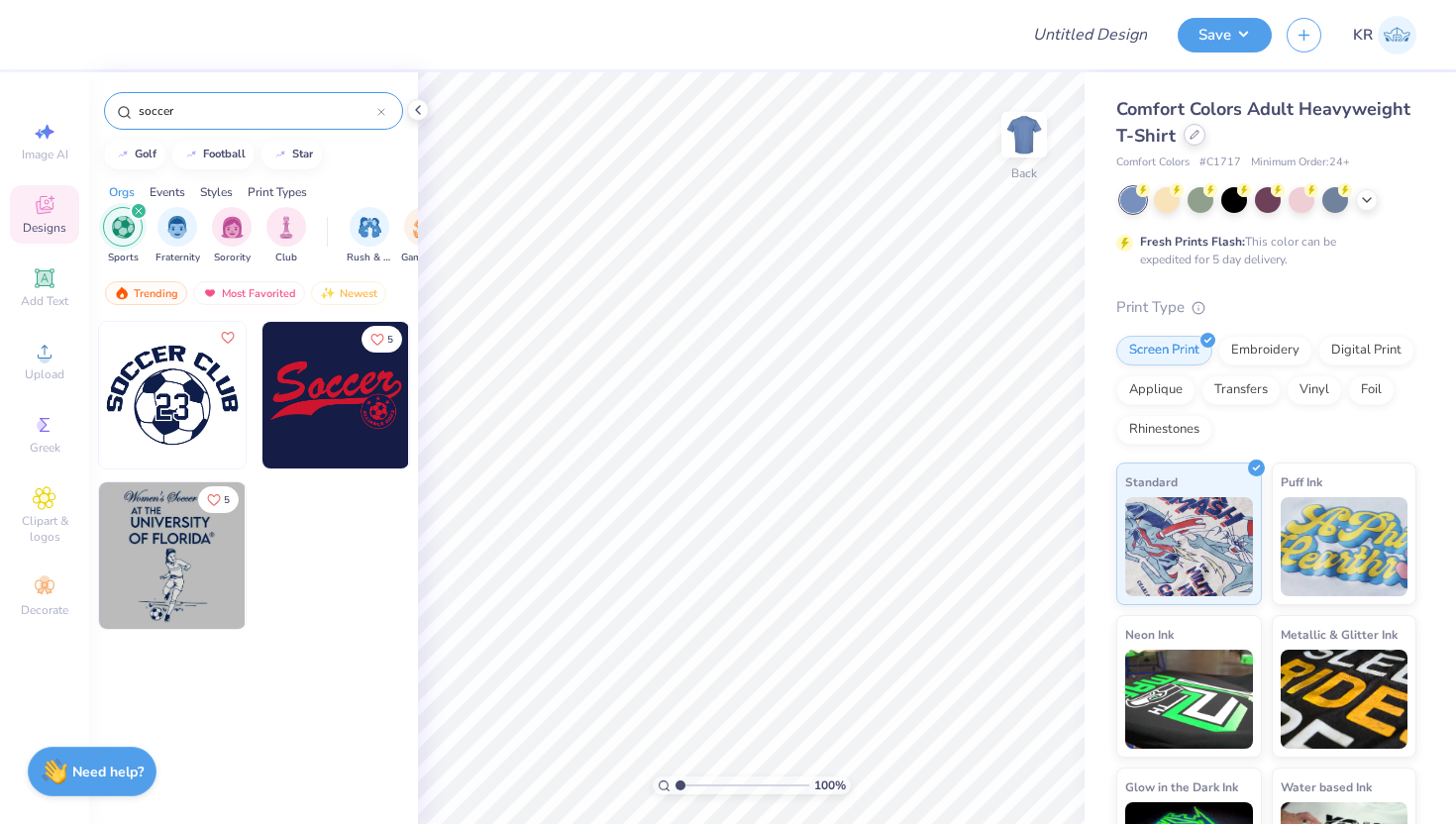 click 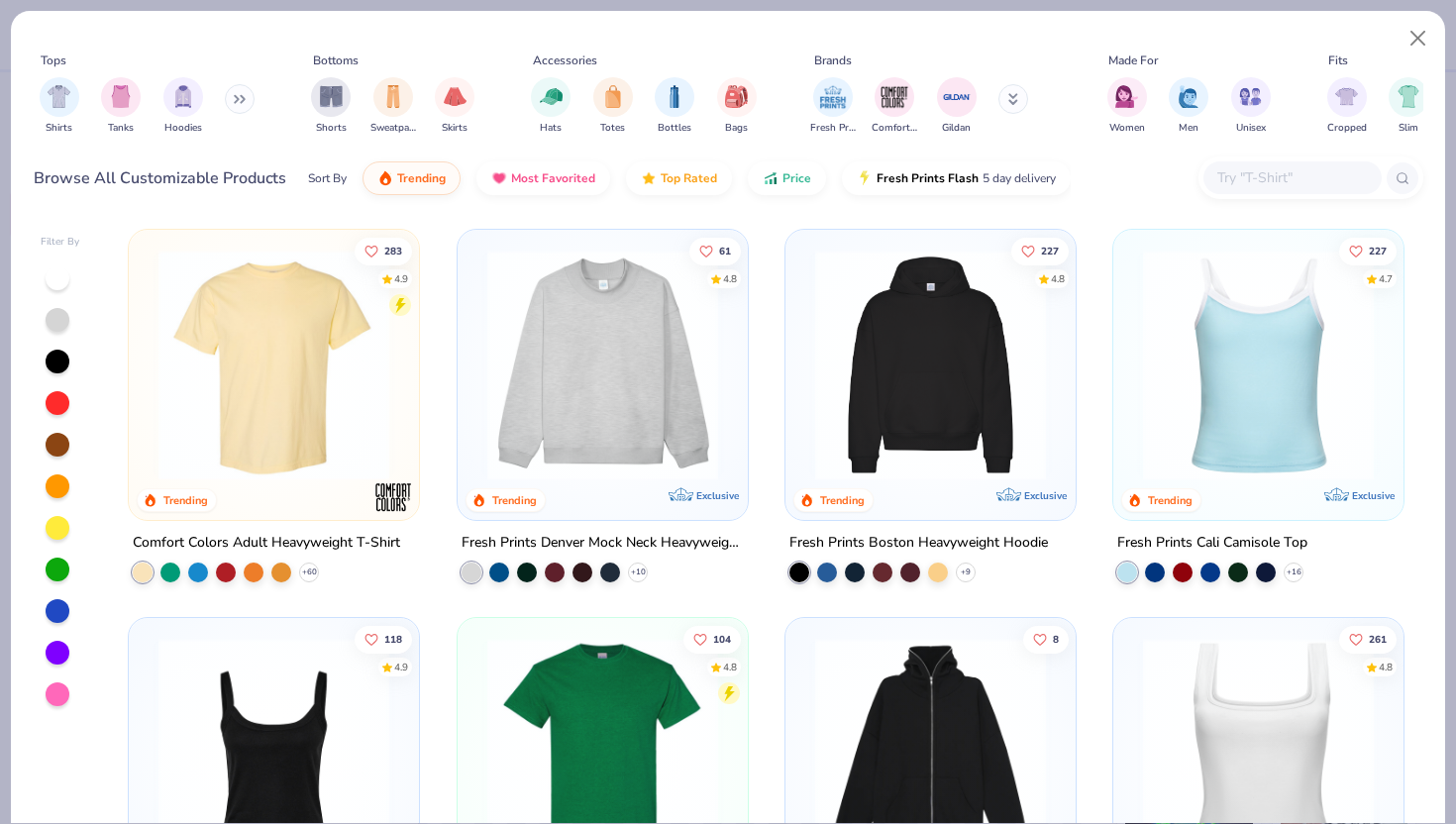 click 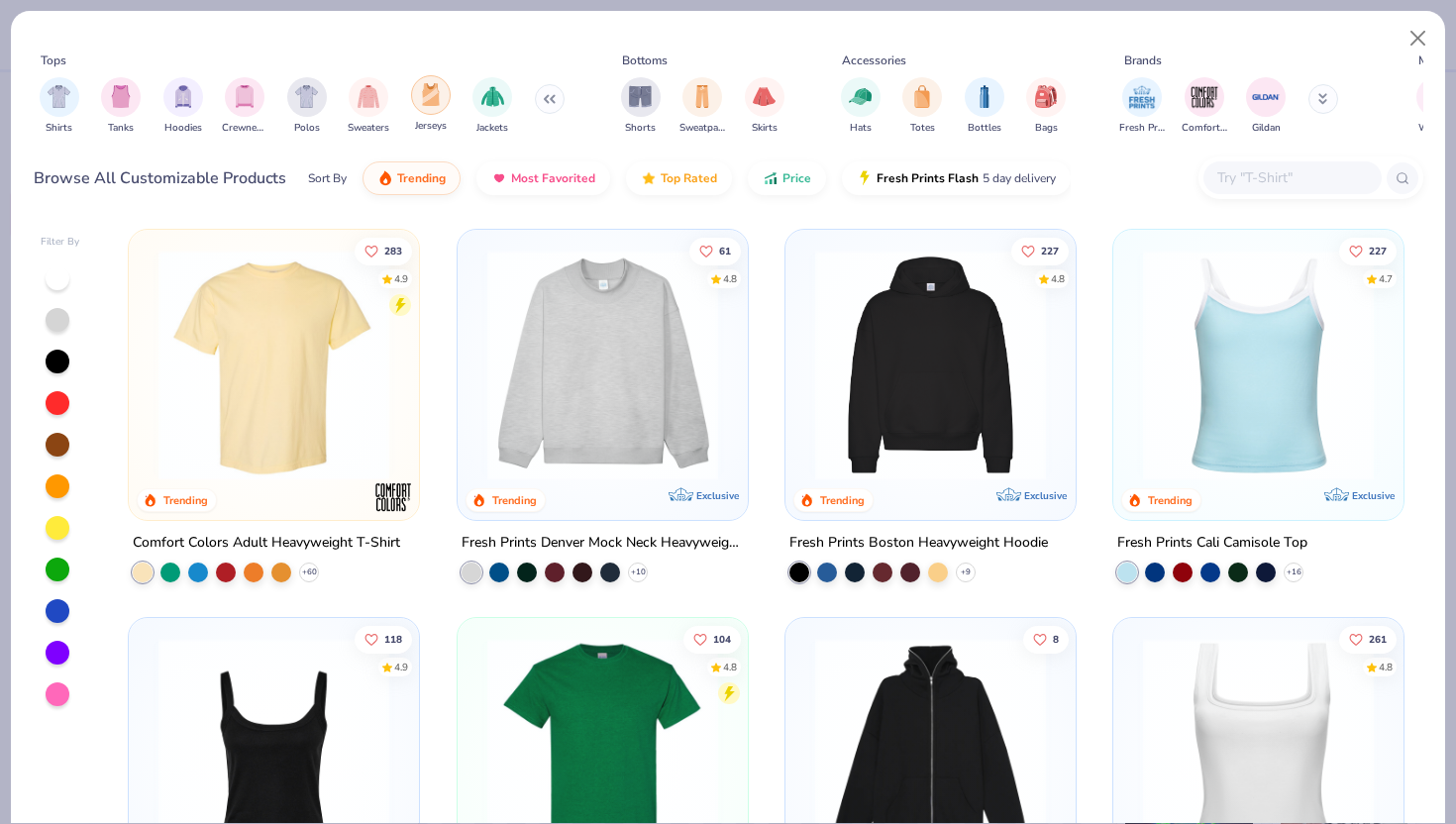 click at bounding box center (431, 95) 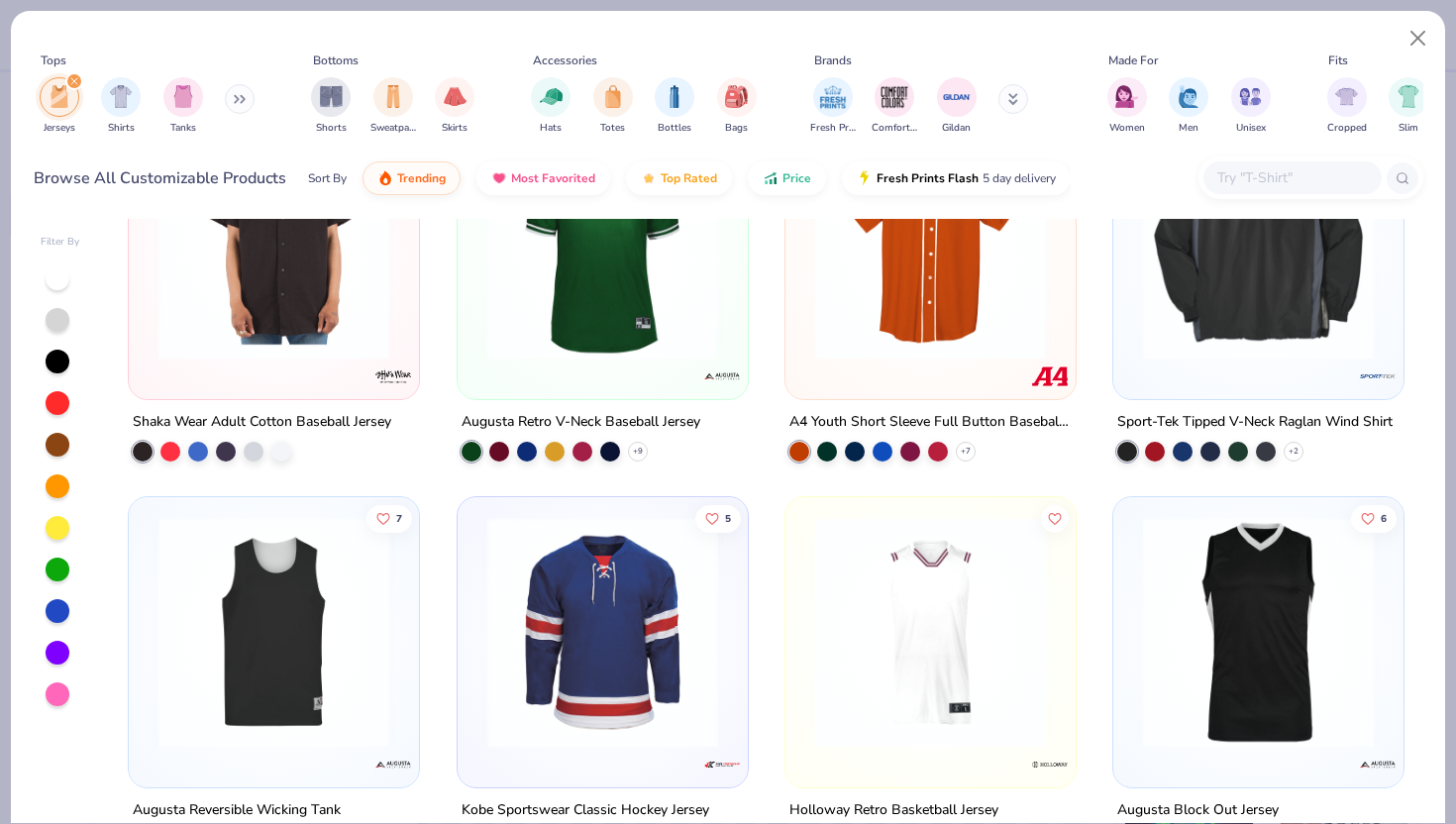 scroll, scrollTop: 0, scrollLeft: 0, axis: both 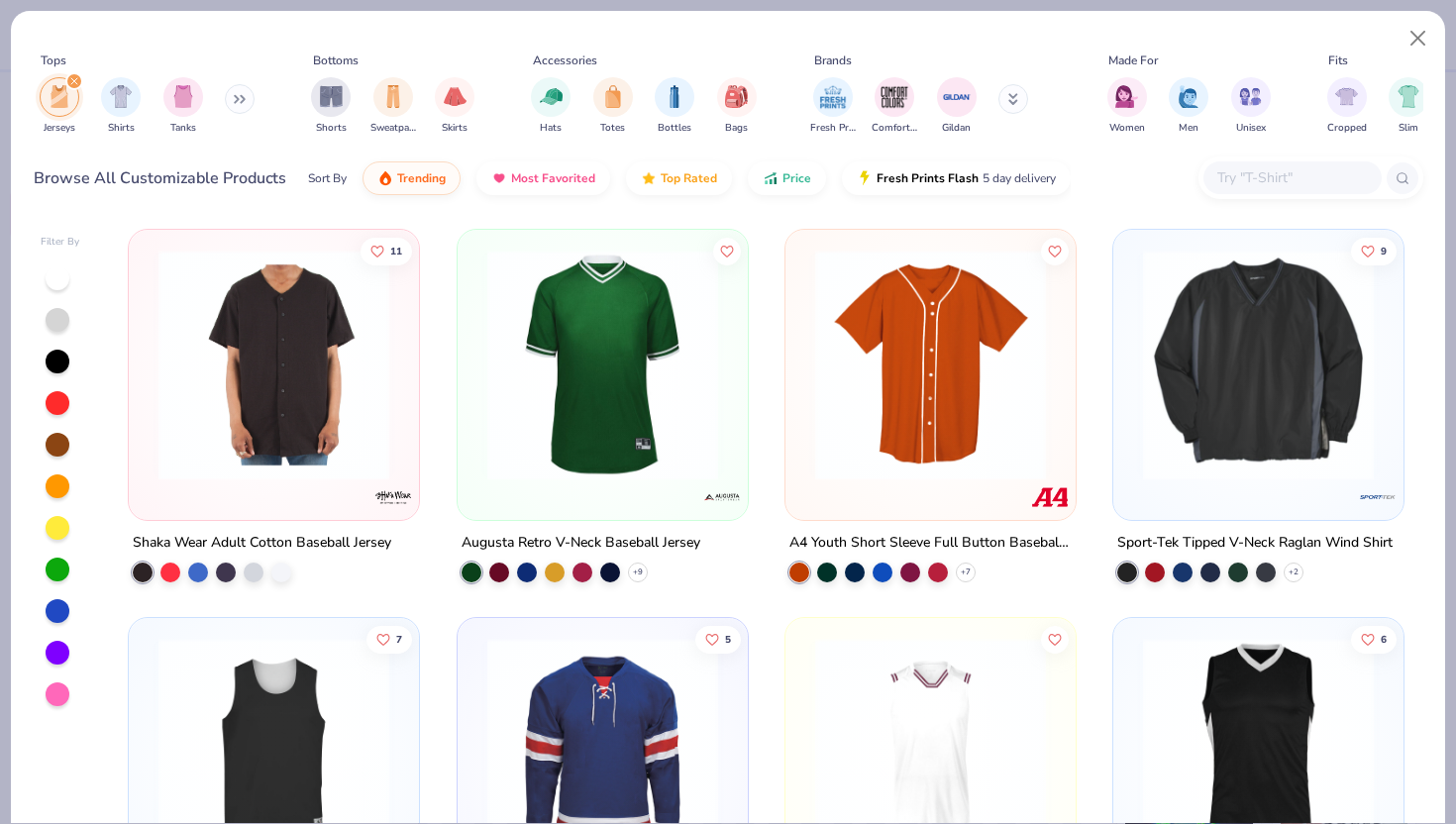 click 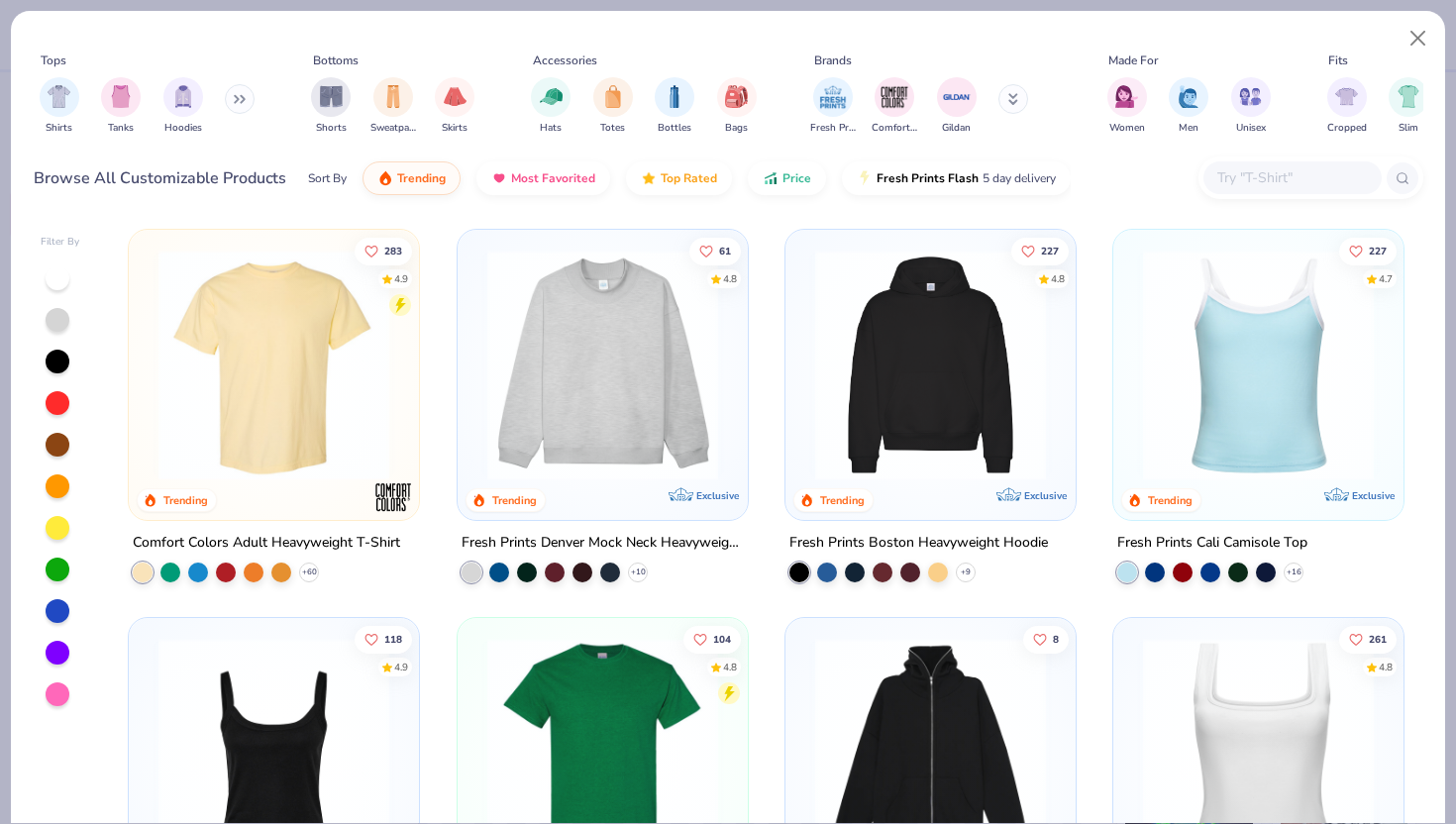 click at bounding box center (240, 99) 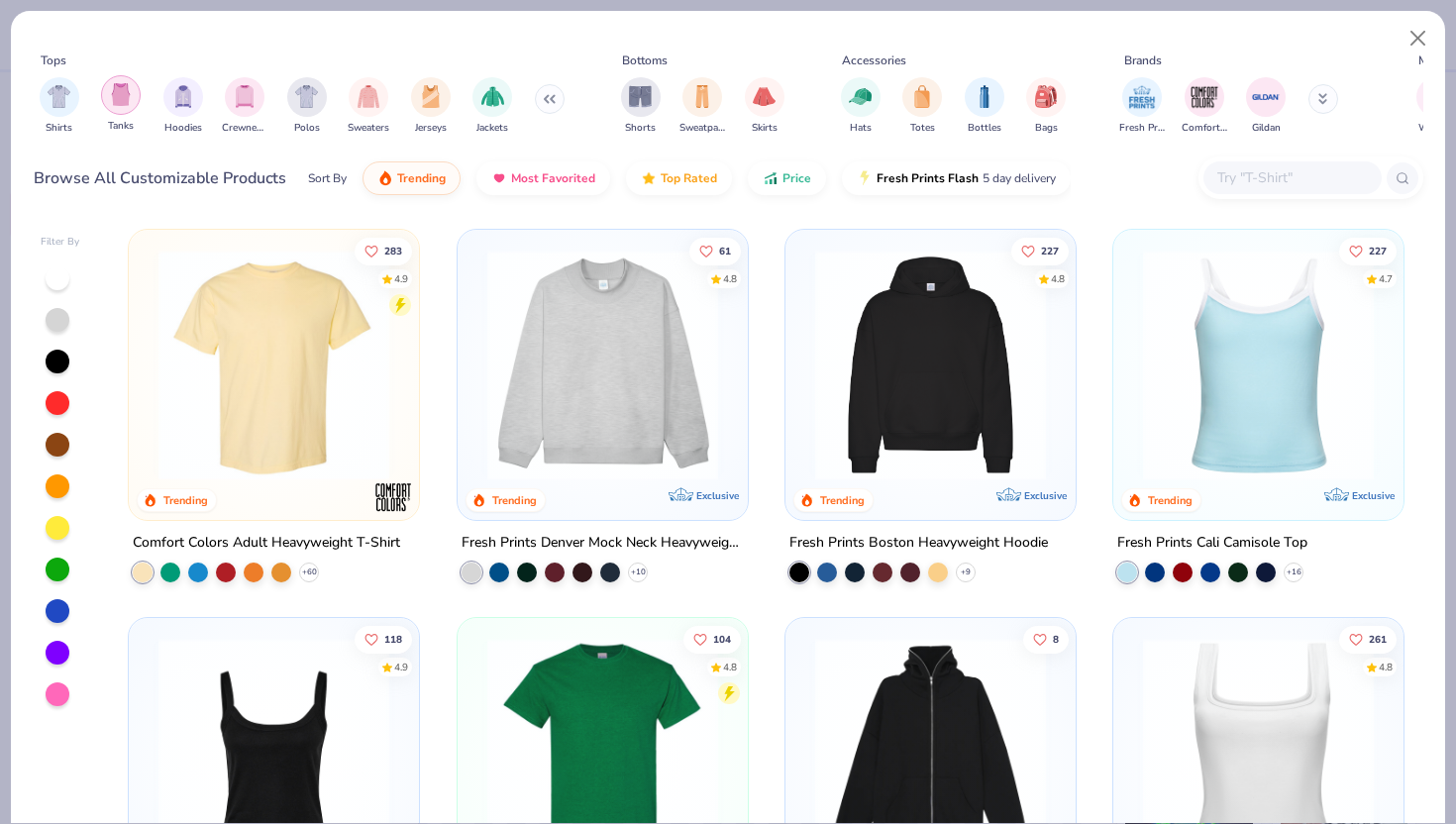 click at bounding box center [121, 94] 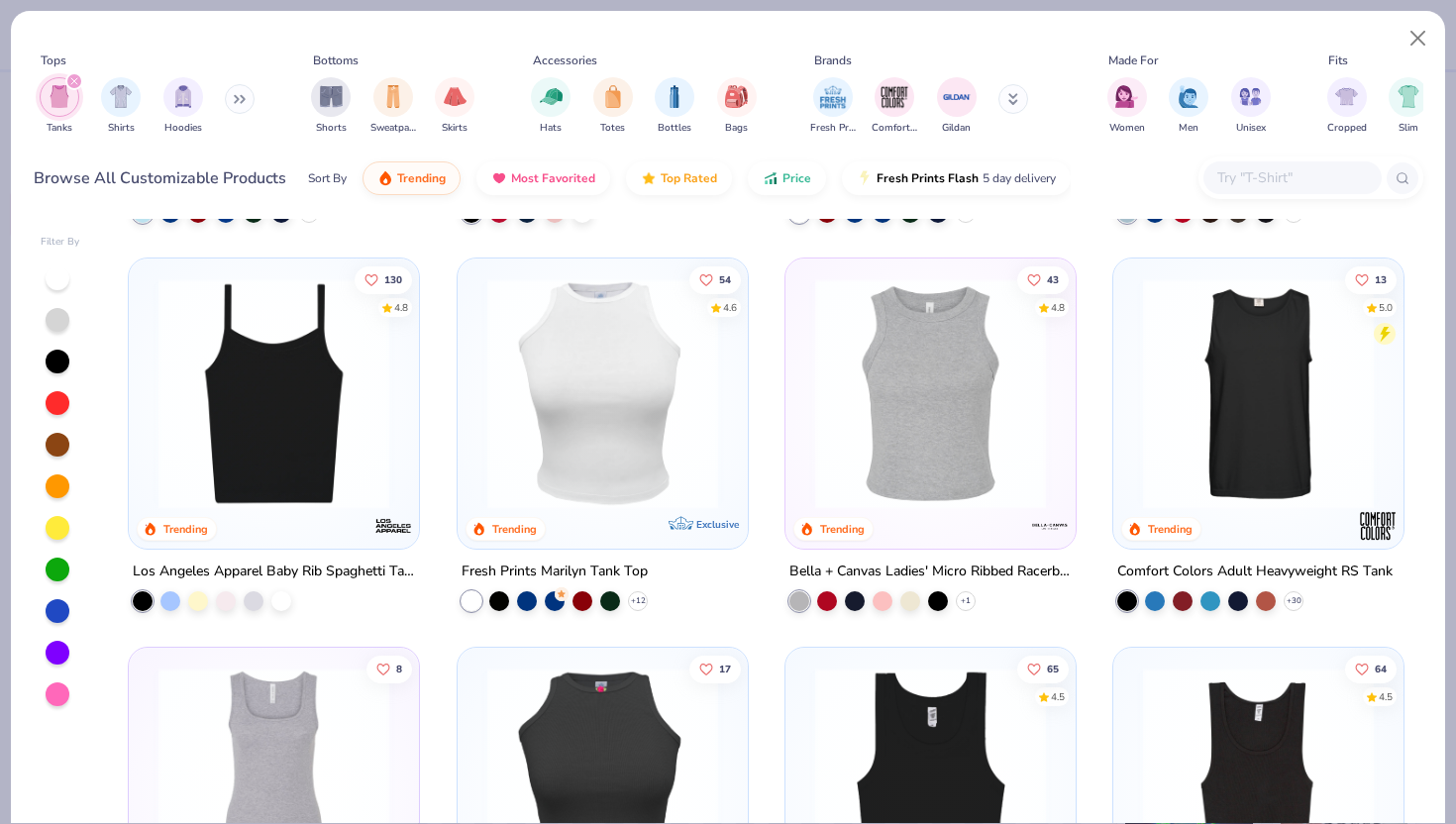 scroll, scrollTop: 355, scrollLeft: 0, axis: vertical 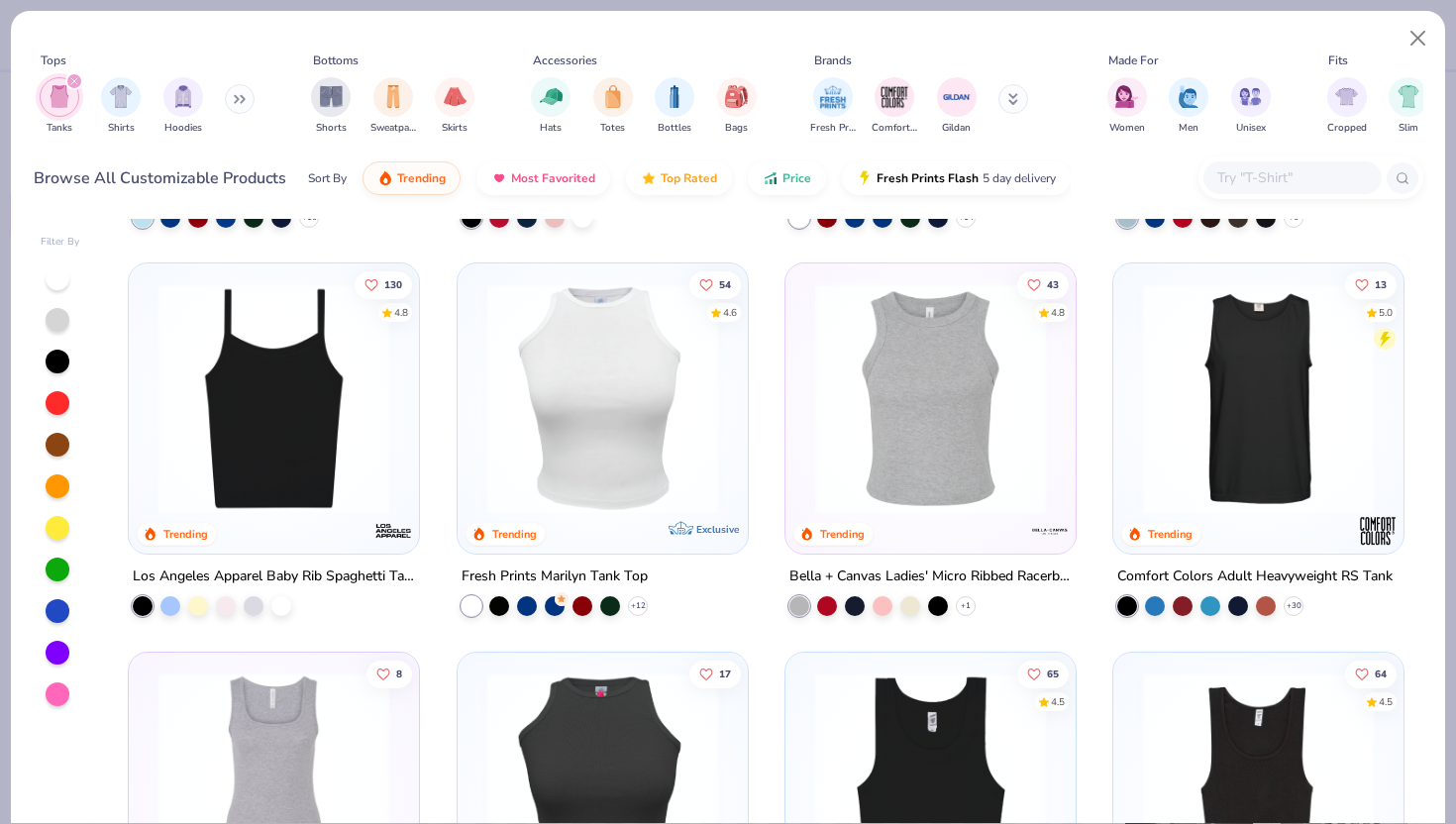 click at bounding box center (930, 398) 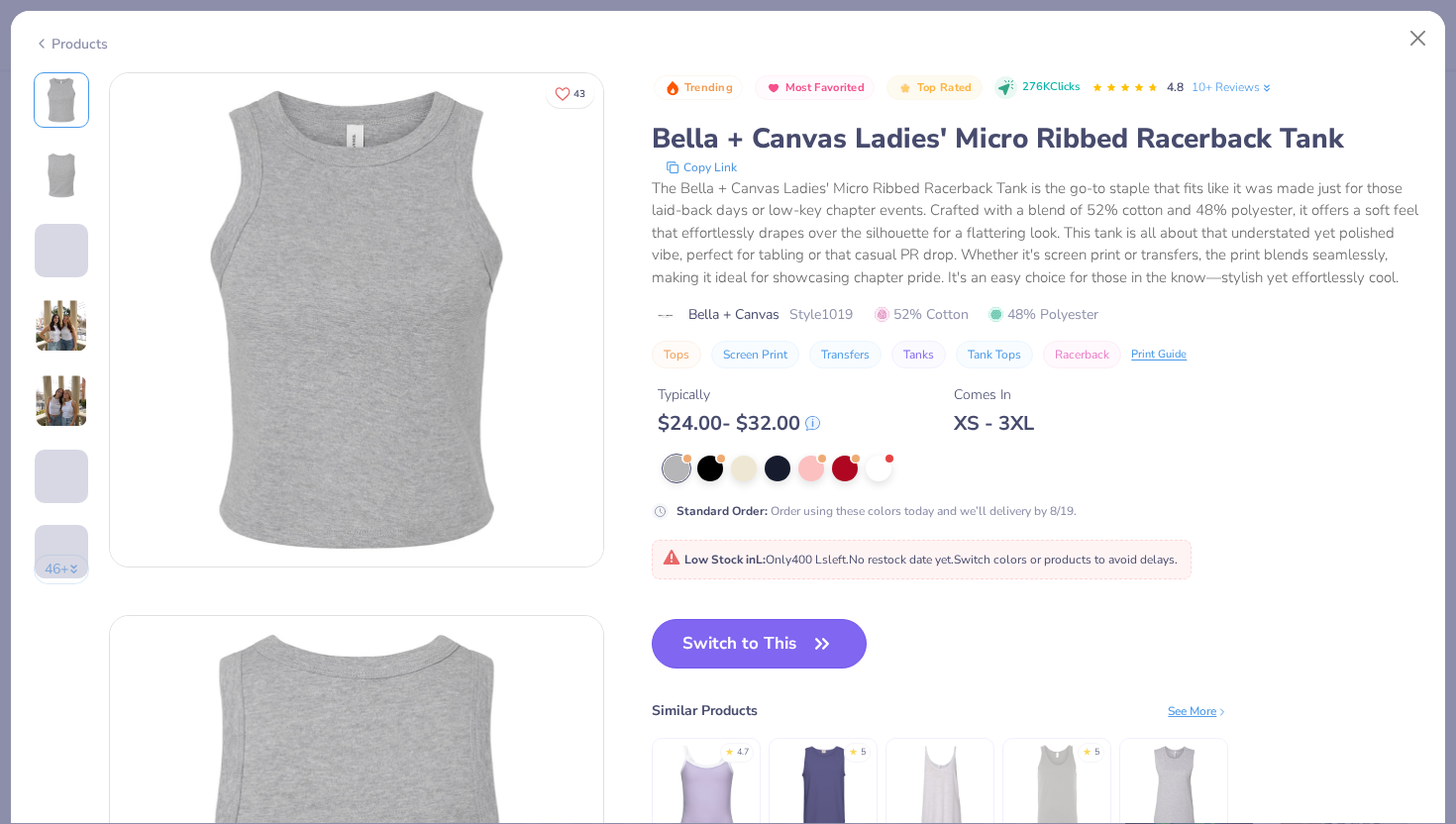 click on "Switch to This" at bounding box center [759, 644] 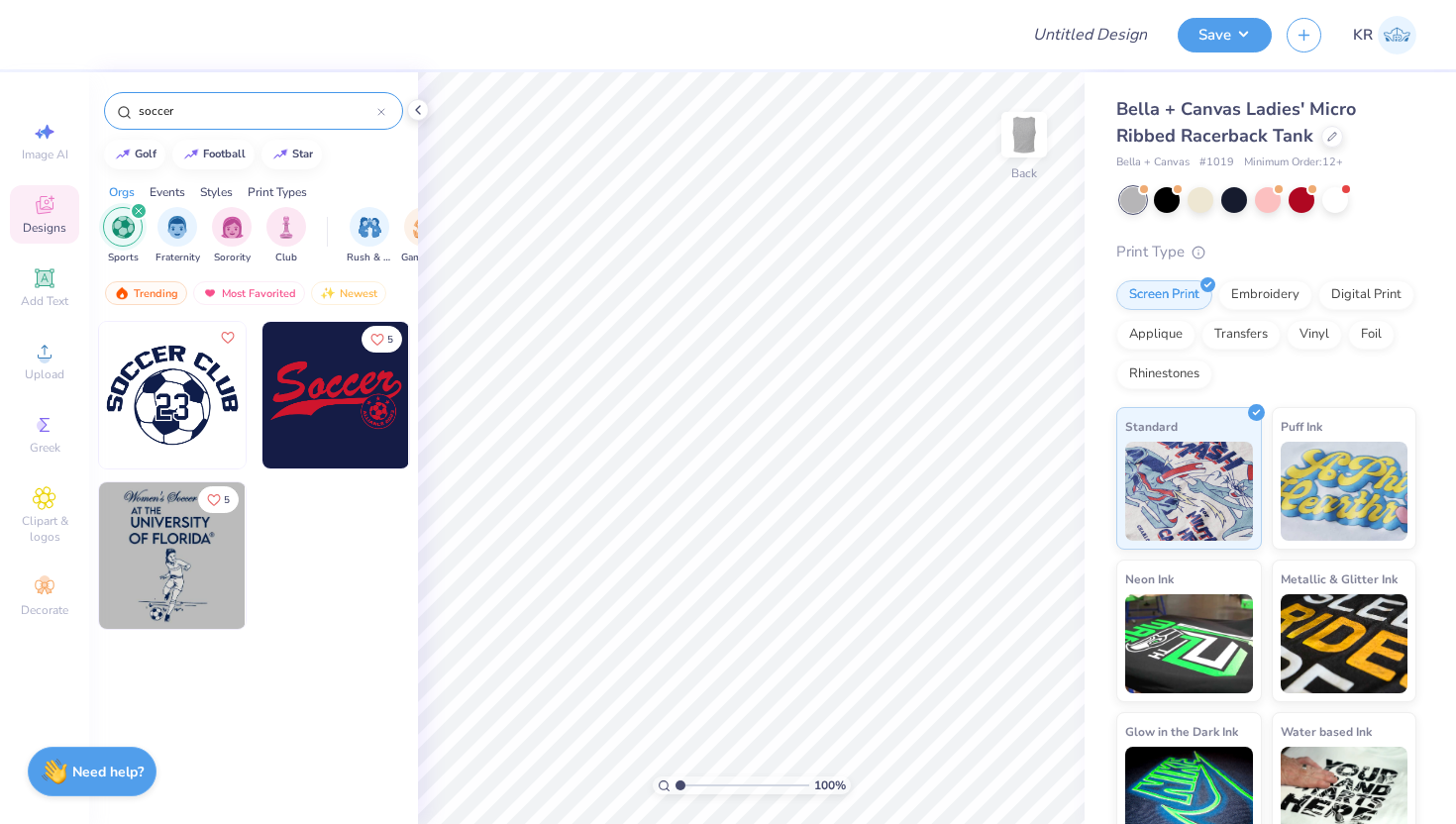 click at bounding box center [172, 556] 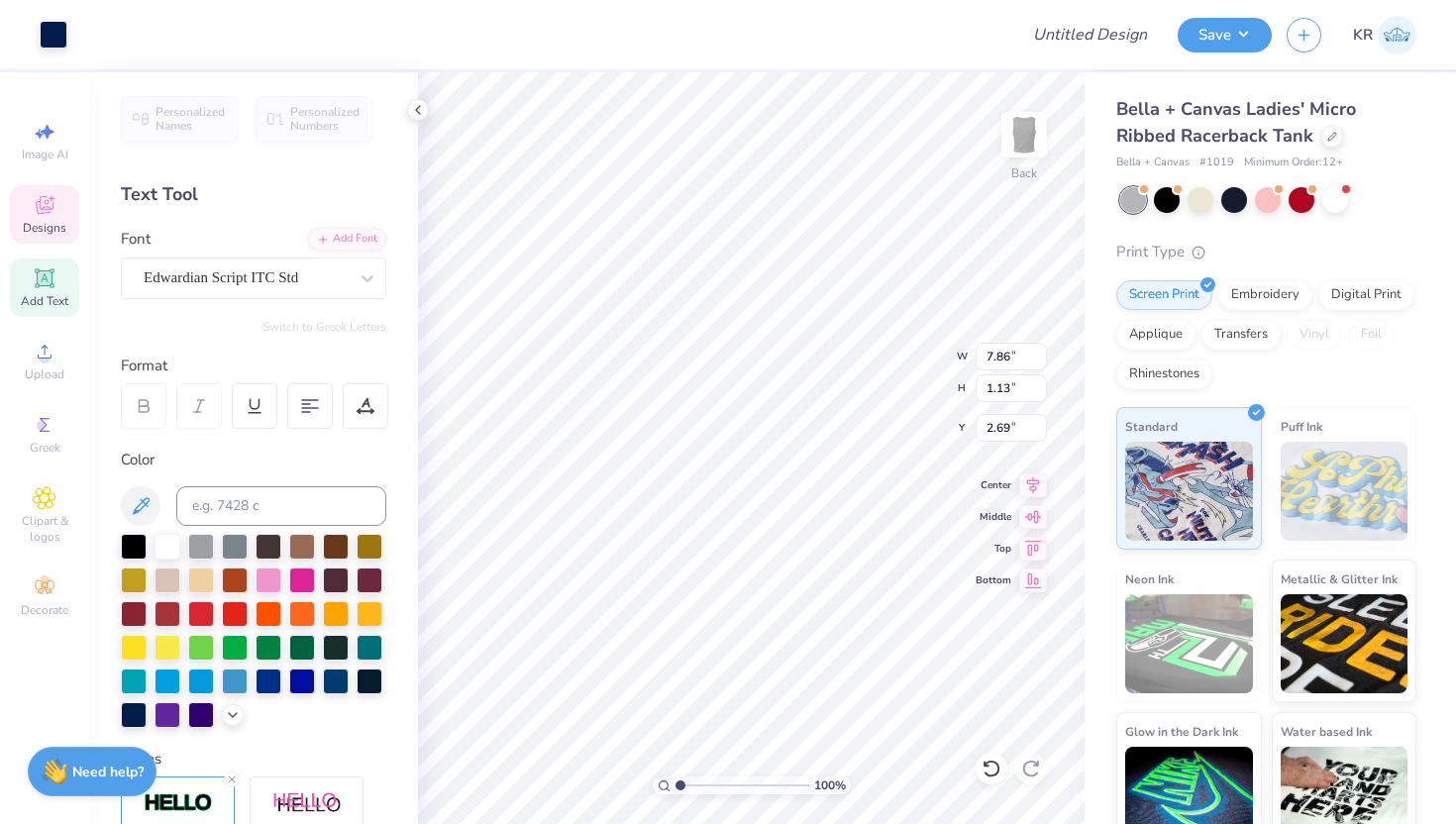 type on "2.70" 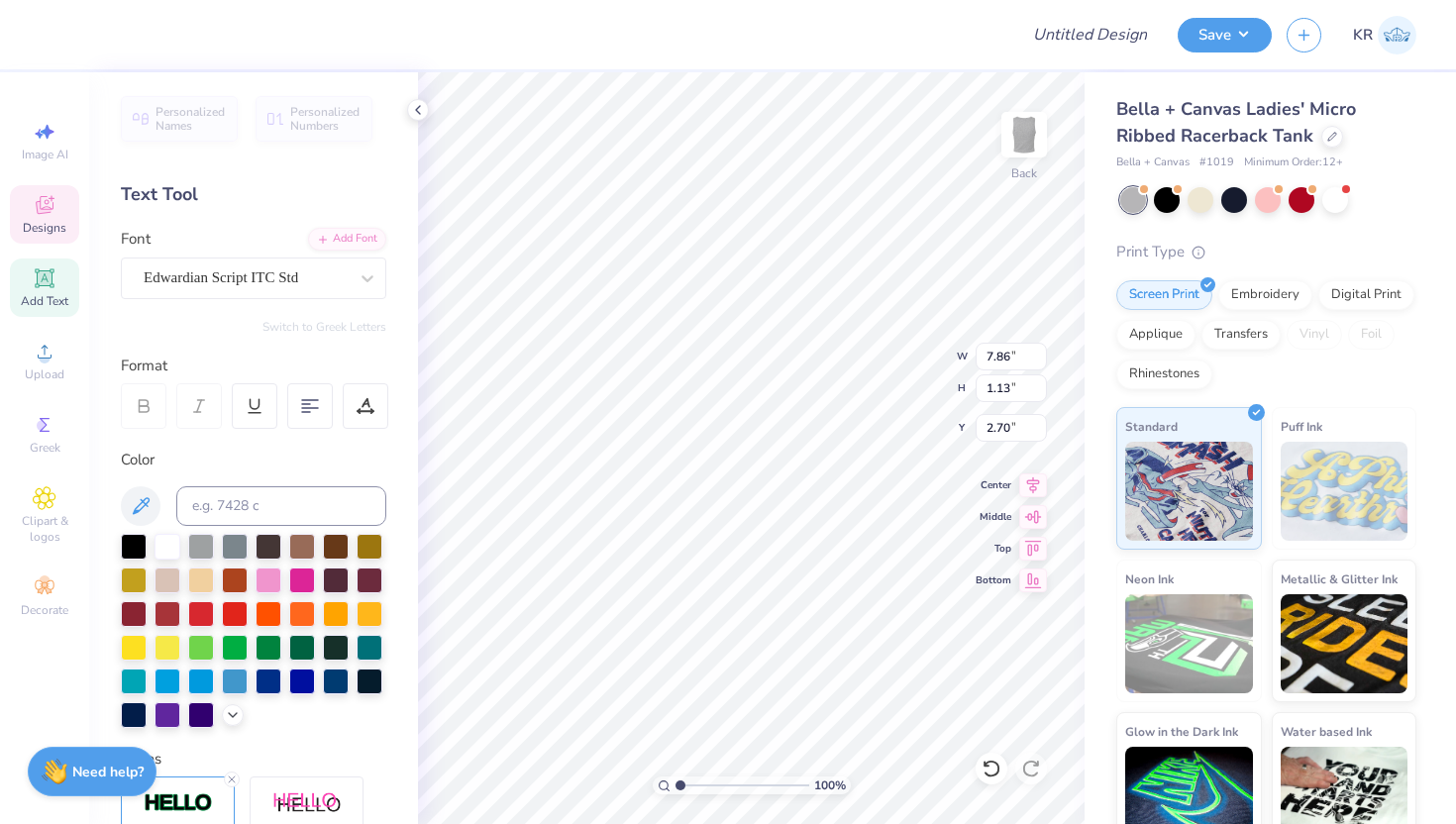 scroll, scrollTop: 0, scrollLeft: 4, axis: horizontal 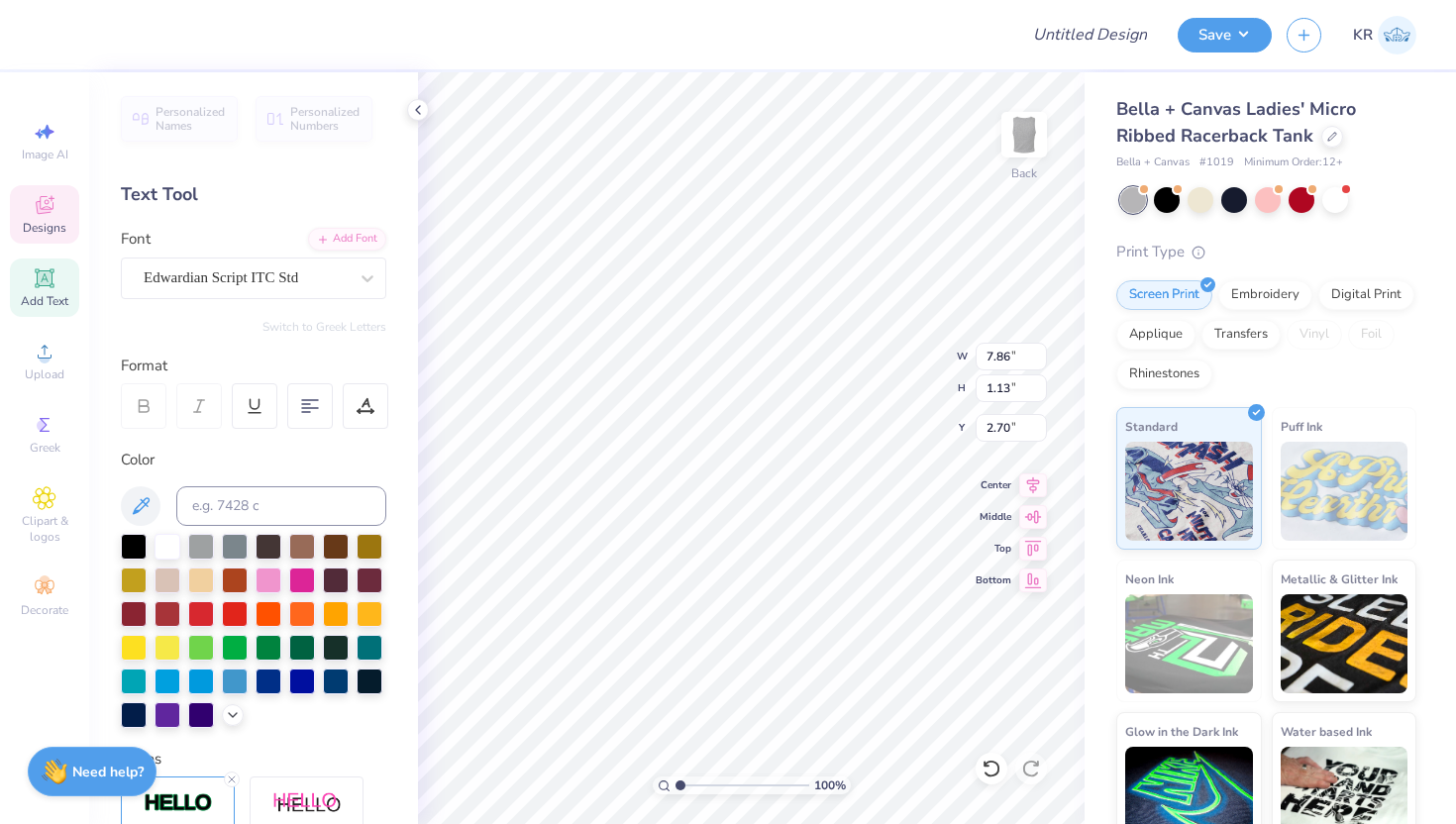 type on "Women's Club Soccer" 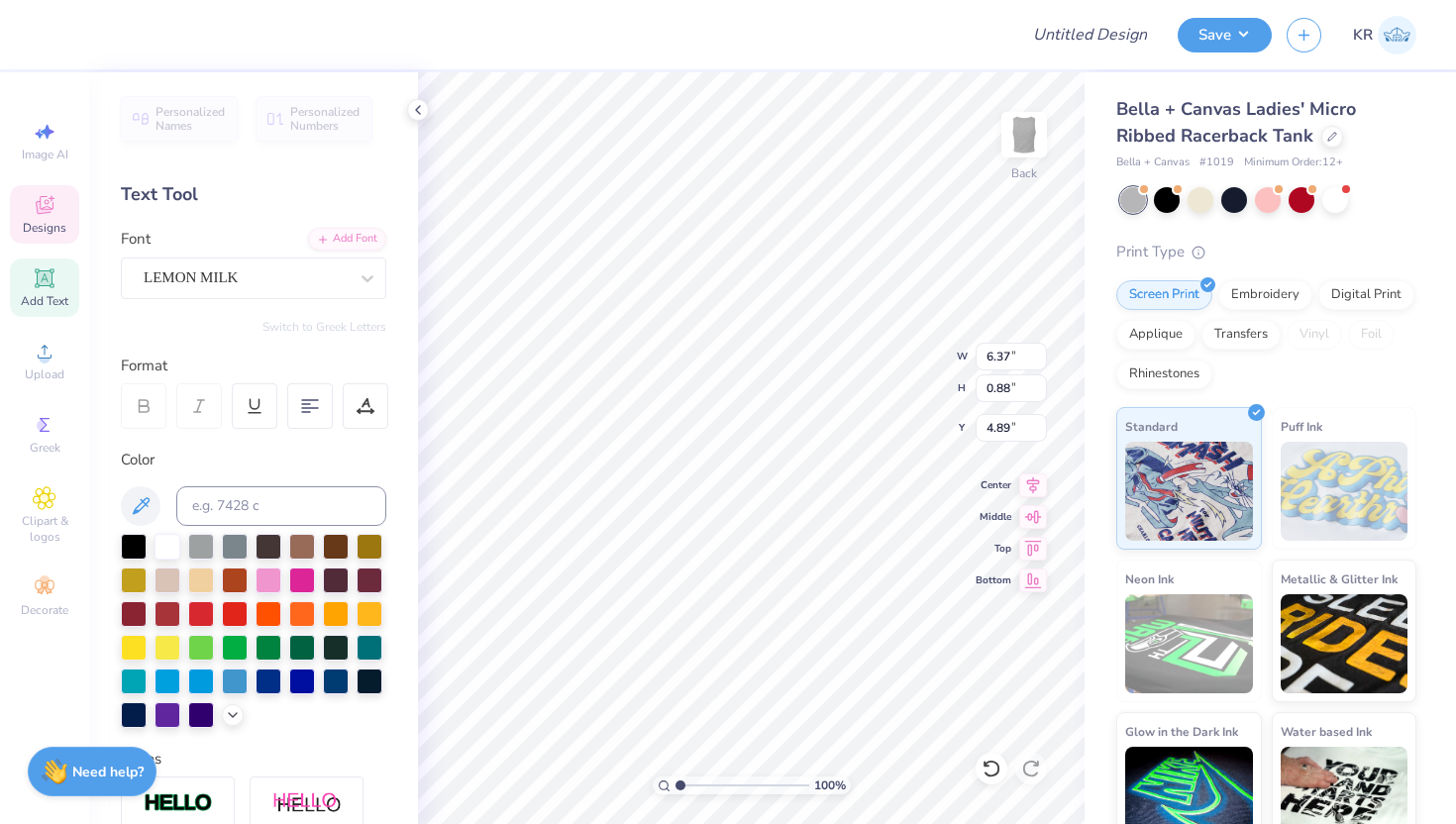 type on "6.58" 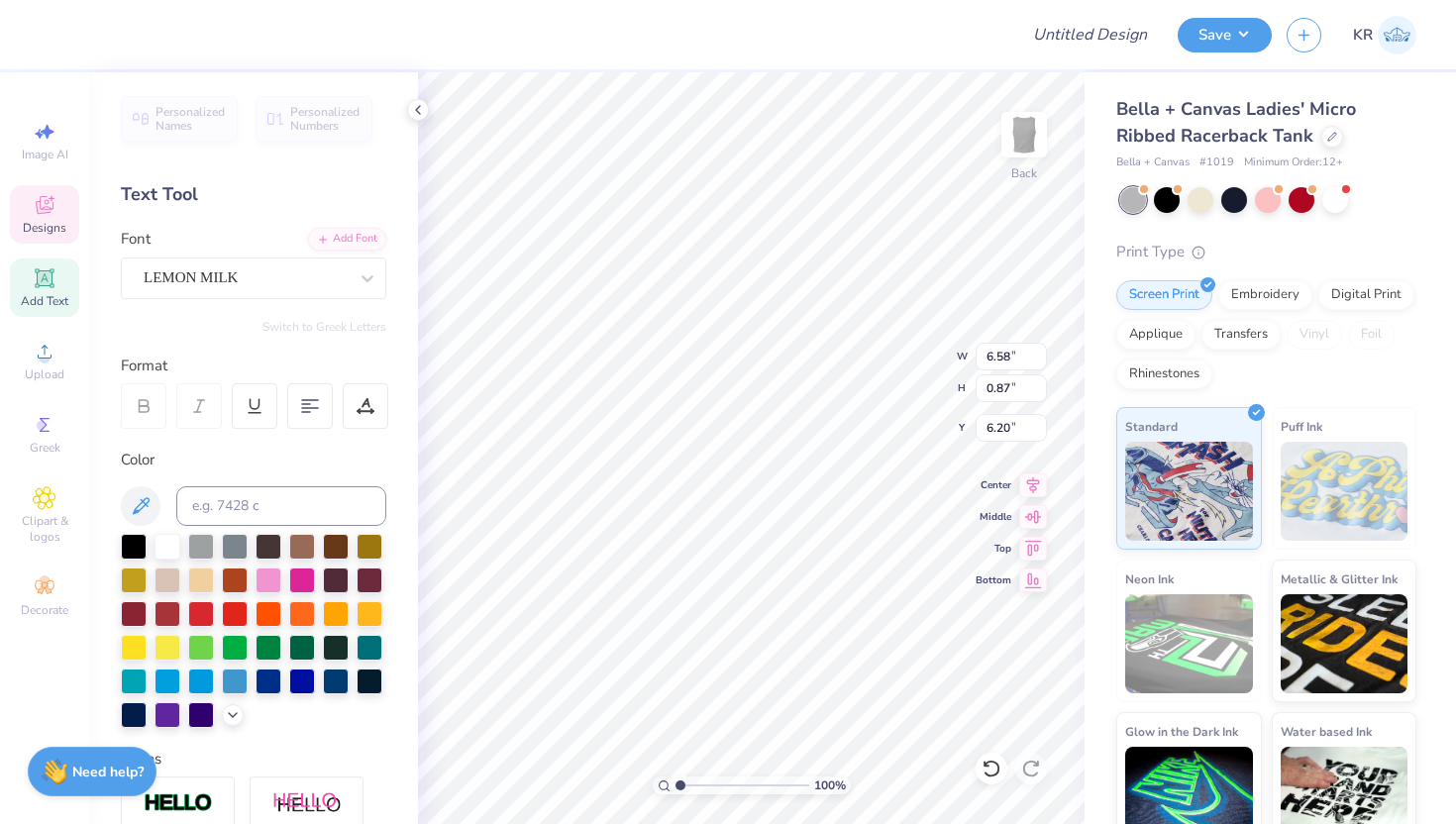 type on "6.14" 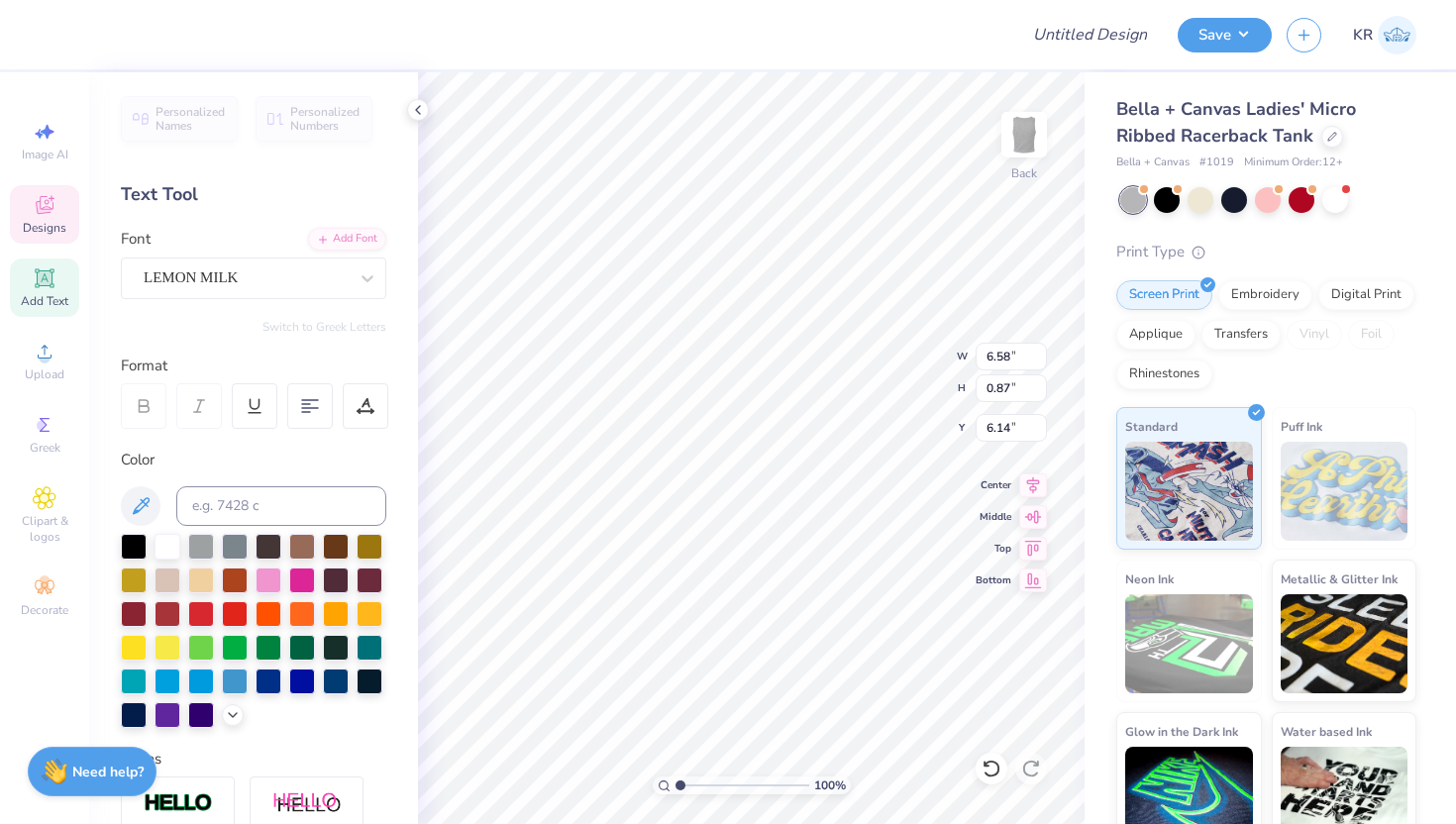 scroll, scrollTop: 0, scrollLeft: 4, axis: horizontal 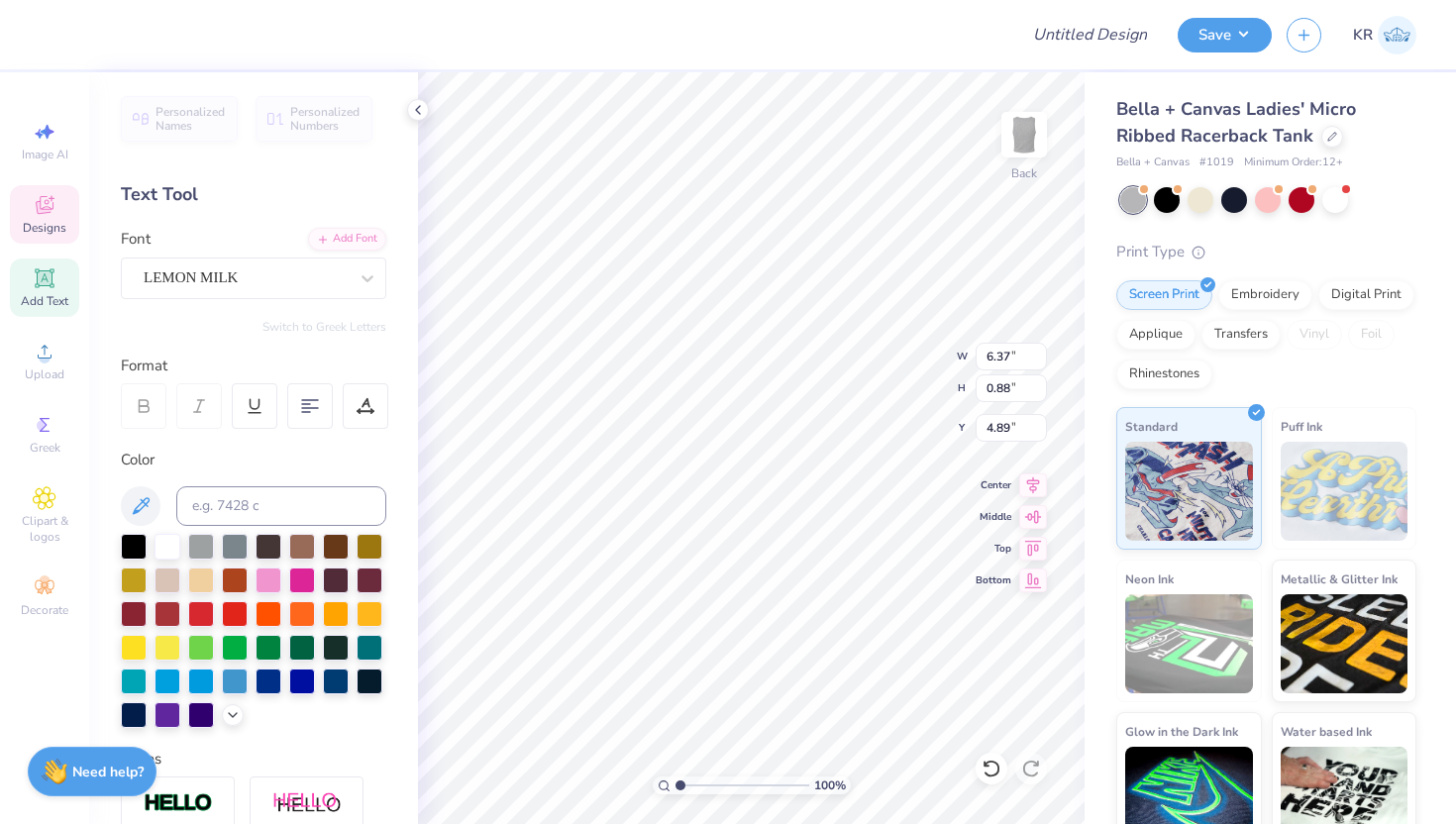 type on "5.88" 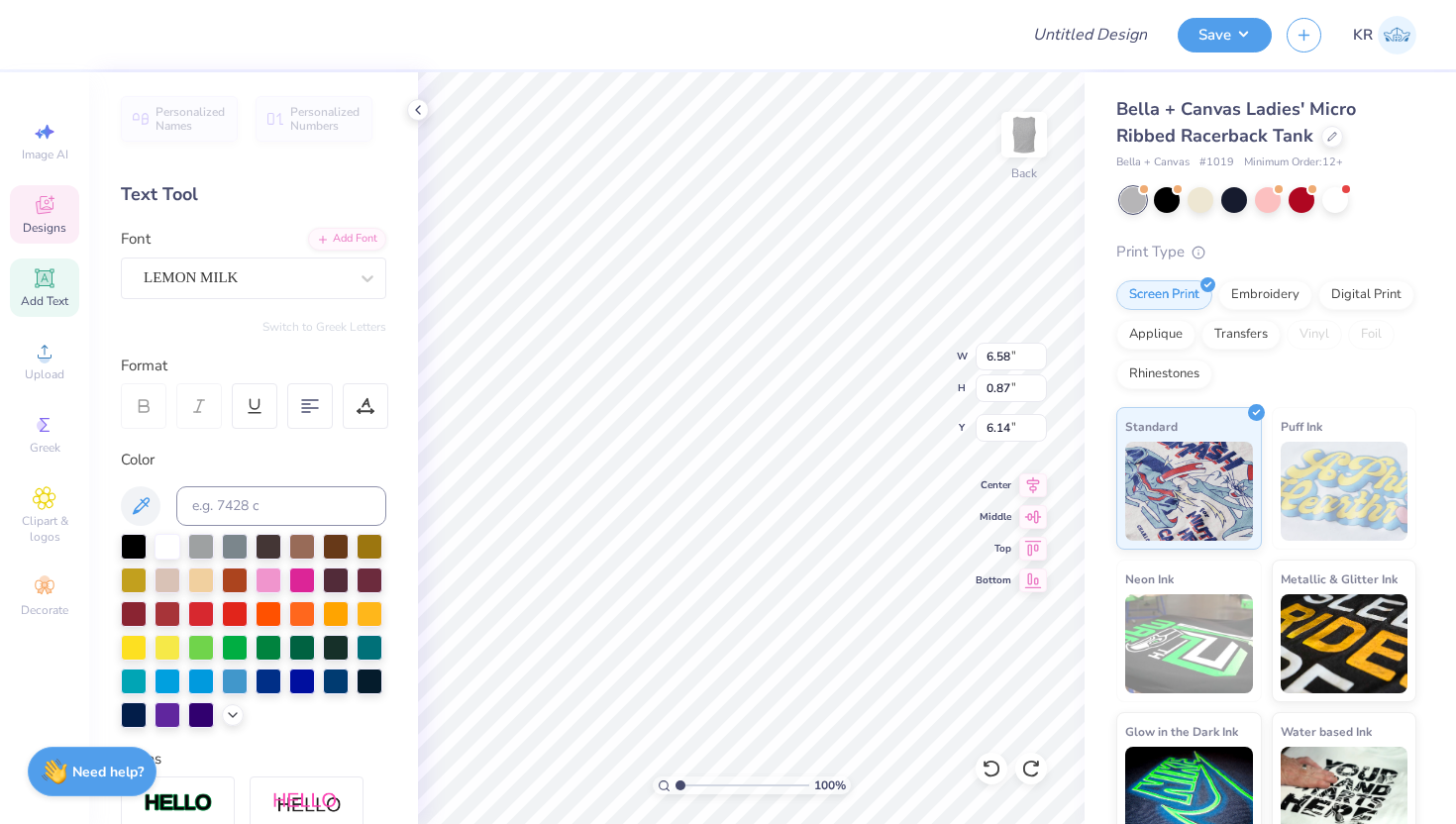 scroll, scrollTop: 0, scrollLeft: 1, axis: horizontal 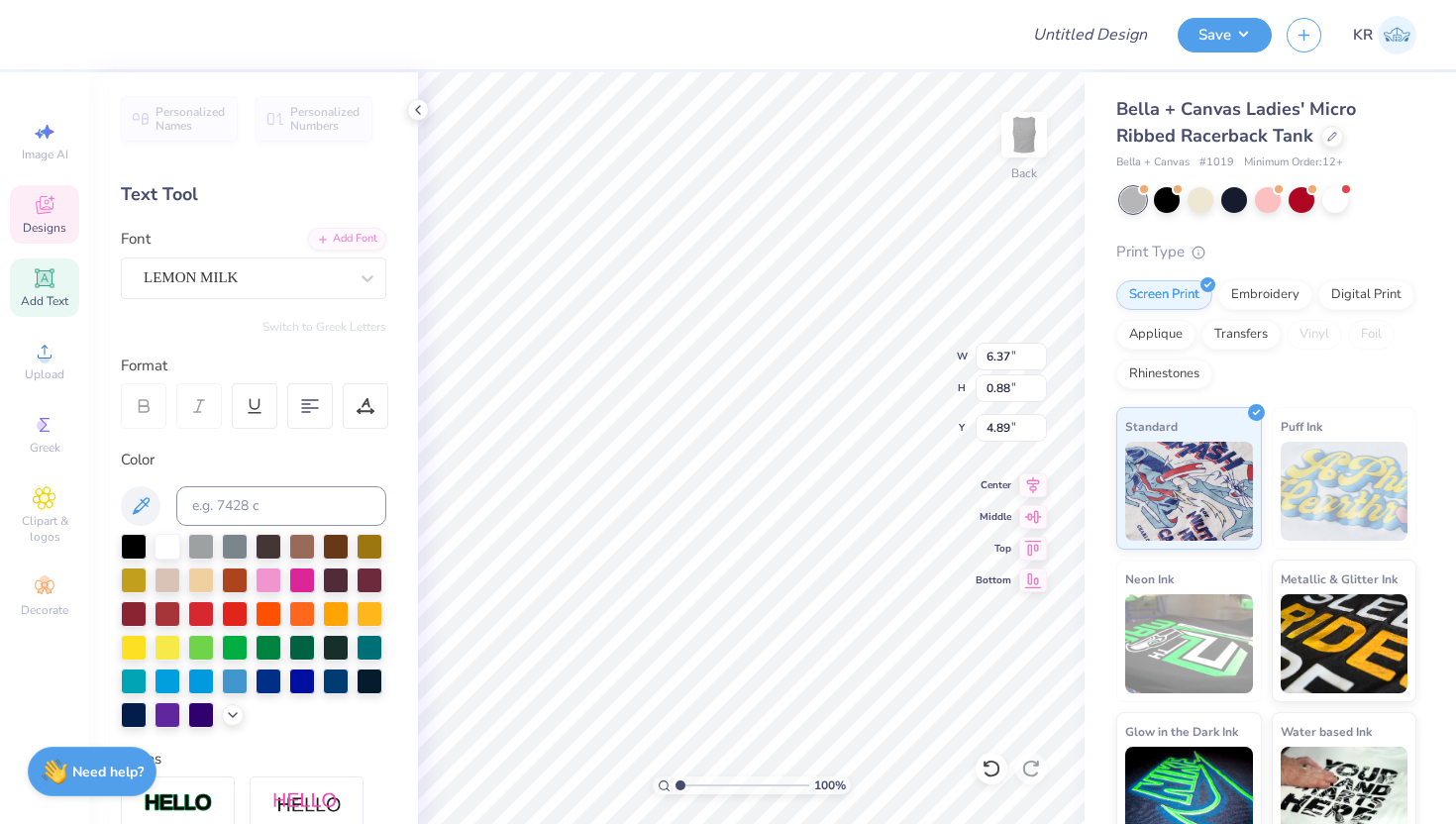type on "Tulane" 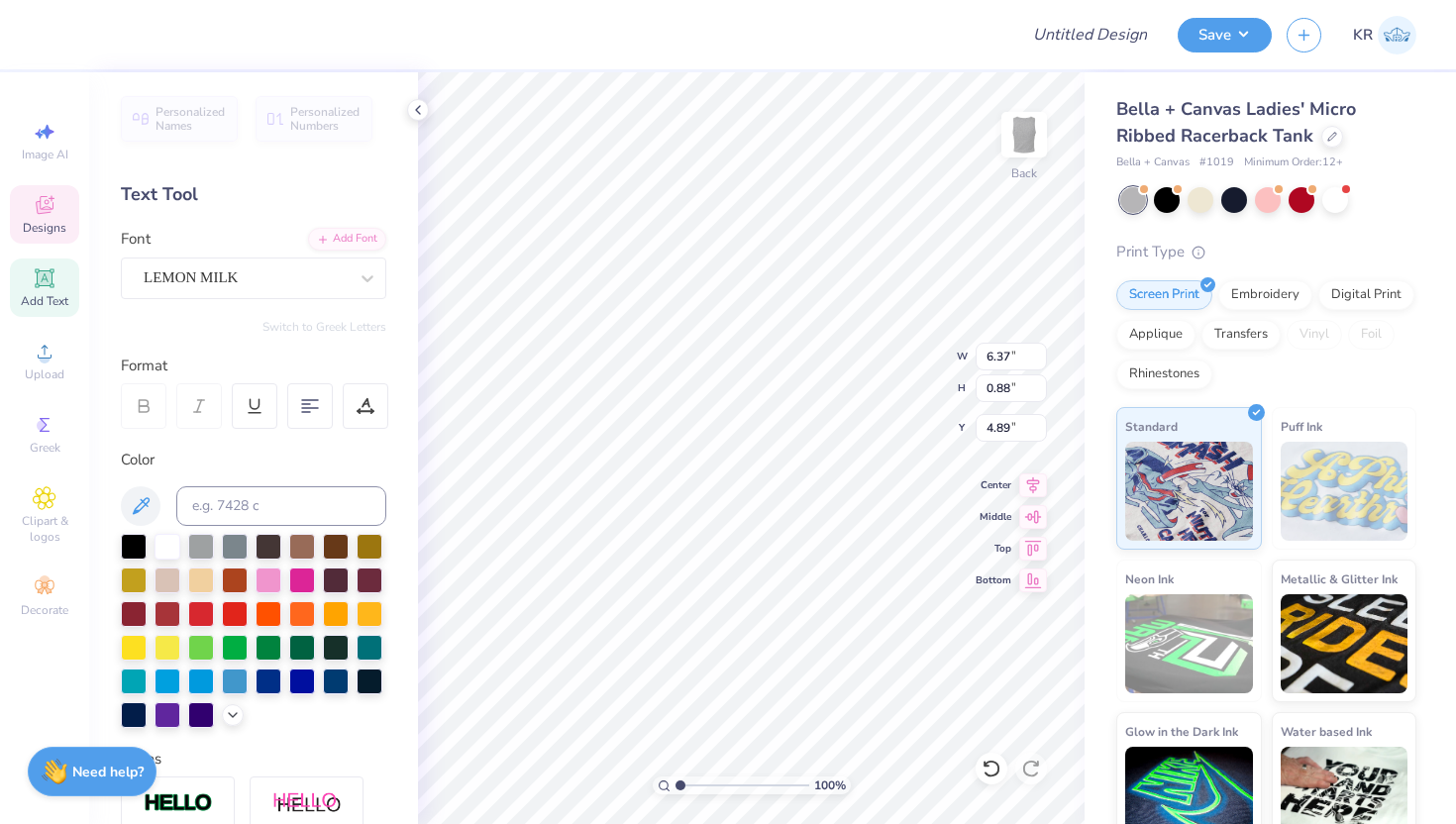 type on "2.40" 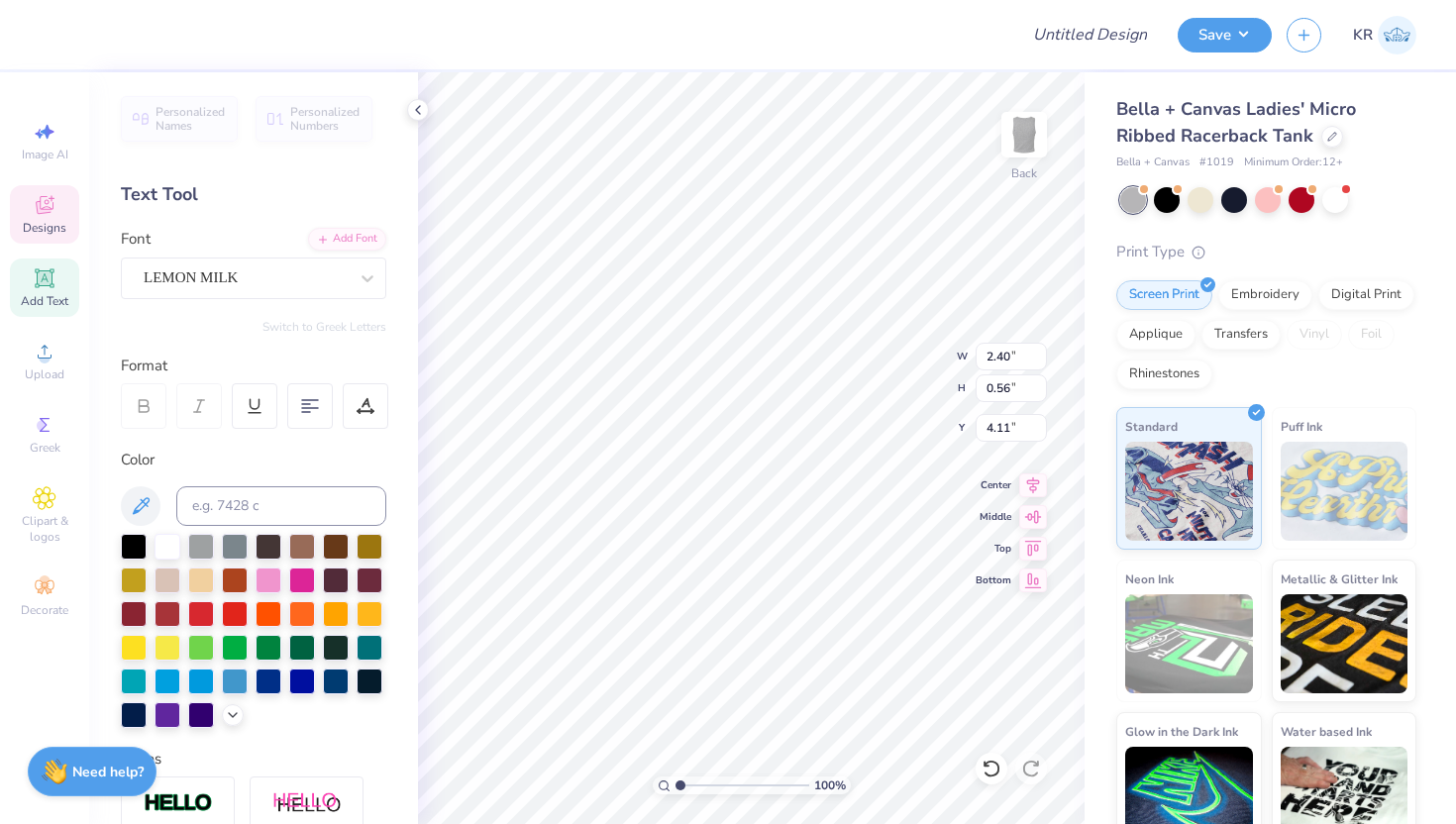 type on "AT" 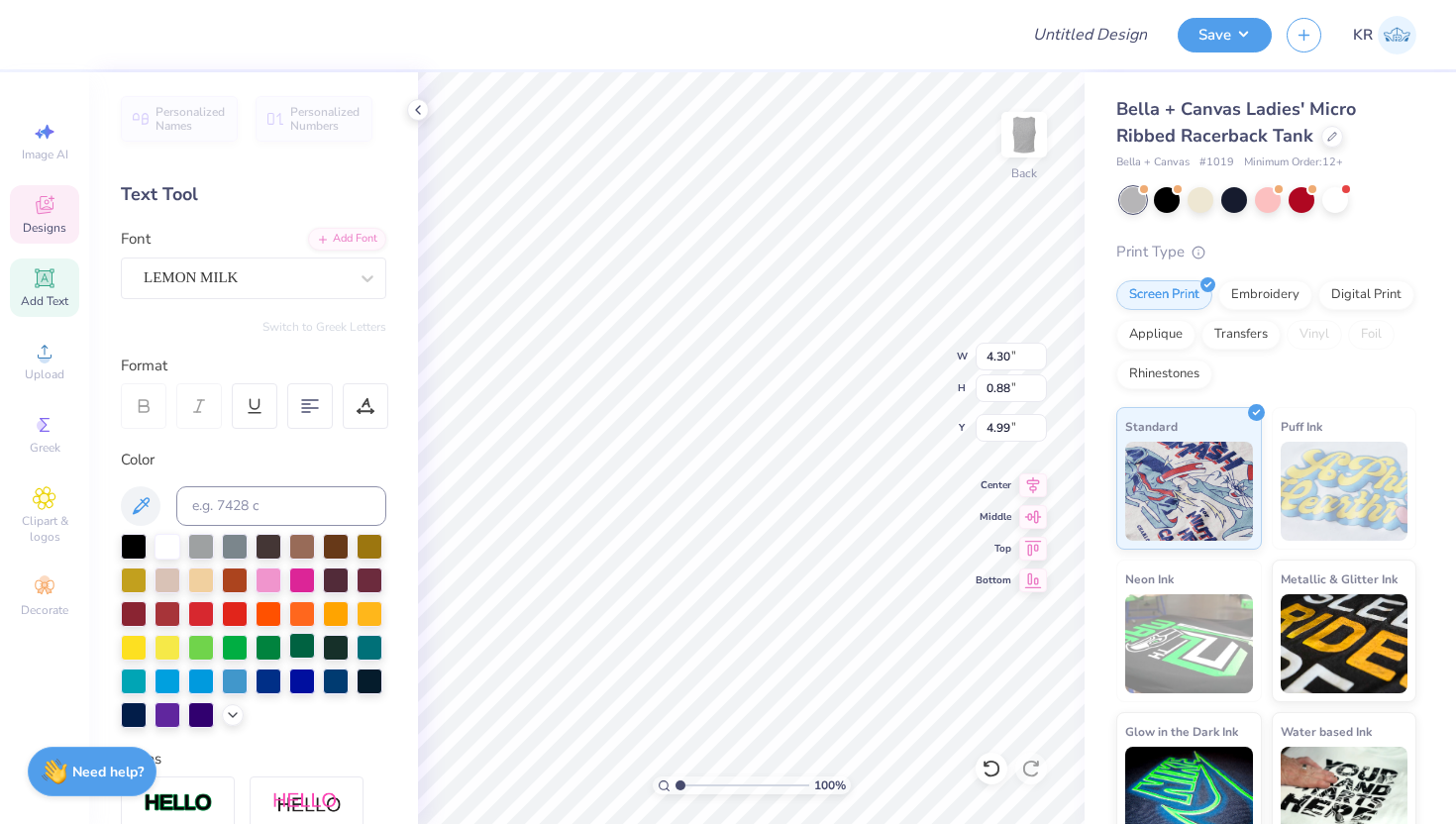 click at bounding box center (302, 646) 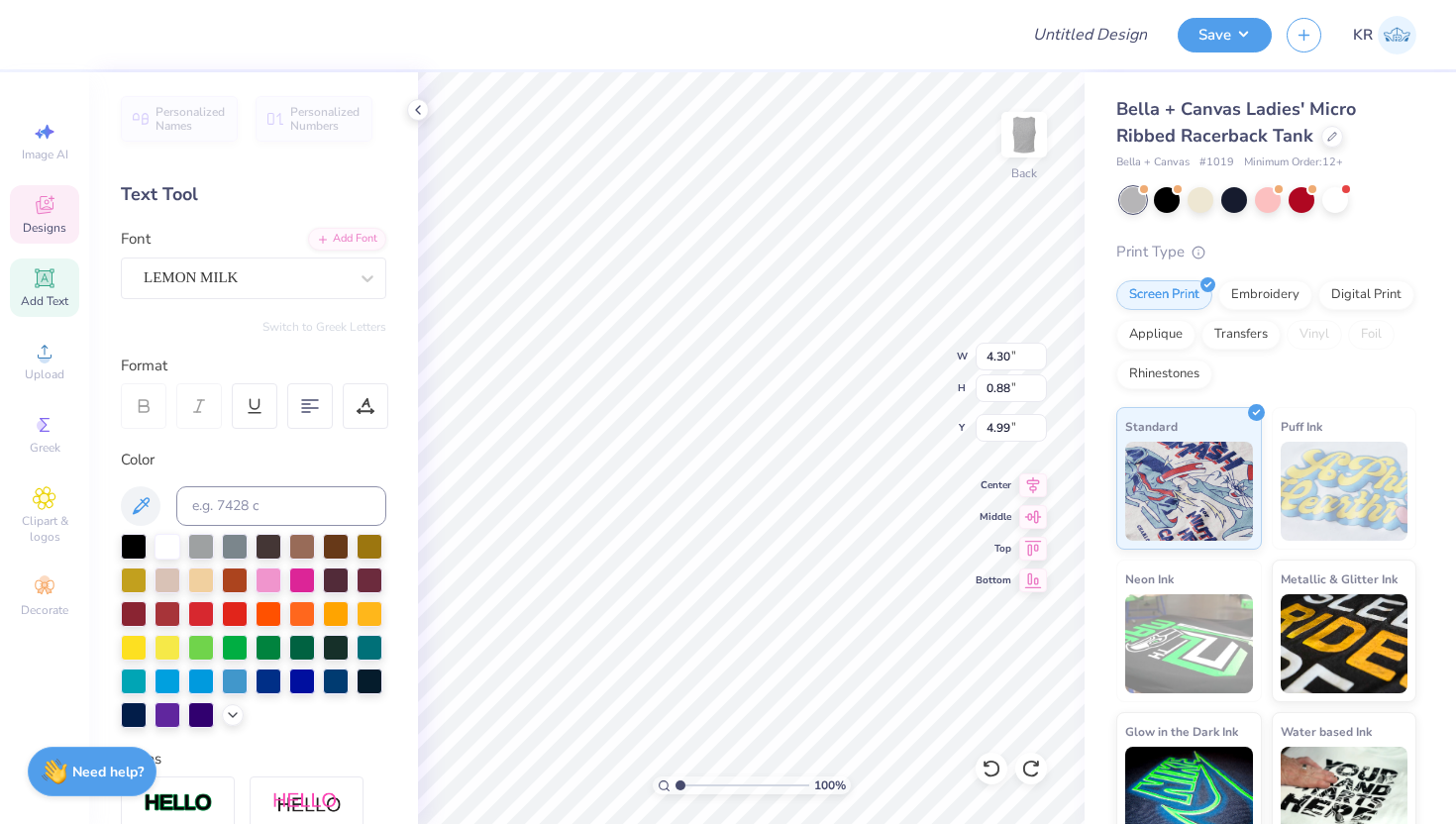type on "1.30" 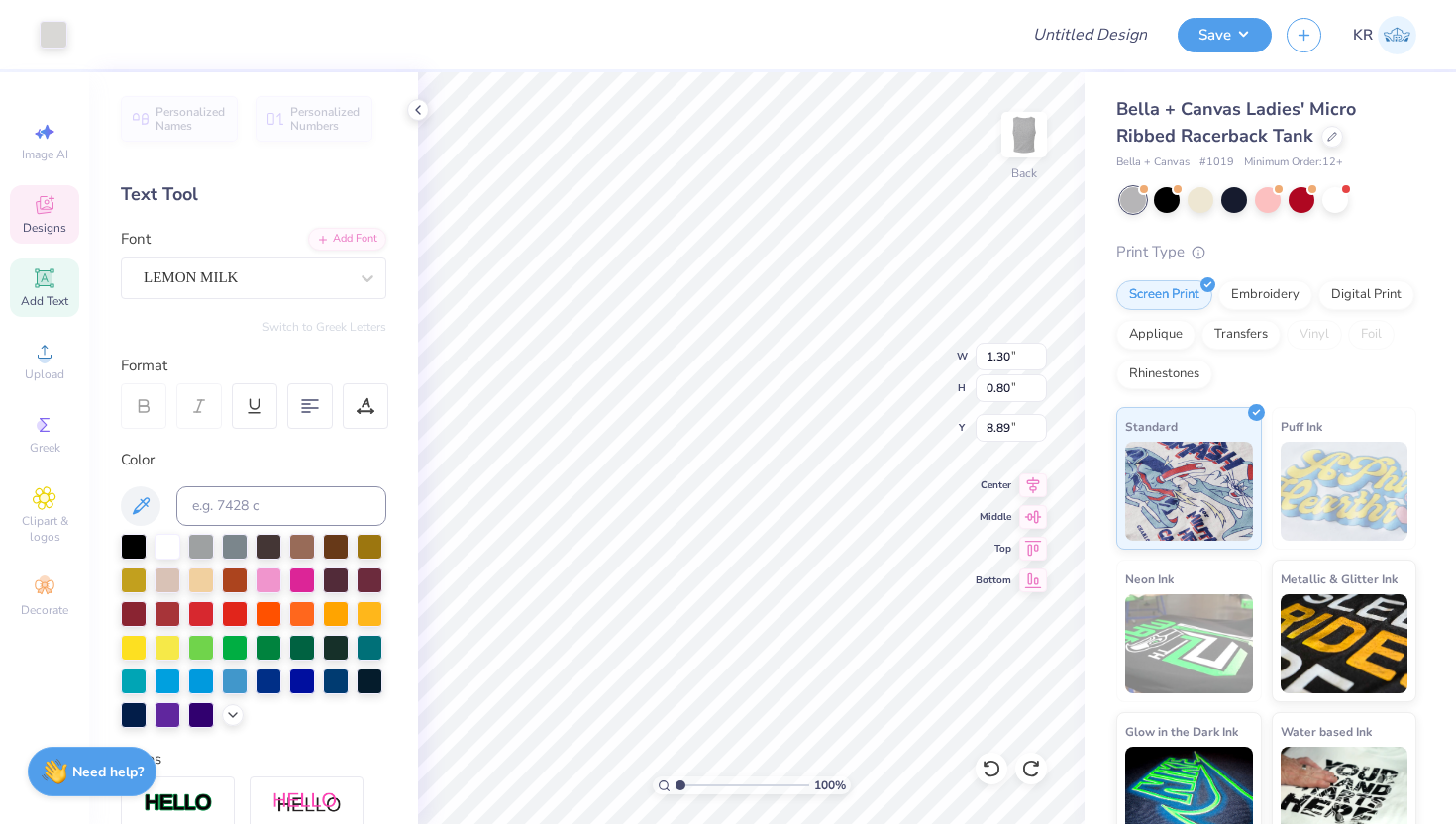 type on "8.97" 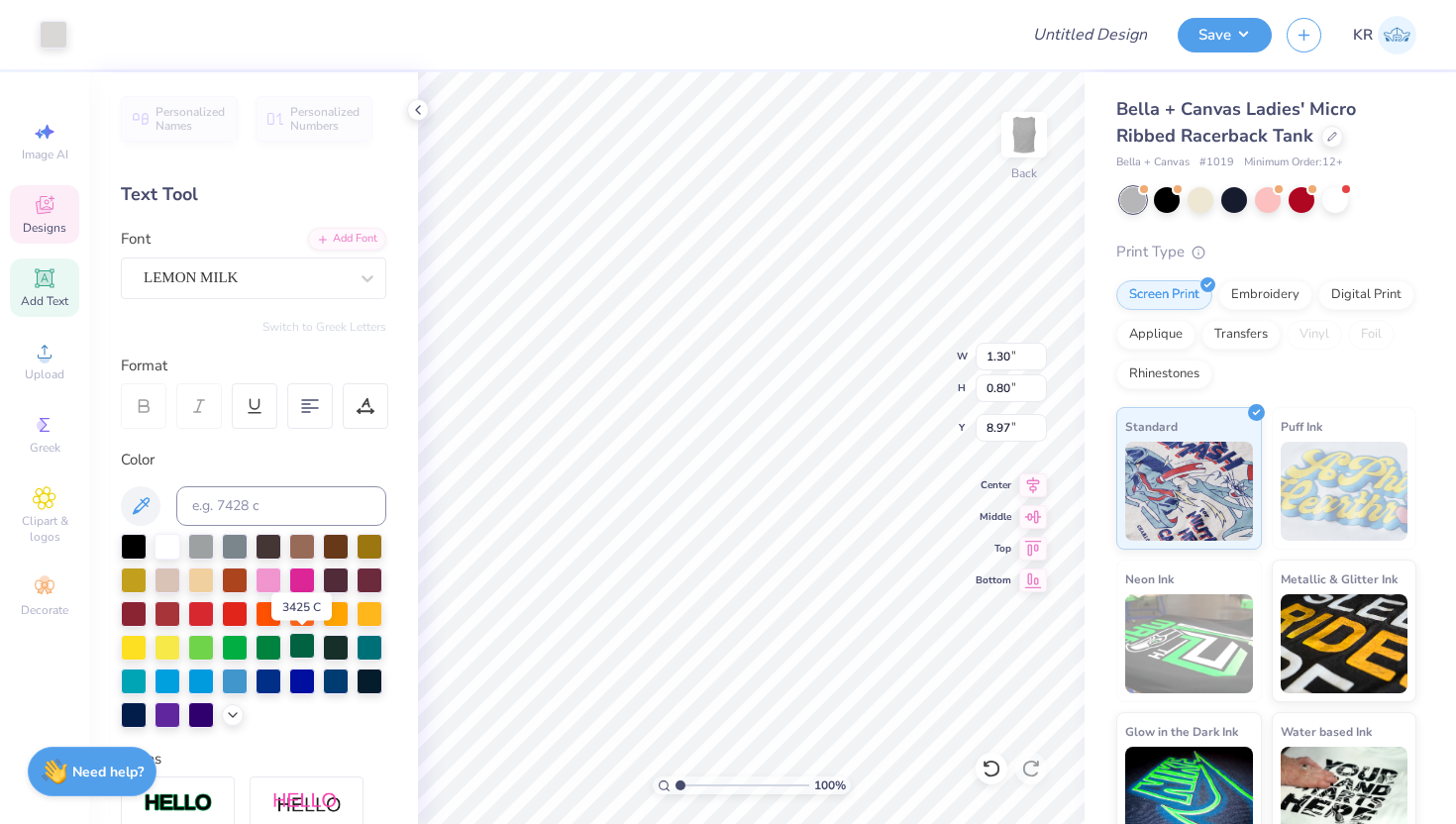 click at bounding box center (302, 646) 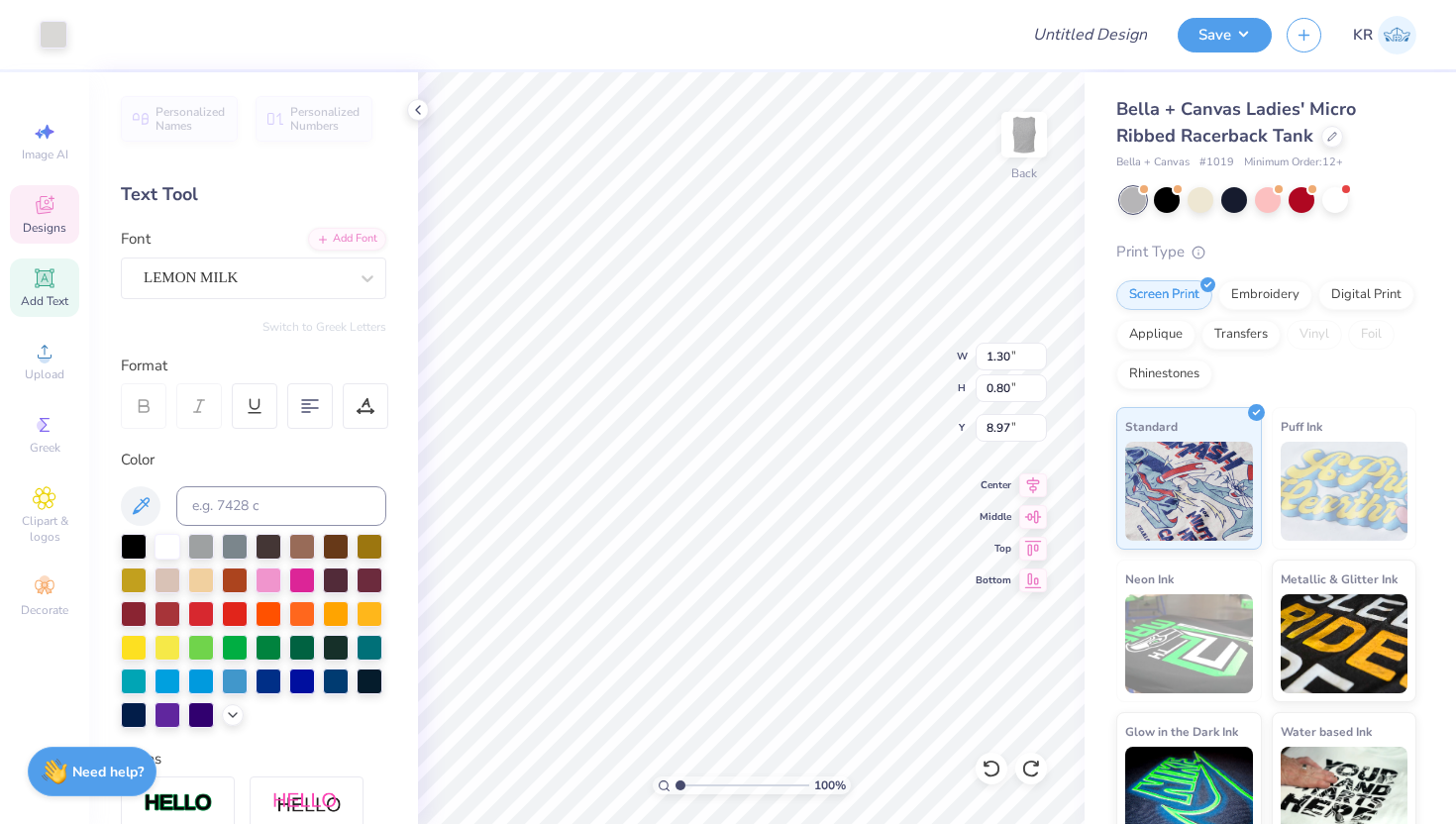 type on "2.48" 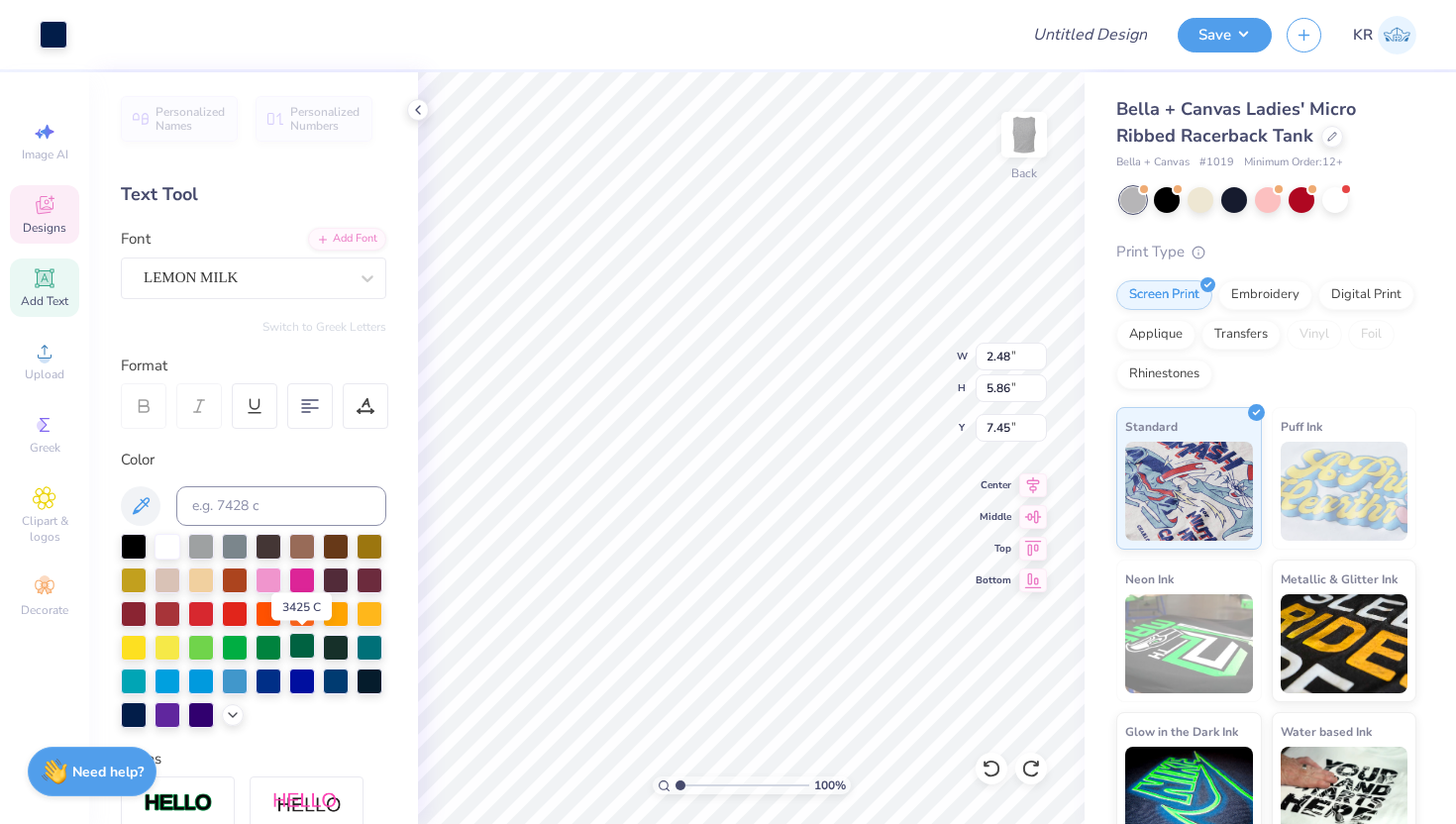 click at bounding box center (302, 646) 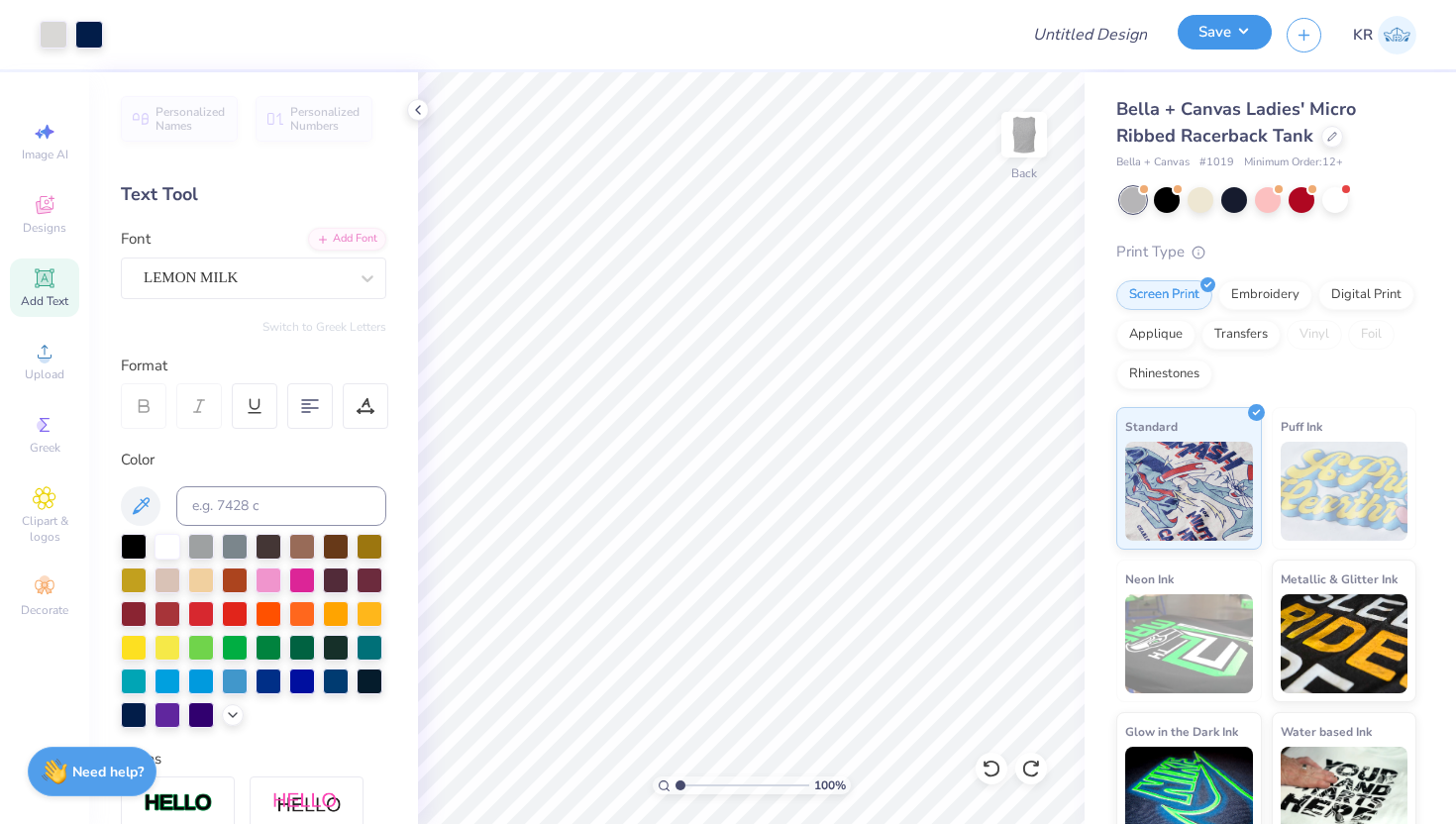 click on "Save" at bounding box center (1224, 32) 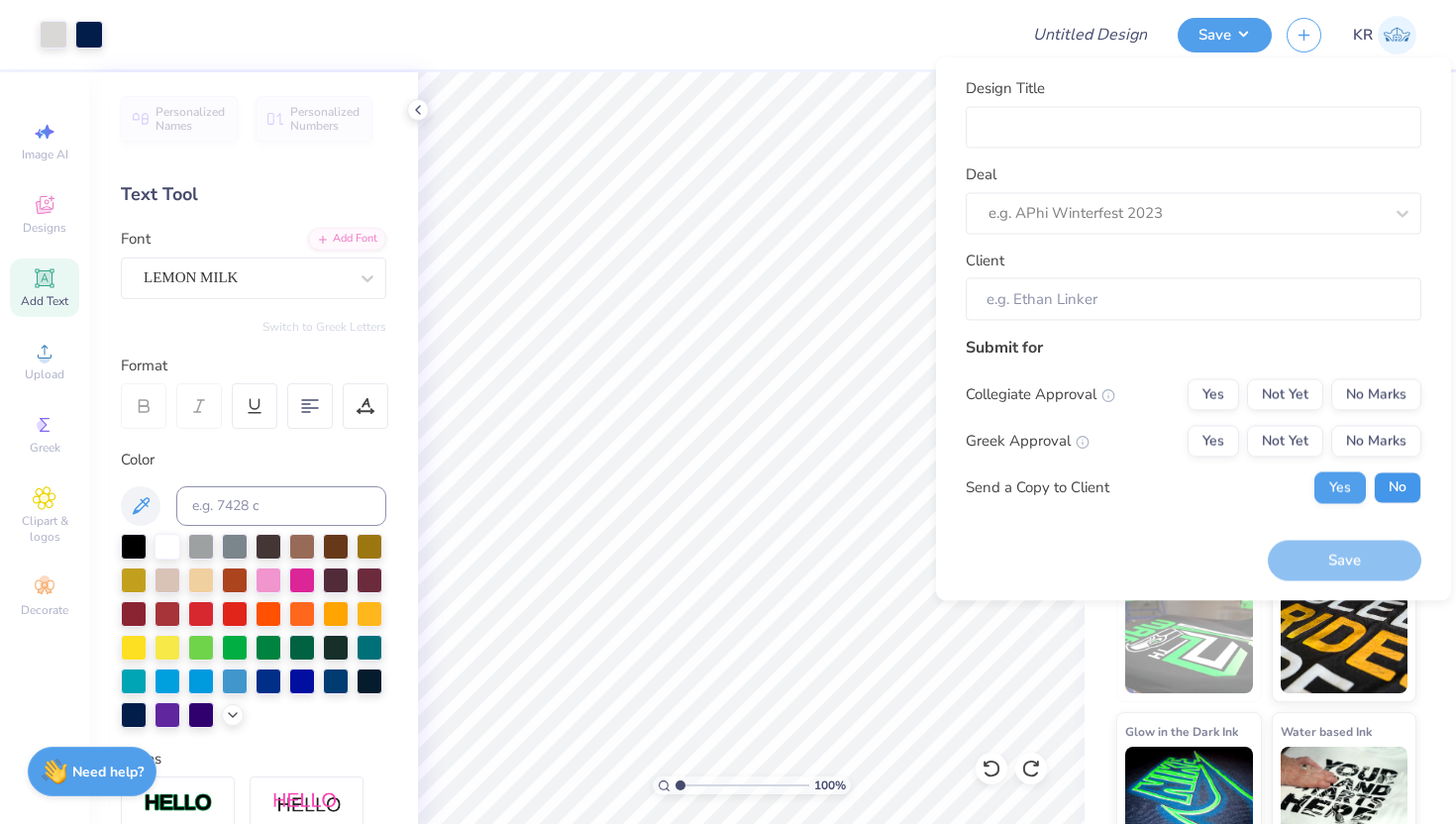 click on "No" at bounding box center (1398, 487) 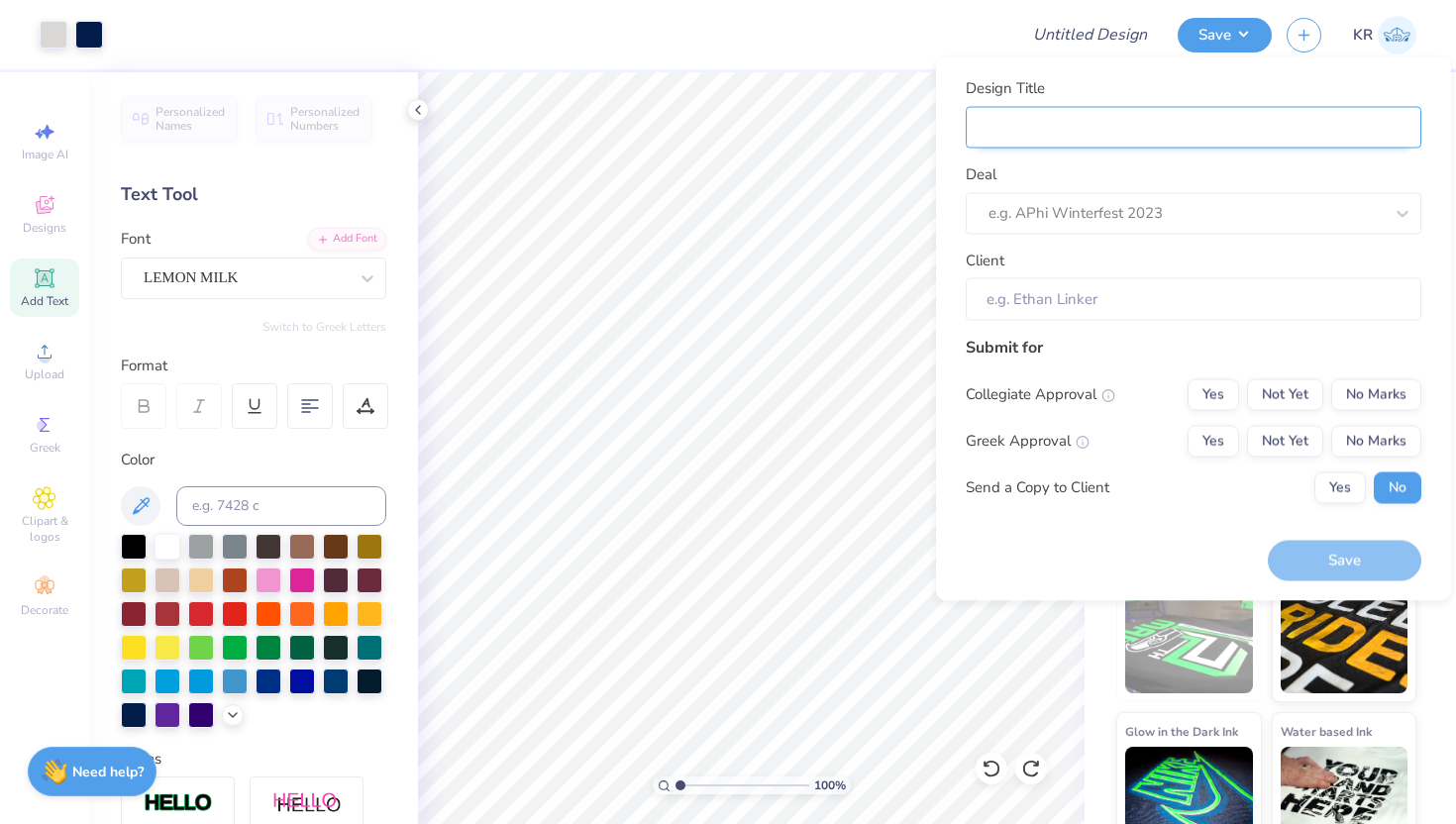 click on "Design Title" at bounding box center [1194, 127] 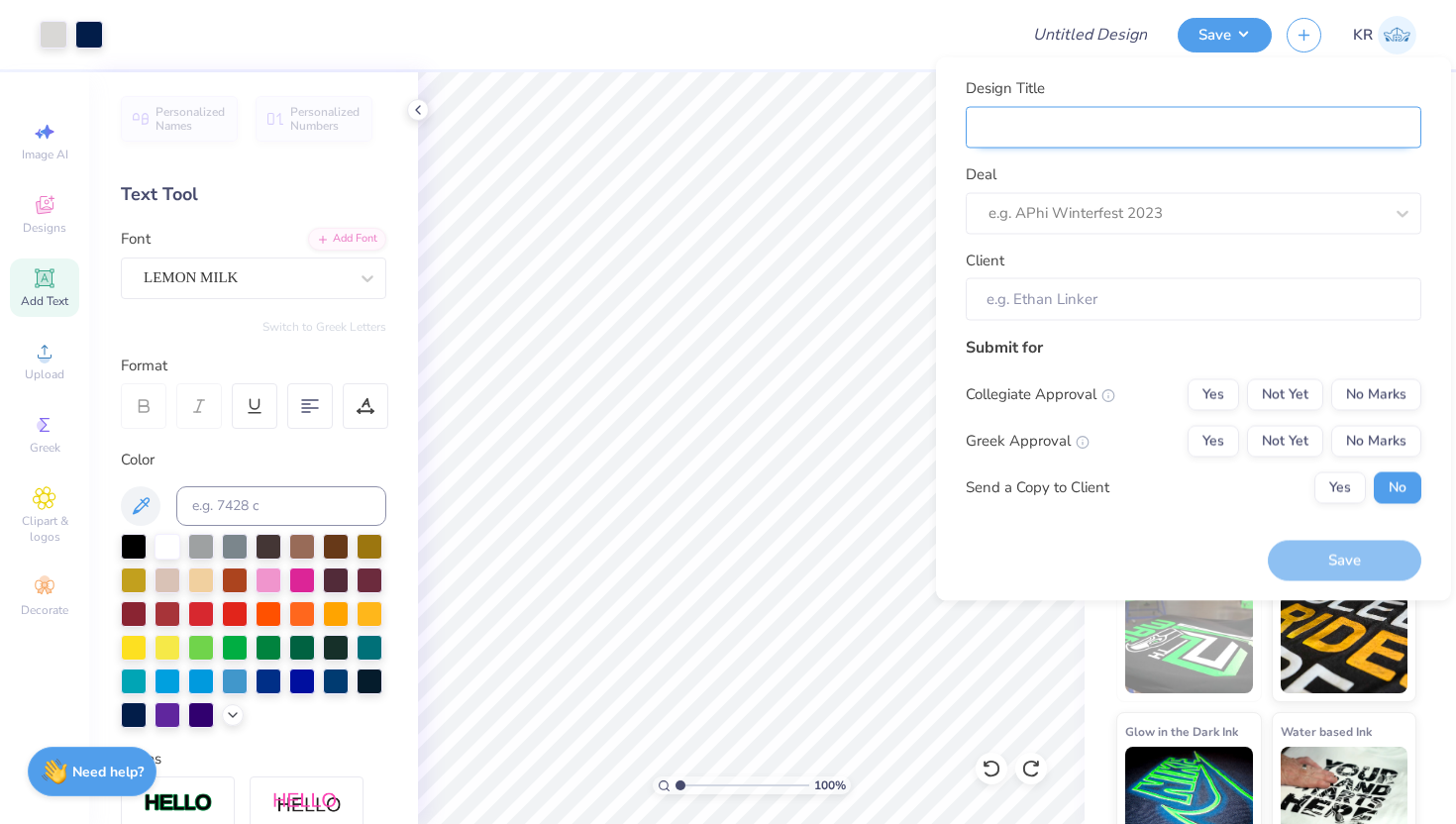 type on "W" 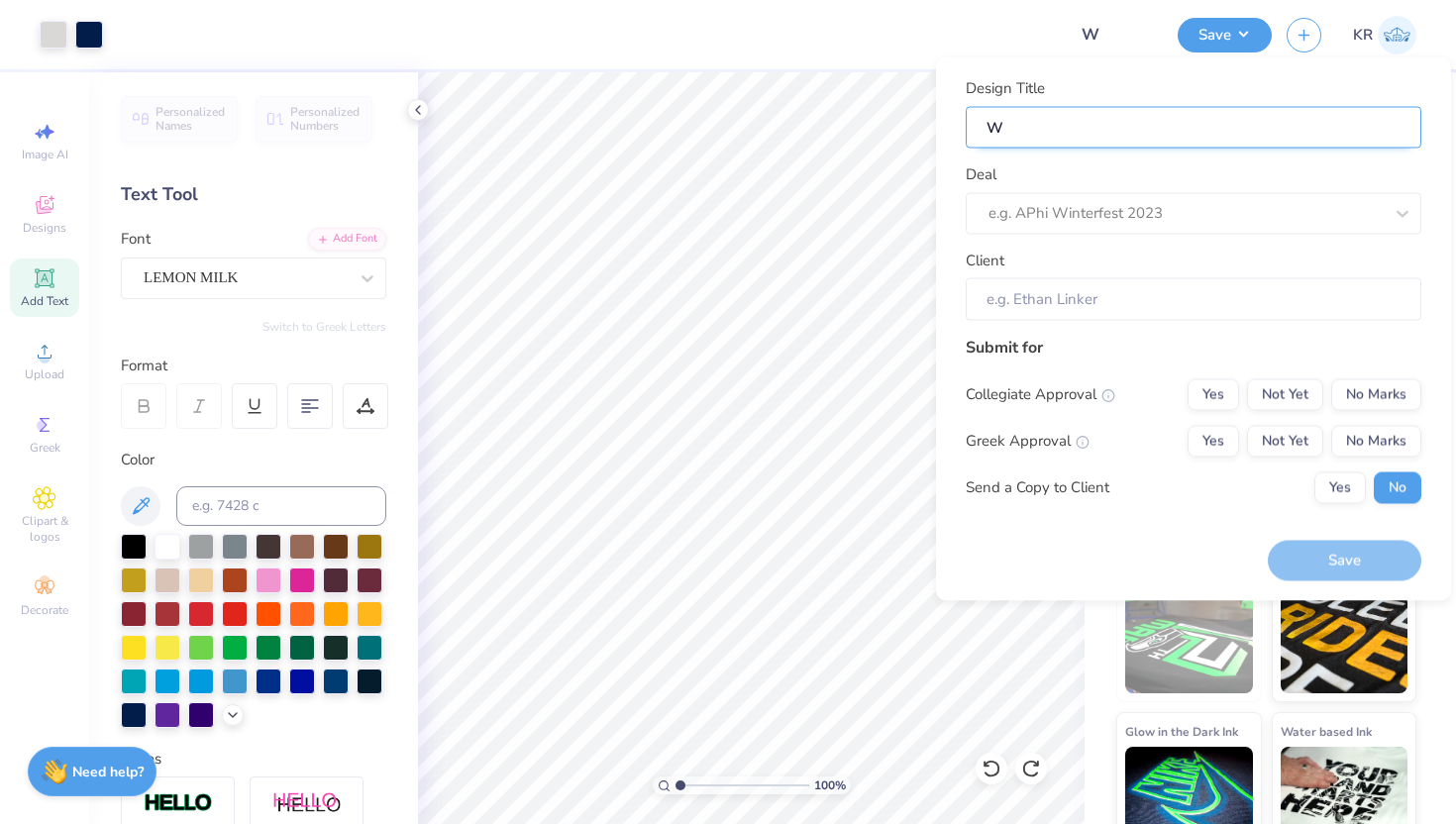 type on "WO" 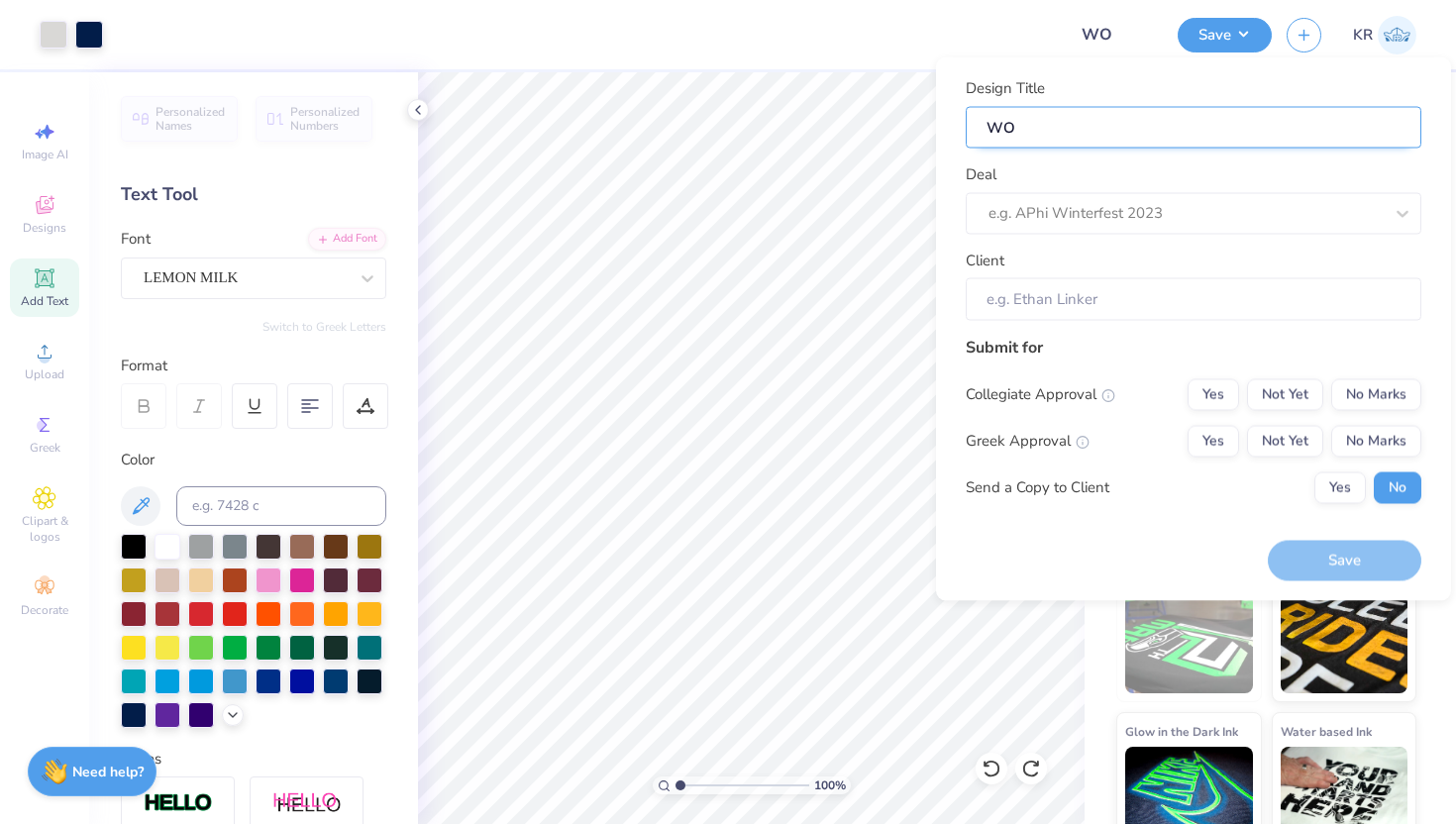 type on "WOm" 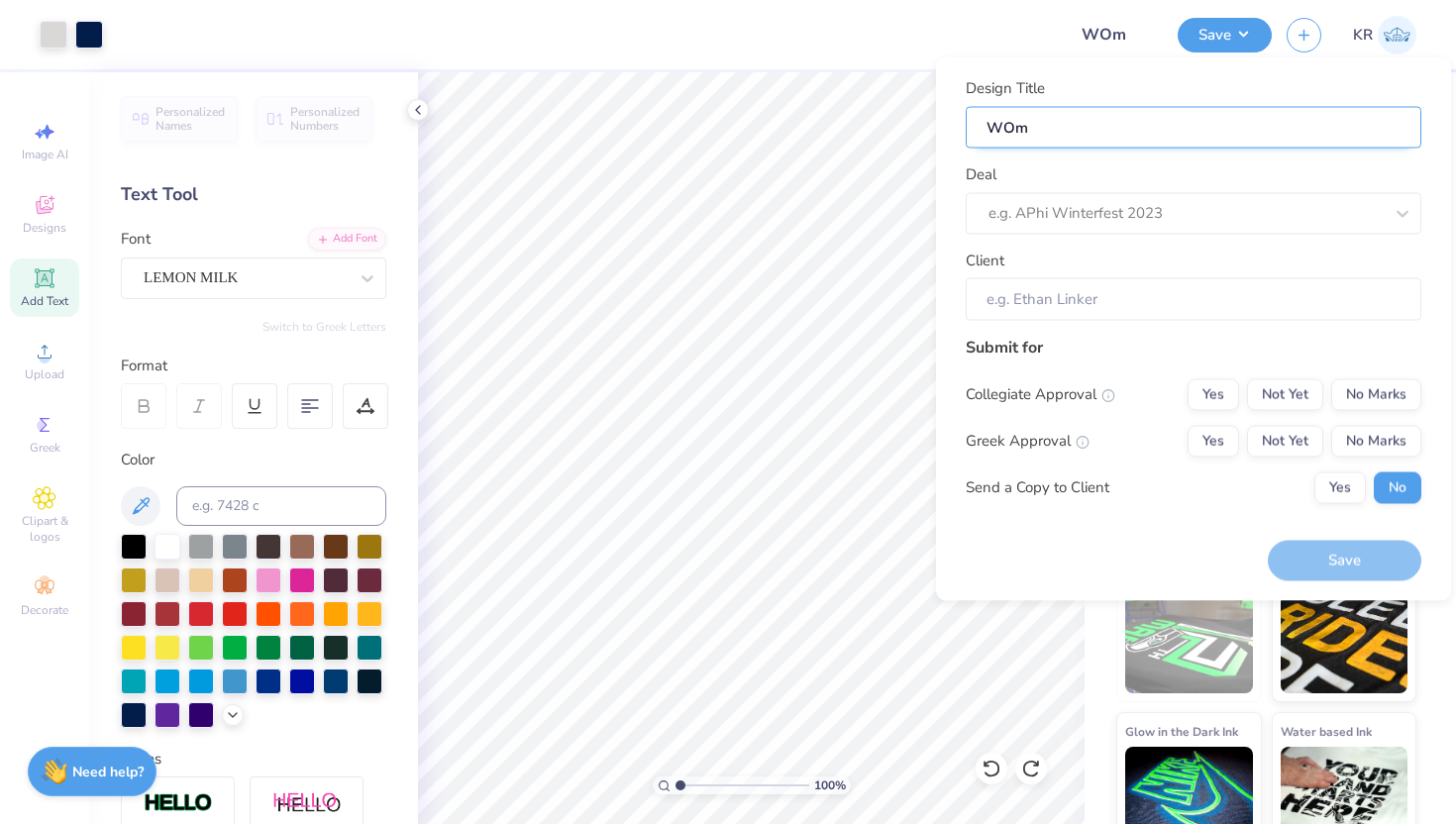 type on "WOme" 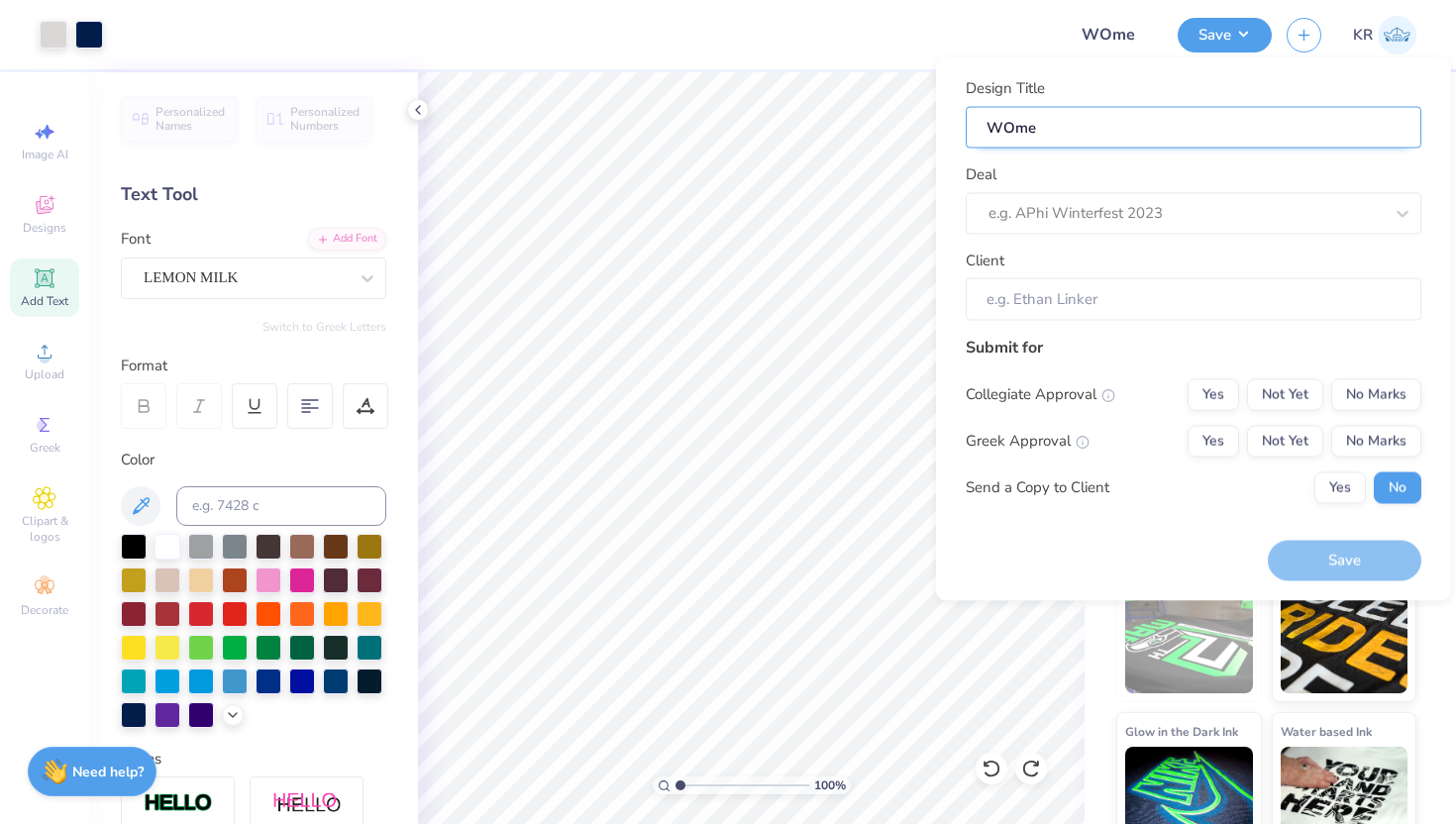 type on "WOmen" 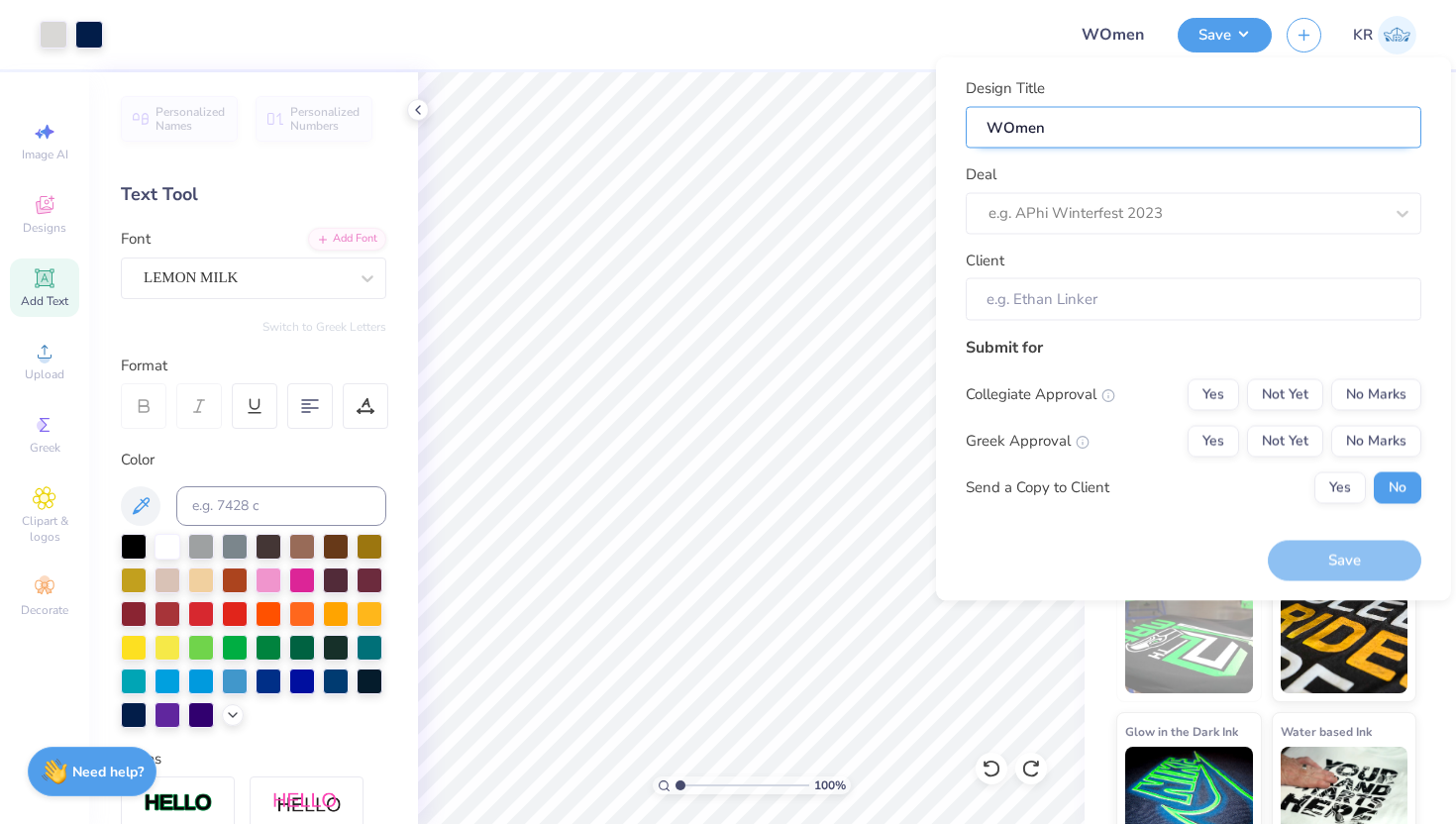 type on "WOmens" 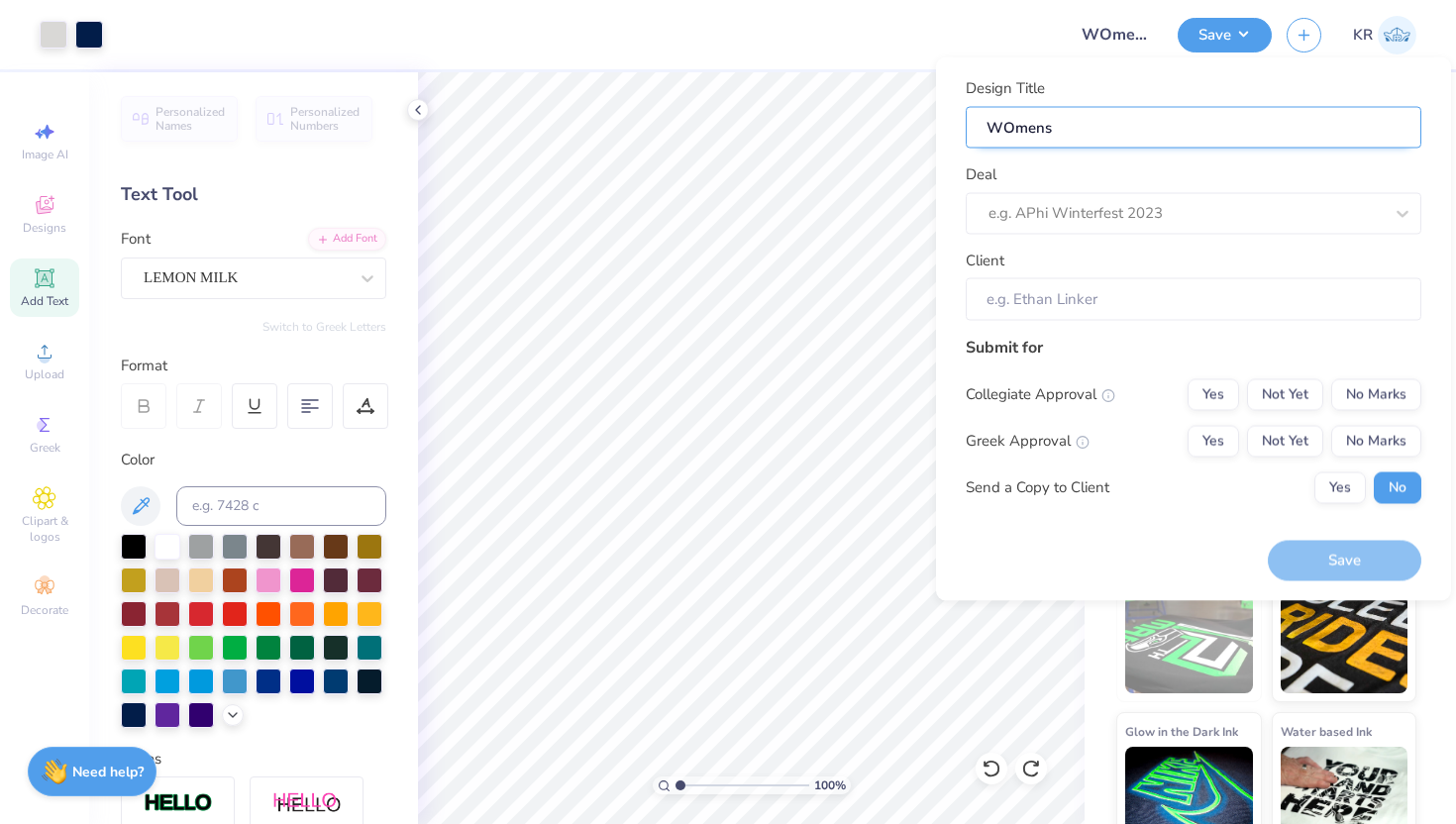 type on "WOmen" 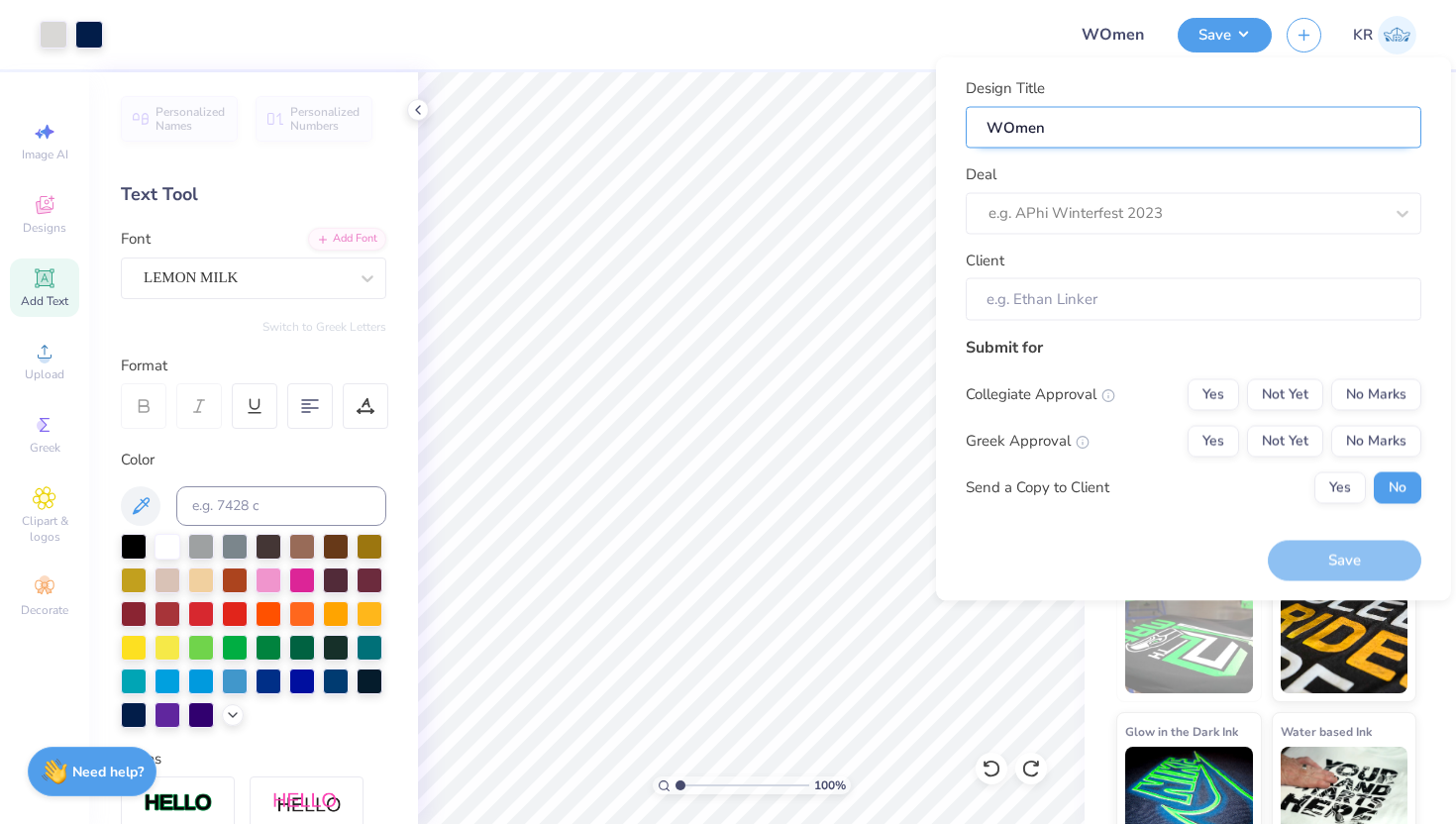 type on "WOme" 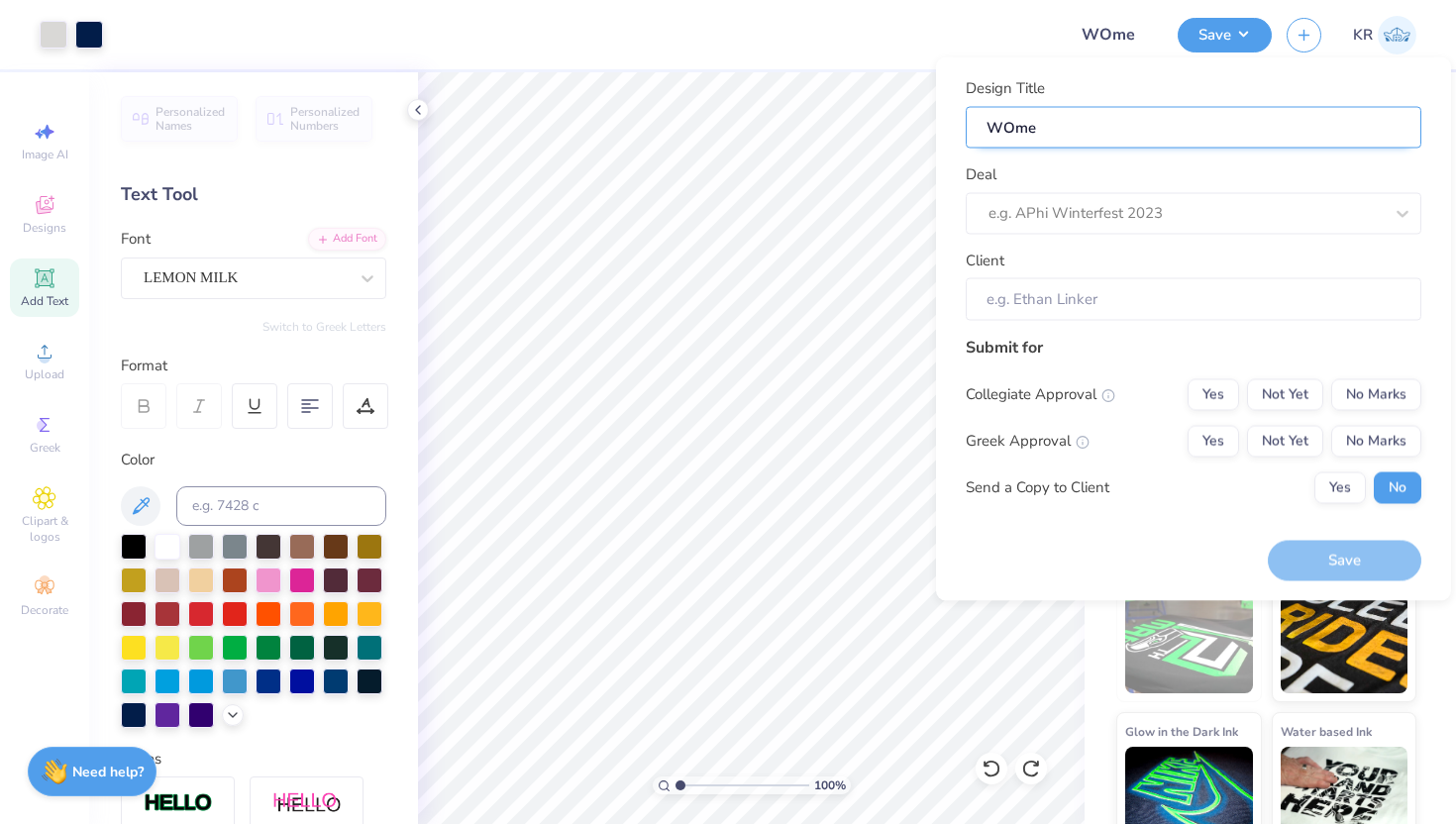 type on "WOm" 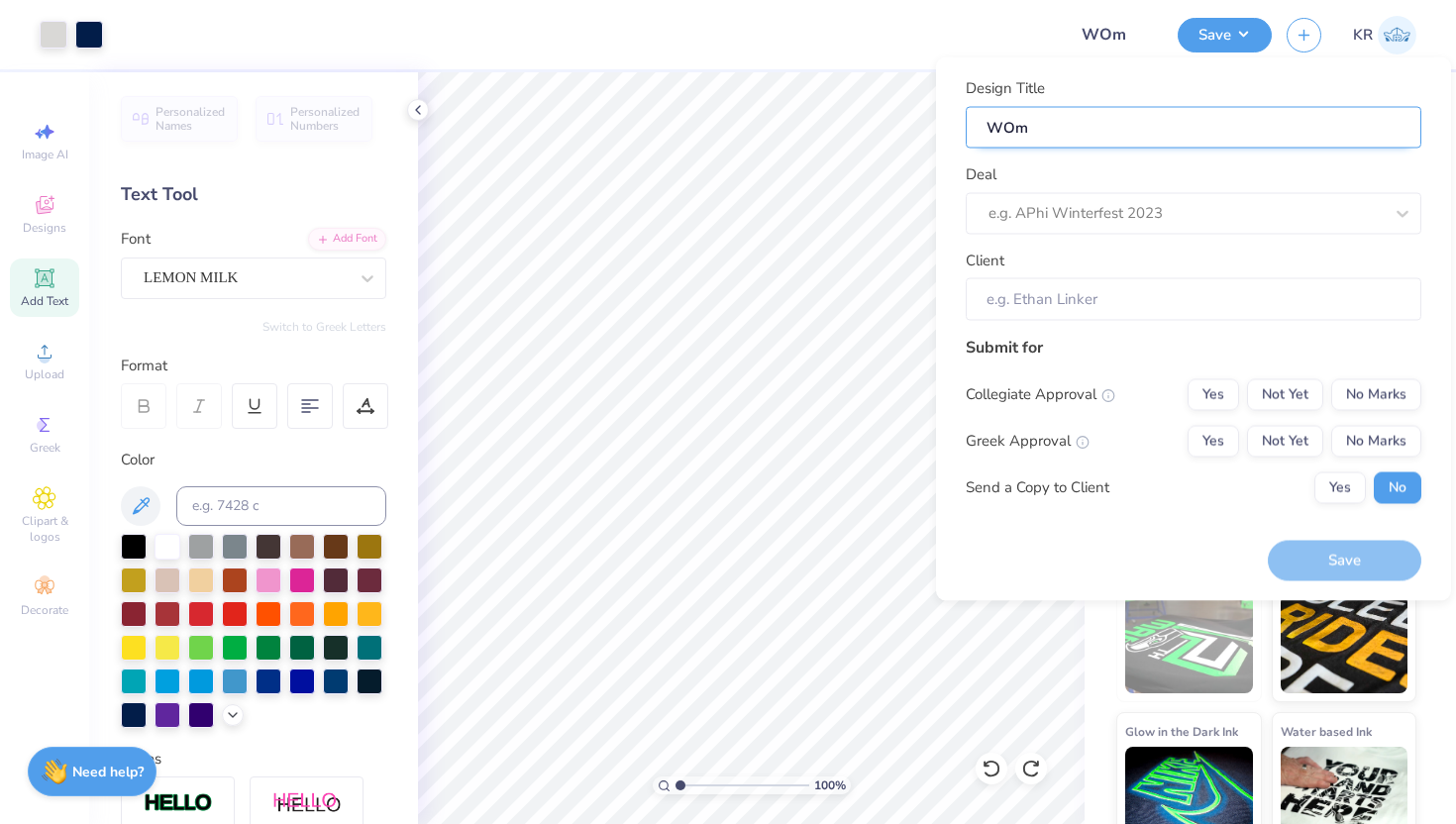 type on "WO" 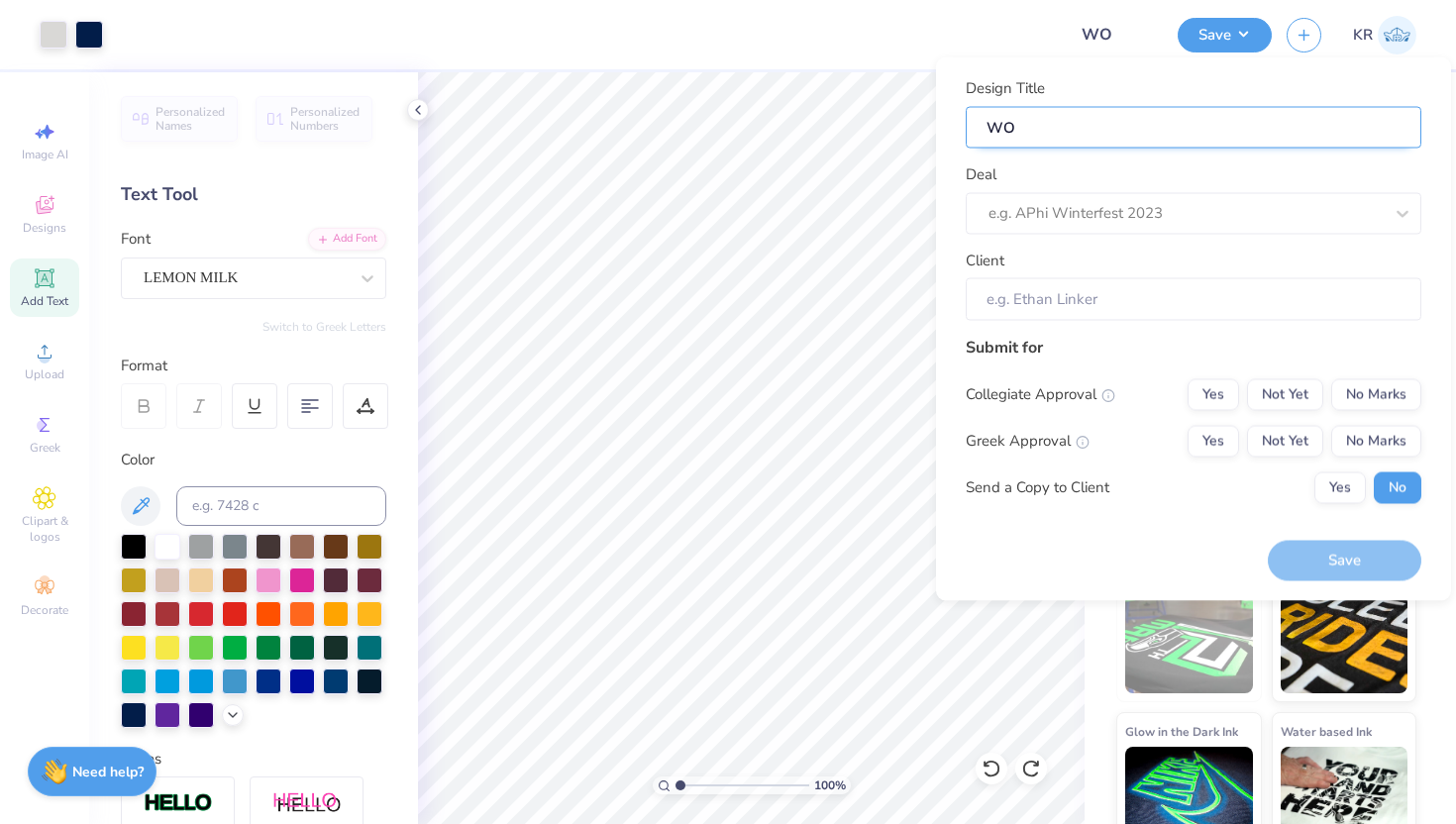 type on "W" 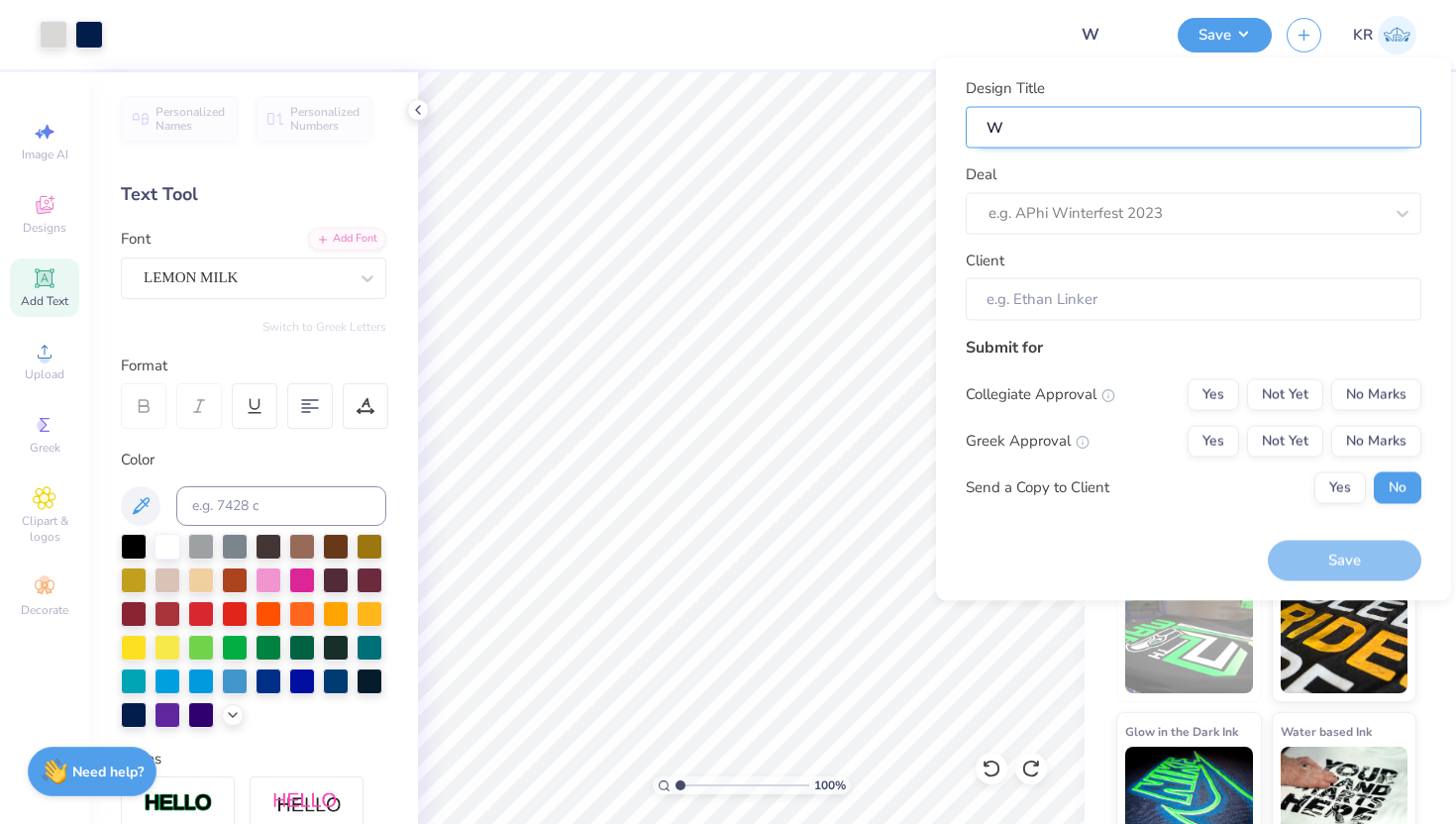 type on "Wo" 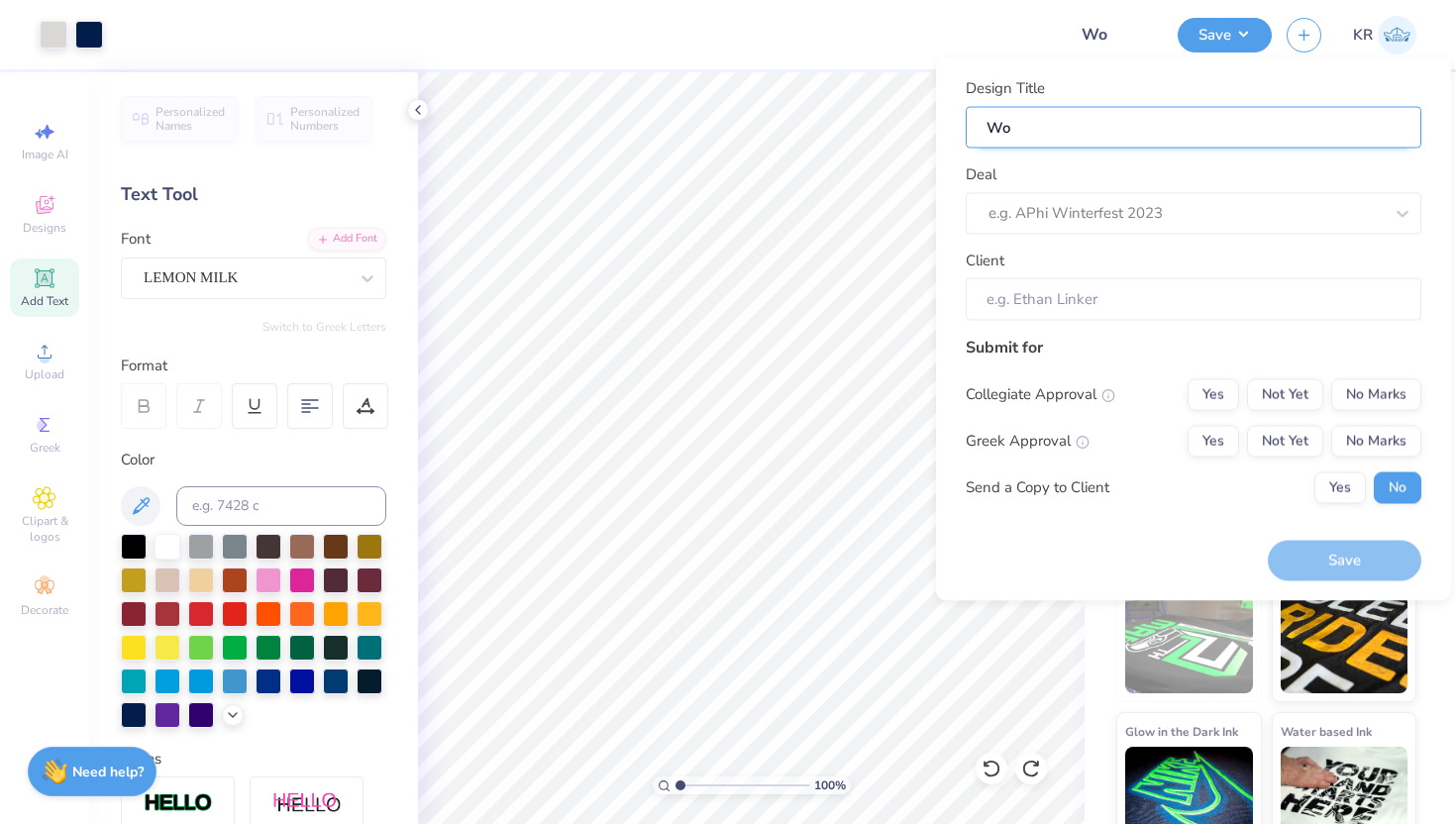 type on "Wom" 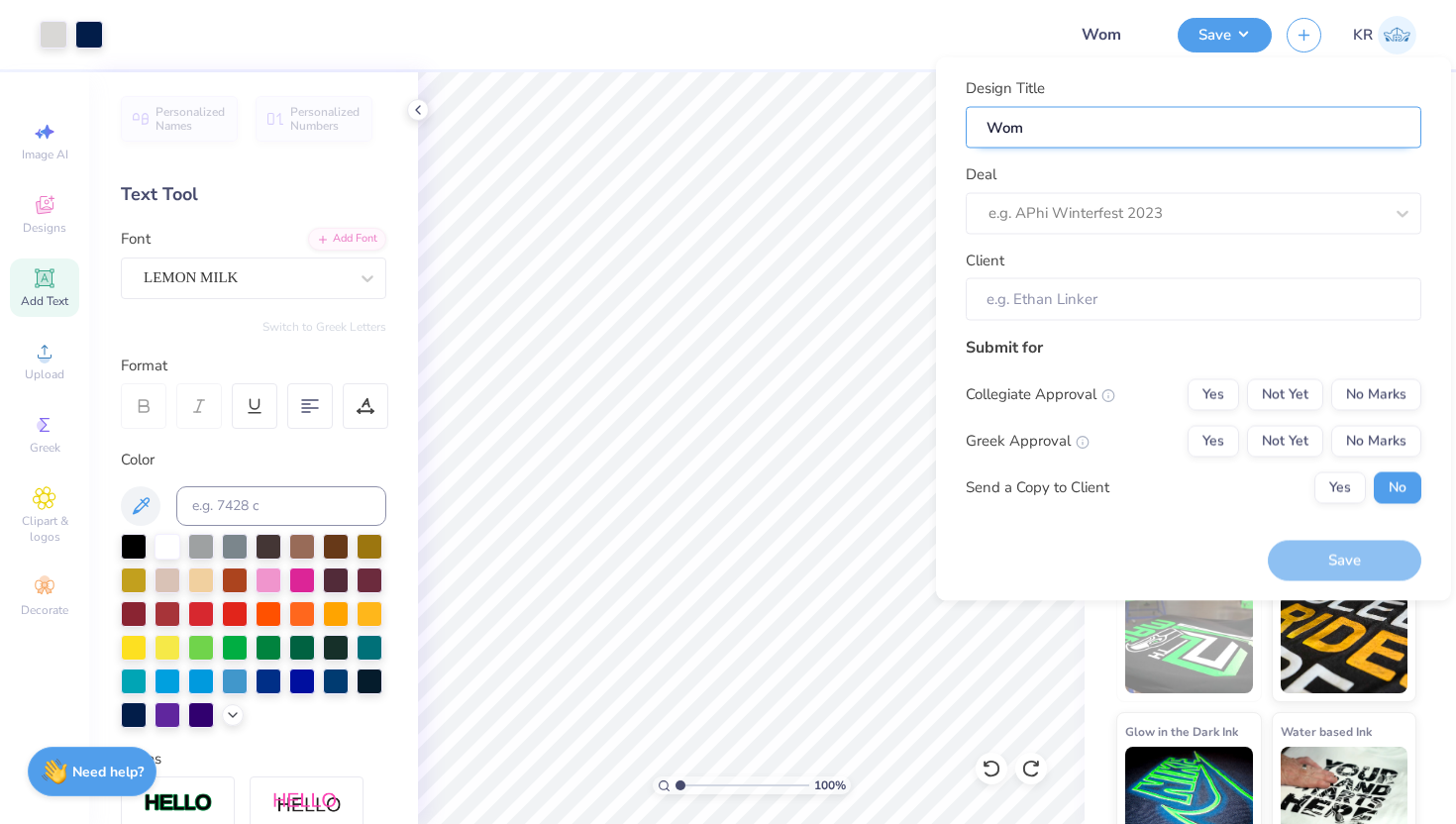 type on "Wome" 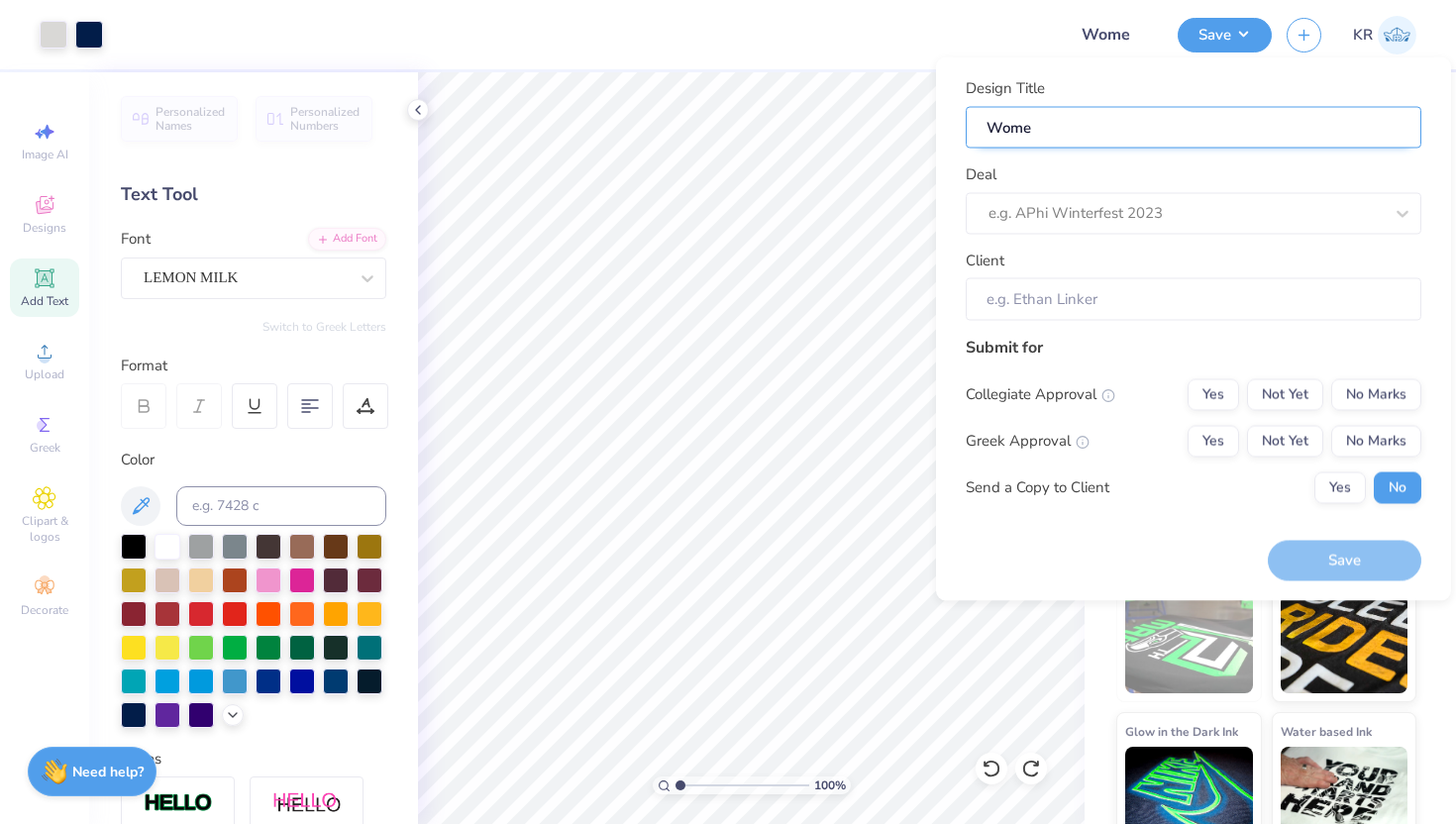 type on "Women" 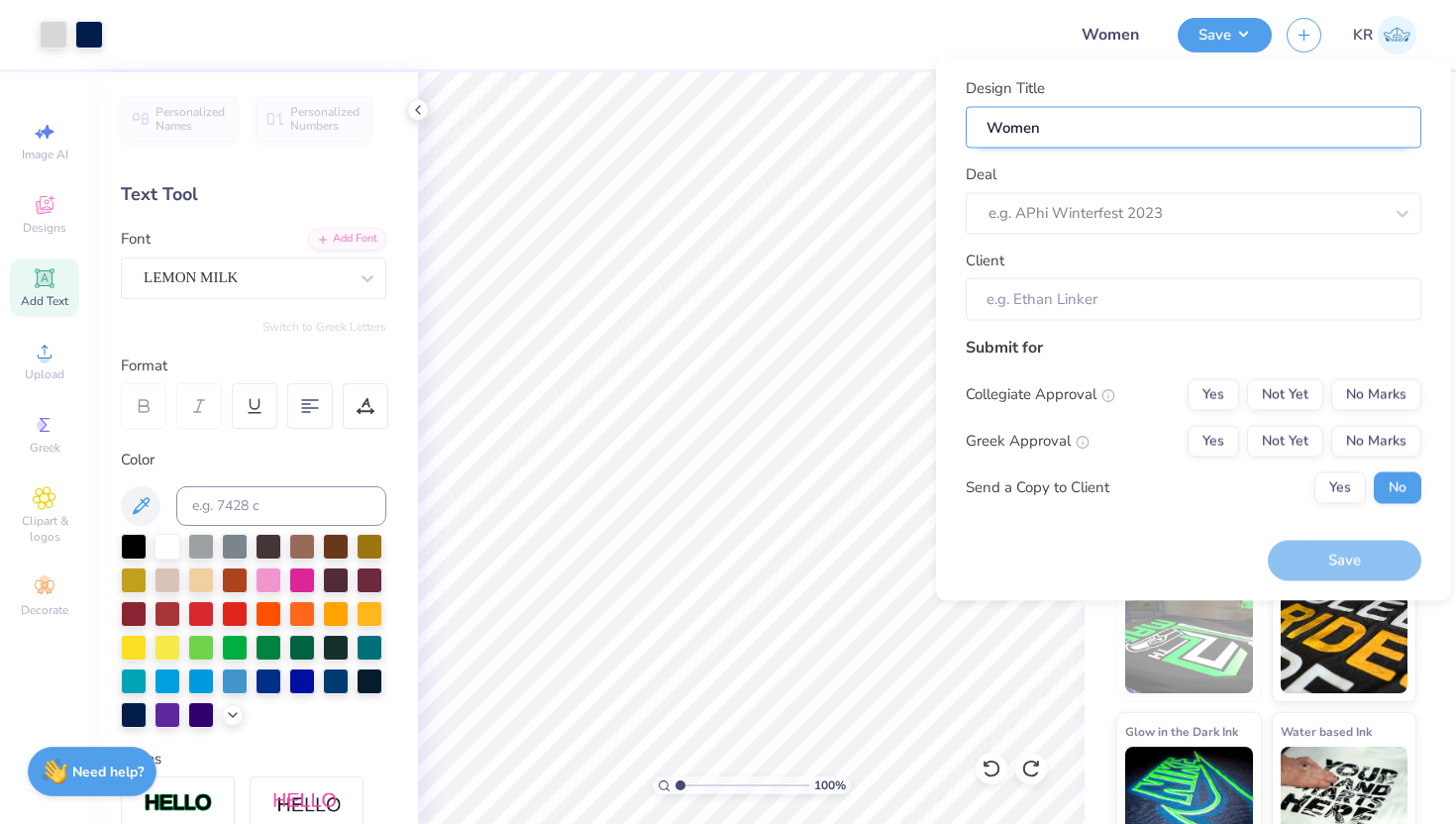 type on "Womens" 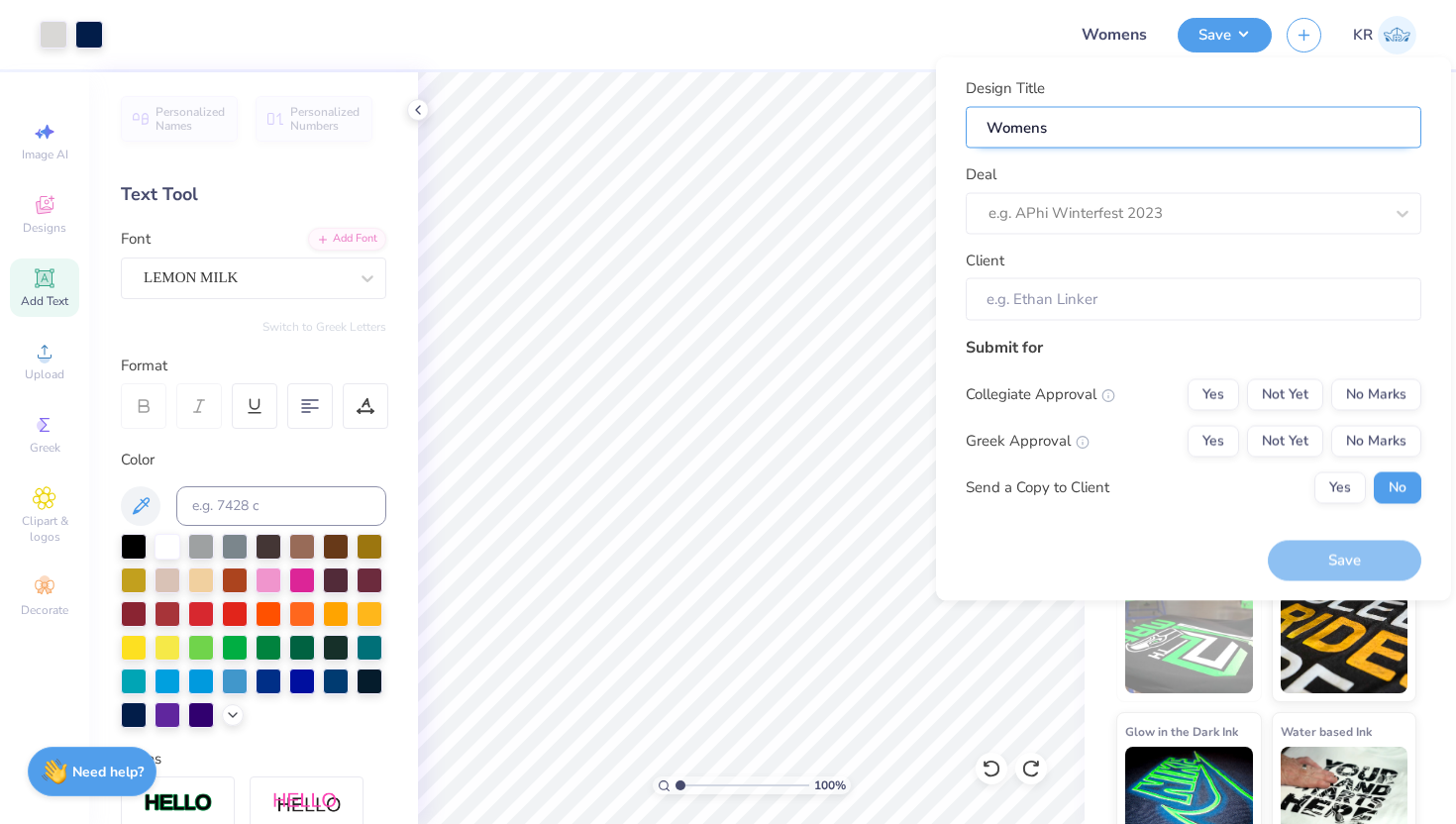 type on "Womens" 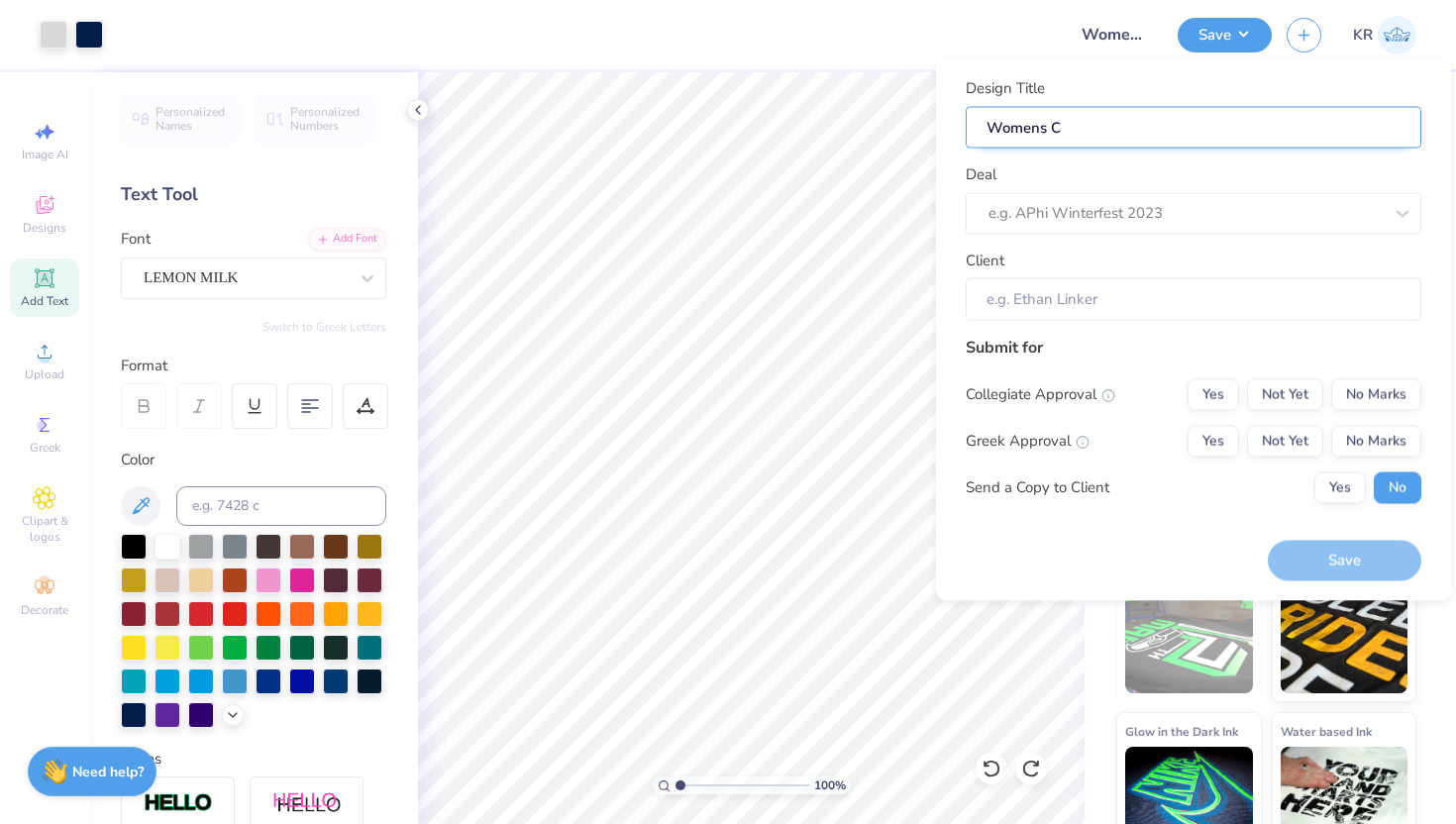 type on "Womens Cl" 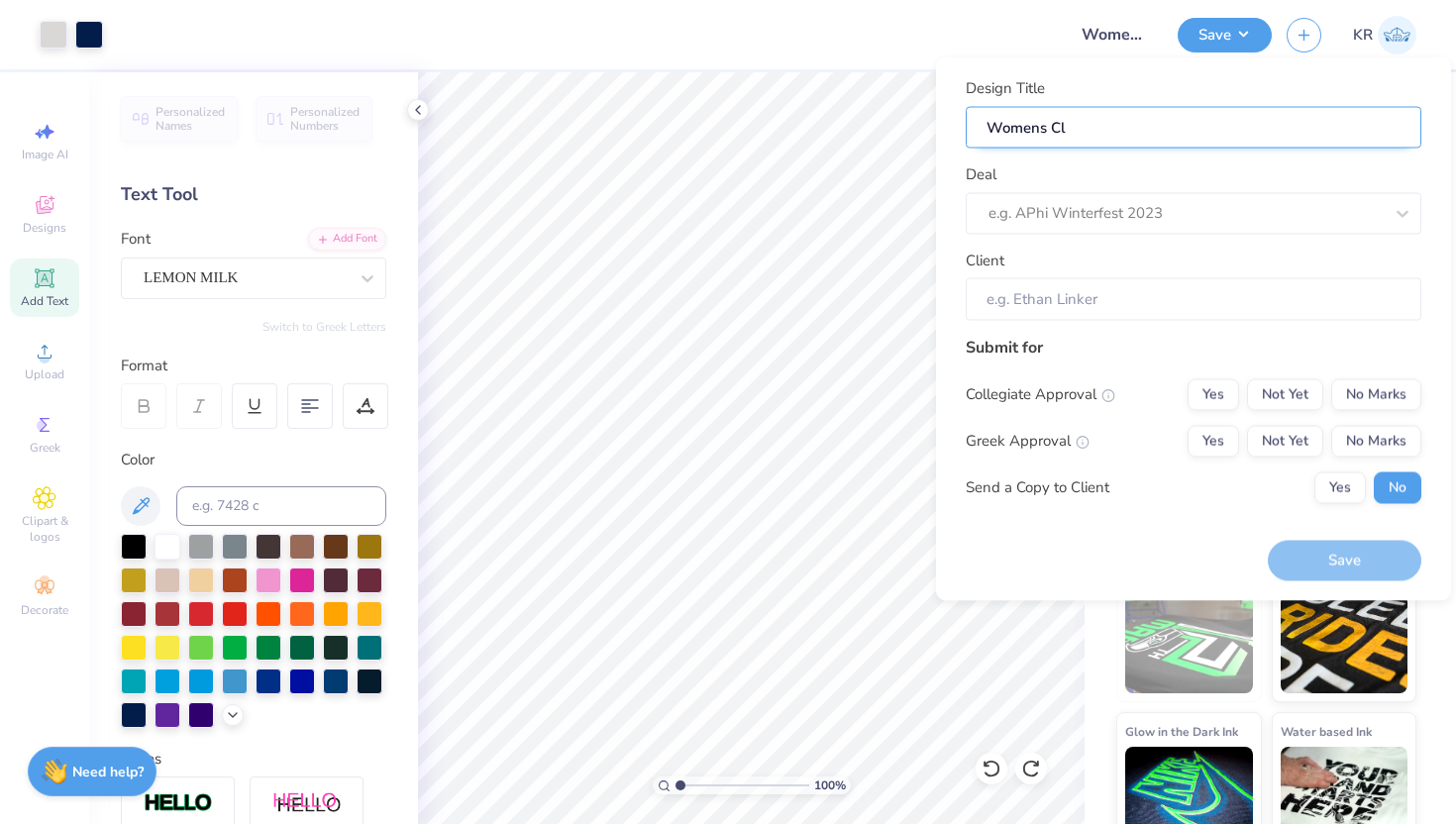 type on "Womens Clu" 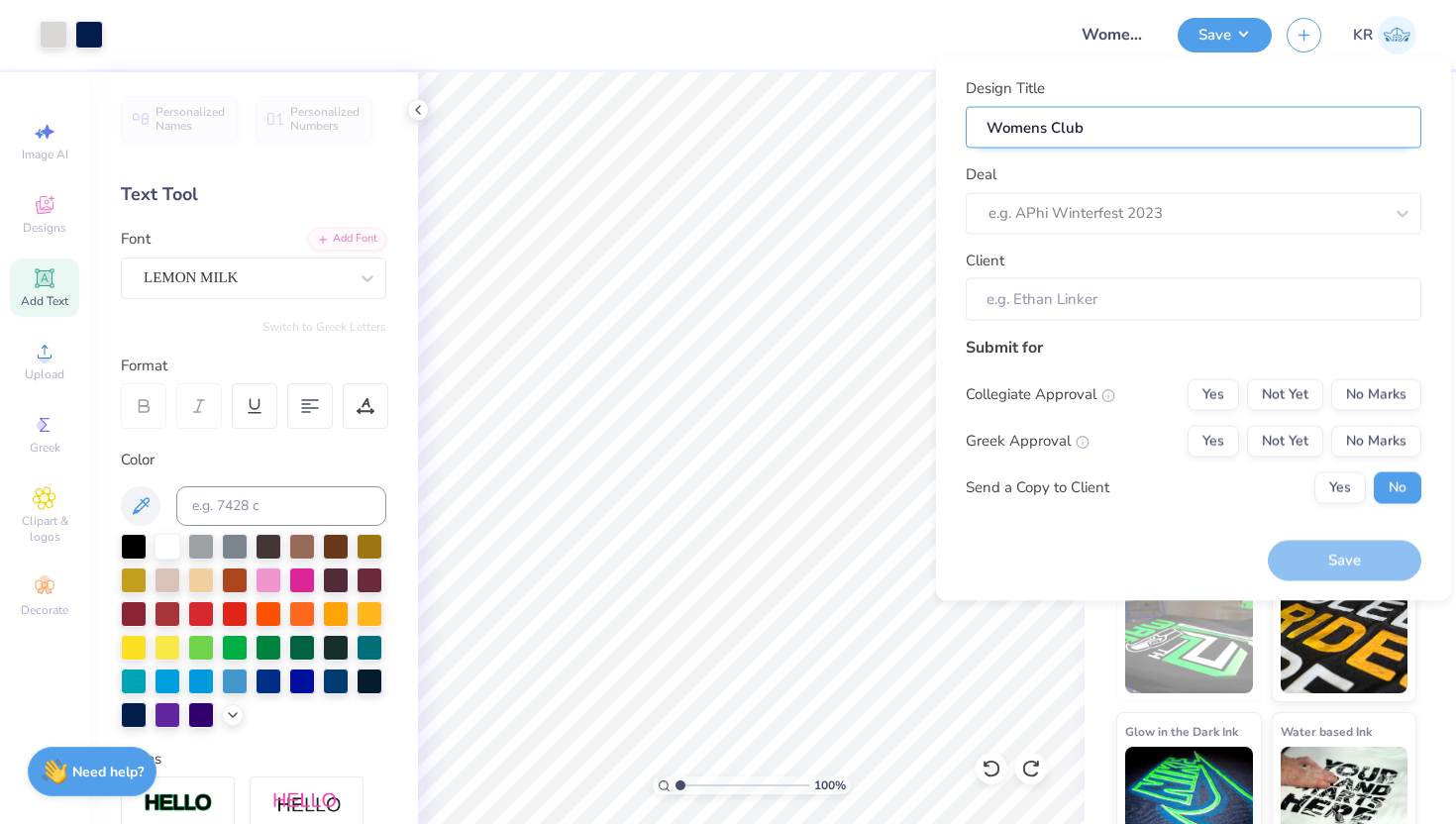 type on "Womens Club" 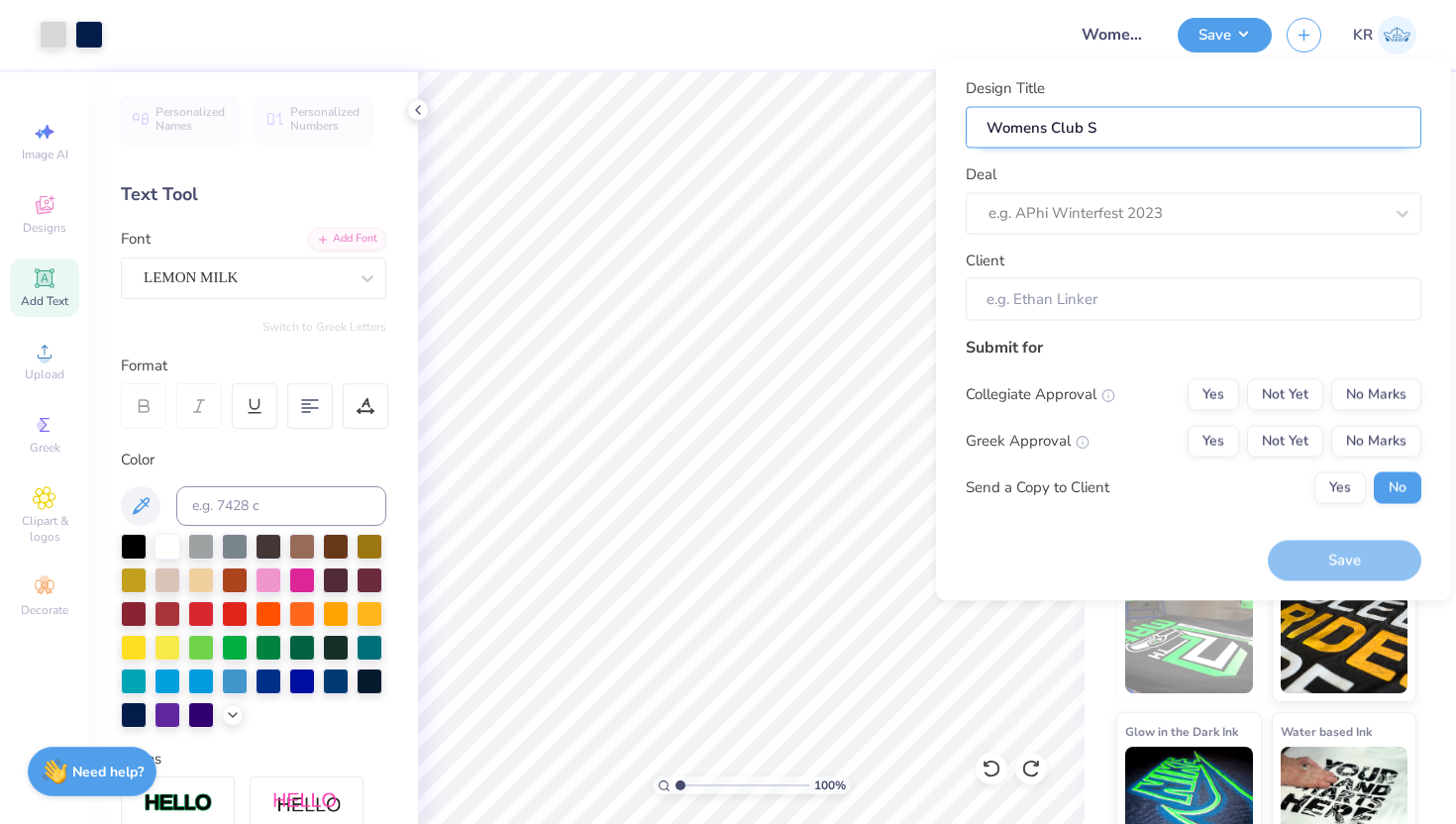 type on "Womens Club So" 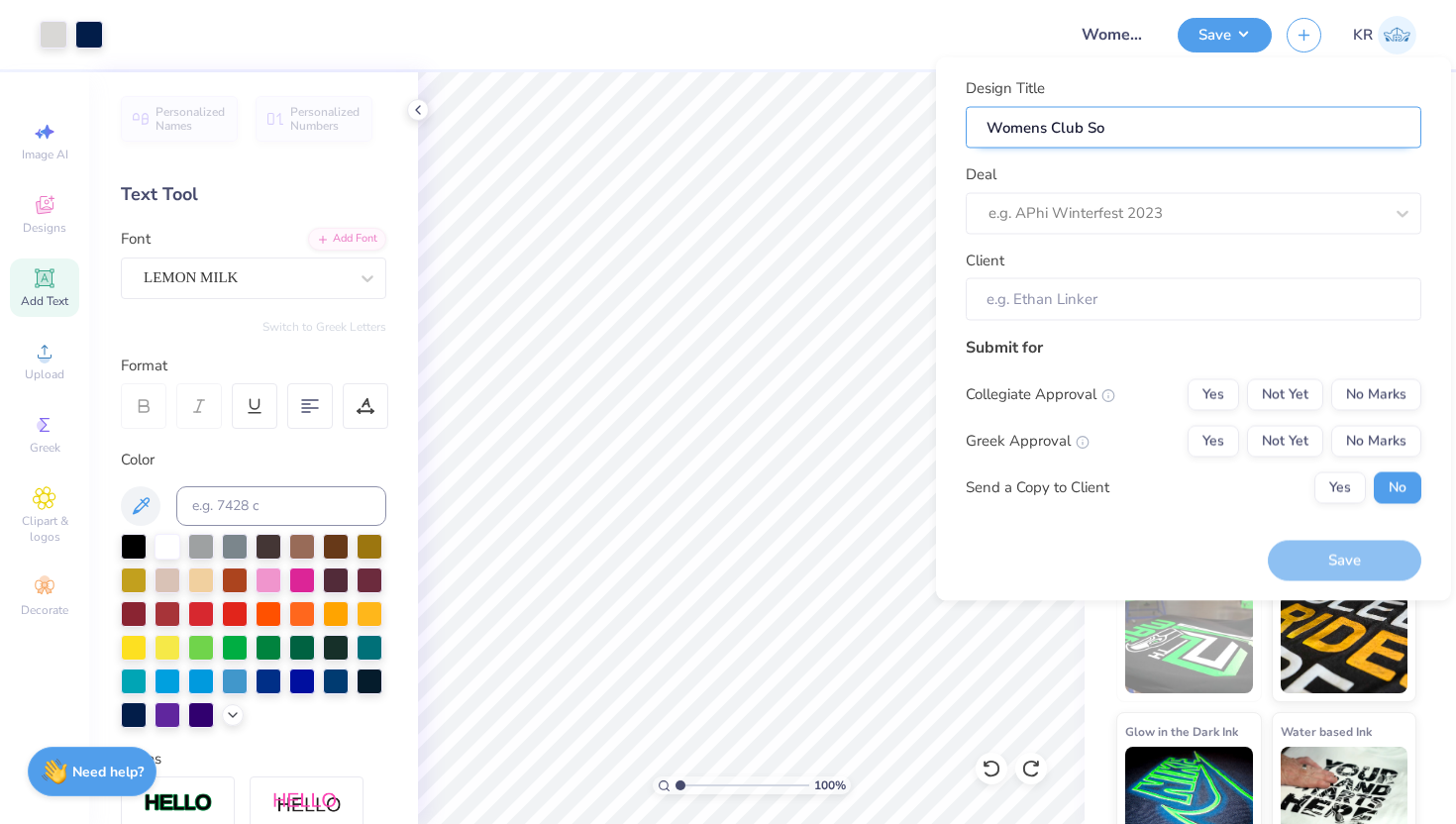 type on "Womens Club Soc" 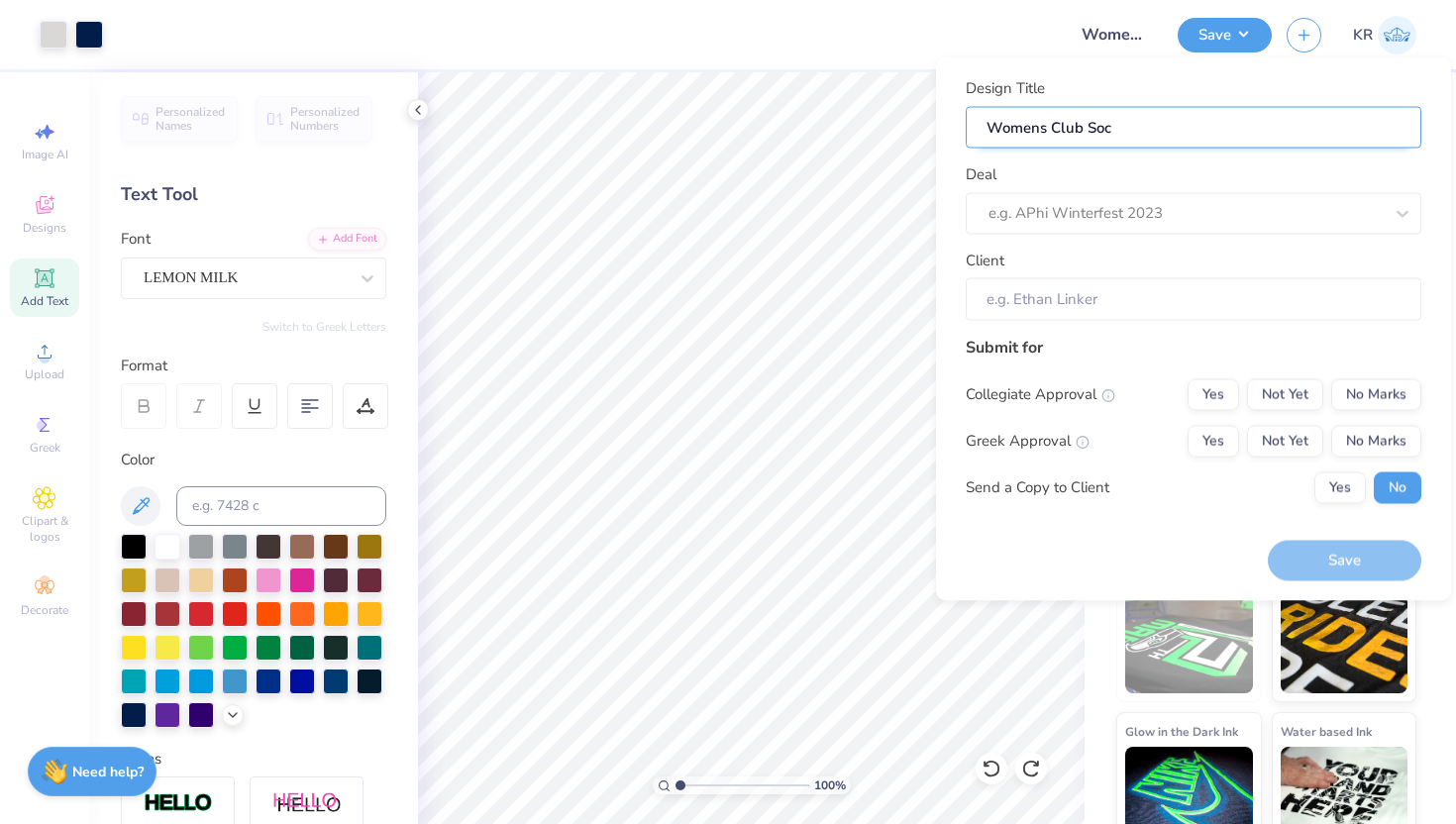 type on "Womens Club Socc" 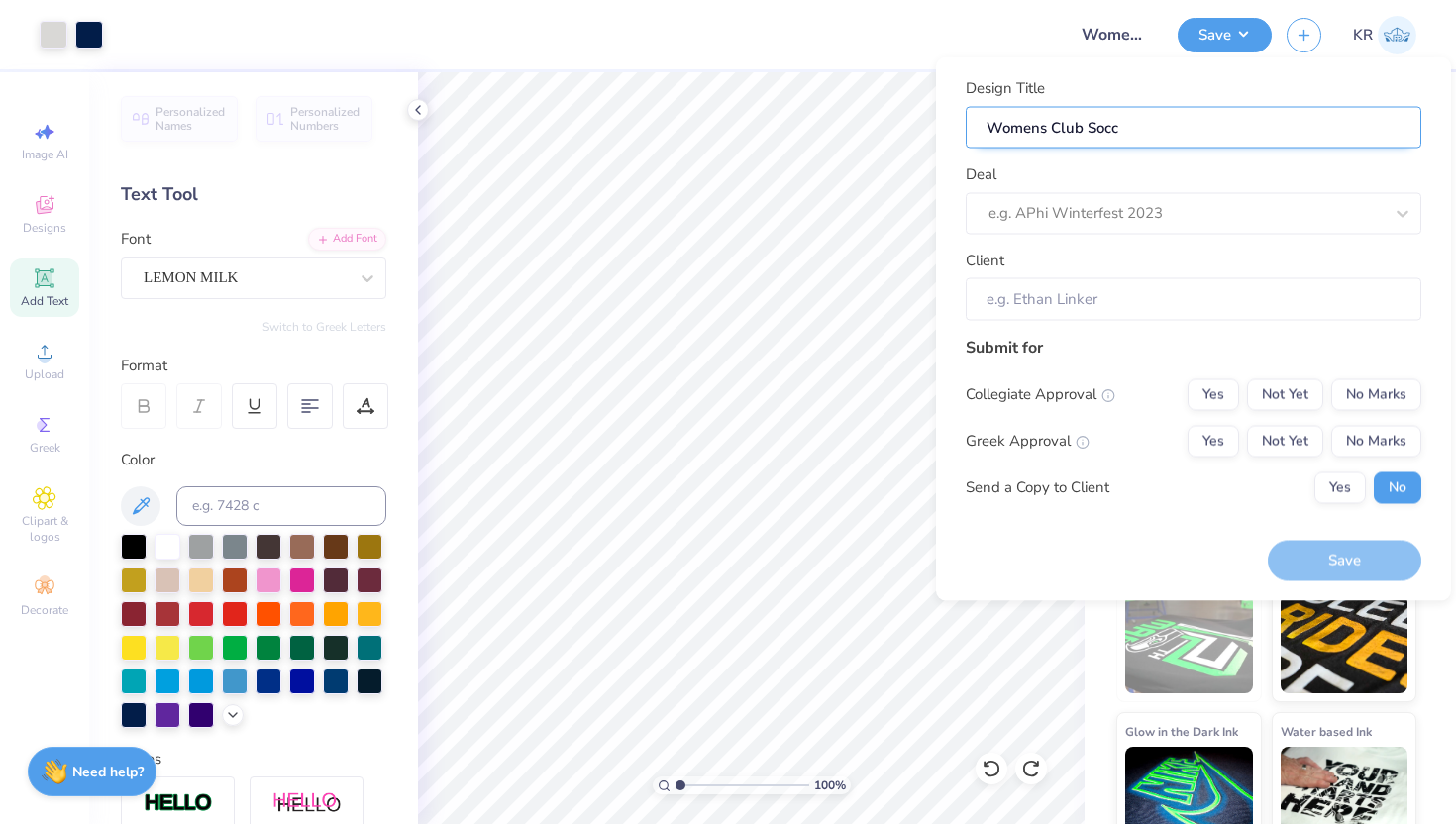 type on "Womens Club Socce" 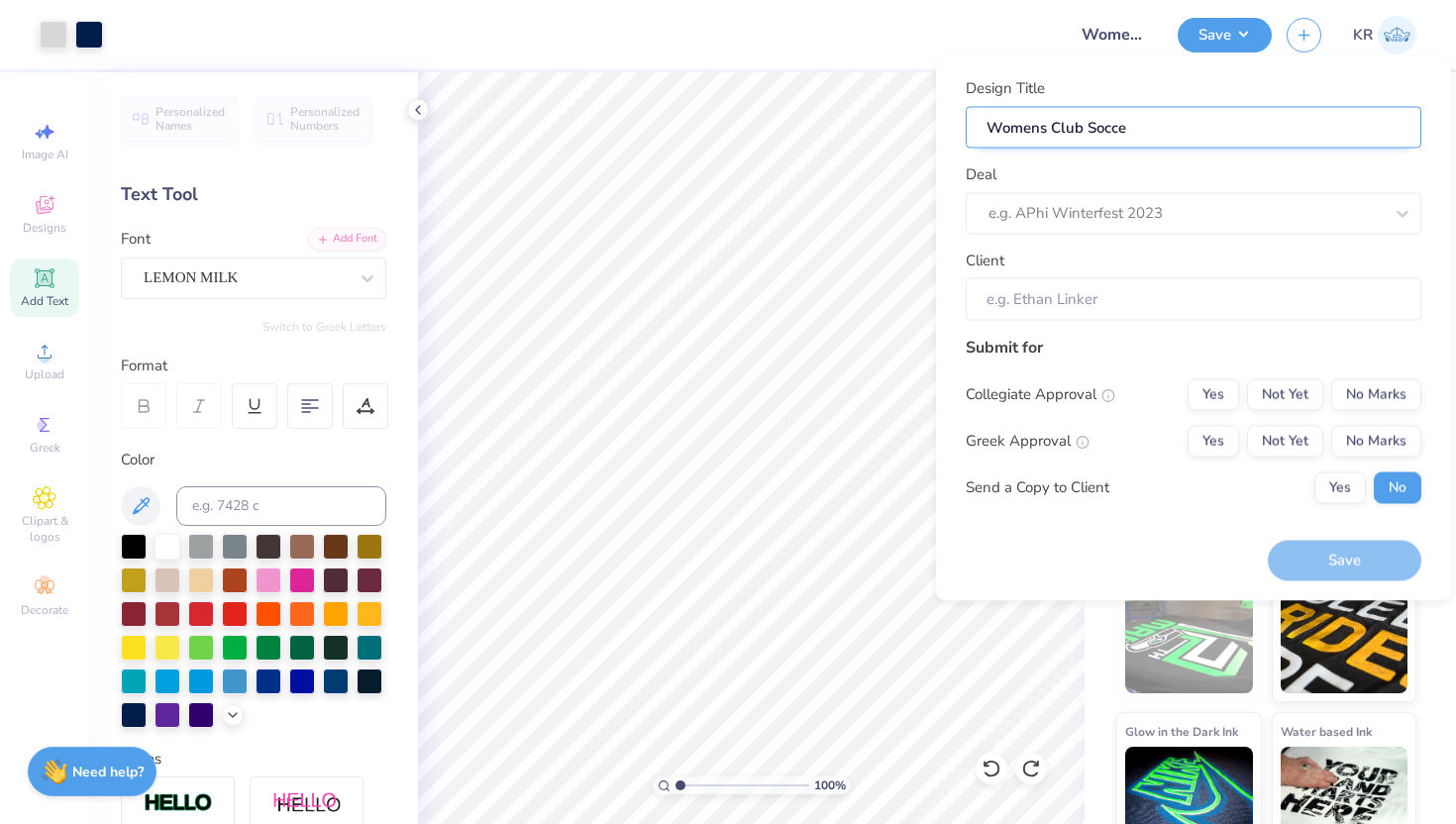 type on "Womens Club Soccer" 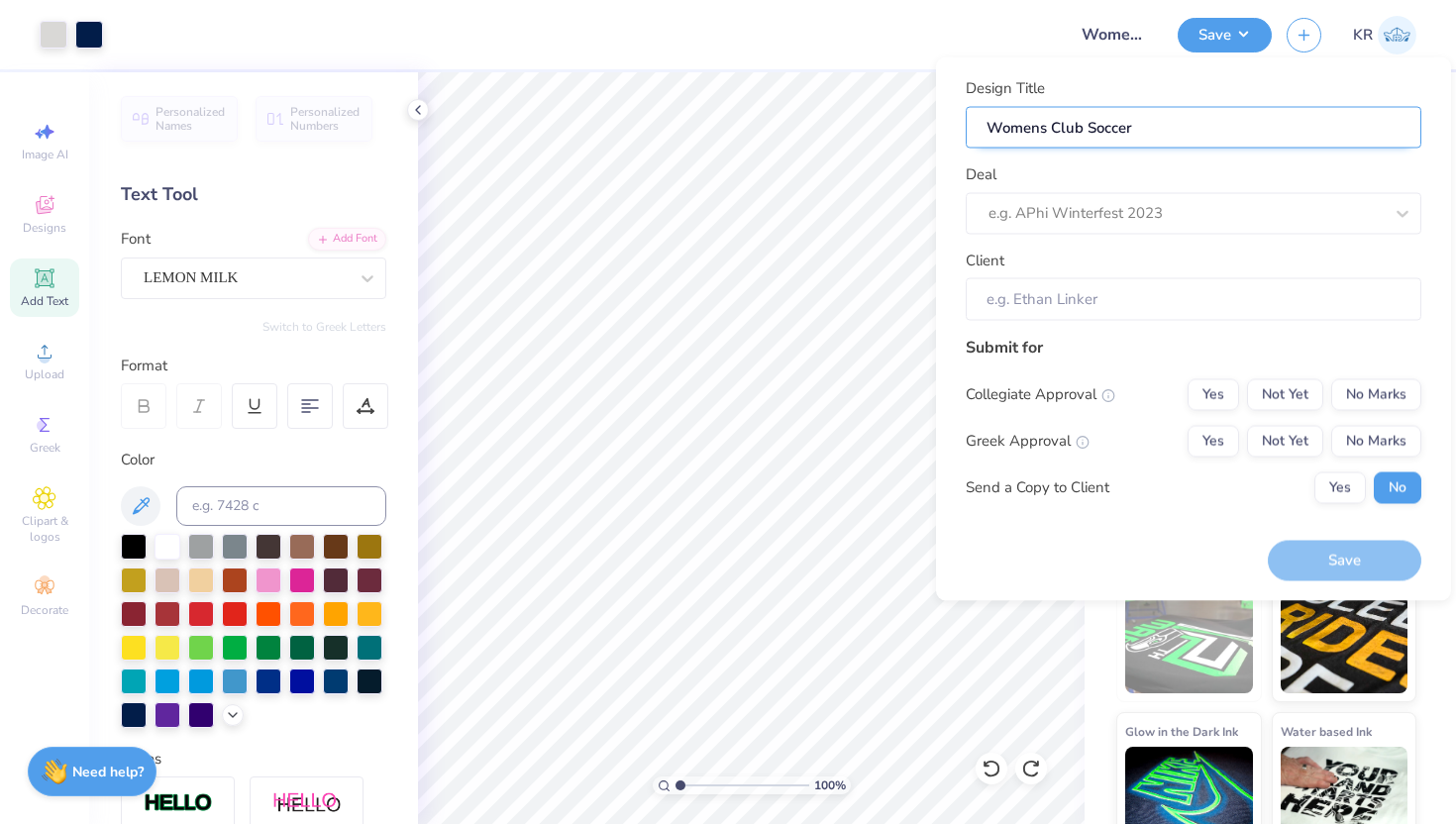 type on "Womens Club Soccer" 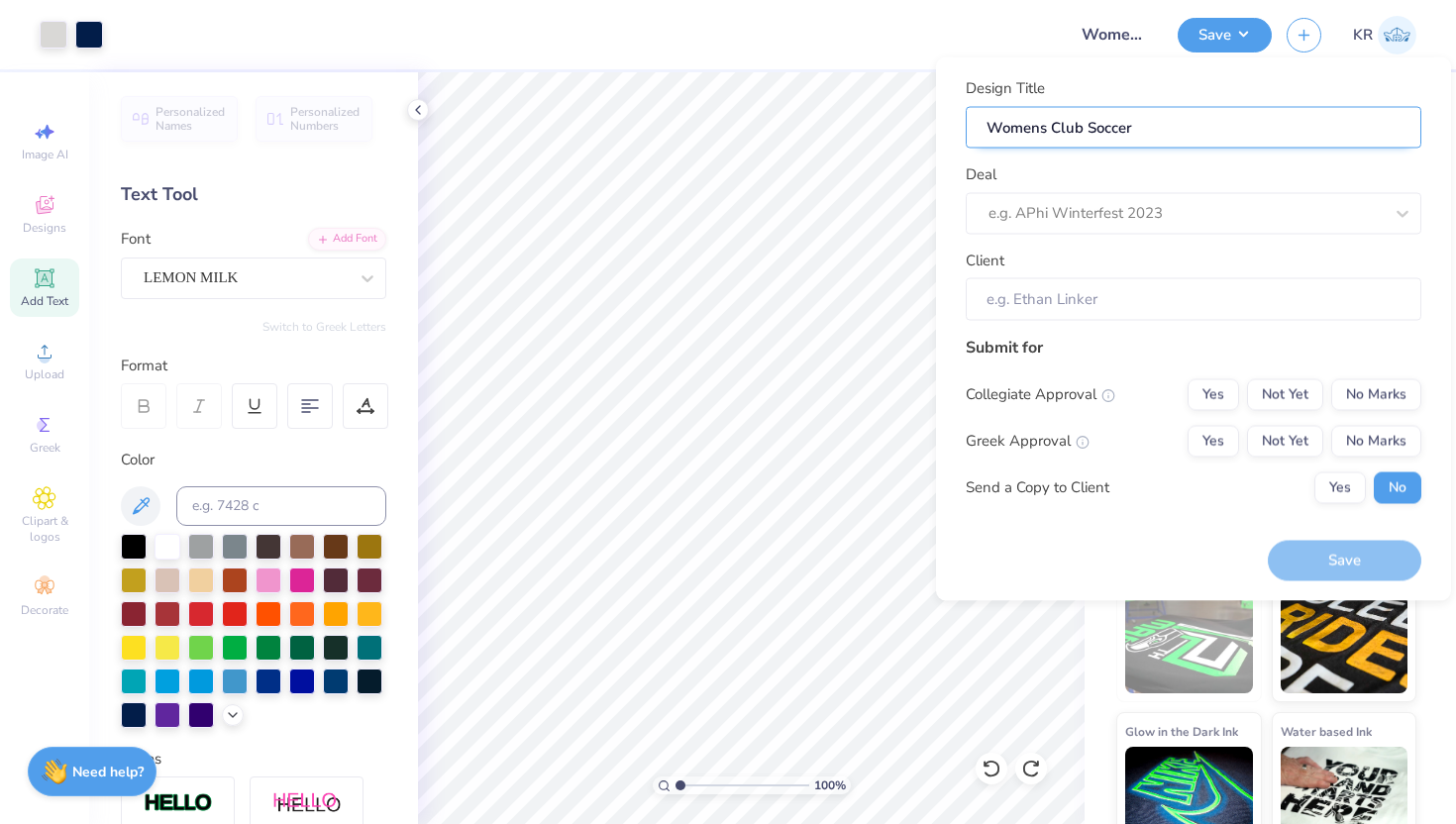 type on "Womens Club Soccer 8" 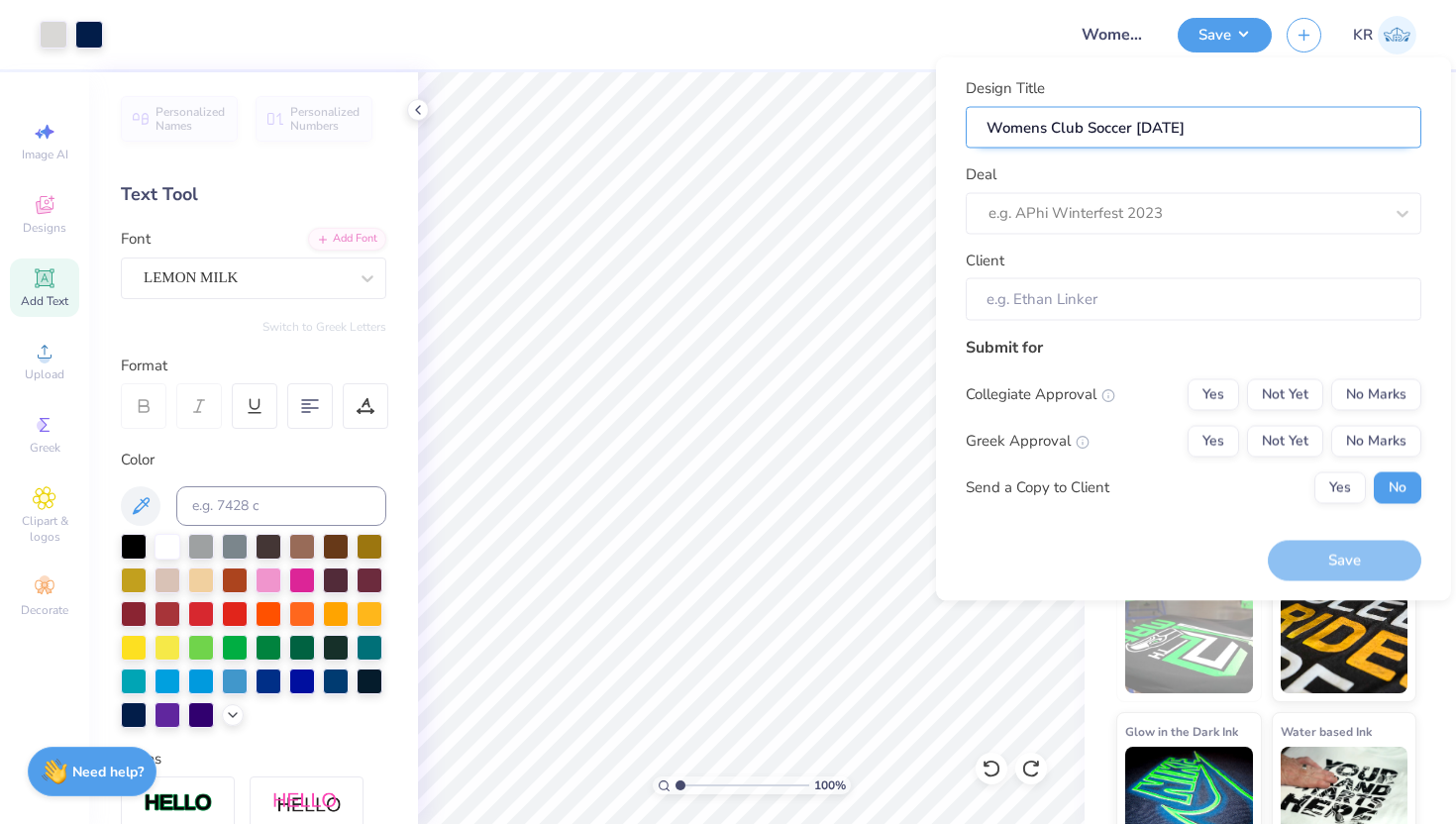 type on "Womens Club Soccer 8/" 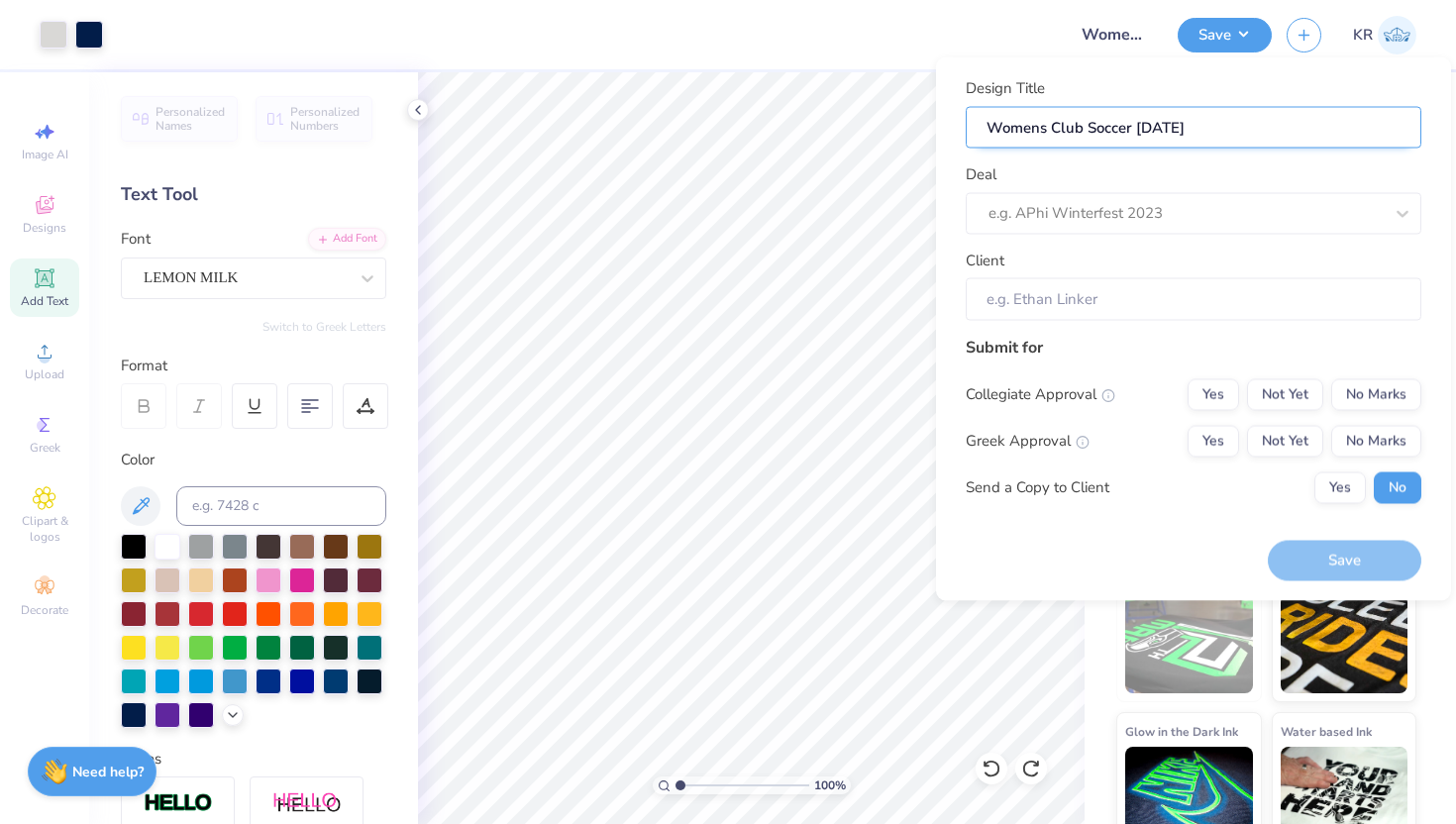 click on "Womens Club Soccer 8/5/2025" at bounding box center [1194, 127] 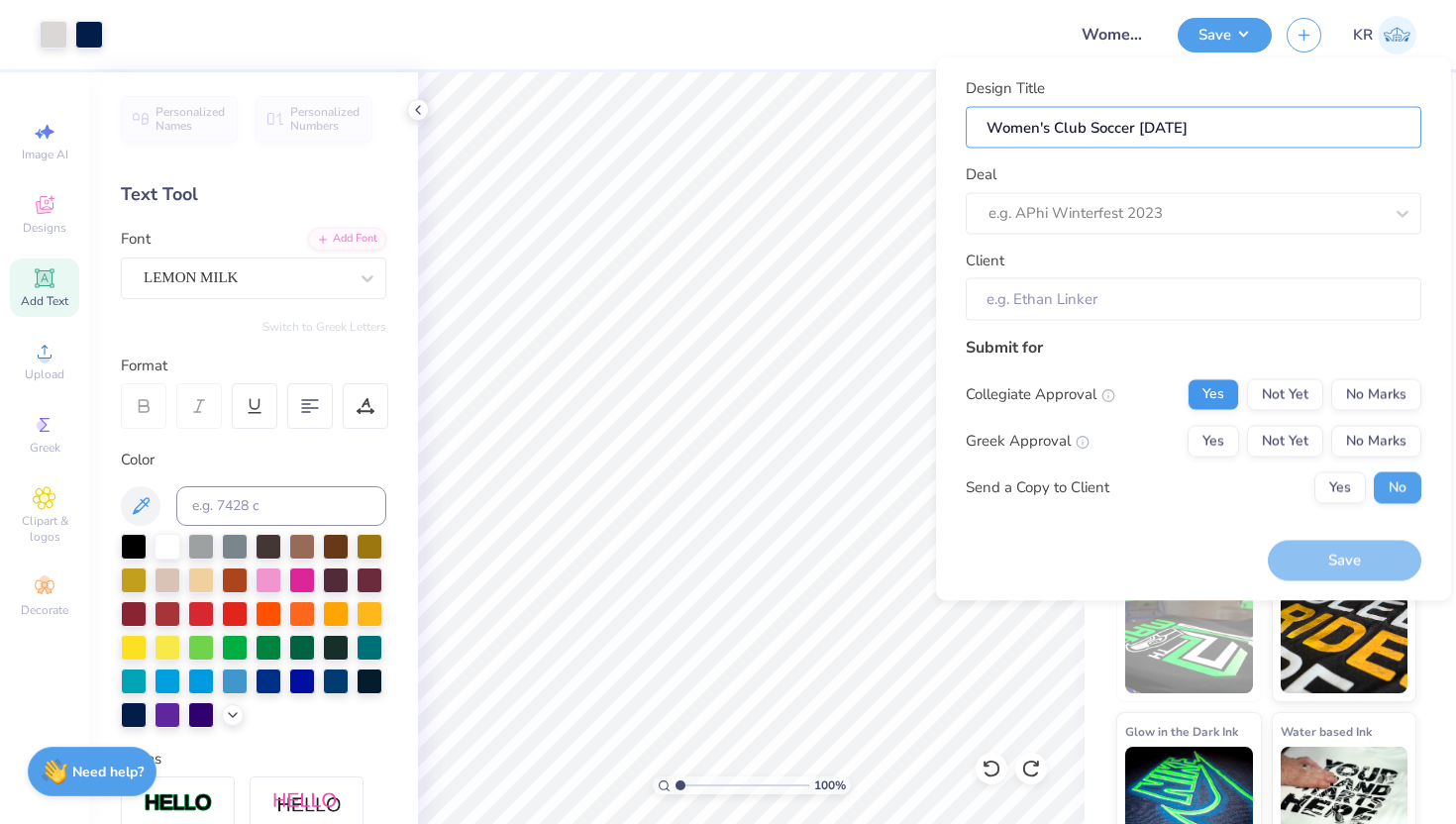 type on "Women's Club Soccer 8/5/2025" 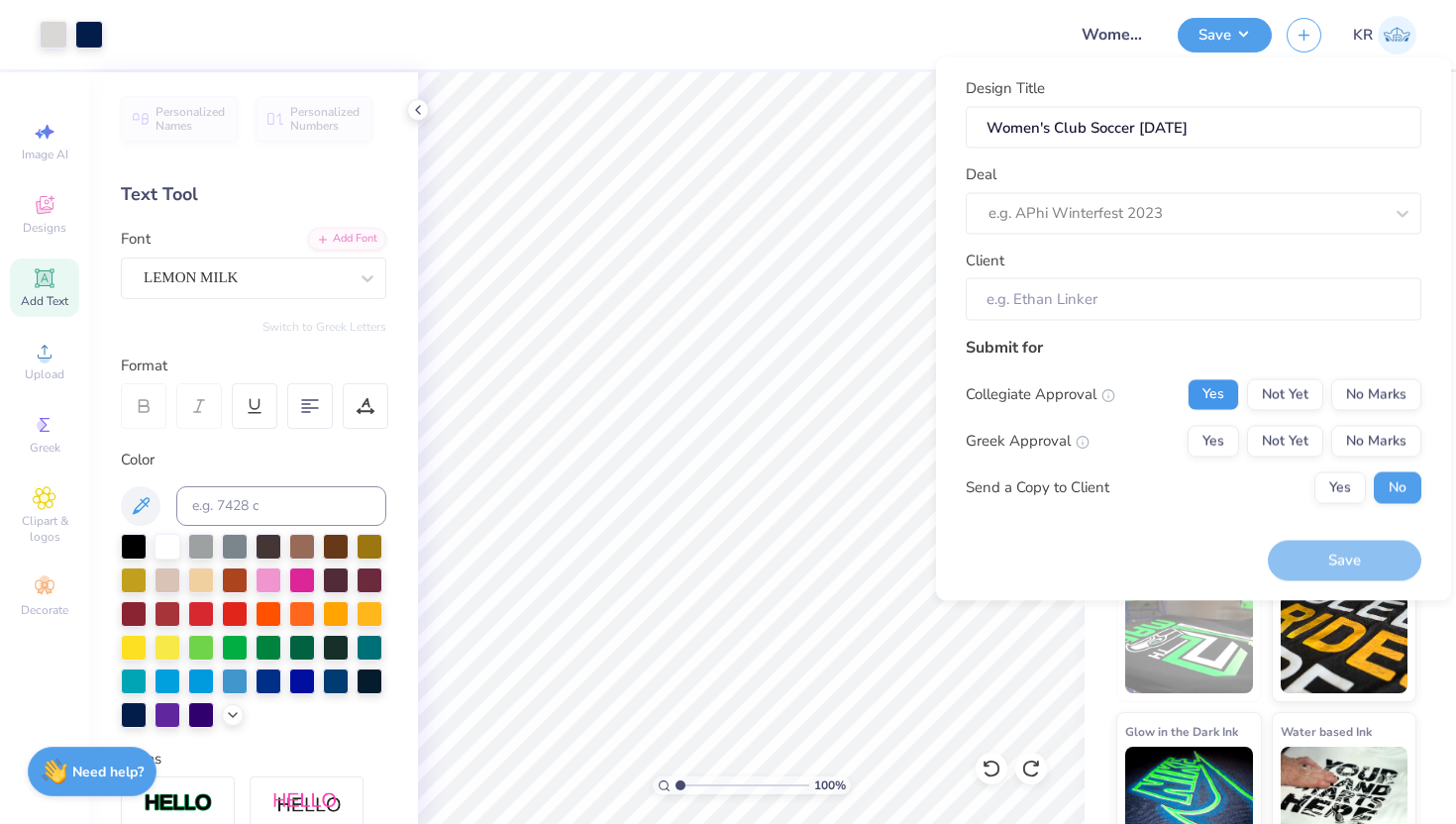 click on "Yes" at bounding box center [1213, 394] 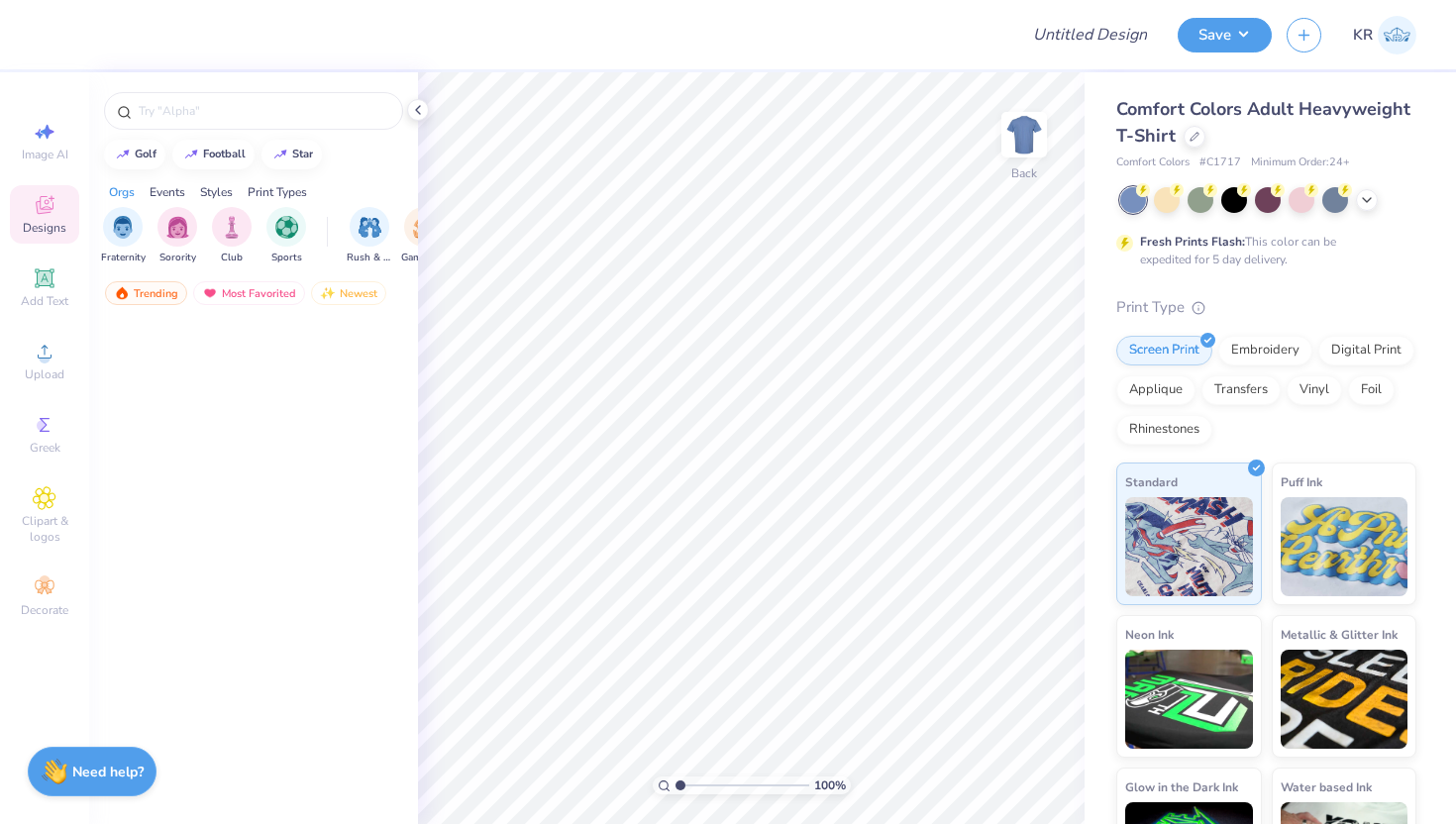 scroll, scrollTop: 0, scrollLeft: 0, axis: both 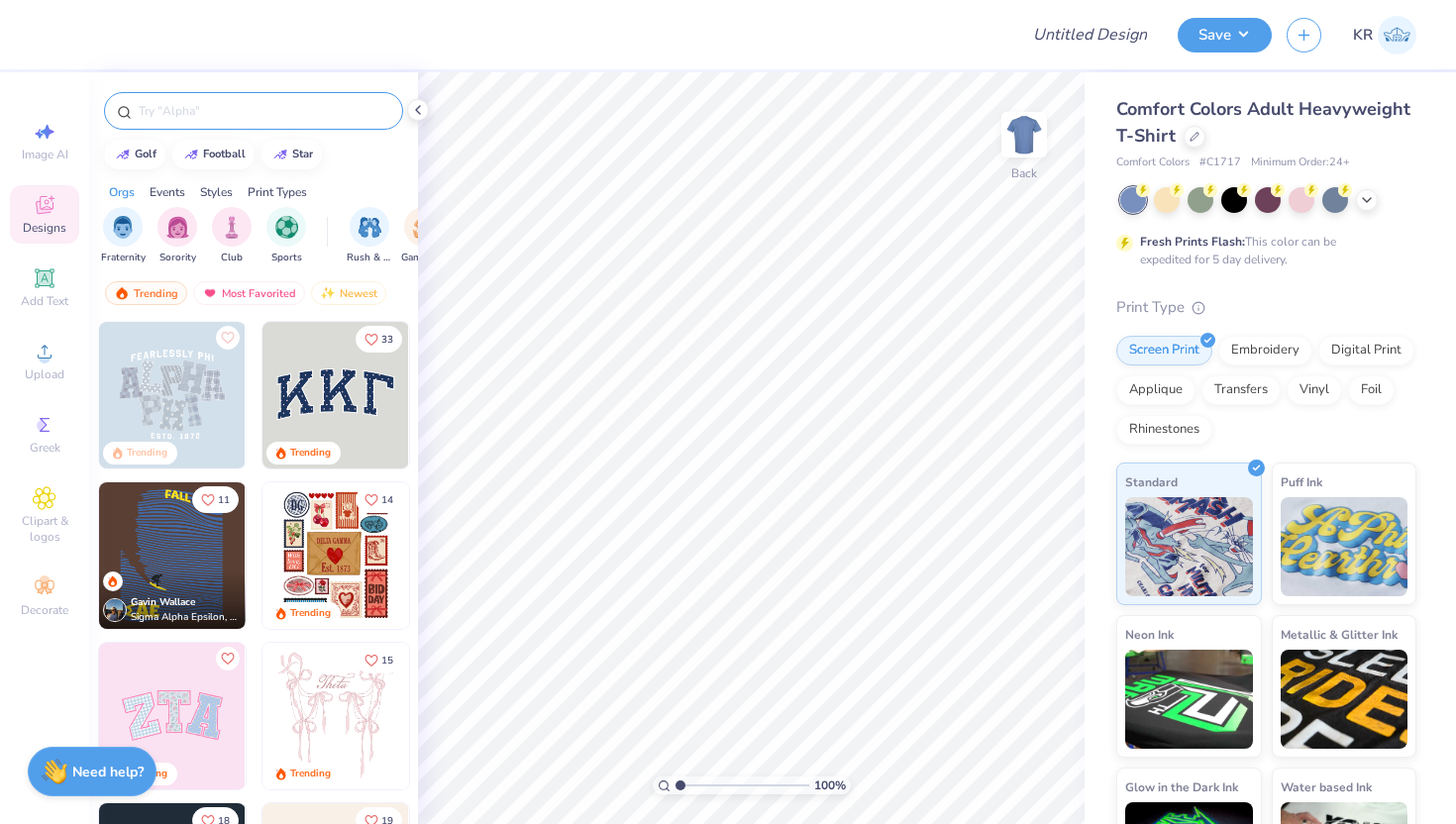 click at bounding box center (263, 111) 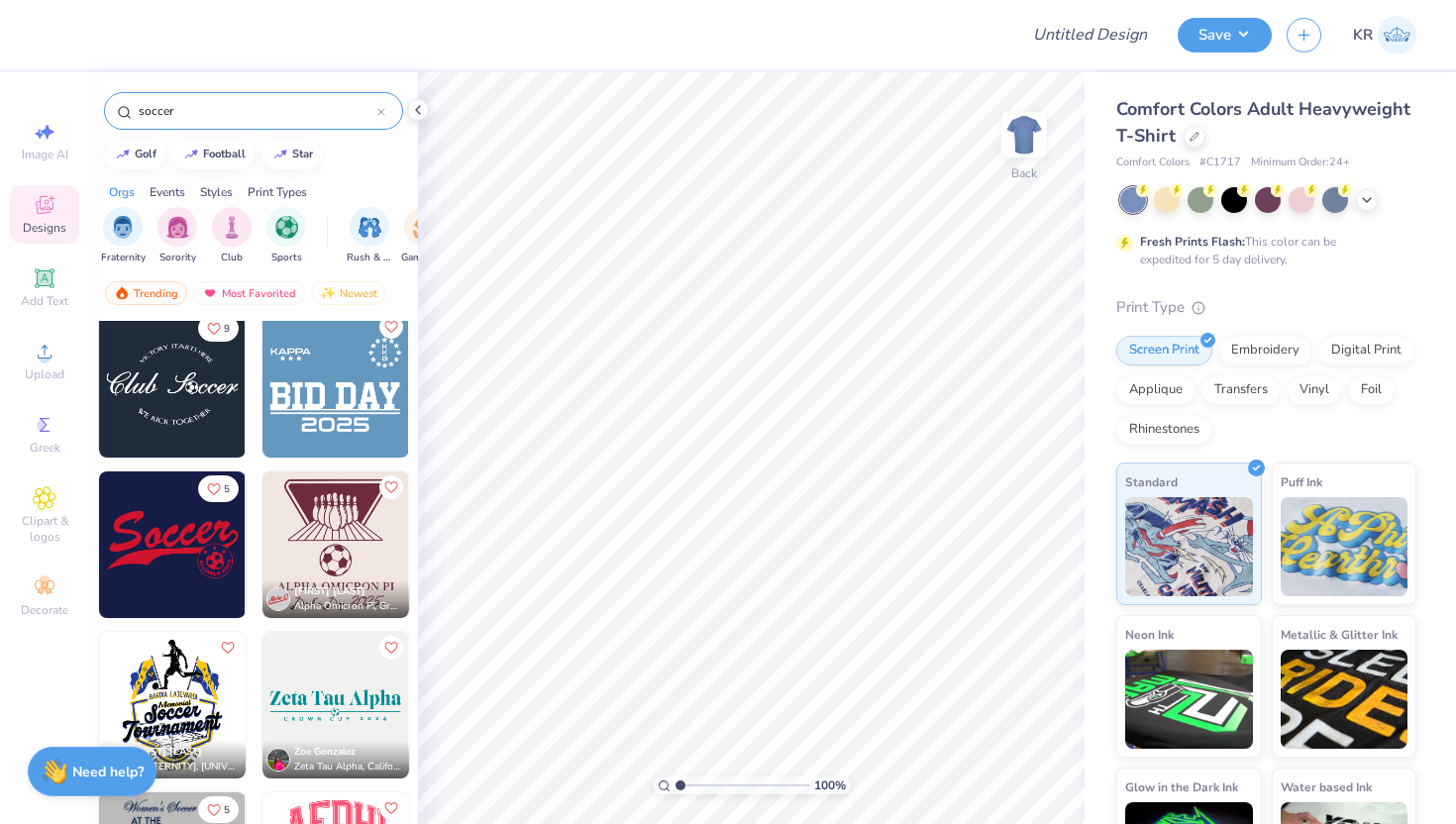 scroll, scrollTop: 225, scrollLeft: 0, axis: vertical 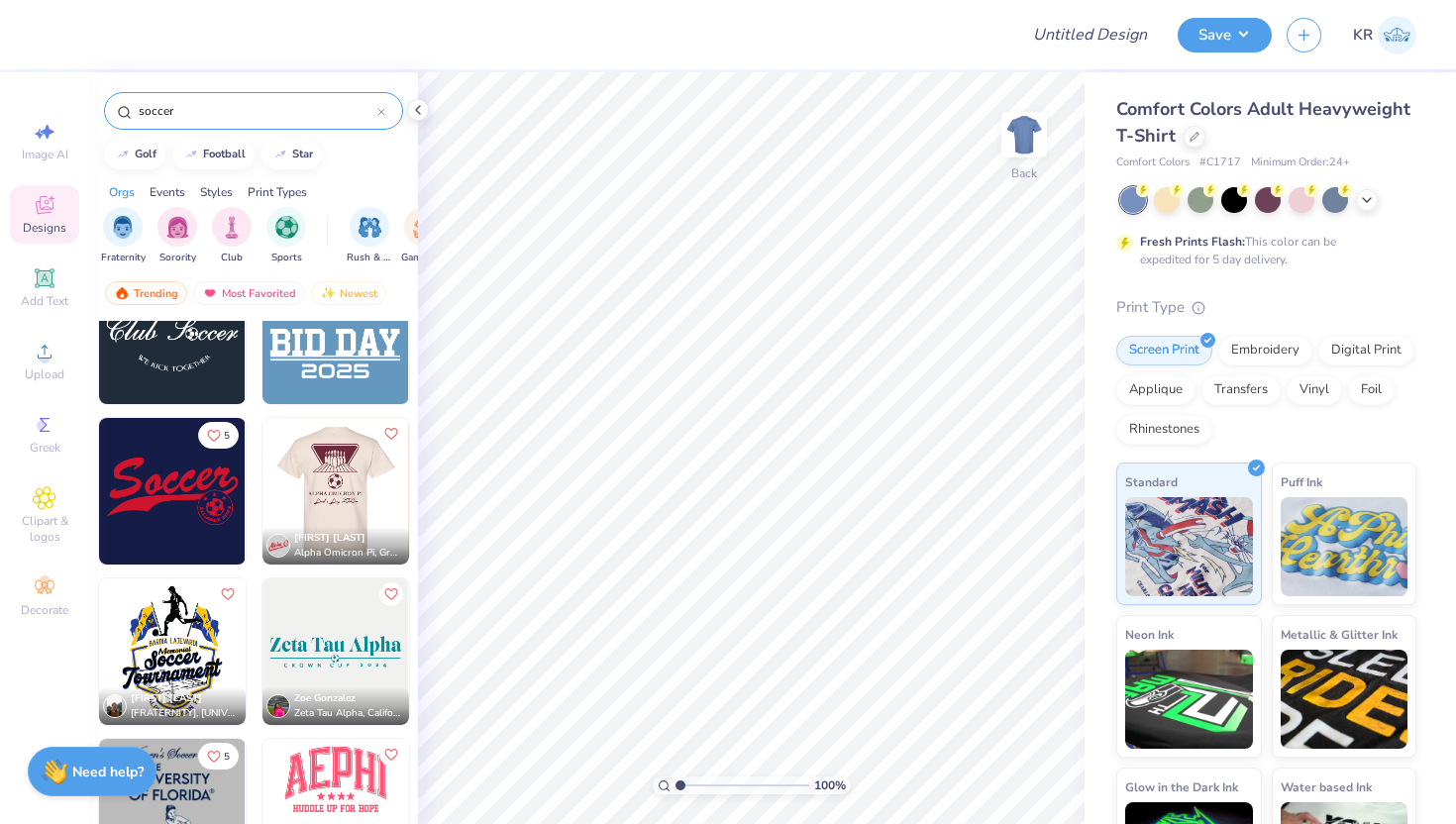 type on "soccer" 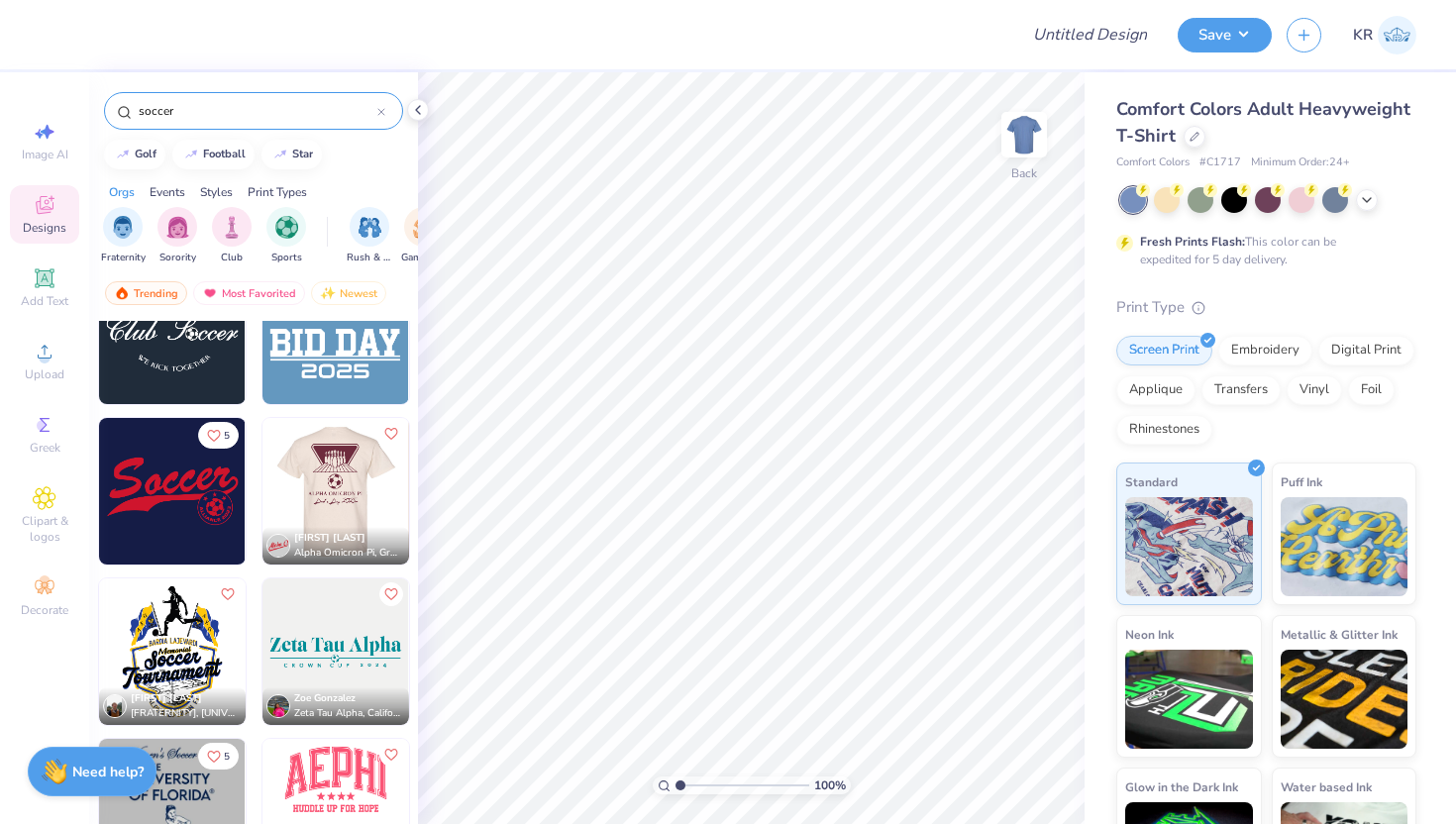 click at bounding box center [172, 491] 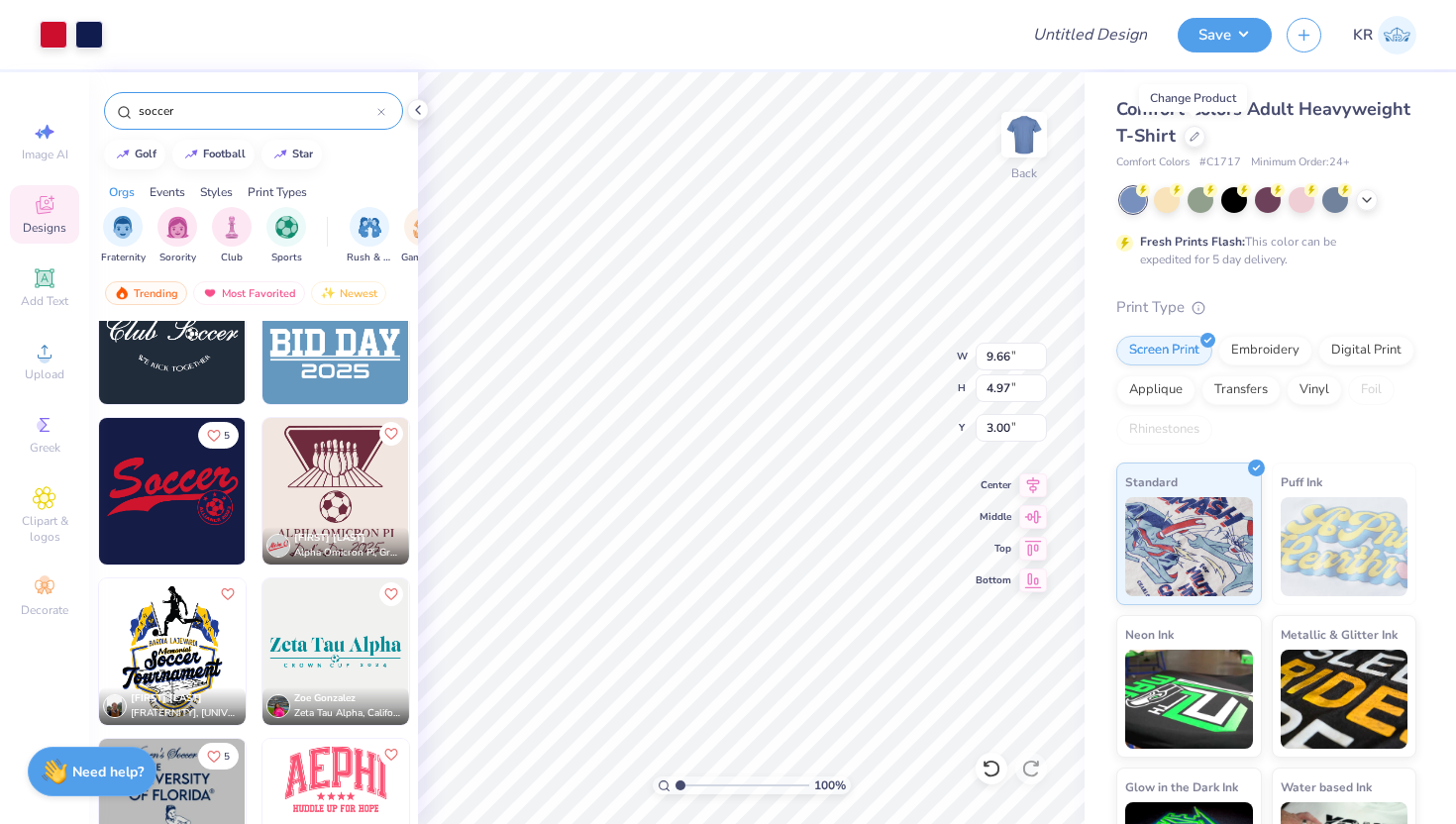 click at bounding box center (1195, 137) 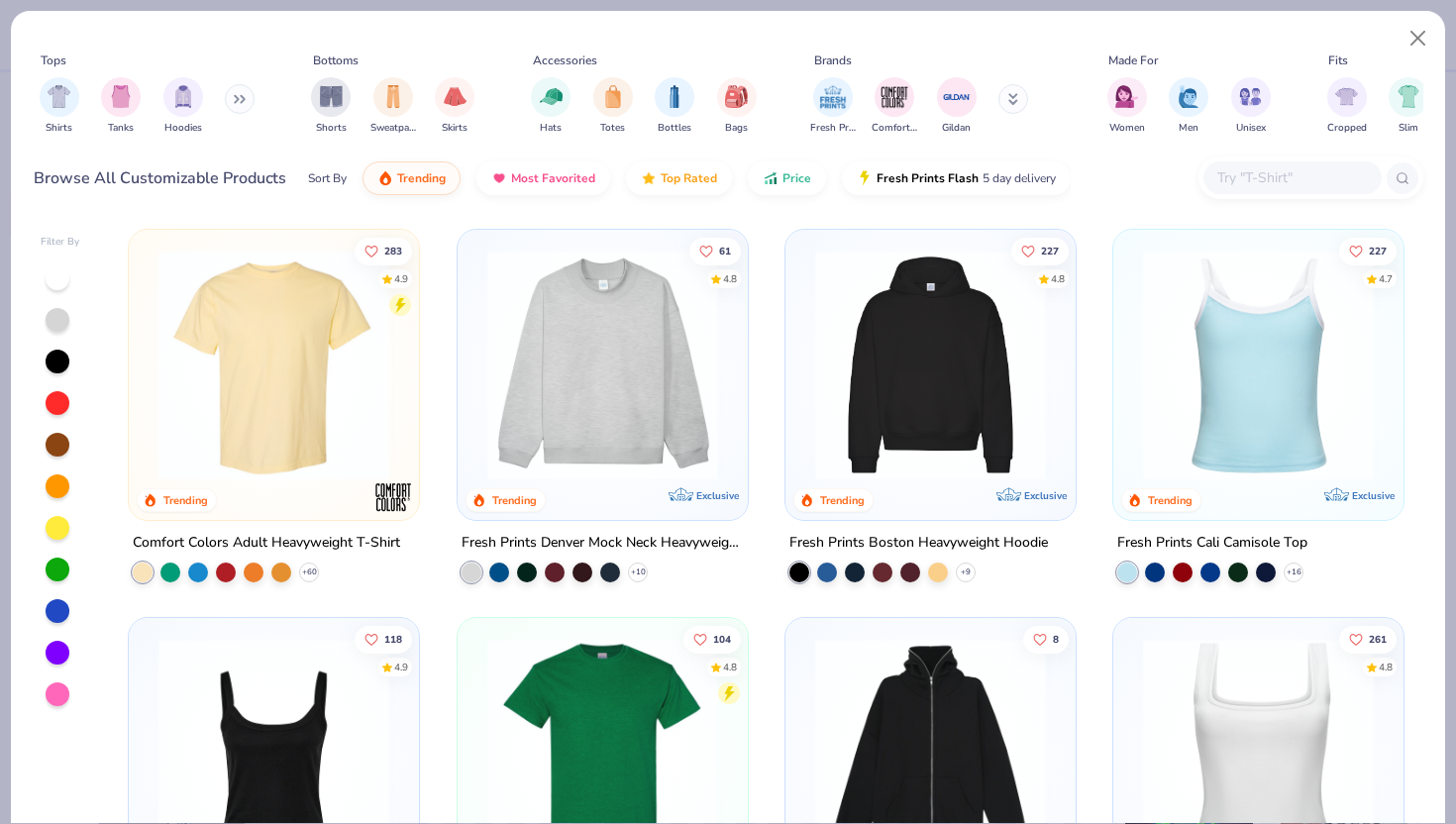 click at bounding box center (930, 364) 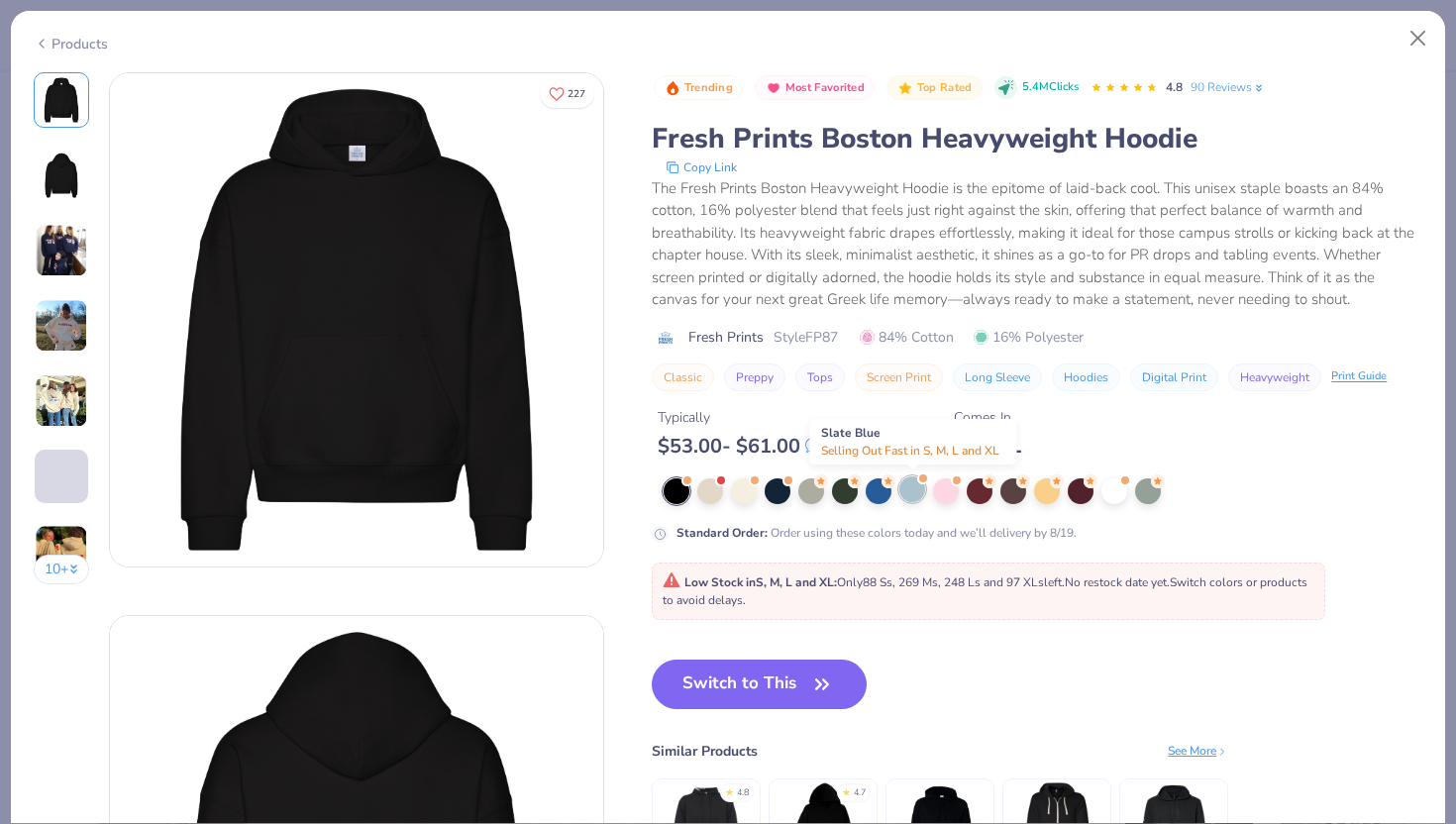 click at bounding box center (912, 489) 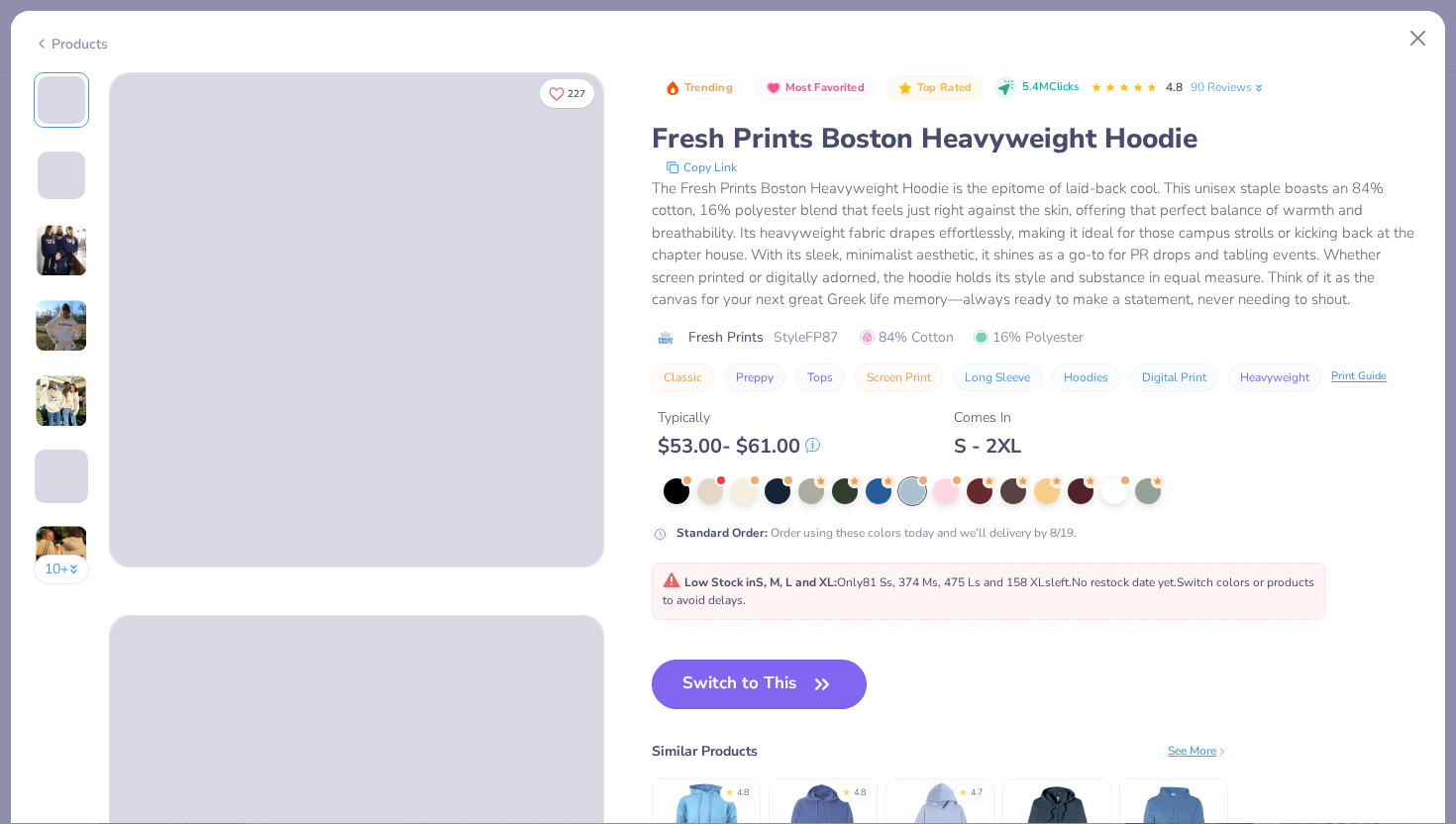 click on "Switch to This" at bounding box center [759, 684] 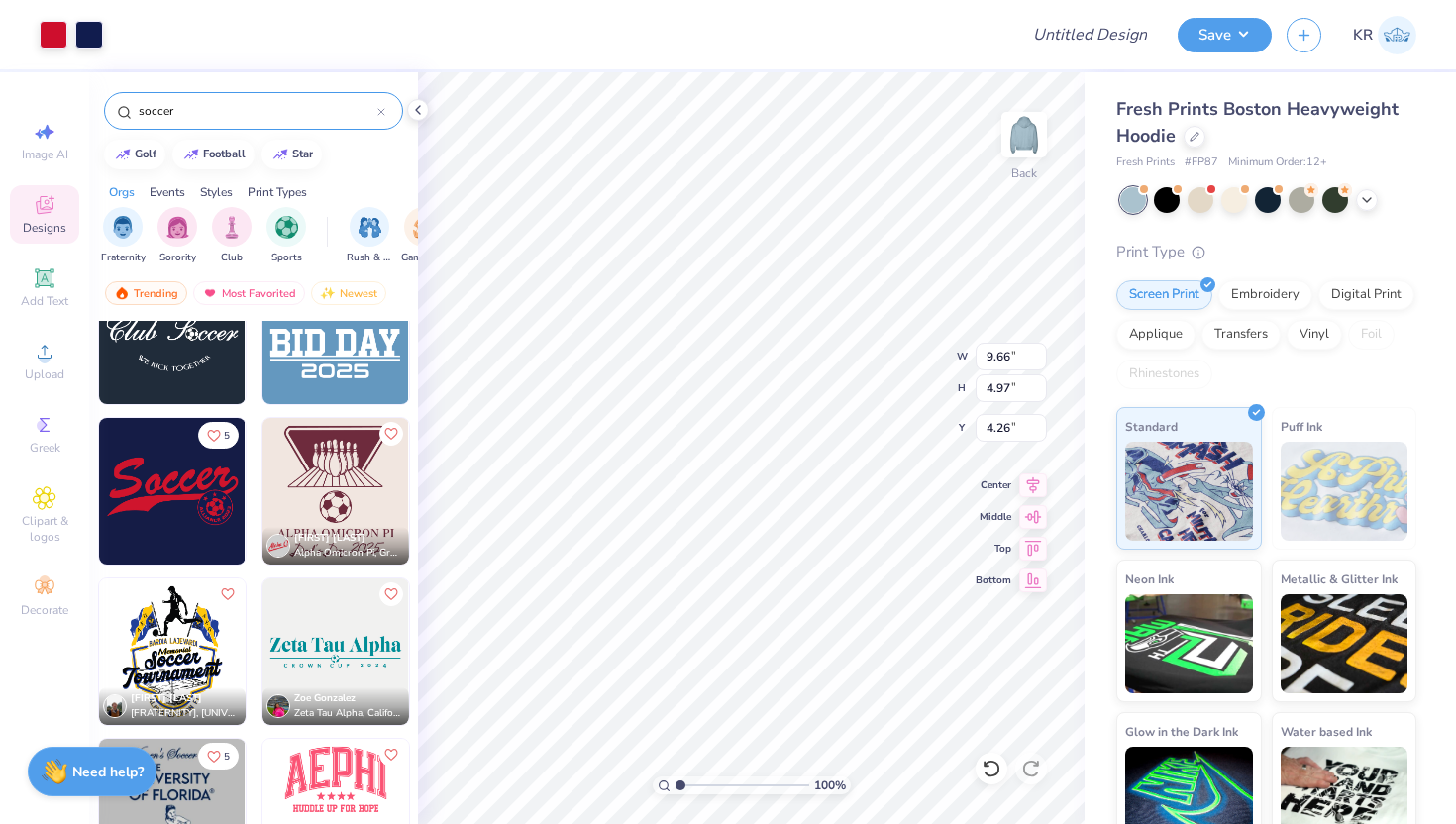type on "4.26" 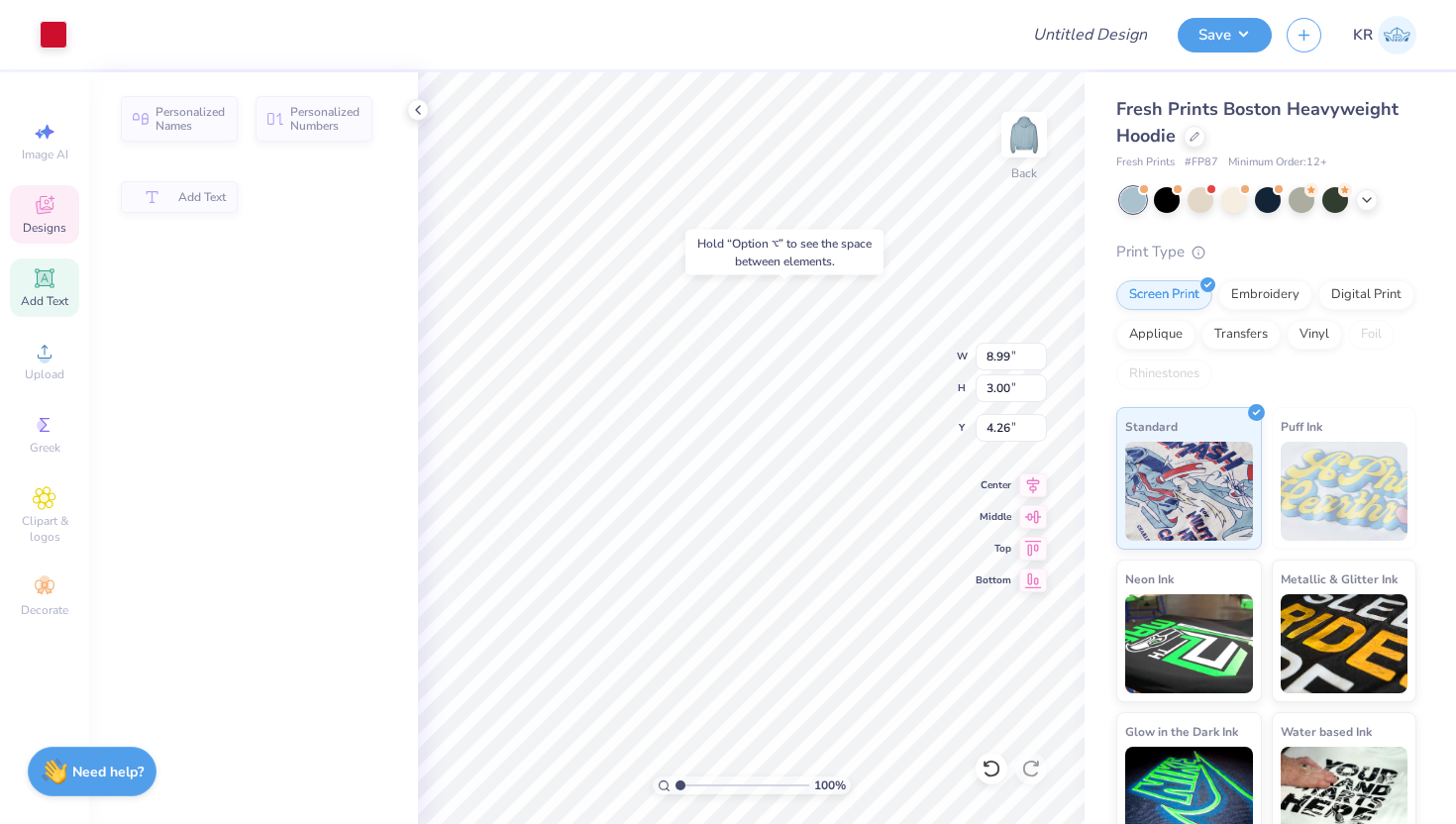 type on "4.25" 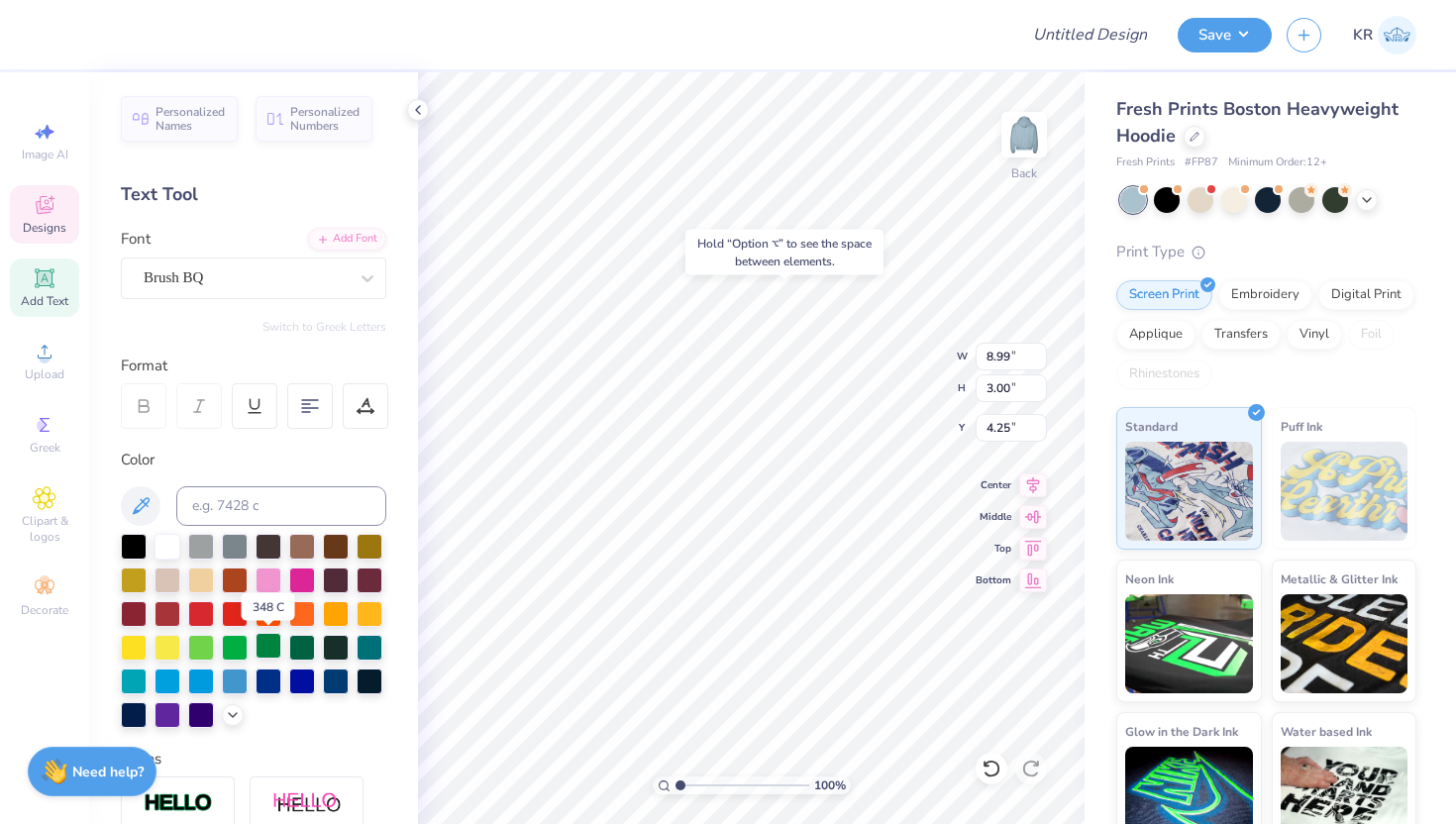 click at bounding box center (268, 646) 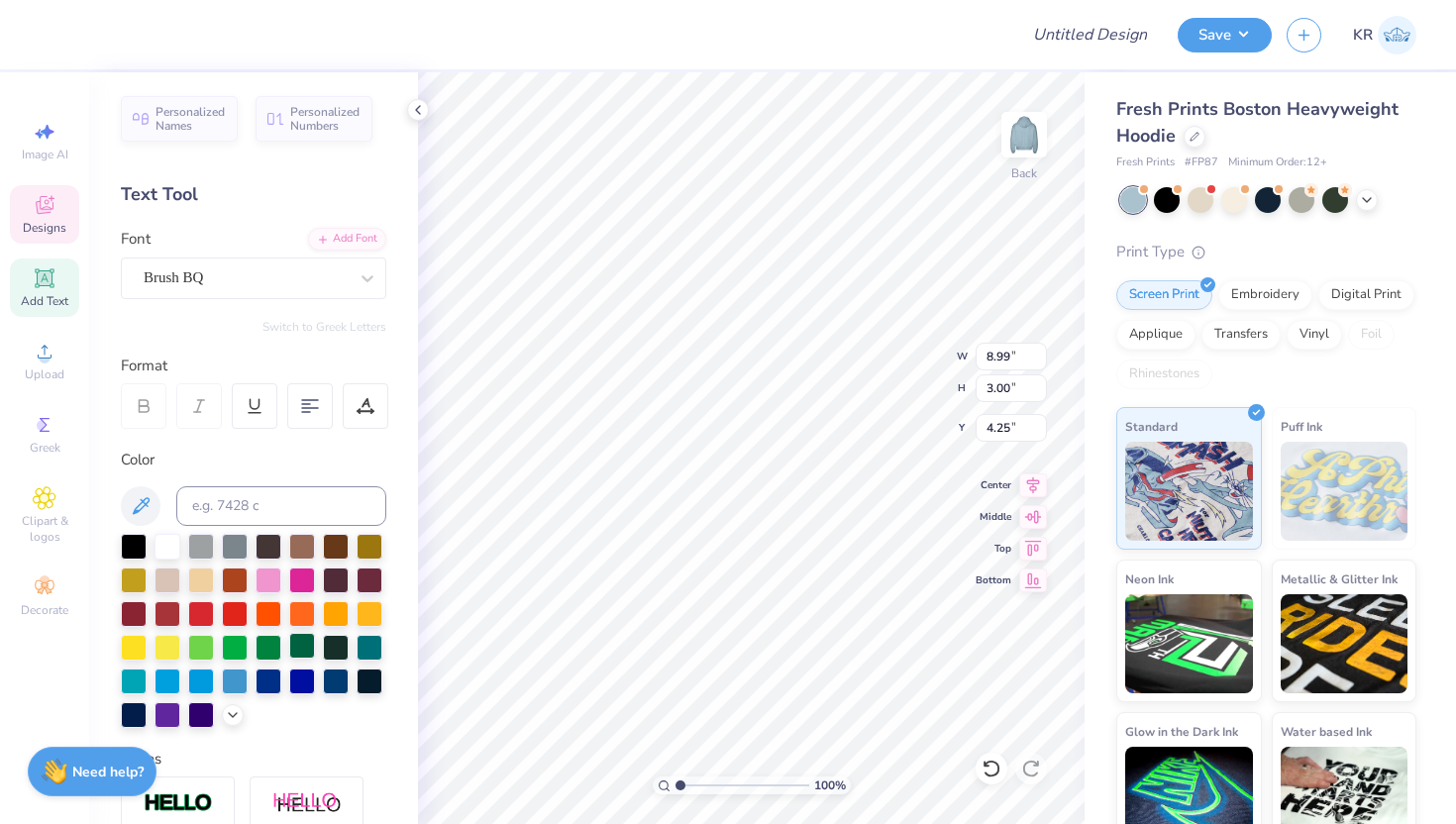click at bounding box center (302, 646) 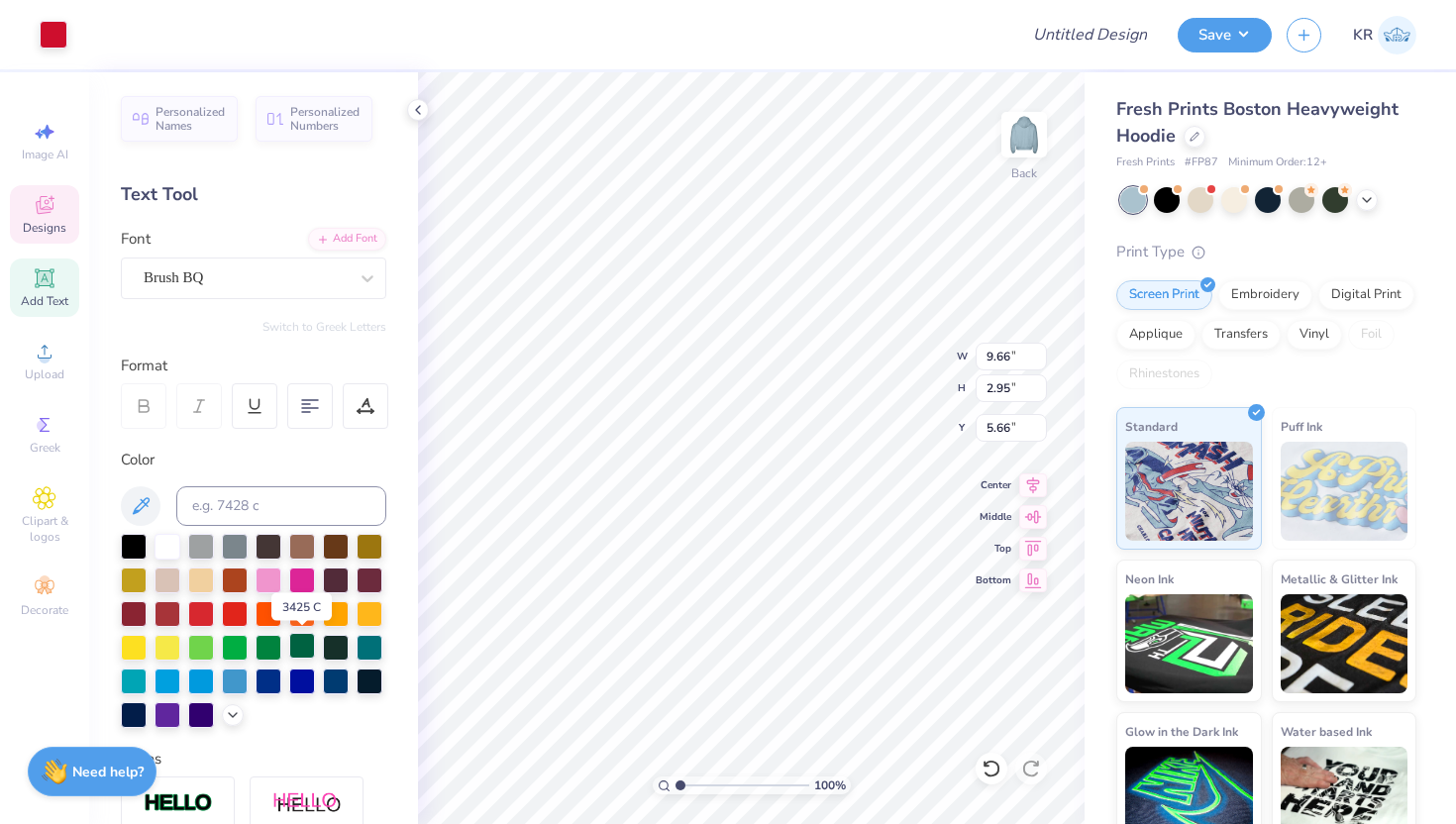 click at bounding box center [302, 646] 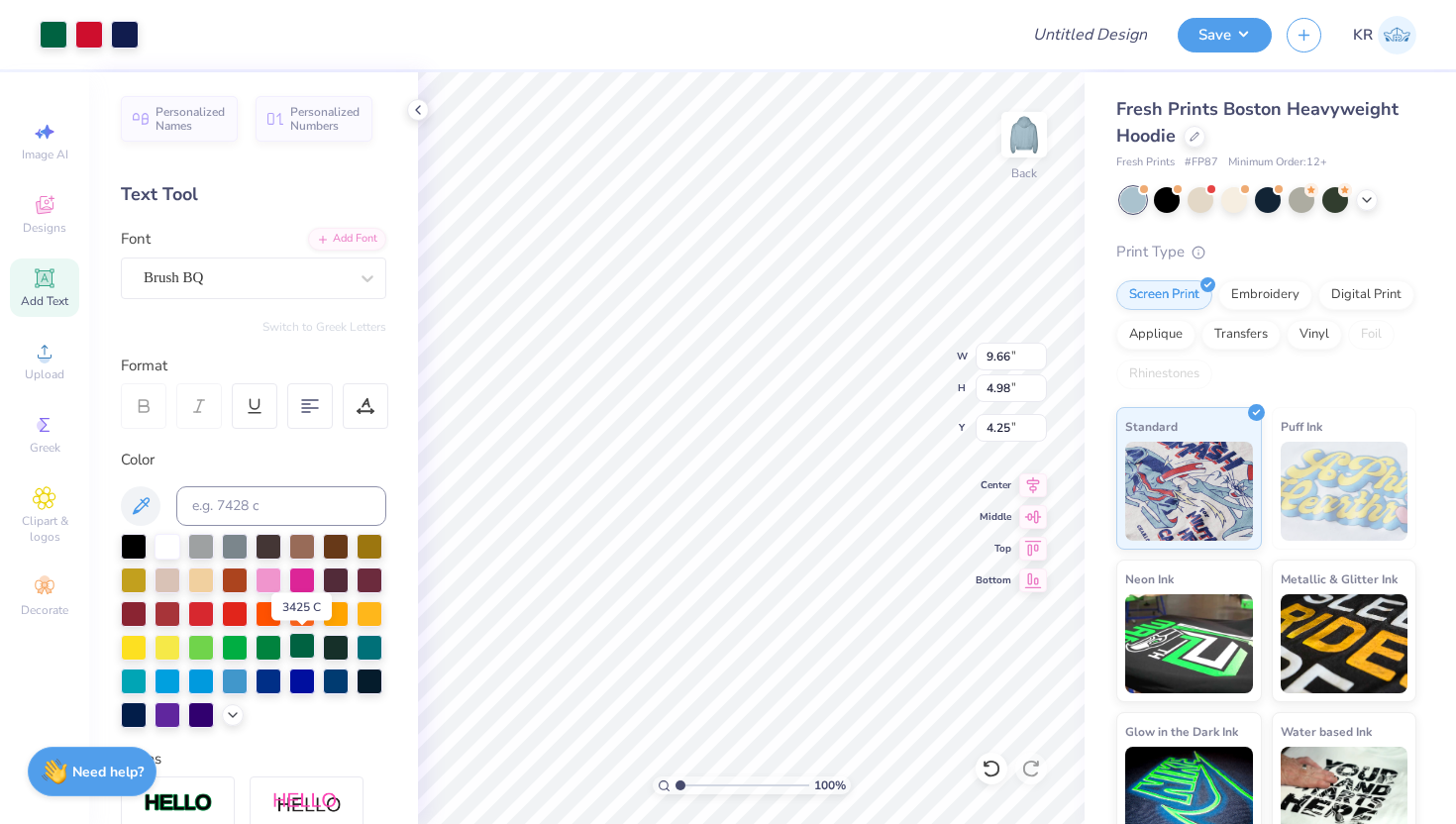 click at bounding box center (302, 646) 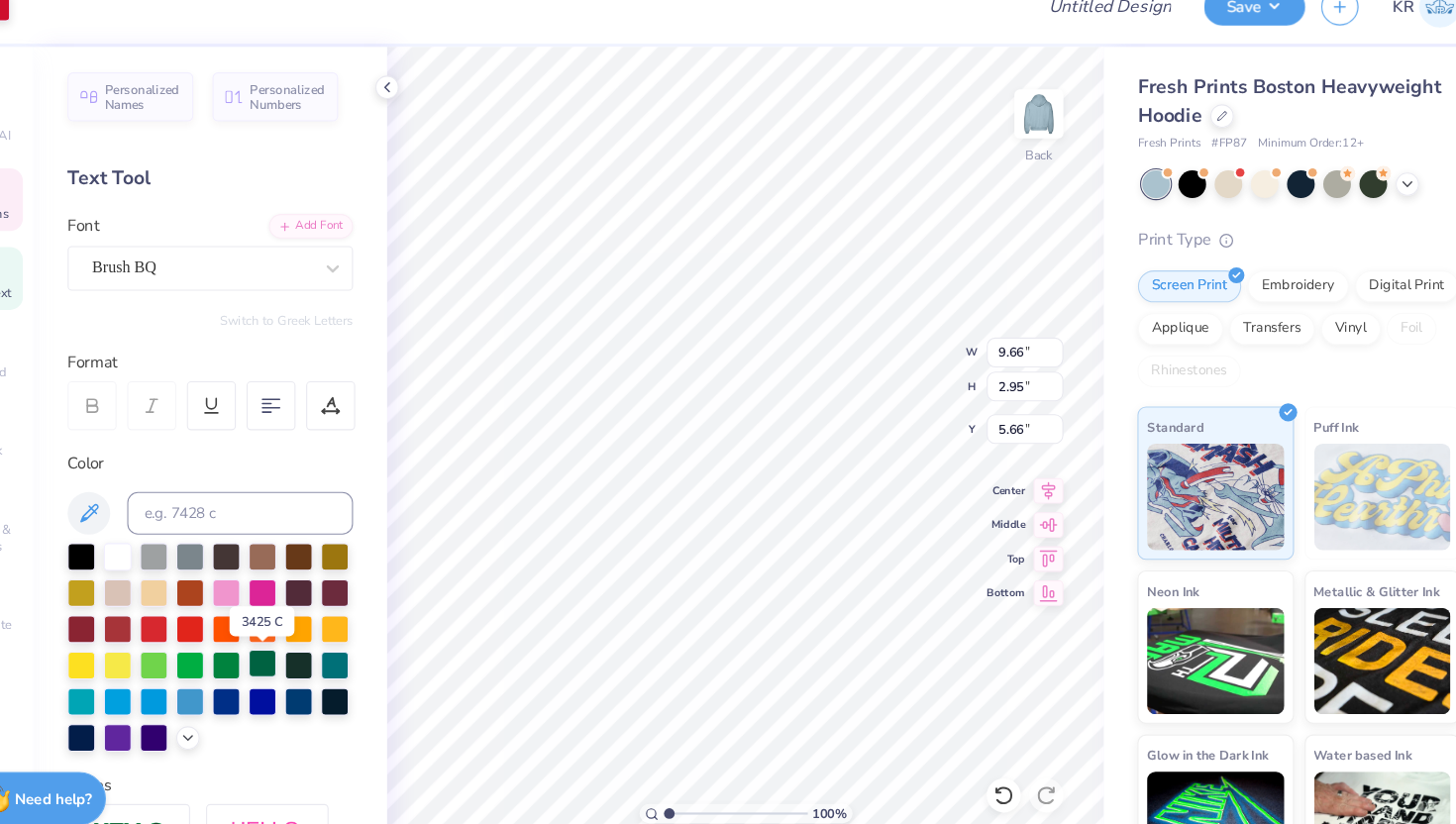 click at bounding box center (302, 646) 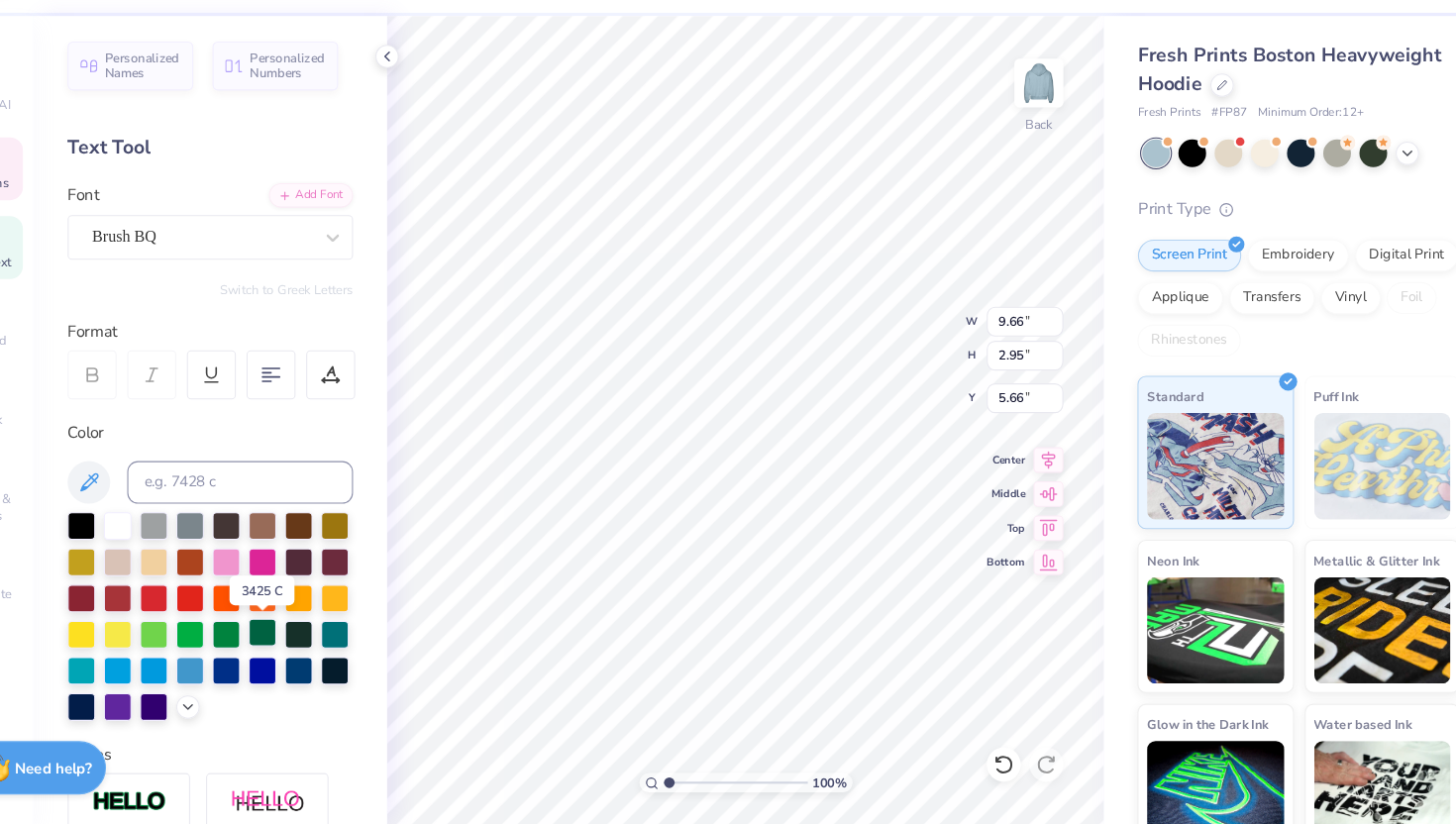 click at bounding box center [302, 646] 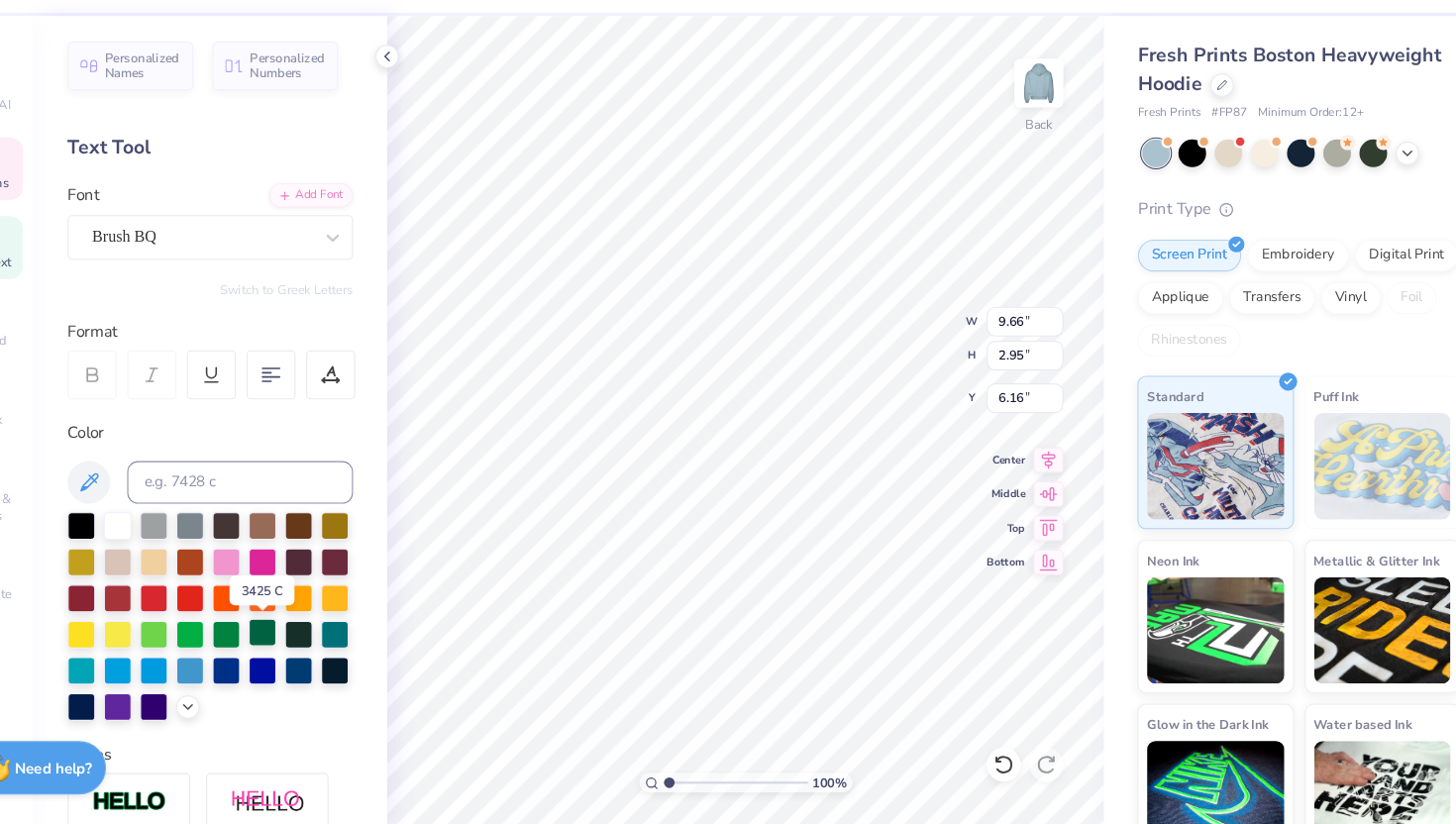 click at bounding box center [302, 646] 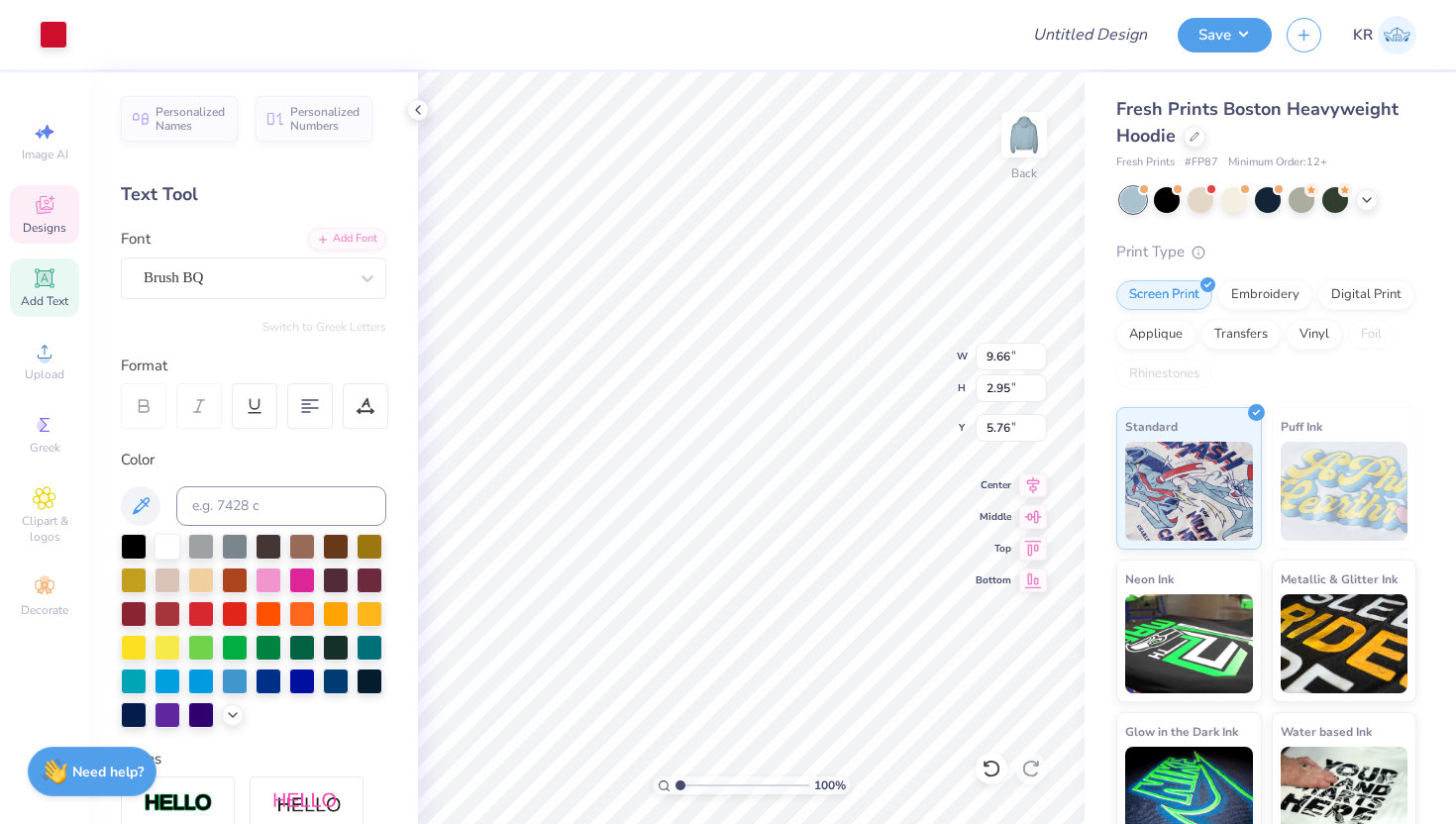 type on "5.78" 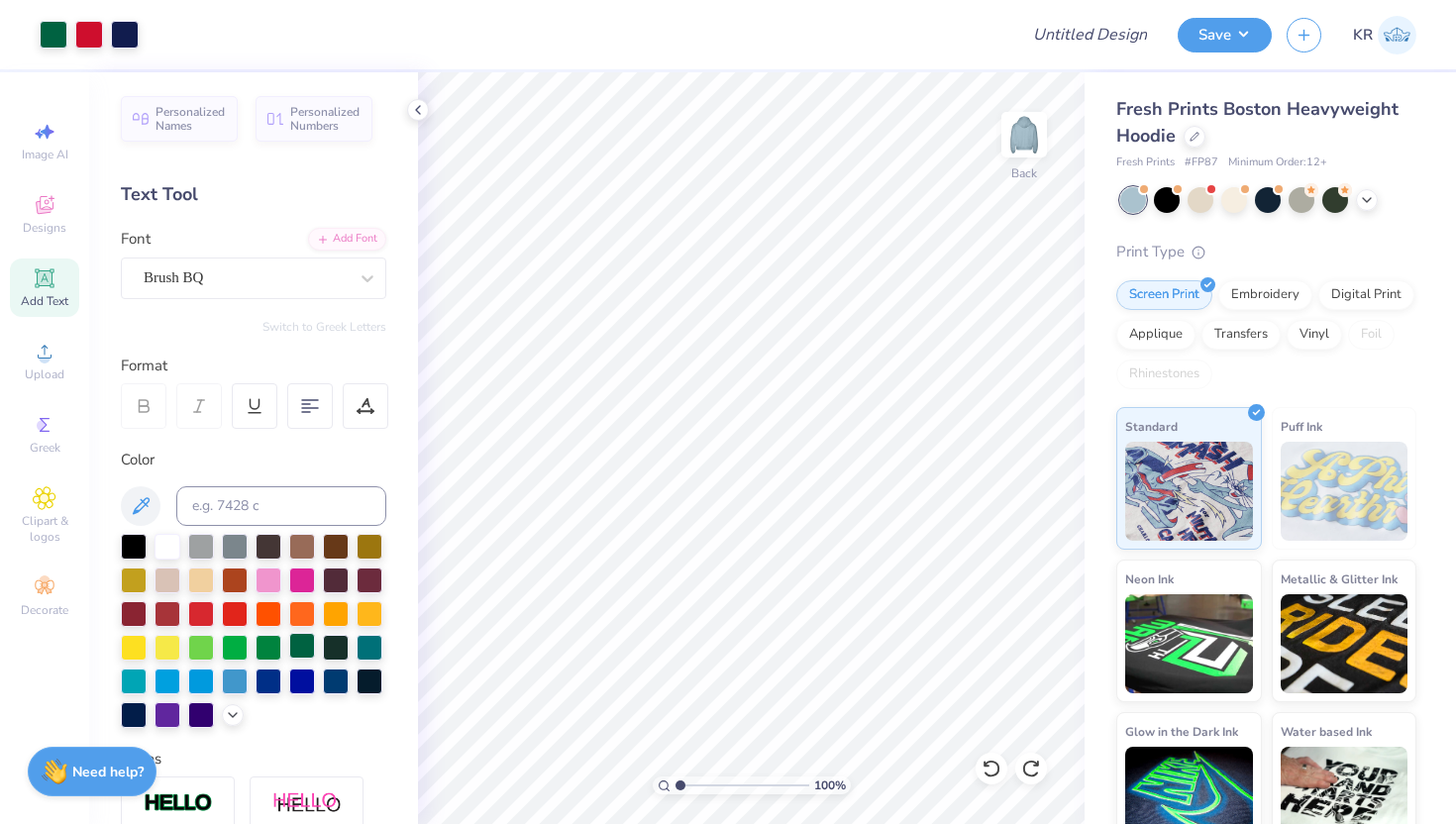 click at bounding box center (302, 646) 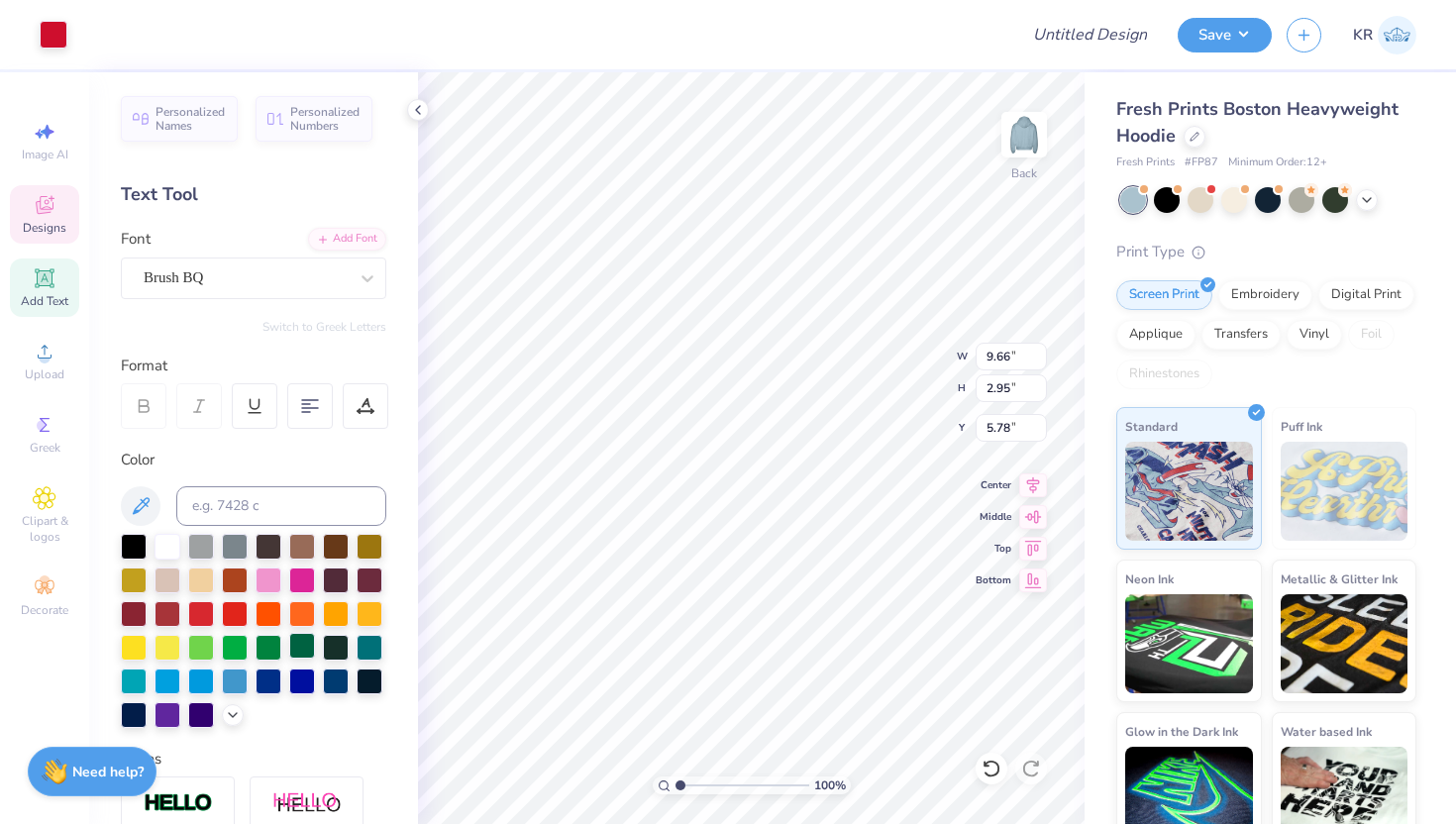 click at bounding box center [302, 646] 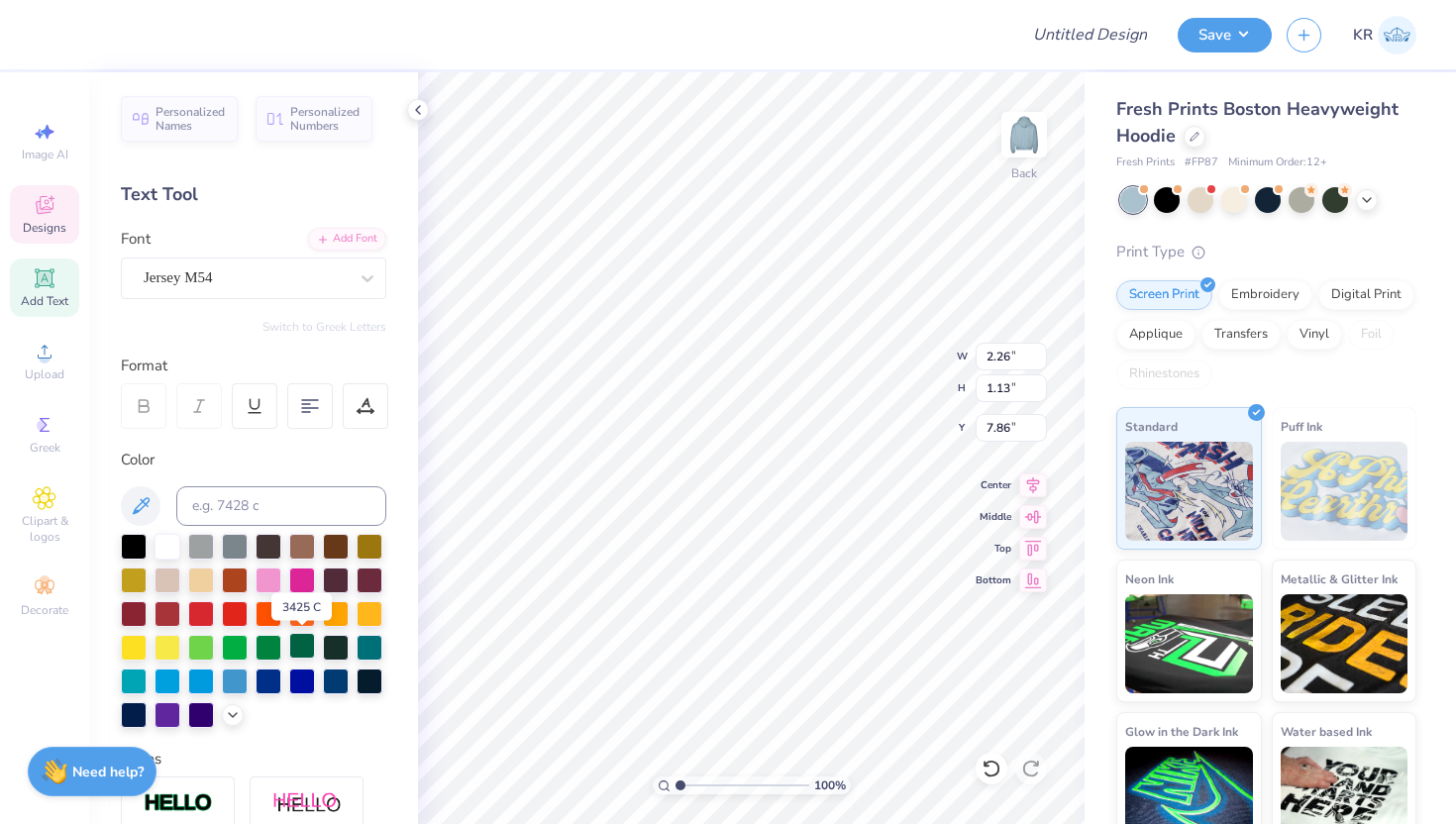 click at bounding box center [302, 646] 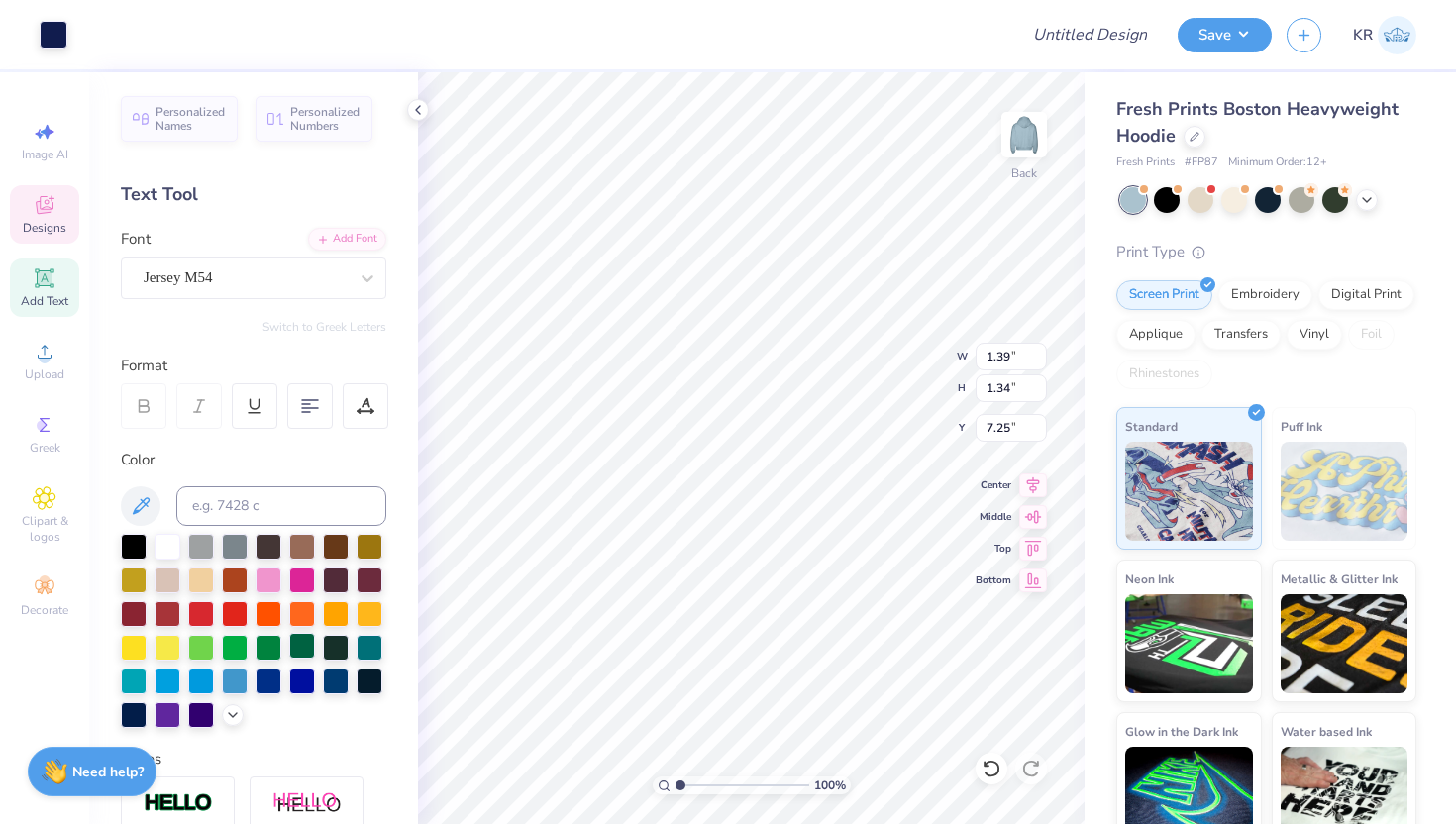 click at bounding box center (302, 646) 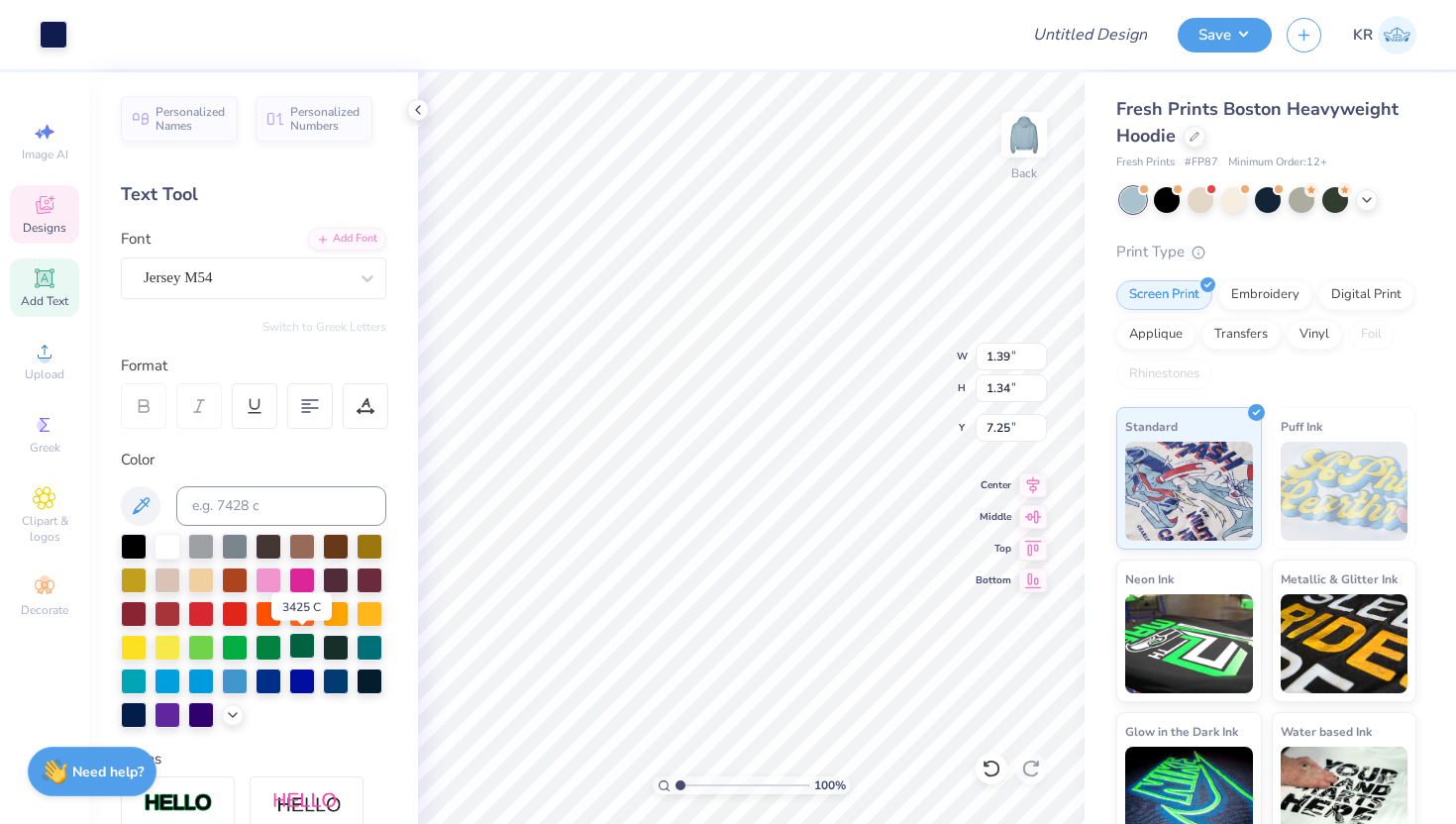 click at bounding box center (302, 646) 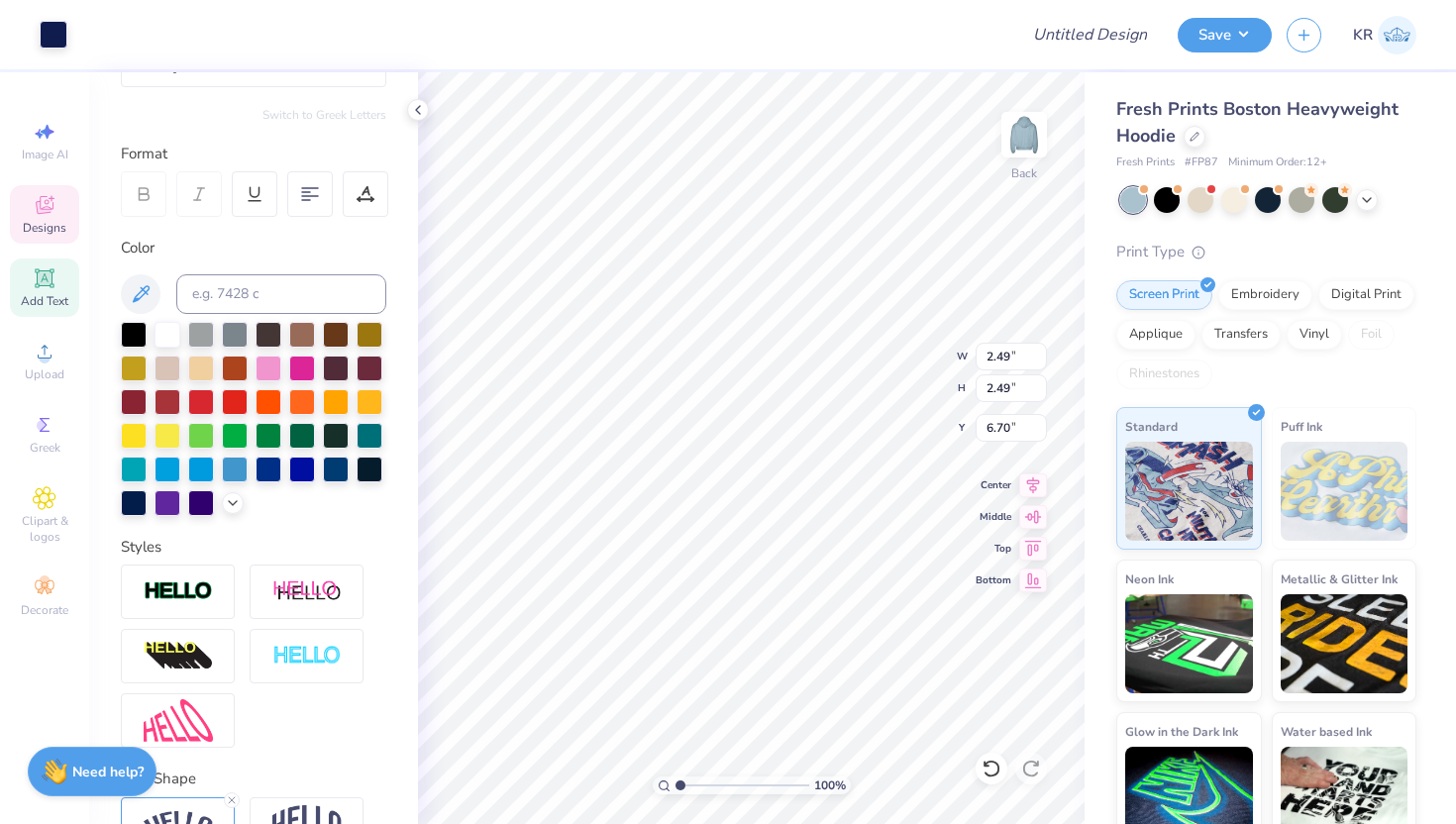 scroll, scrollTop: 0, scrollLeft: 0, axis: both 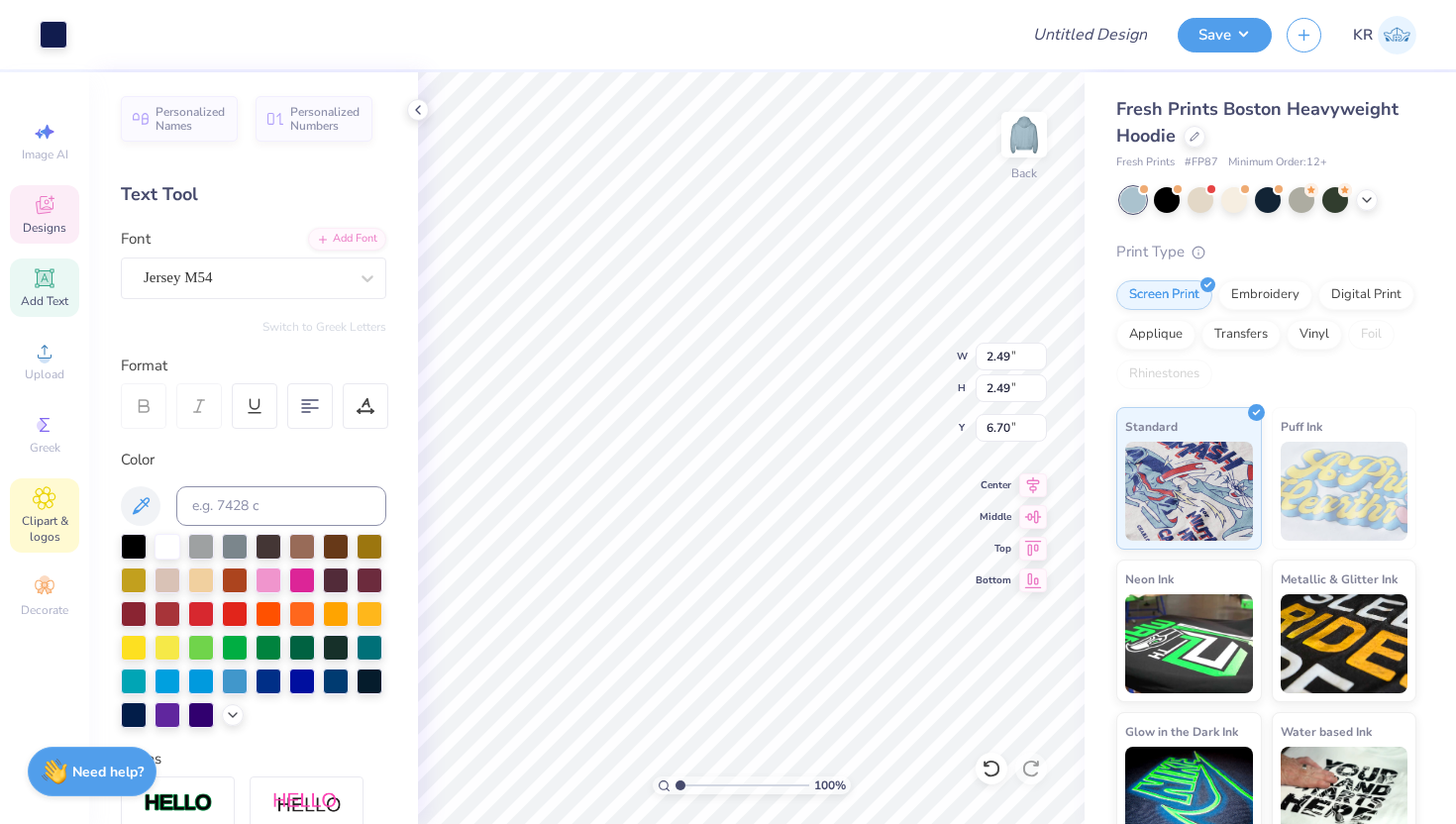 click on "Clipart & logos" at bounding box center [45, 529] 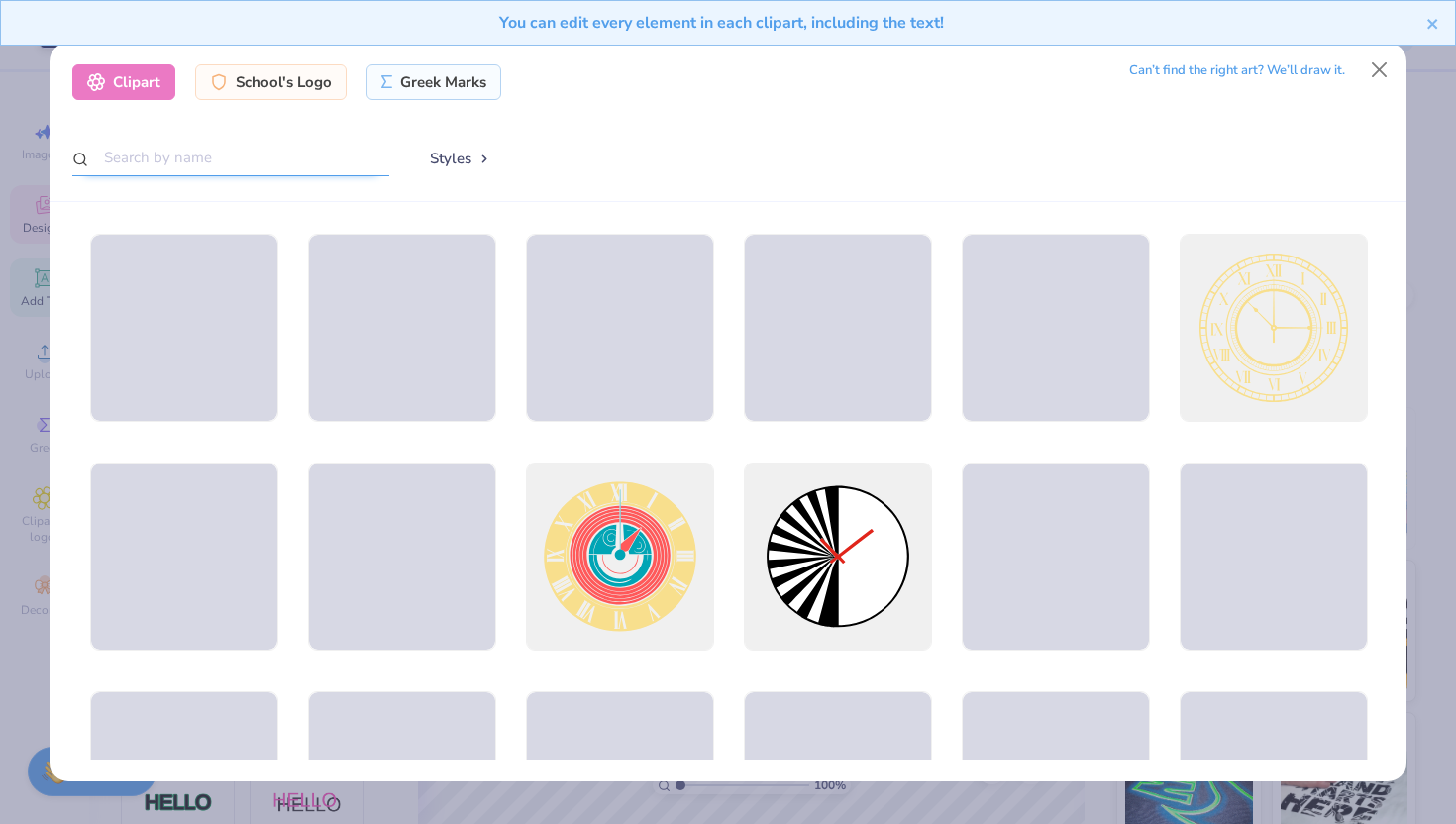 click at bounding box center [231, 157] 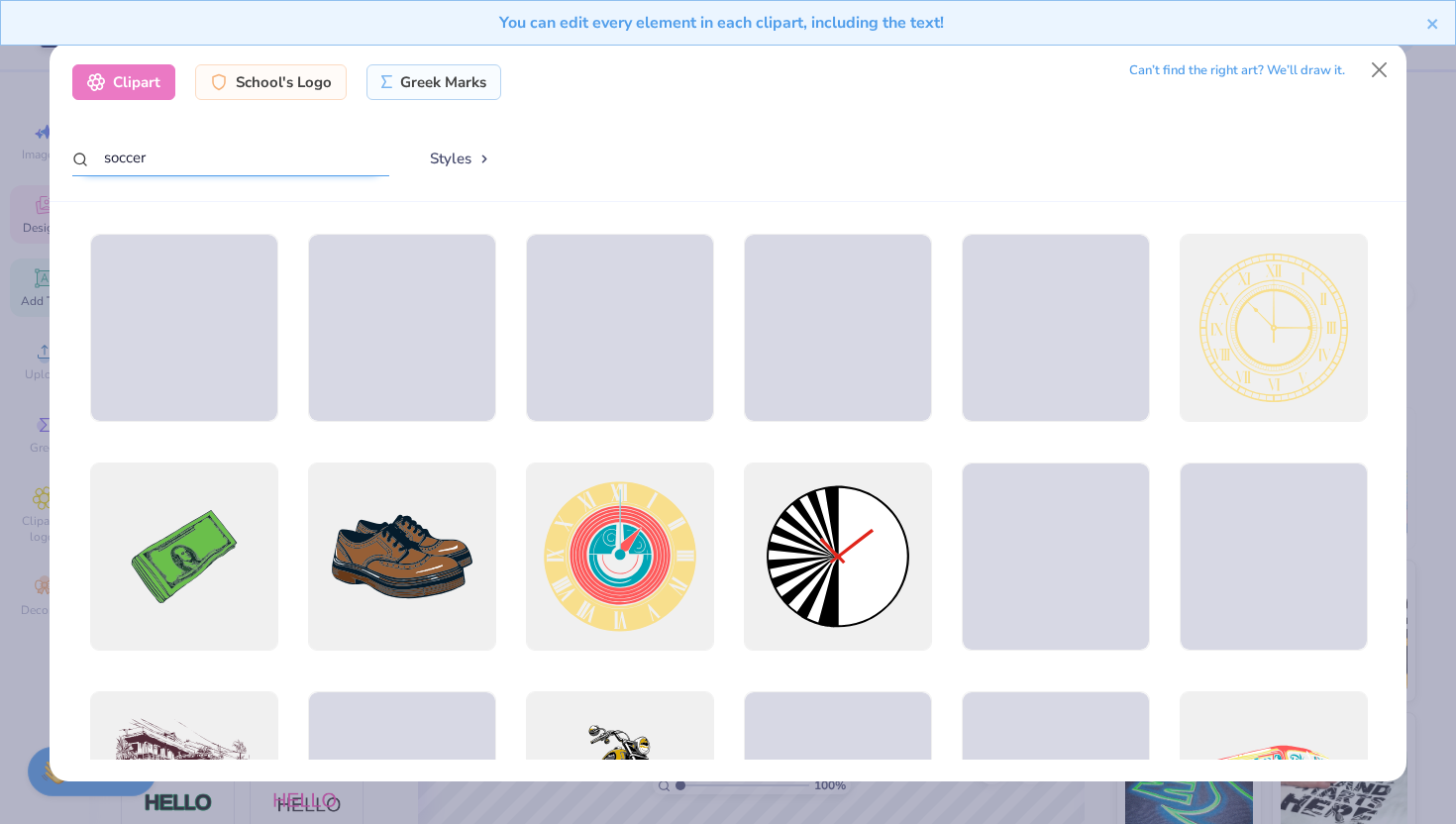 type on "soccer" 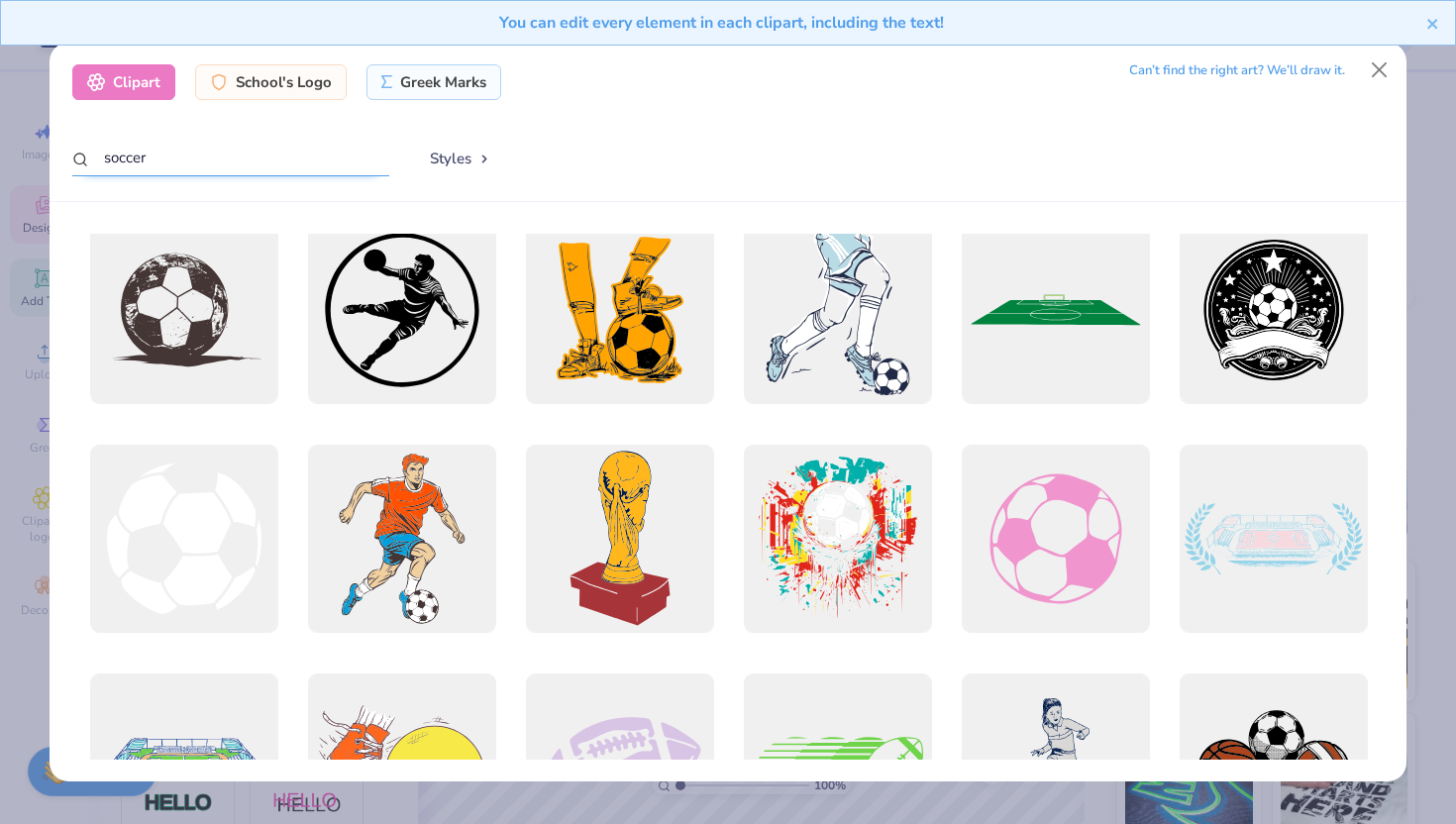 scroll, scrollTop: 0, scrollLeft: 0, axis: both 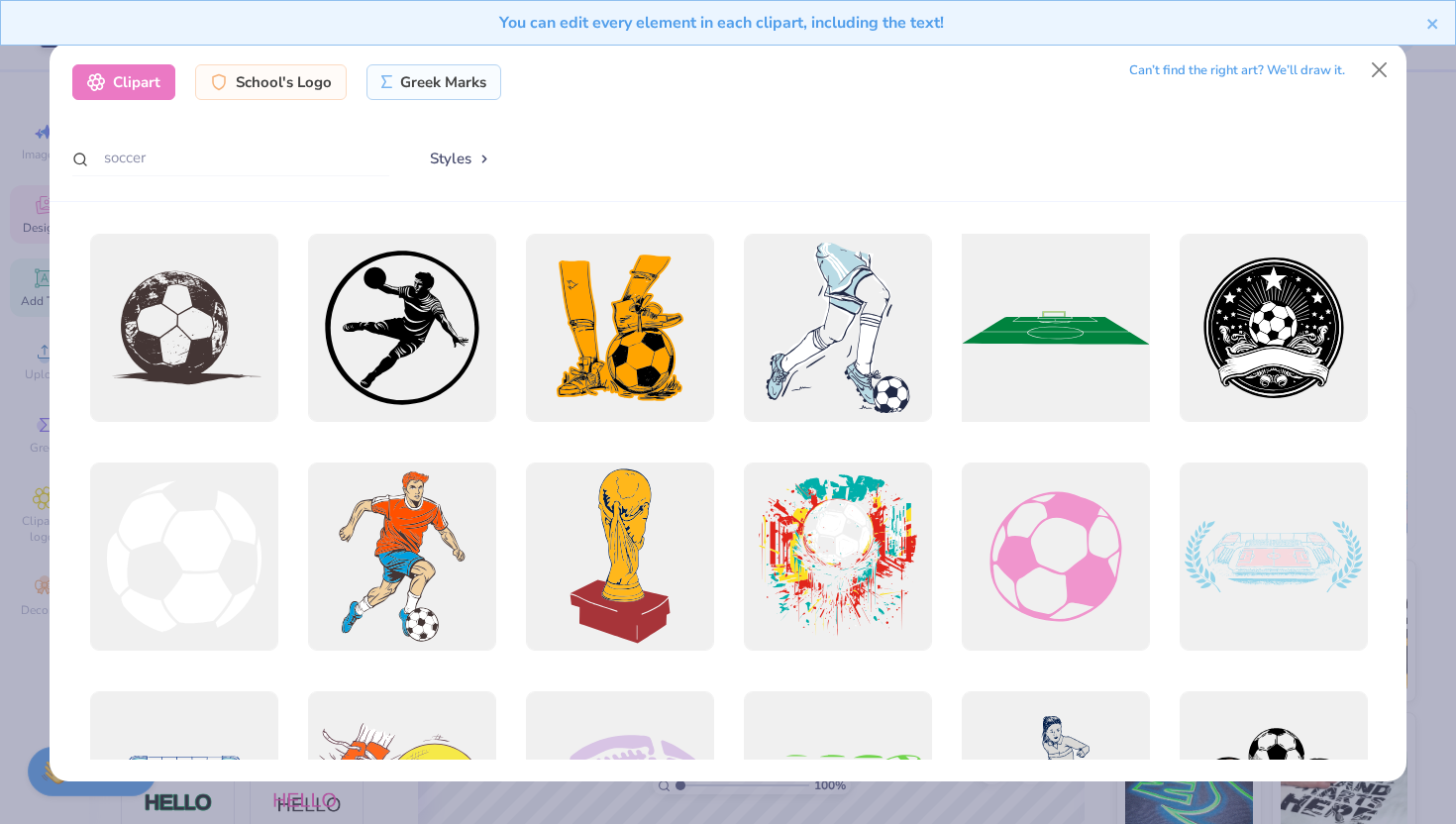 click at bounding box center [1055, 328] 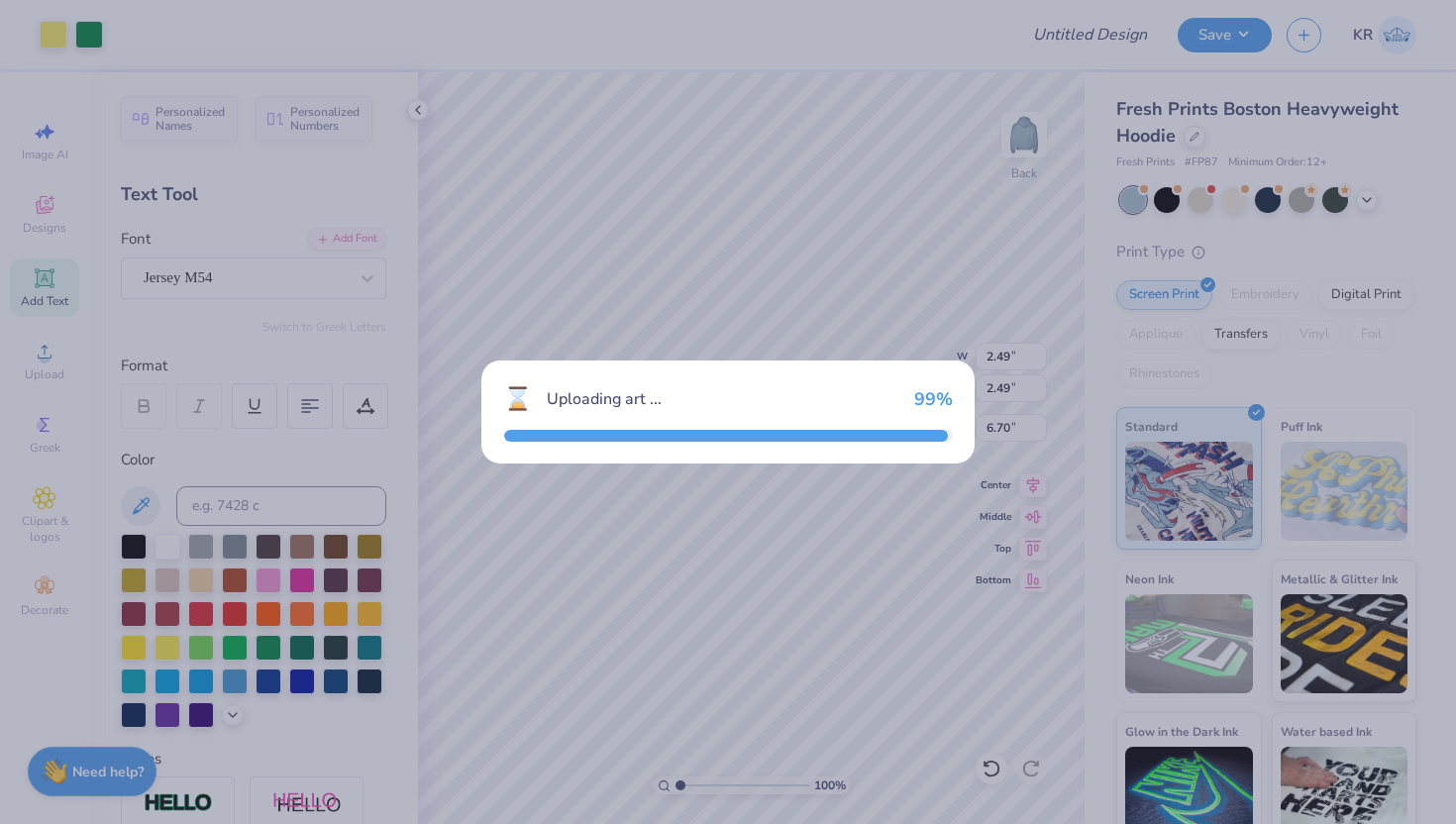 type on "15.00" 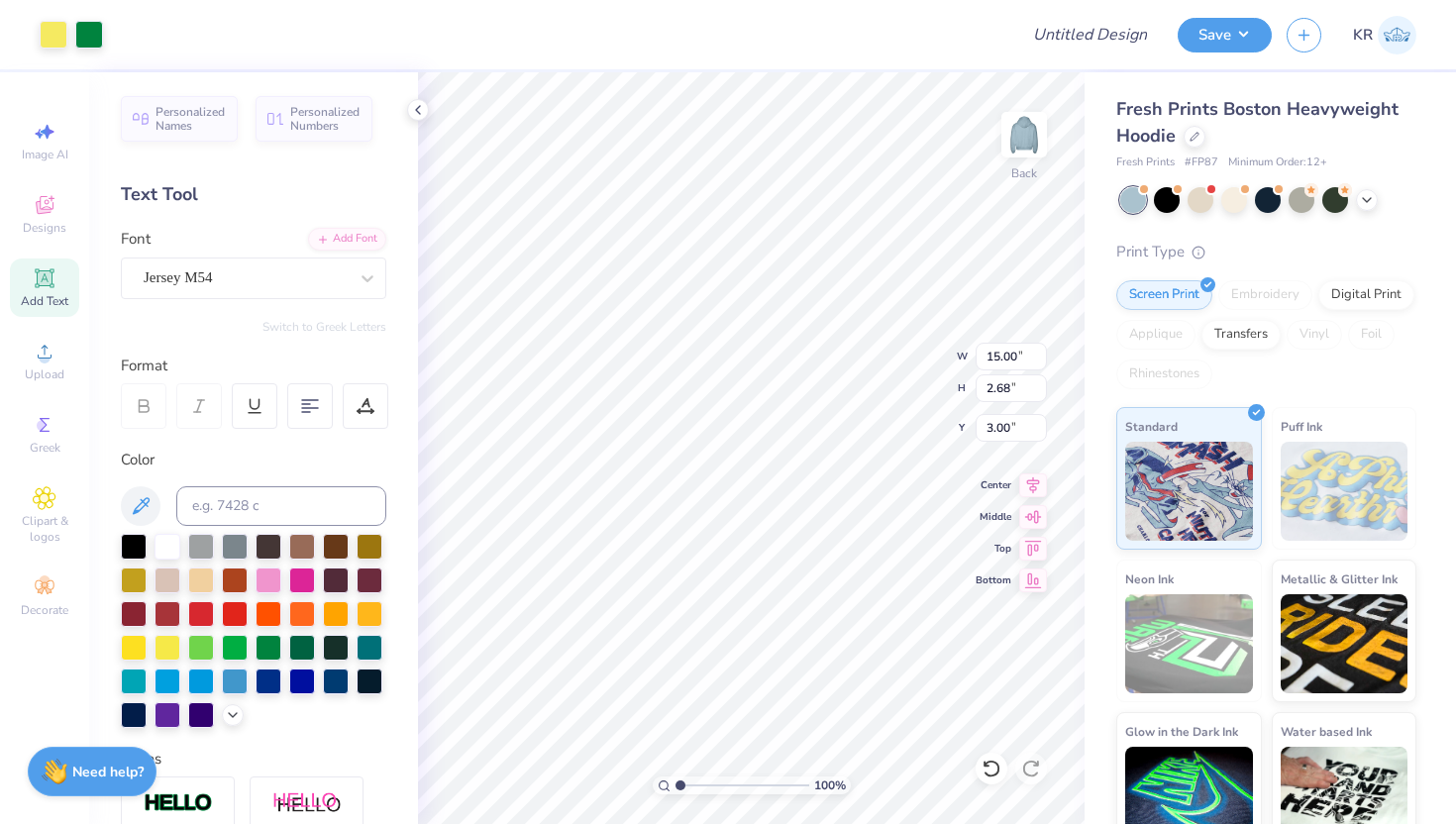 type on "6.30" 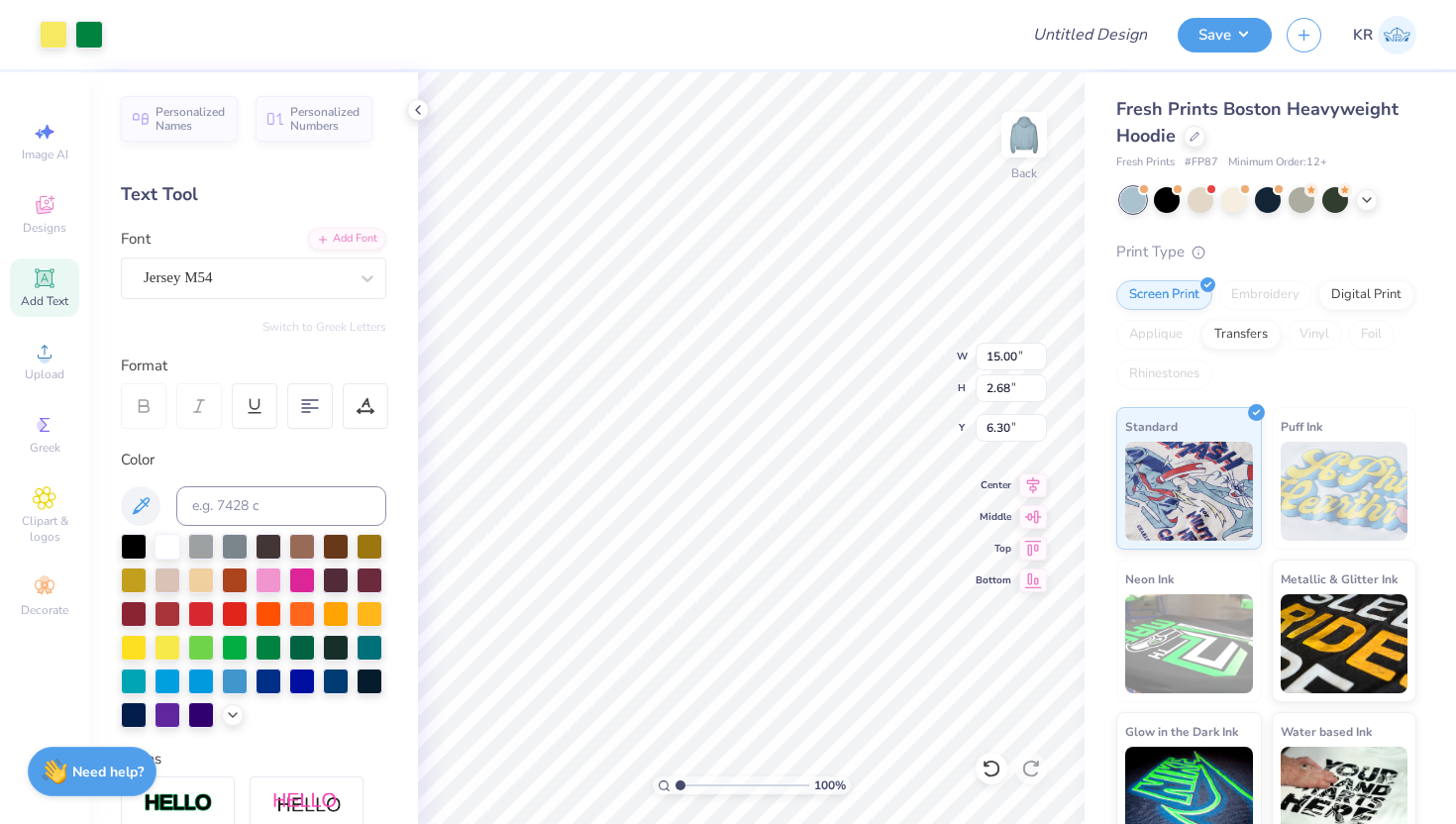 type on "7.47" 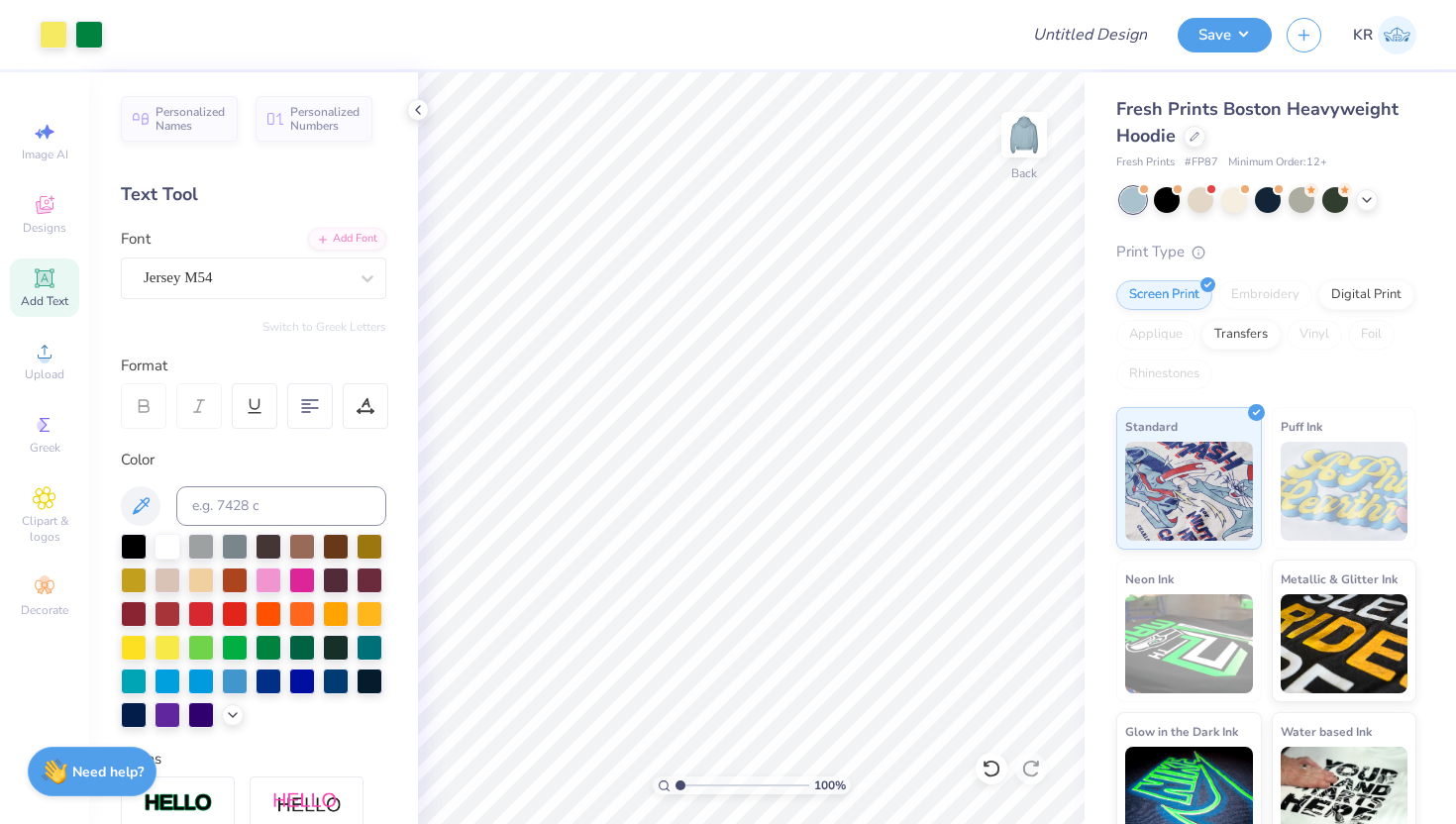 click on "Add Text" at bounding box center [45, 301] 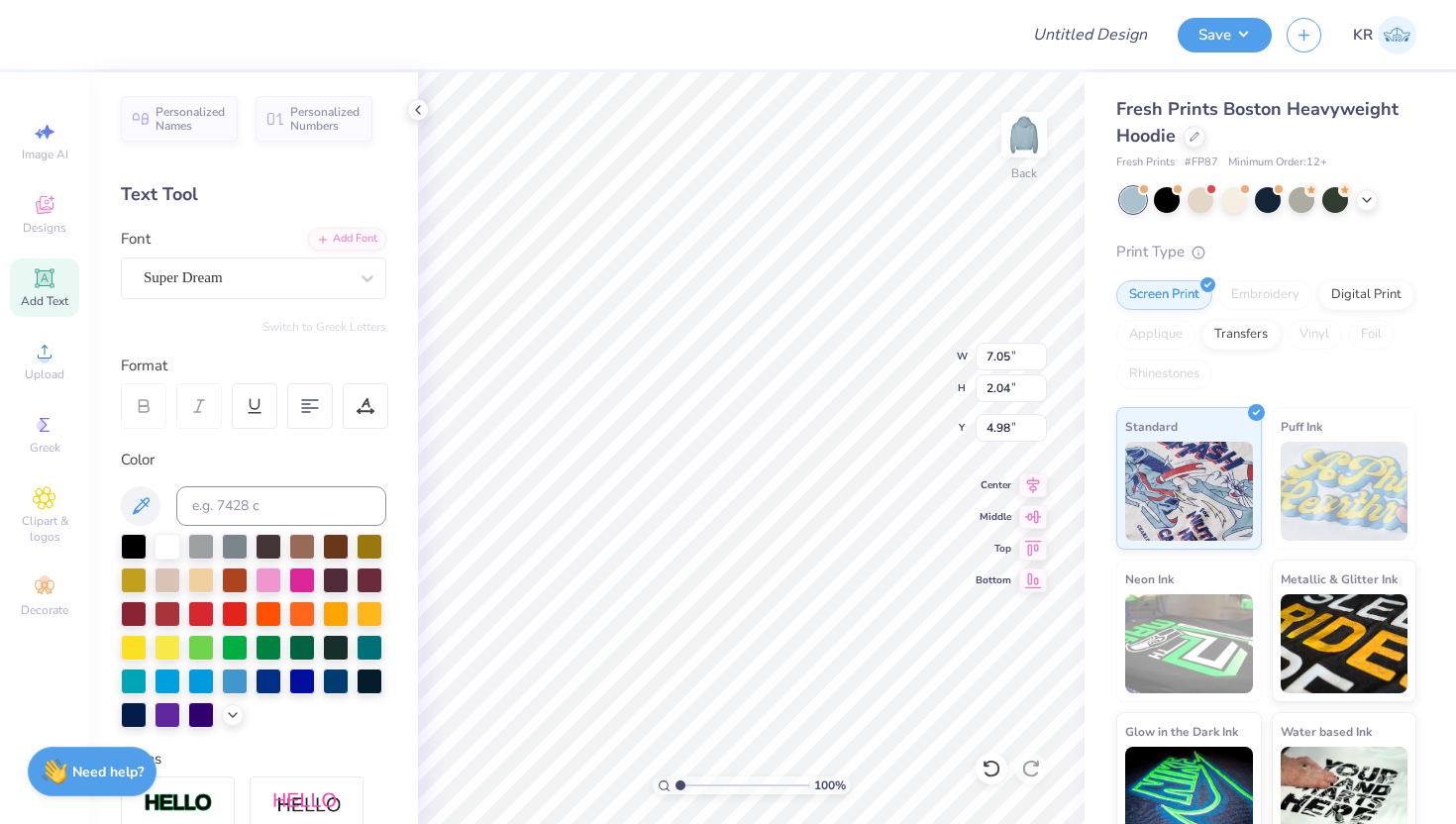 type on "4.99" 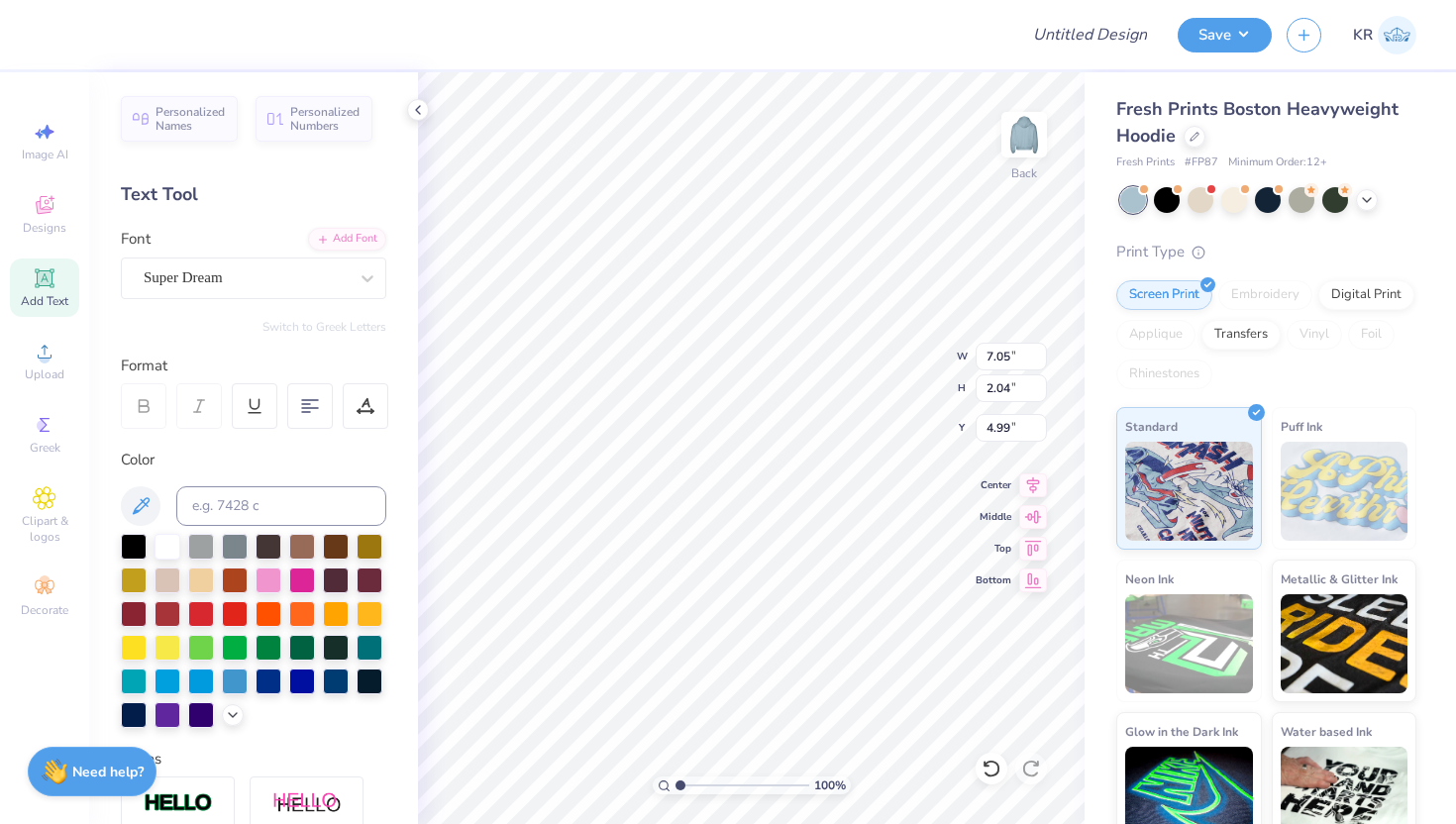 scroll, scrollTop: 0, scrollLeft: 14, axis: horizontal 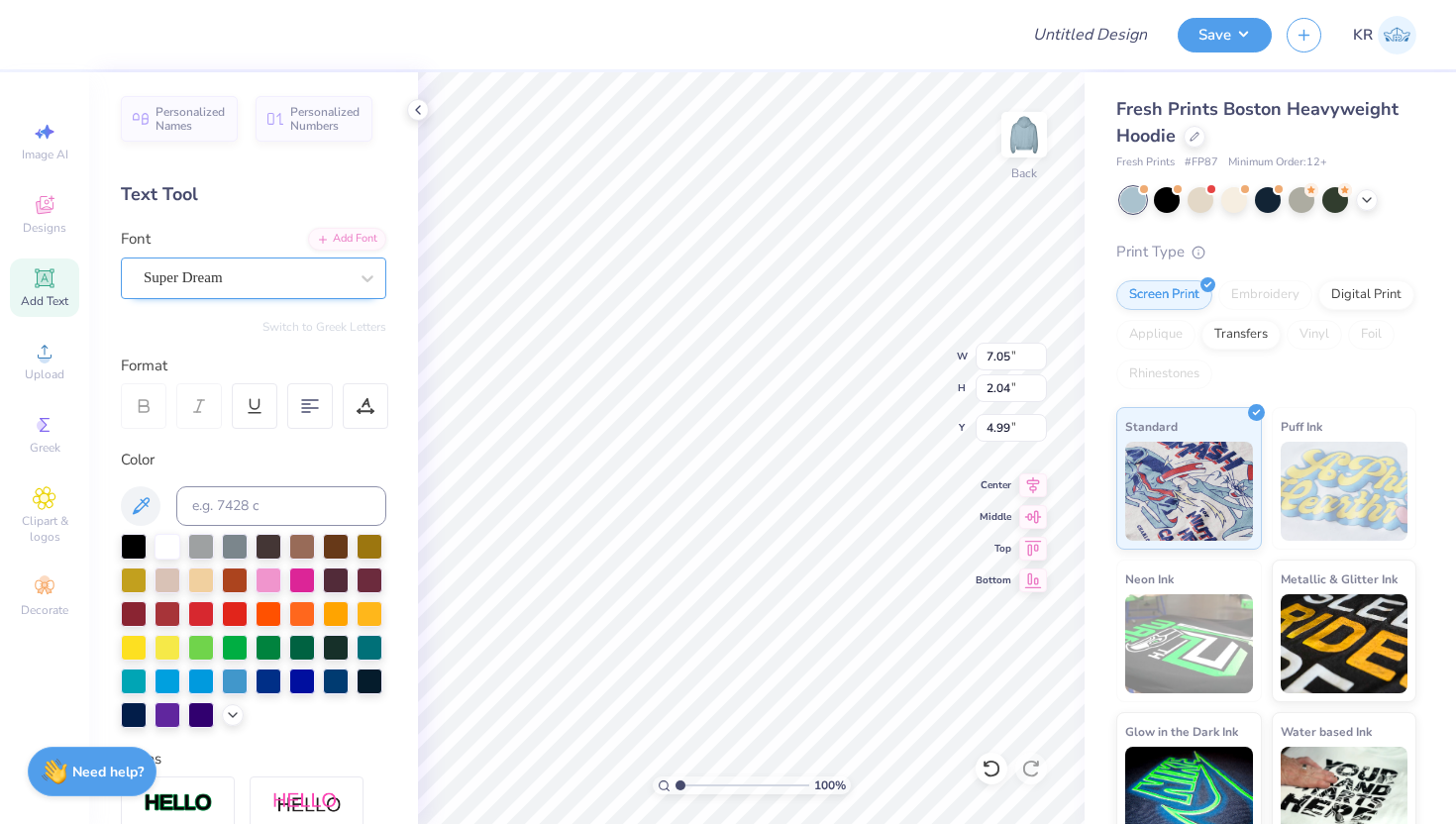 type on "TULANE WOMEN'S SOCCER CLUB" 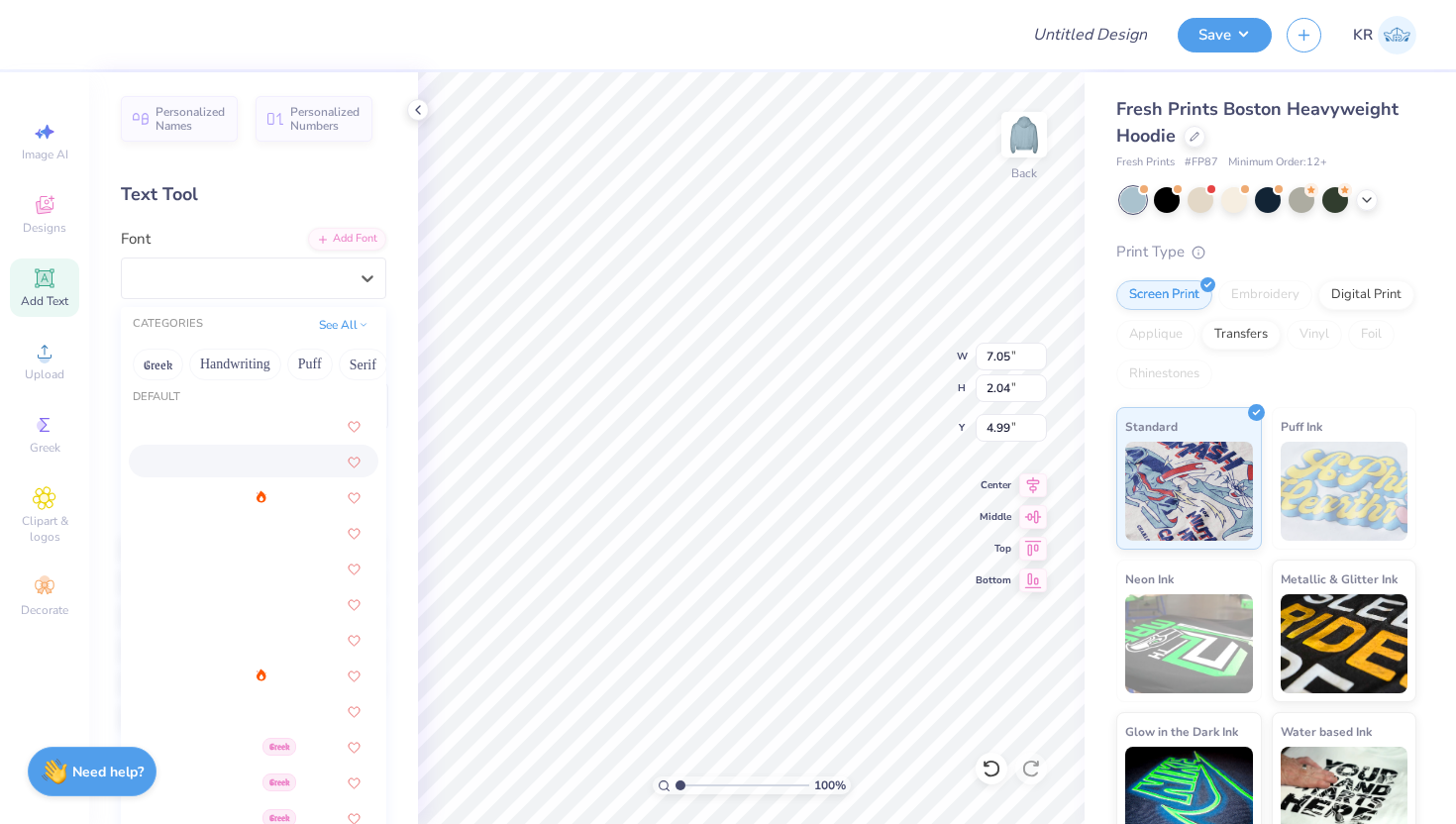 scroll, scrollTop: 167, scrollLeft: 0, axis: vertical 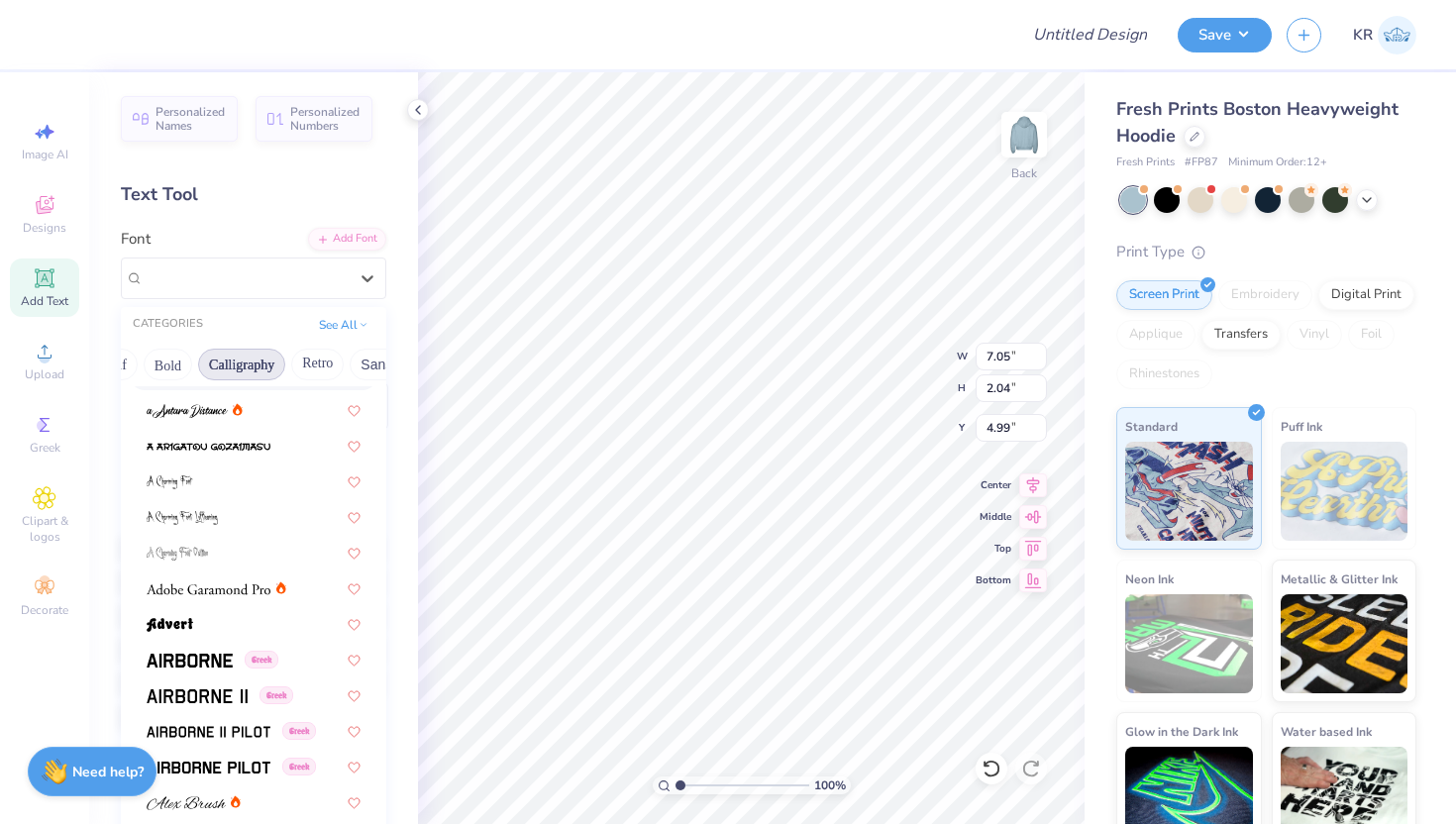 click on "Calligraphy" at bounding box center [242, 364] 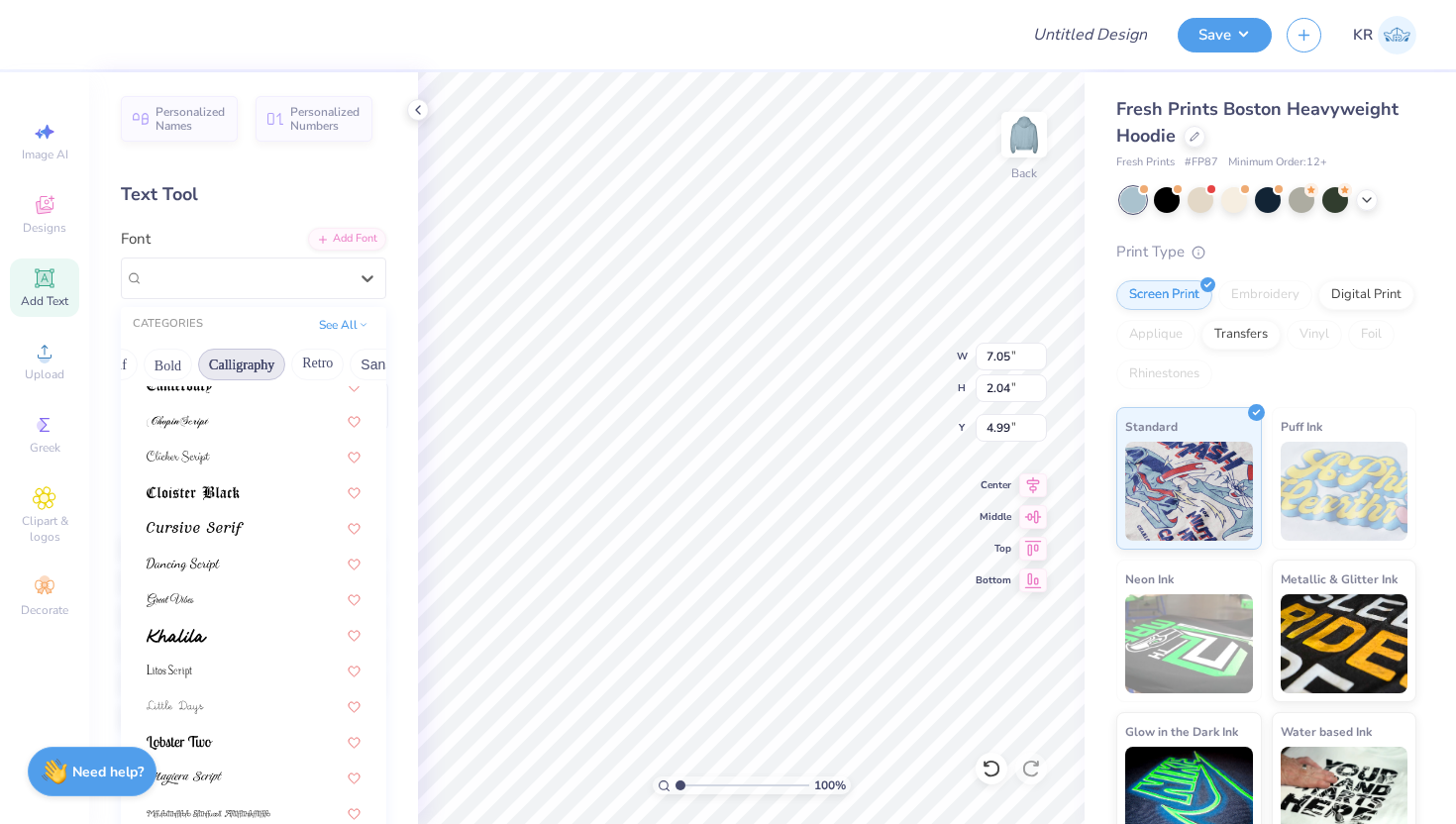 scroll, scrollTop: 485, scrollLeft: 0, axis: vertical 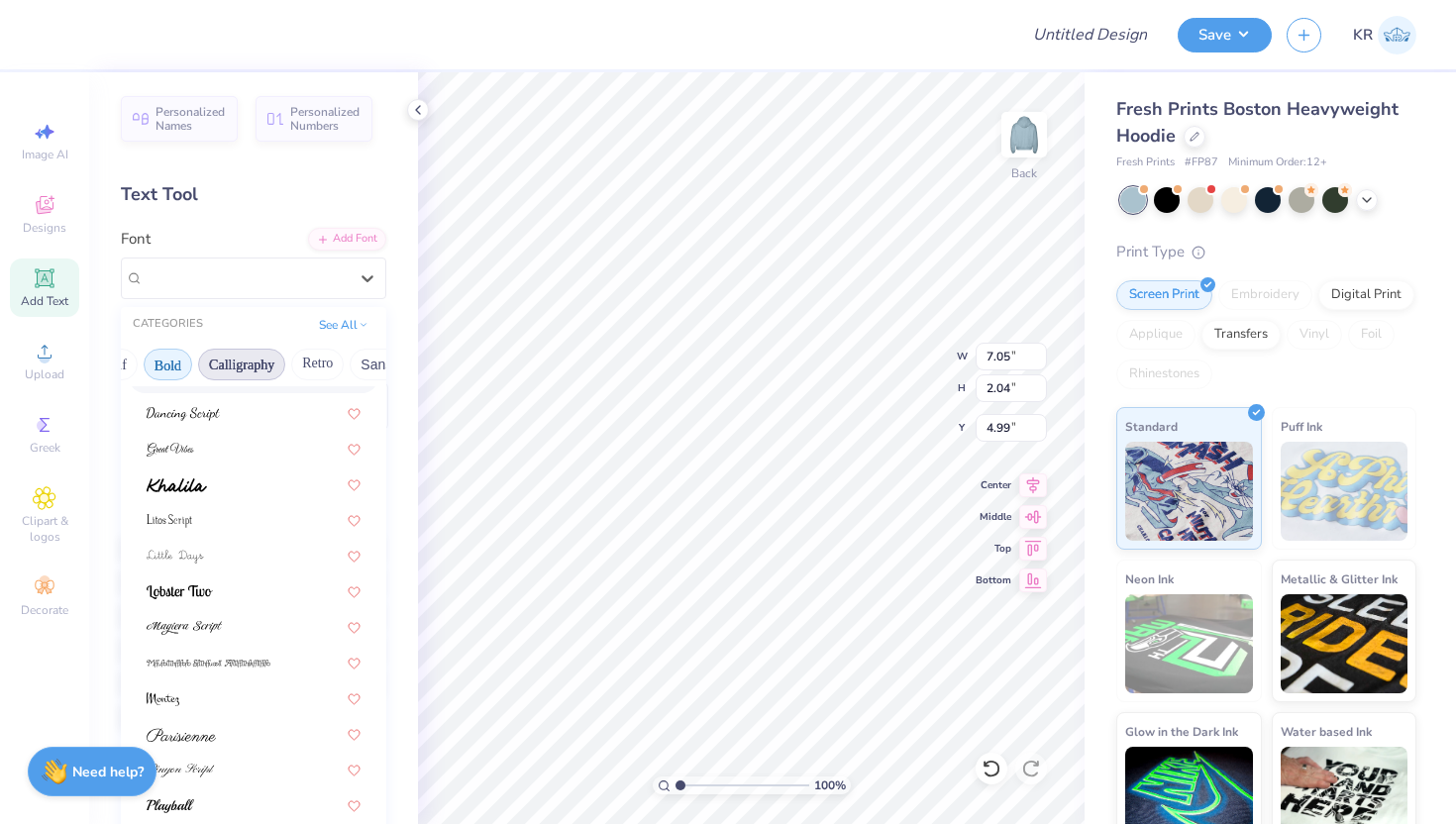 click on "Bold" at bounding box center [167, 364] 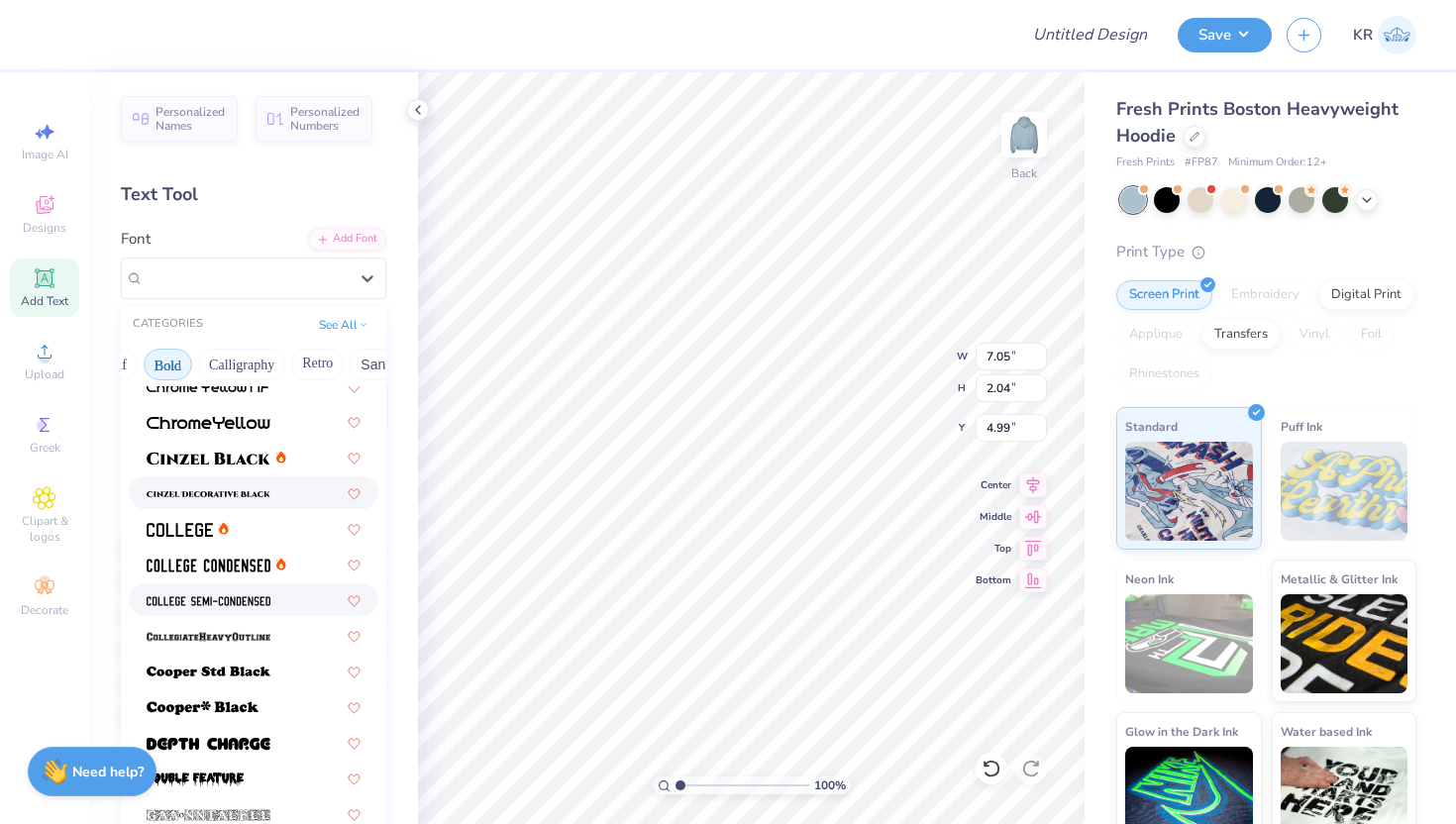 scroll, scrollTop: 147, scrollLeft: 0, axis: vertical 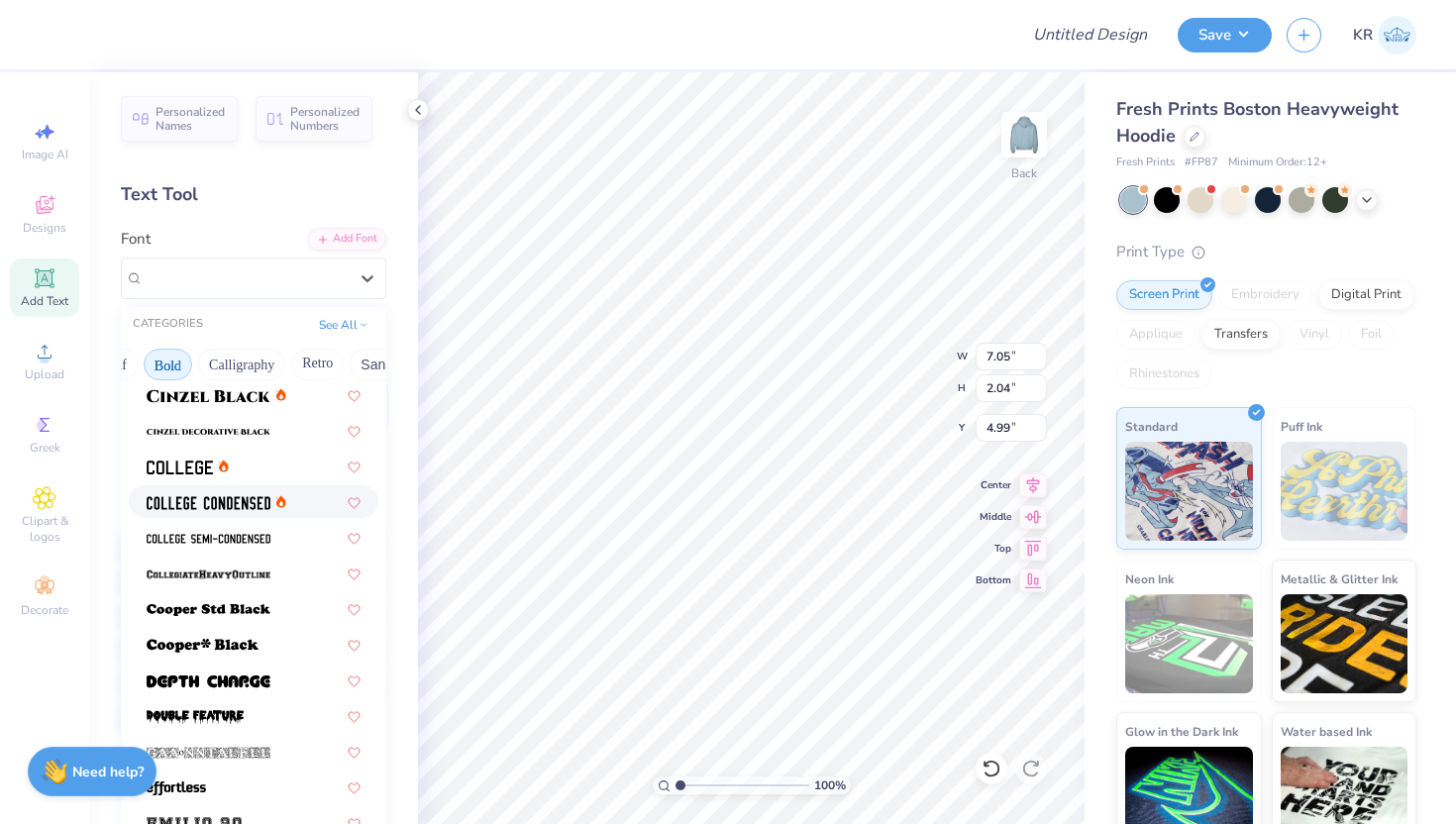 click at bounding box center (208, 503) 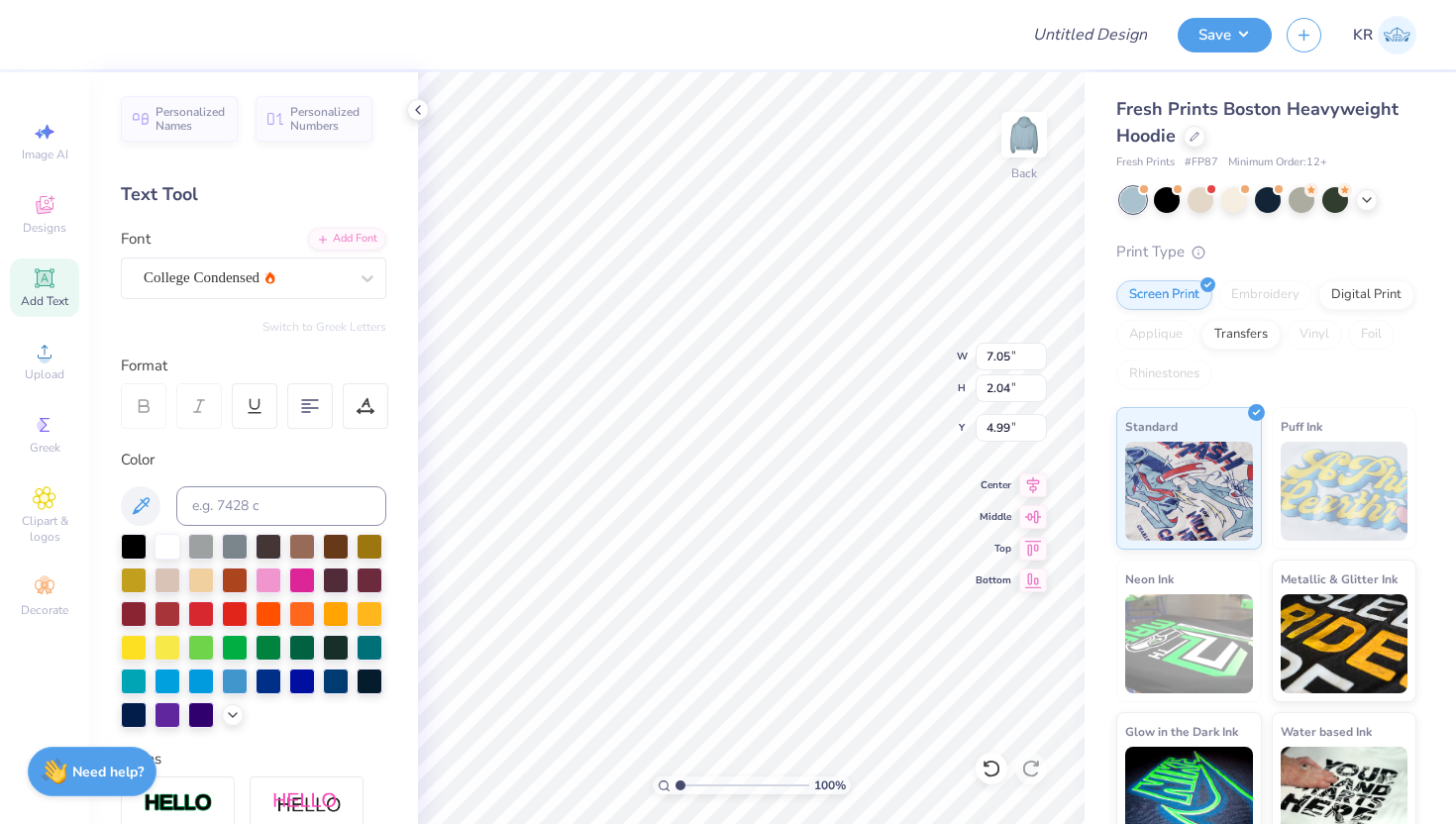 scroll, scrollTop: 0, scrollLeft: 12, axis: horizontal 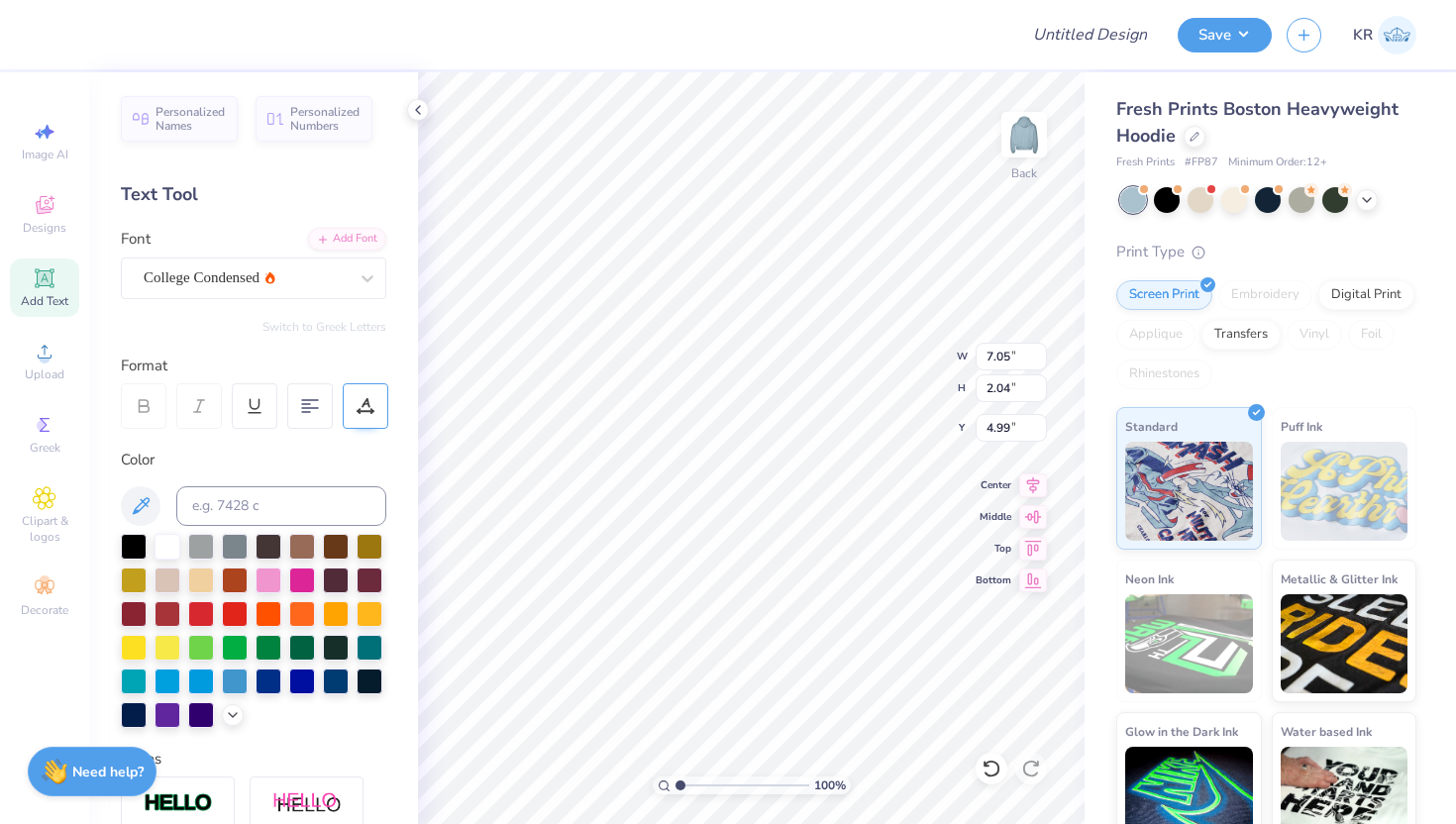 click 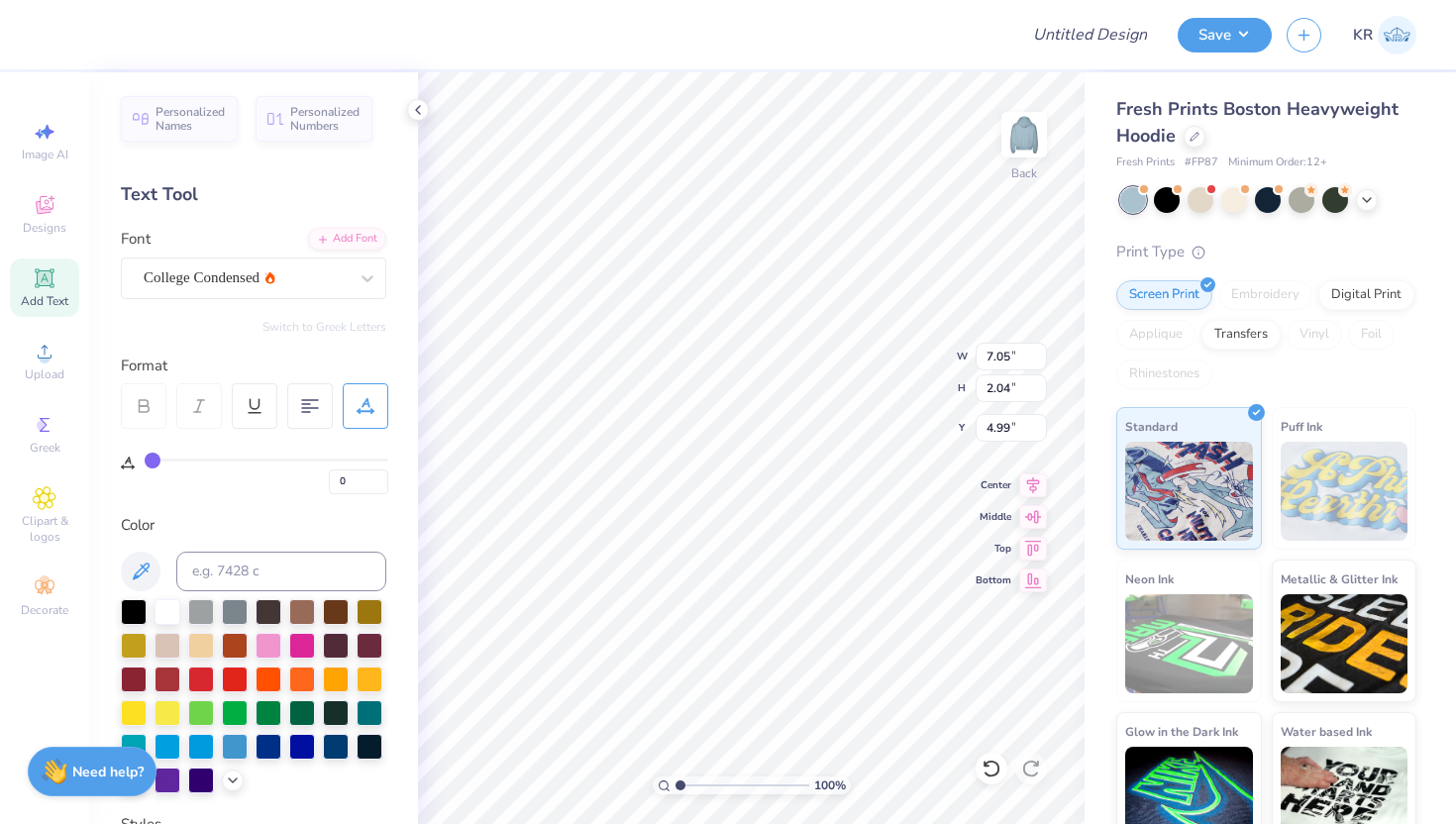type on "3" 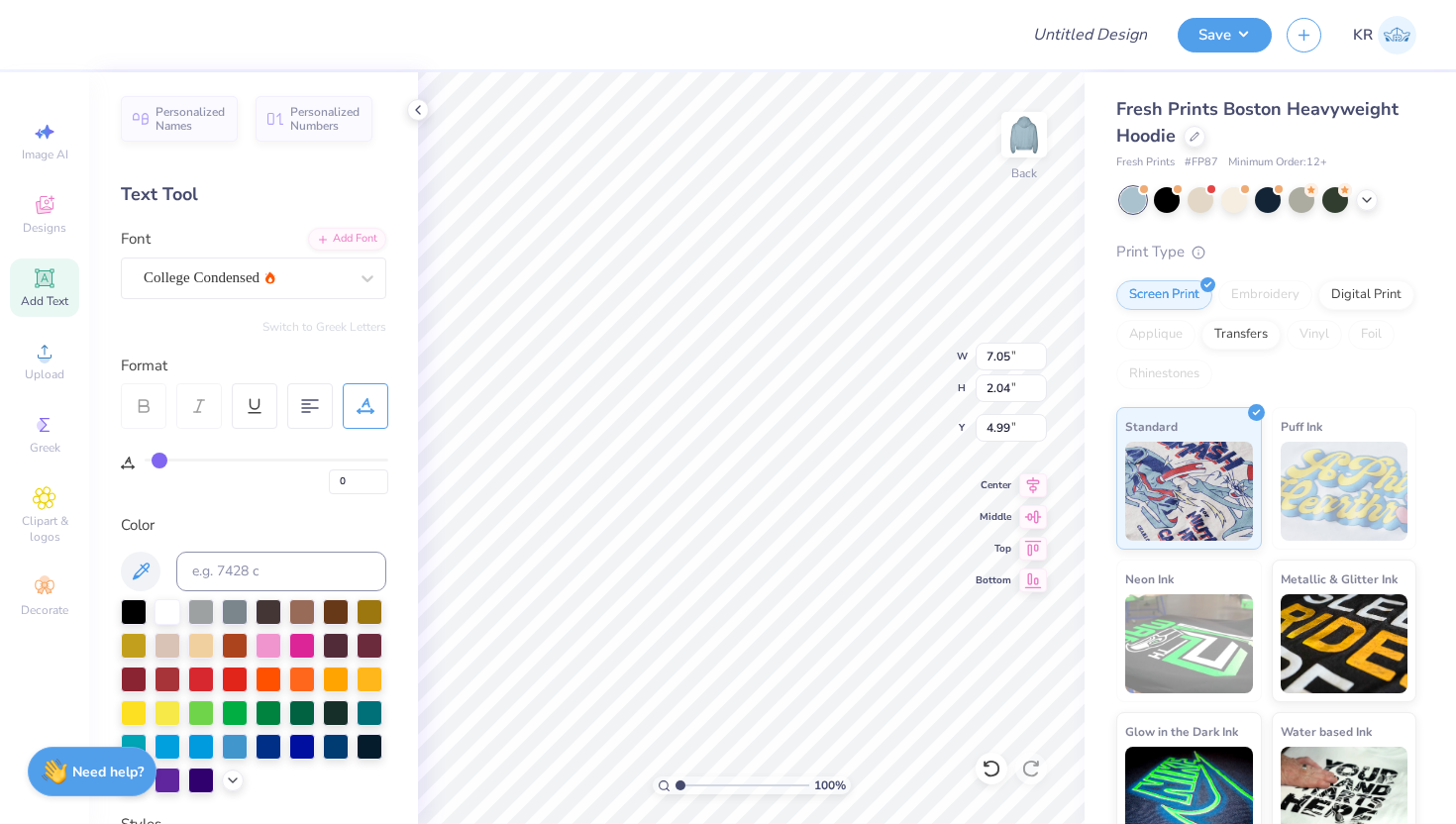 type on "3" 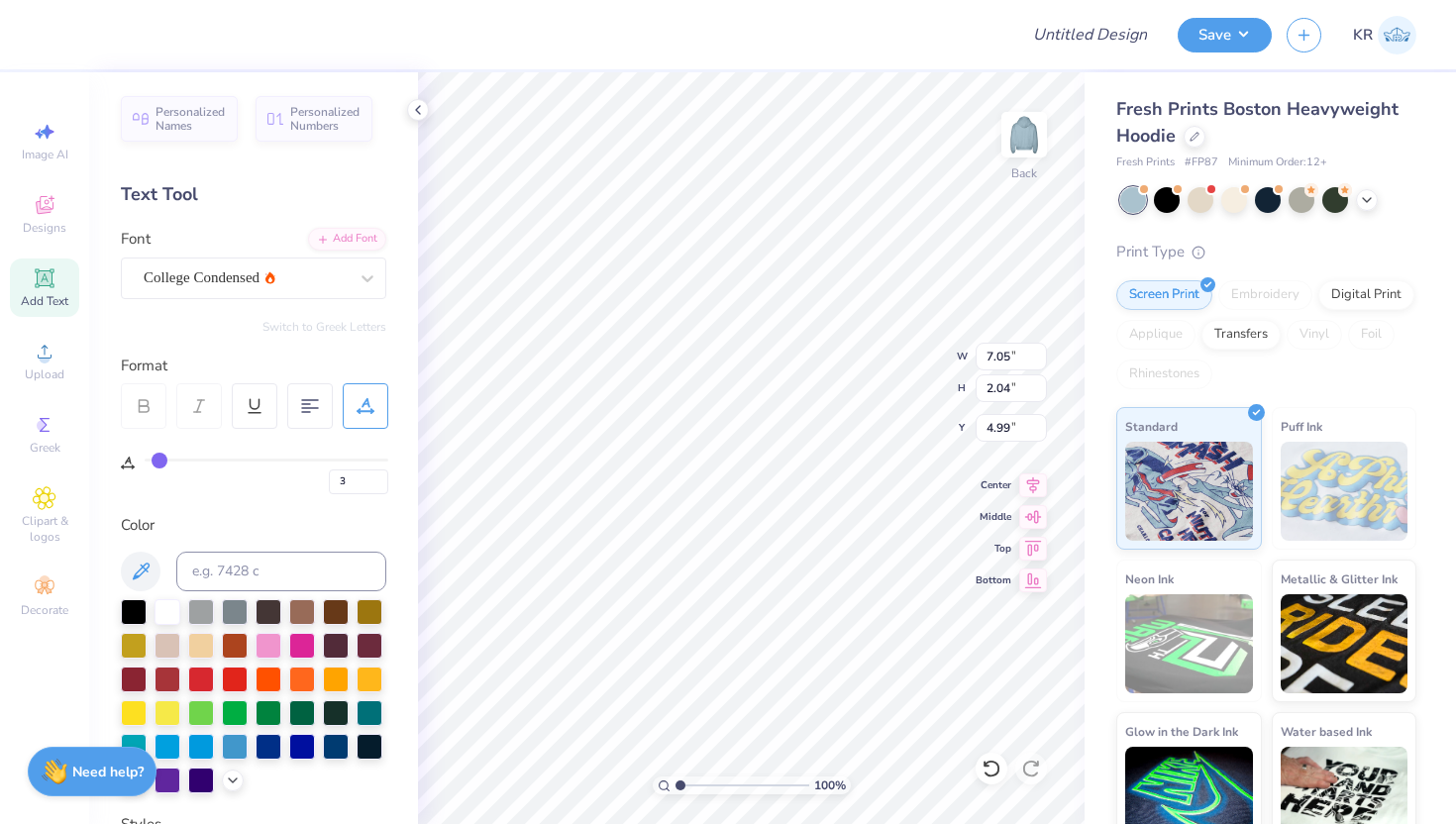 type on "16" 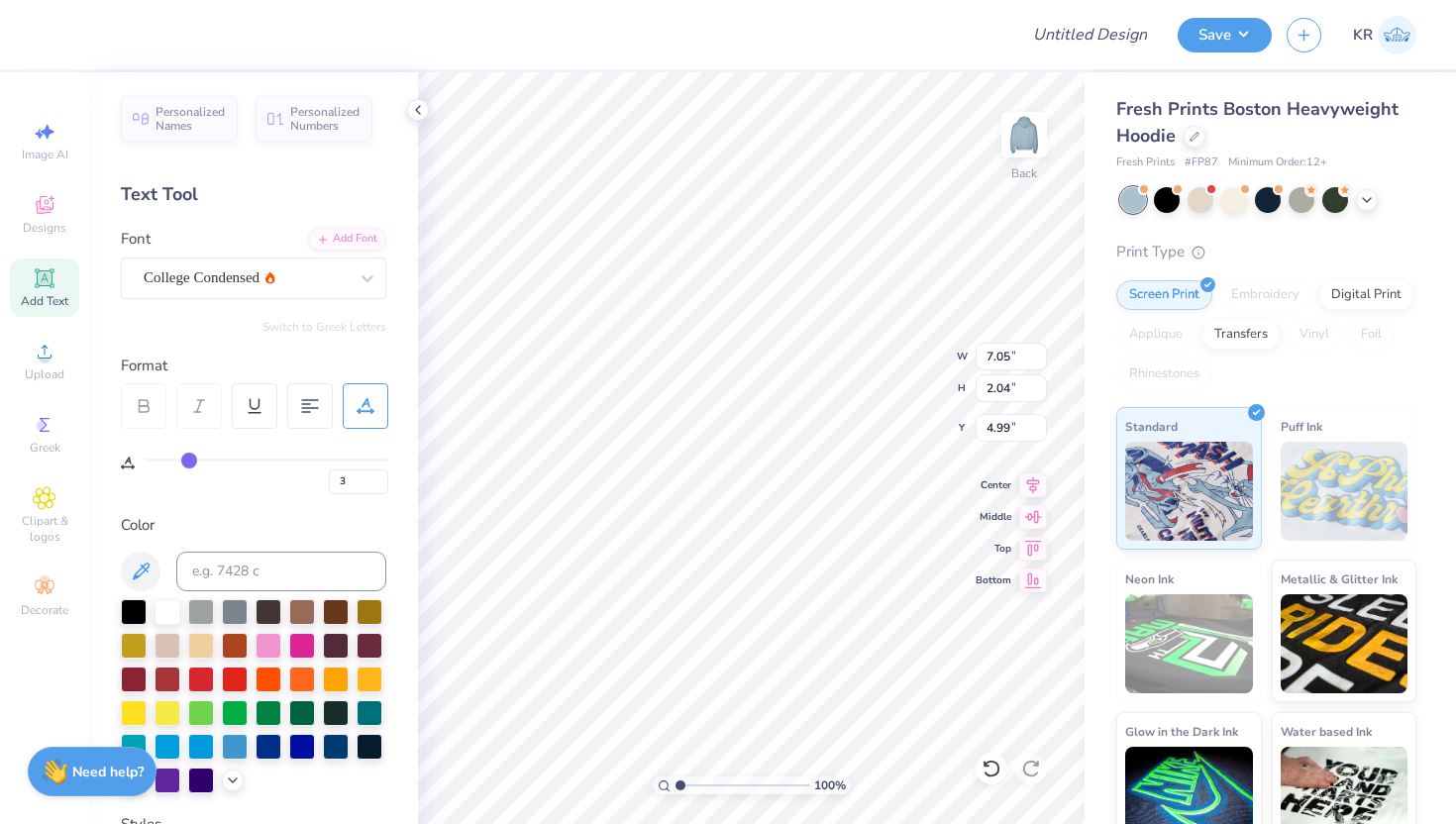 type on "16" 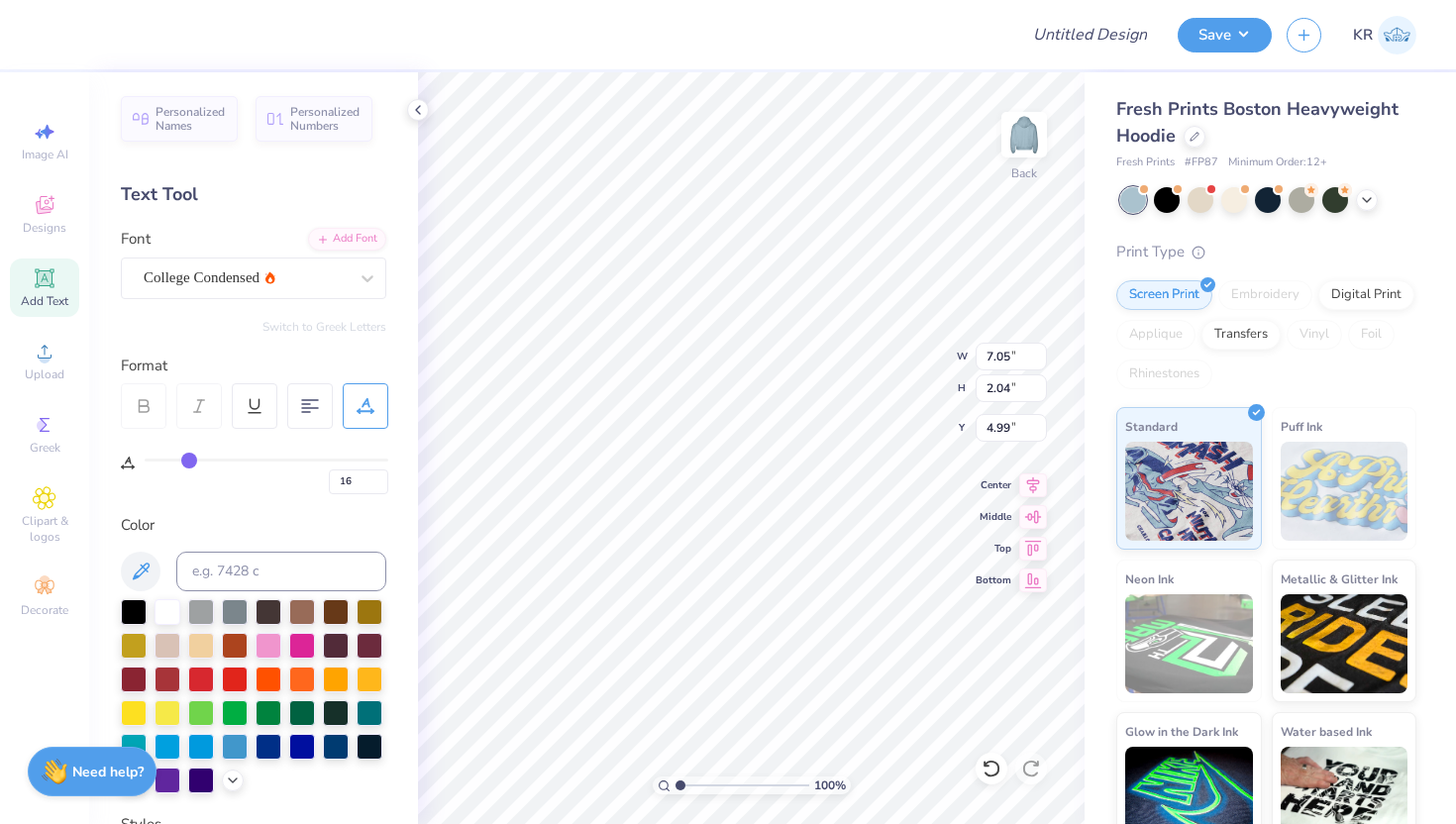 type on "22" 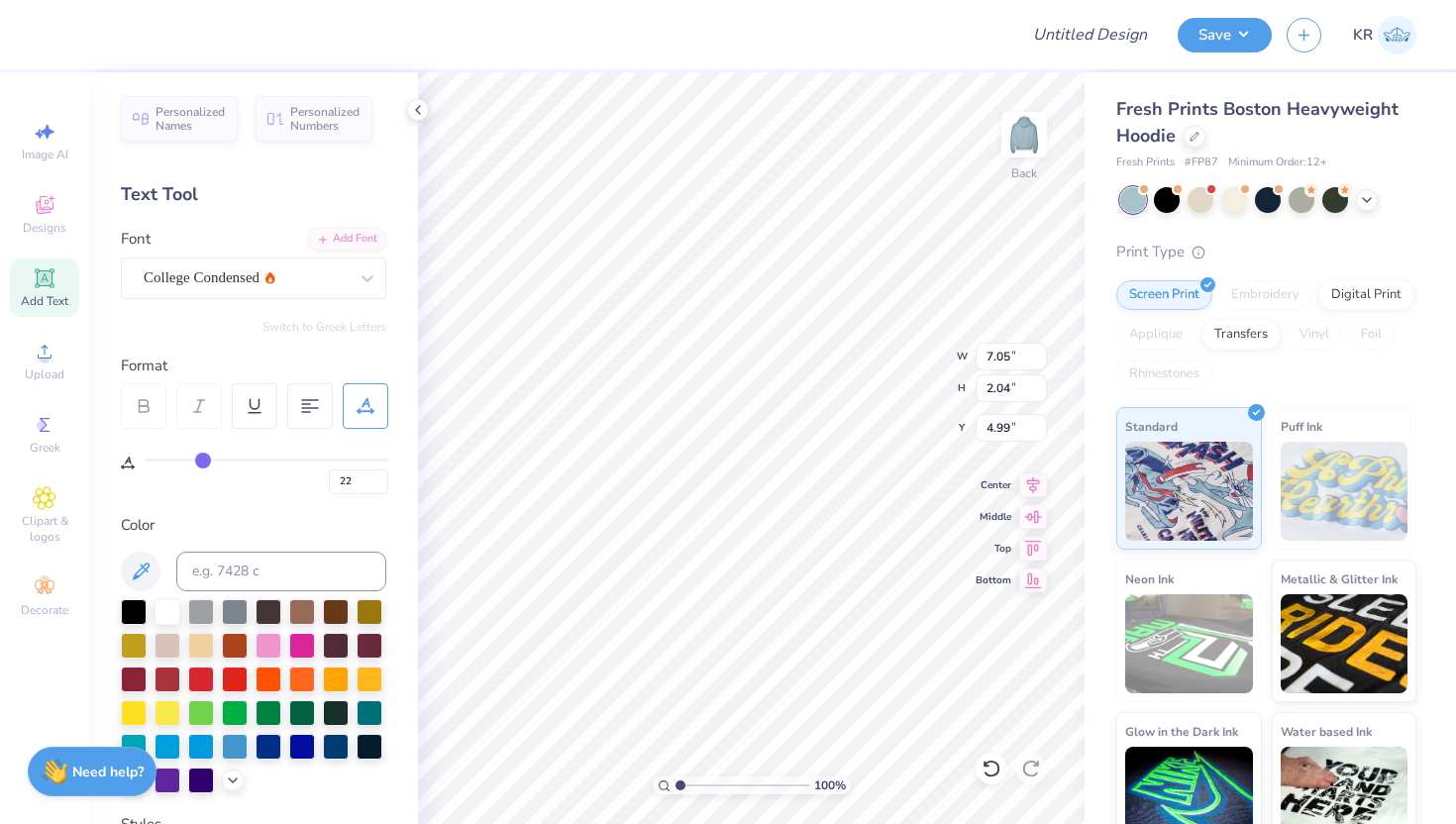 type on "28" 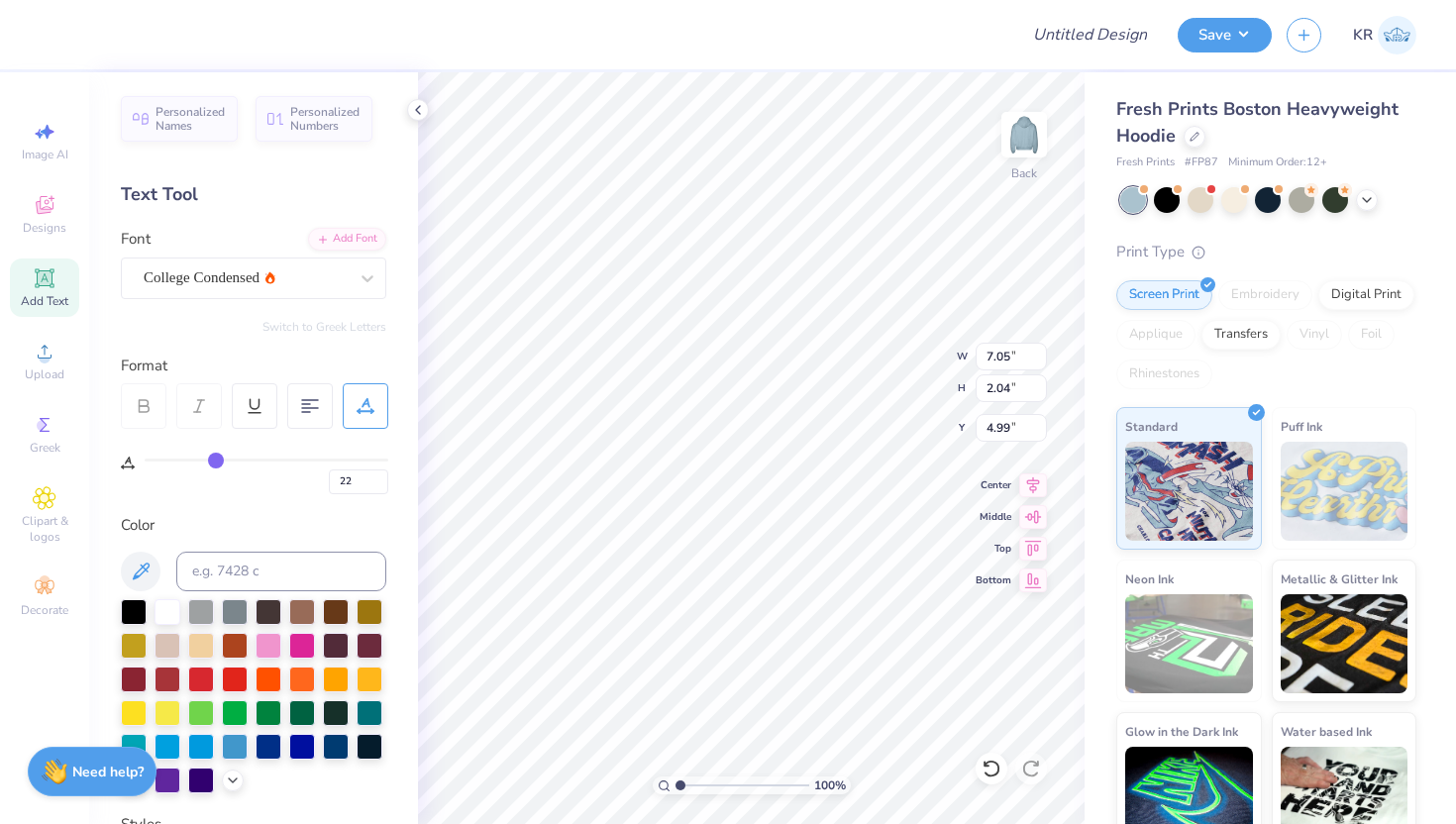 type on "28" 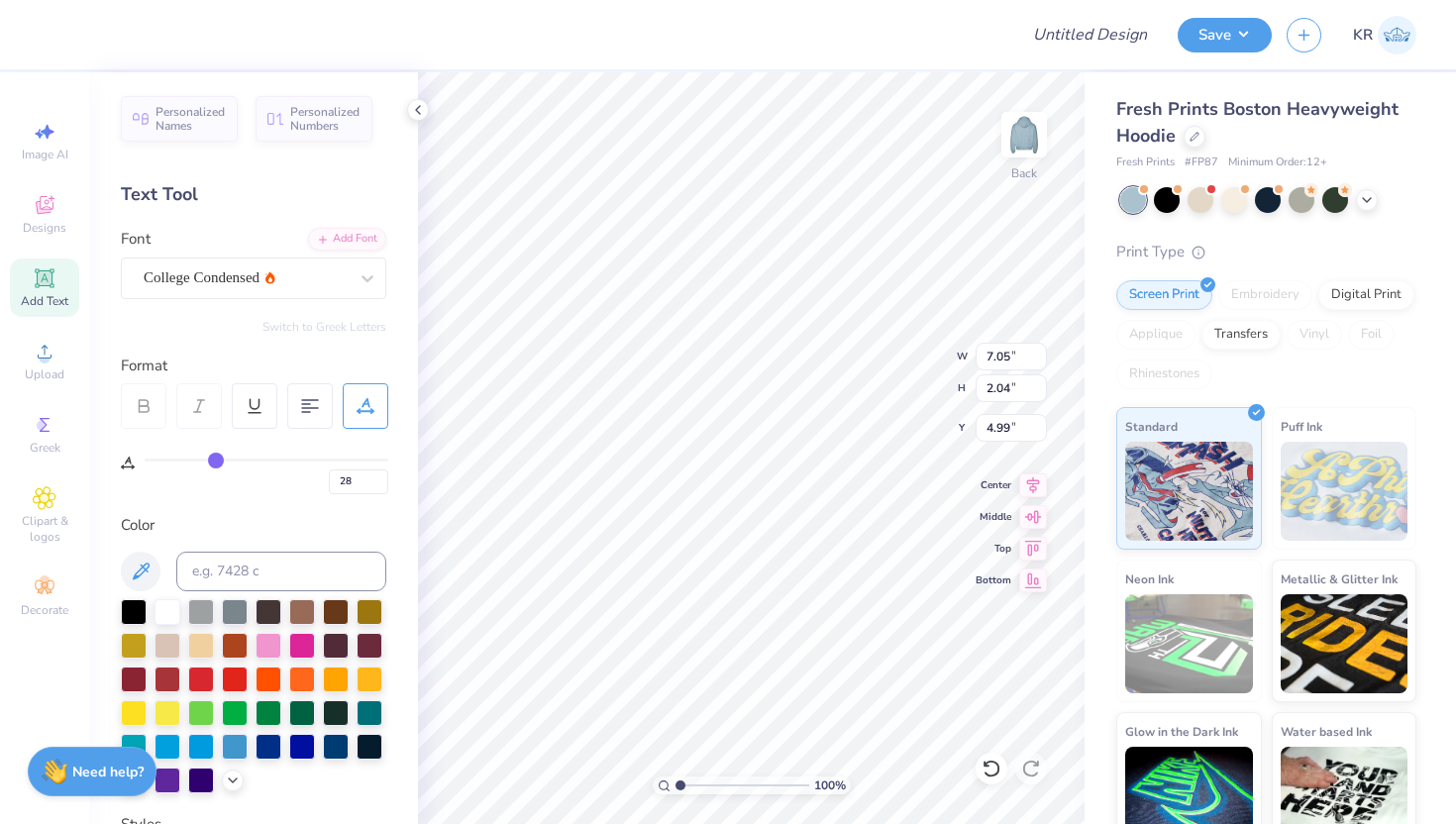 type on "30" 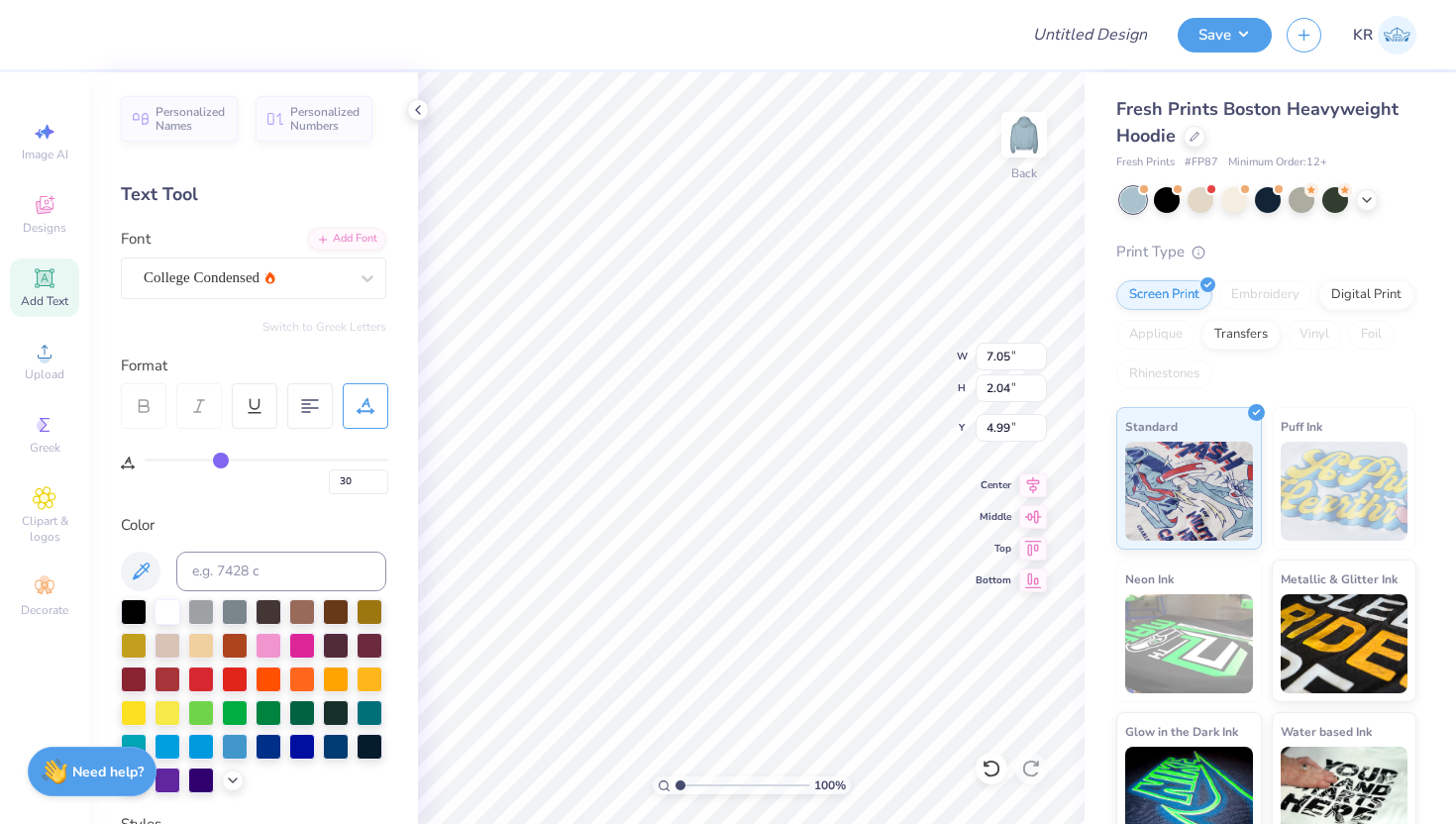 type on "33" 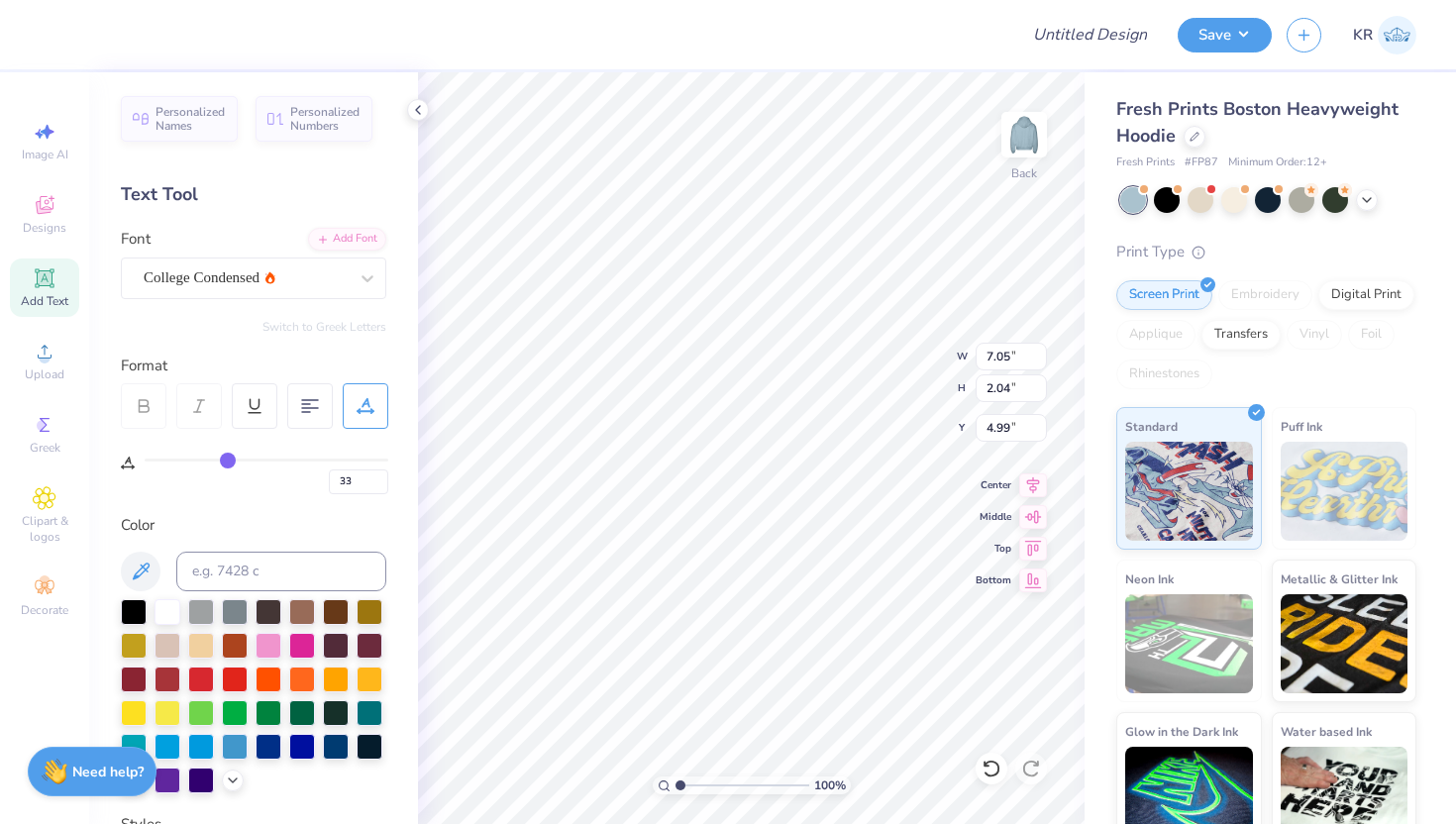 type on "34" 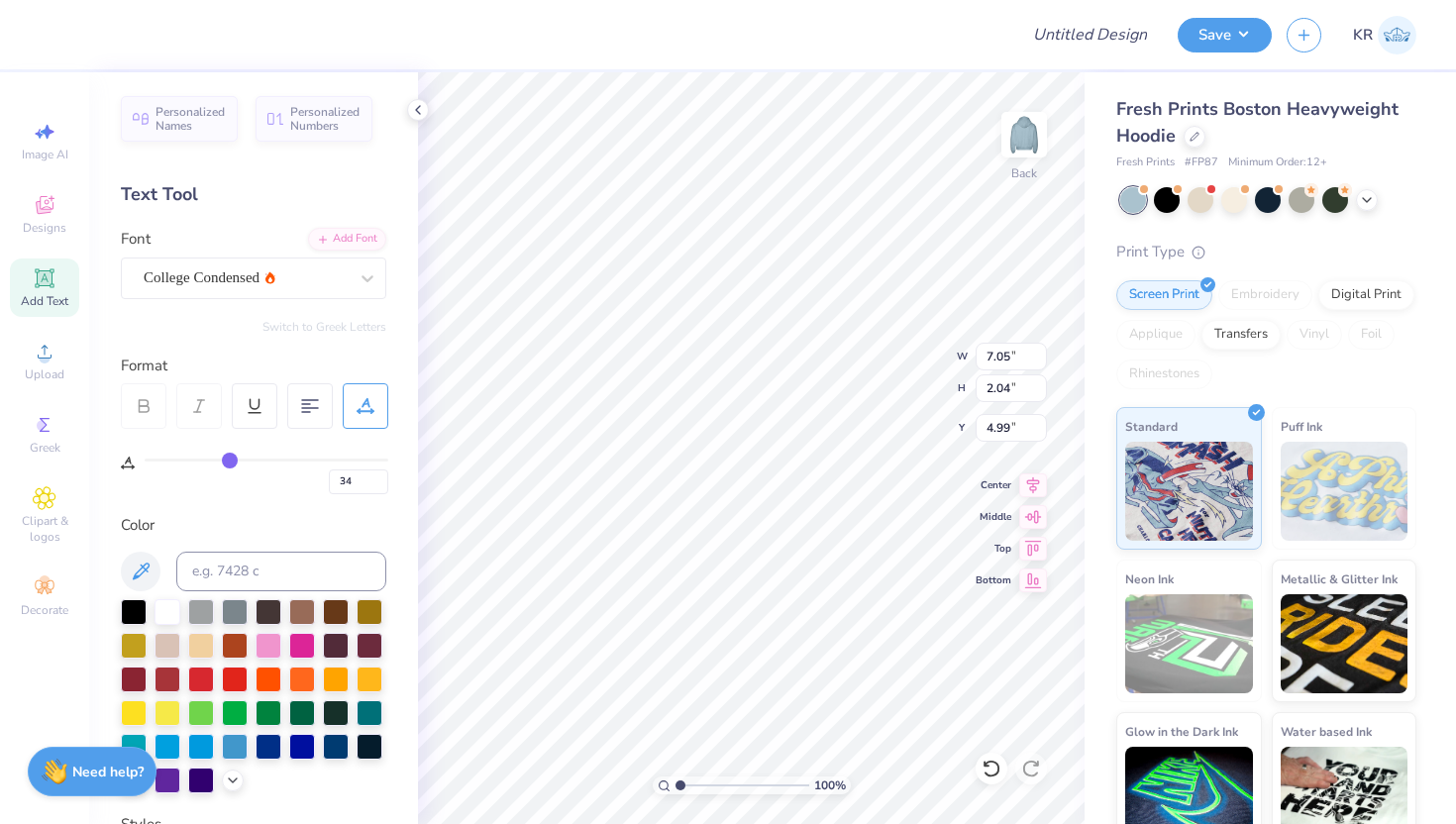 type on "36" 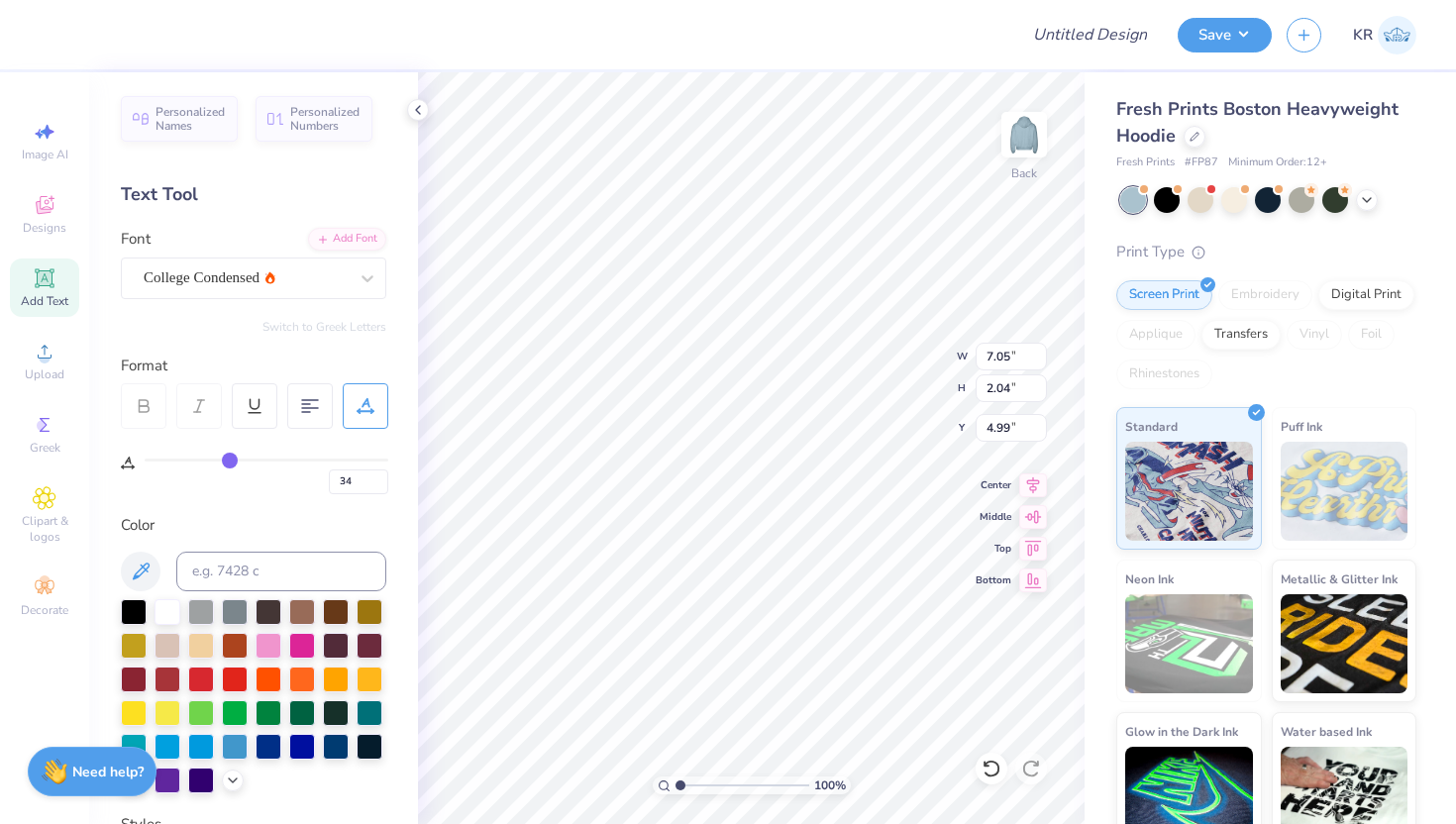 type on "36" 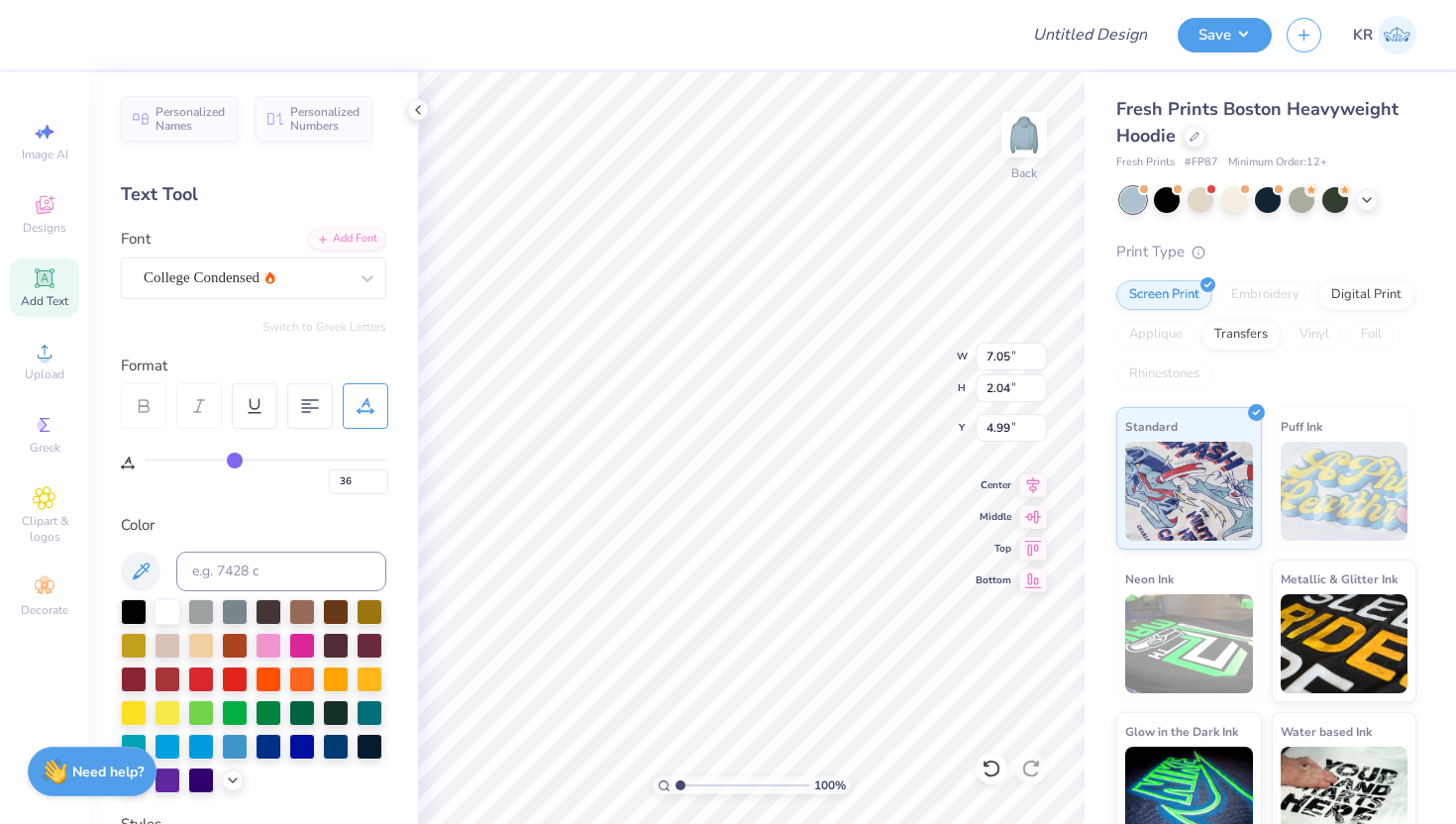 type on "38" 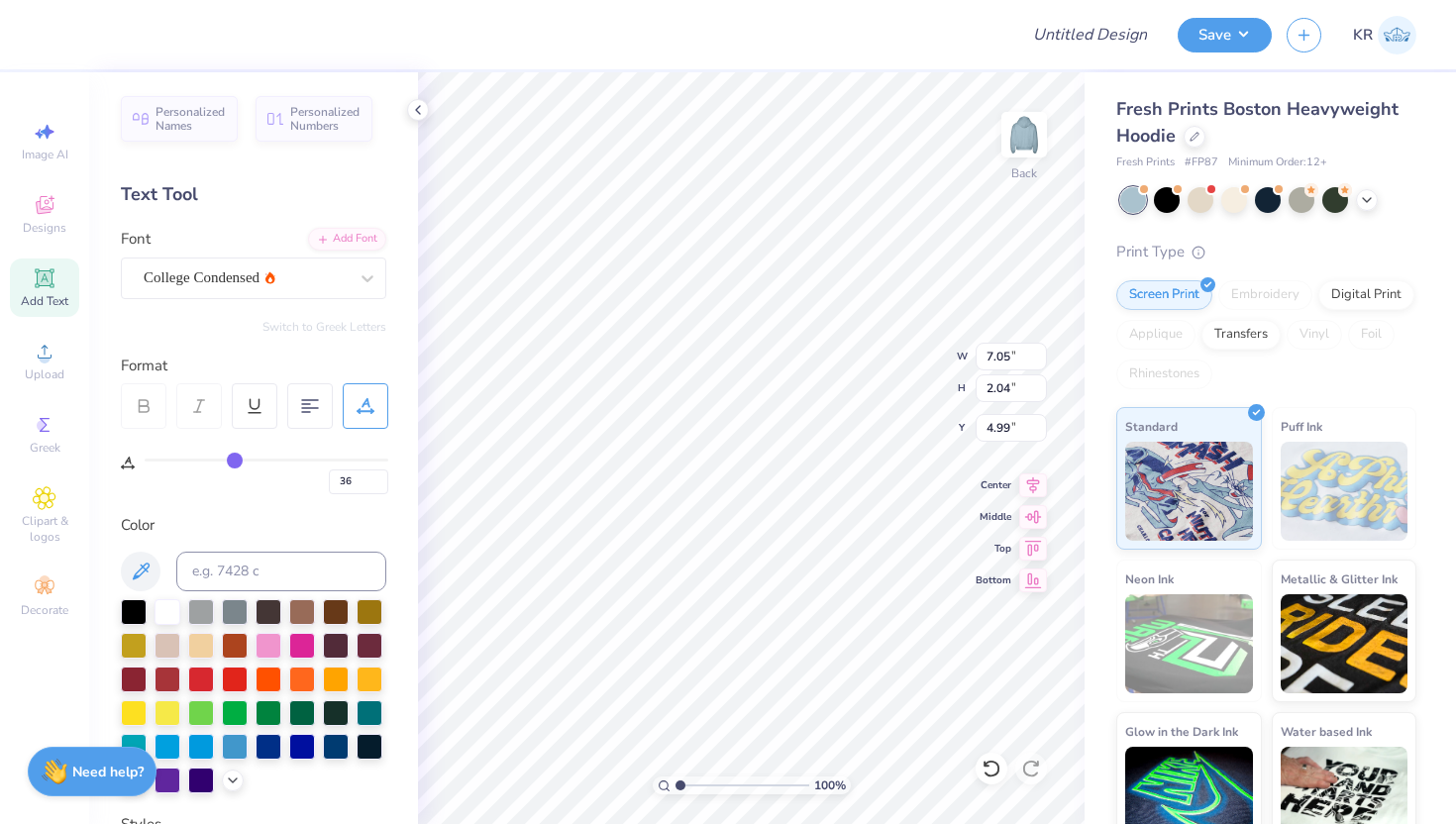 type on "38" 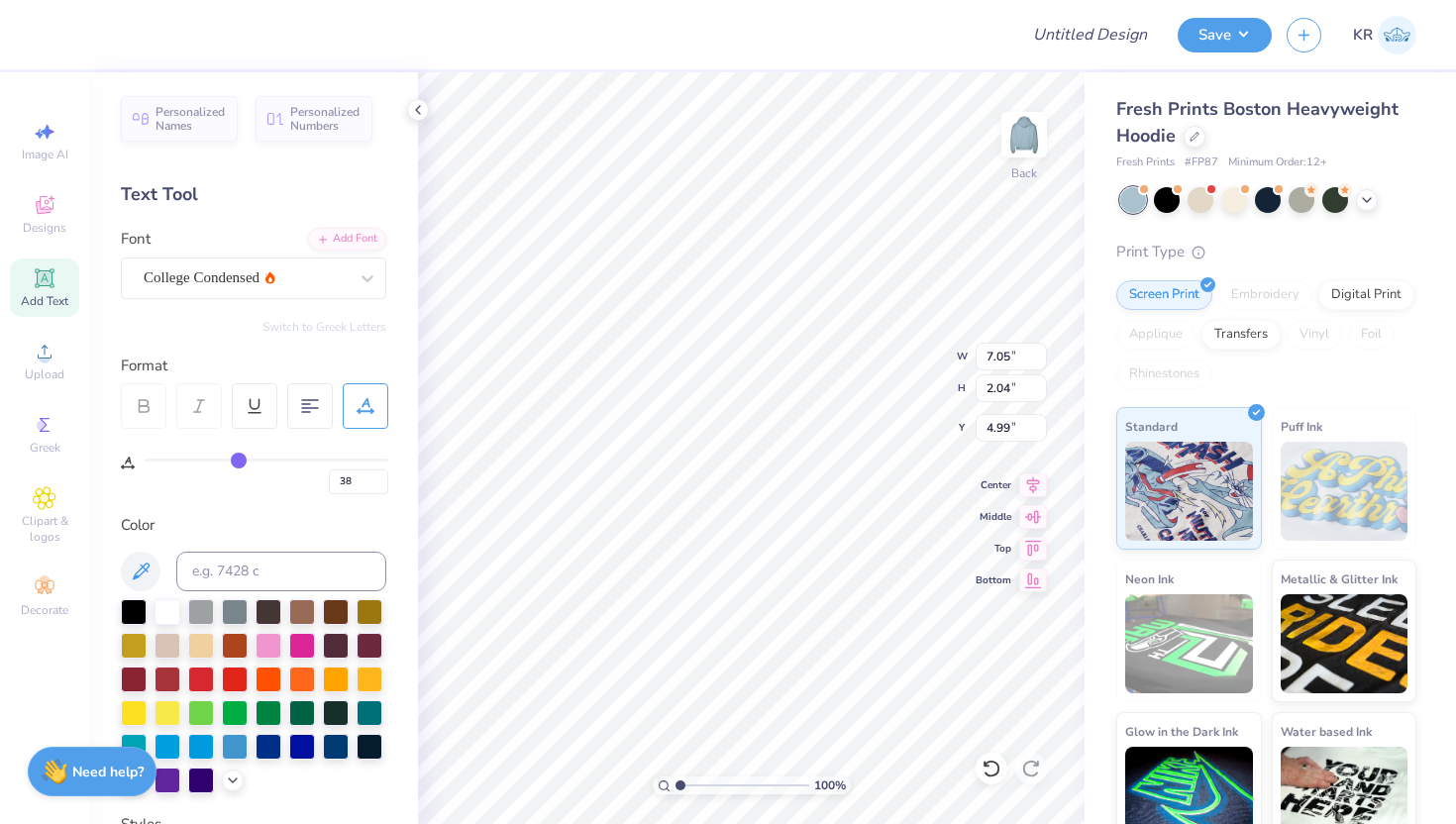 type on "41" 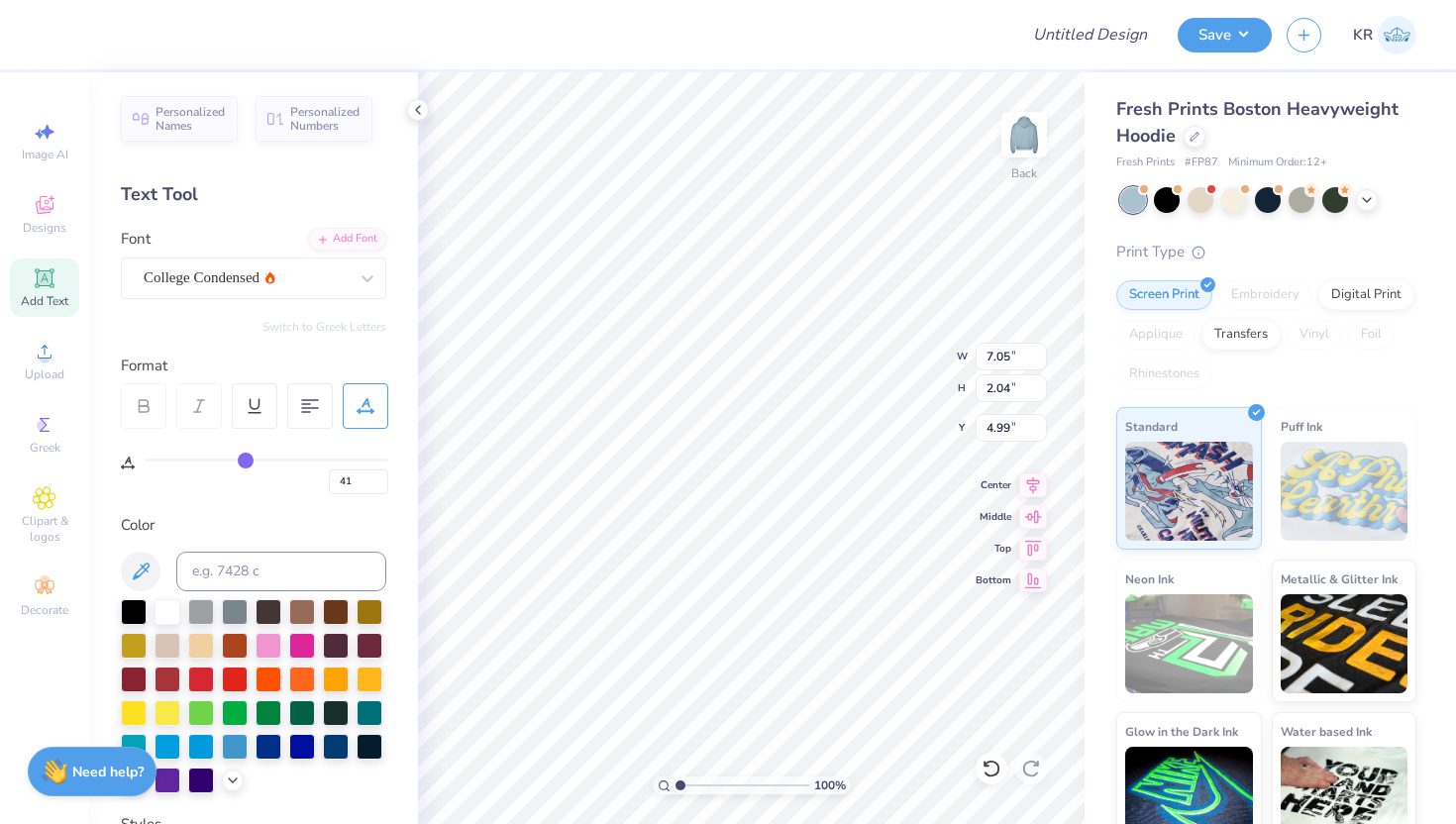 type on "45" 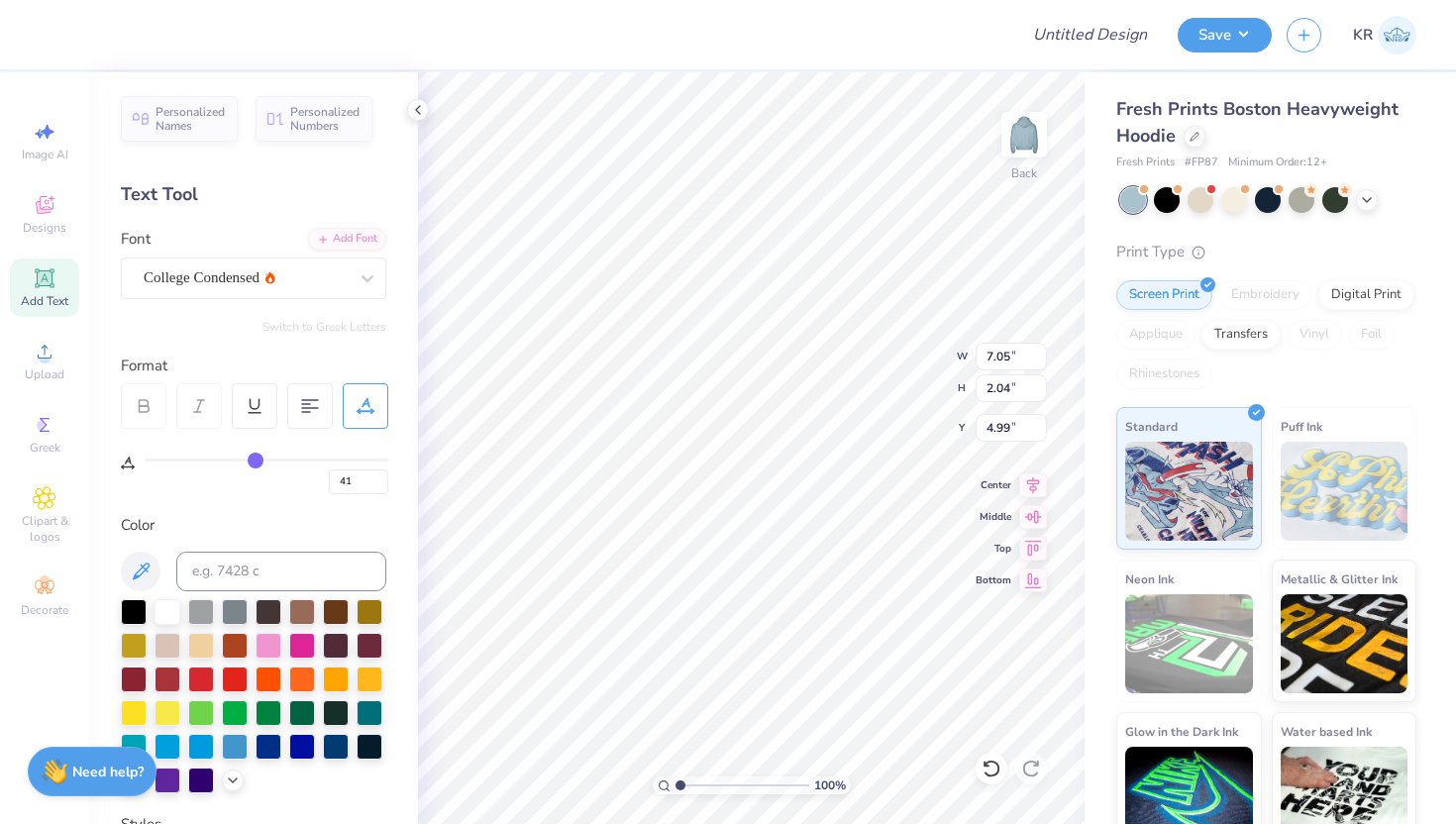 type on "45" 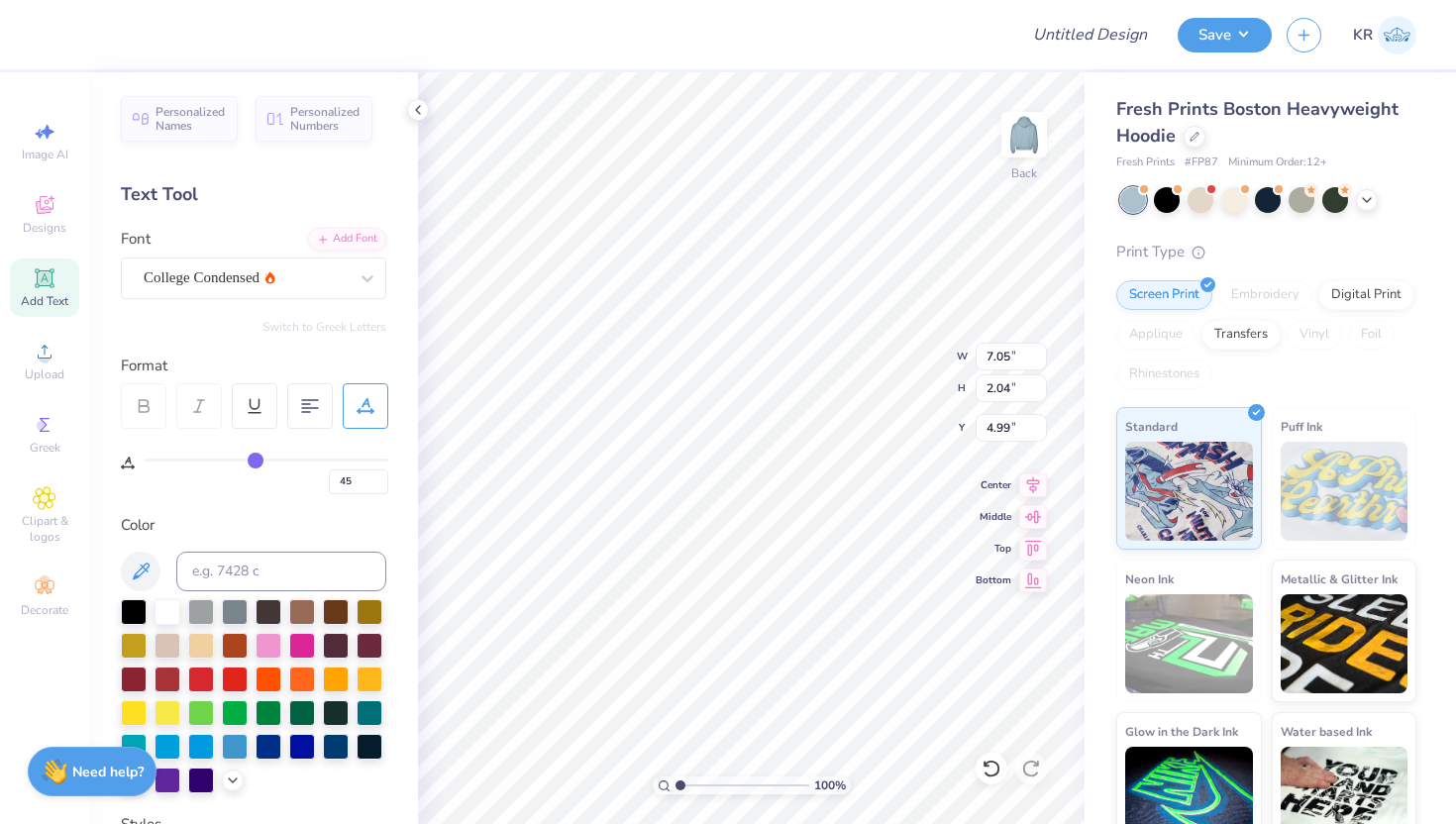 type on "48" 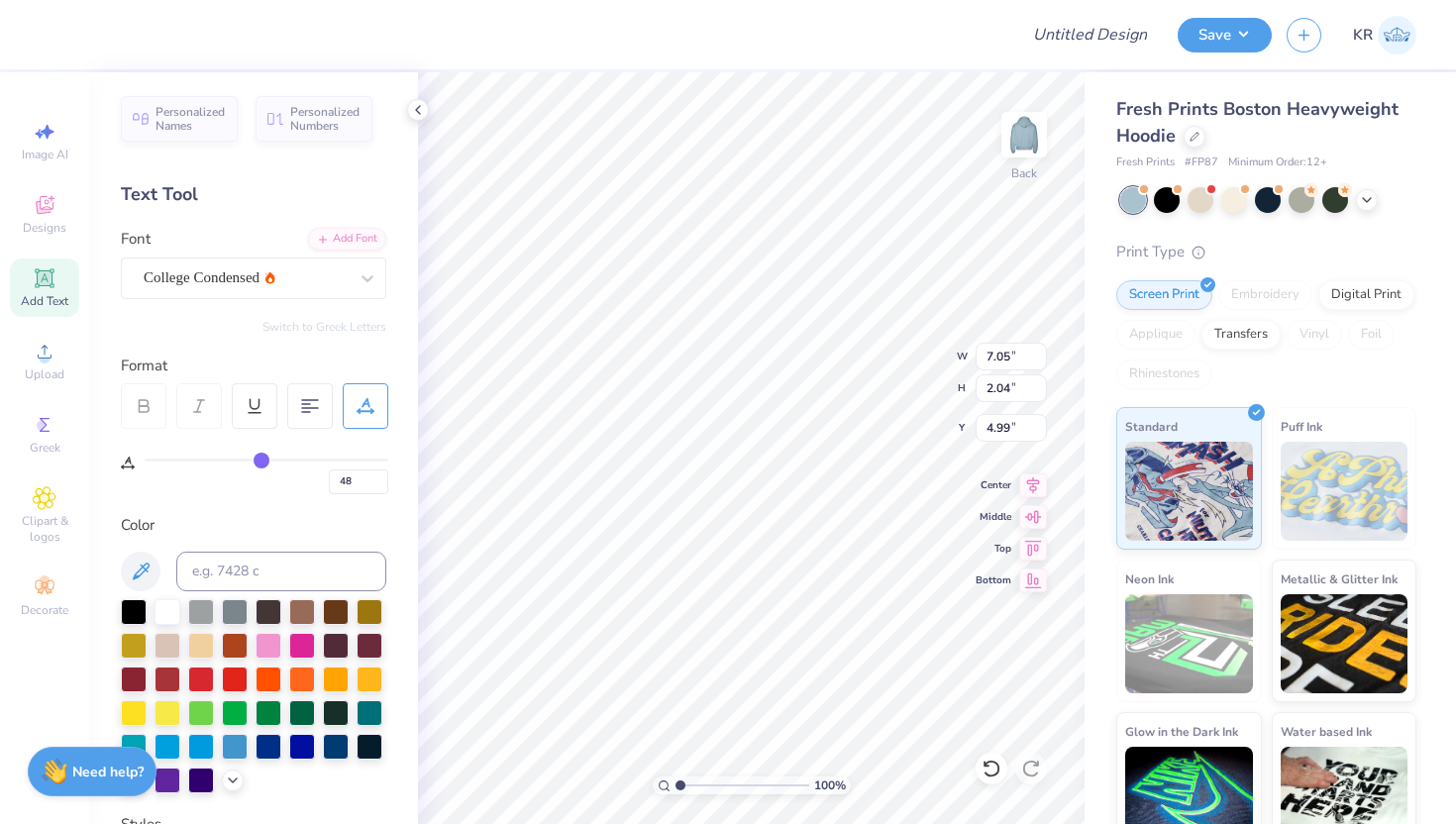 type on "51" 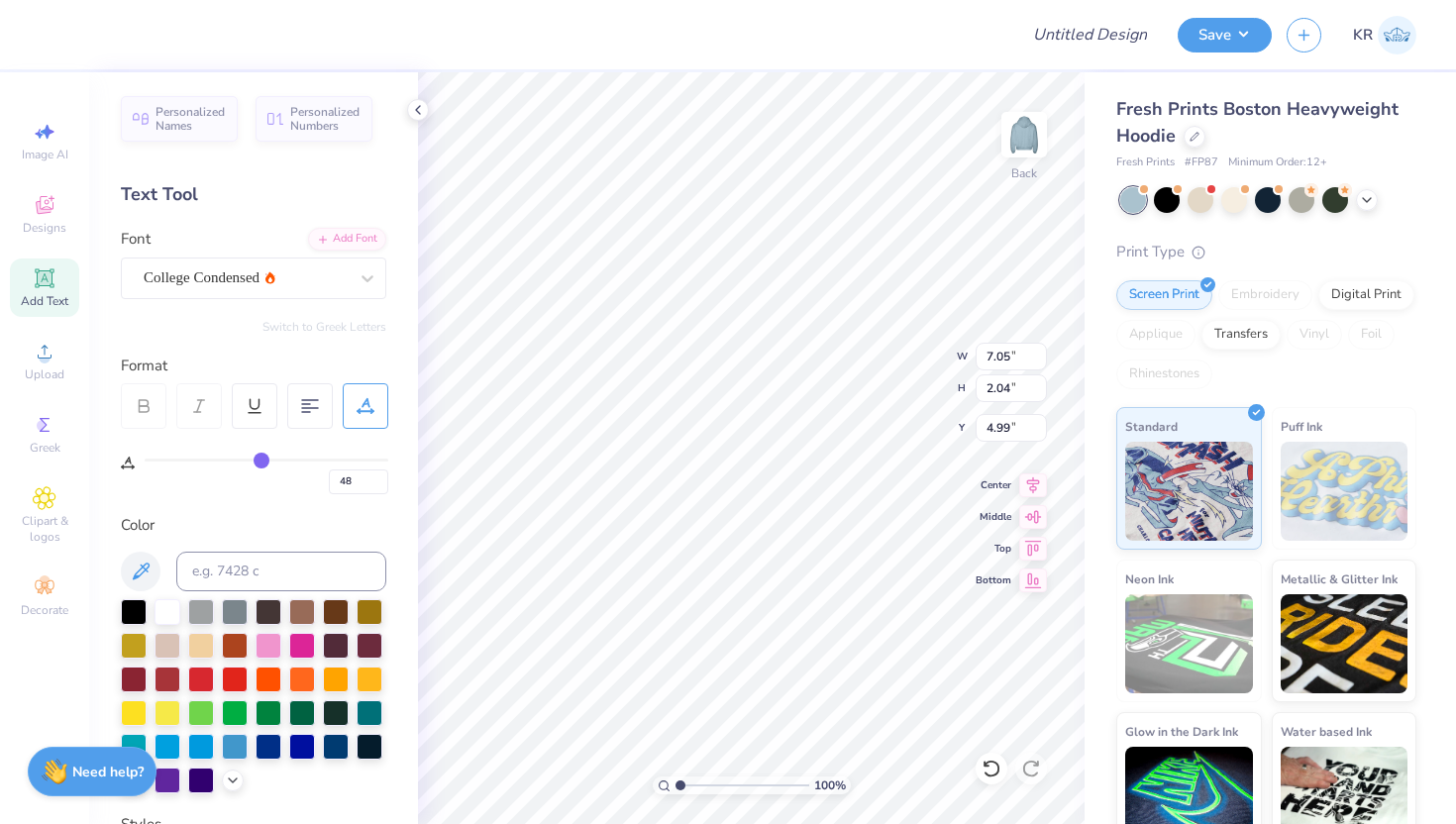 type on "51" 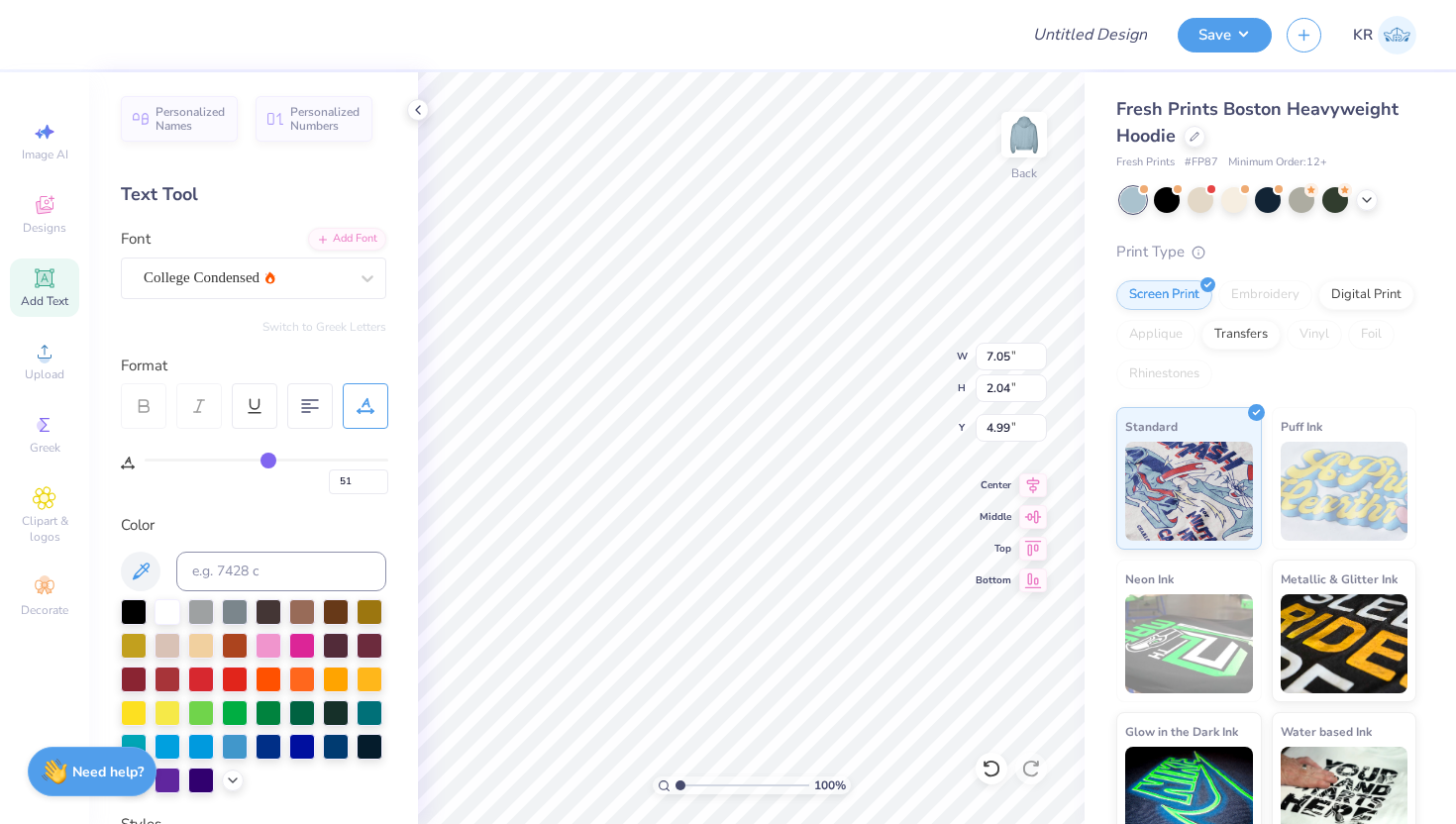 type on "52" 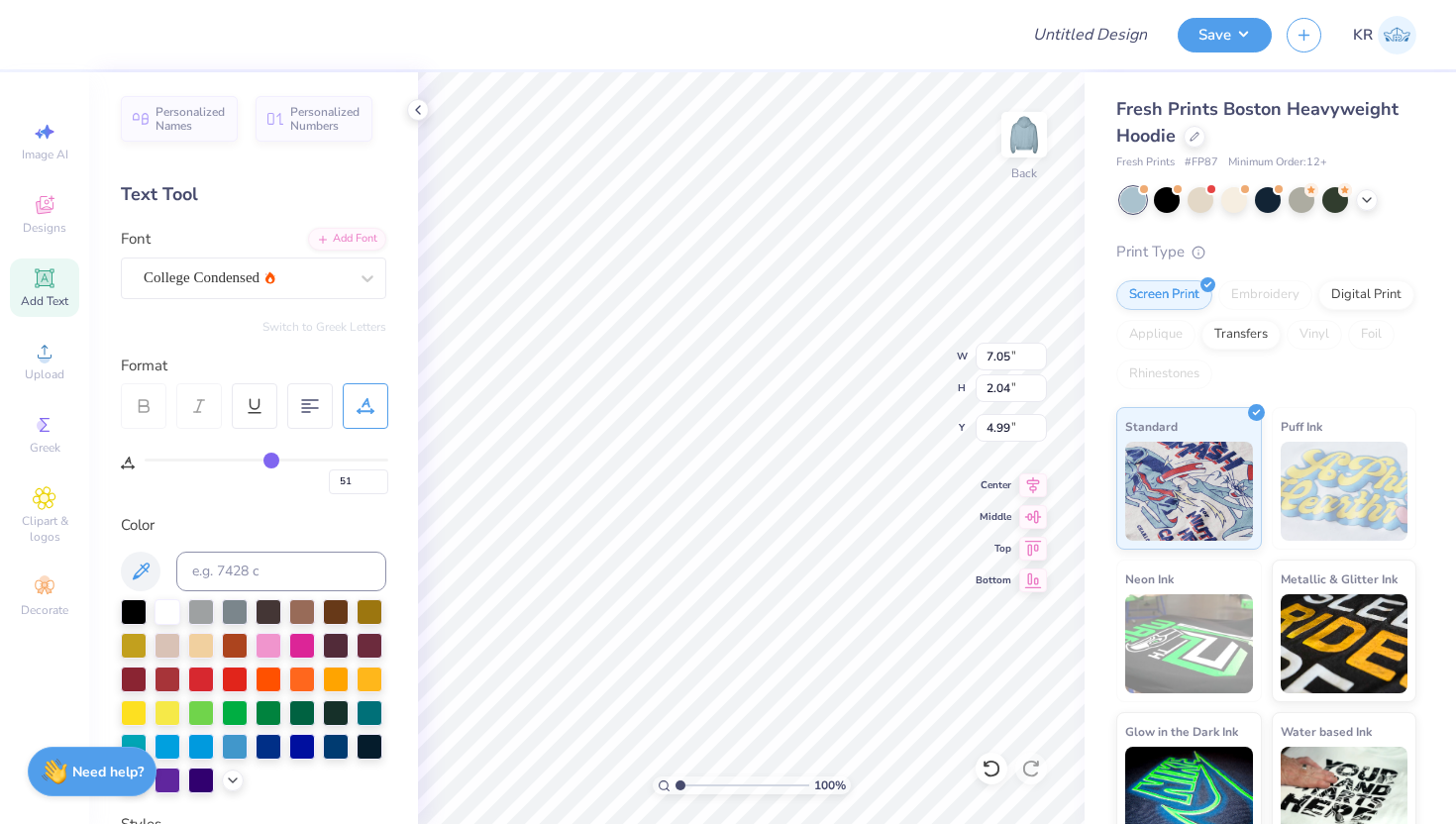 type on "52" 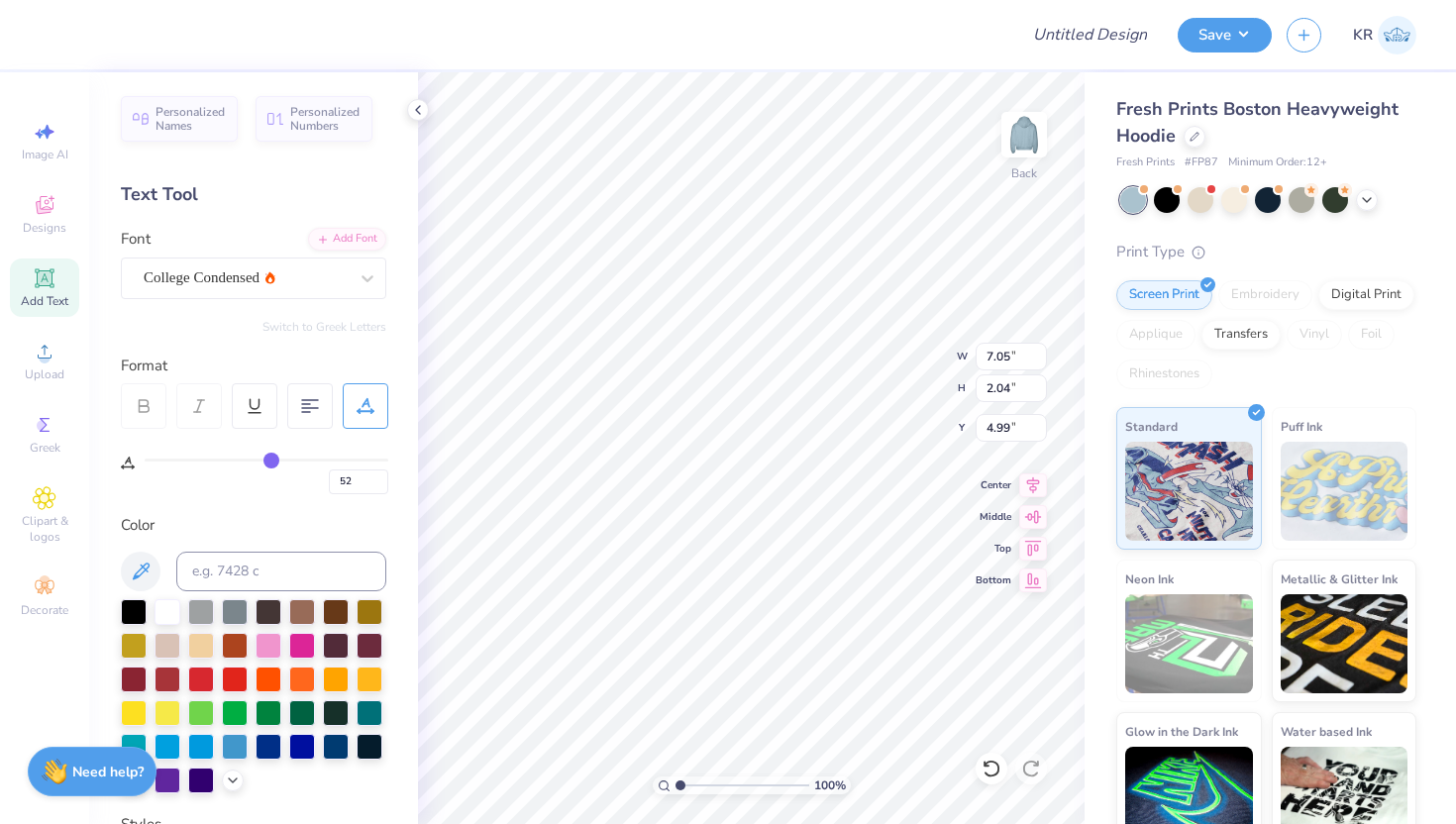 type on "53" 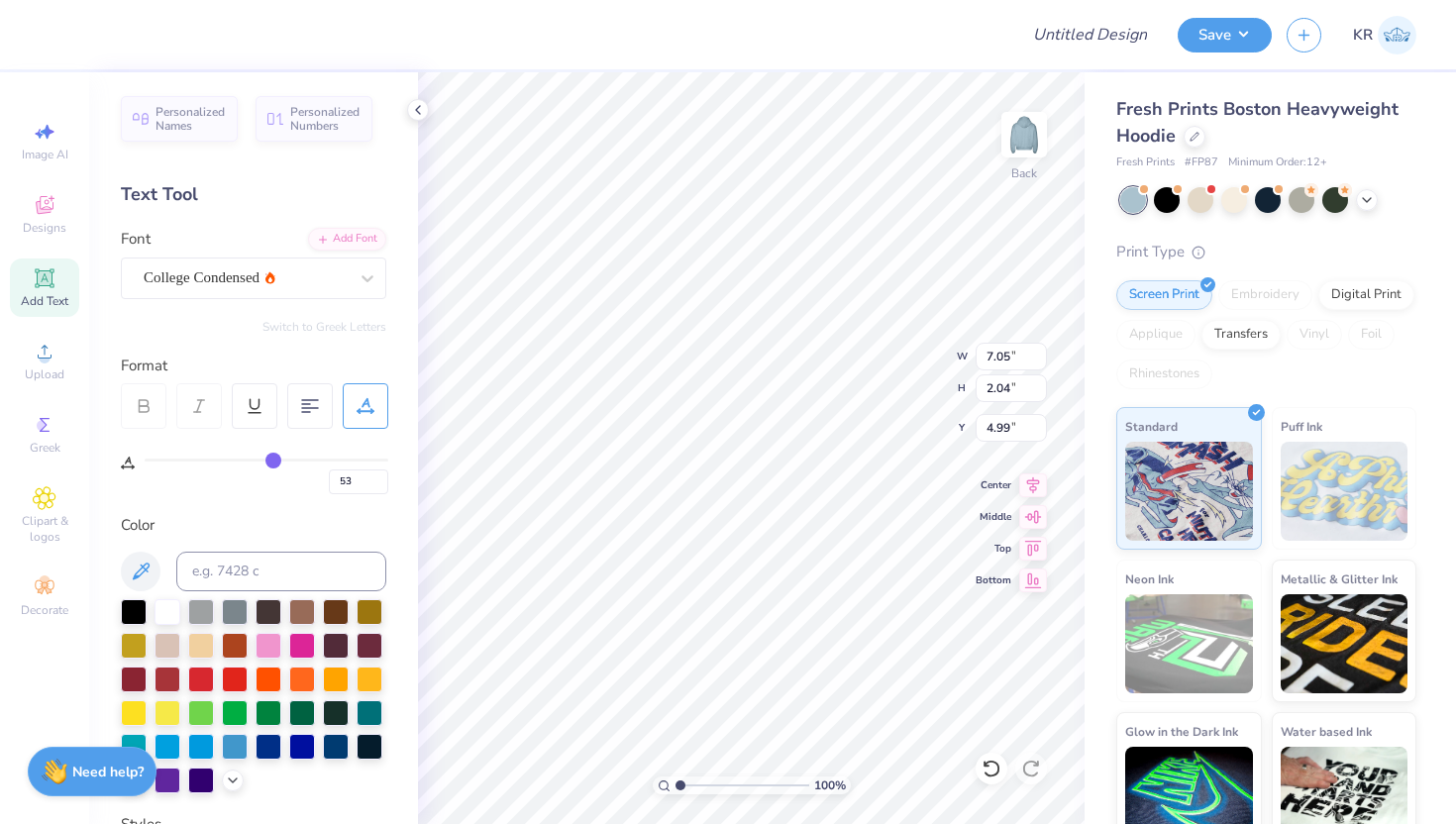 type on "54" 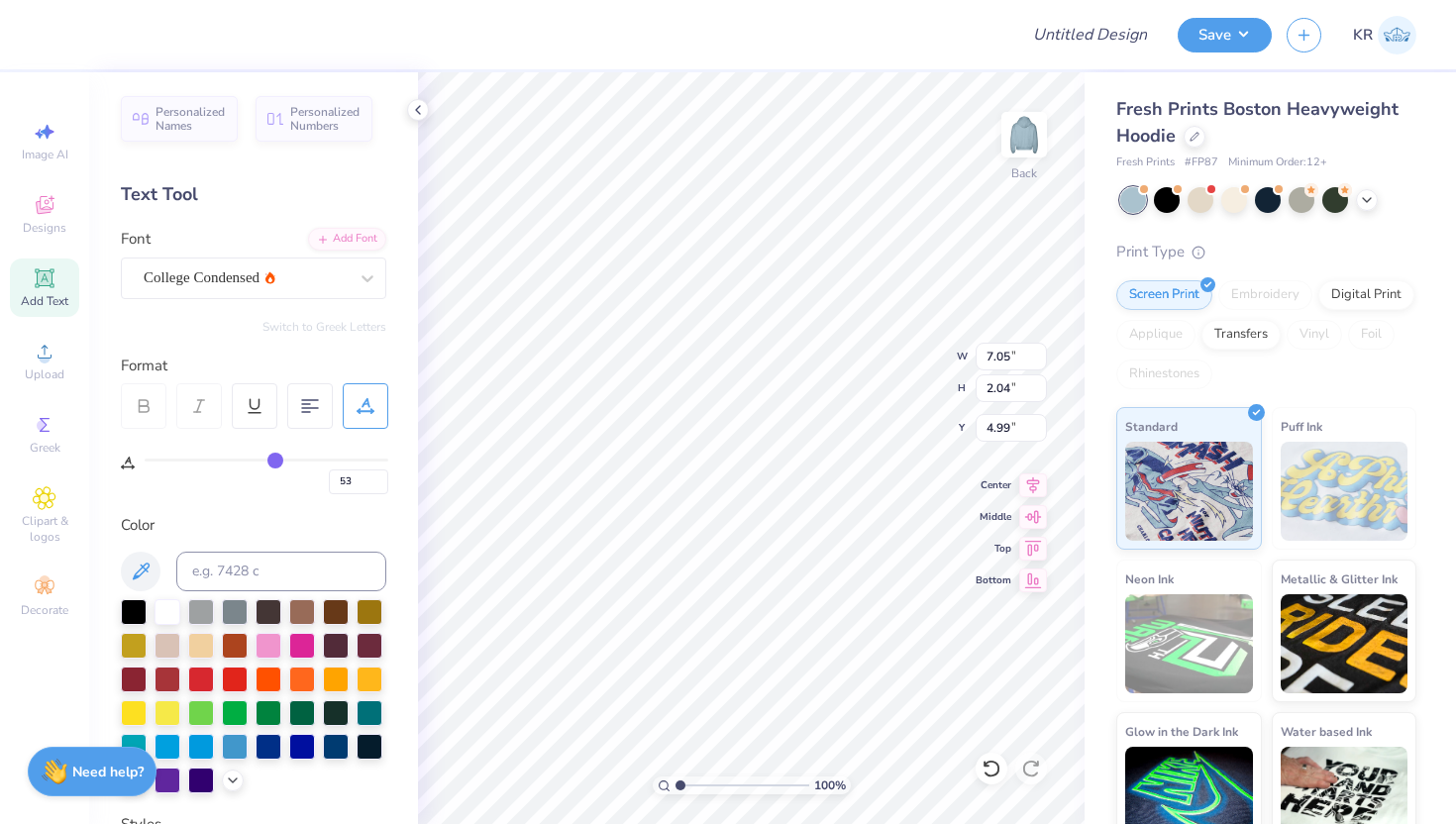 type on "54" 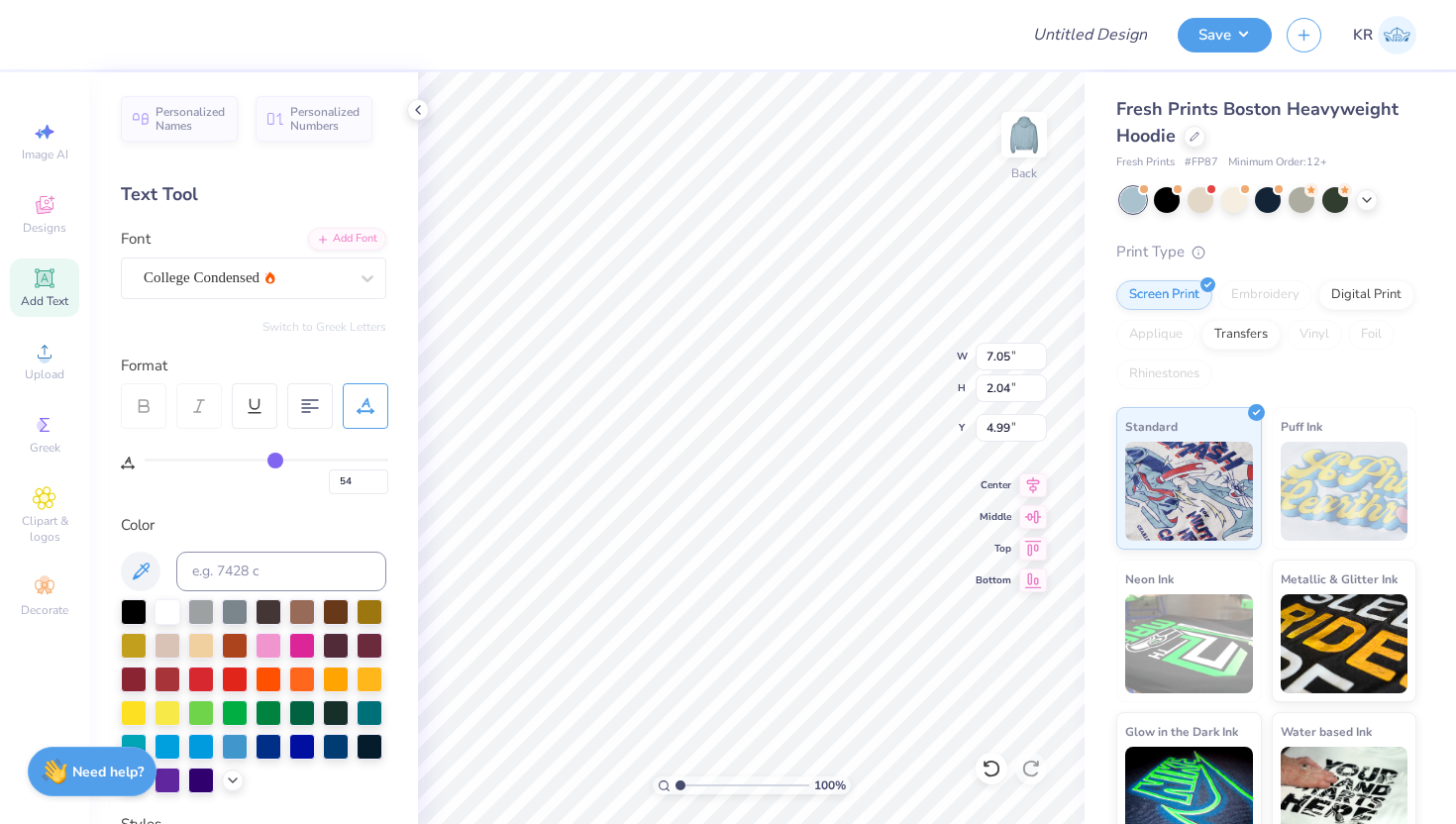 type on "55" 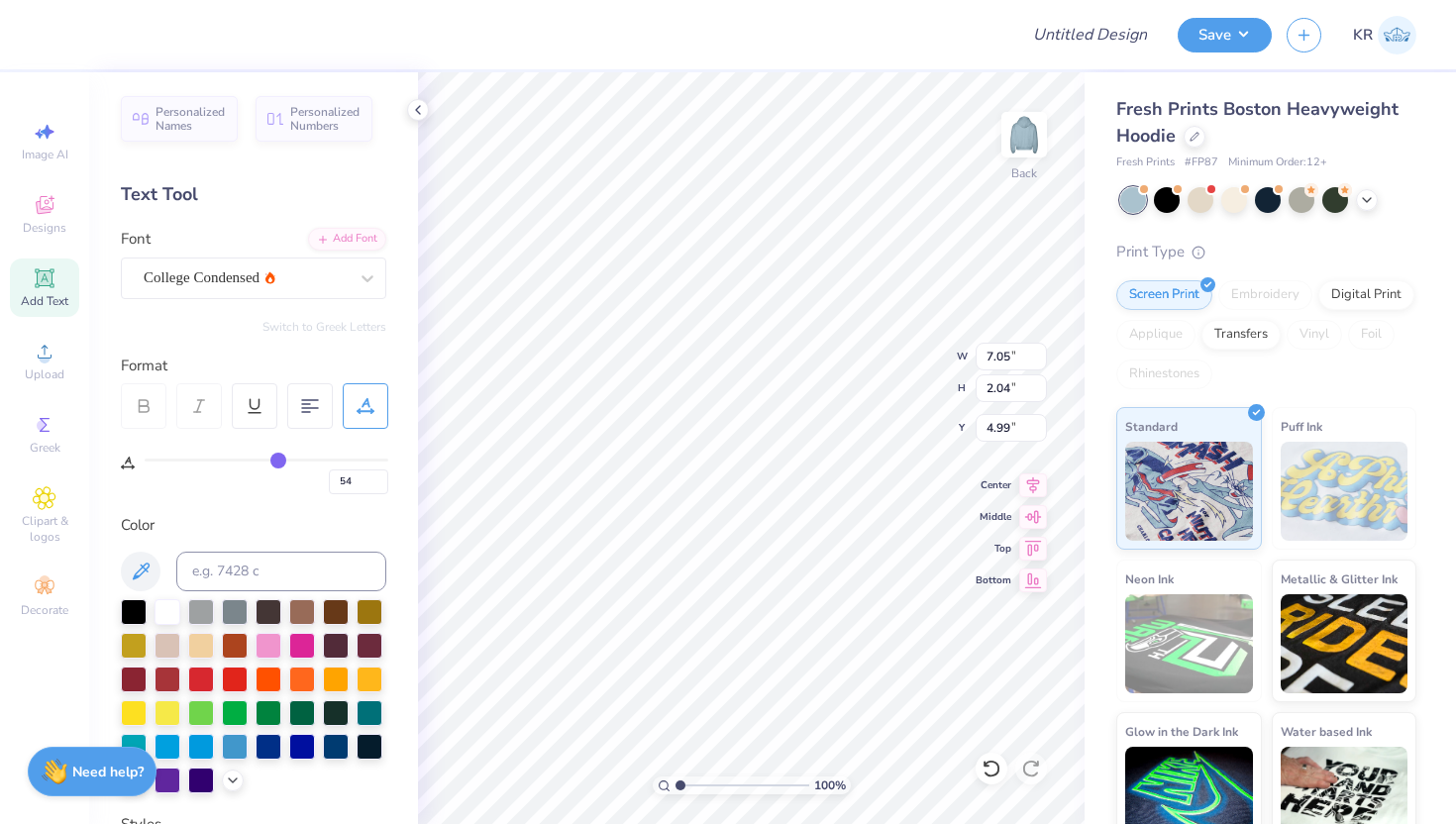 type on "55" 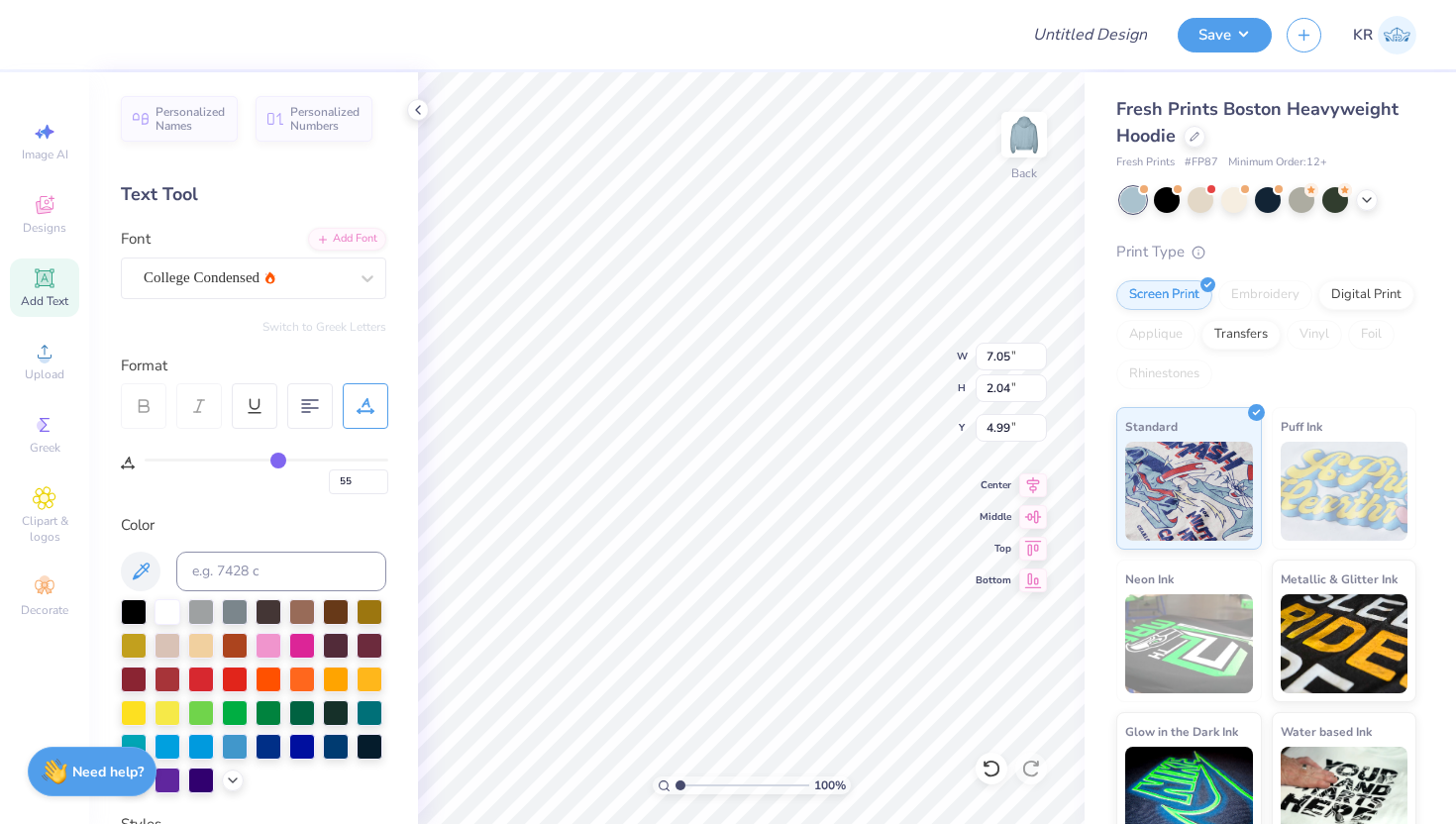 type on "56" 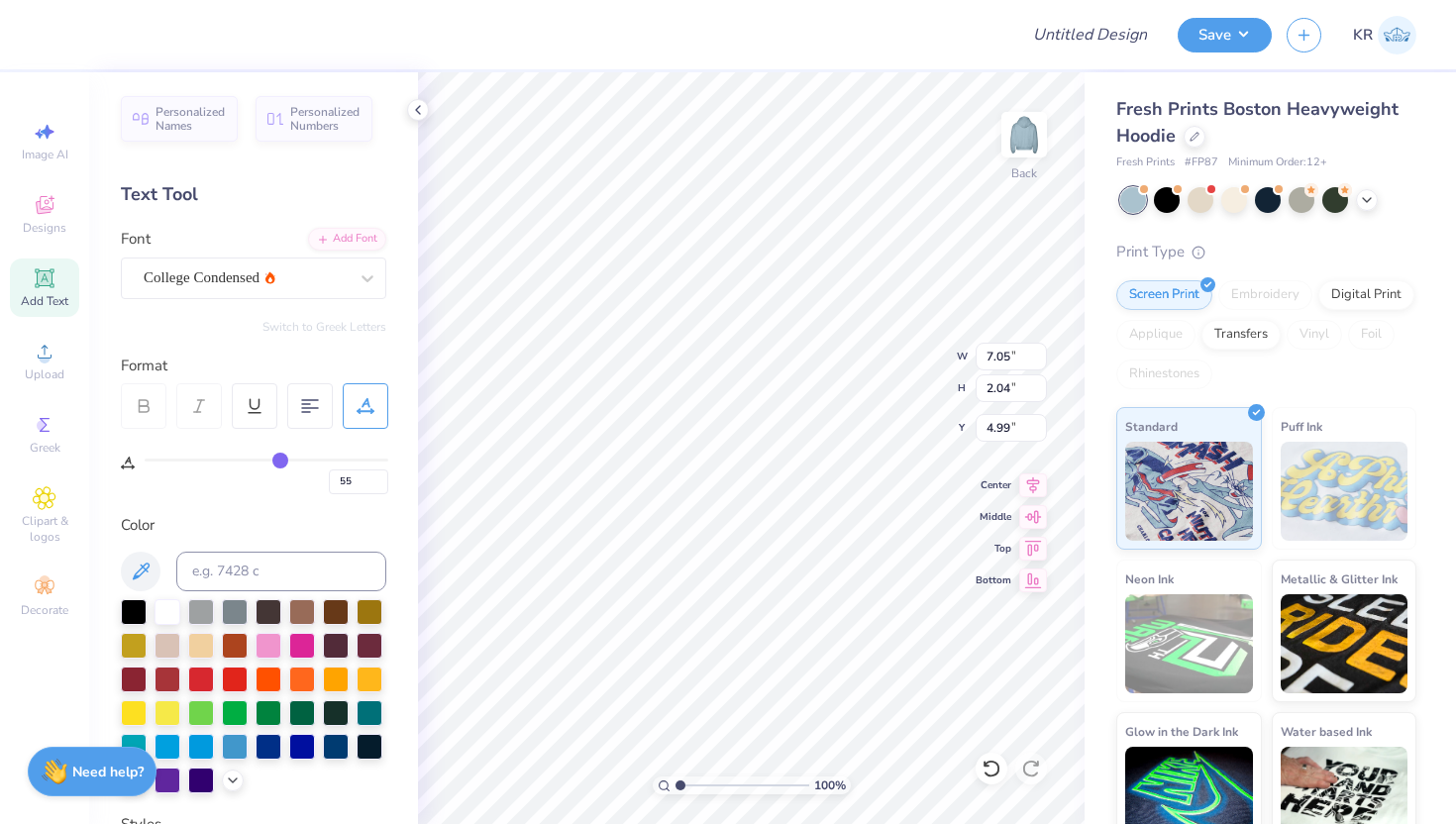 type on "56" 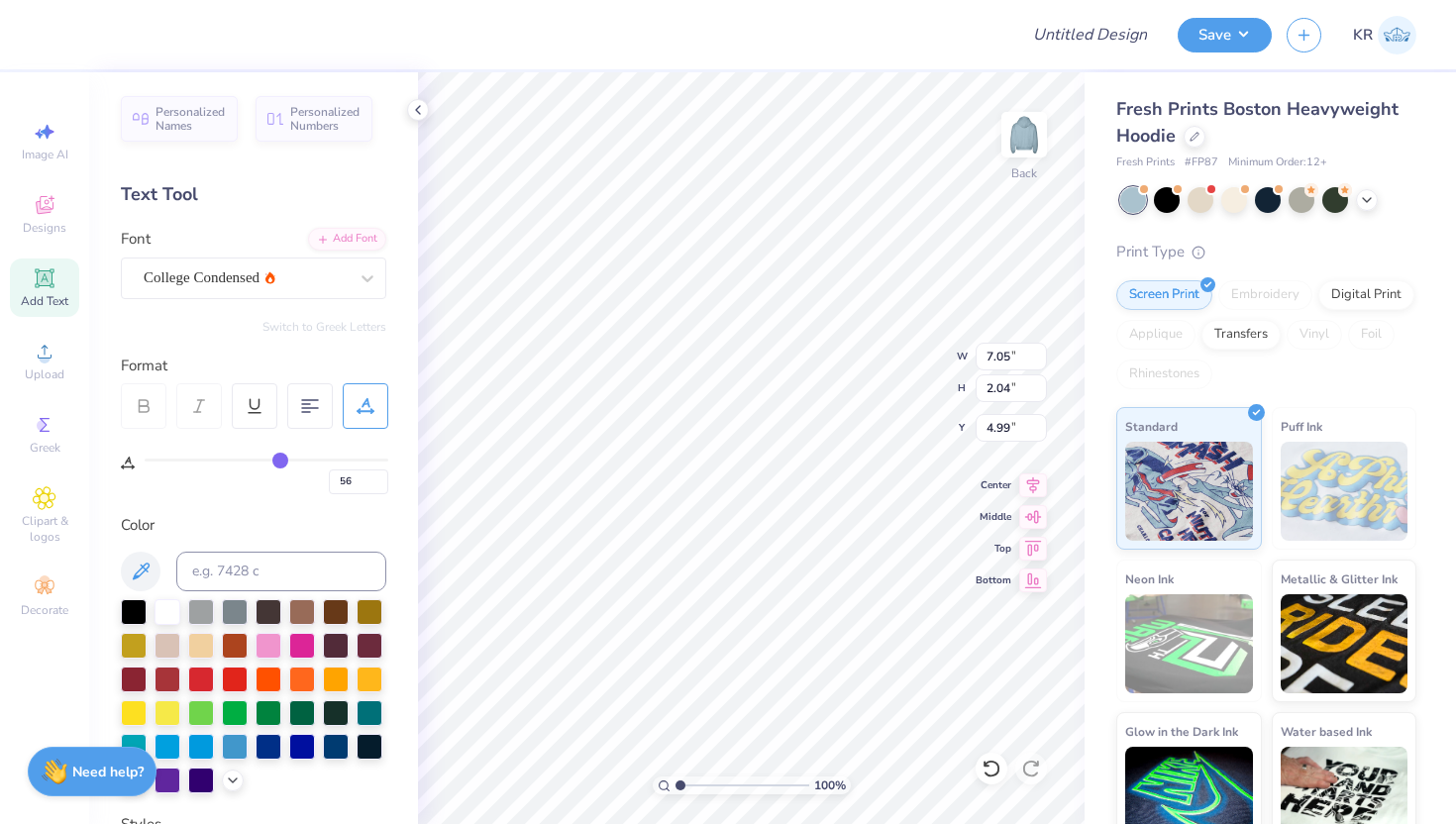type on "57" 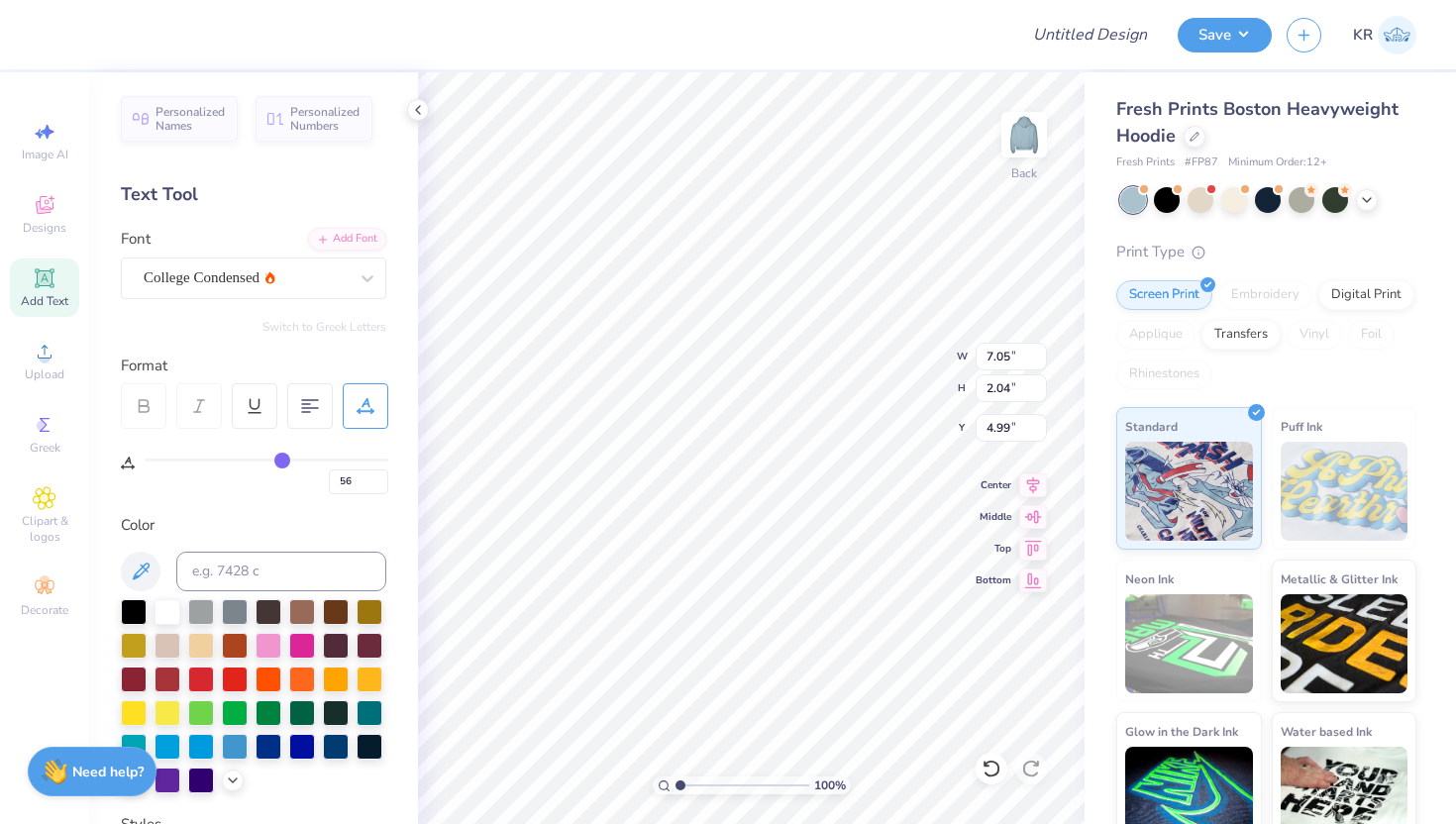type on "57" 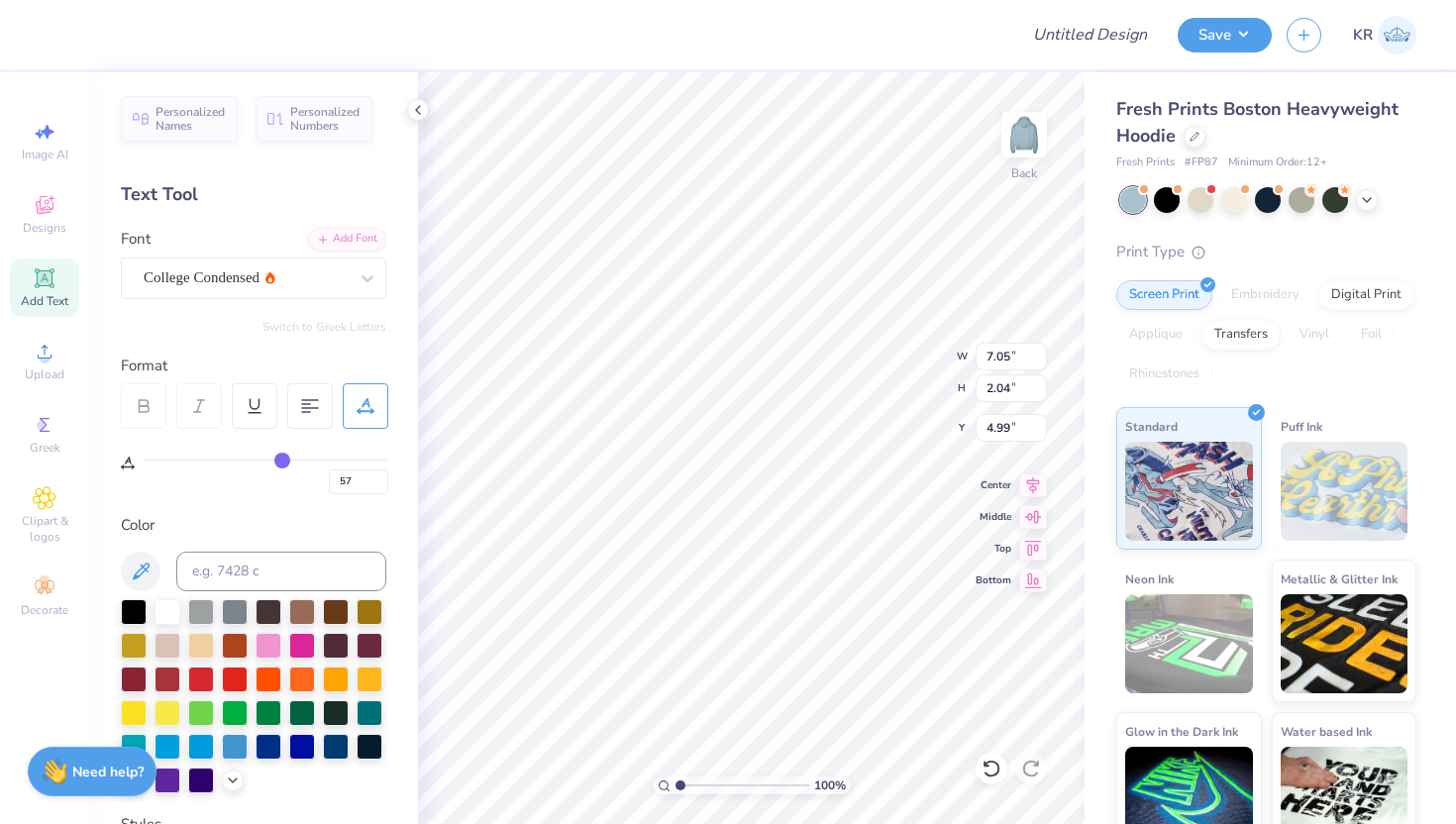 type on "58" 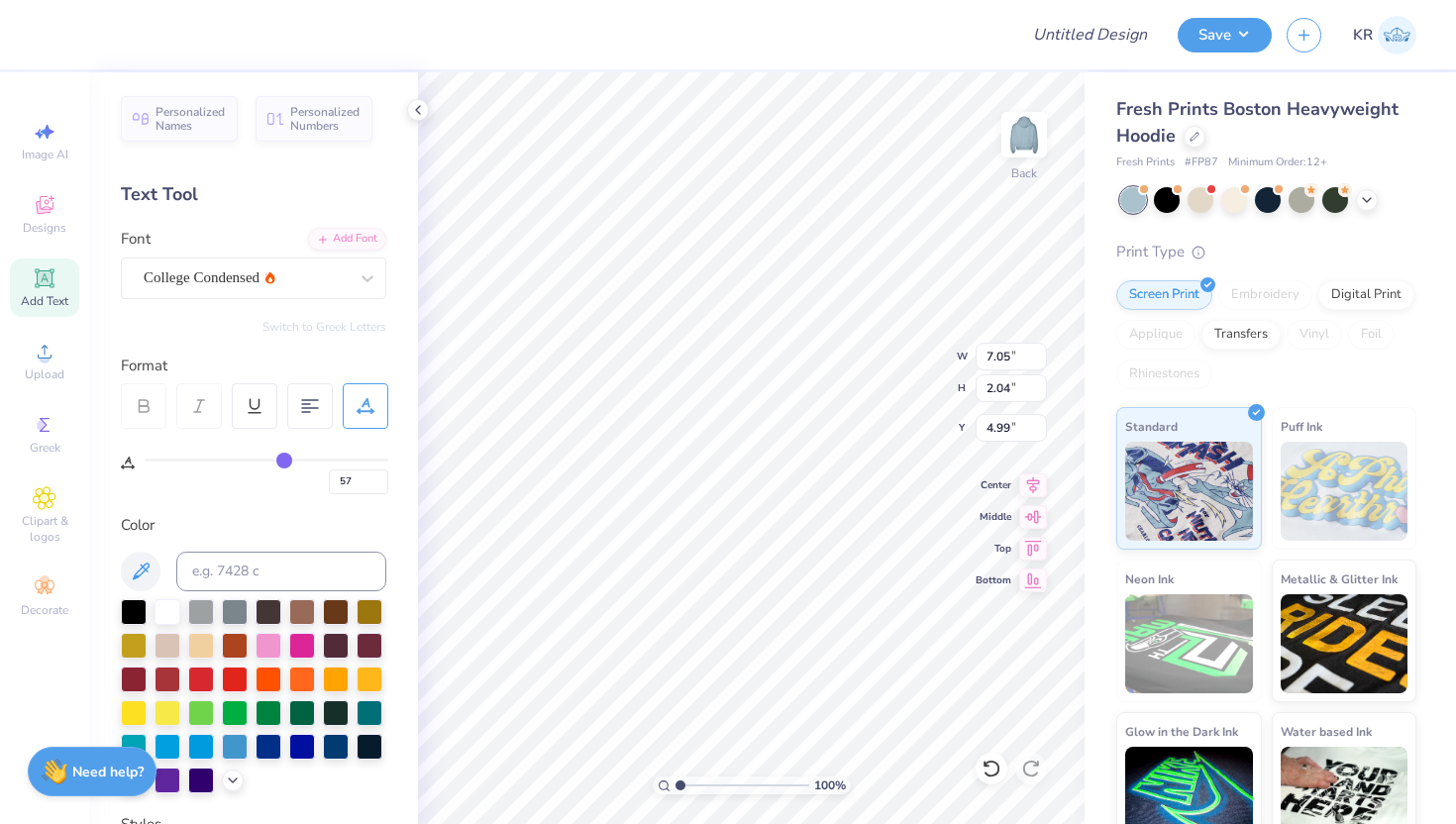 type on "58" 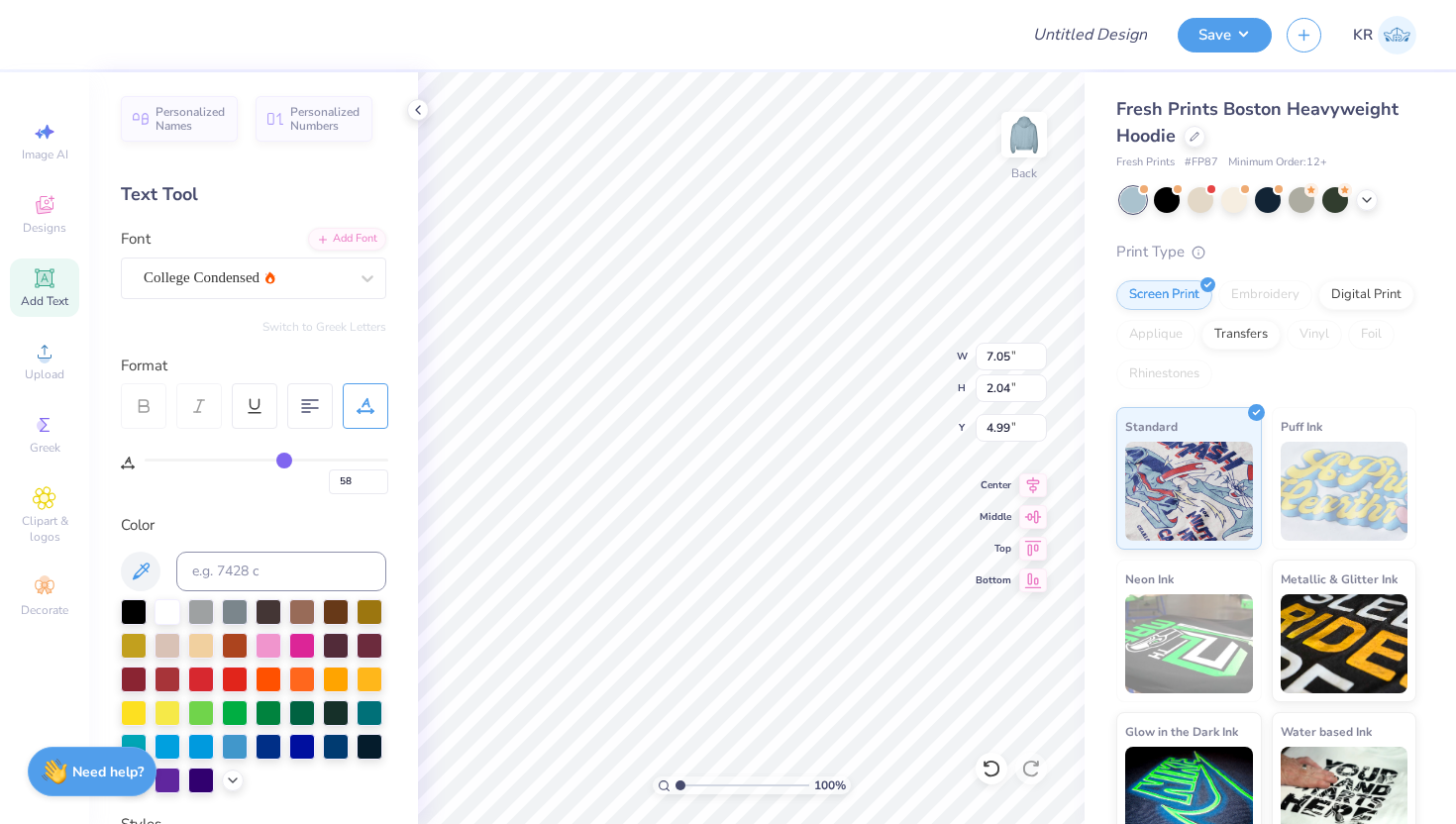 type on "57" 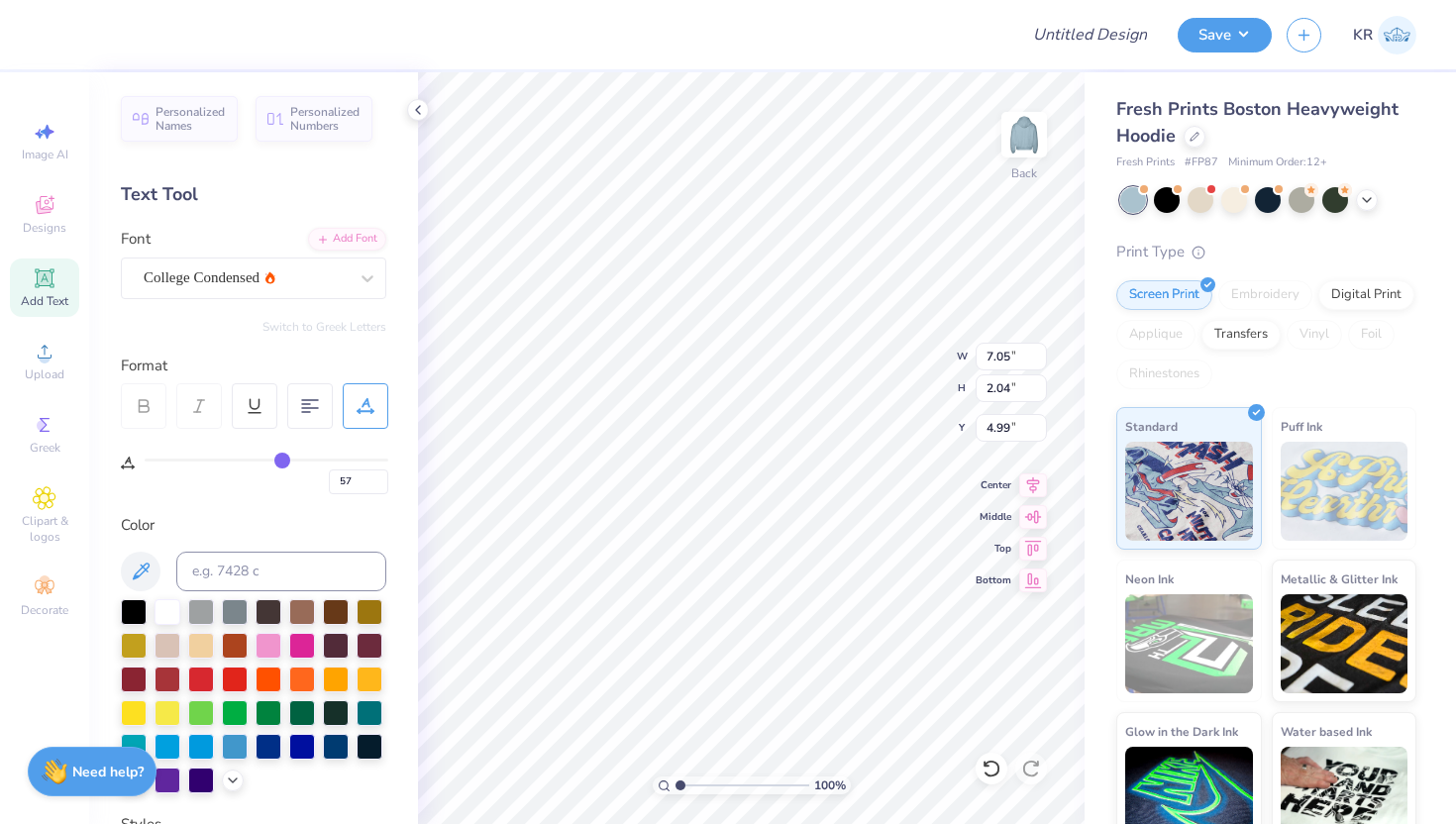 type on "56" 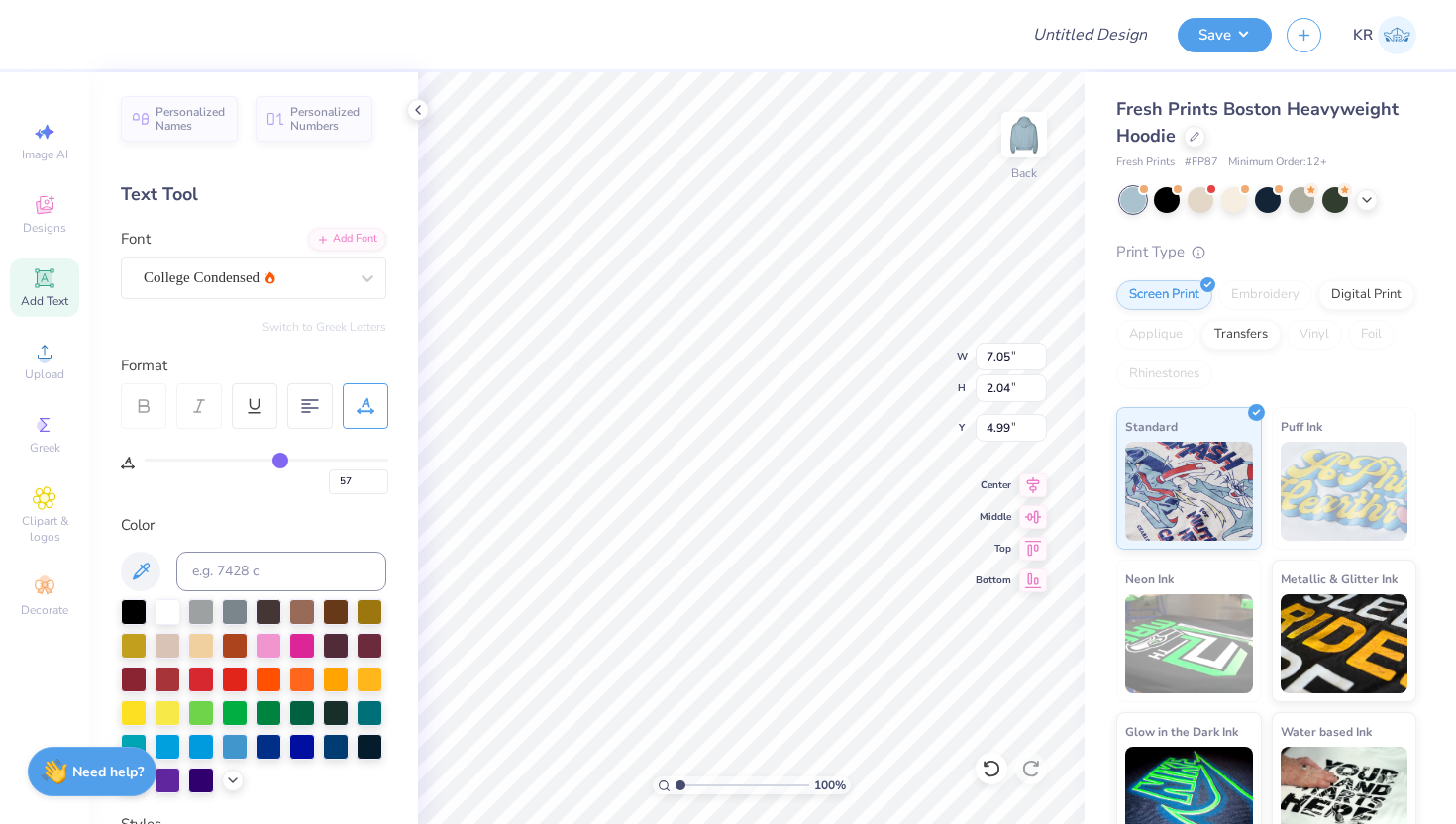 type on "56" 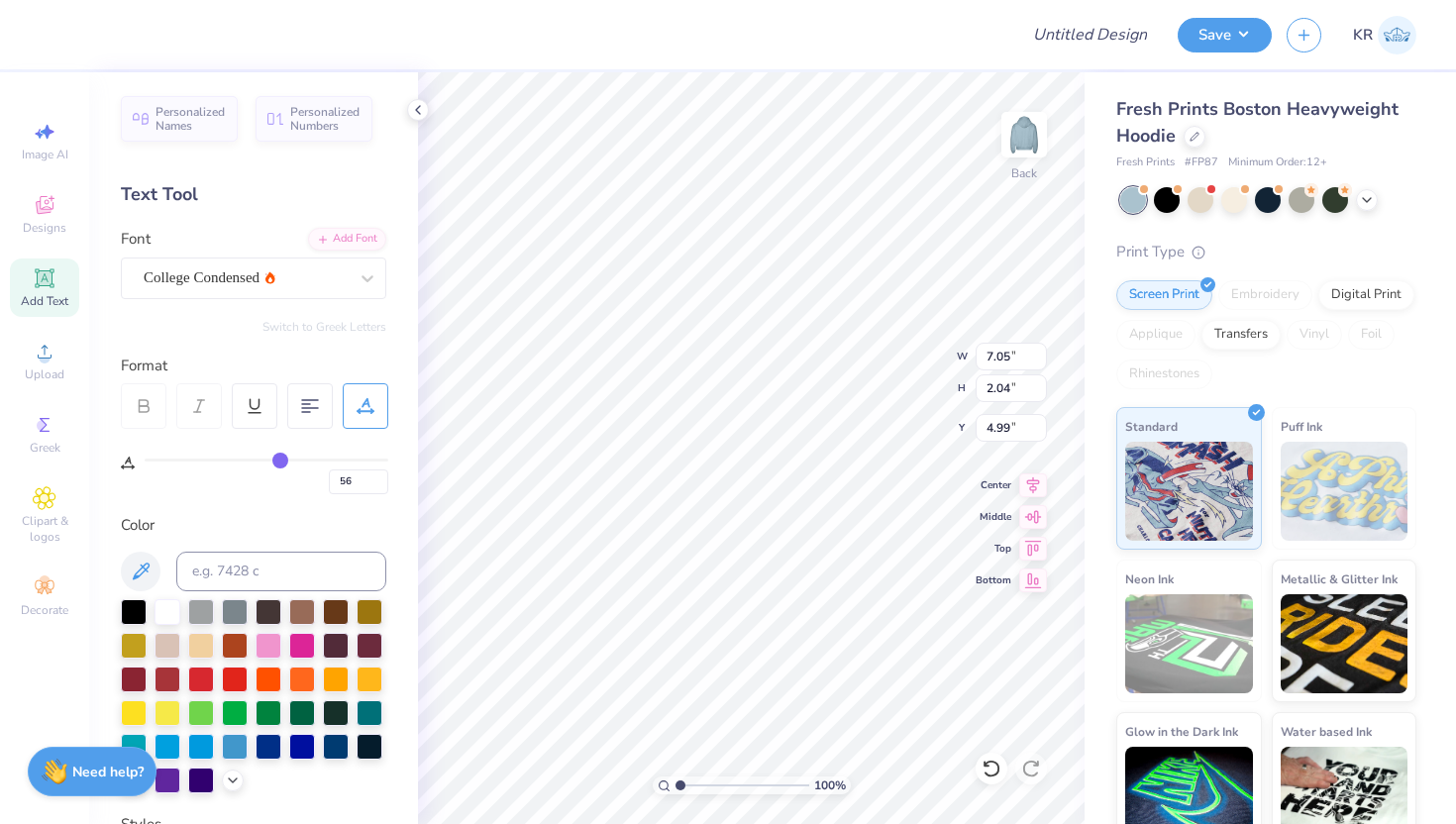 type on "55" 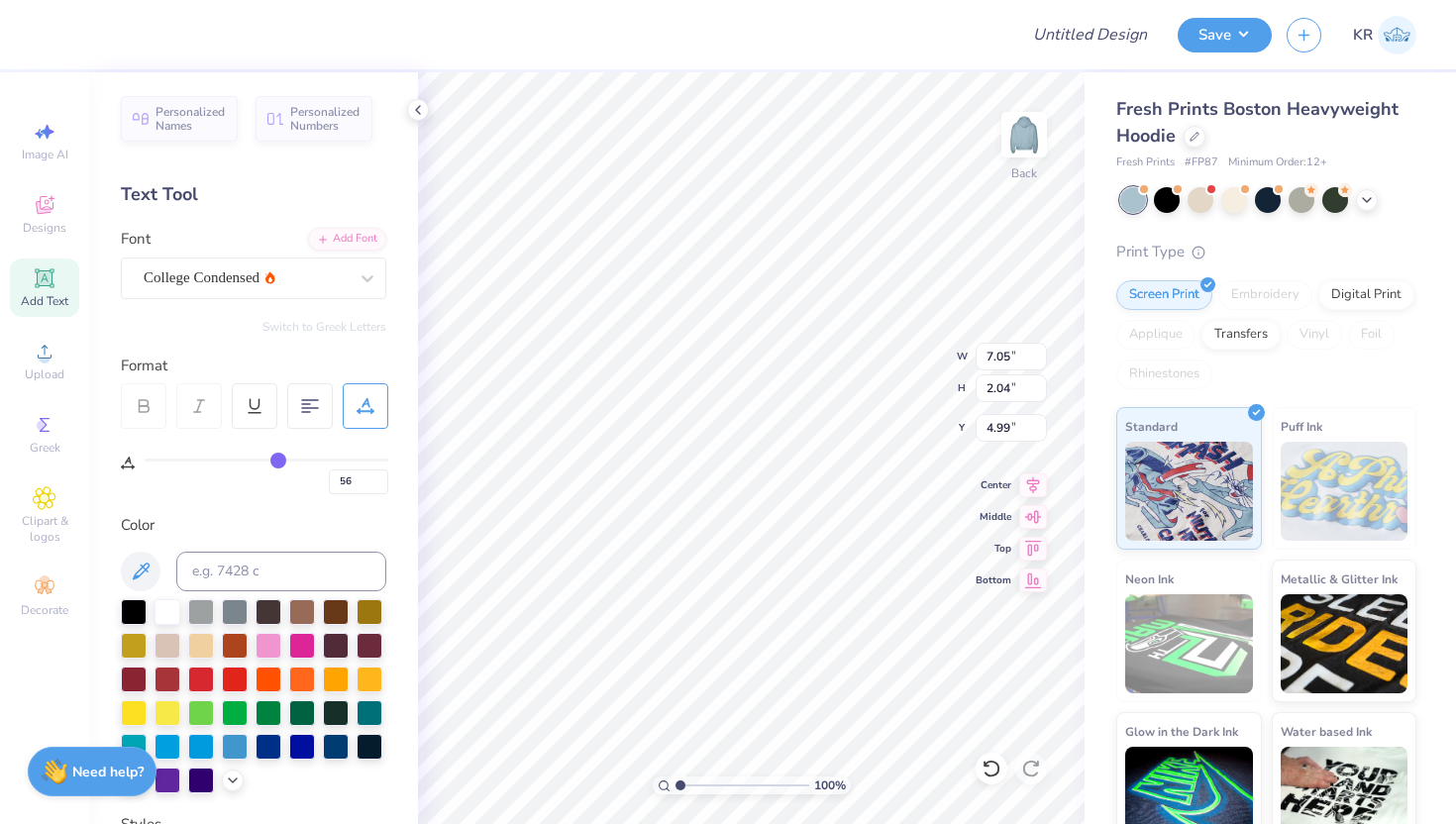 type on "55" 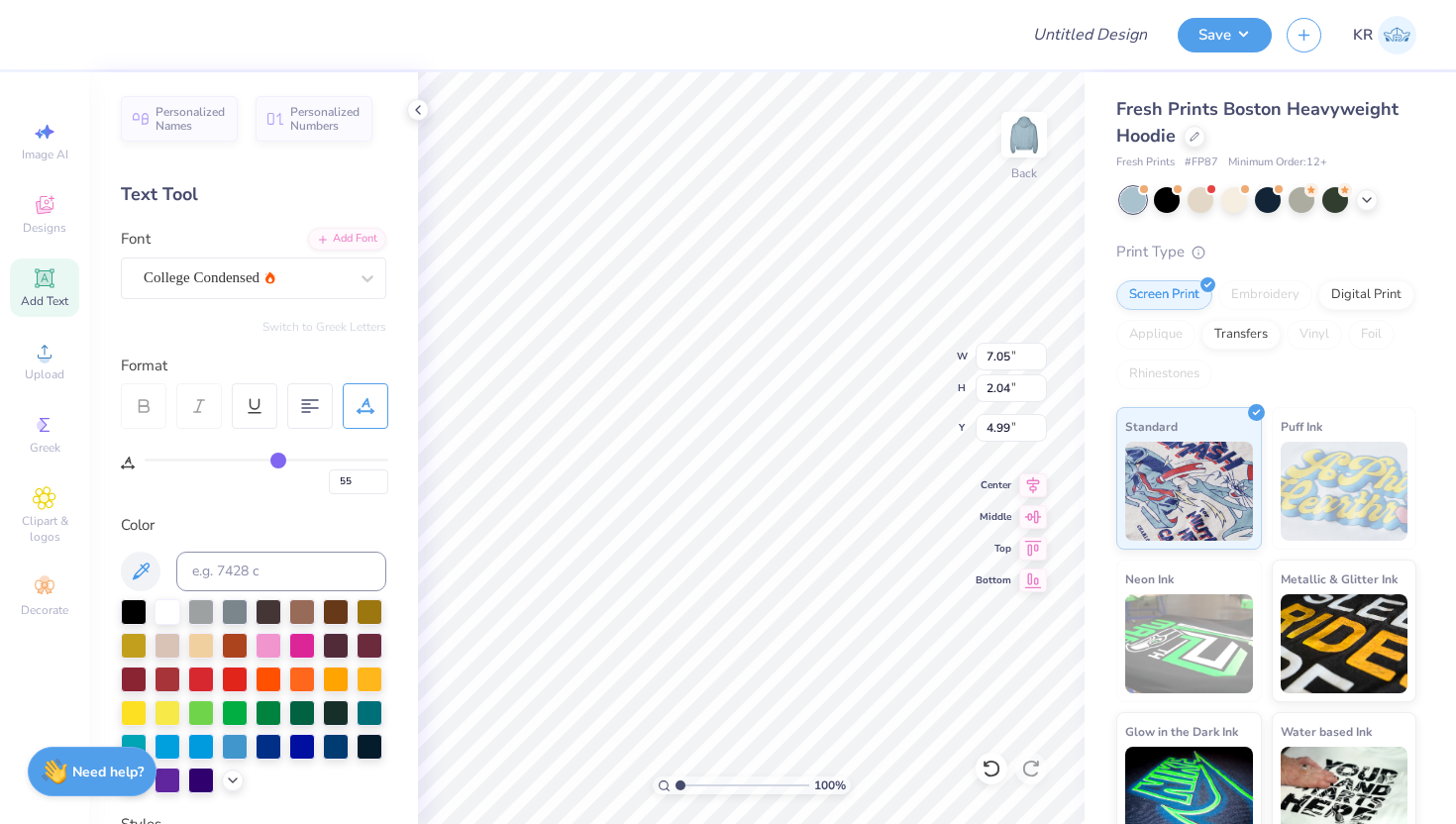 click at bounding box center (266, 460) 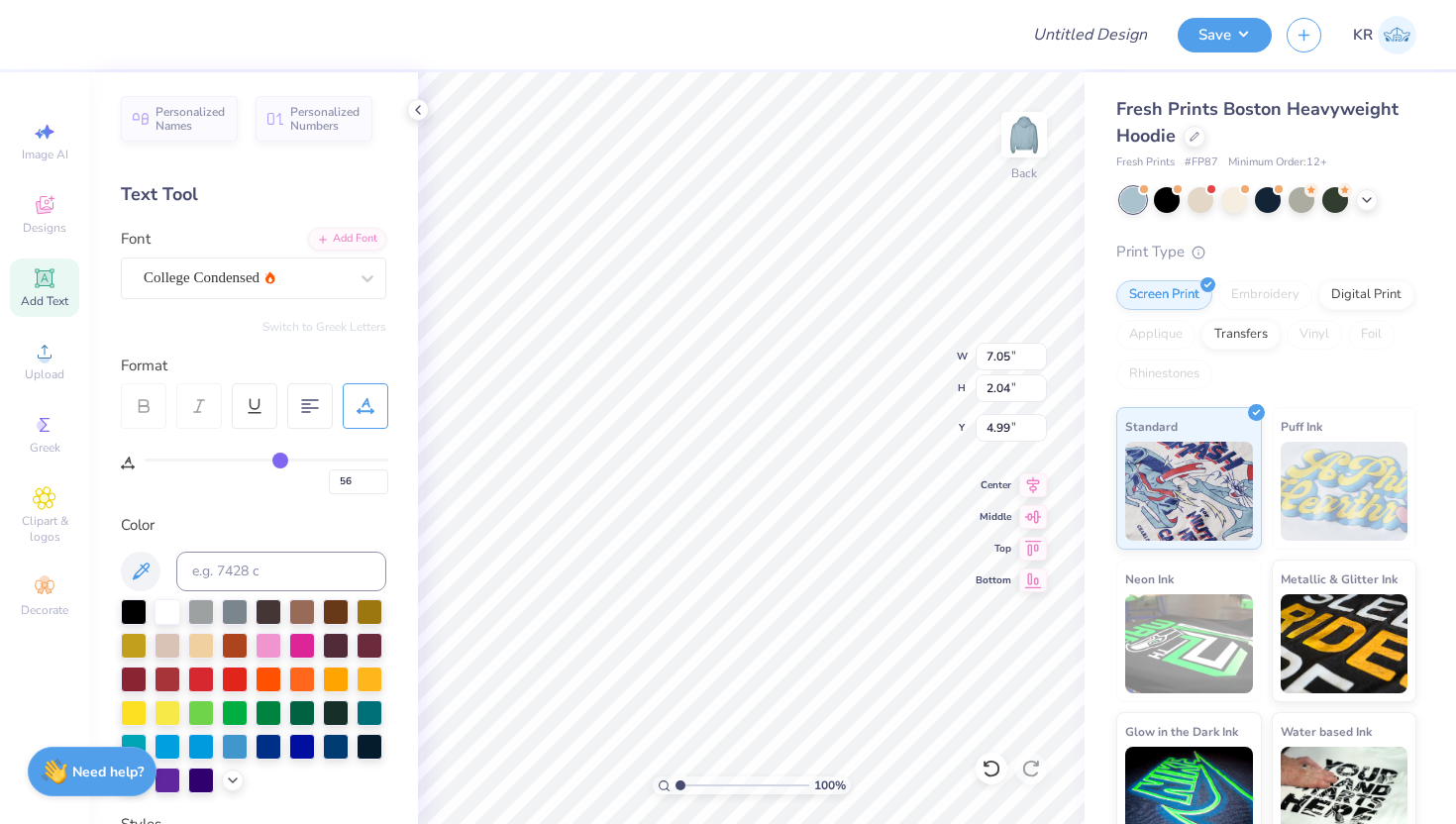 type on "52" 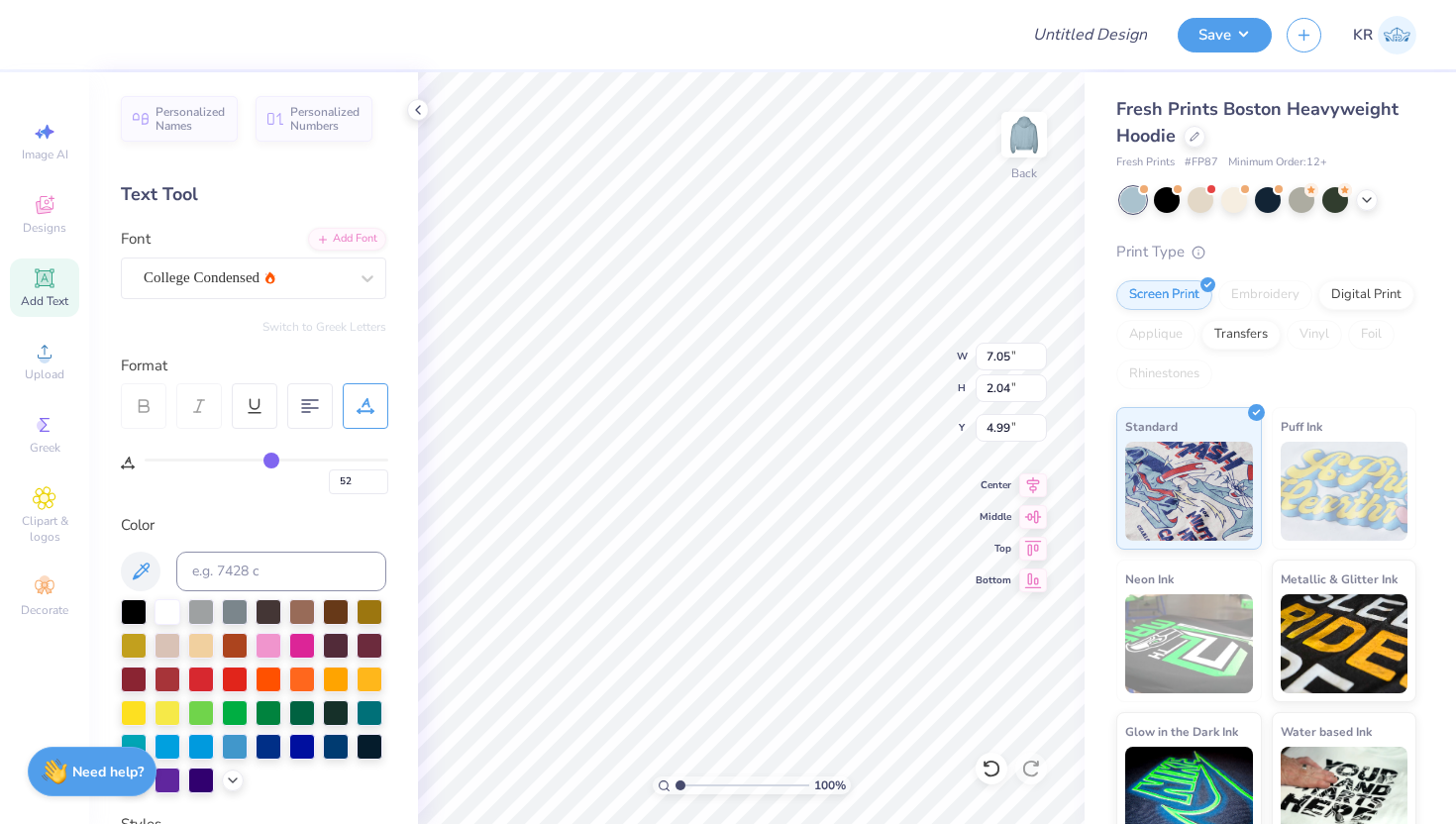 type on "41" 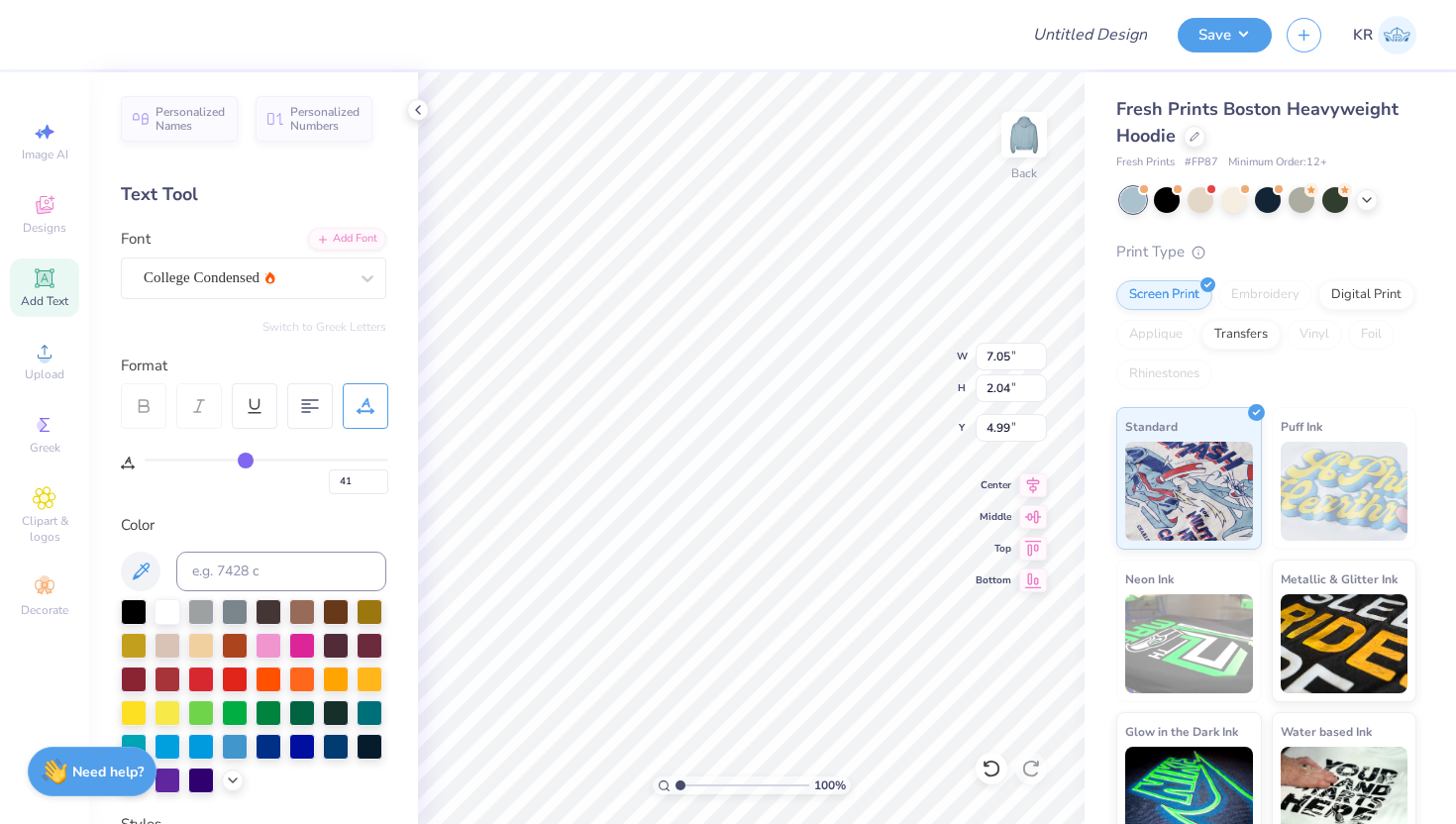 type on "27" 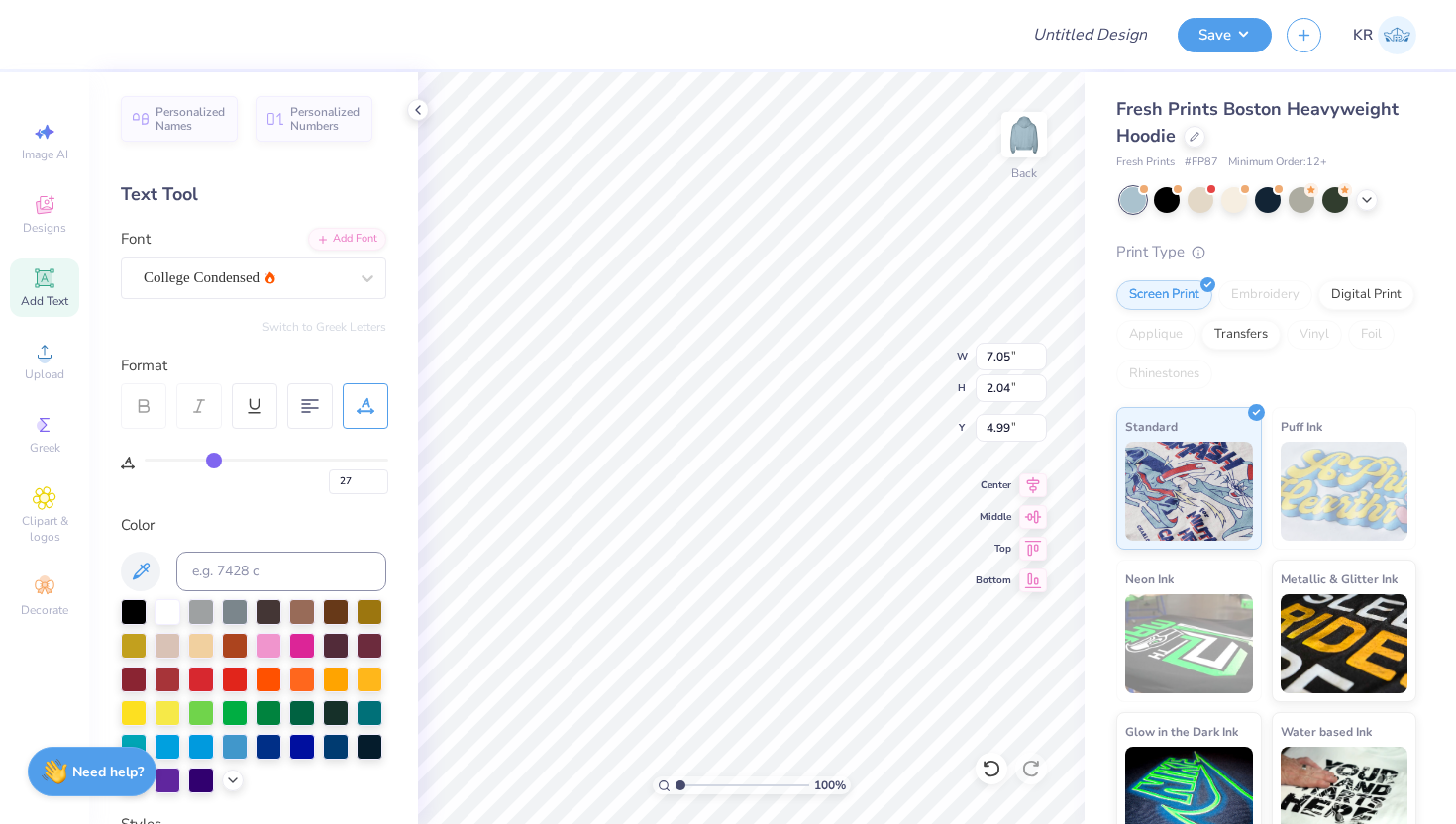 type on "16" 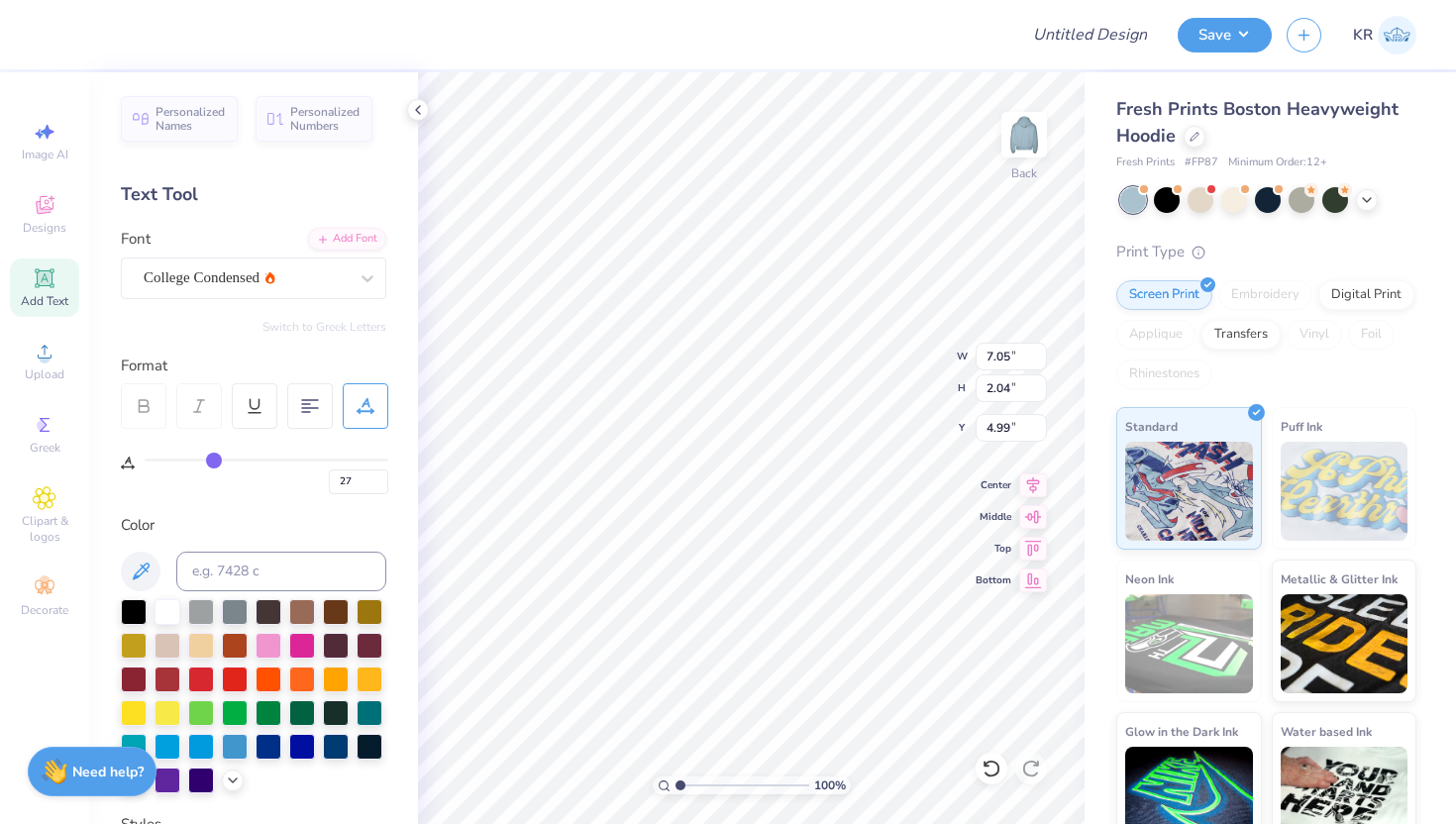 type on "16" 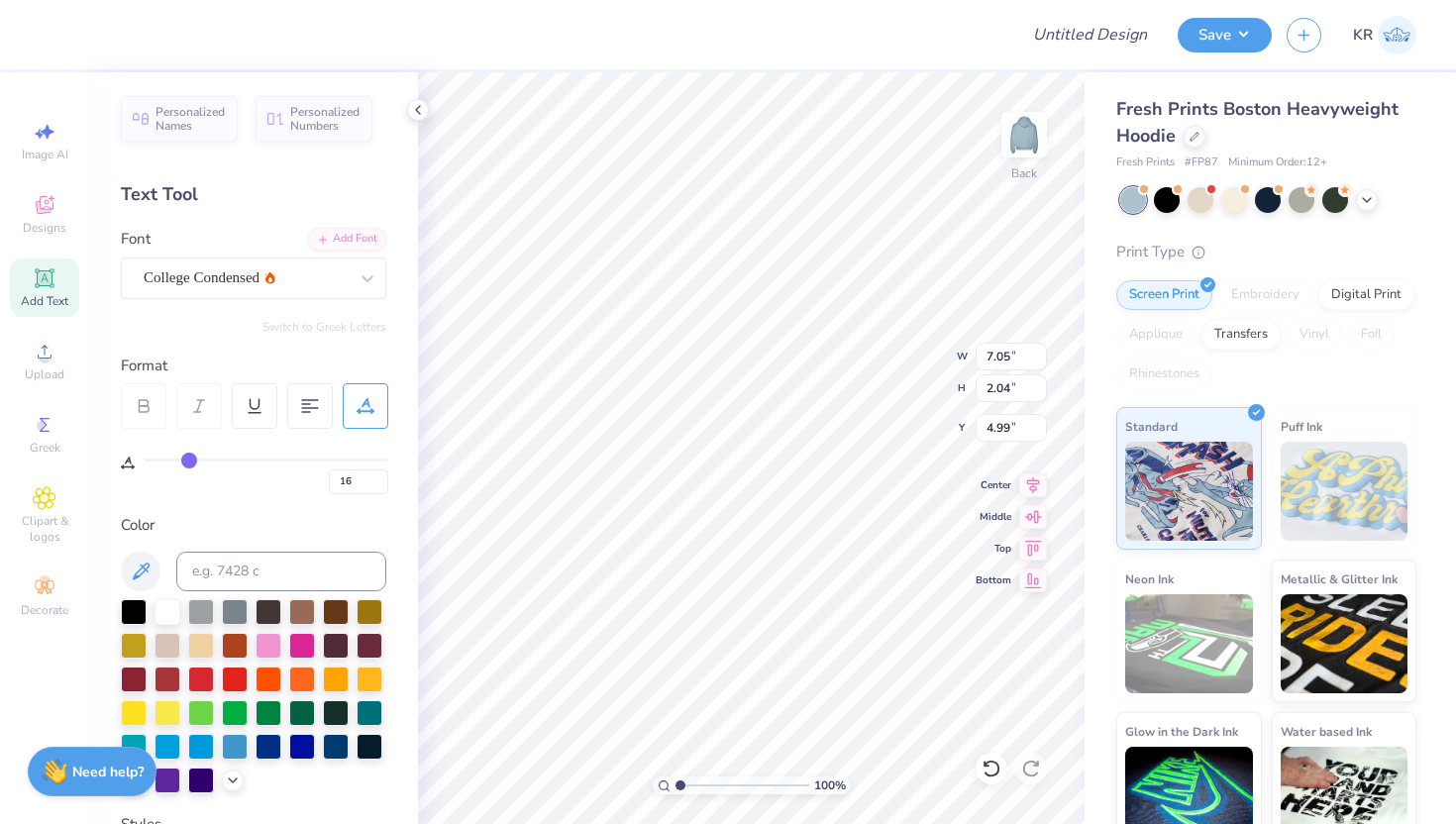 type on "2" 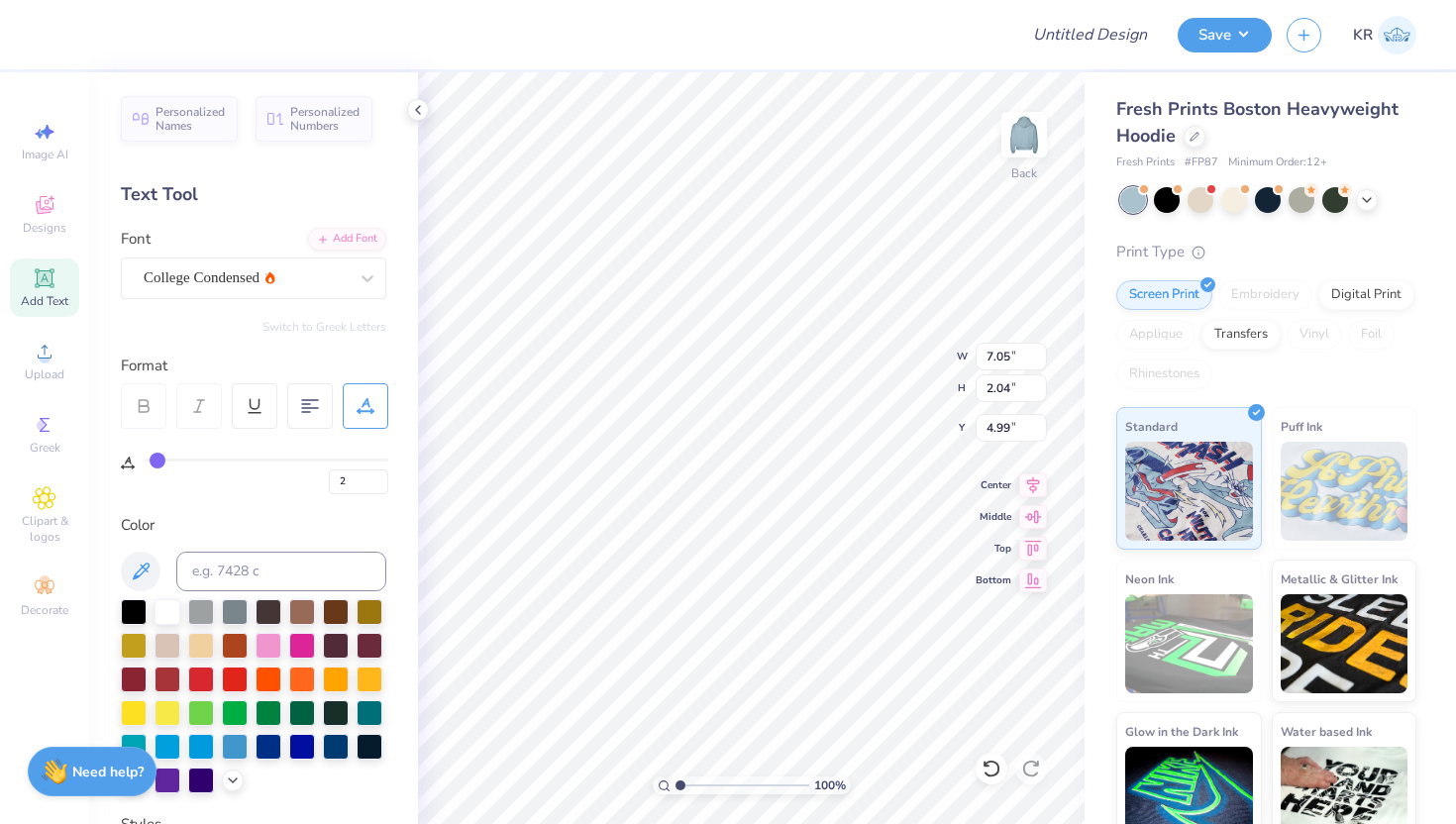 type on "0" 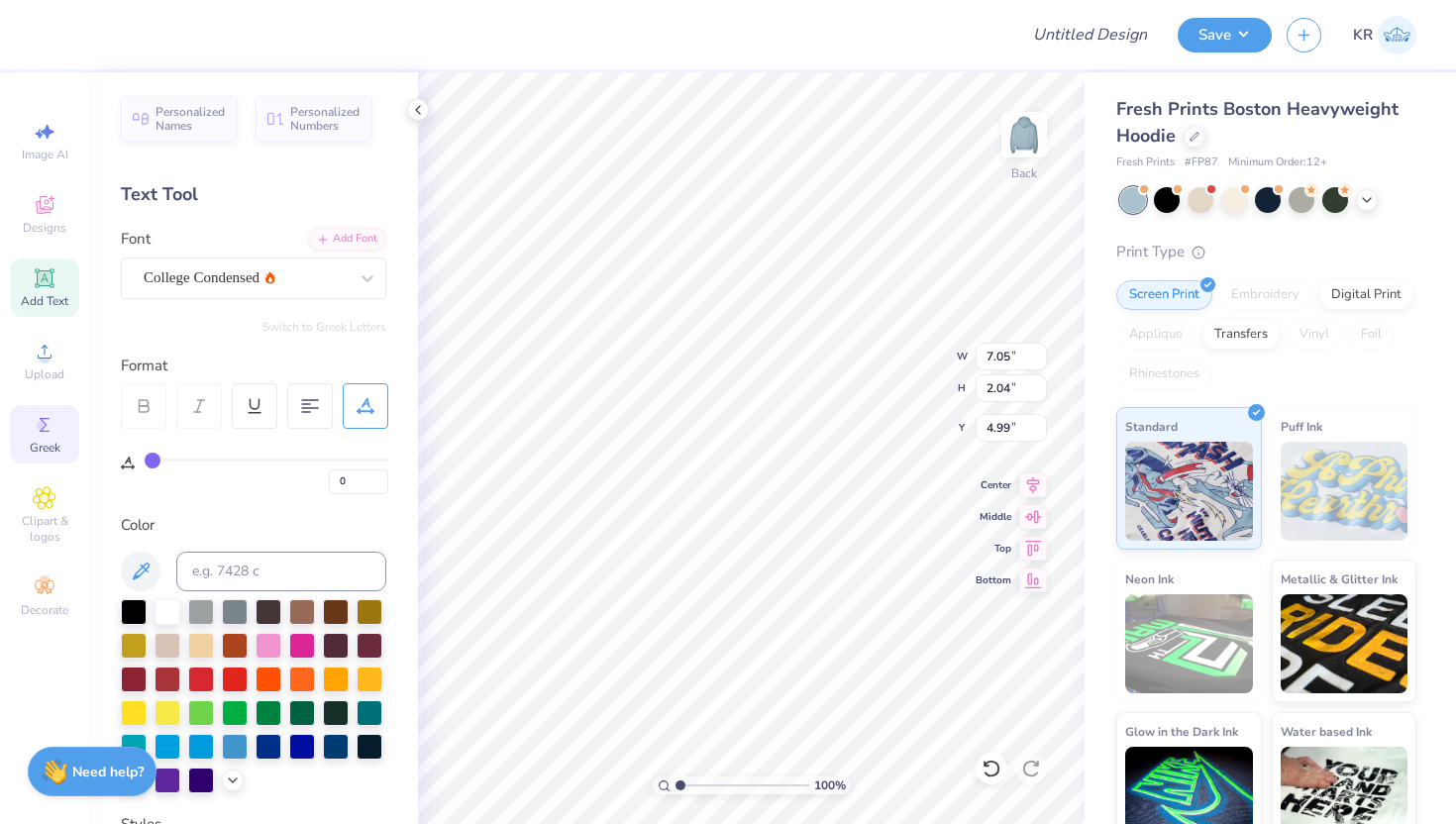 drag, startPoint x: 279, startPoint y: 464, endPoint x: 76, endPoint y: 457, distance: 203.12065 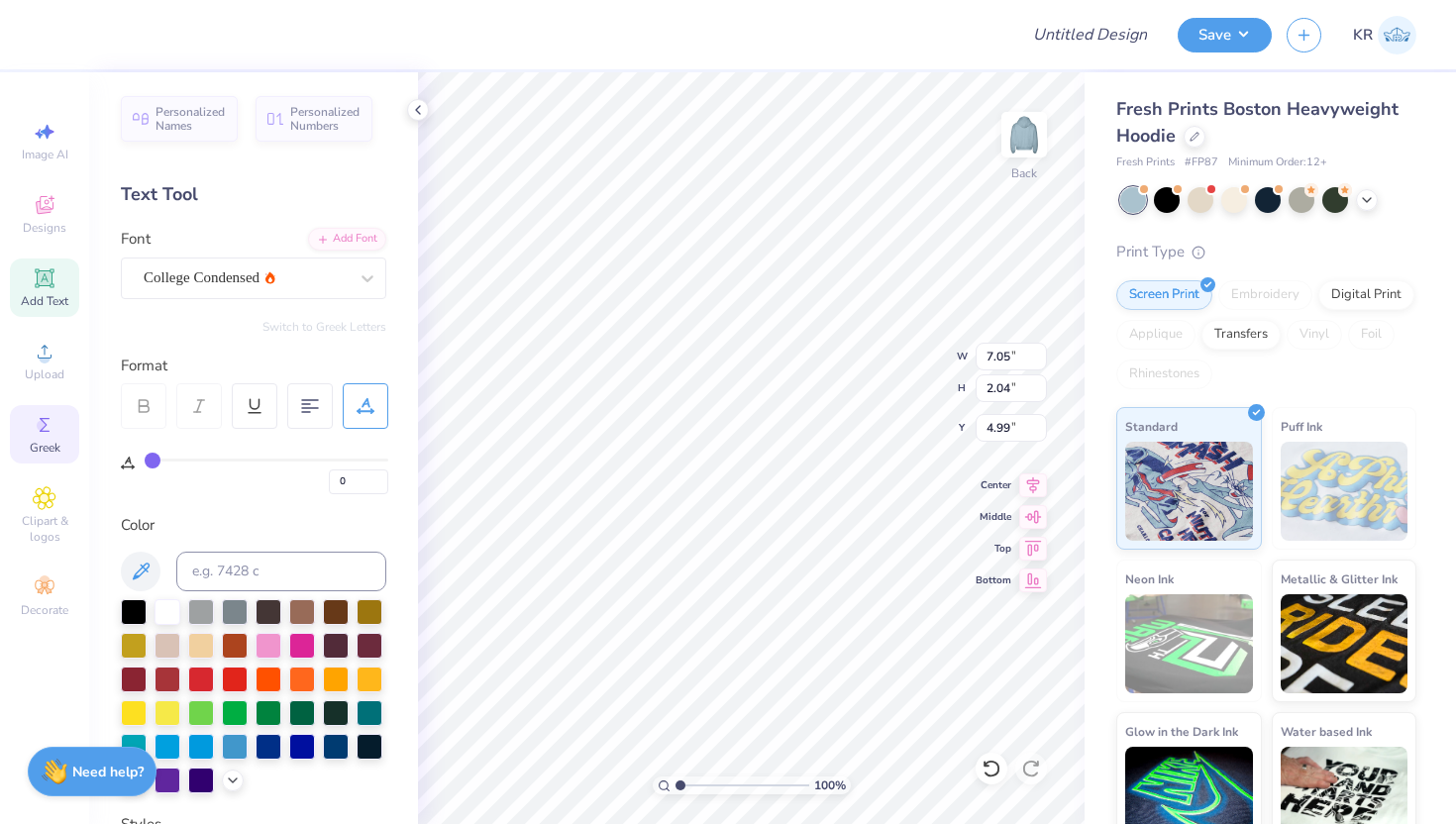 type on "0" 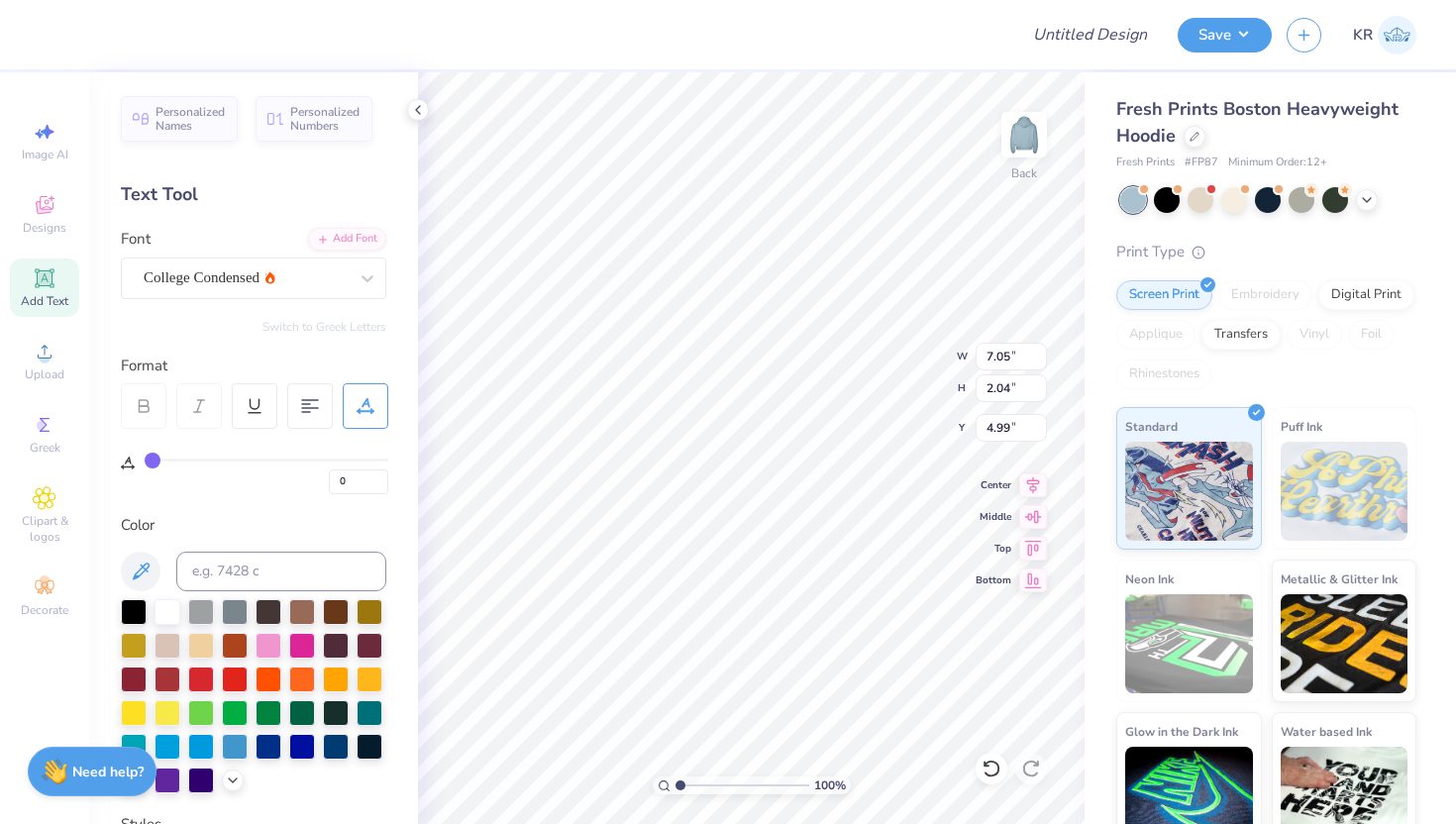 click at bounding box center [365, 406] 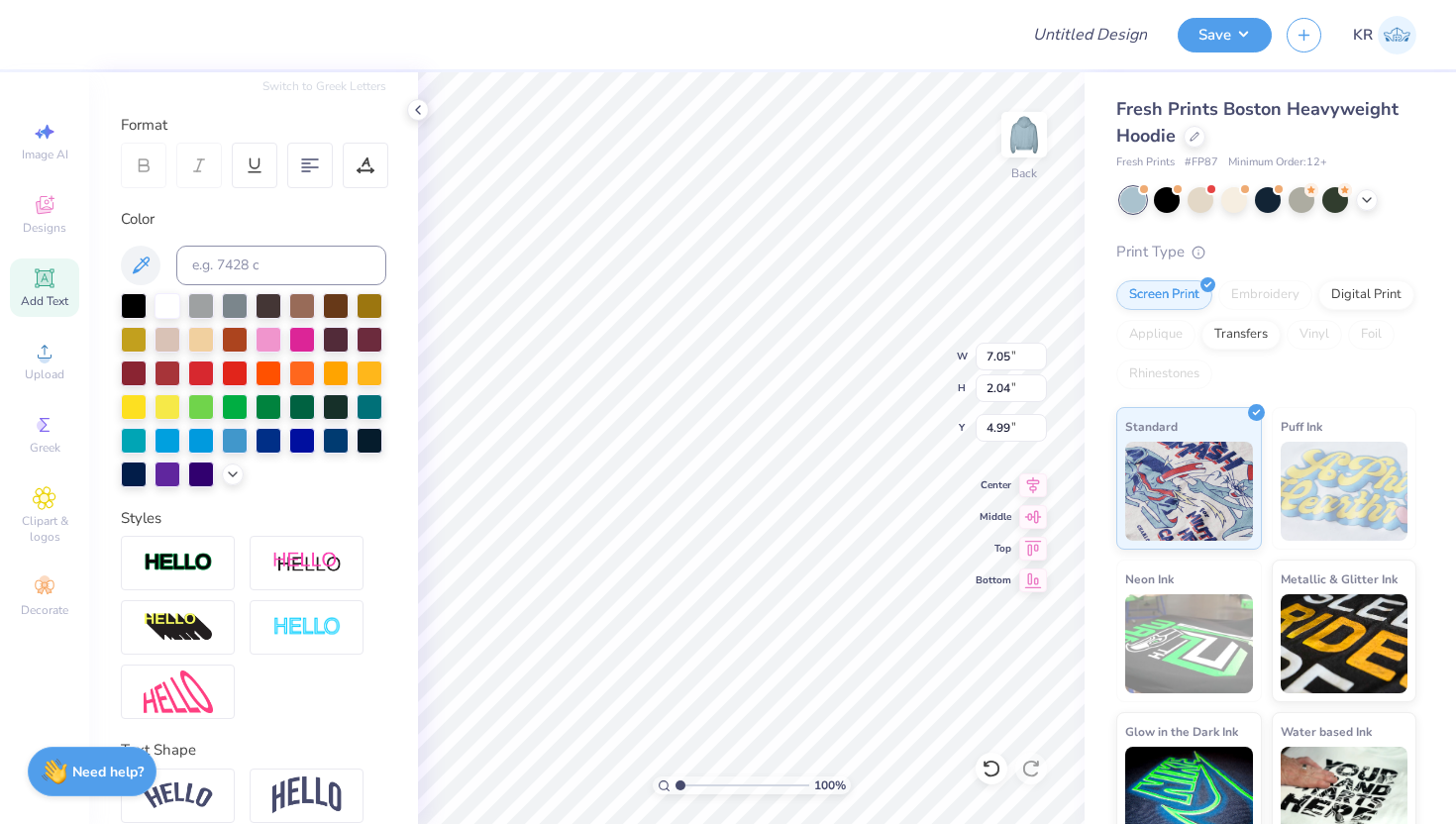 scroll, scrollTop: 0, scrollLeft: 0, axis: both 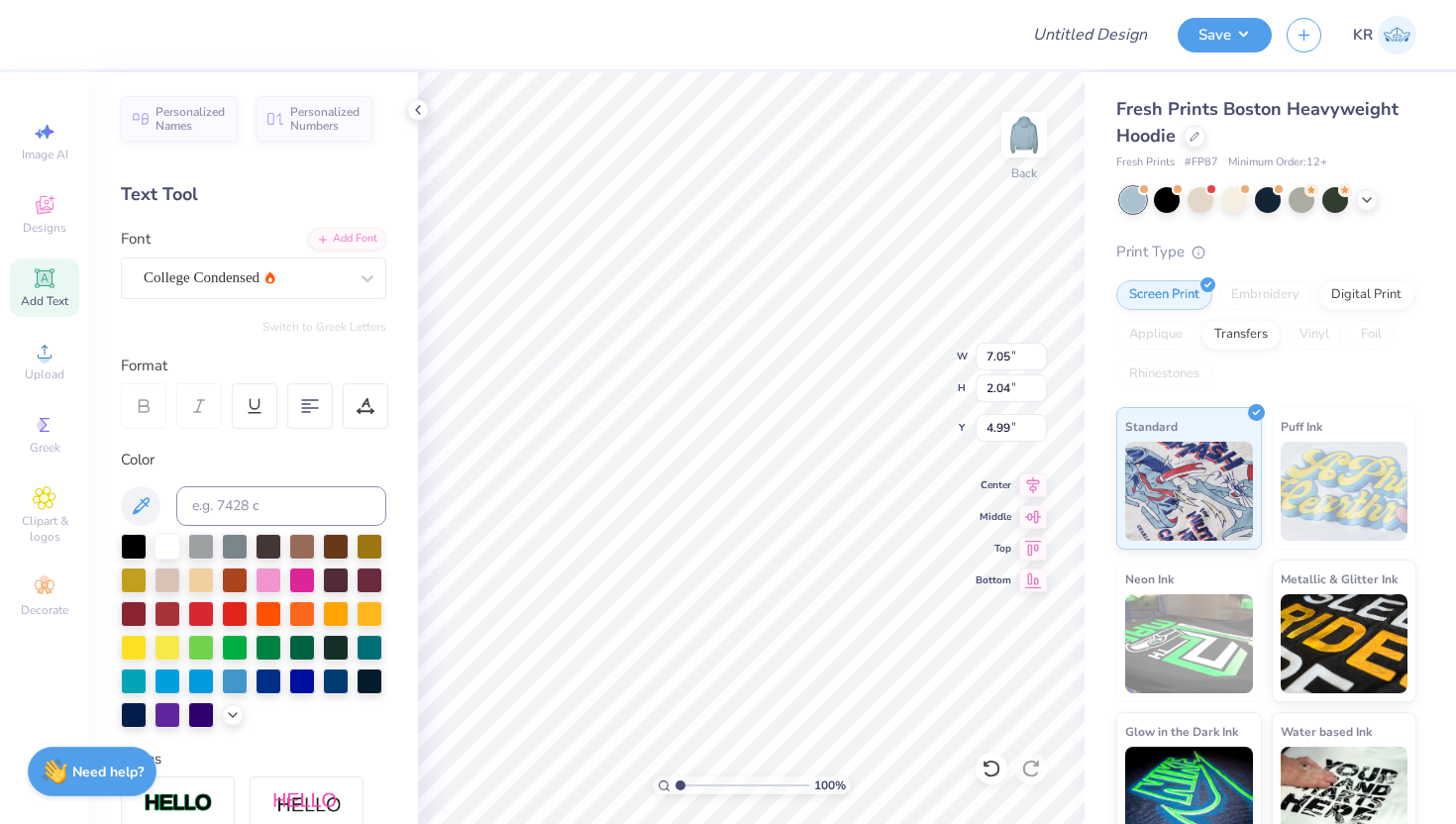 click on "Design Title Save KR Image AI Designs Add Text Upload Greek Clipart & logos Decorate Personalized Names Personalized Numbers Text Tool  Add Font Font College Condensed Switch to Greek Letters Format Color Styles Text Shape 100  % Back W 7.05 7.05 " H 2.04 2.04 " Y 4.99 4.99 " Center Middle Top Bottom Fresh Prints Boston Heavyweight Hoodie Fresh Prints # FP87 Minimum Order:  12 +   Print Type Screen Print Embroidery Digital Print Applique Transfers Vinyl Foil Rhinestones Standard Puff Ink Neon Ink Metallic & Glitter Ink Glow in the Dark Ink Water based Ink Need help?  Chat with us." at bounding box center (728, 412) 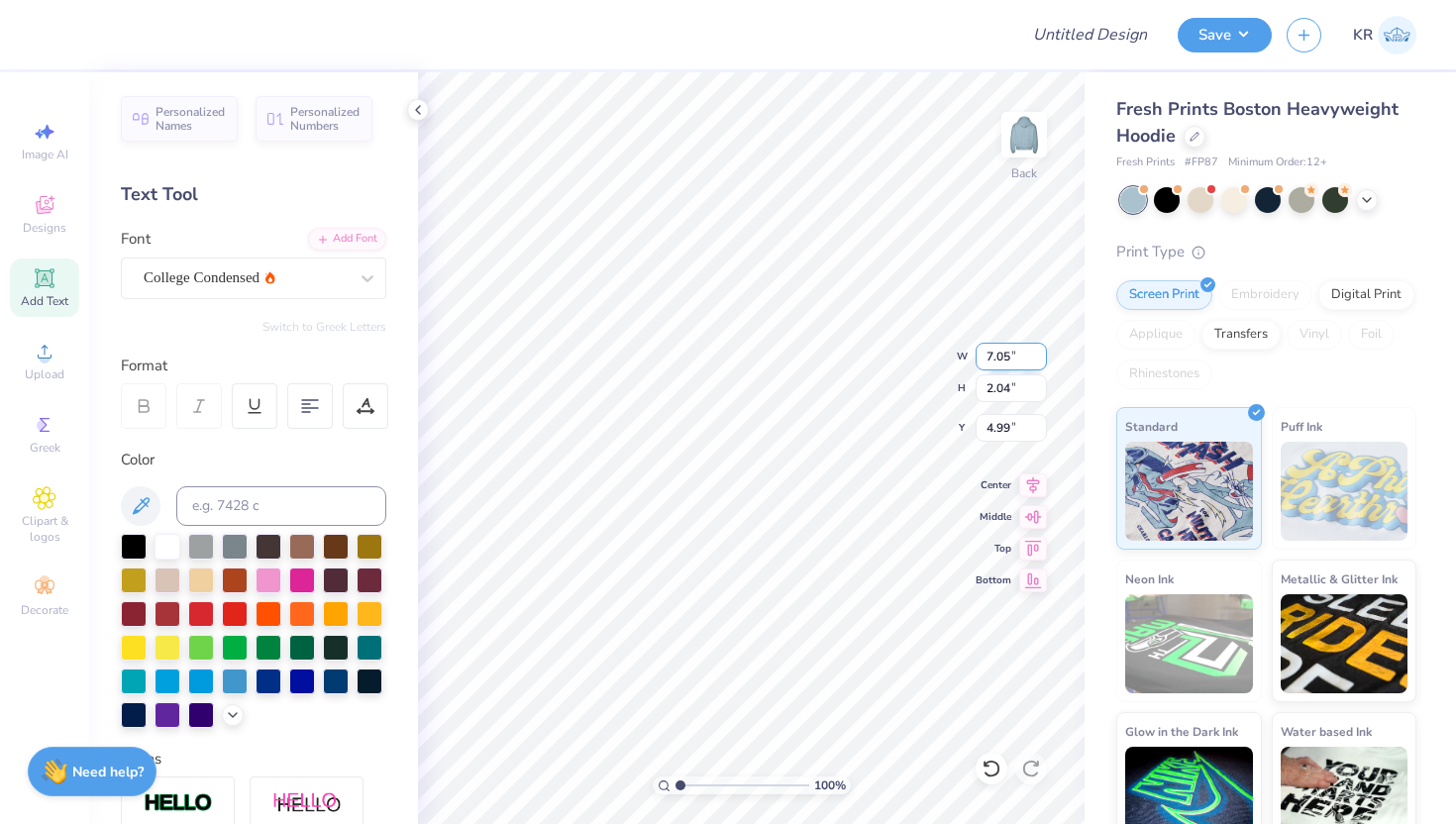 scroll, scrollTop: 0, scrollLeft: 7, axis: horizontal 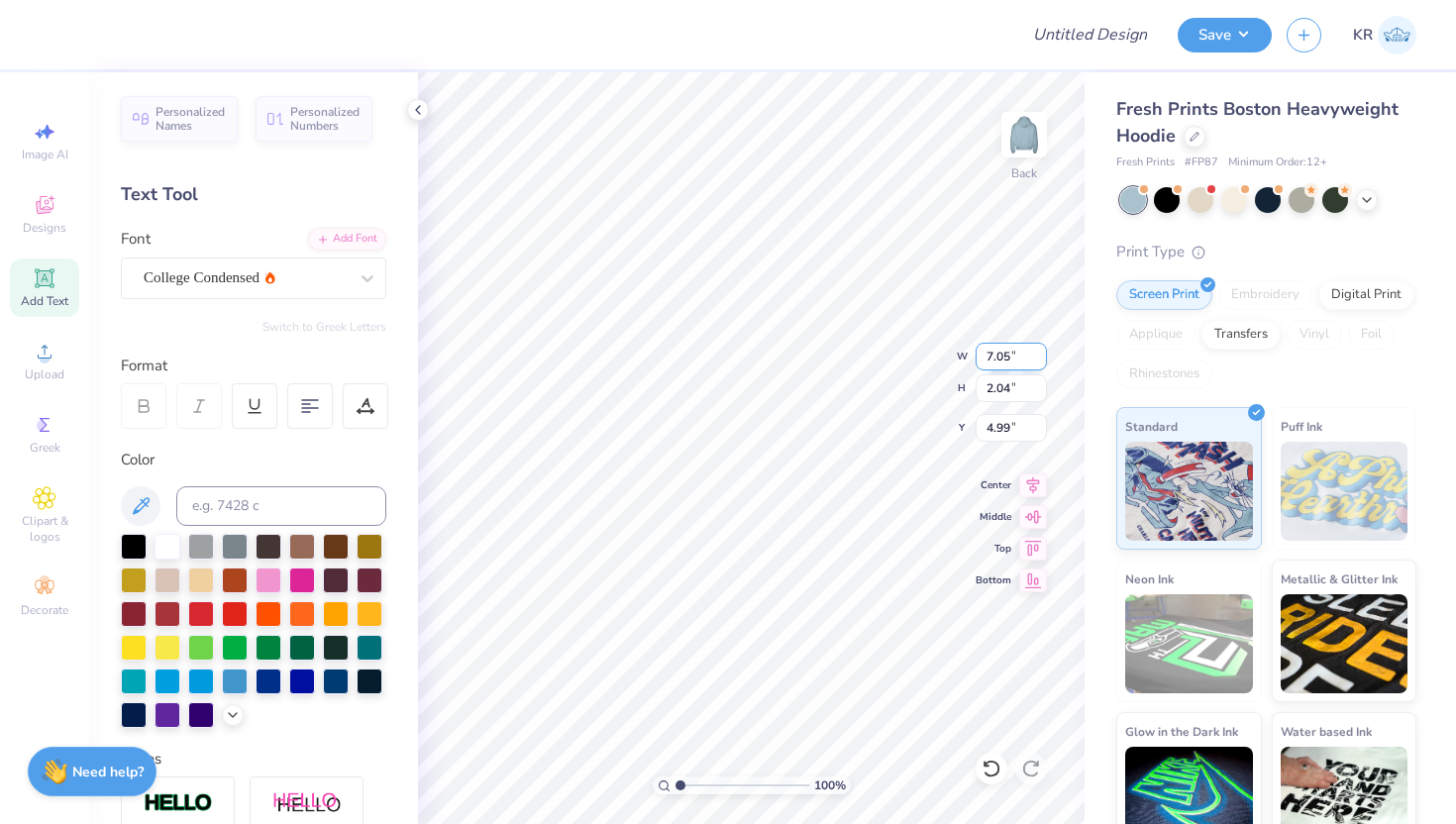 type on "TULANE WOMEN'S" 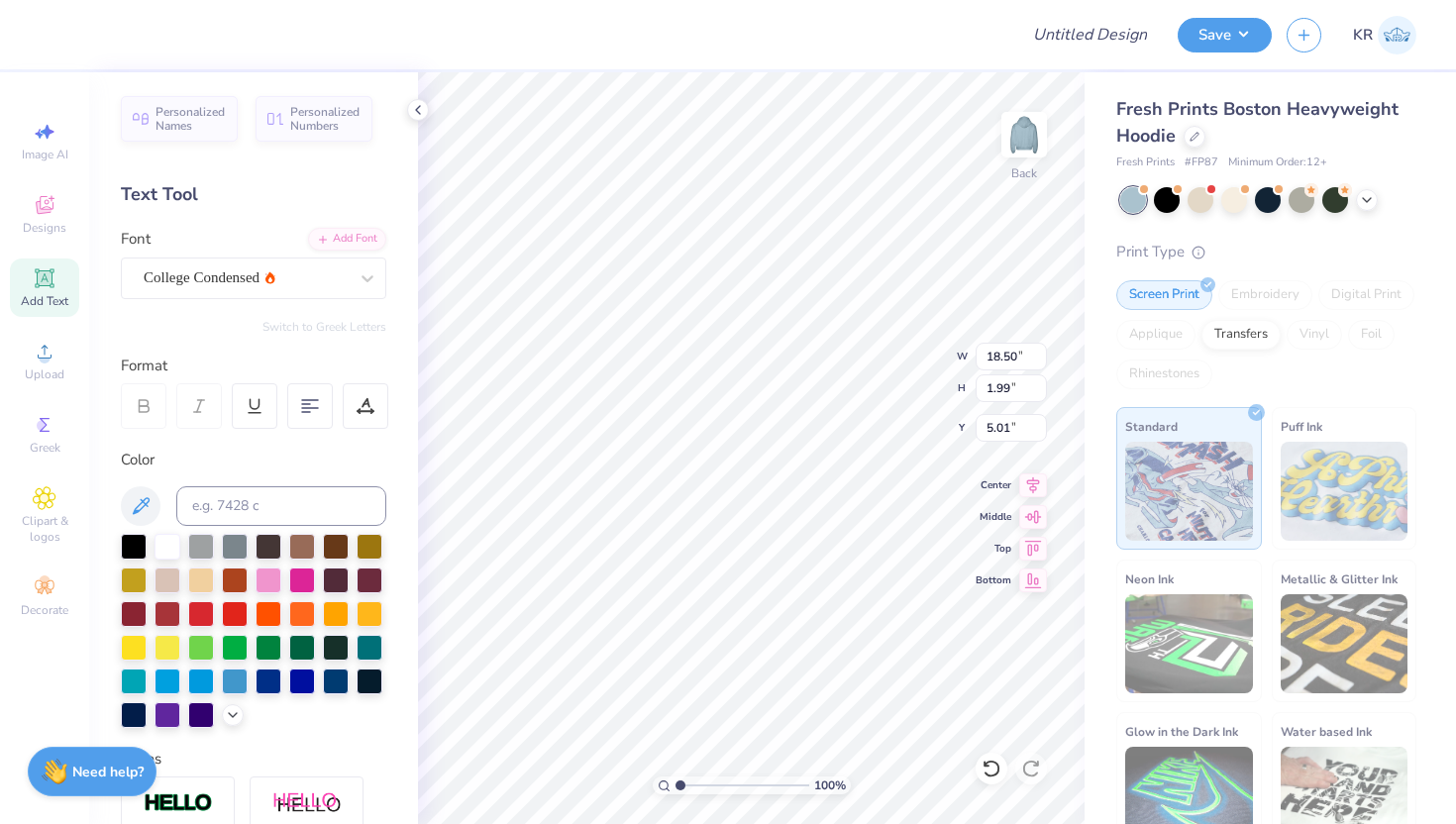 type on "2.73" 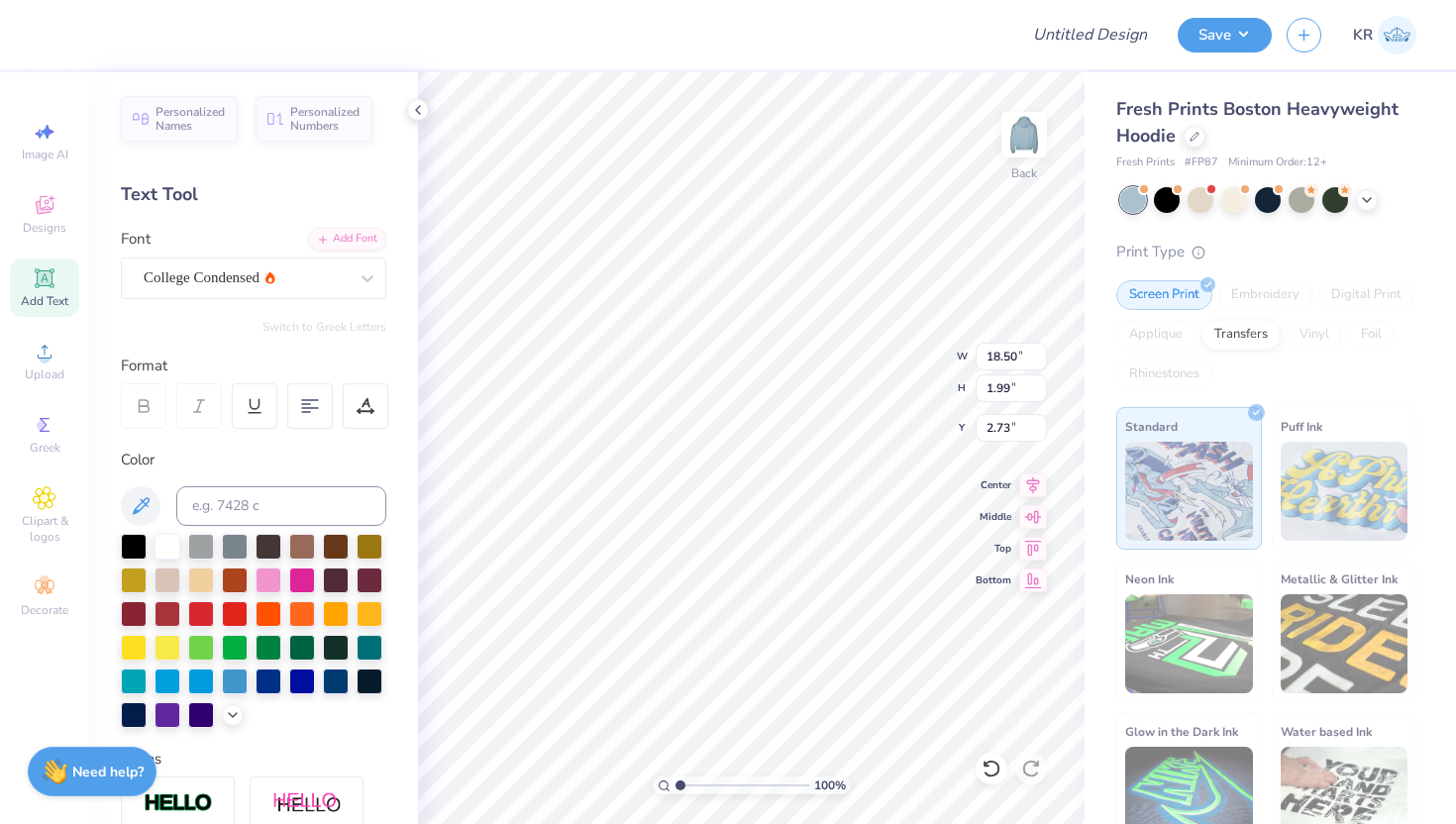 type on "12.35" 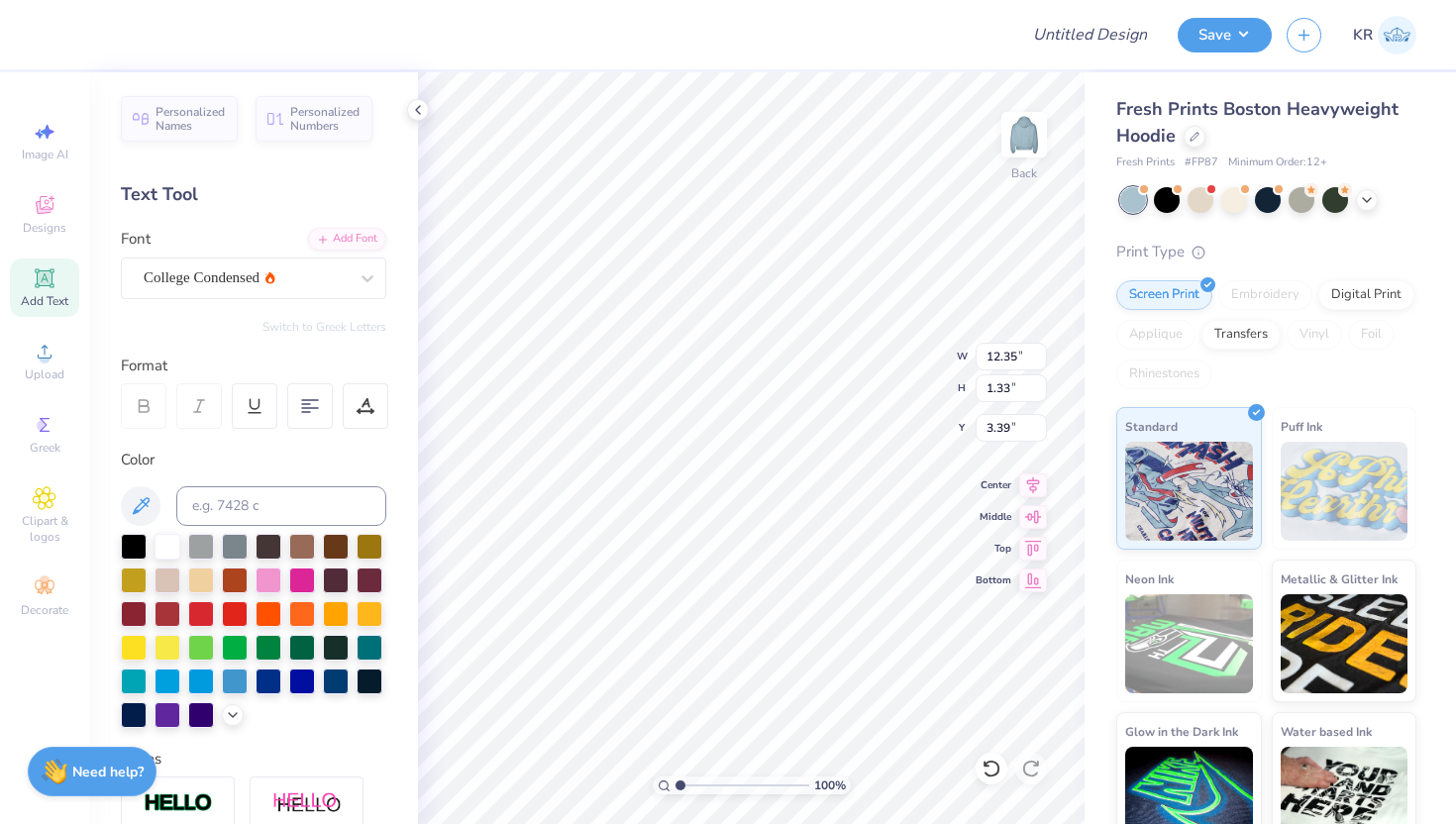 type on "3.00" 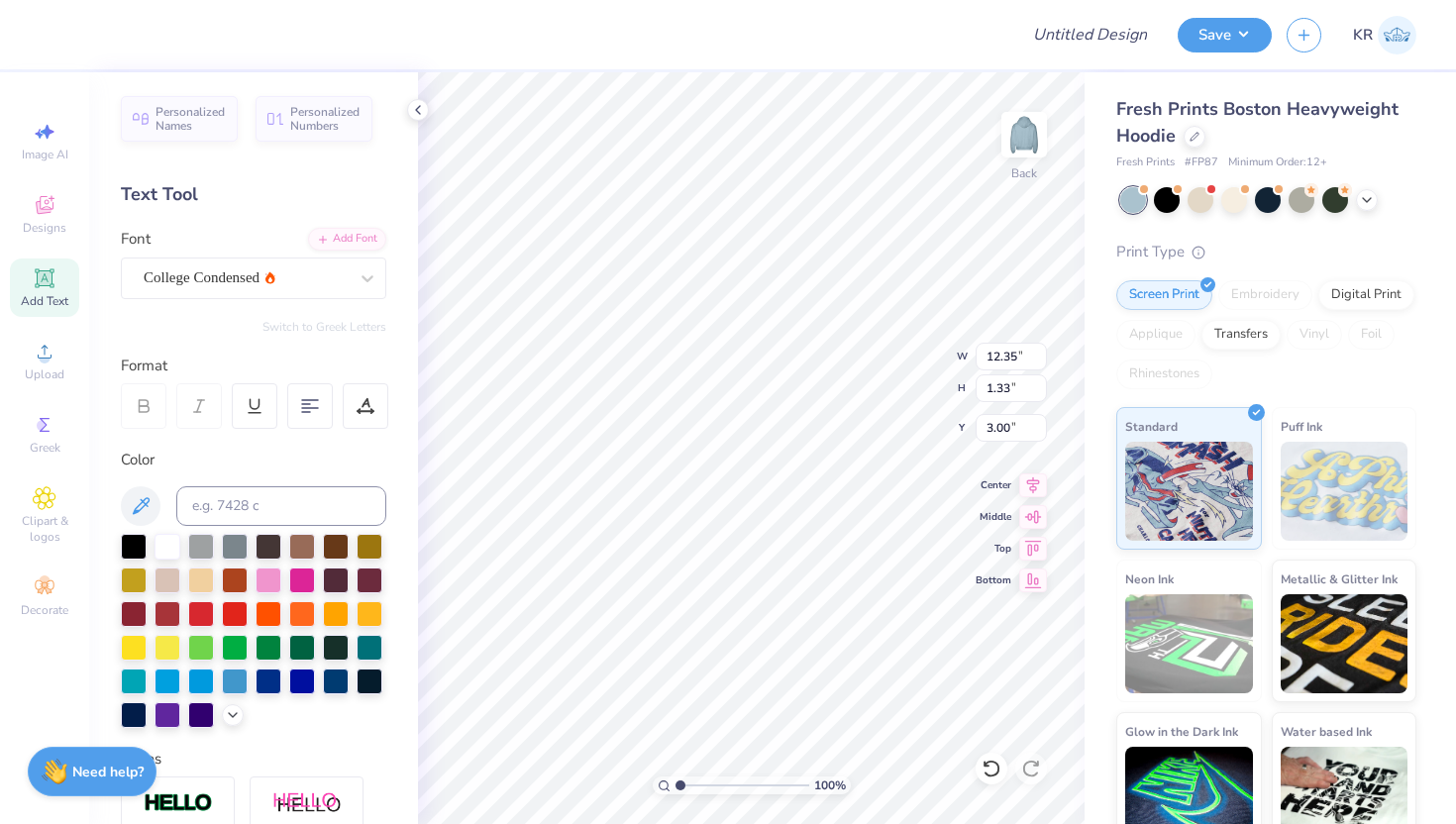 scroll, scrollTop: 0, scrollLeft: 12, axis: horizontal 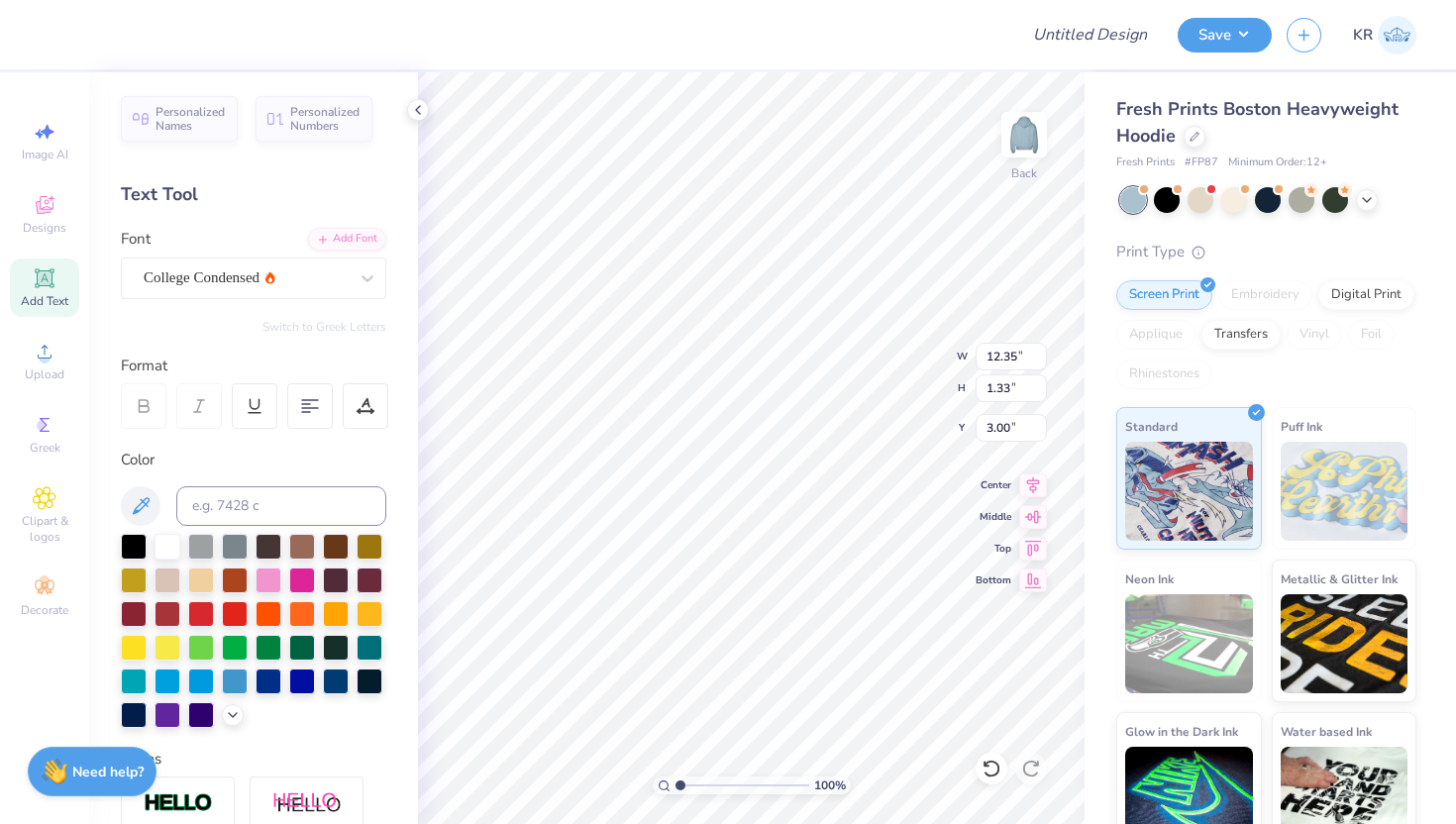 type on "TULANE WOMEN'S" 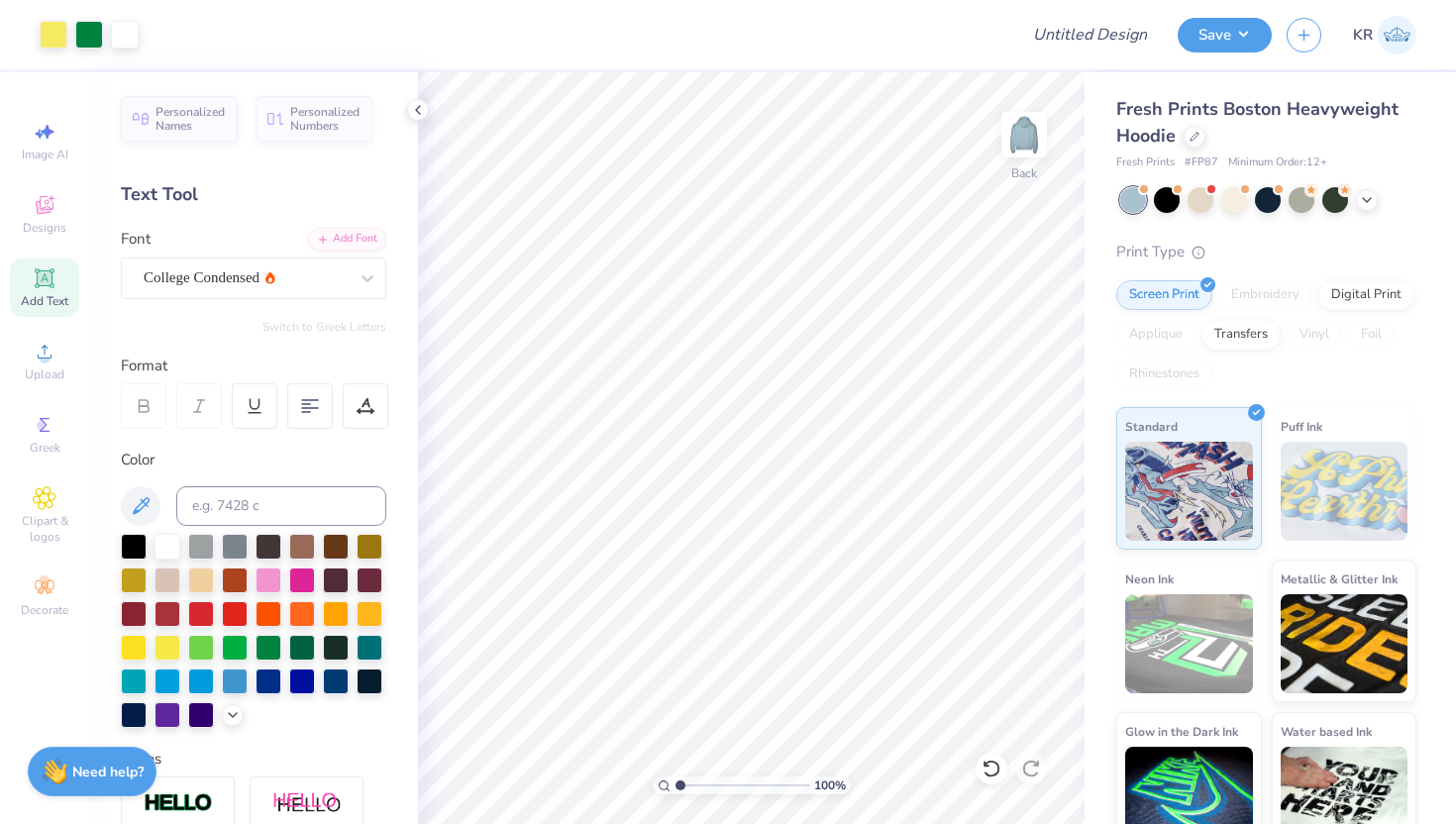 click 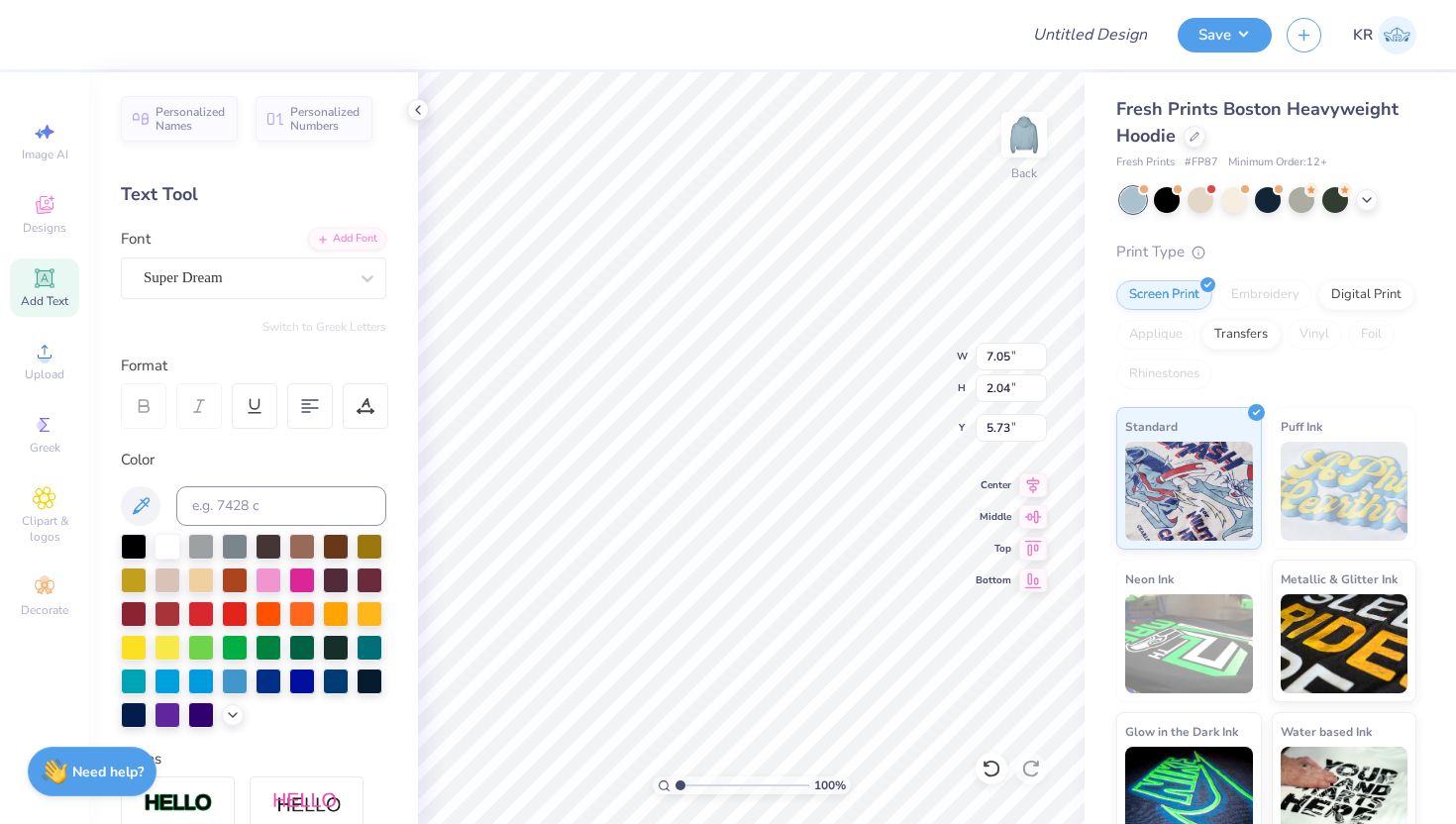 paste on "SOCCER CLUB" 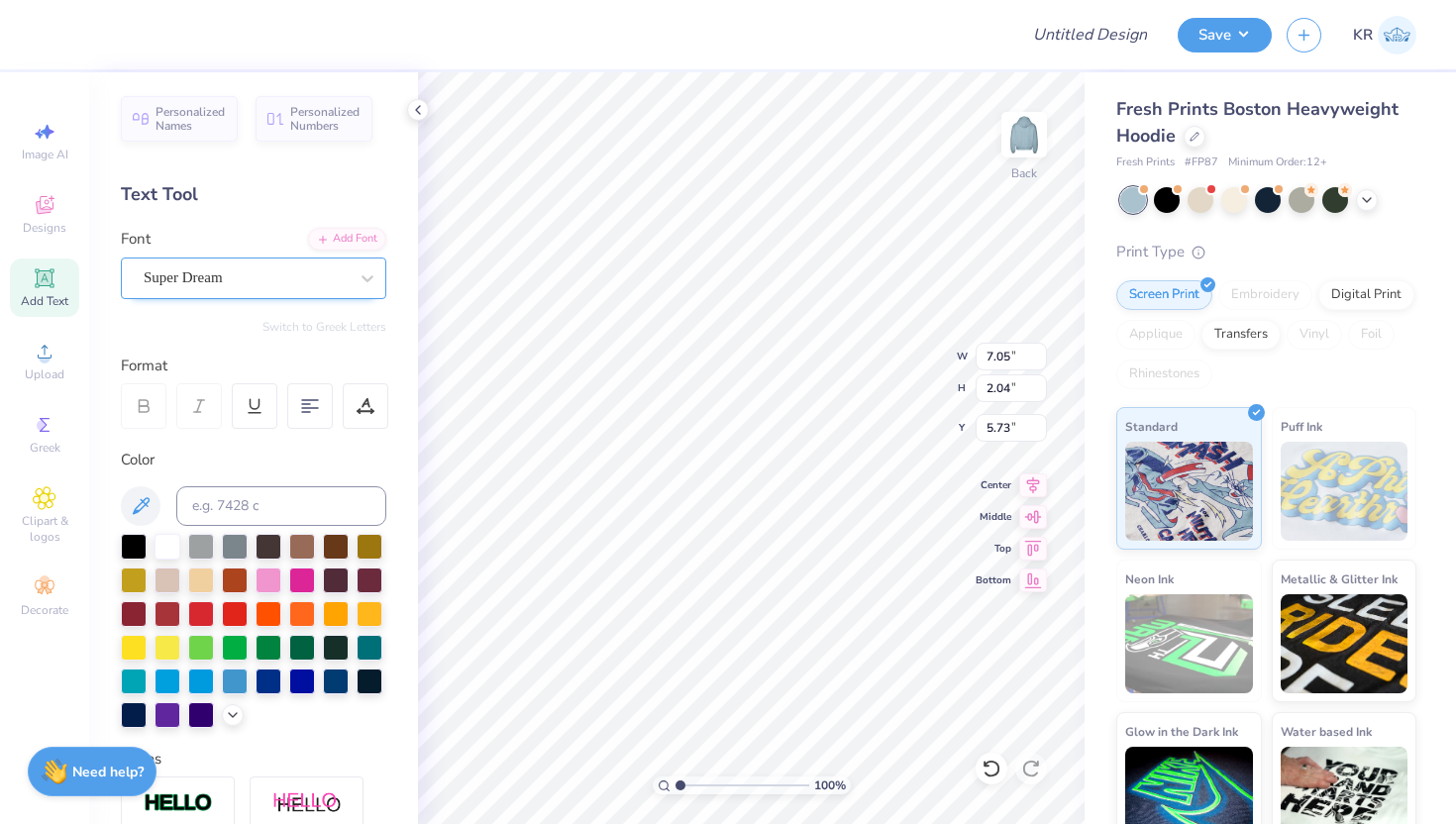 type on "SOCCER CLUB" 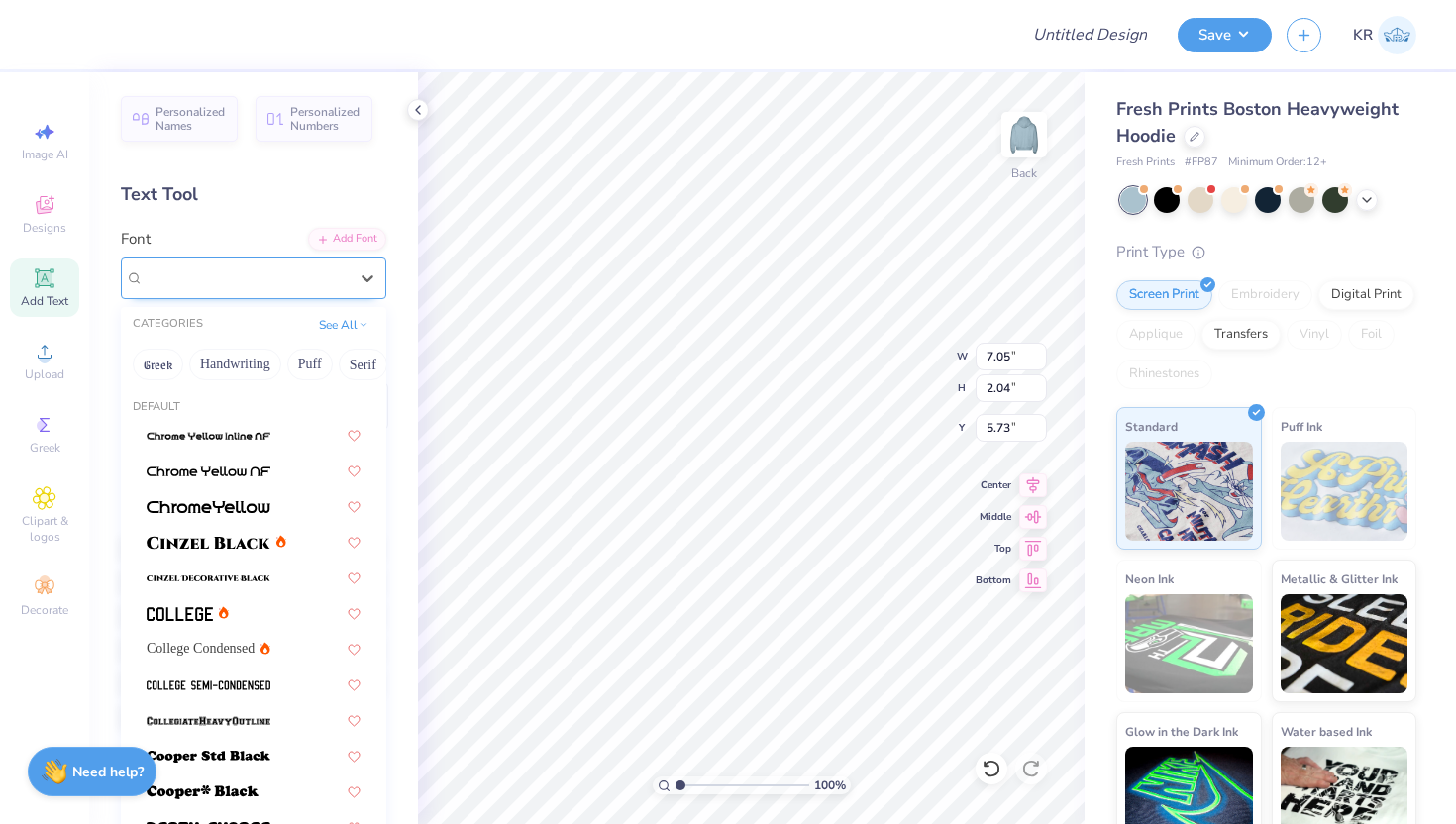 click on "Super Dream" at bounding box center [246, 277] 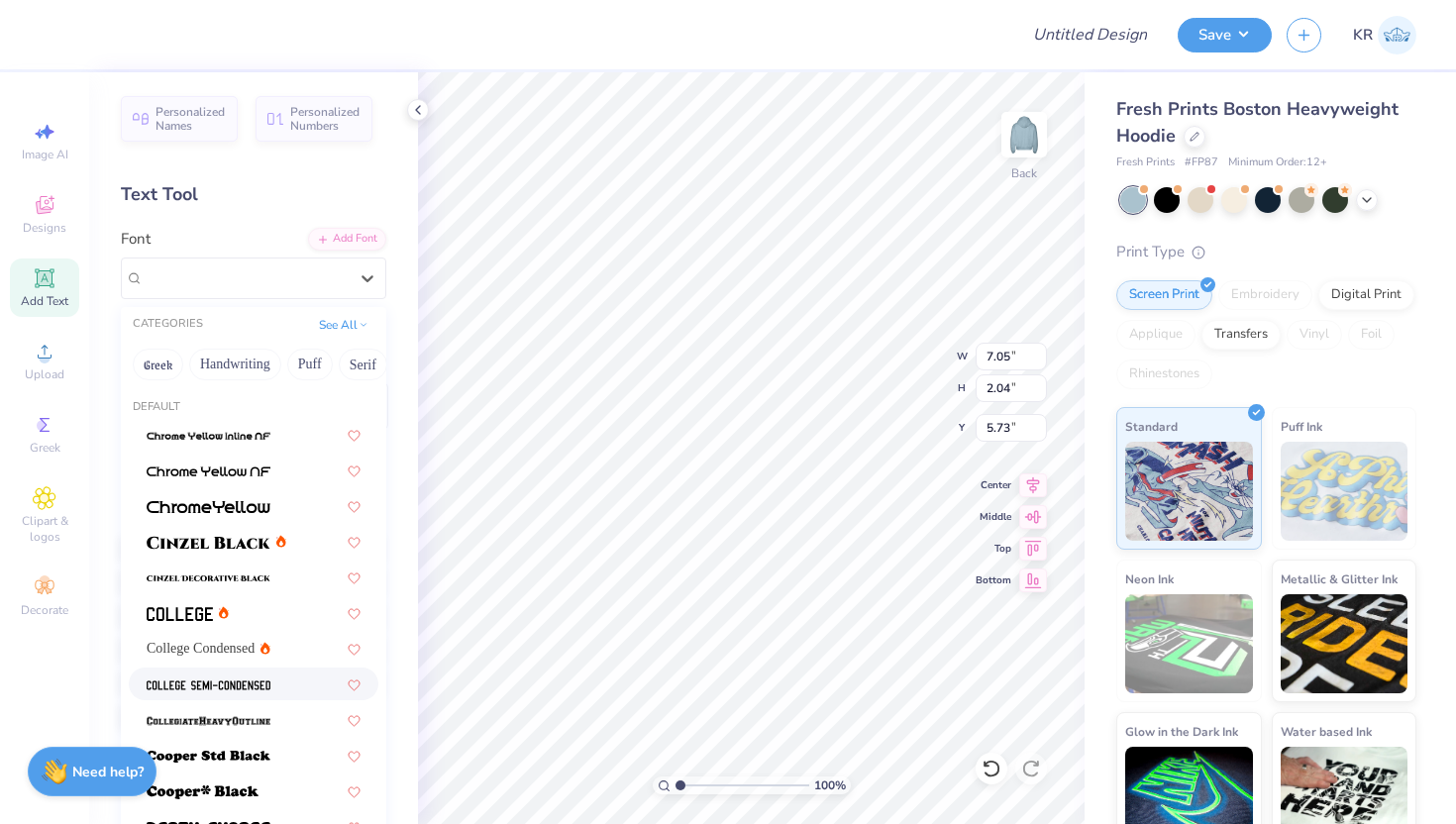 scroll, scrollTop: 72, scrollLeft: 0, axis: vertical 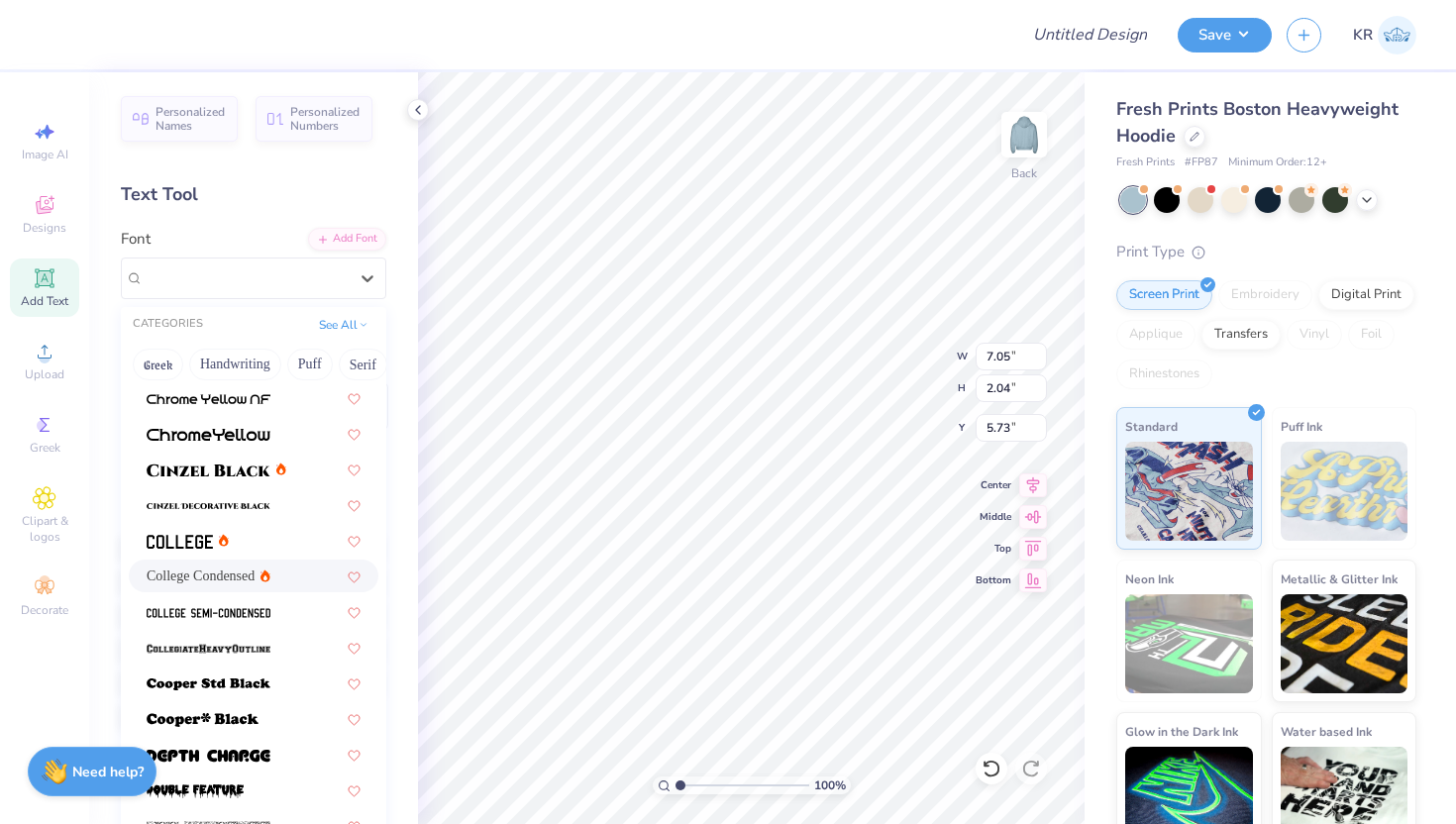 click on "College Condensed" at bounding box center [254, 575] 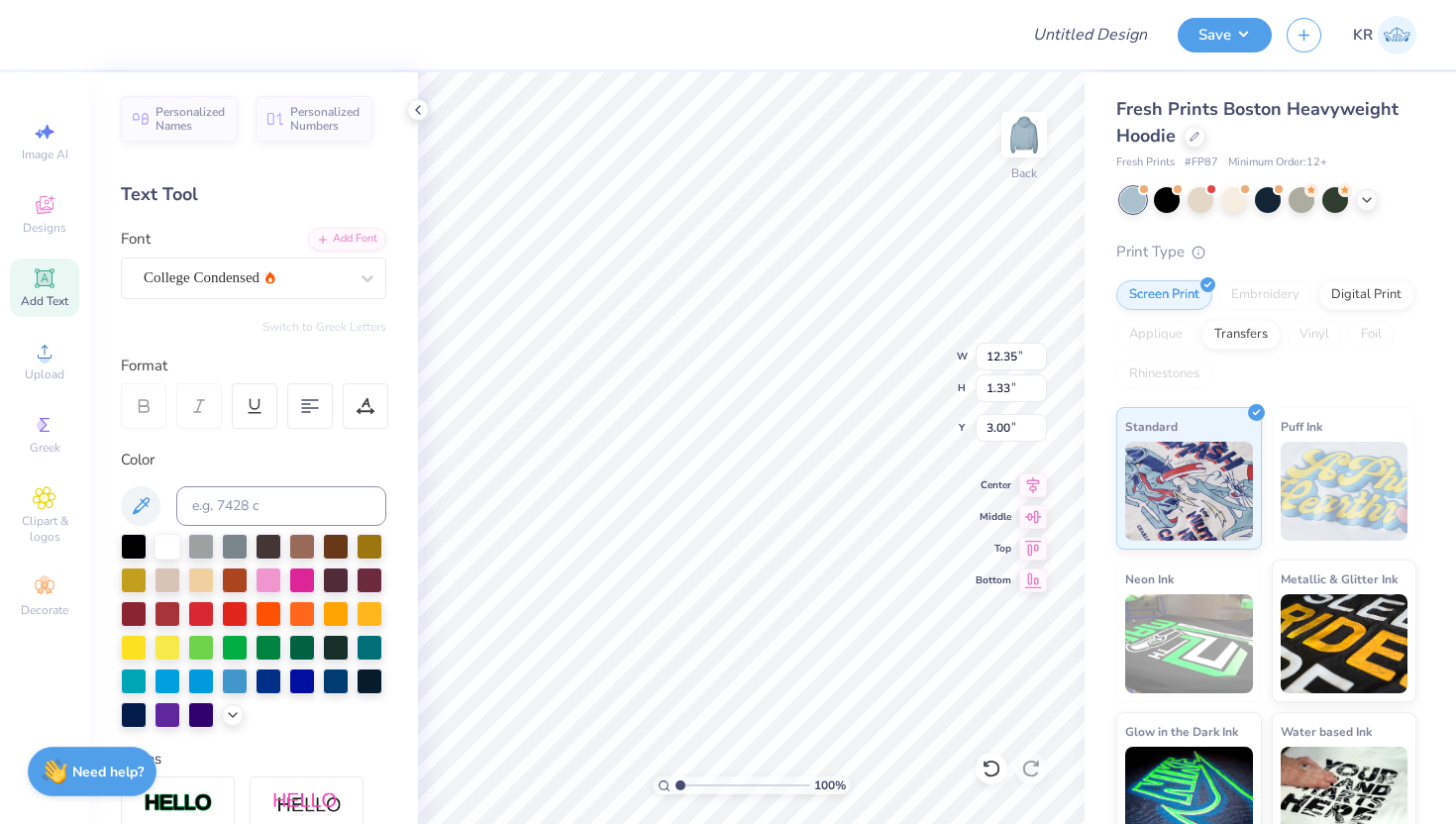 type on "12.35" 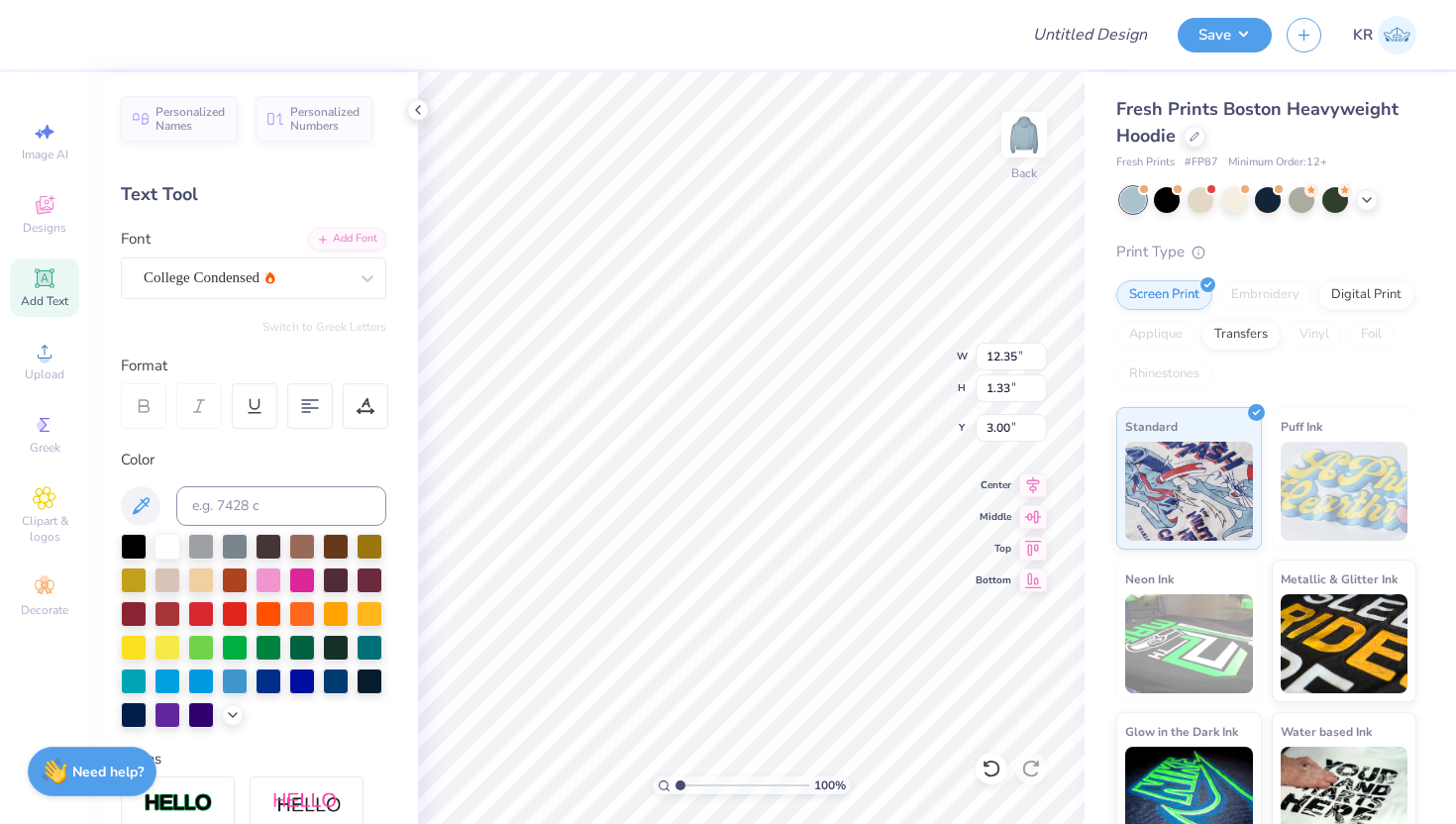 type on "12.95" 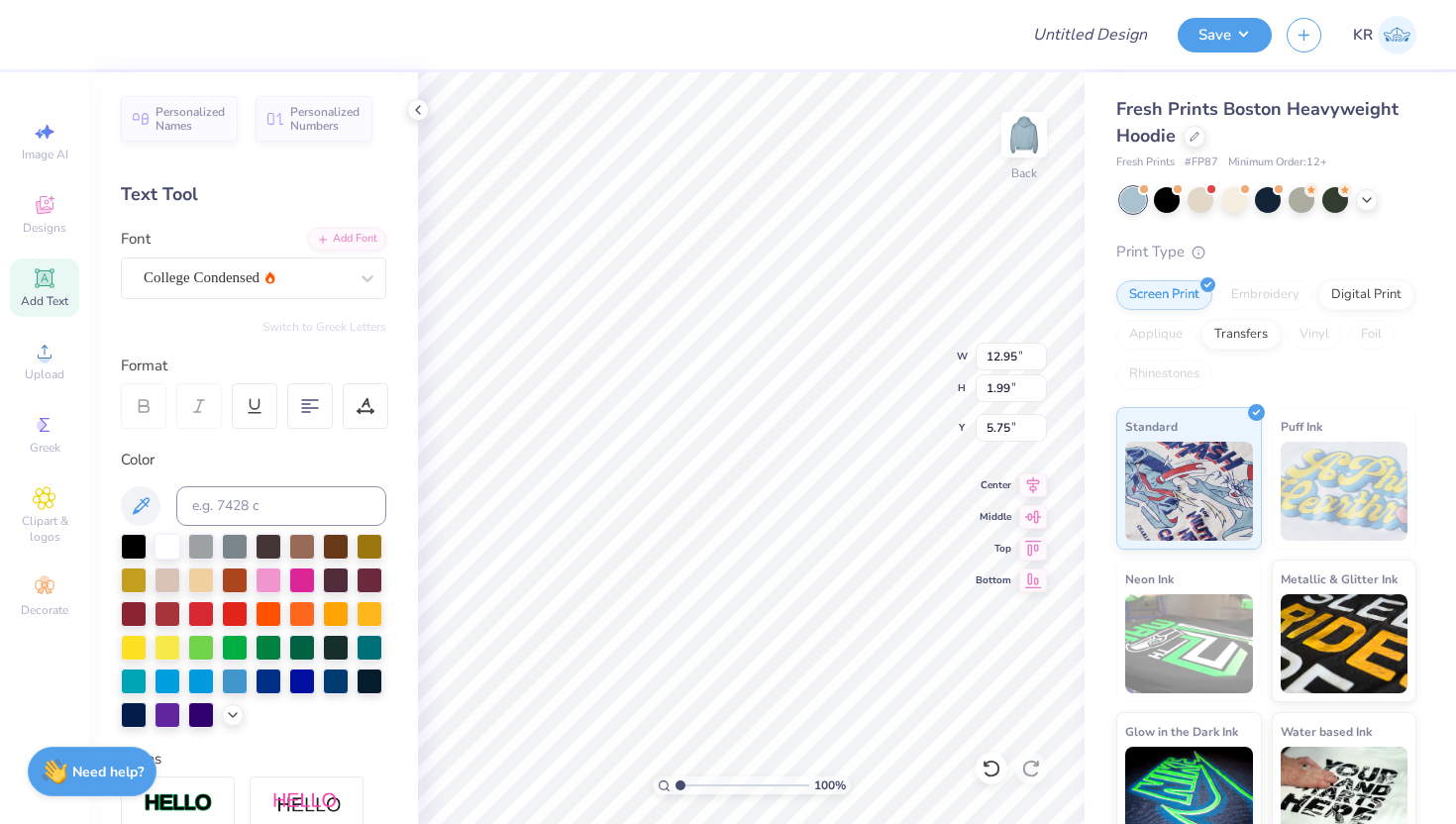 type on "5.48" 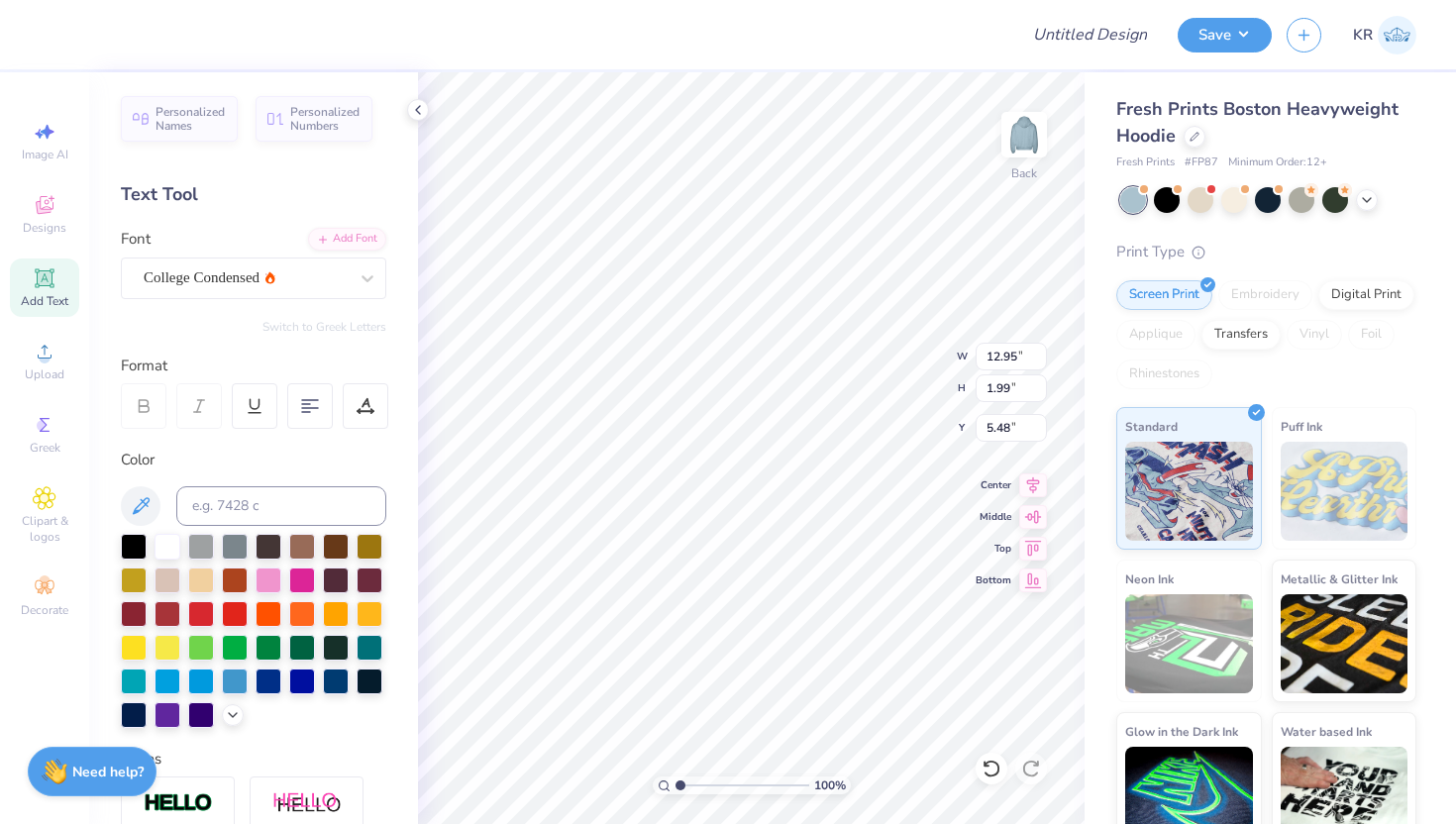 type on "12.35" 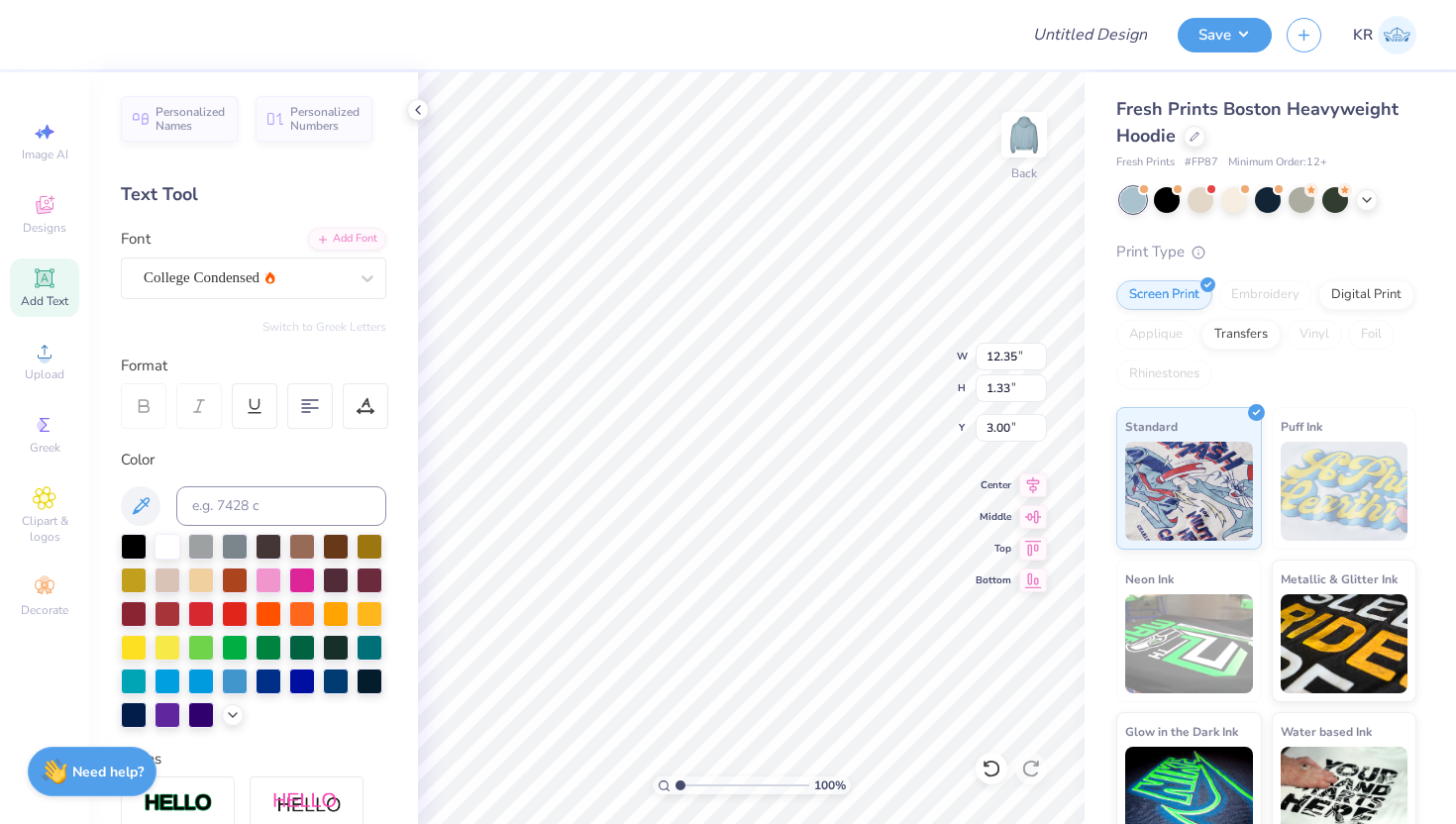 type on "3.67" 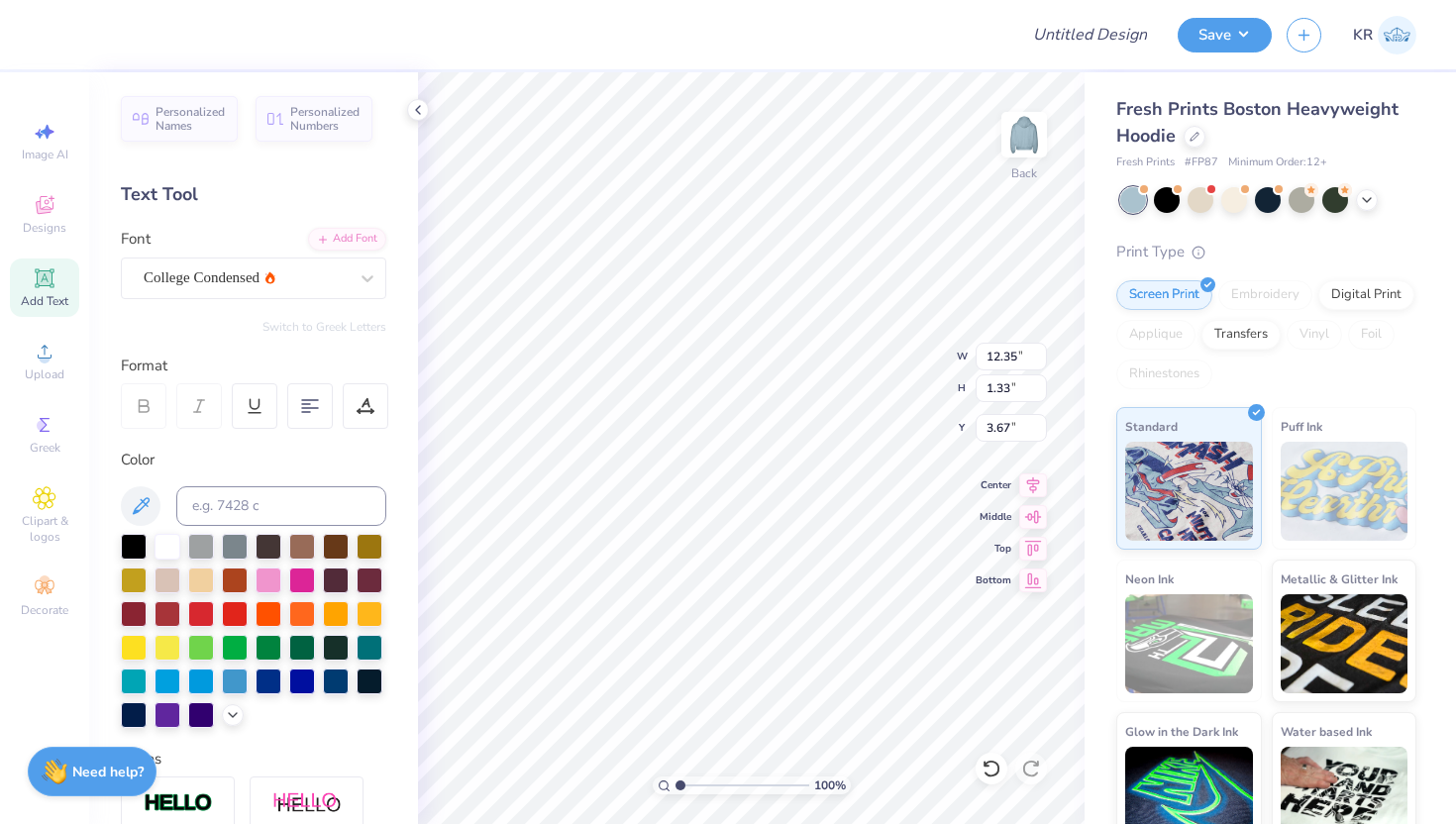 type on "12.95" 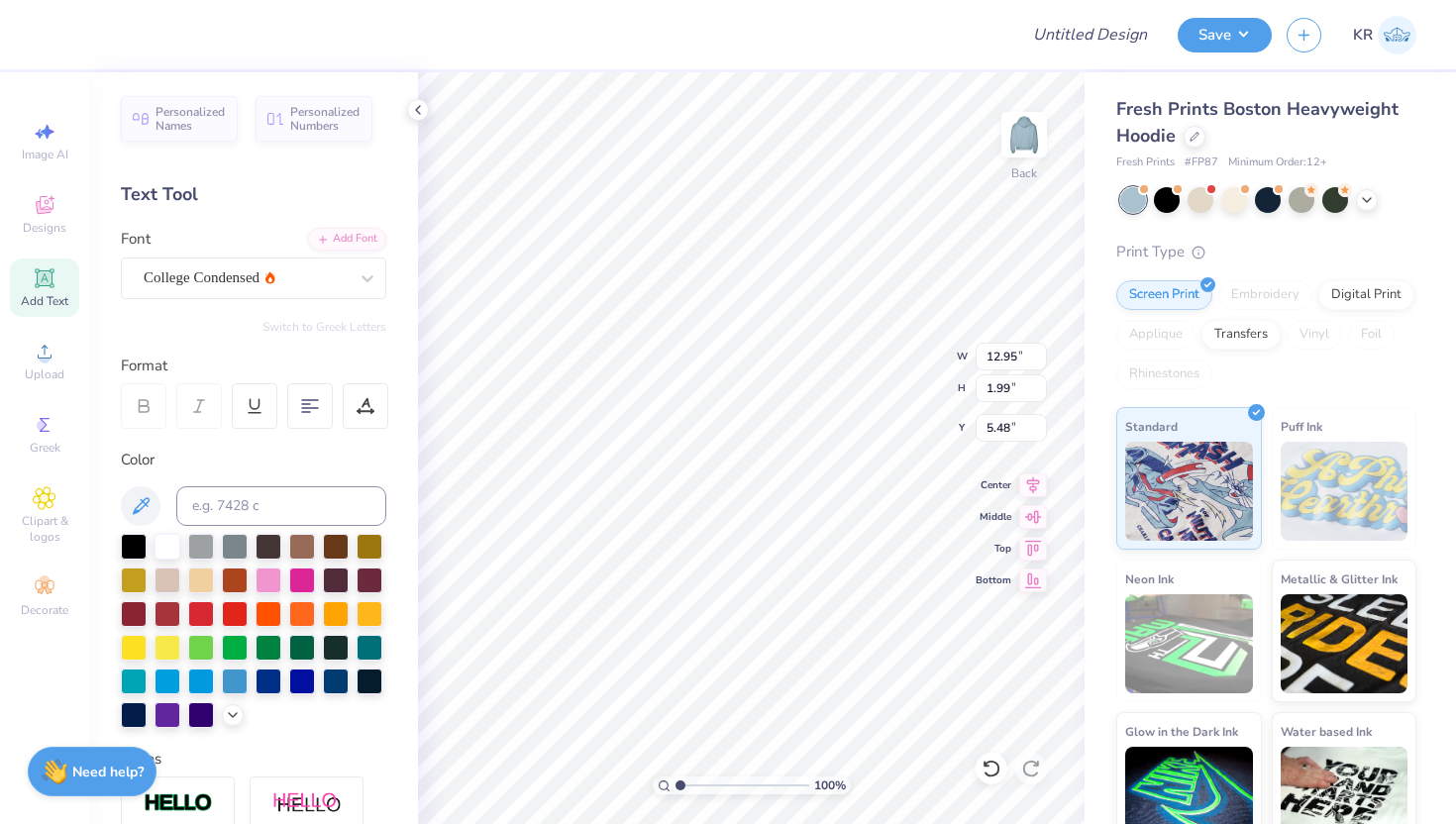 type on "9.18" 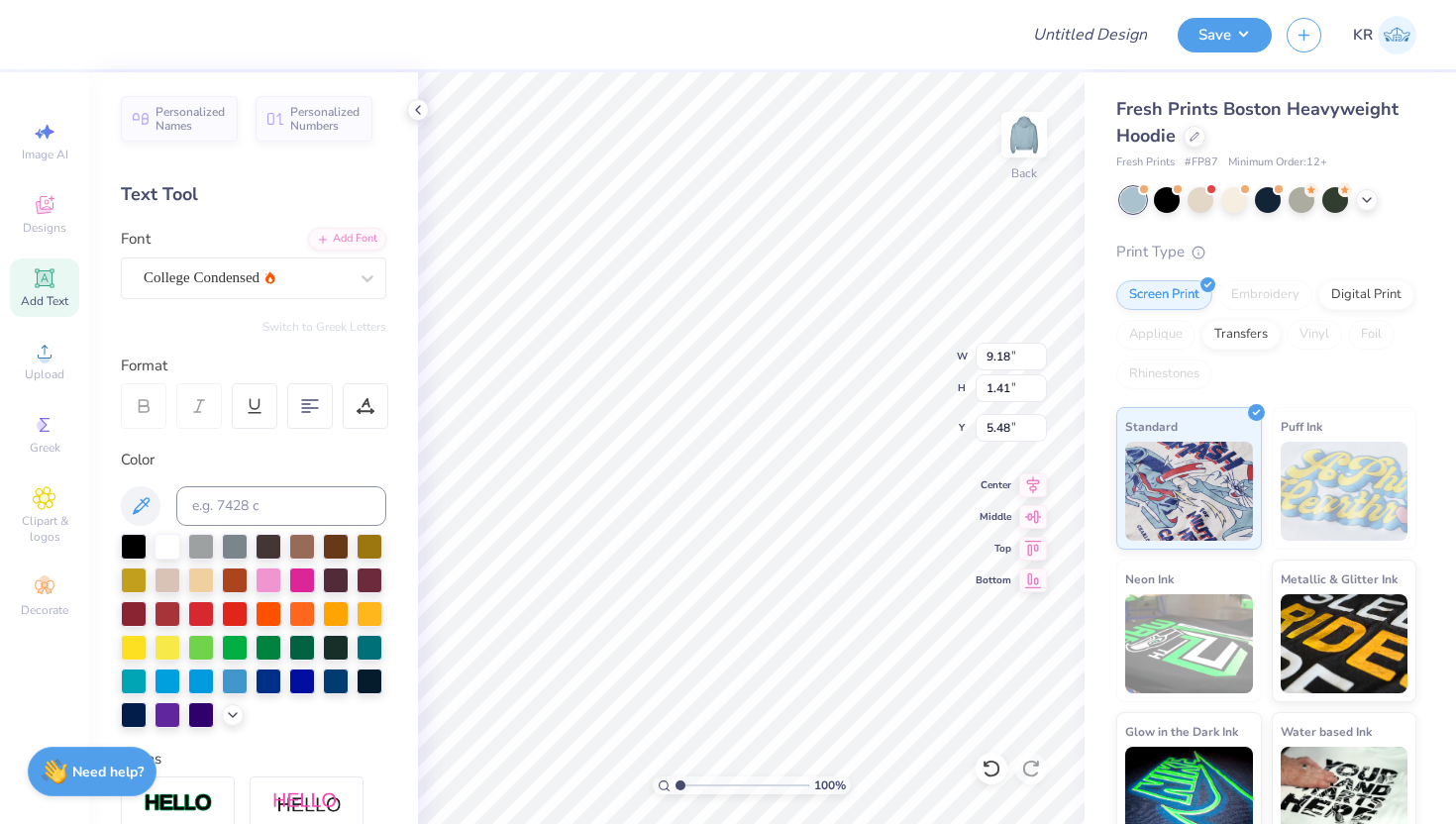 type on "6.35" 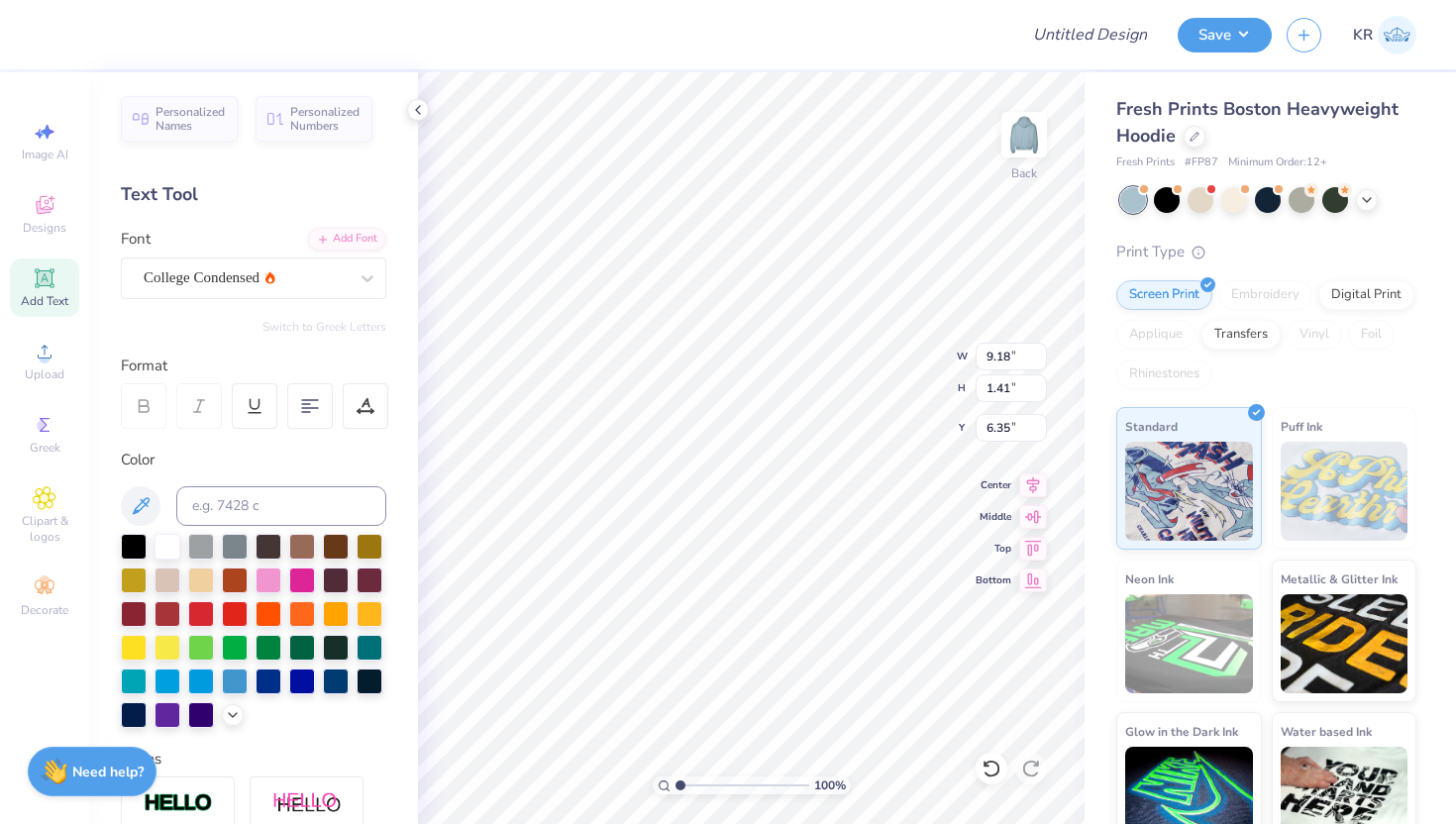 type on "7.97" 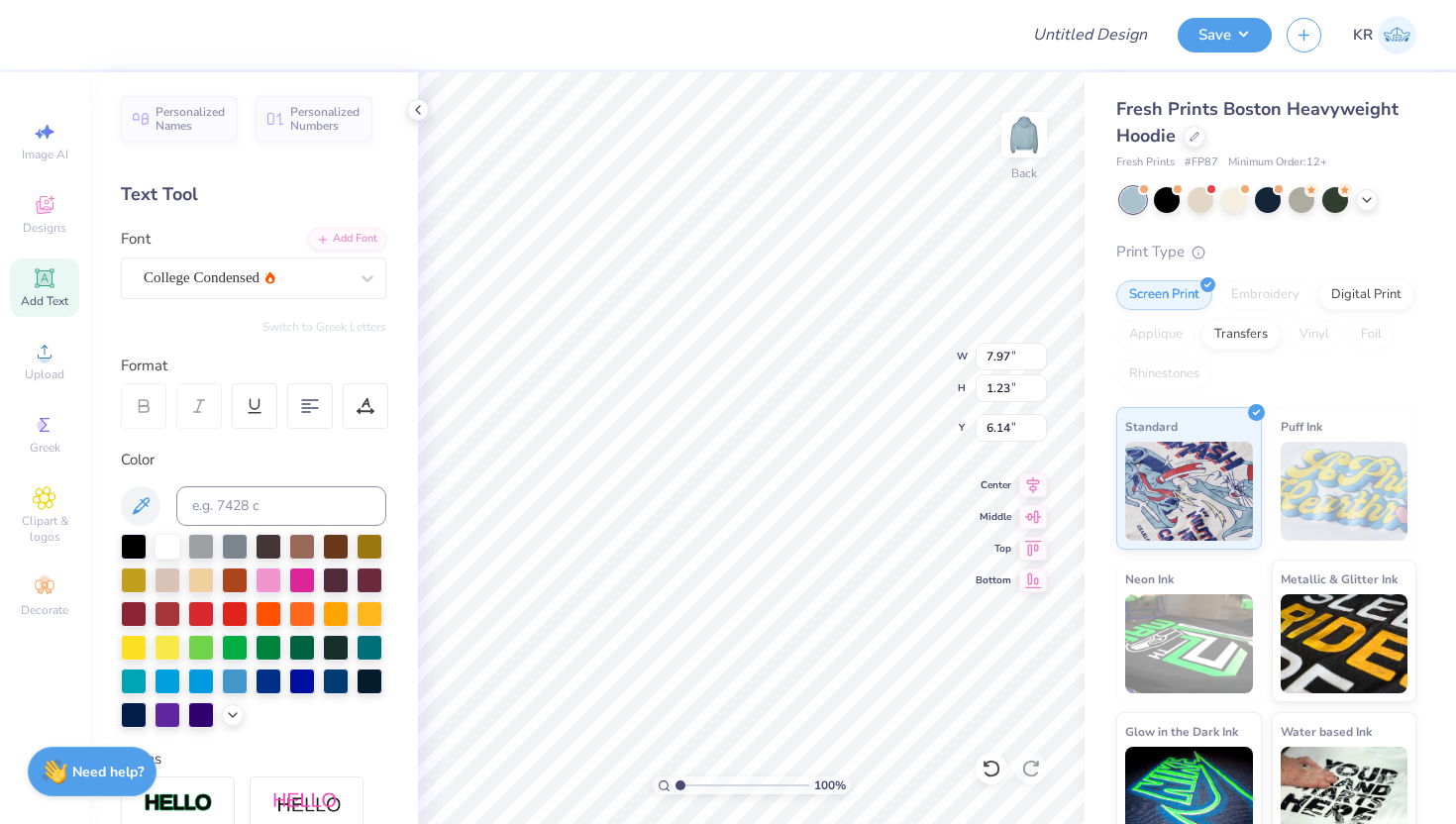 type on "6.14" 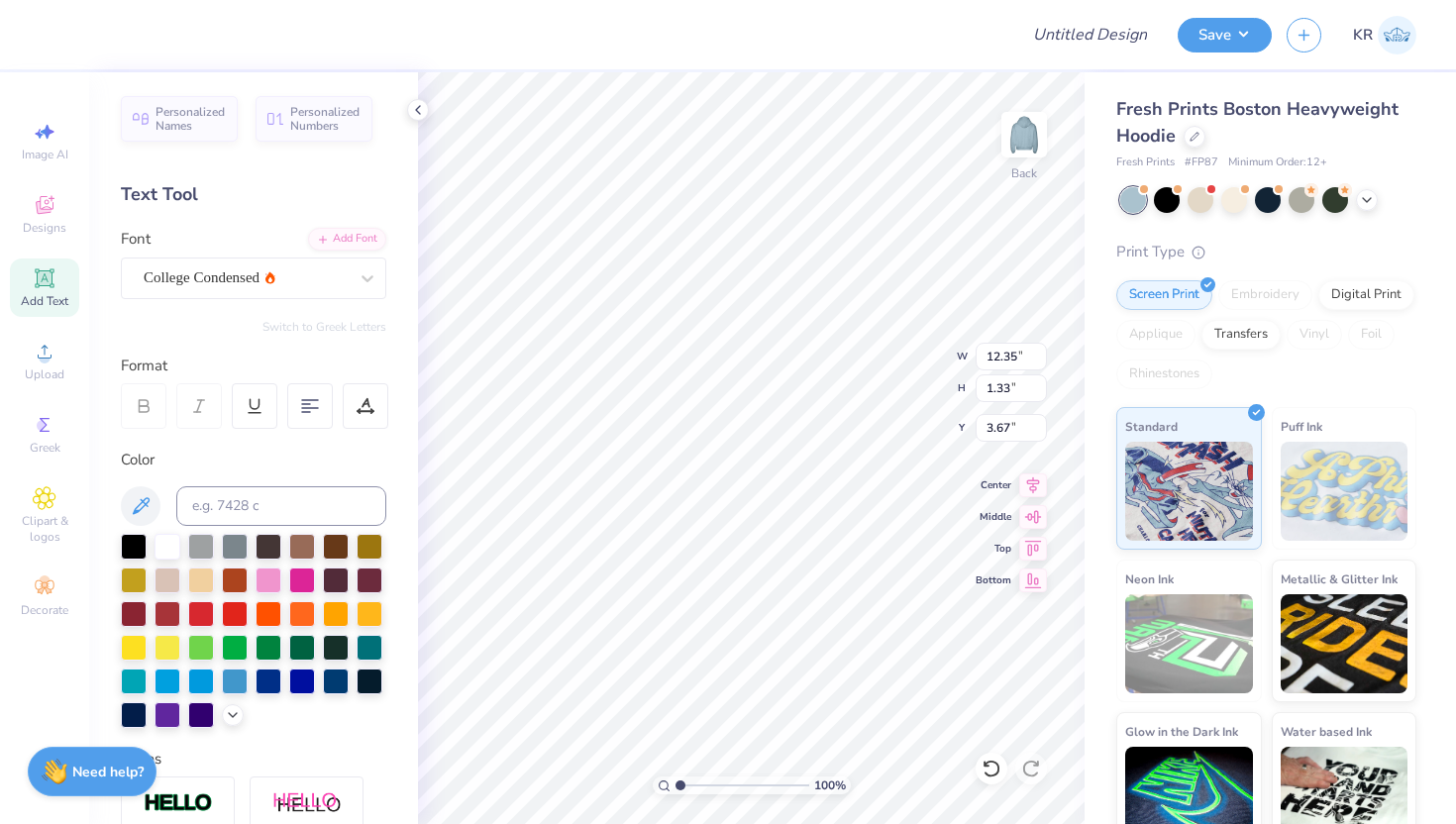type on "4.42" 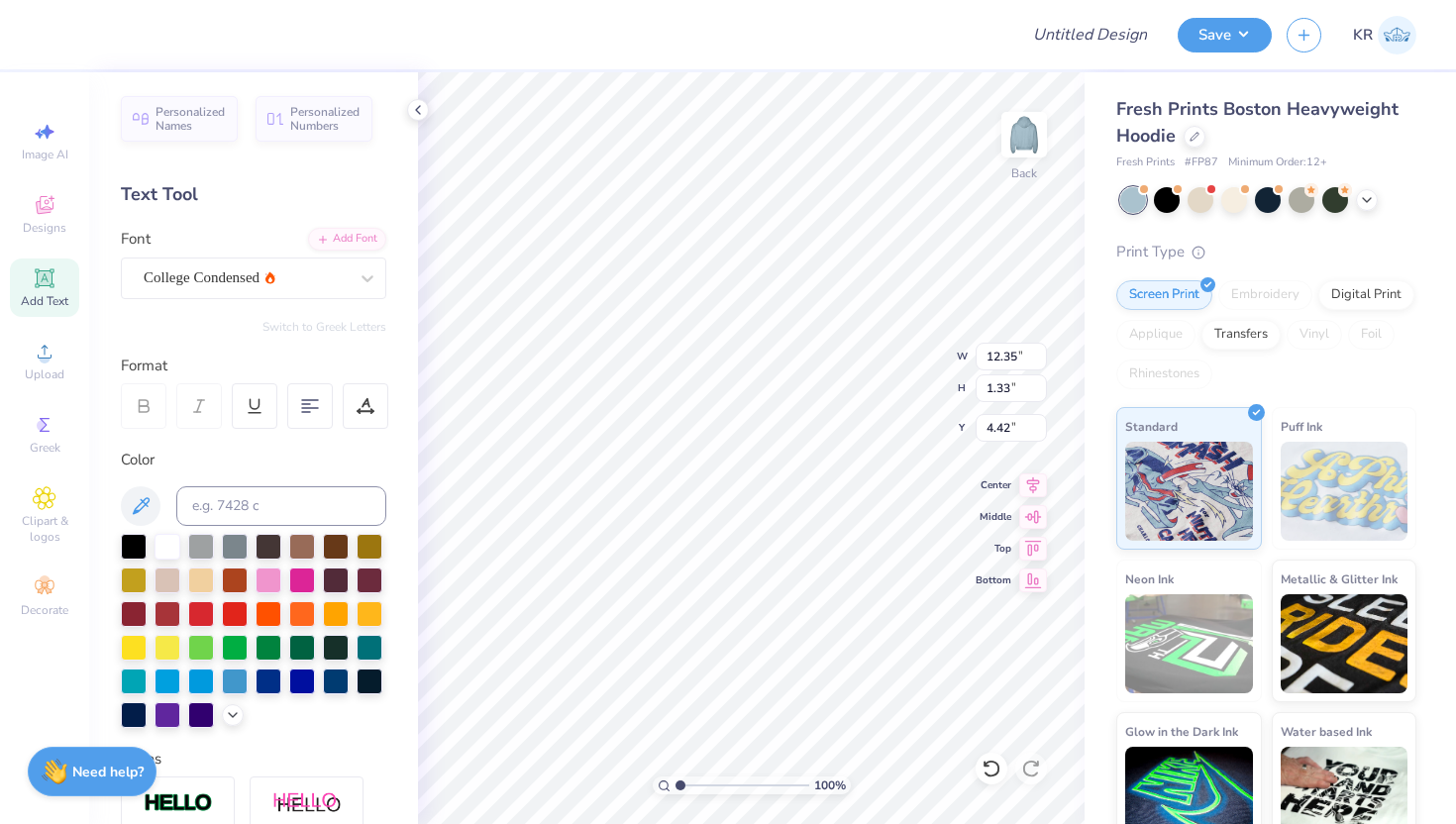 type on "11.76" 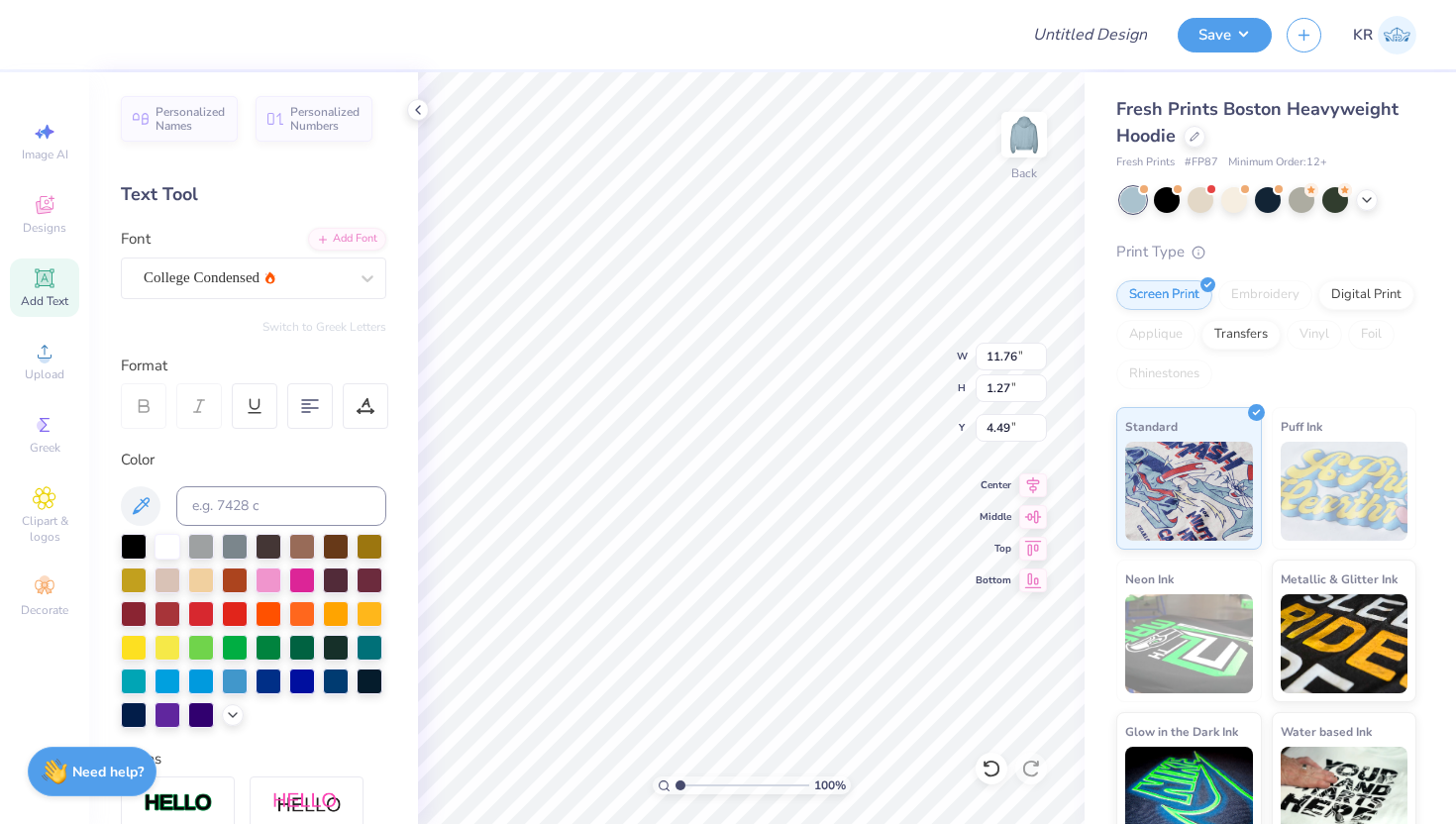click on "100  % Back W 11.76 11.76 " H 1.27 1.27 " Y 4.49 4.49 " Center Middle Top Bottom" at bounding box center [751, 448] 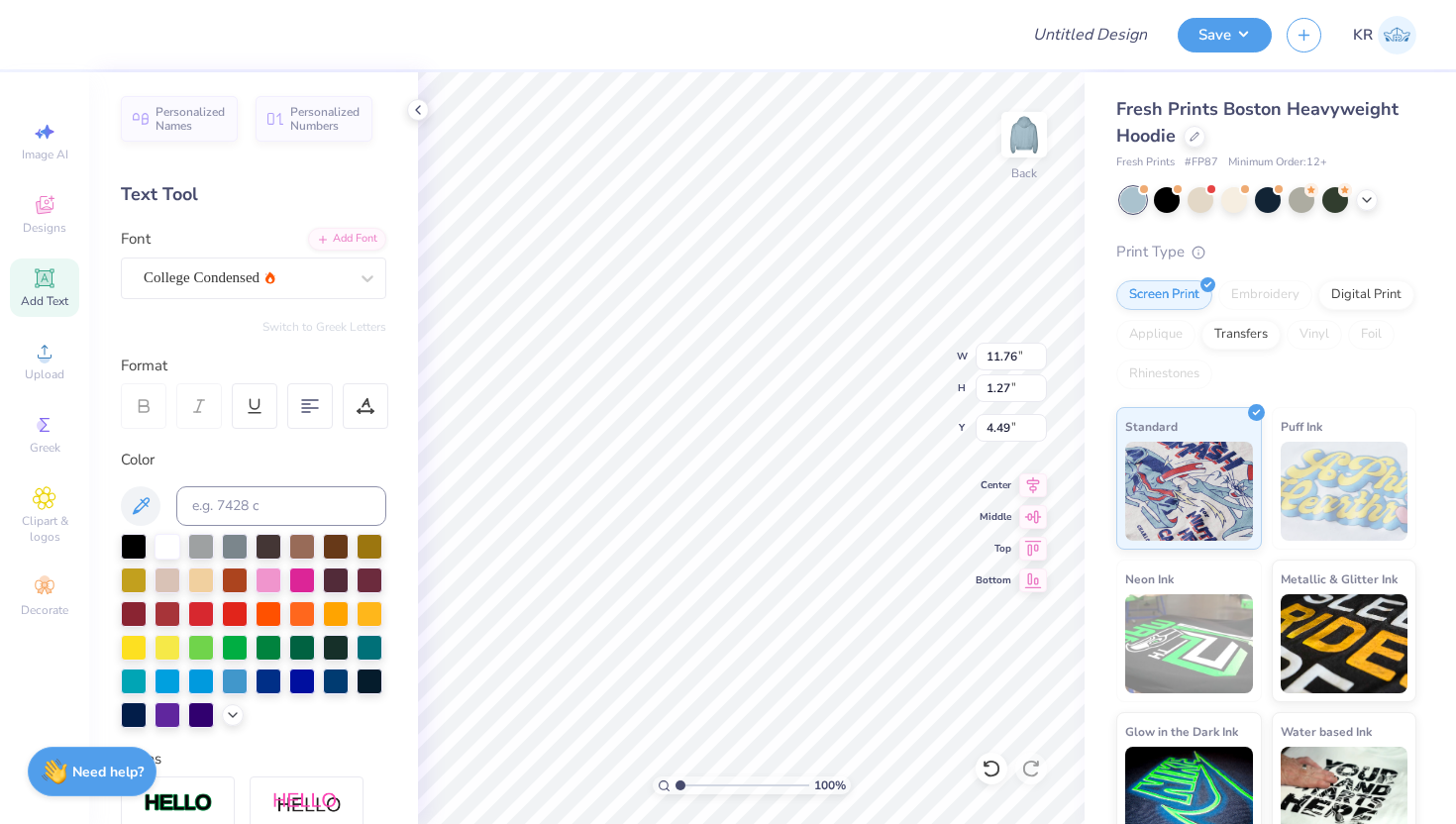 type on "4.57" 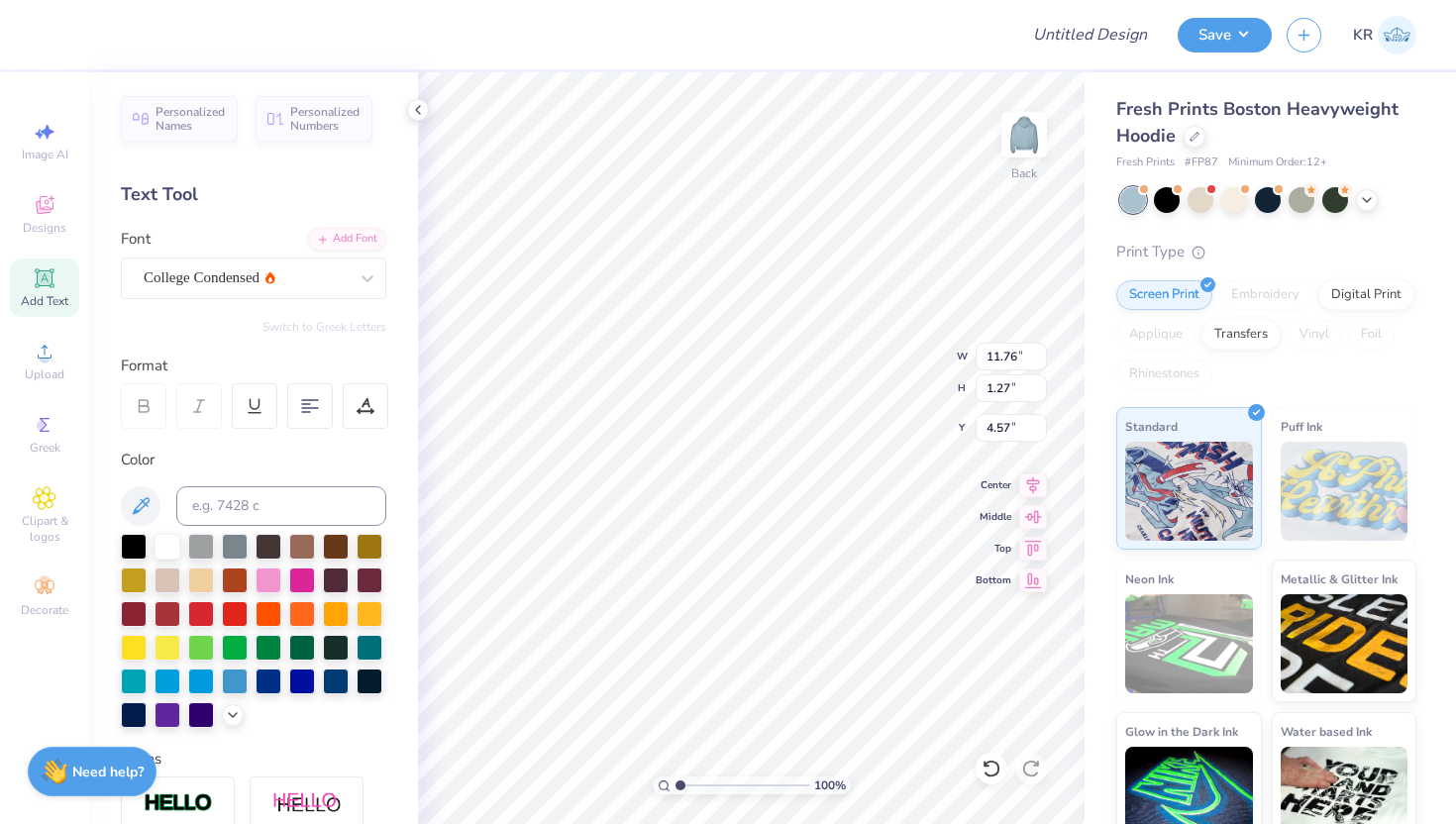 type on "4.43" 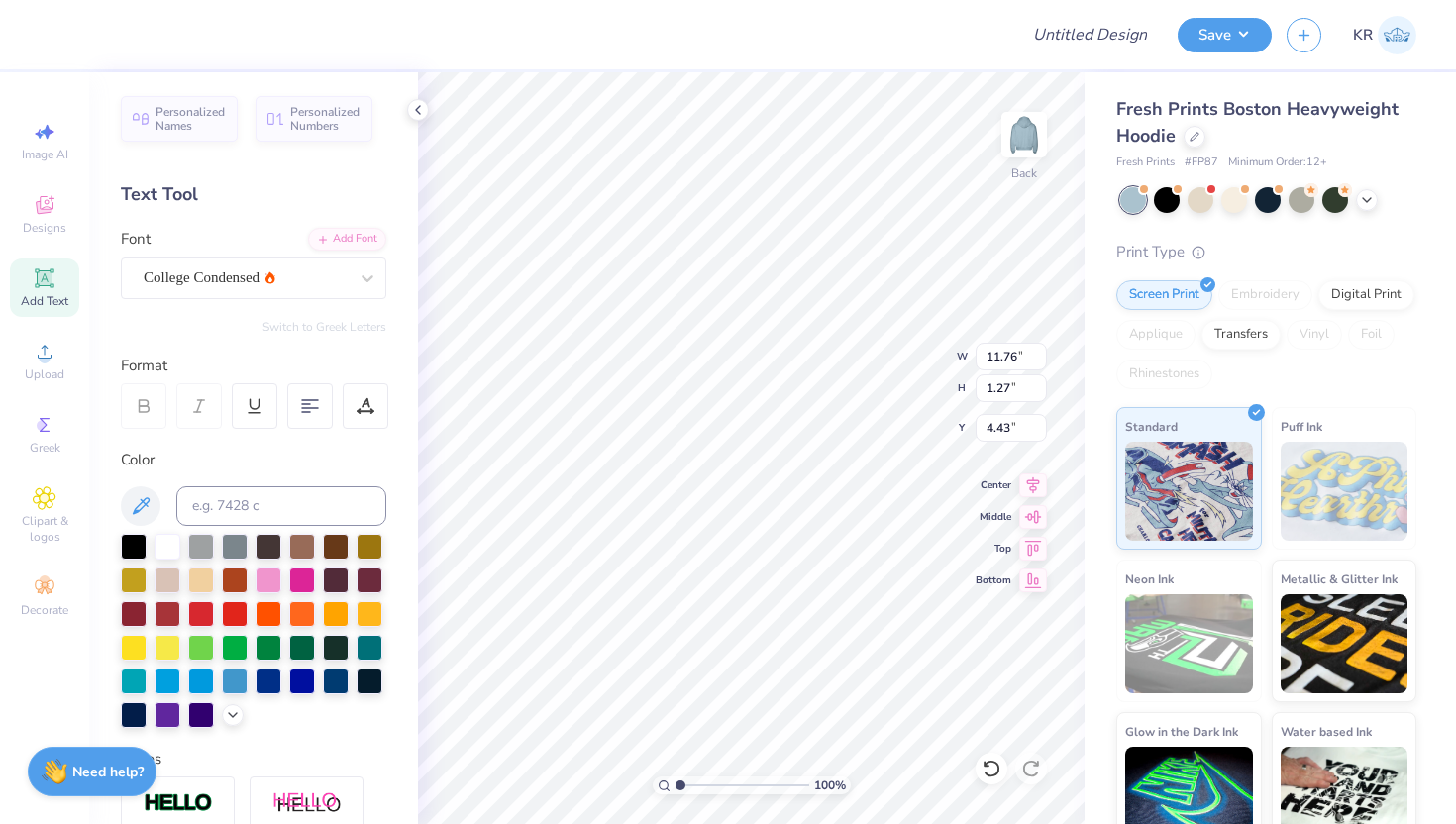 type on "7.97" 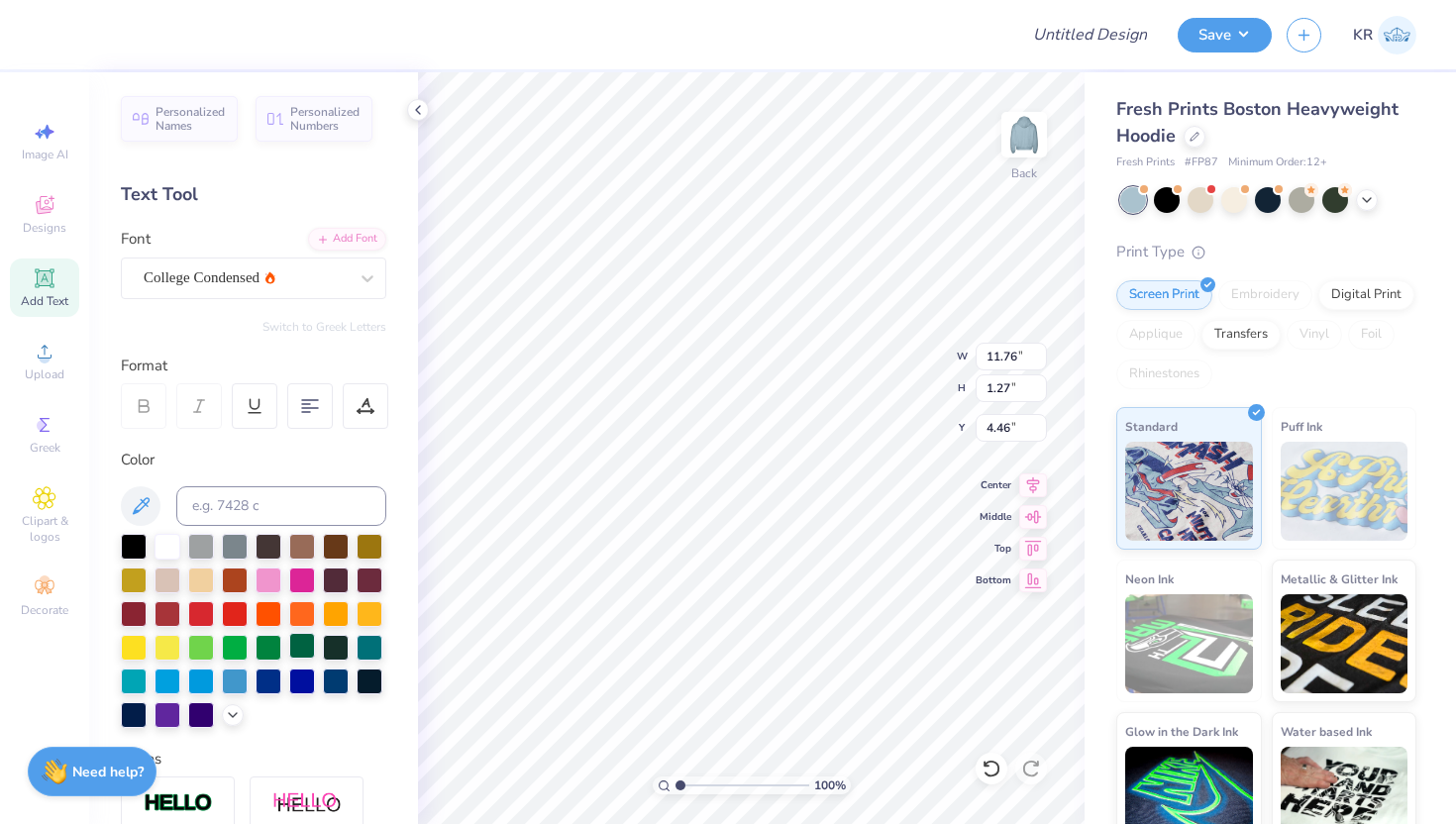 click at bounding box center (302, 646) 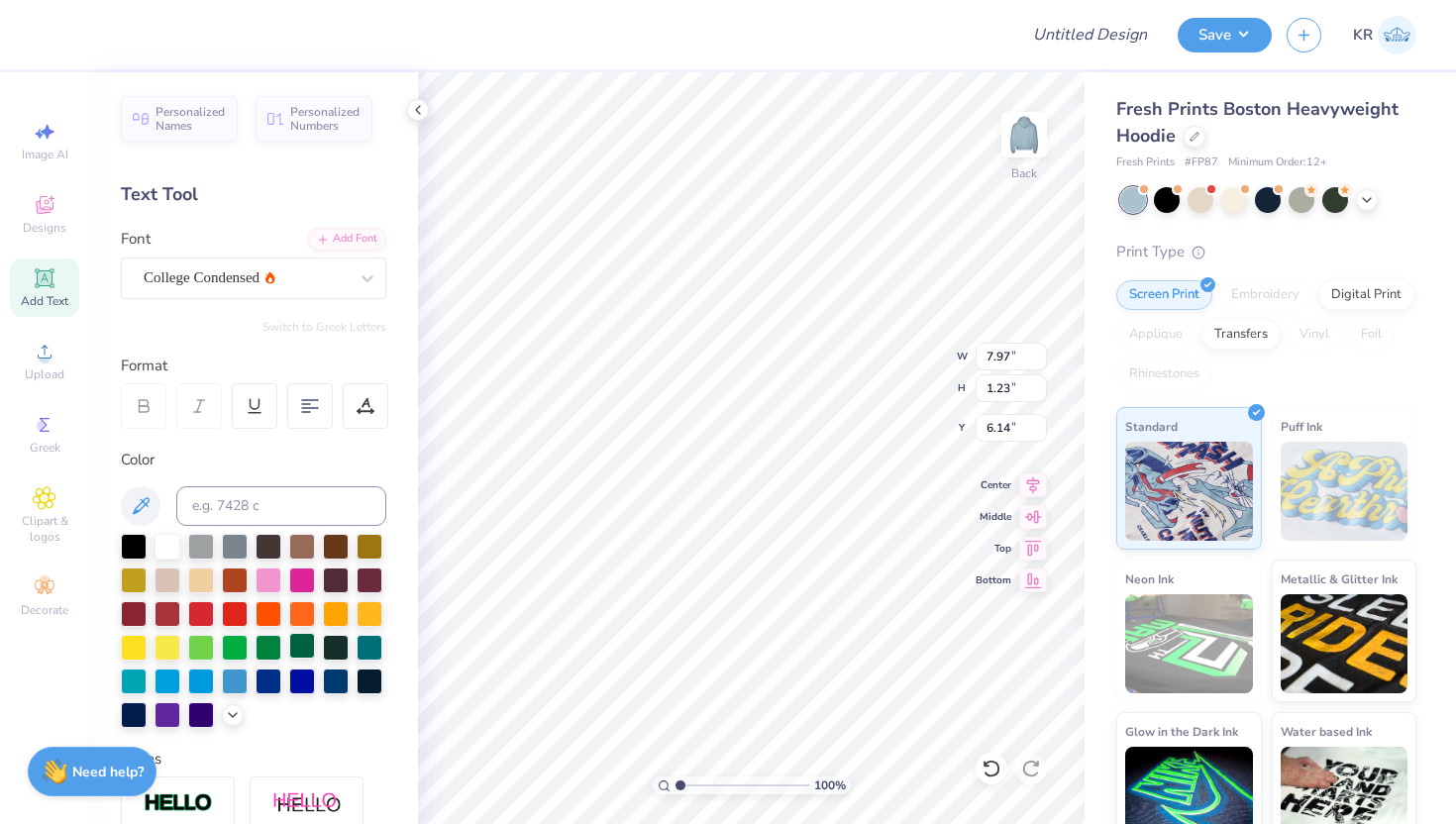 type on "7.97" 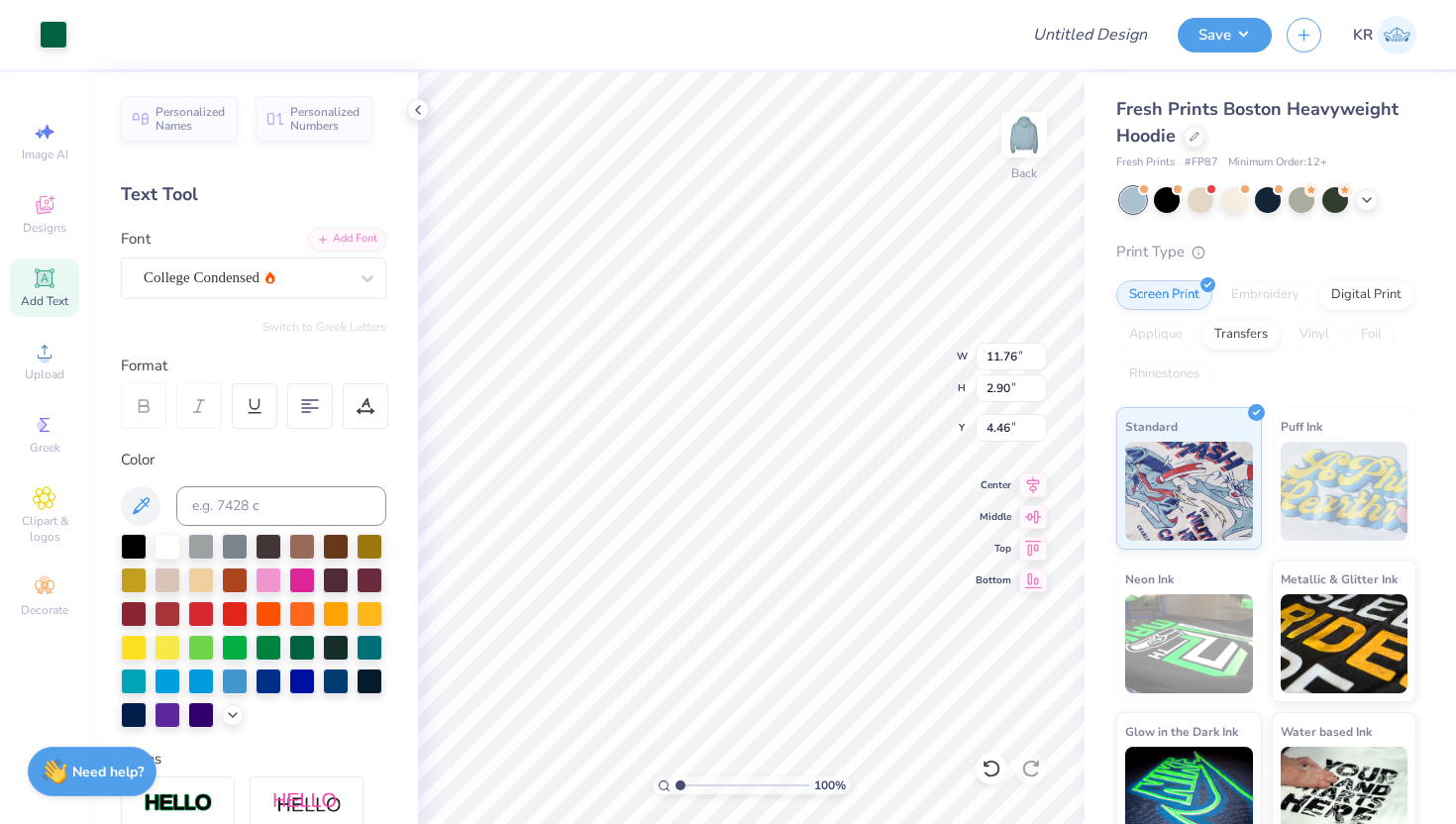 type on "4.23" 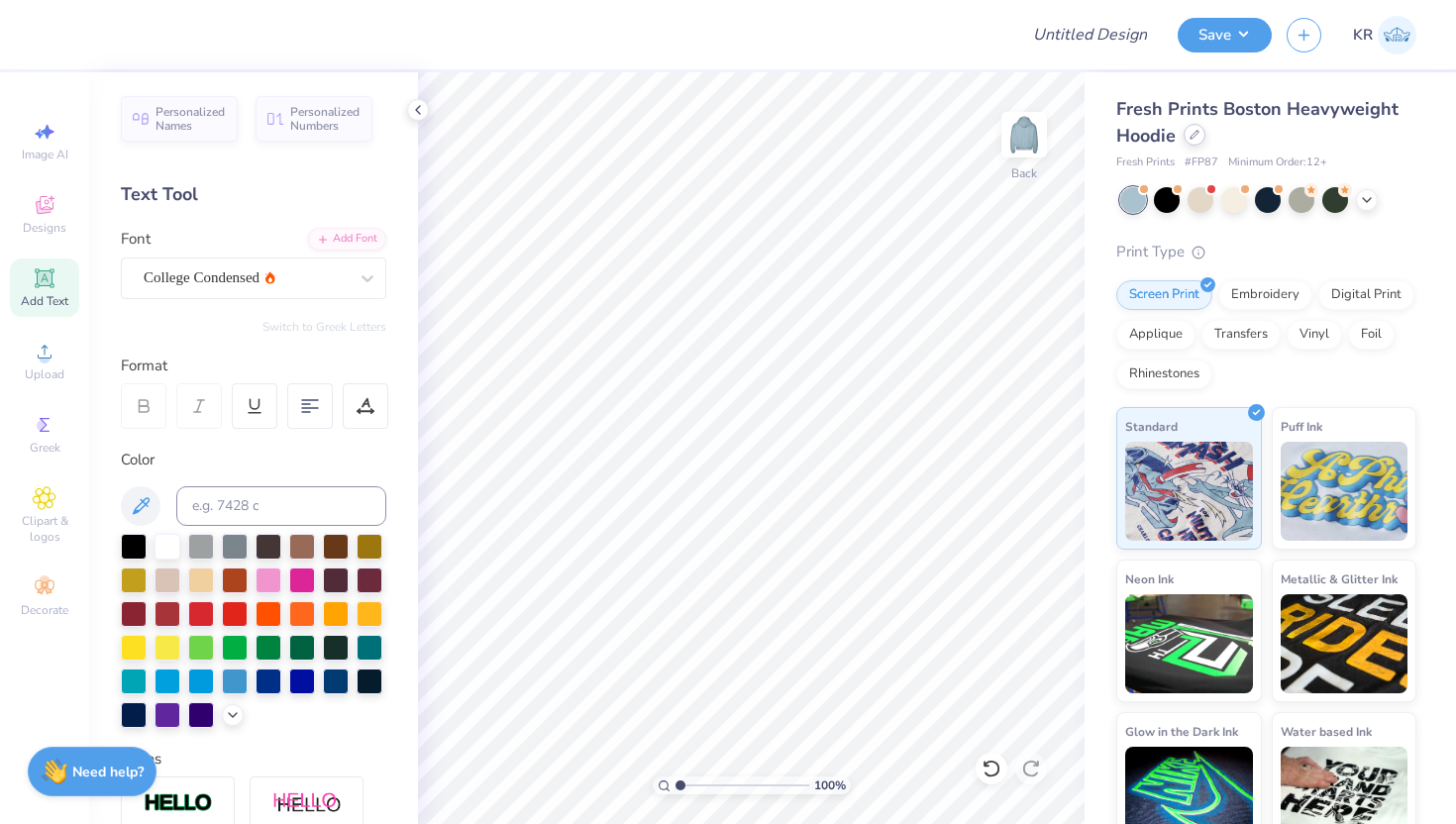 click 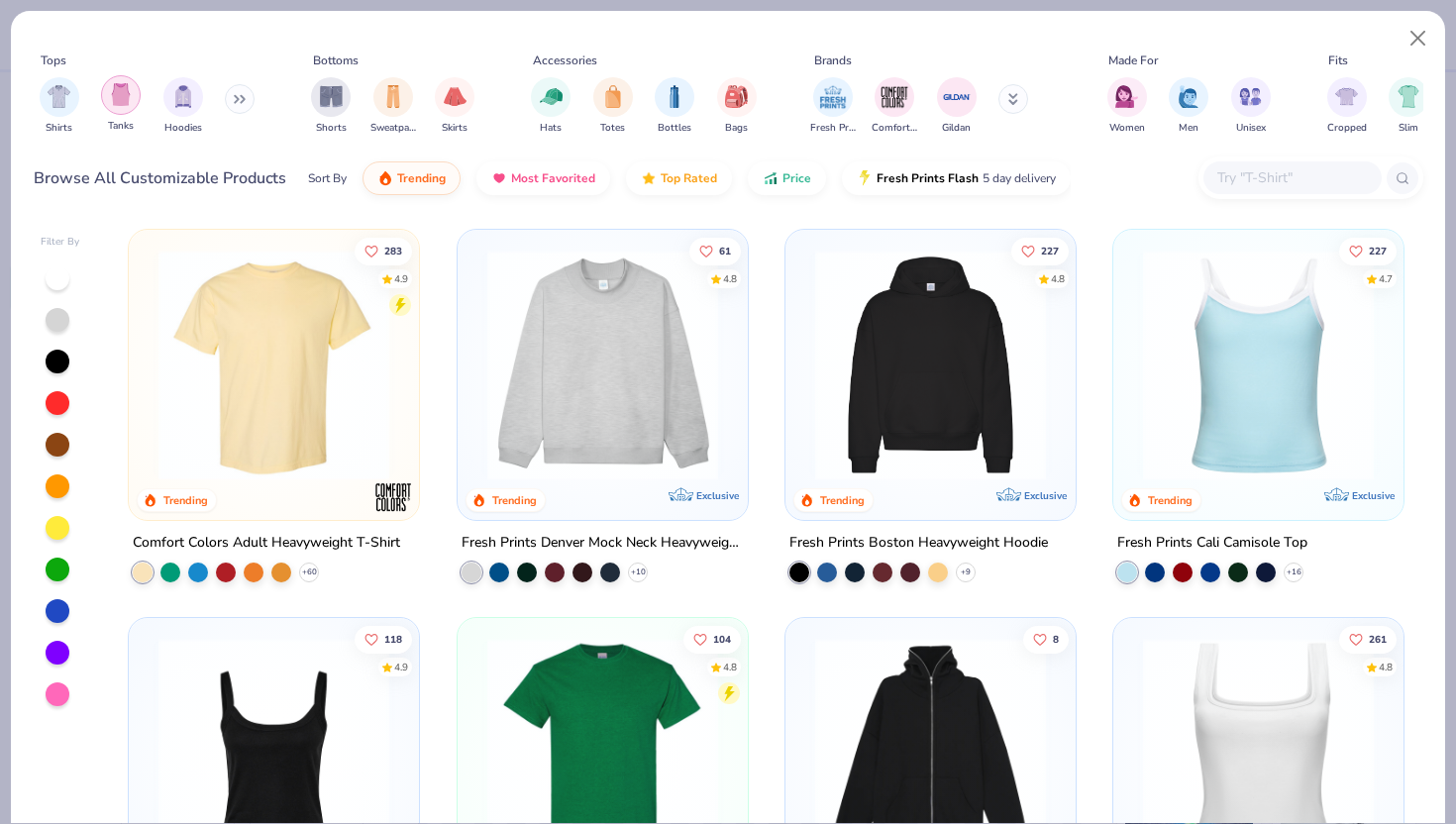 click at bounding box center (121, 94) 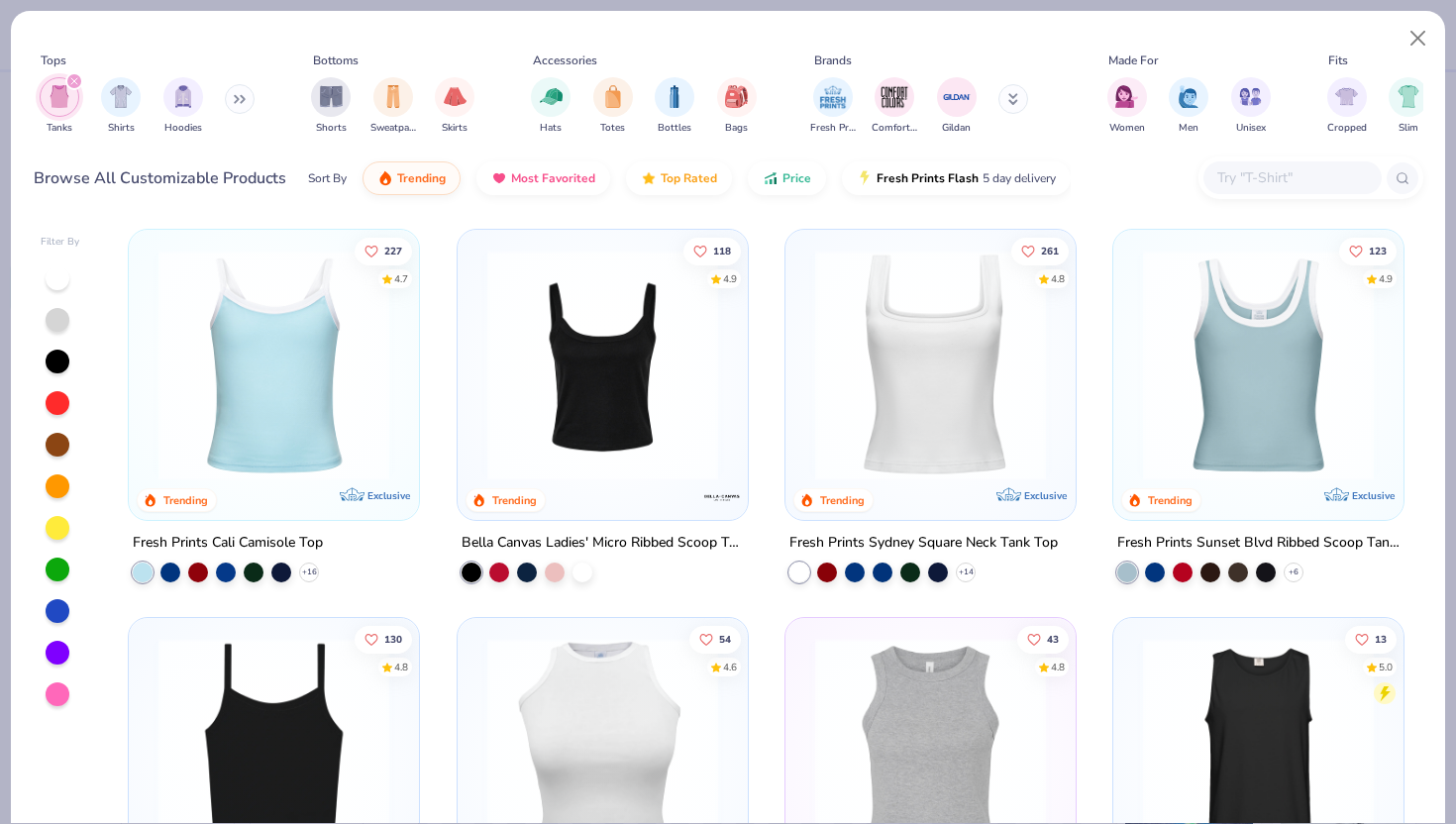 click at bounding box center (74, 81) 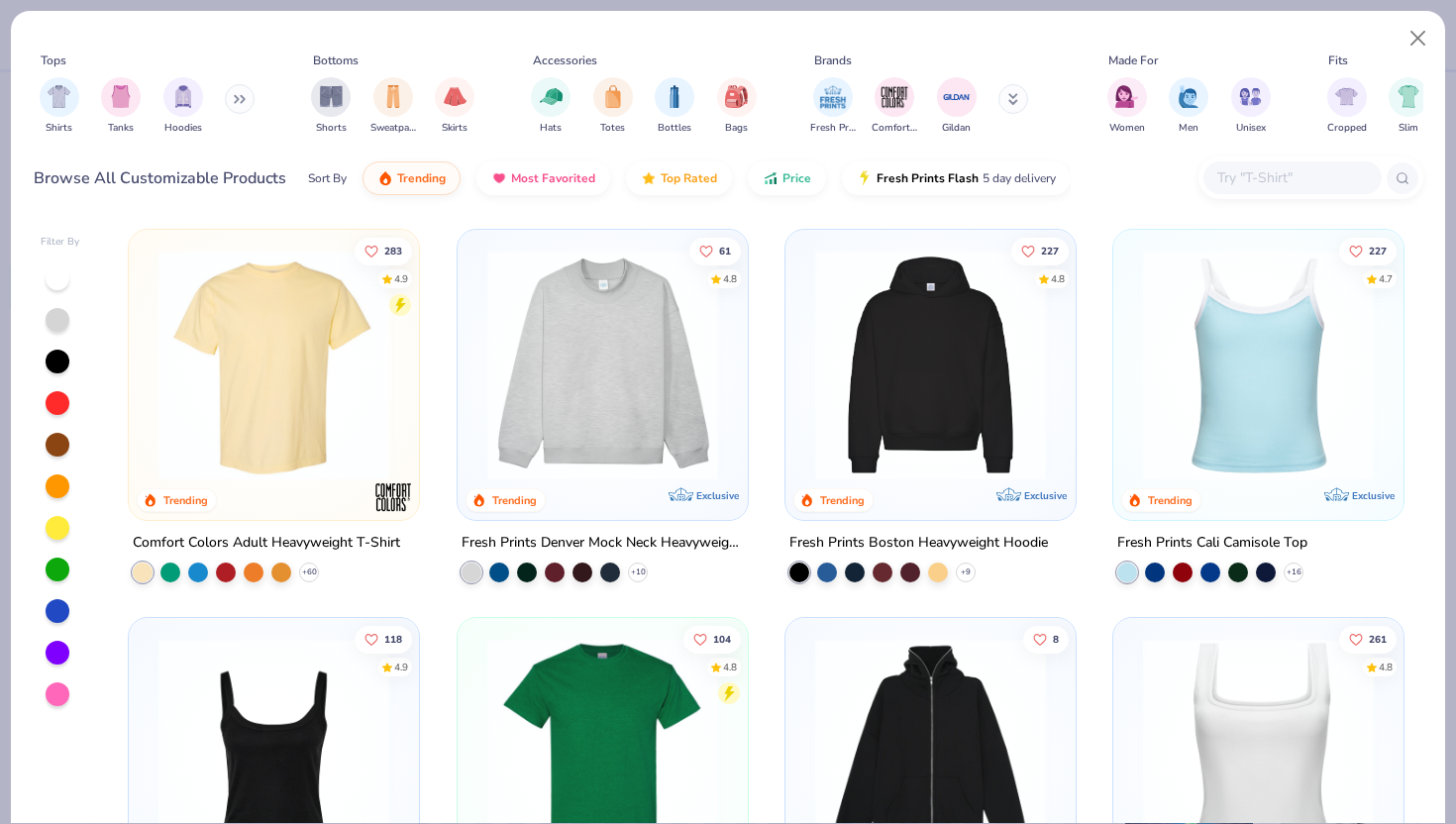 click on "Shirts Tanks Hoodies" at bounding box center [148, 106] 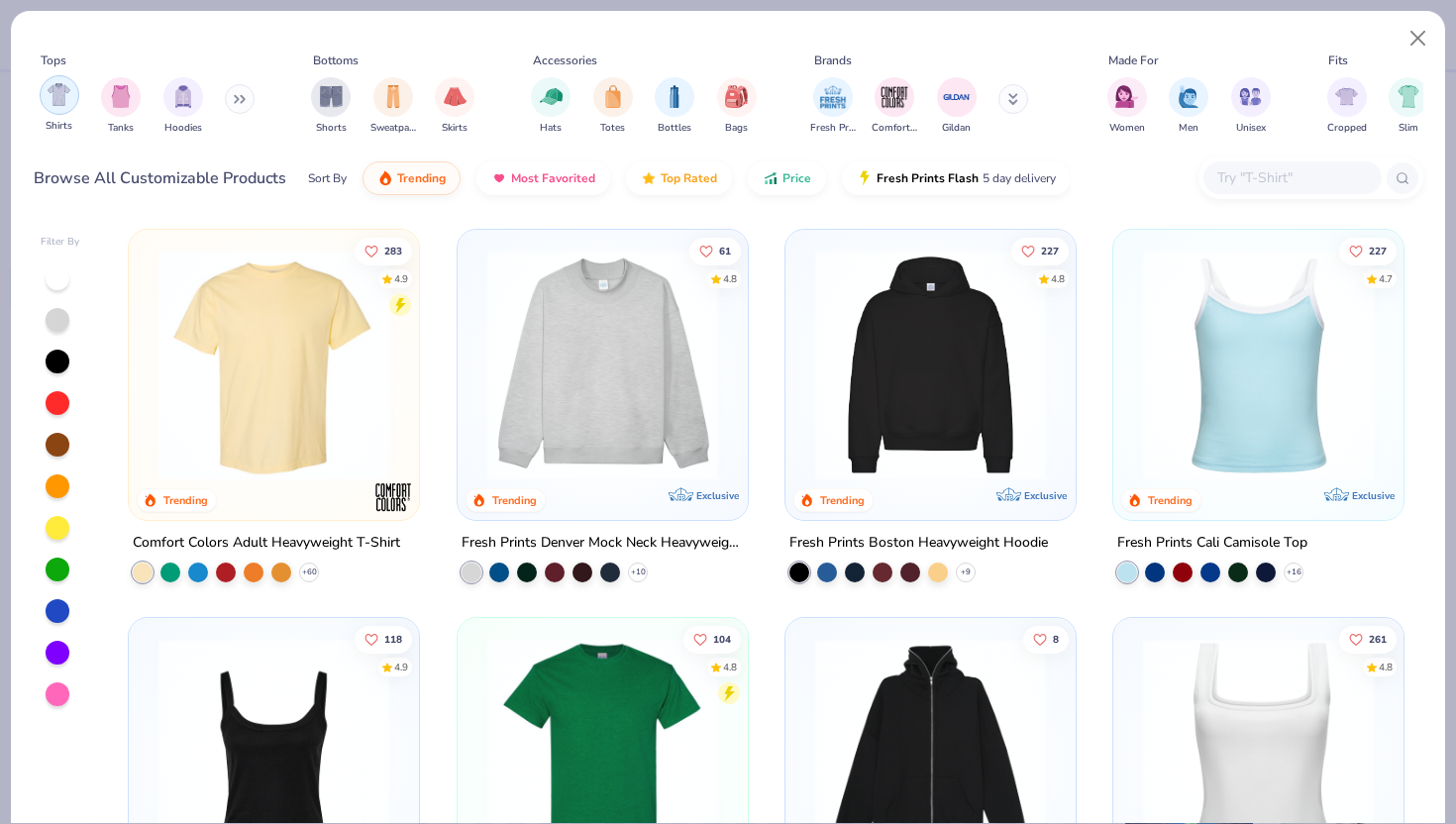 click at bounding box center (58, 94) 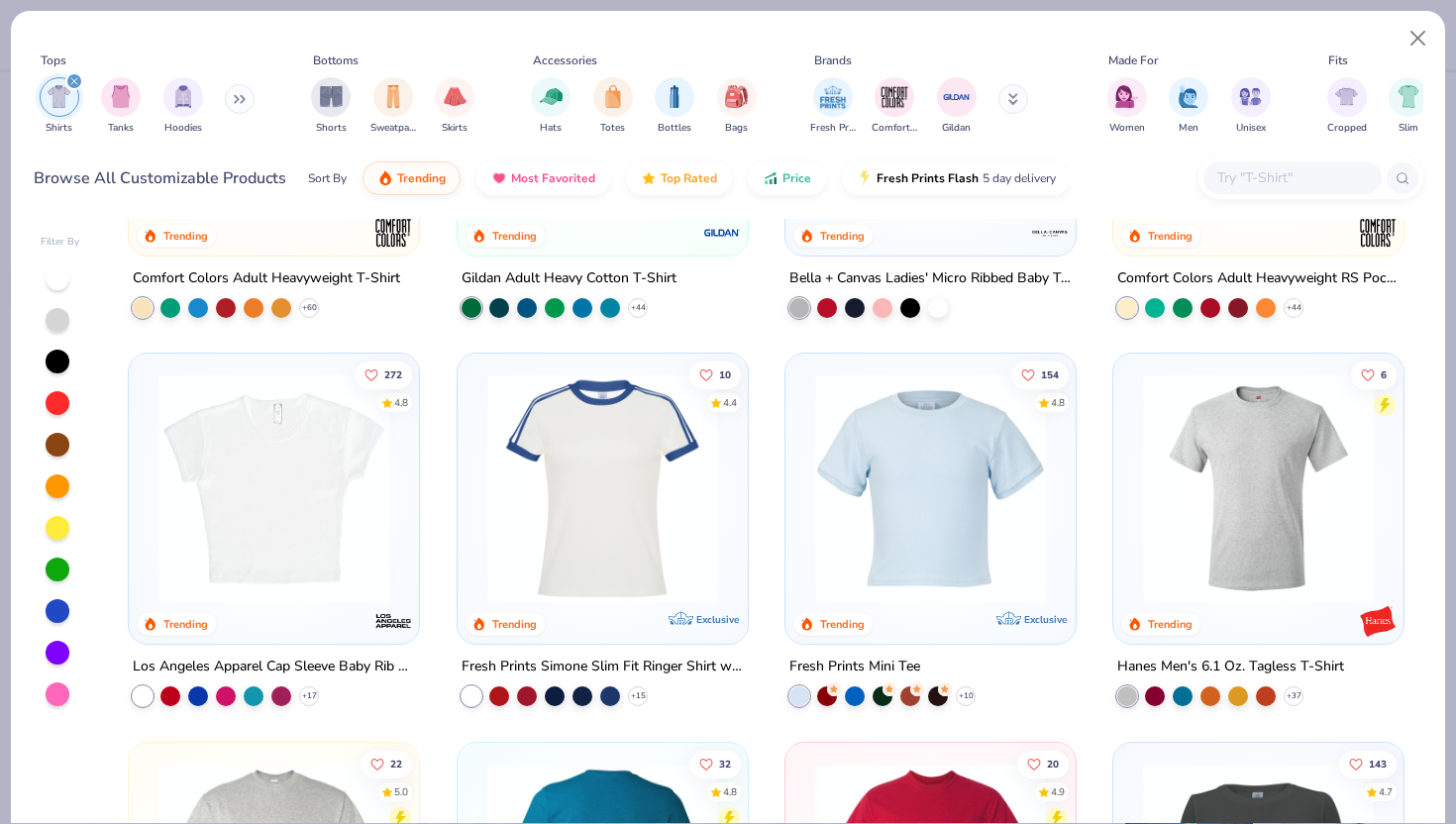 scroll, scrollTop: 0, scrollLeft: 0, axis: both 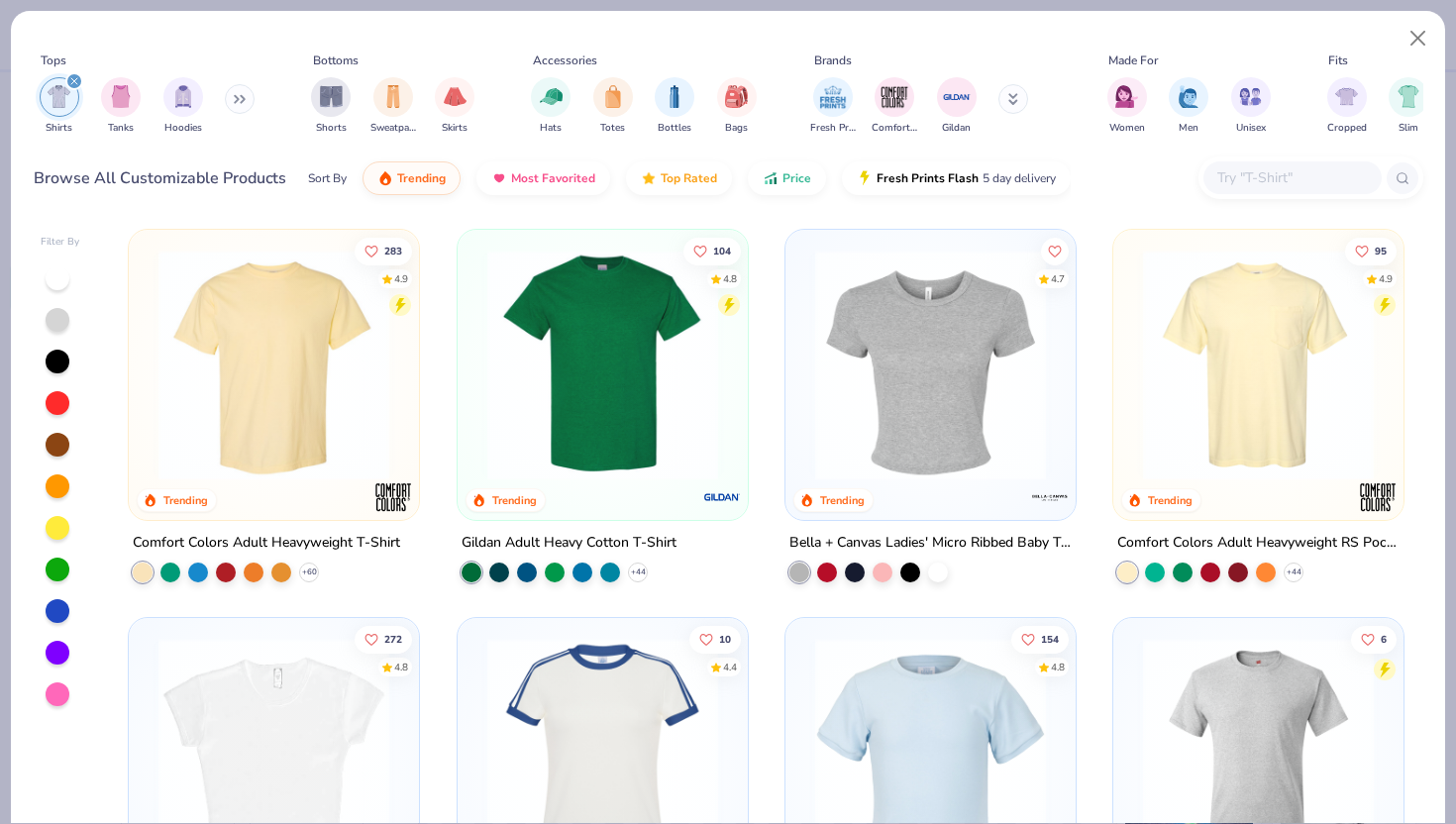 click at bounding box center [273, 364] 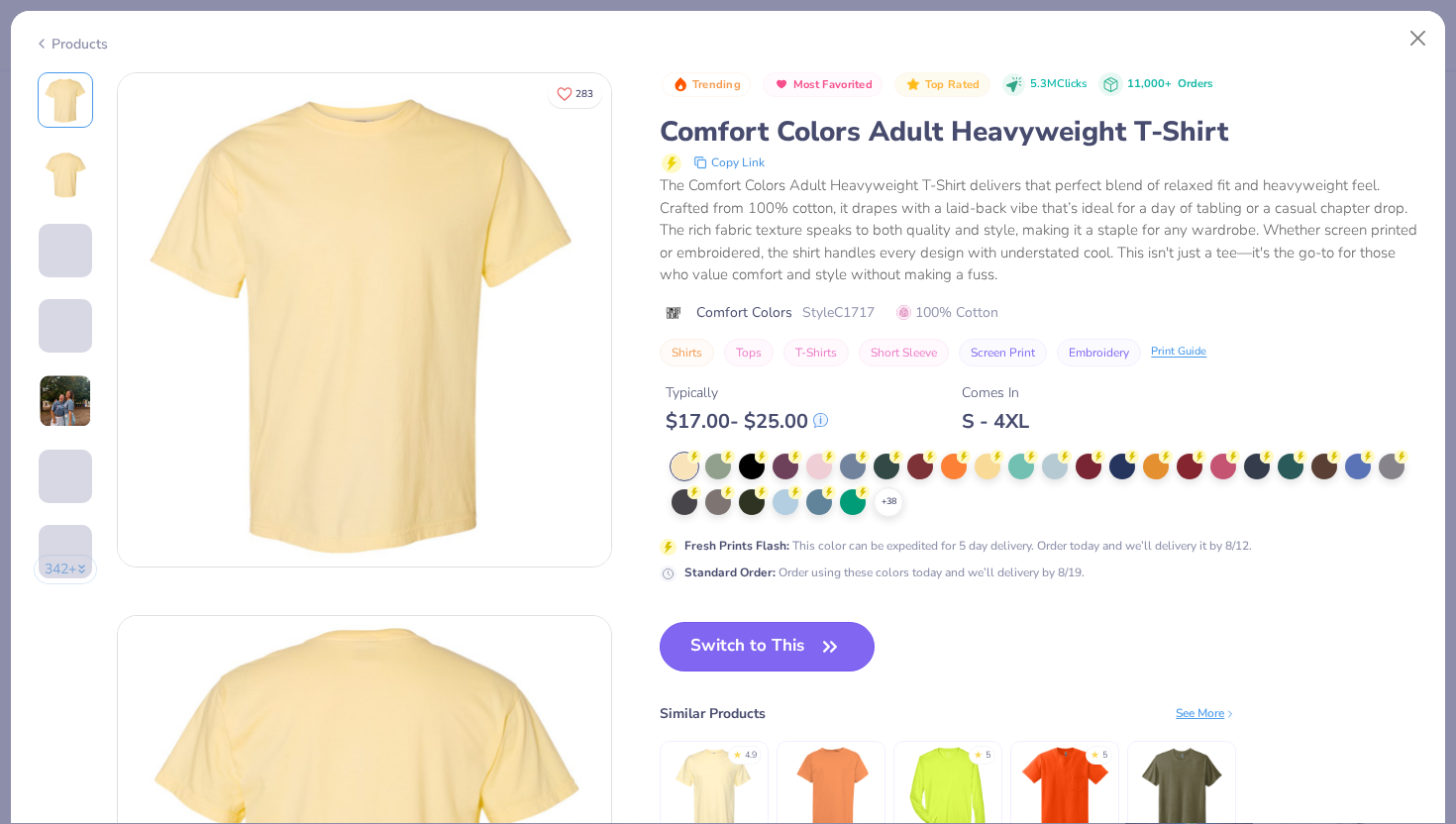 click on "Switch to This" at bounding box center (767, 647) 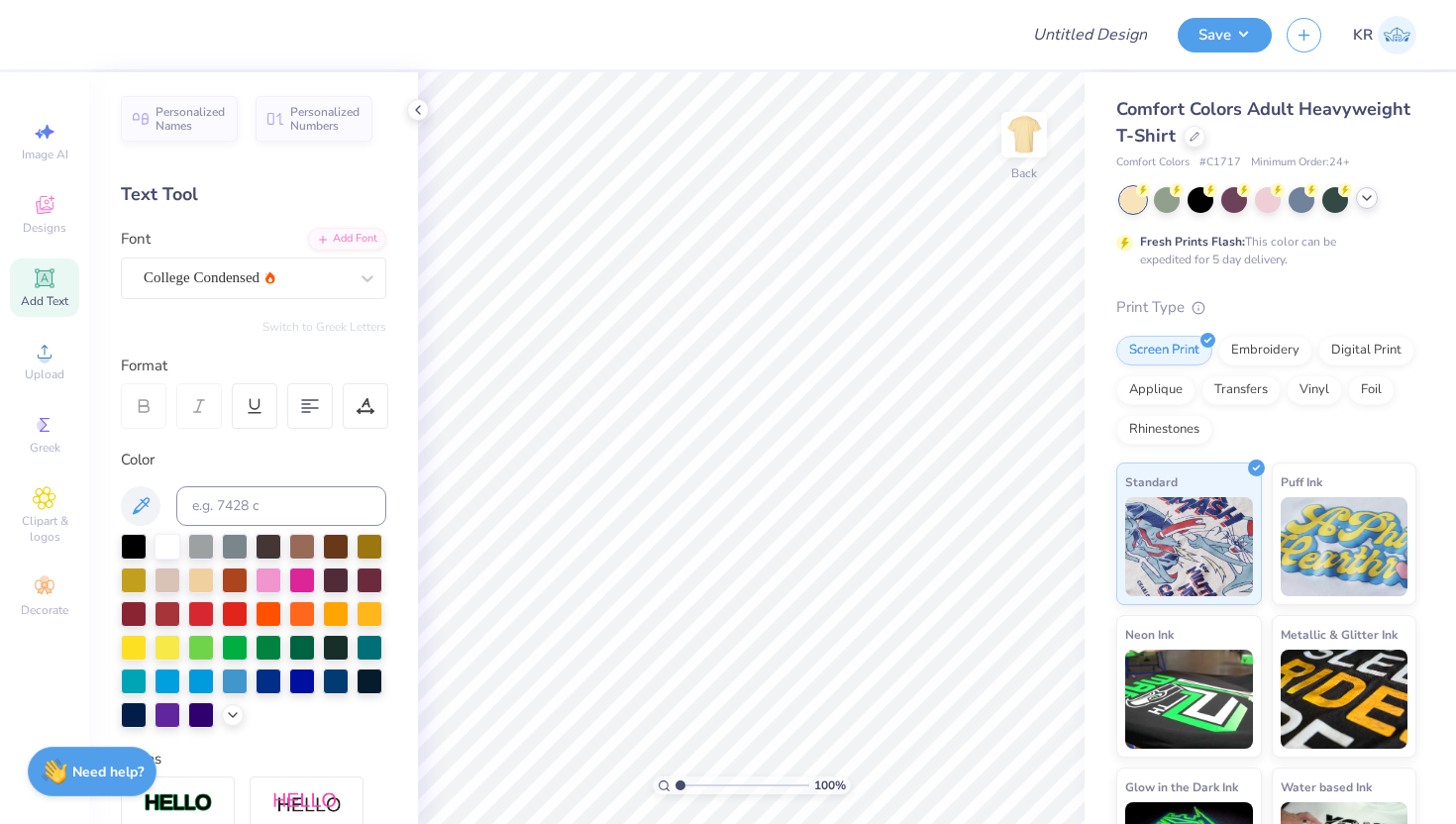 click 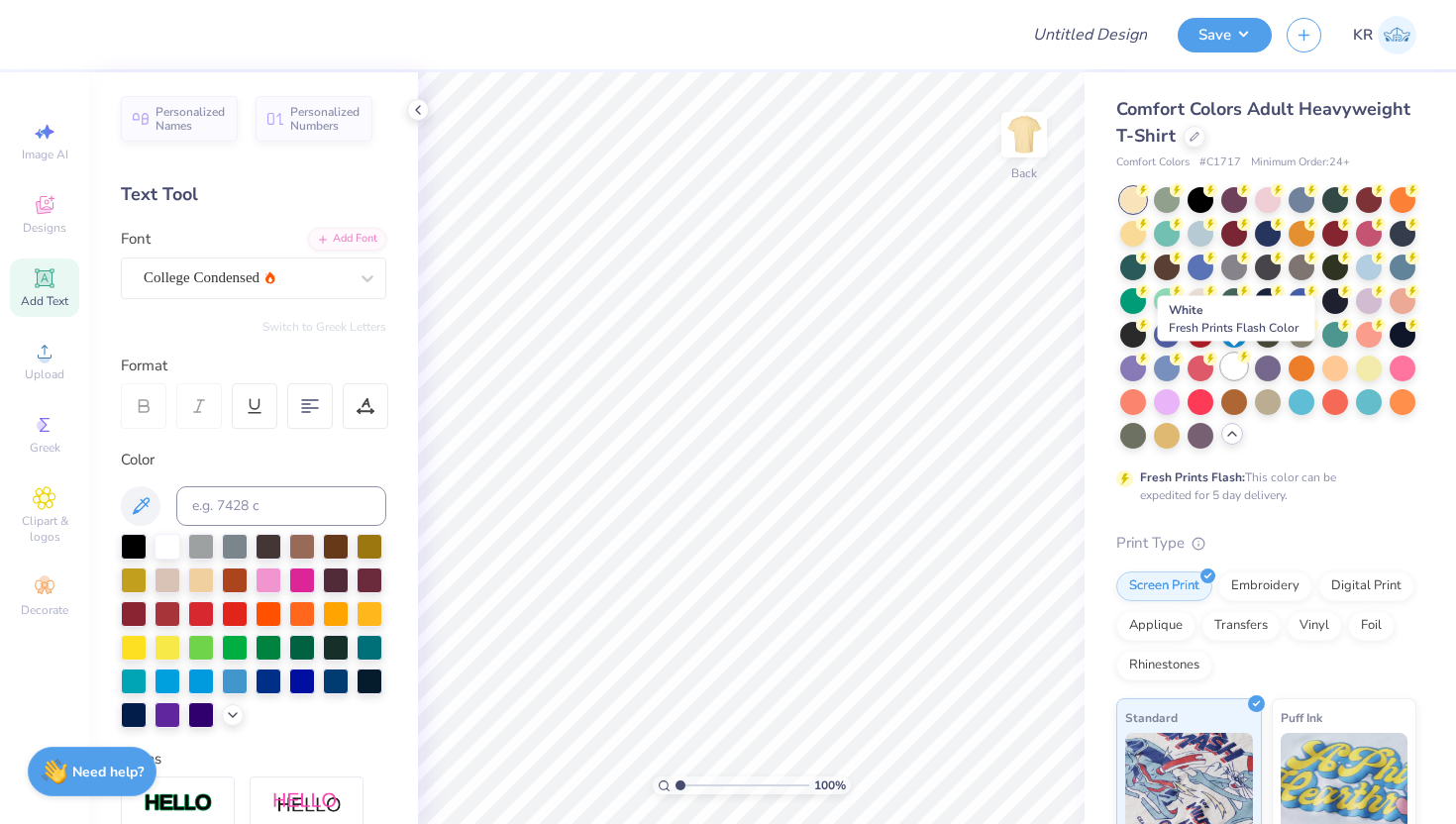 click at bounding box center [1234, 366] 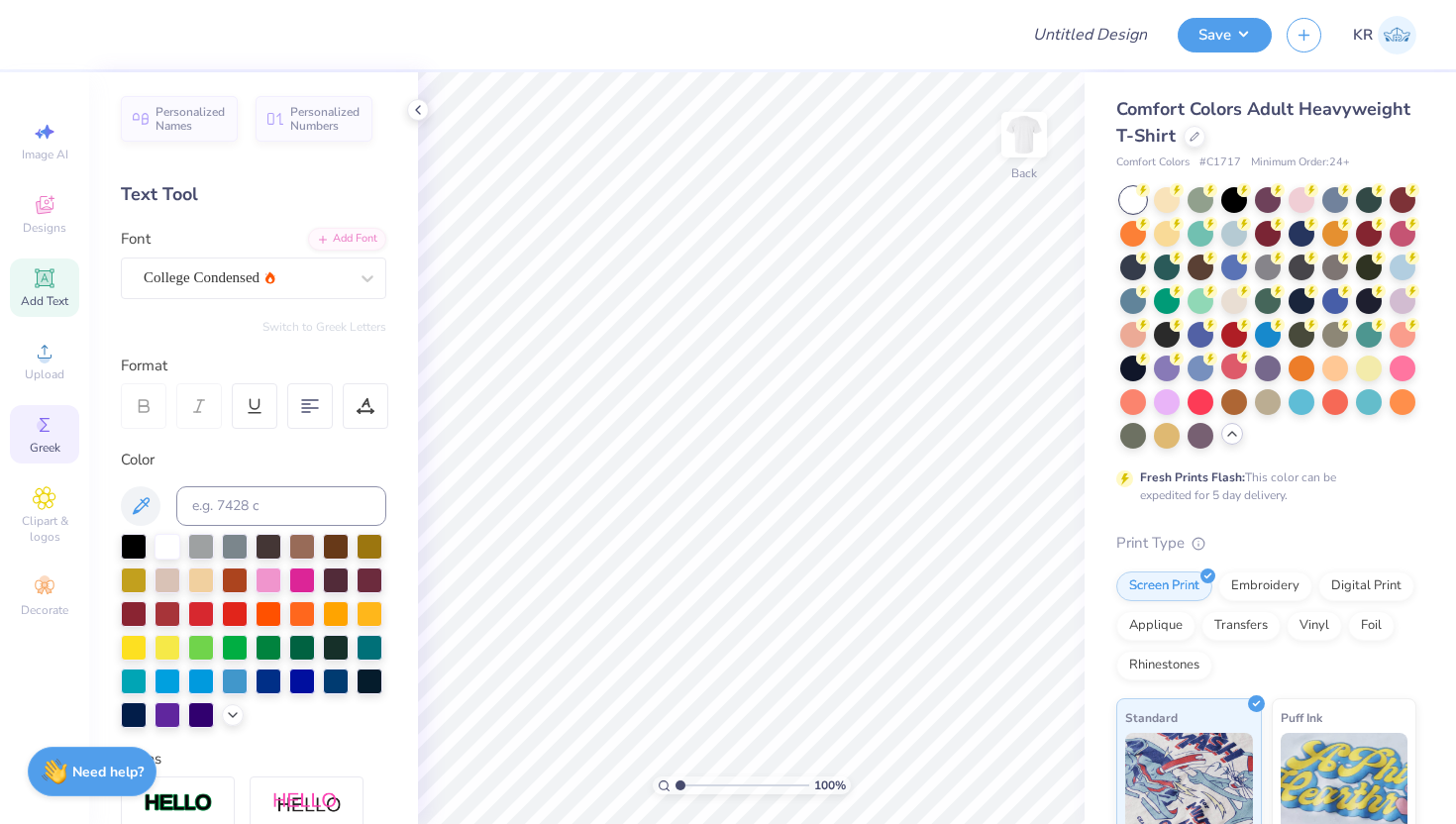 click 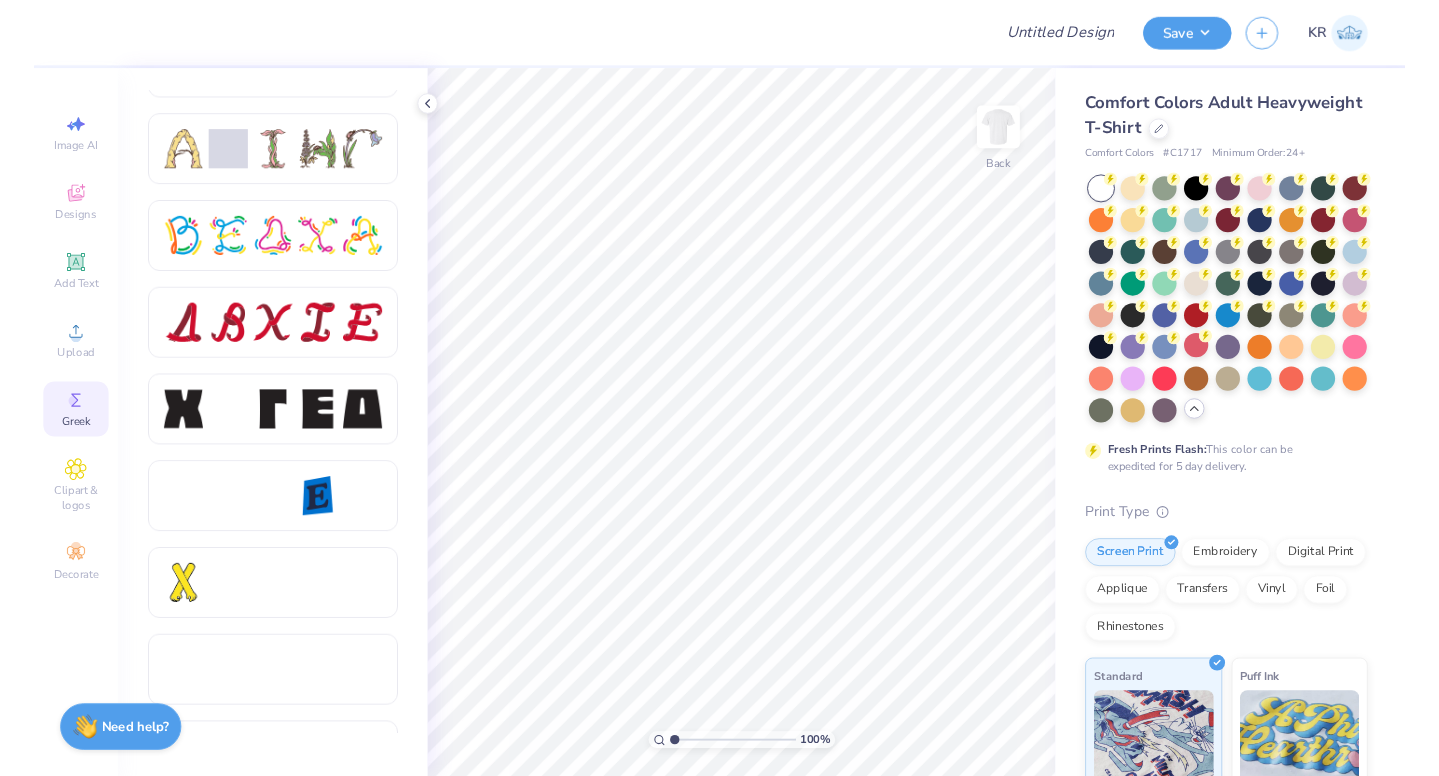 scroll, scrollTop: 2413, scrollLeft: 0, axis: vertical 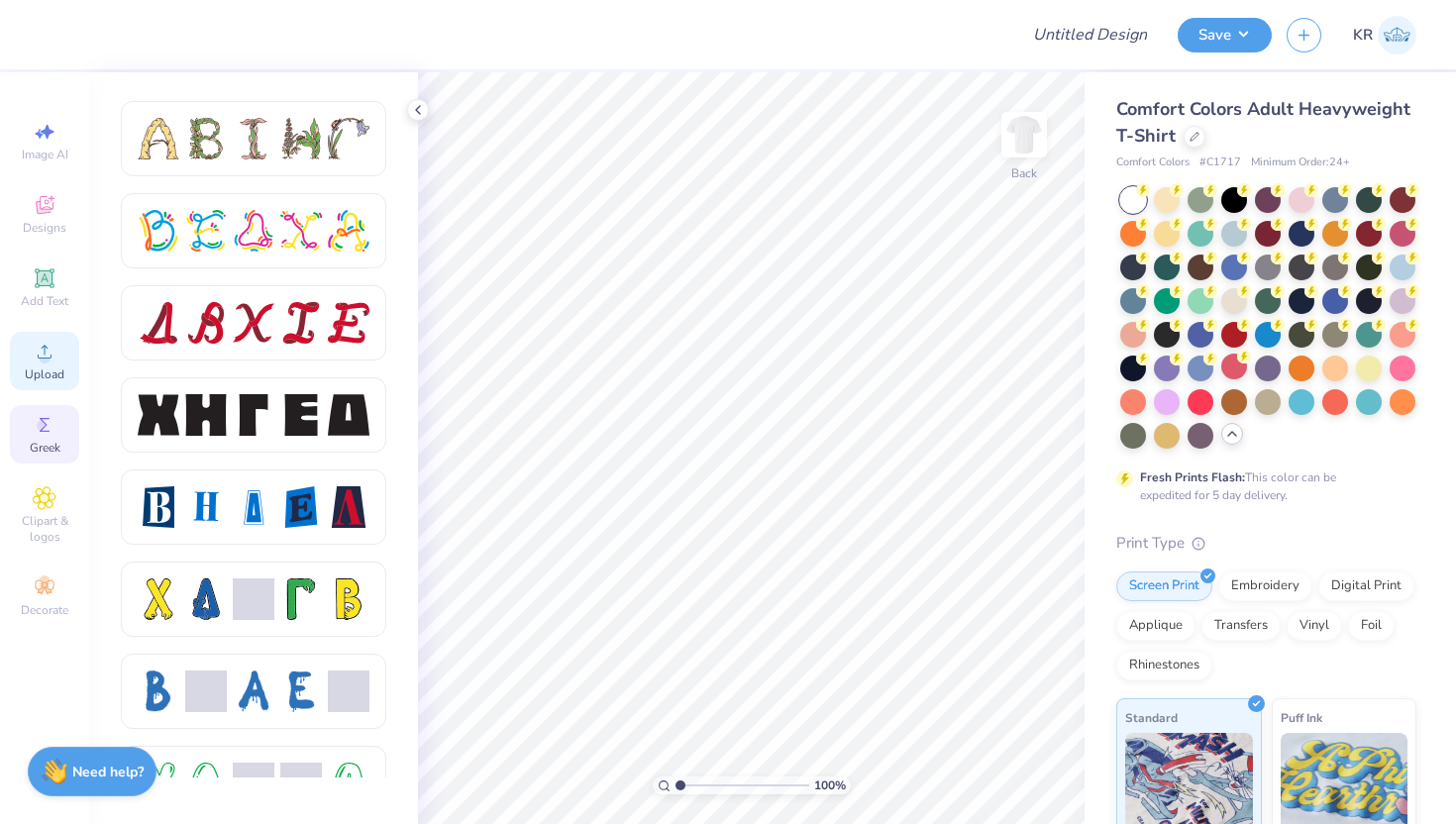 click on "Upload" at bounding box center (45, 374) 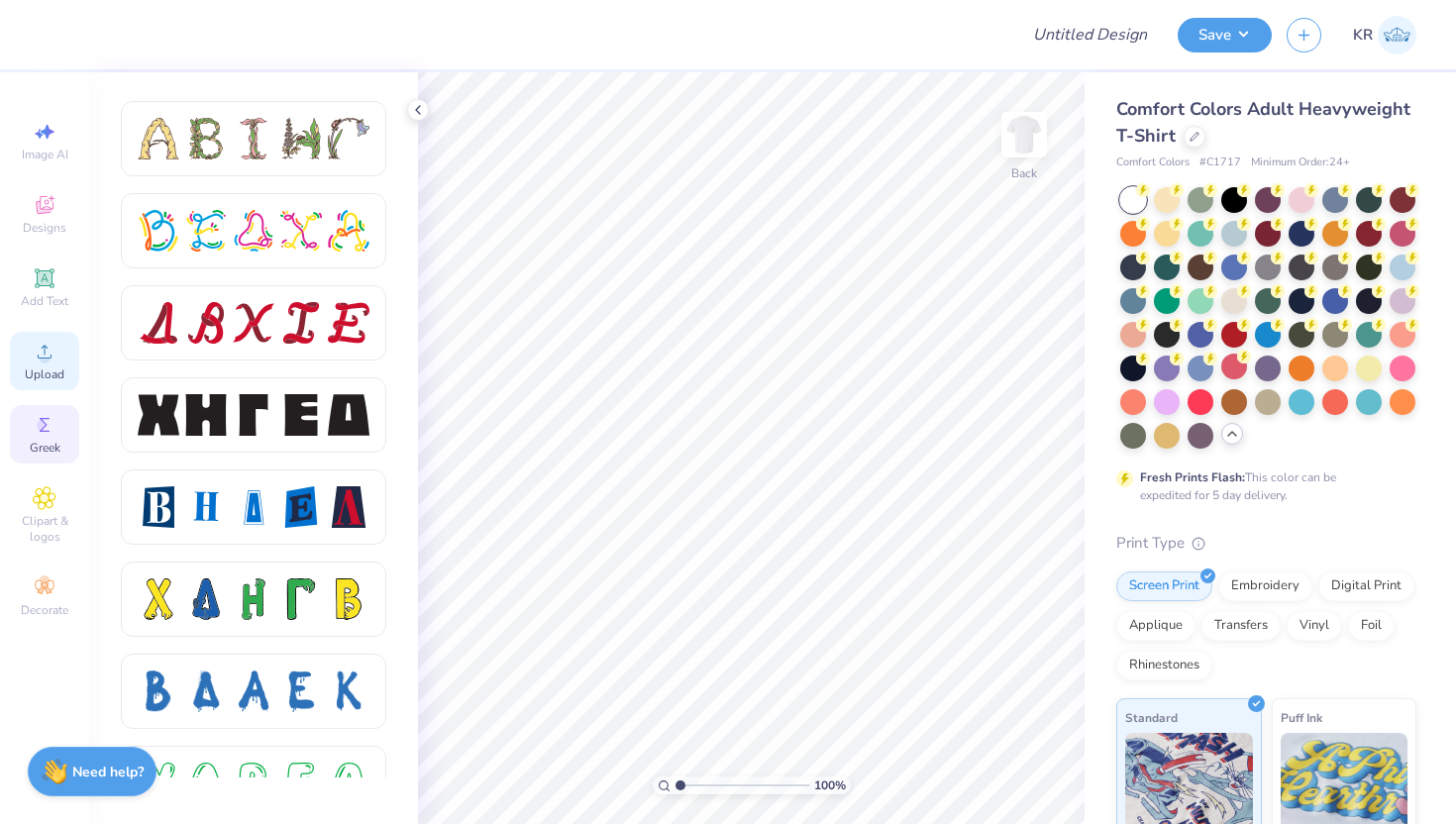 click 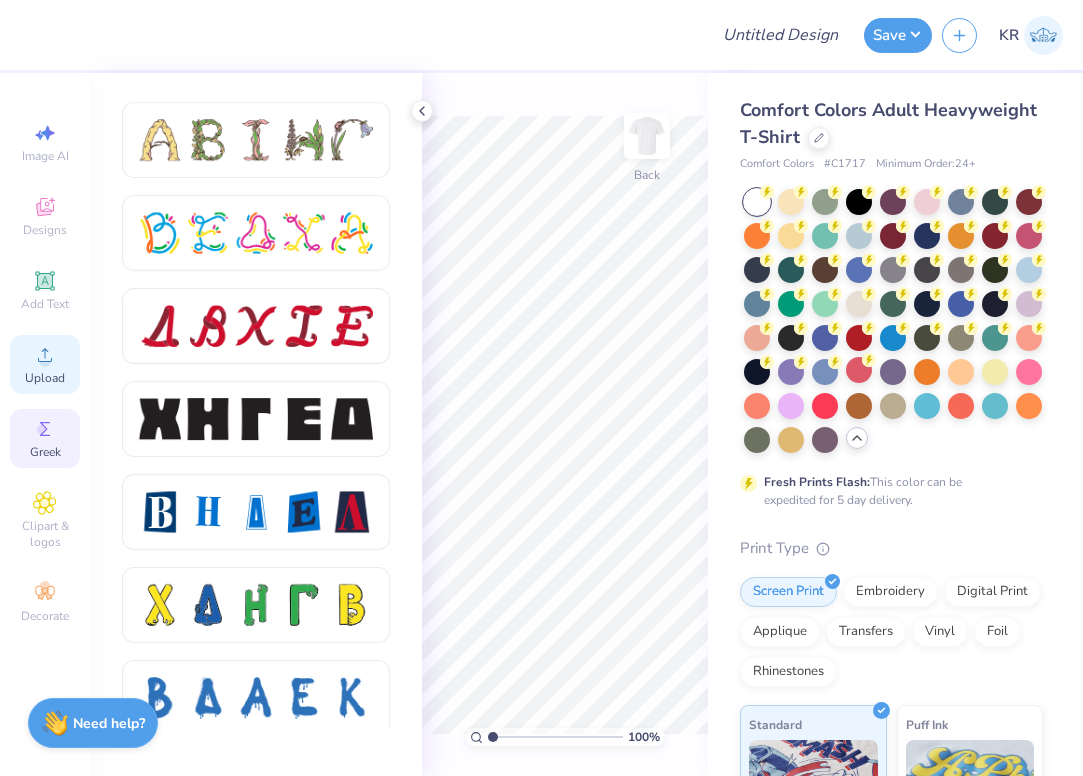 click 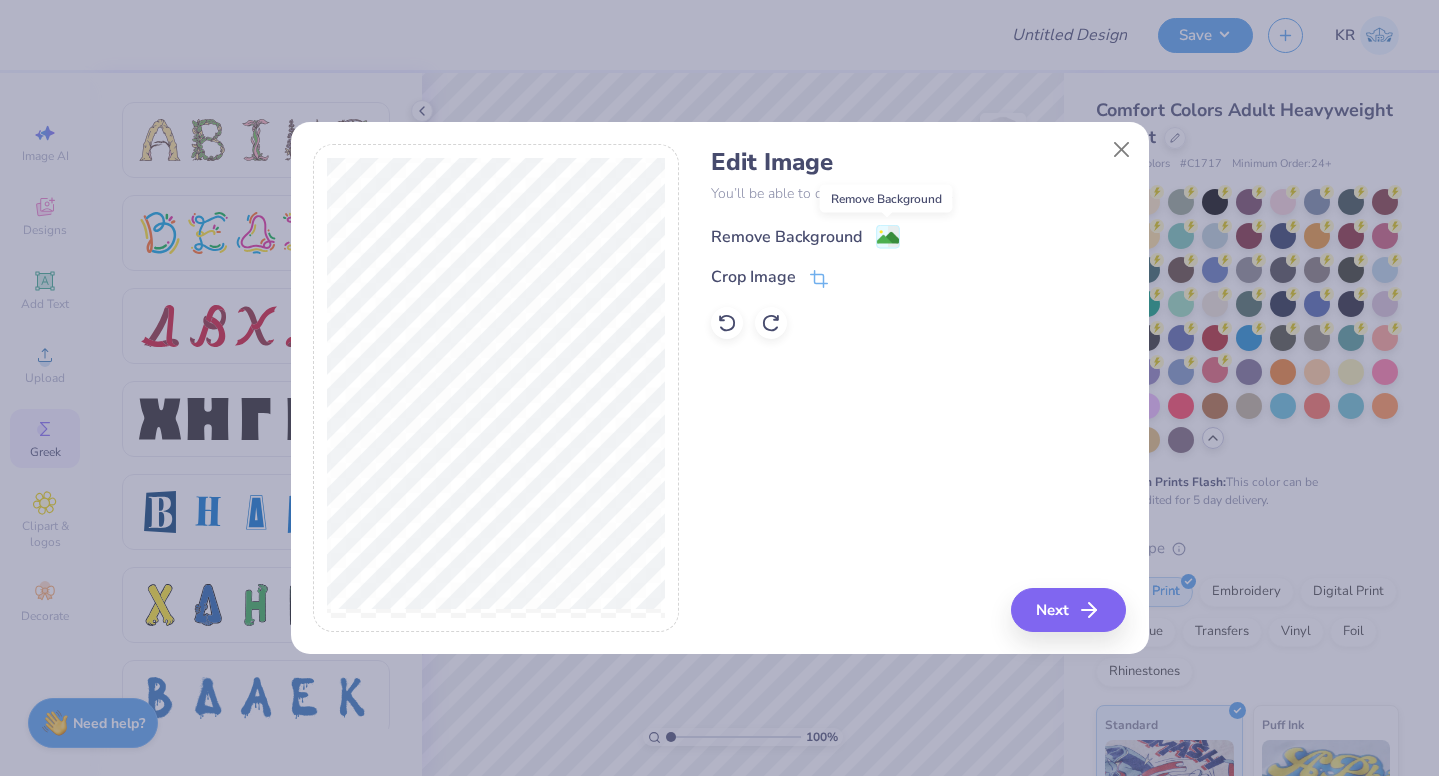 click 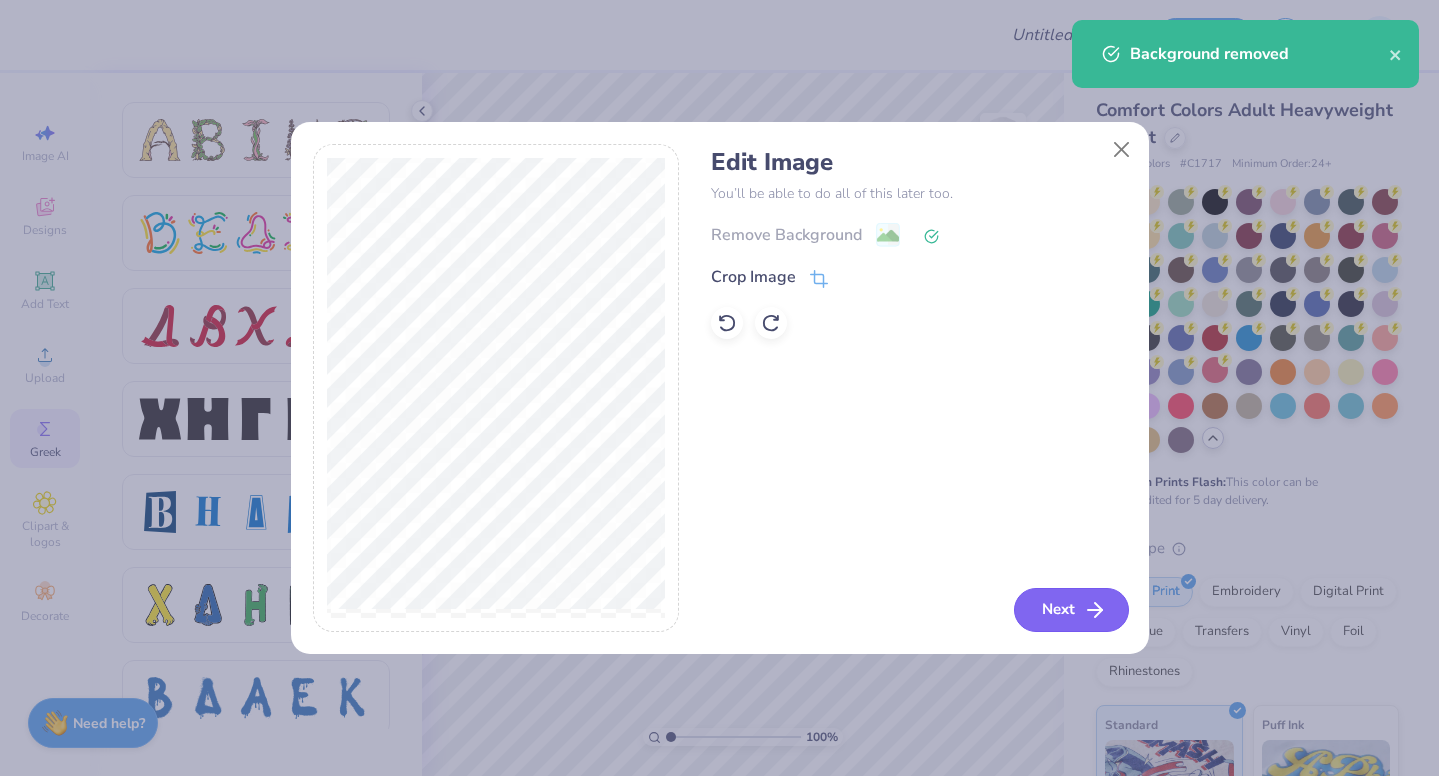 click on "Next" at bounding box center (1071, 610) 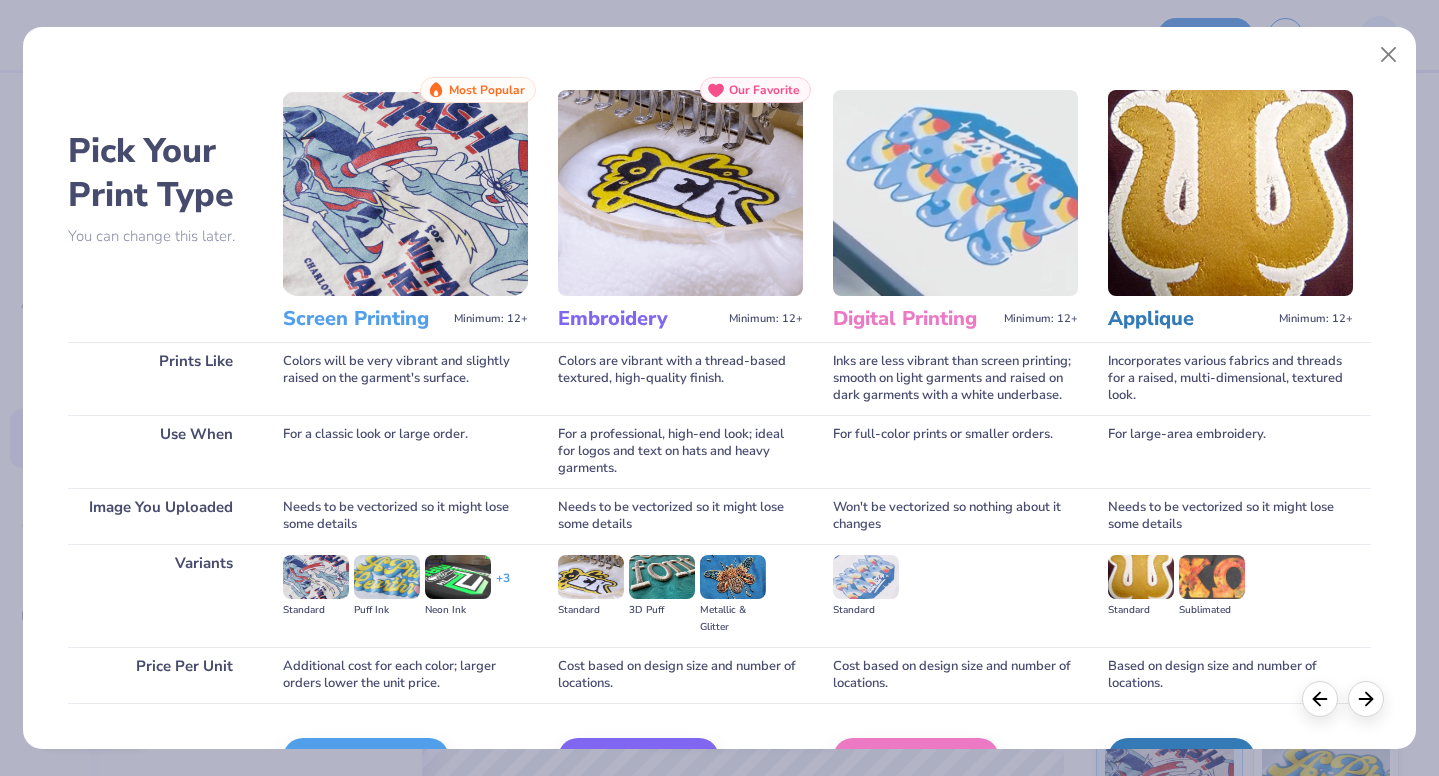 click at bounding box center [405, 193] 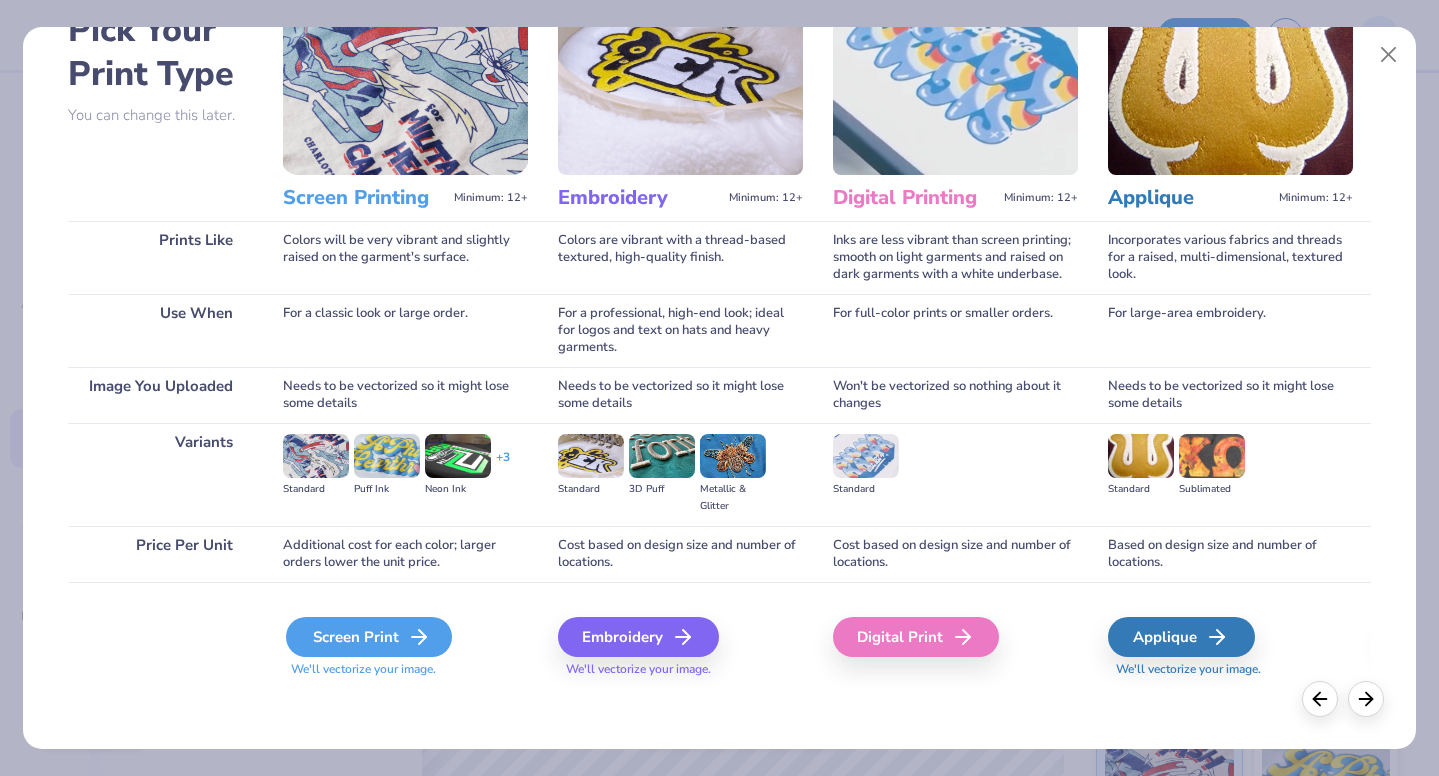 click on "Screen Print" at bounding box center [369, 637] 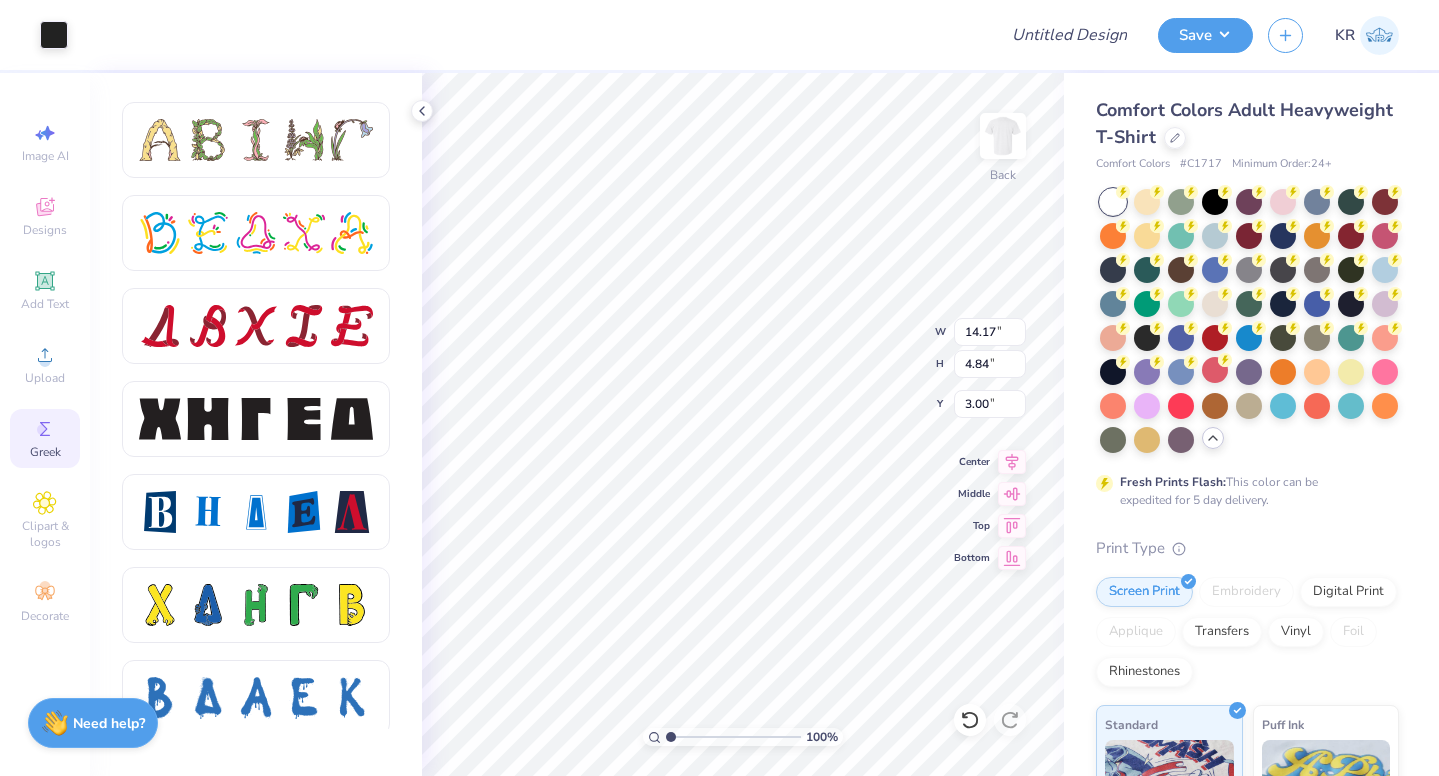 type on "3.00" 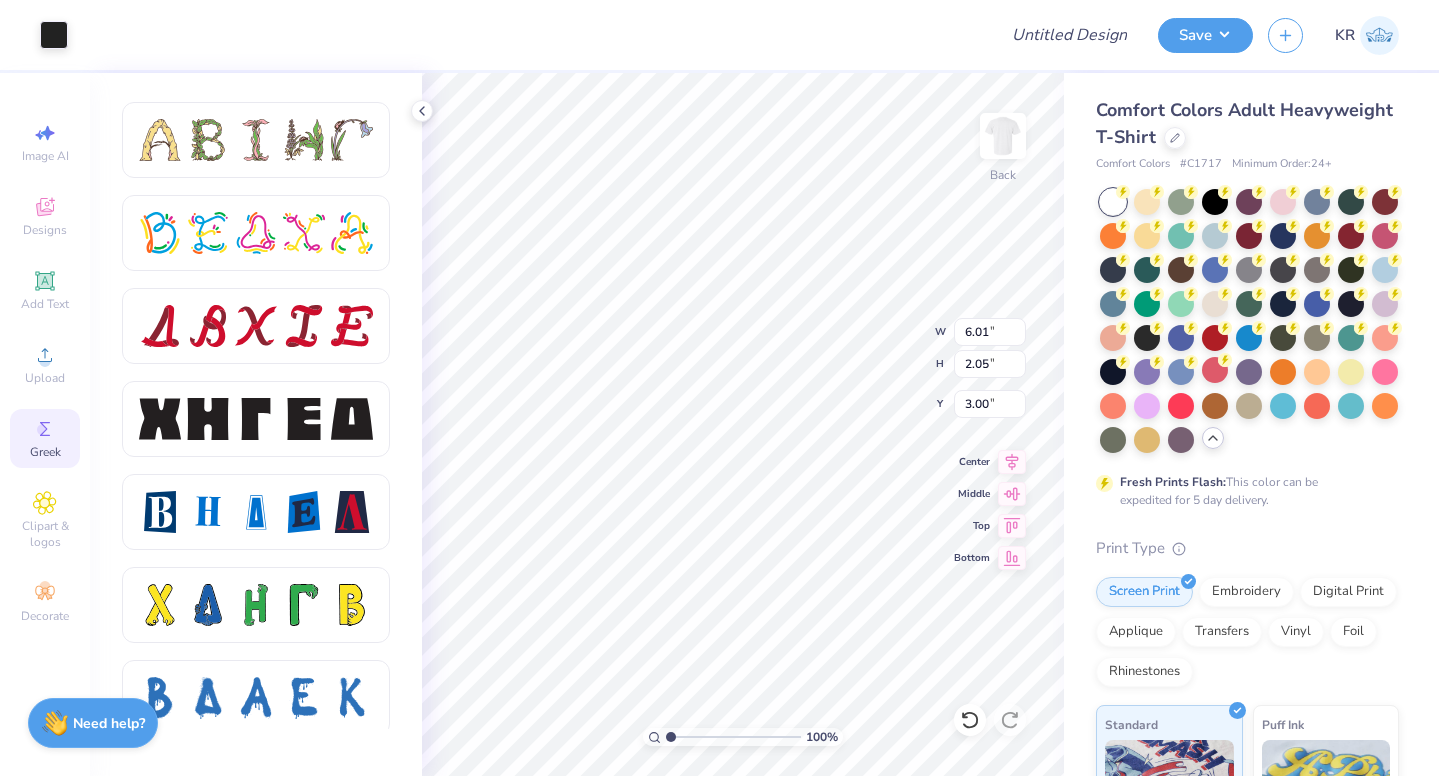 type on "3.99" 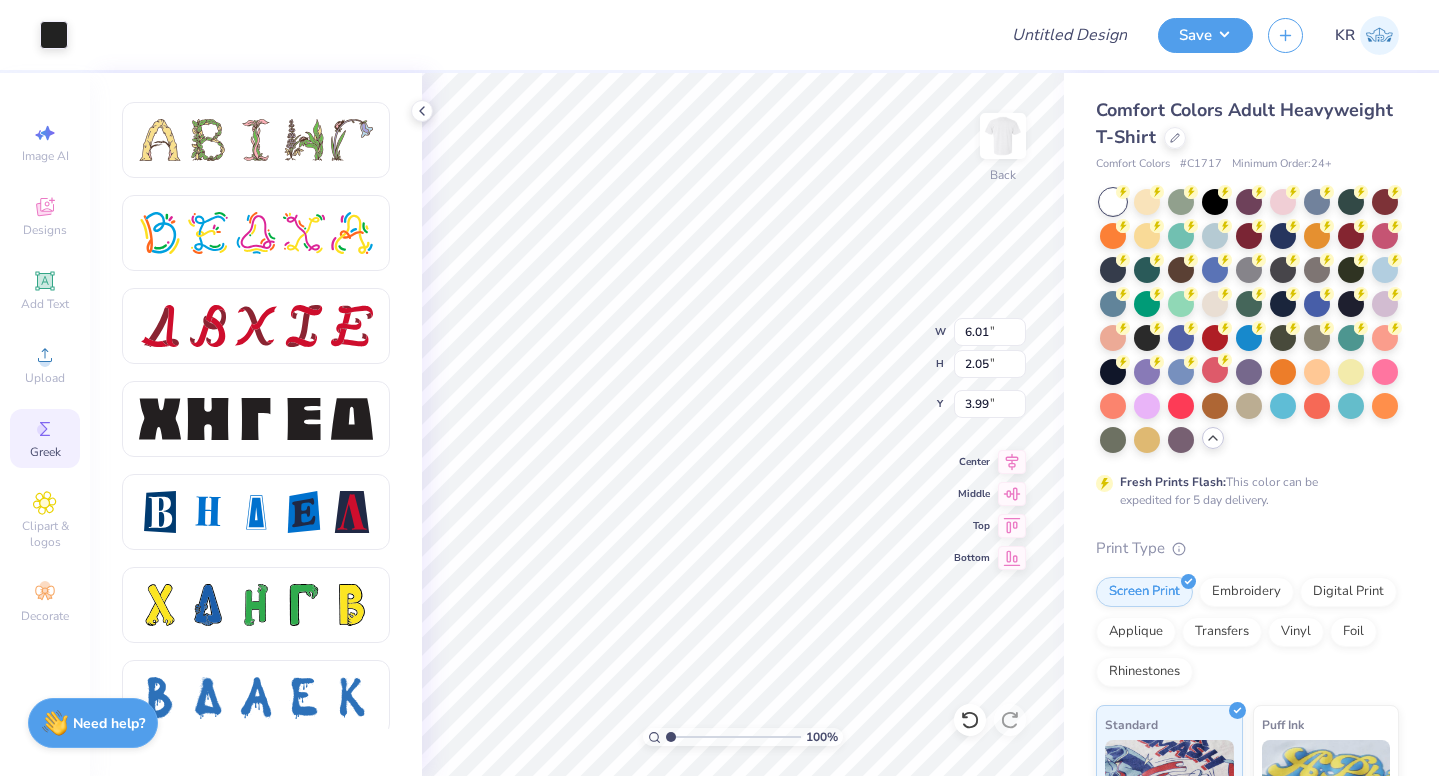 type on "4.52" 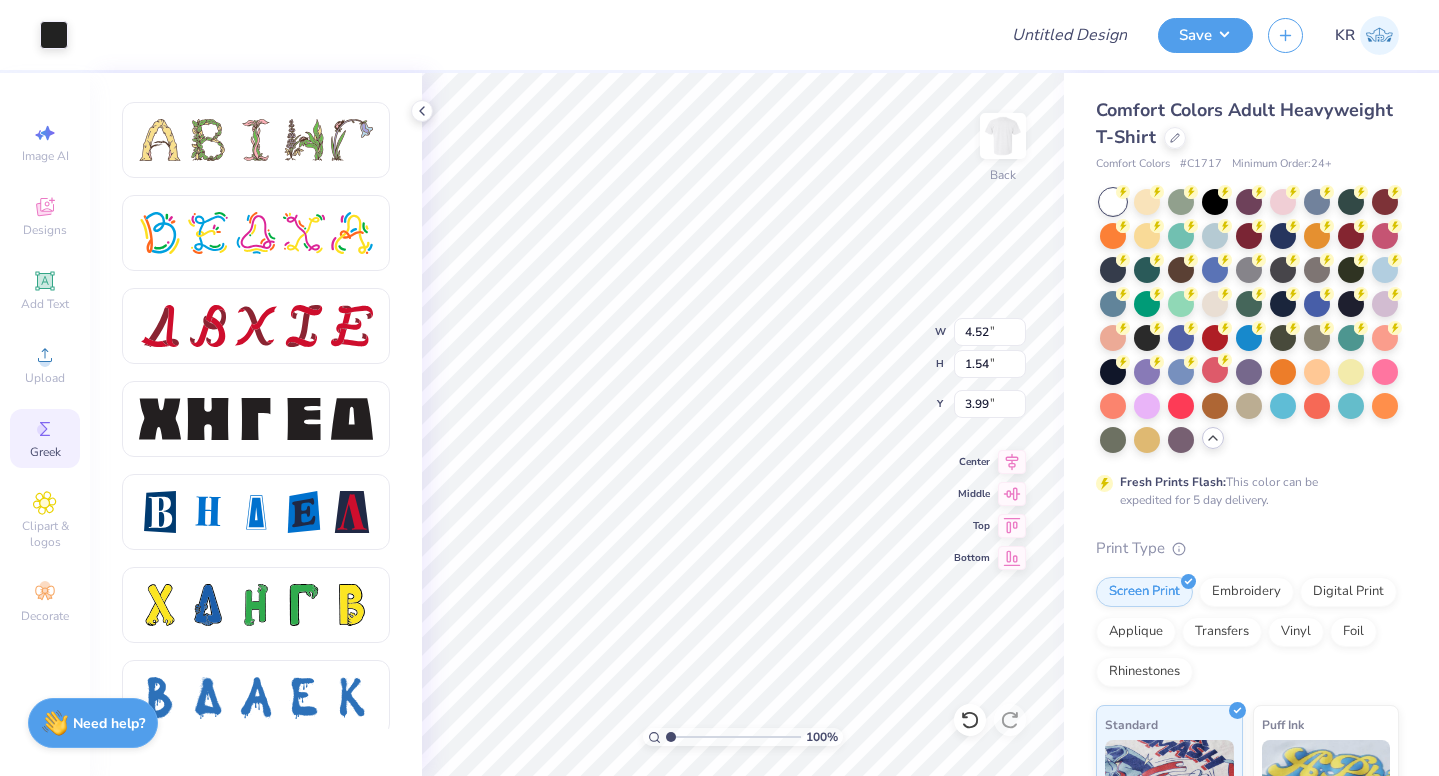 type on "3.70" 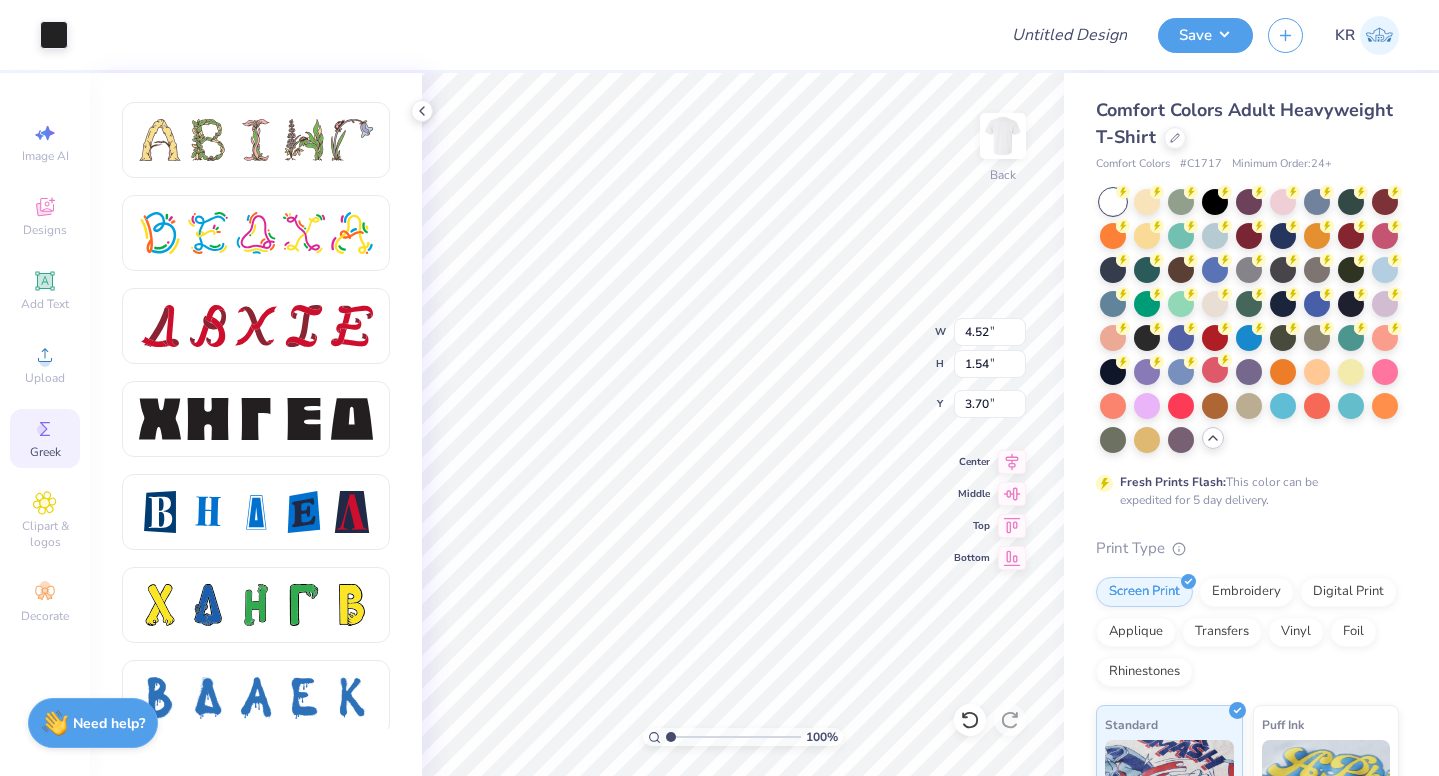 type on "4.86" 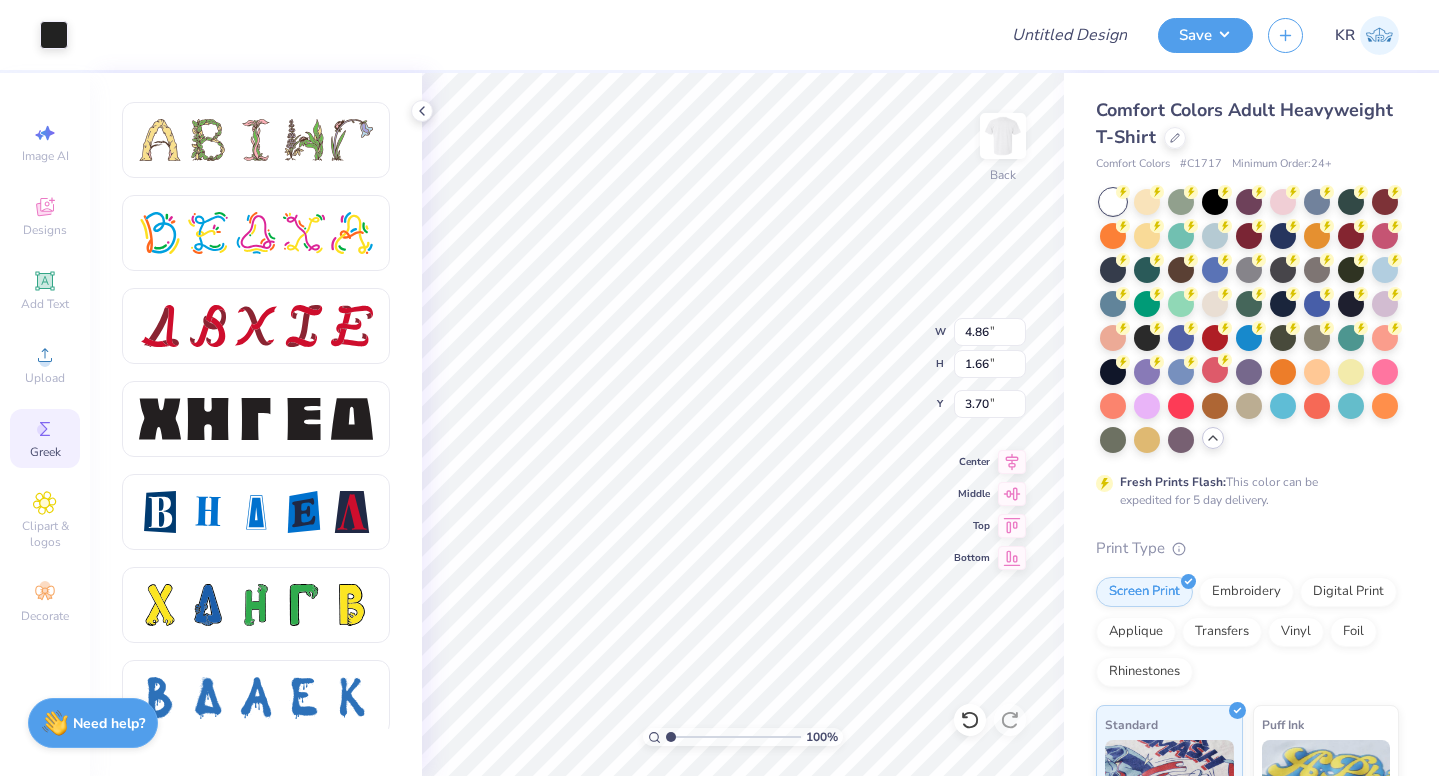 type on "4.26" 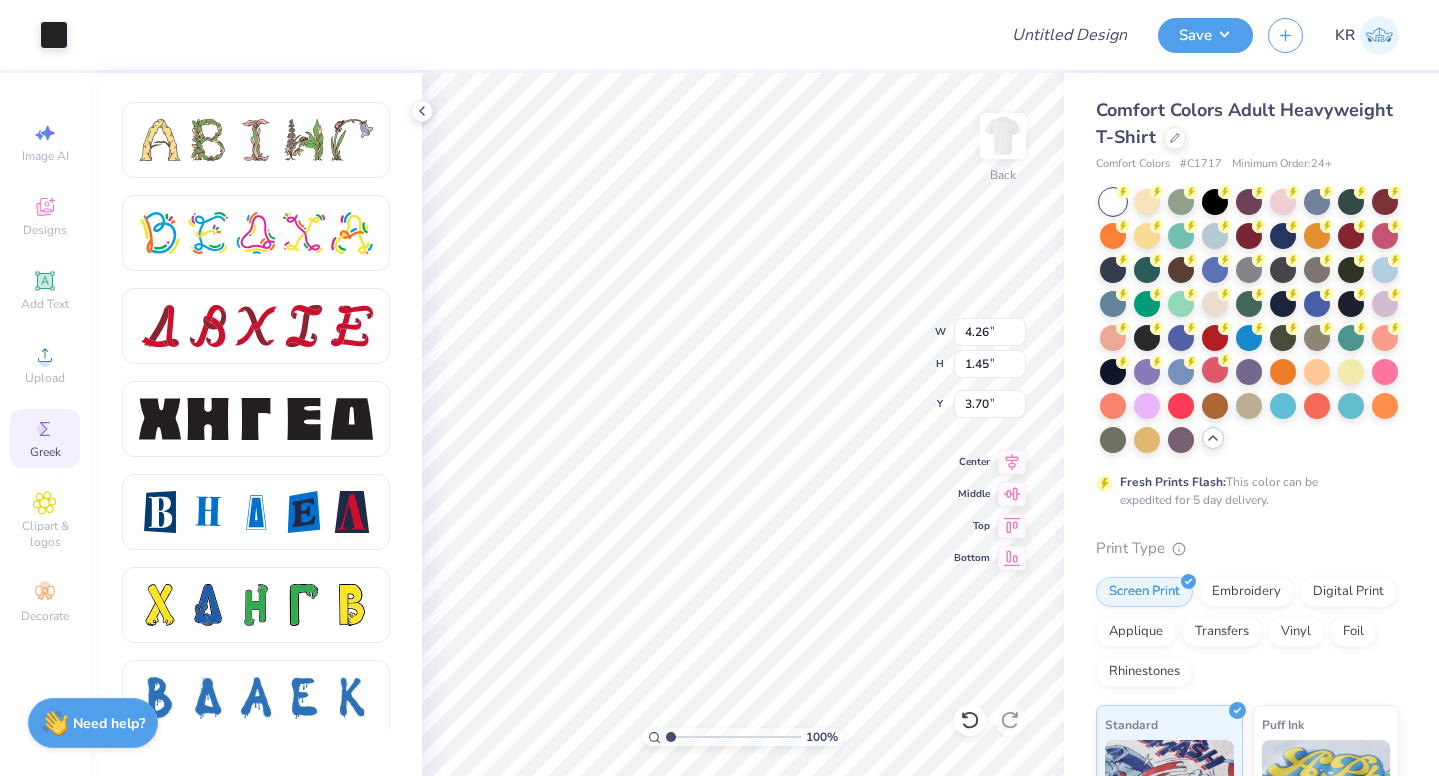 type on "4.09" 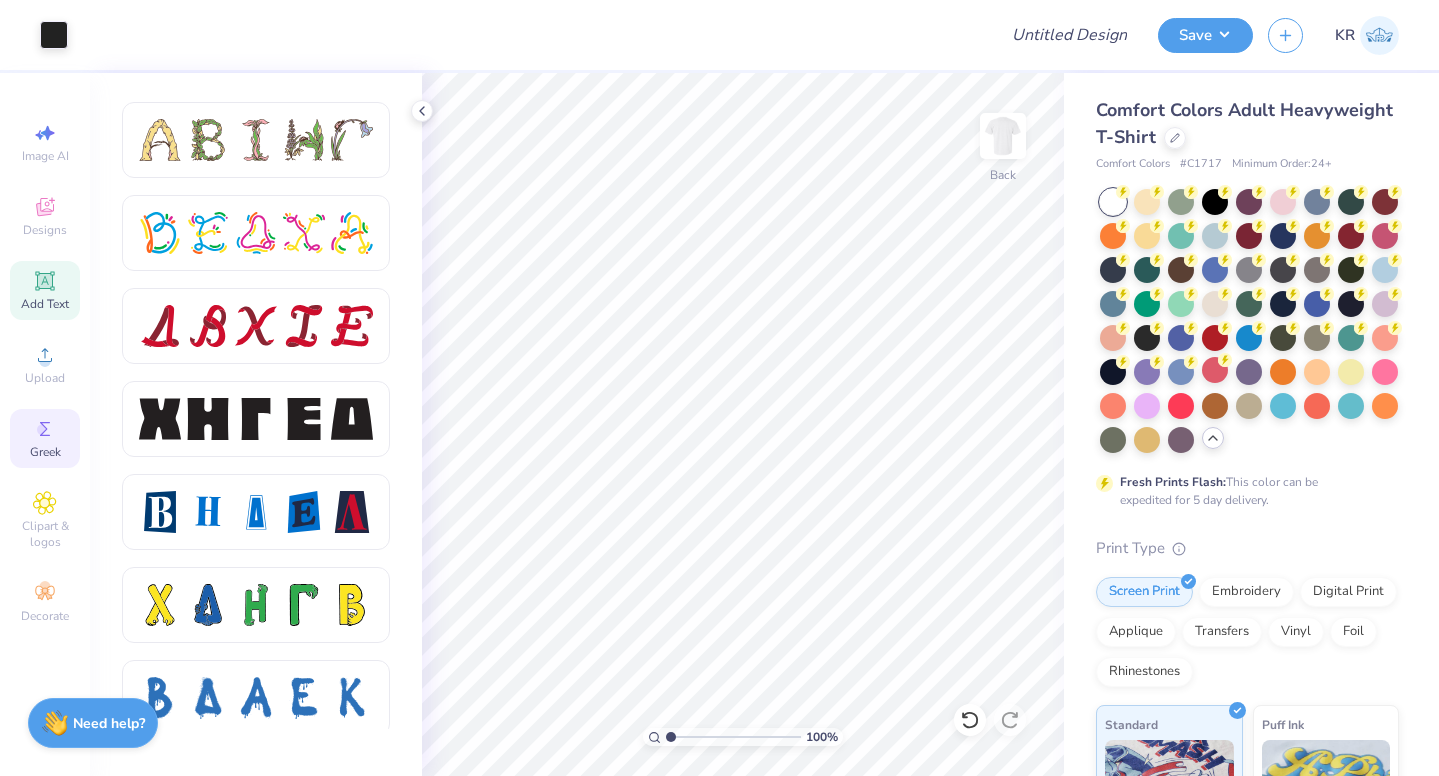 click 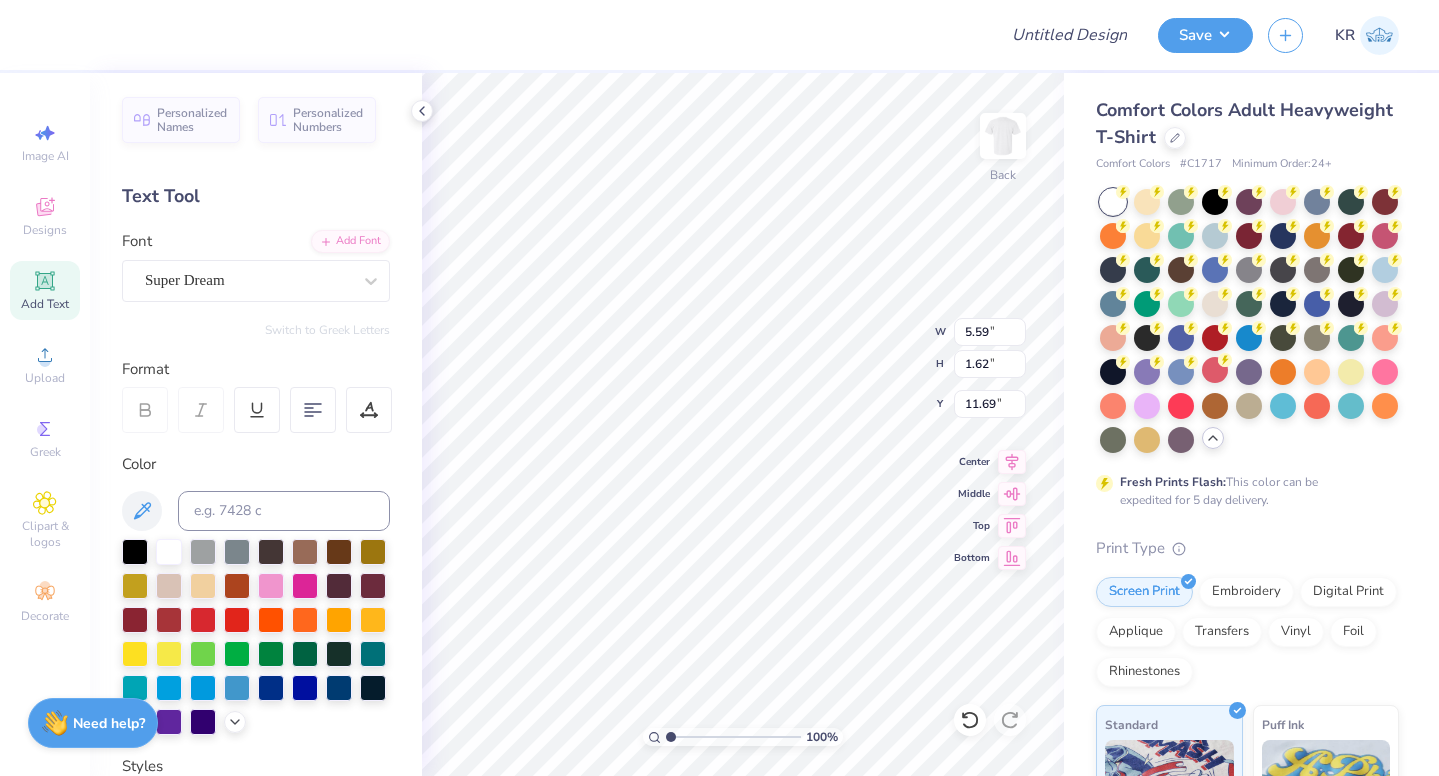 scroll, scrollTop: 0, scrollLeft: 1, axis: horizontal 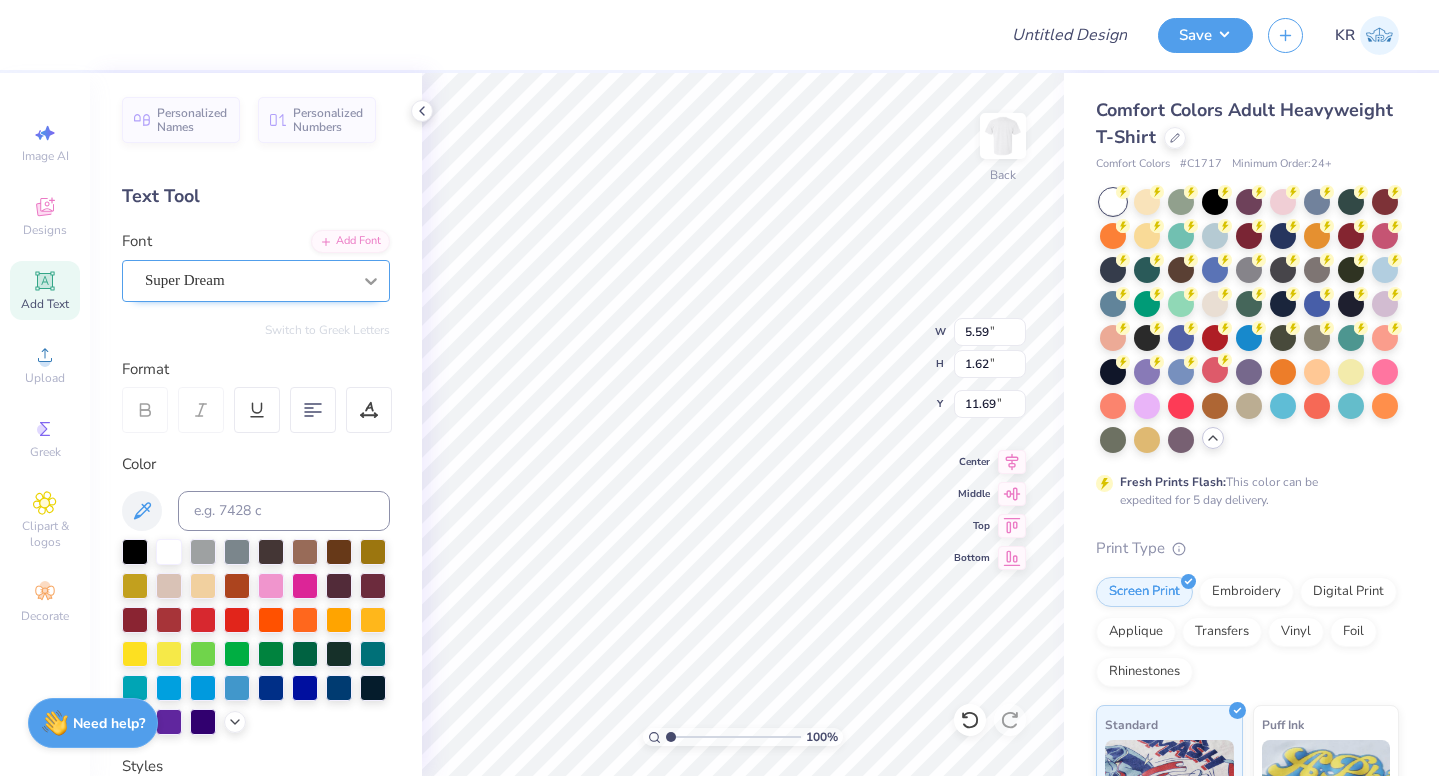 click 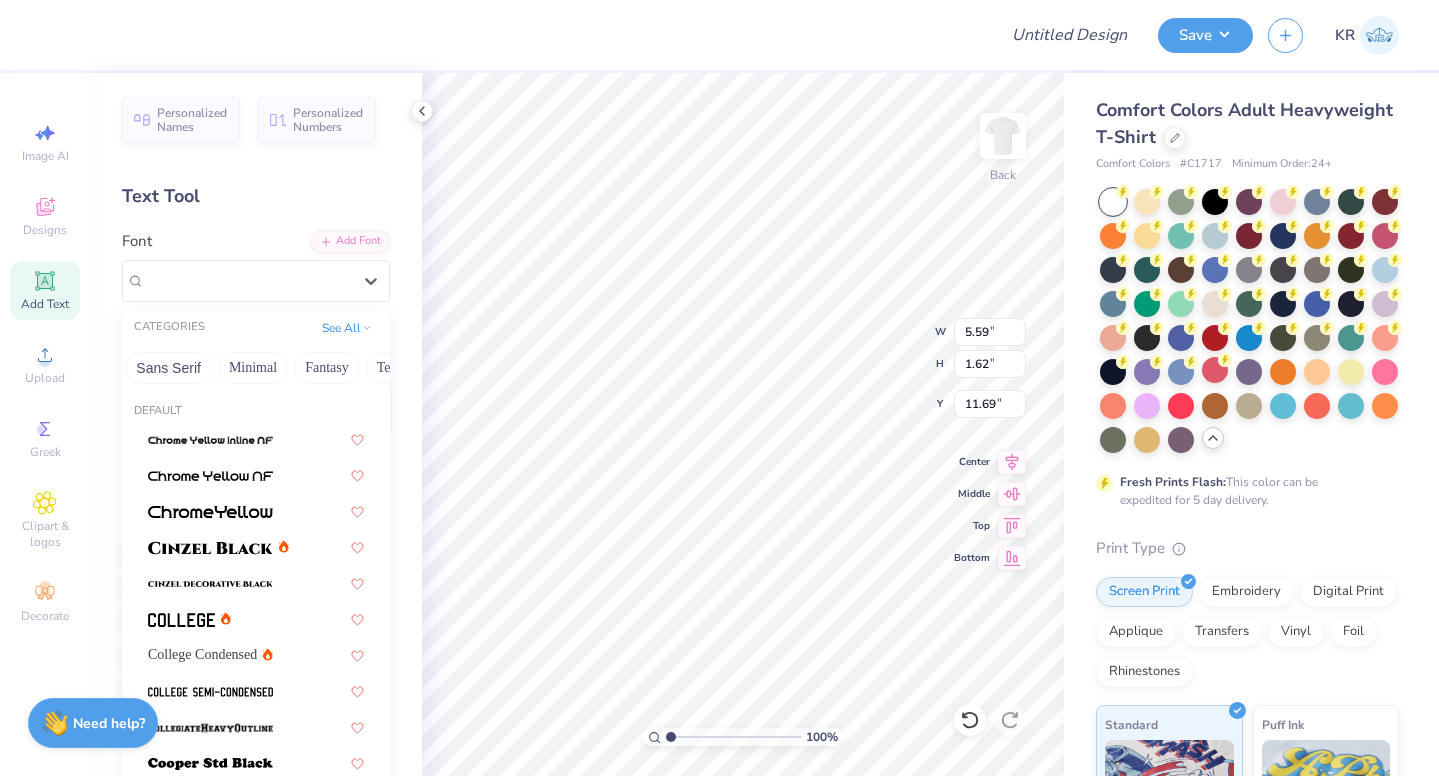 scroll, scrollTop: 0, scrollLeft: 476, axis: horizontal 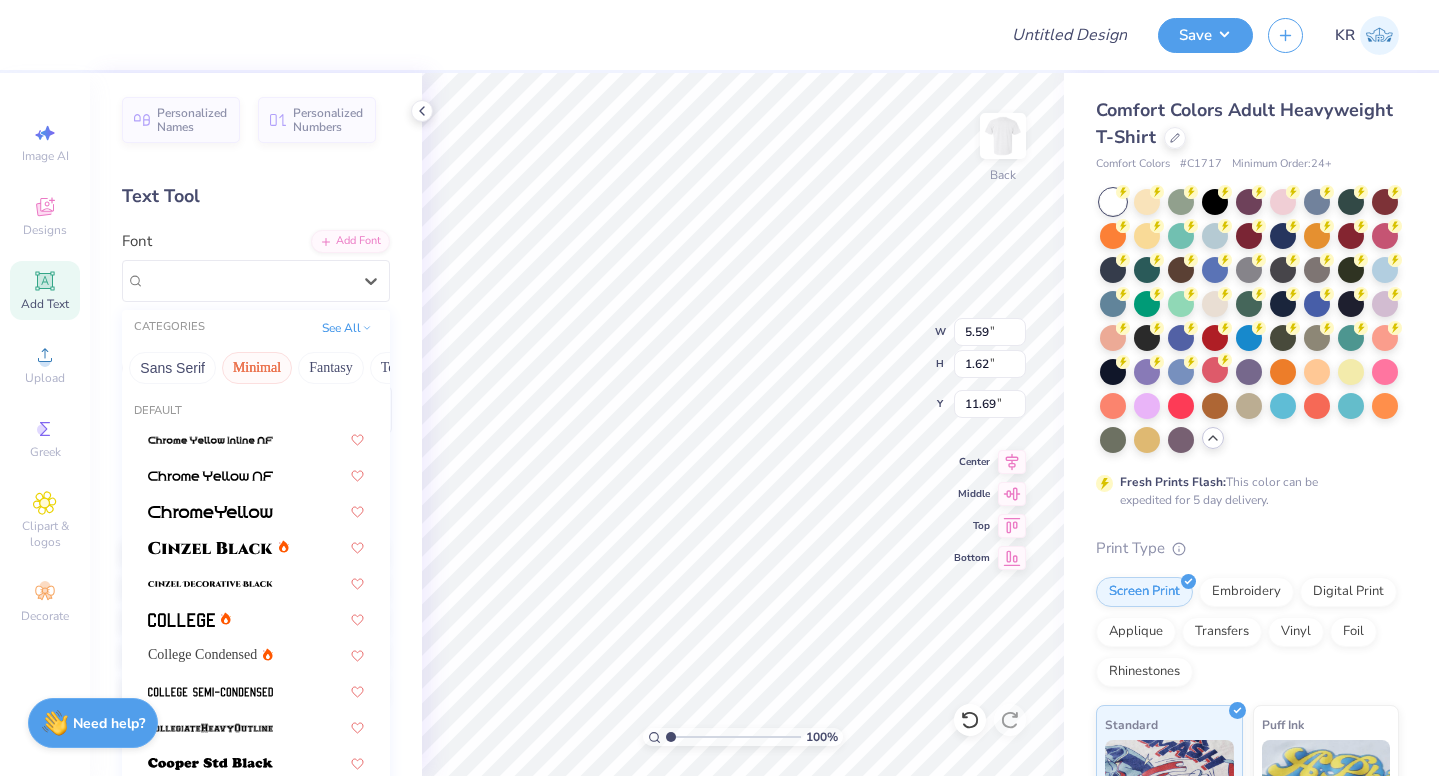 click on "Minimal" at bounding box center (257, 368) 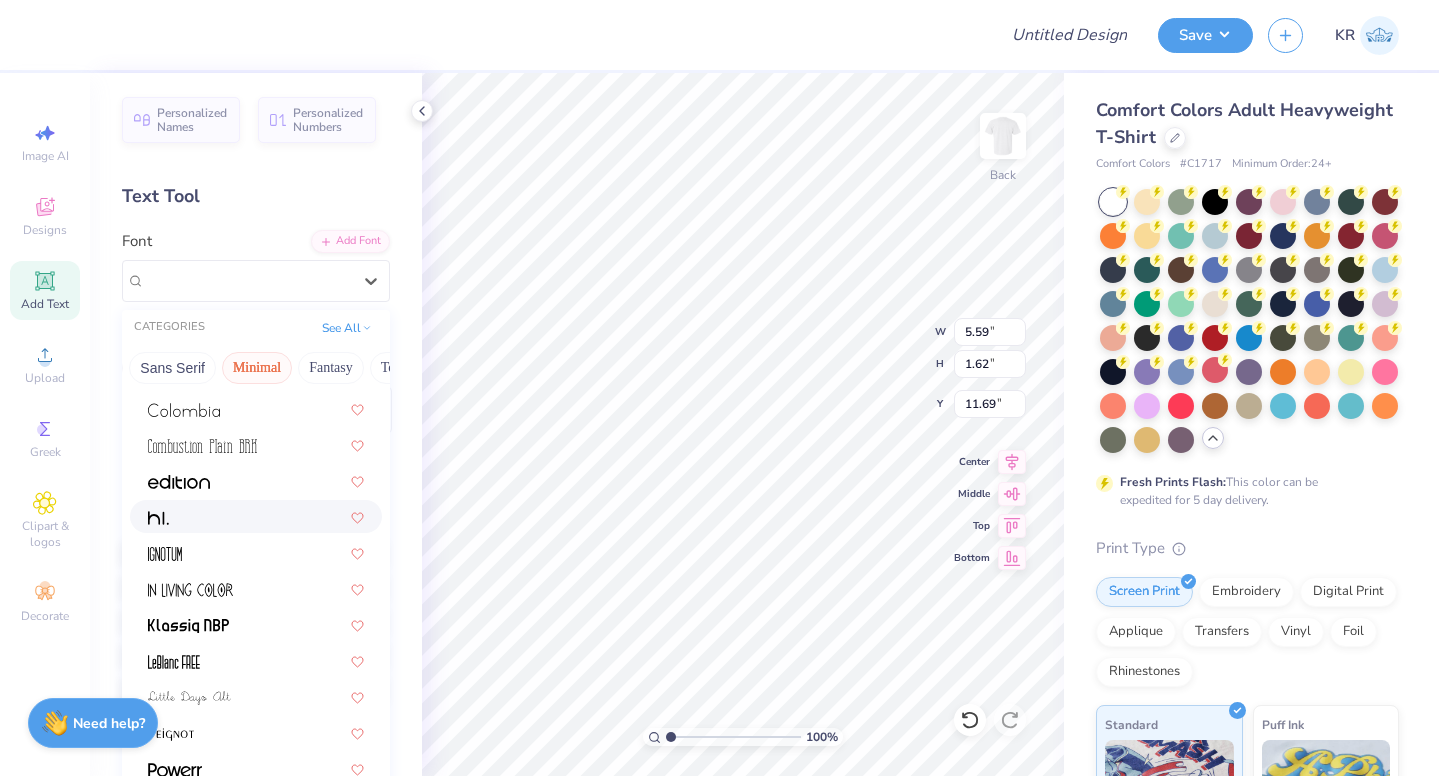 scroll, scrollTop: 382, scrollLeft: 0, axis: vertical 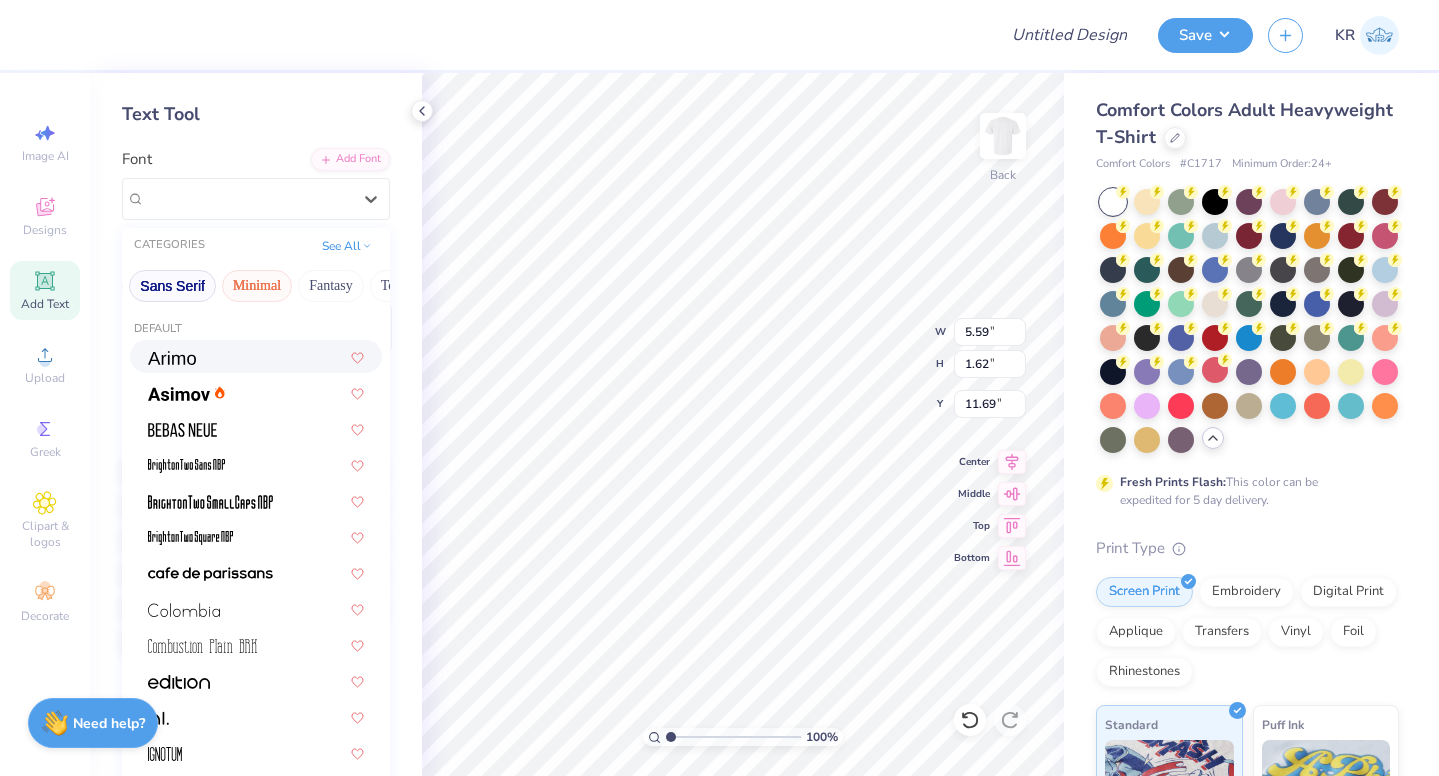 click on "Sans Serif" at bounding box center (172, 286) 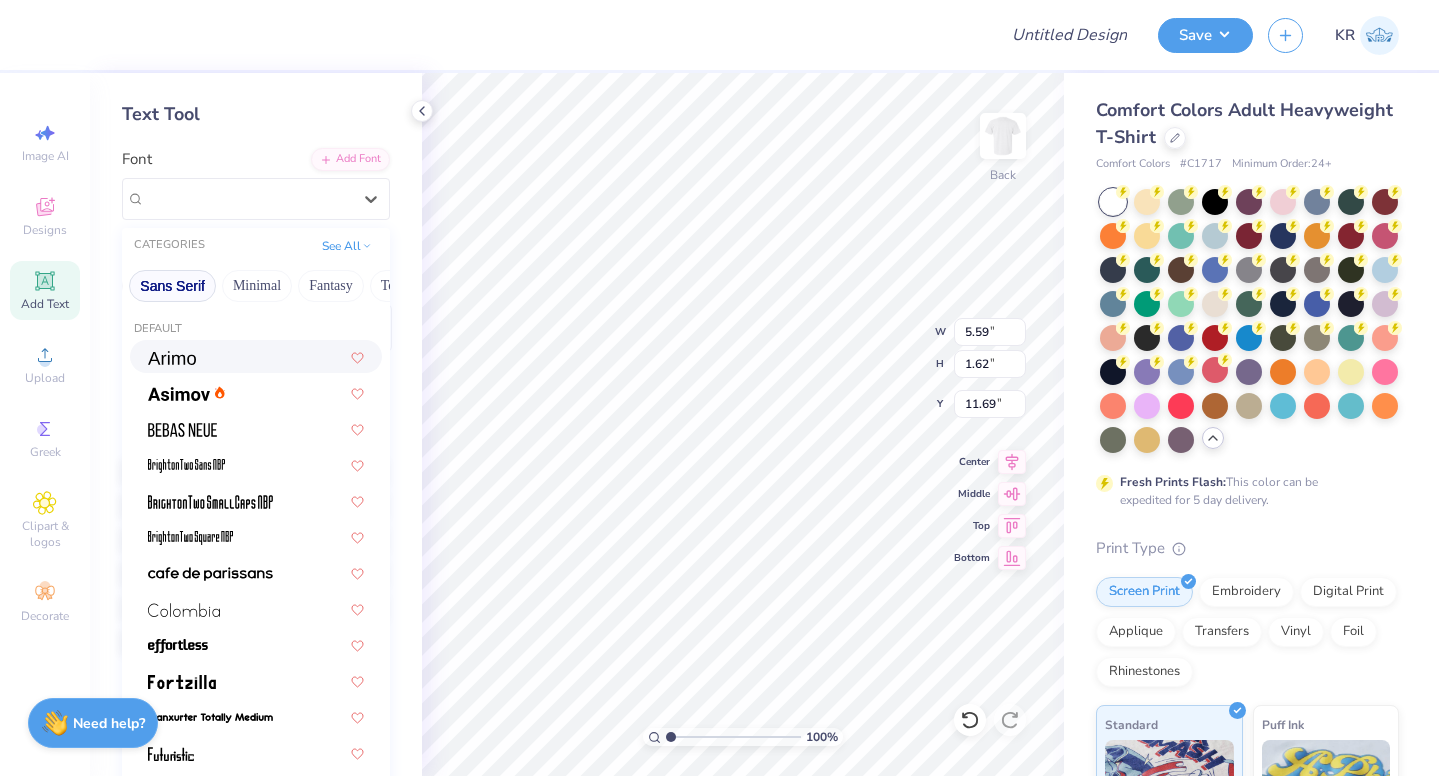 click on "Sans Serif" at bounding box center [172, 286] 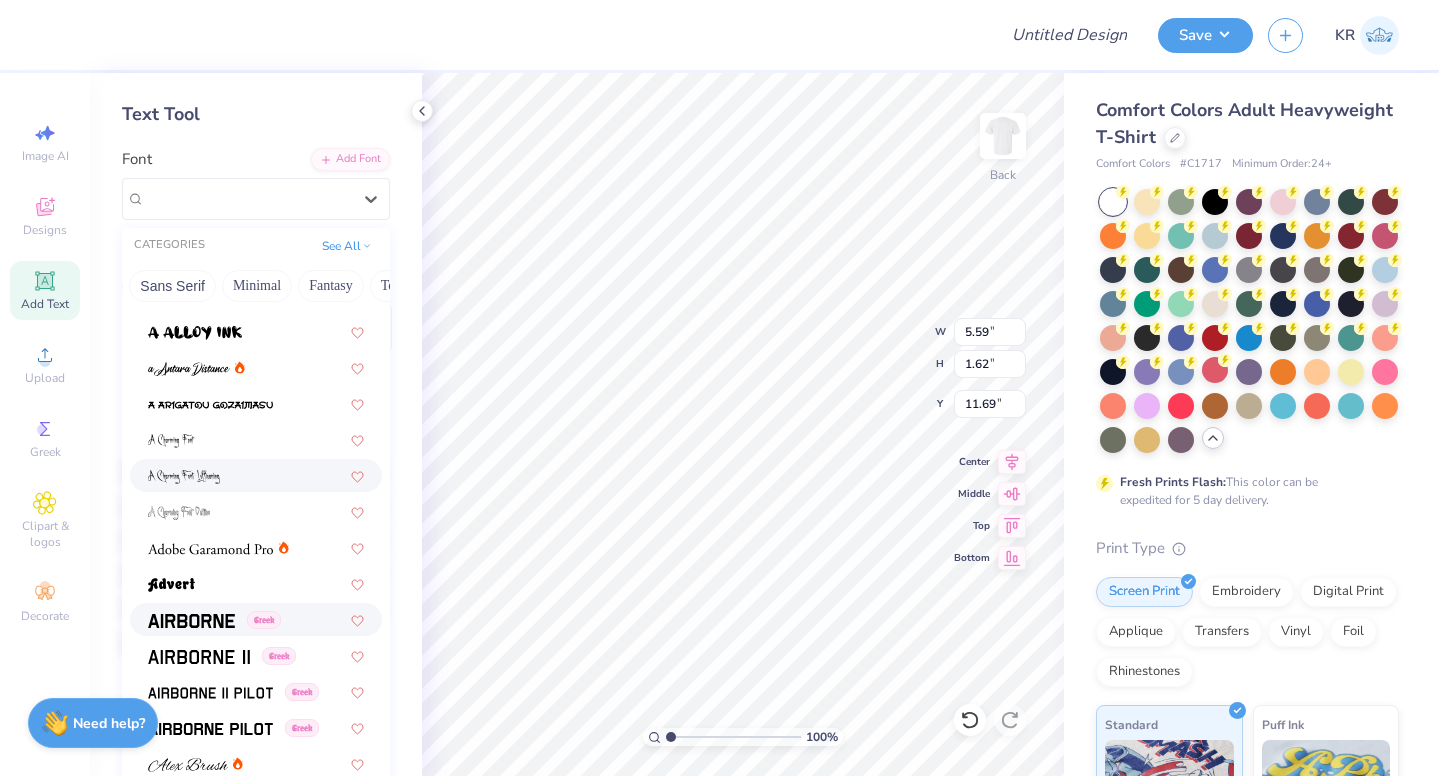 scroll, scrollTop: 156, scrollLeft: 0, axis: vertical 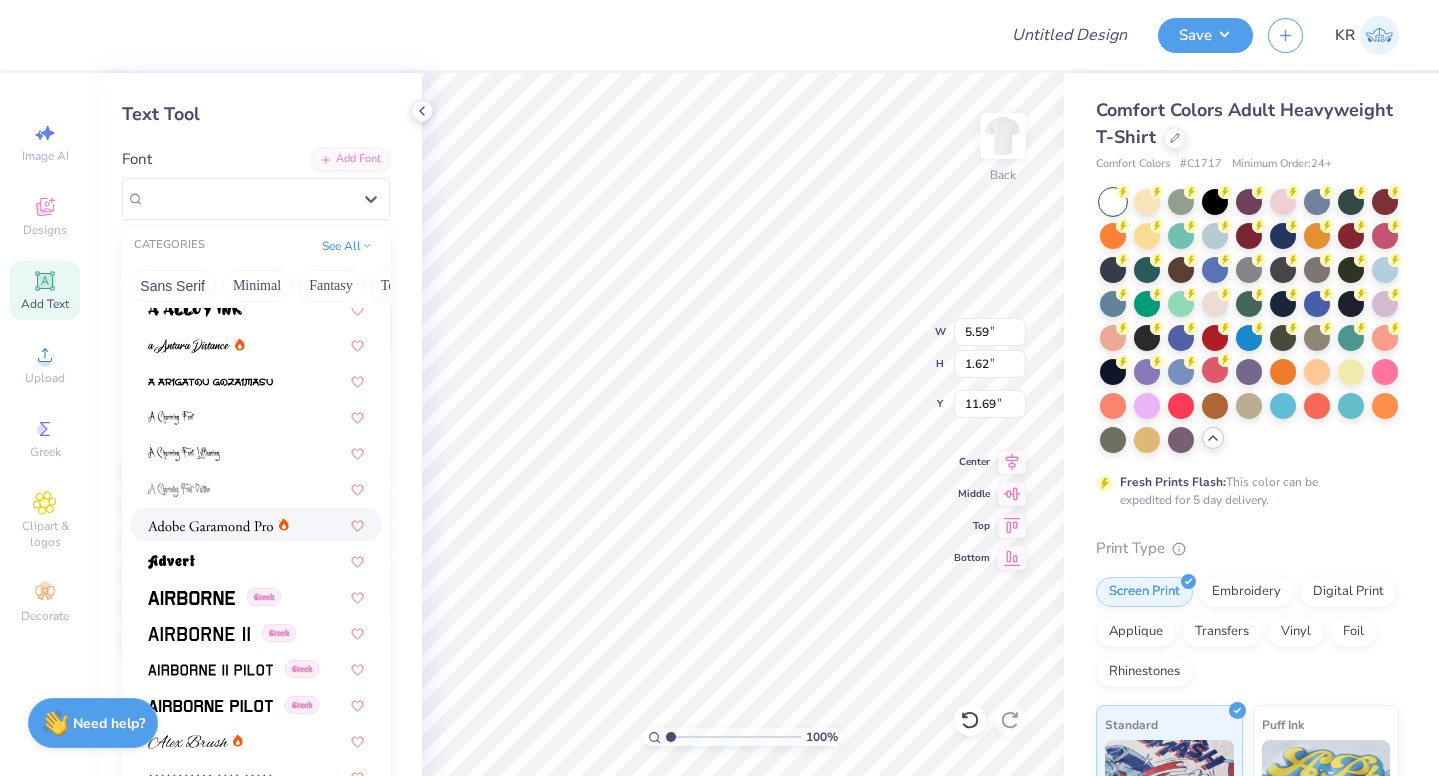 click at bounding box center [210, 524] 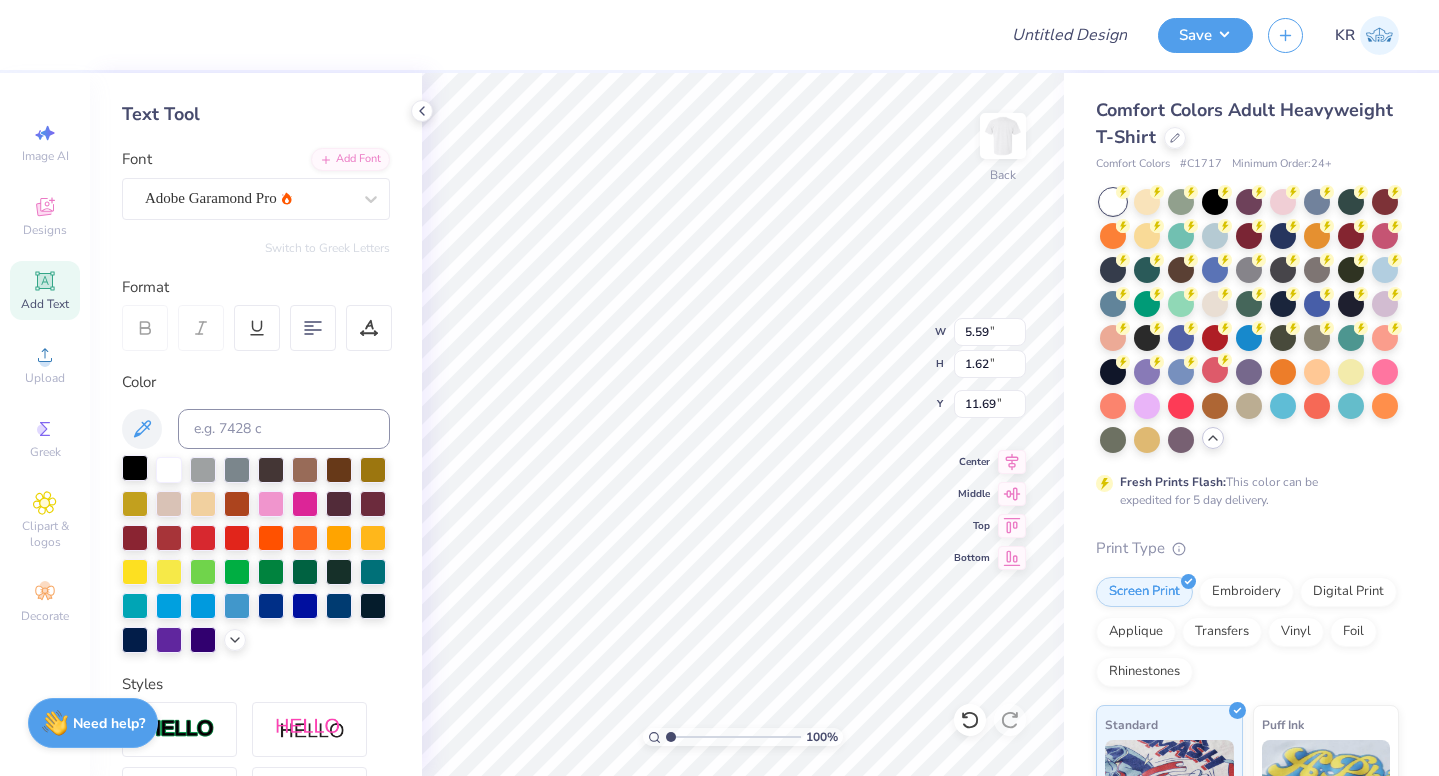 click at bounding box center (135, 468) 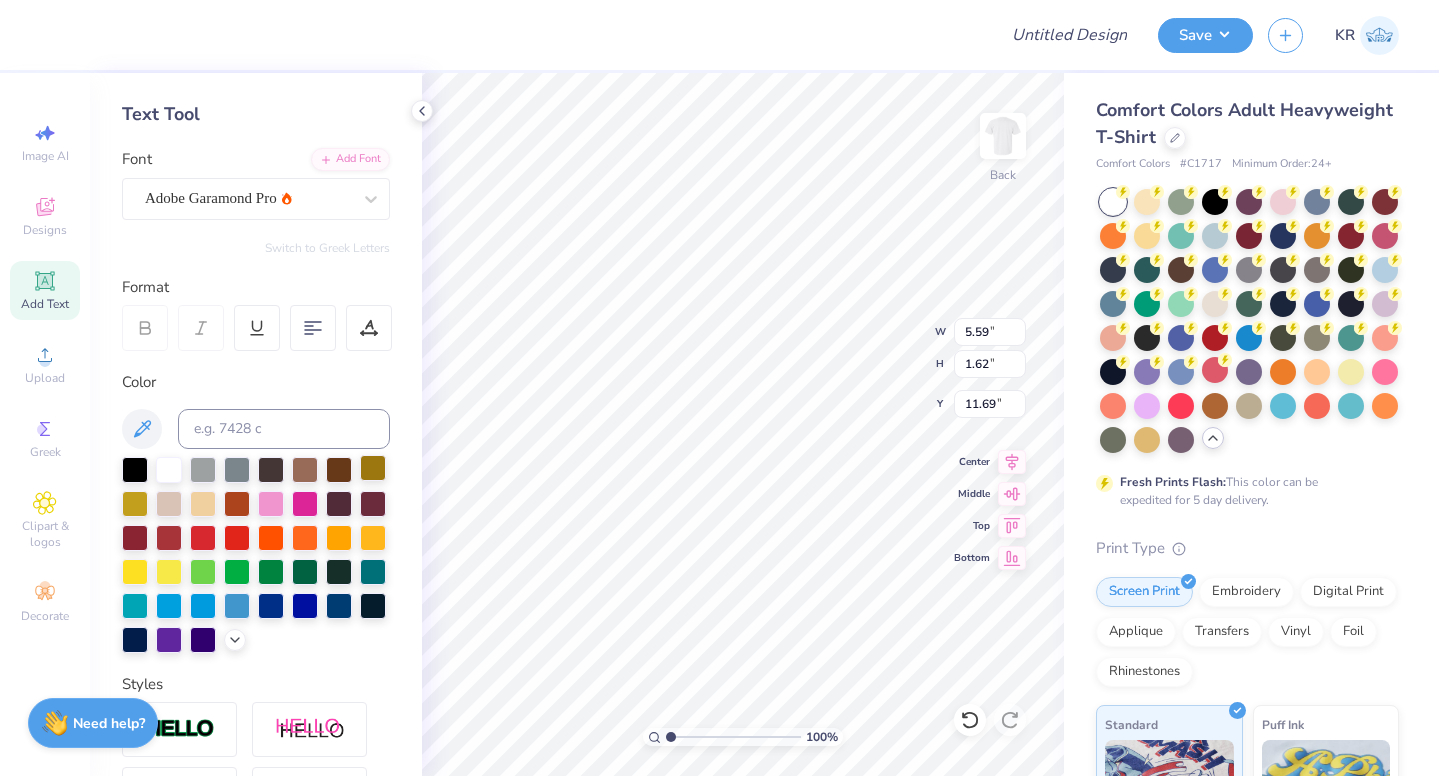 scroll, scrollTop: 0, scrollLeft: 3, axis: horizontal 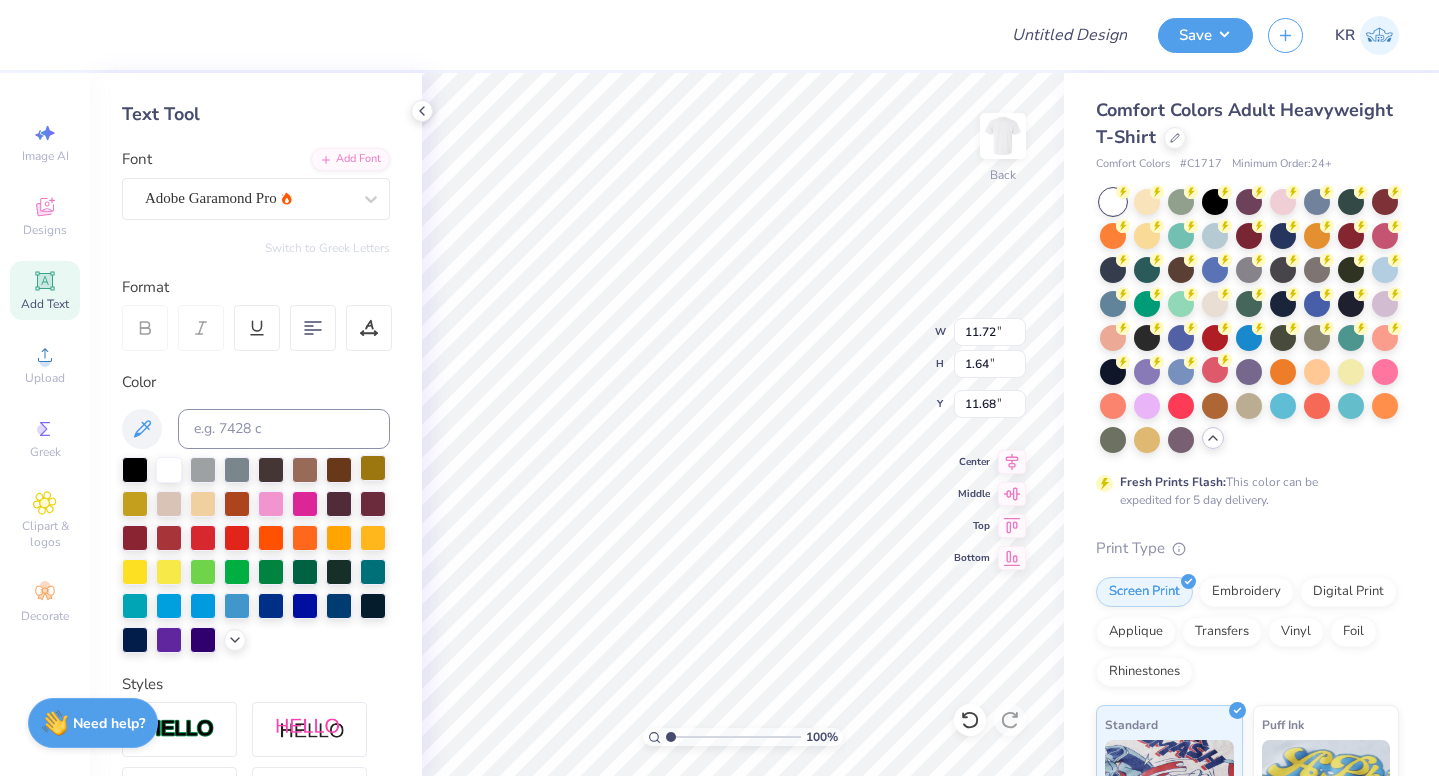 type on "5.92" 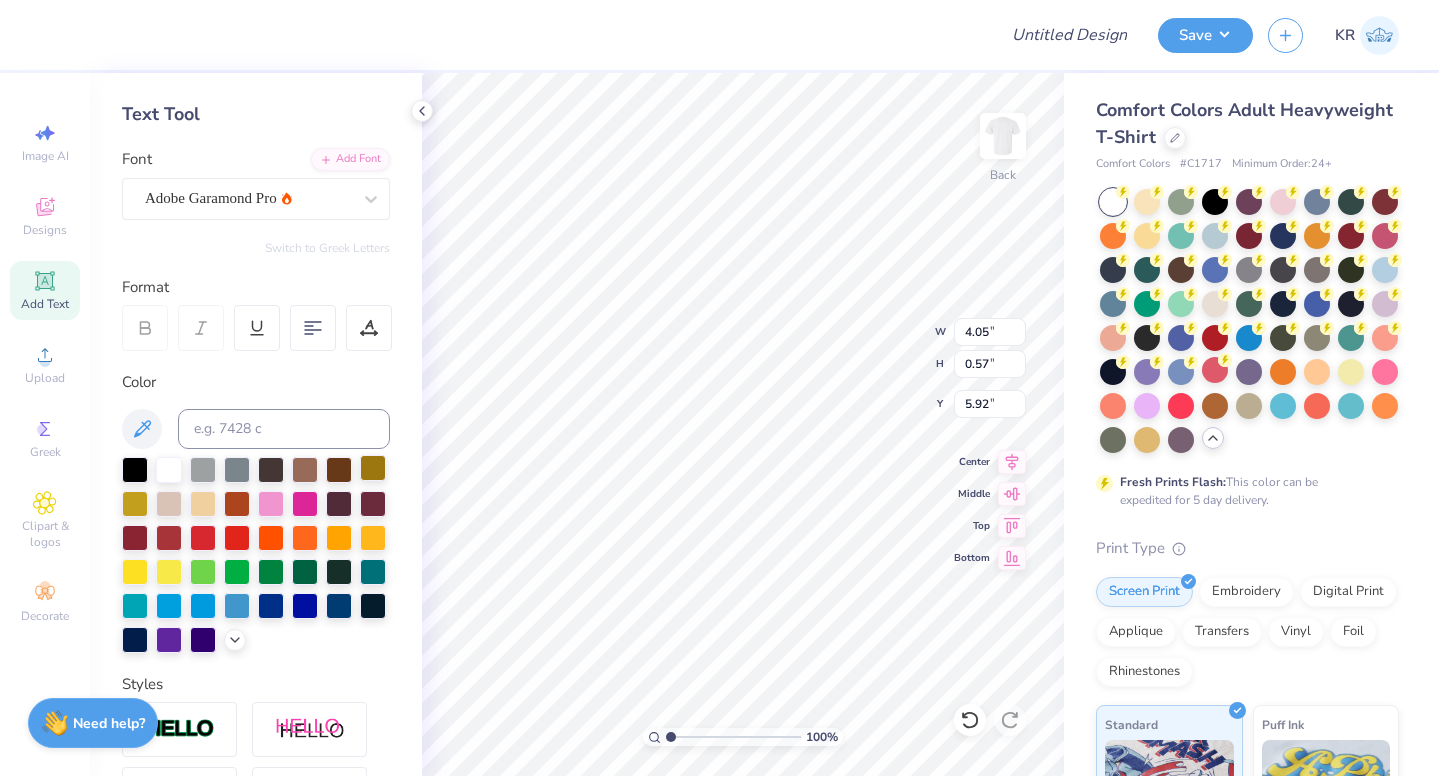 type on "4.05" 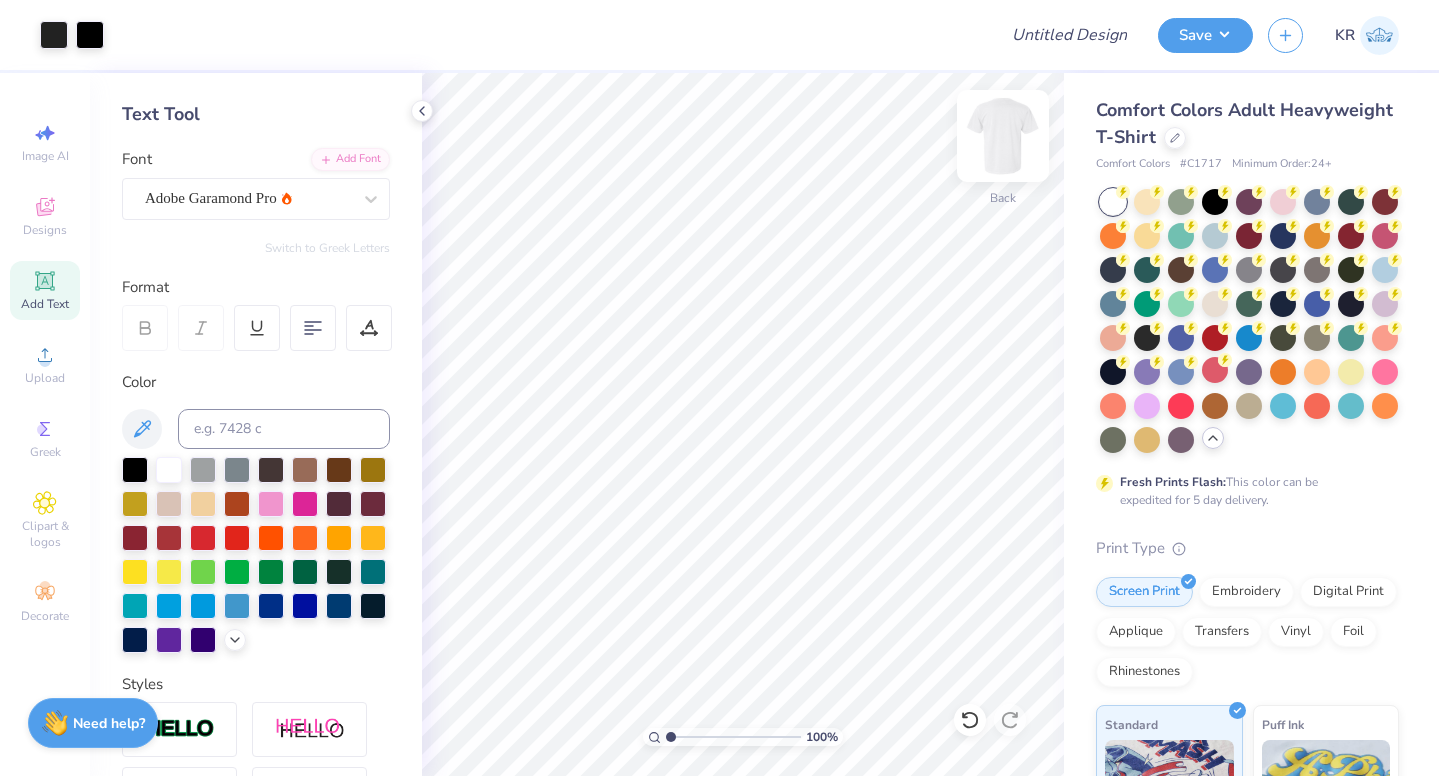 click at bounding box center [1003, 136] 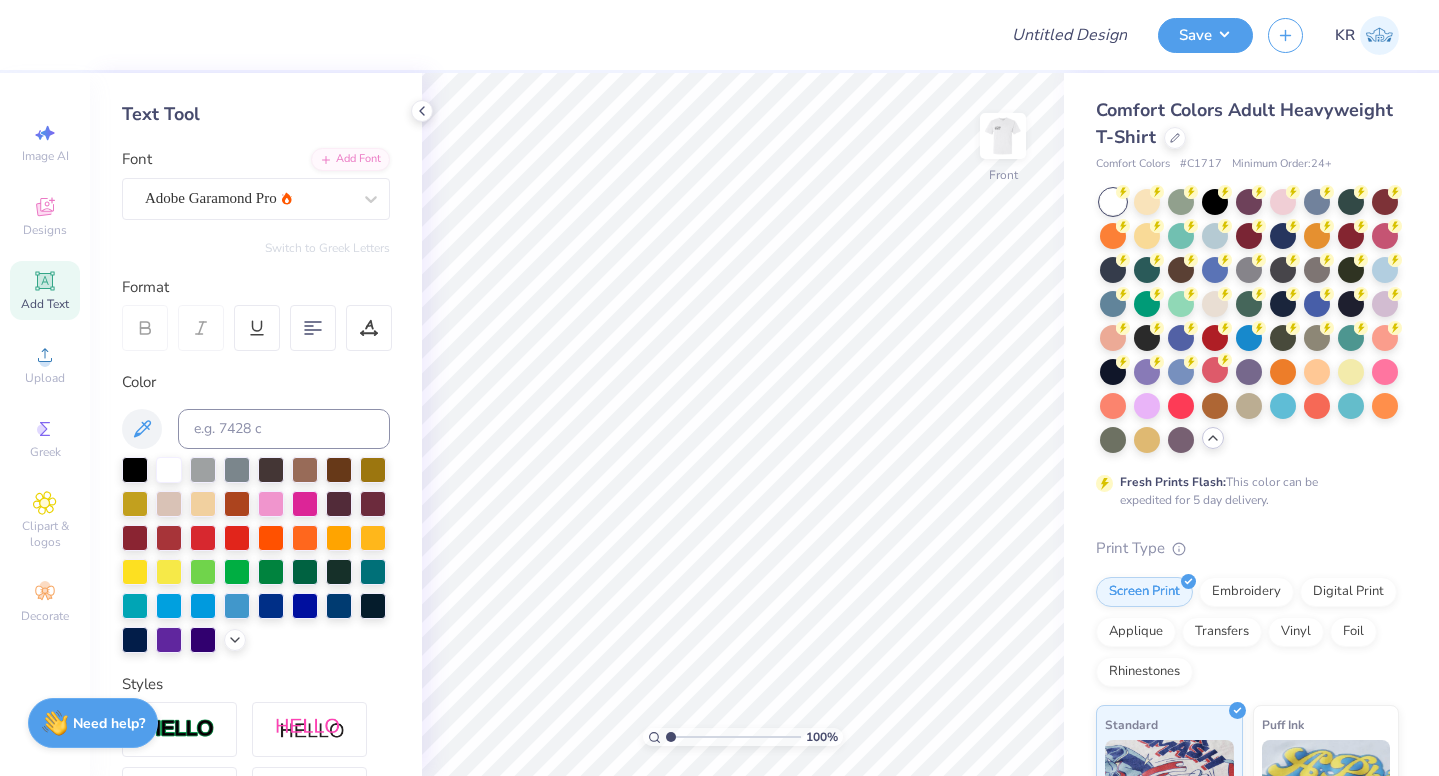 click on "Add Text" at bounding box center [45, 304] 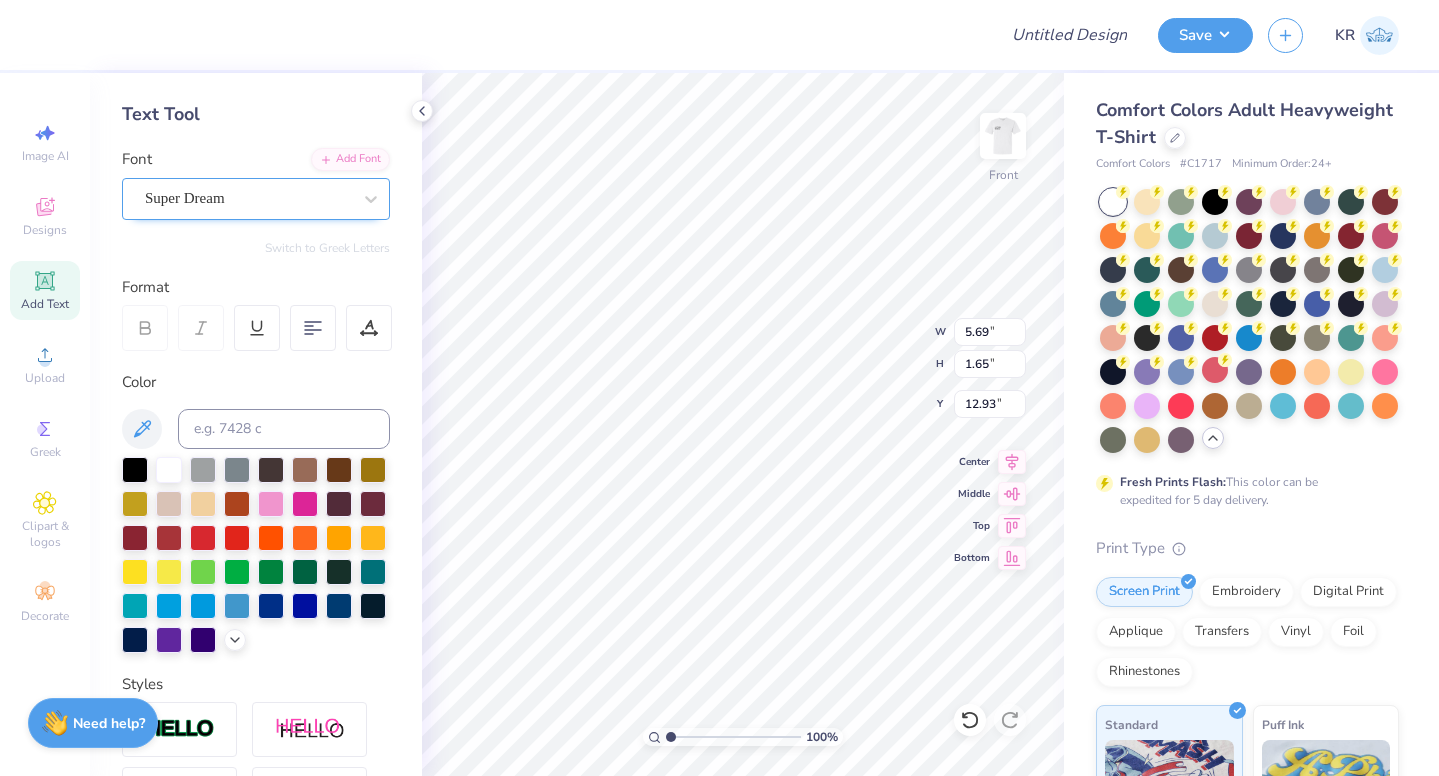 click on "Super Dream" at bounding box center [256, 199] 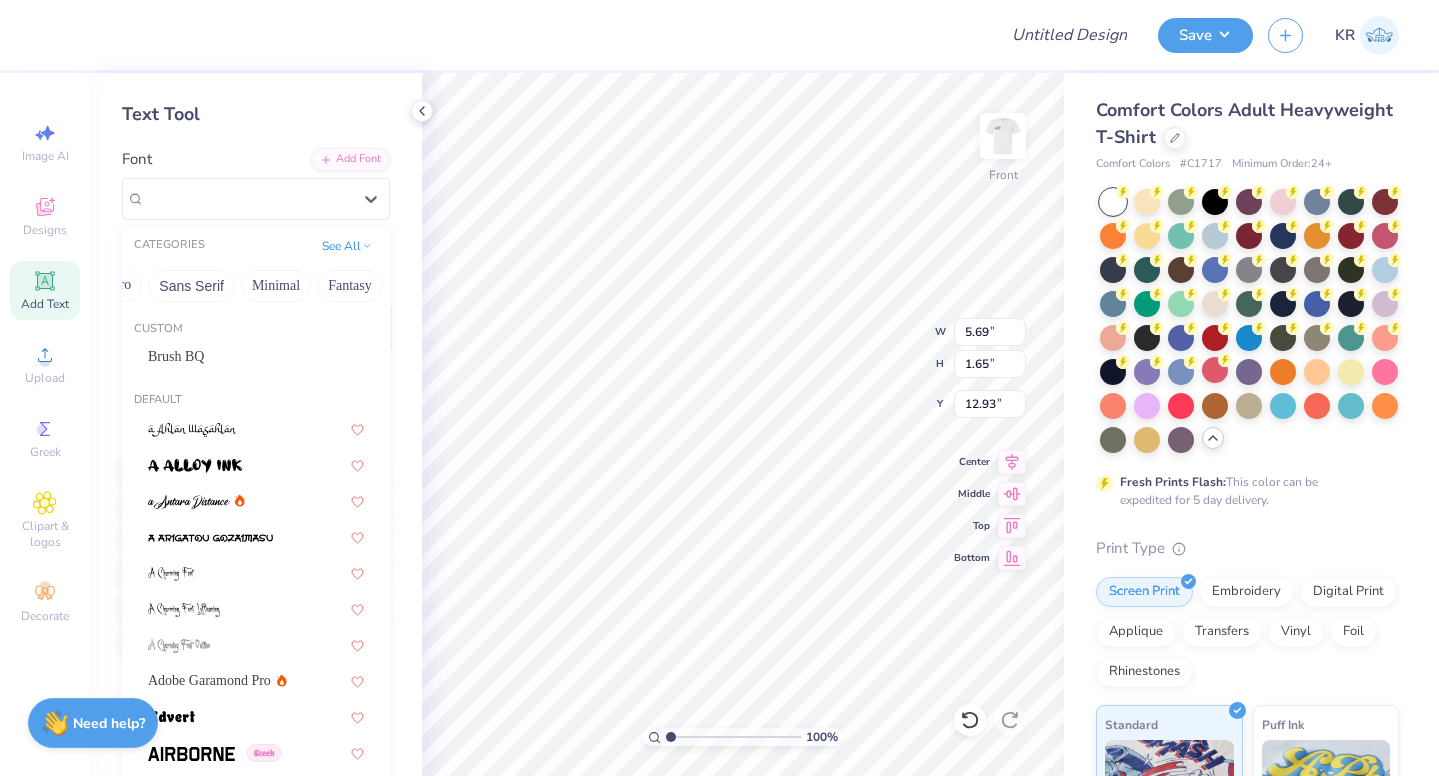 scroll, scrollTop: 0, scrollLeft: 455, axis: horizontal 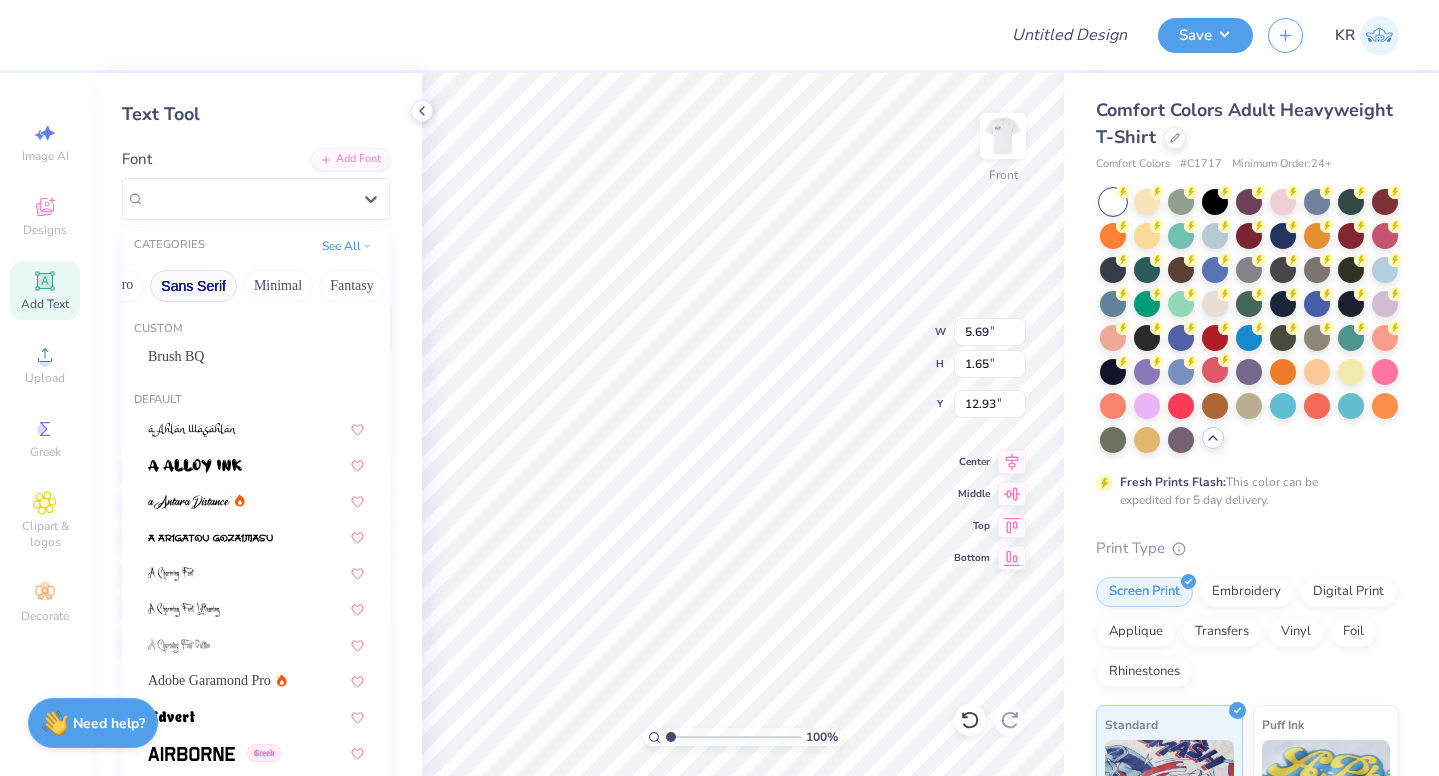click on "Sans Serif" at bounding box center [193, 286] 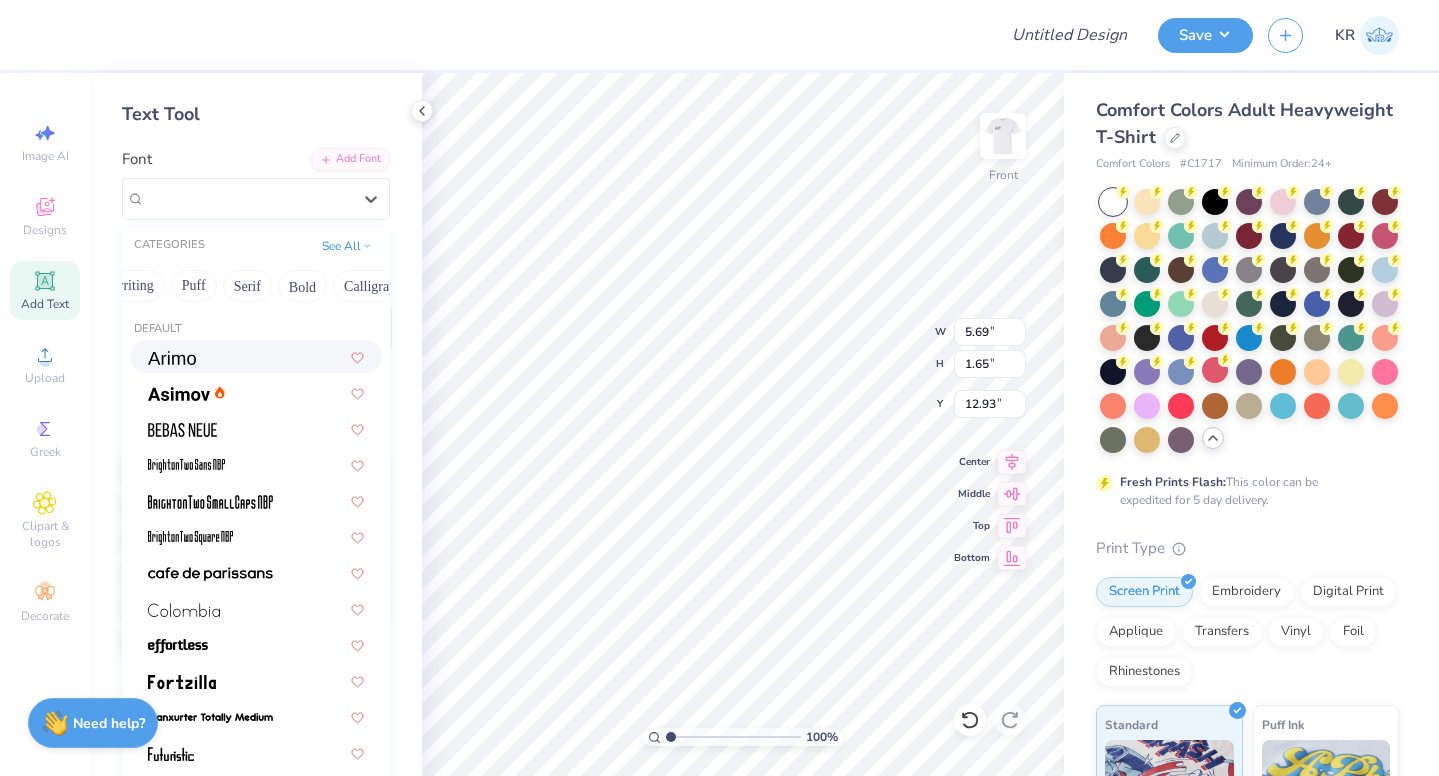 scroll, scrollTop: 0, scrollLeft: 105, axis: horizontal 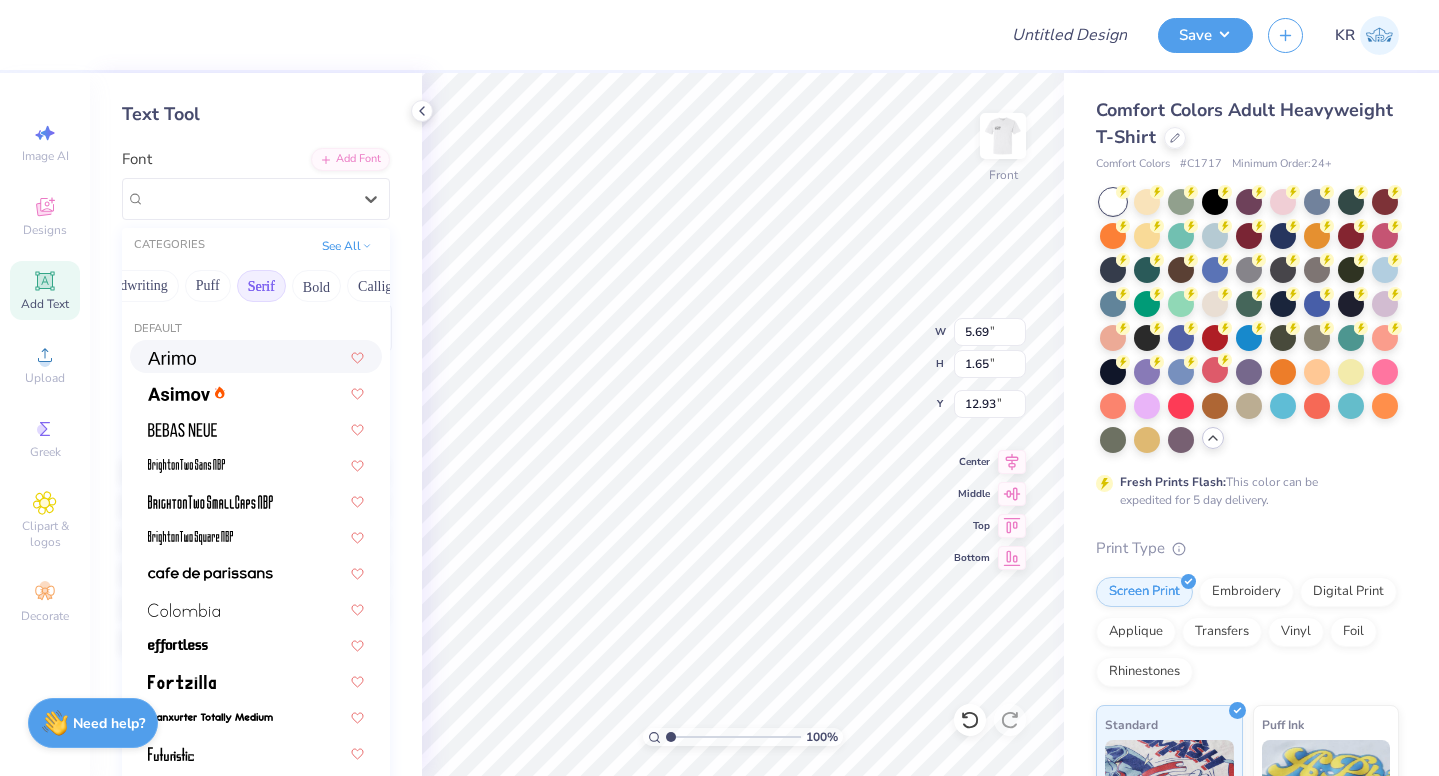 click on "Serif" at bounding box center [261, 286] 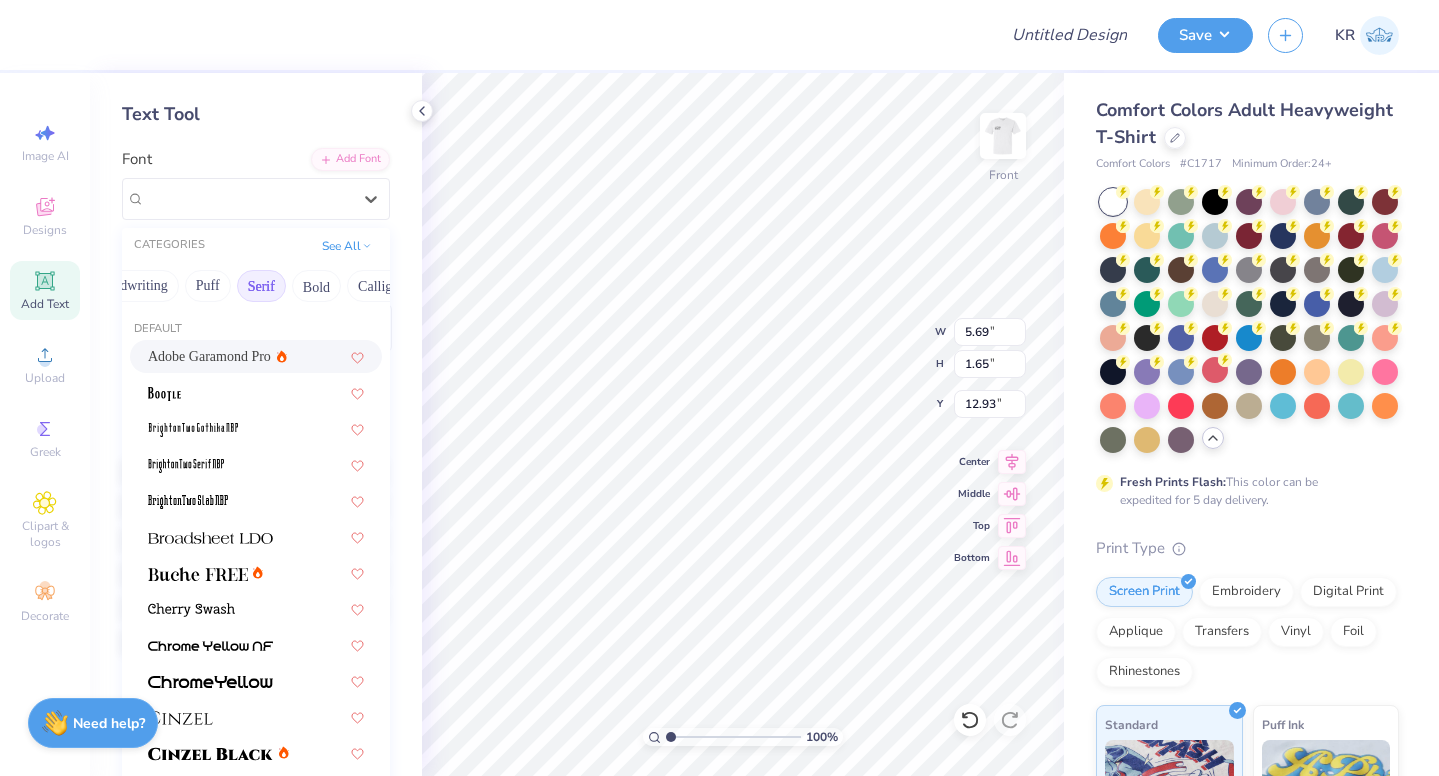 click on "Adobe Garamond Pro" at bounding box center [209, 356] 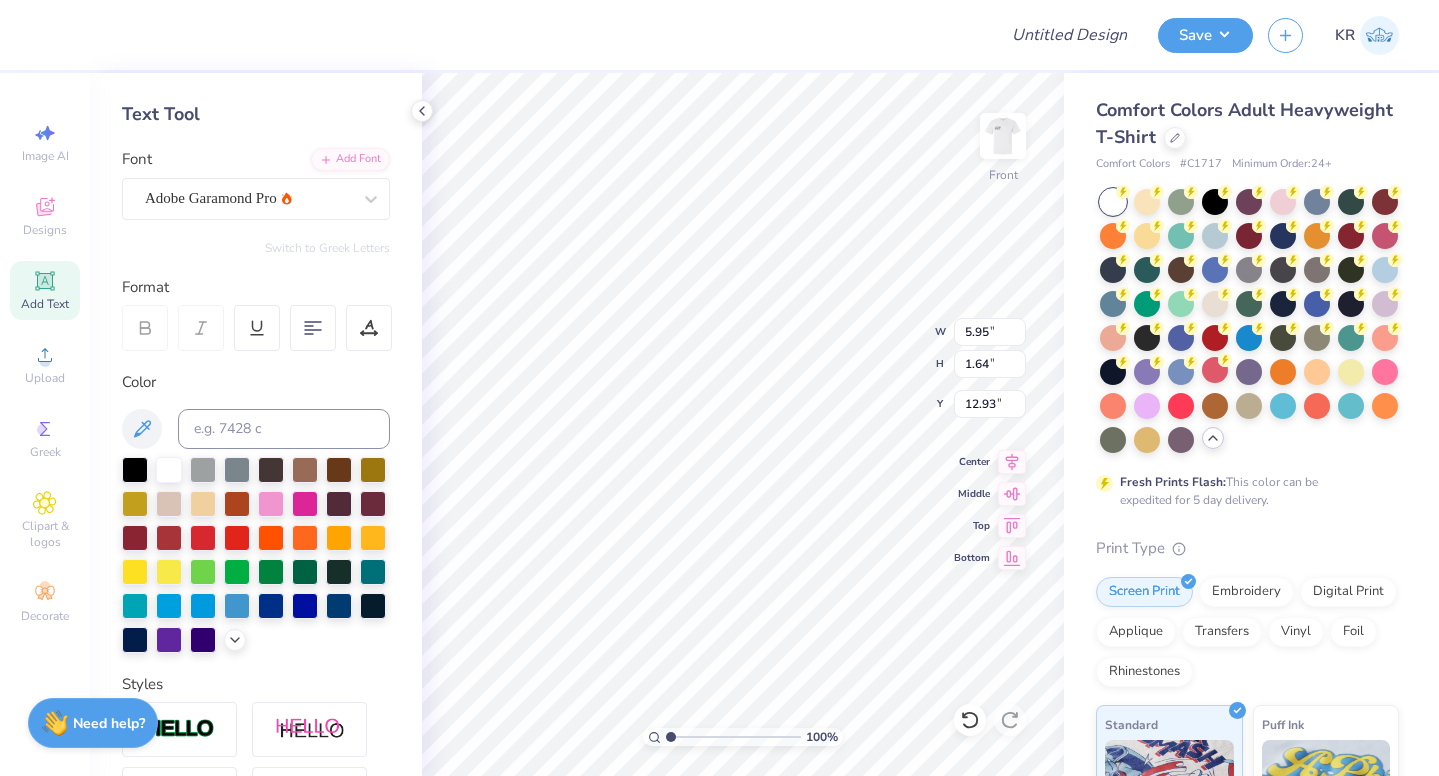scroll, scrollTop: 0, scrollLeft: 6, axis: horizontal 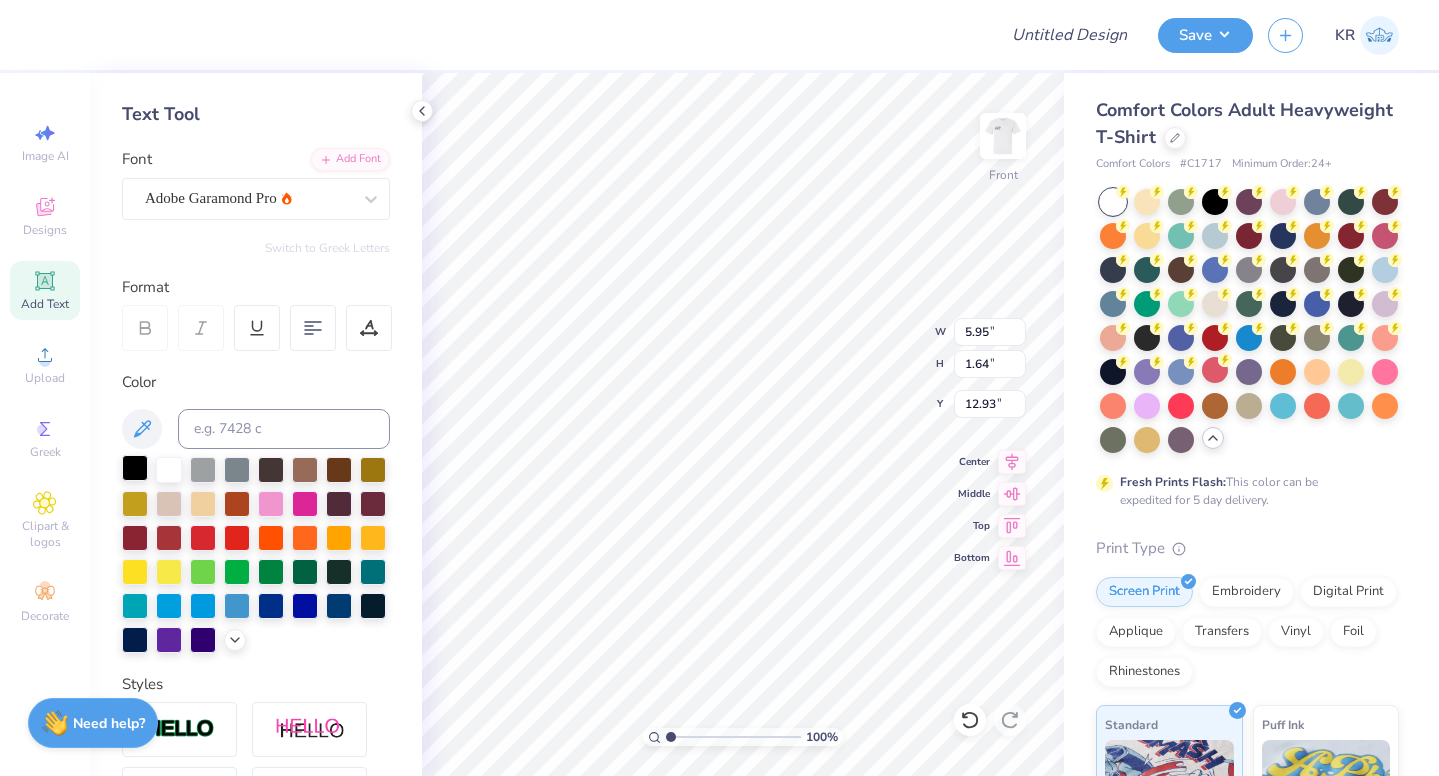 type on "DST Charity Bash" 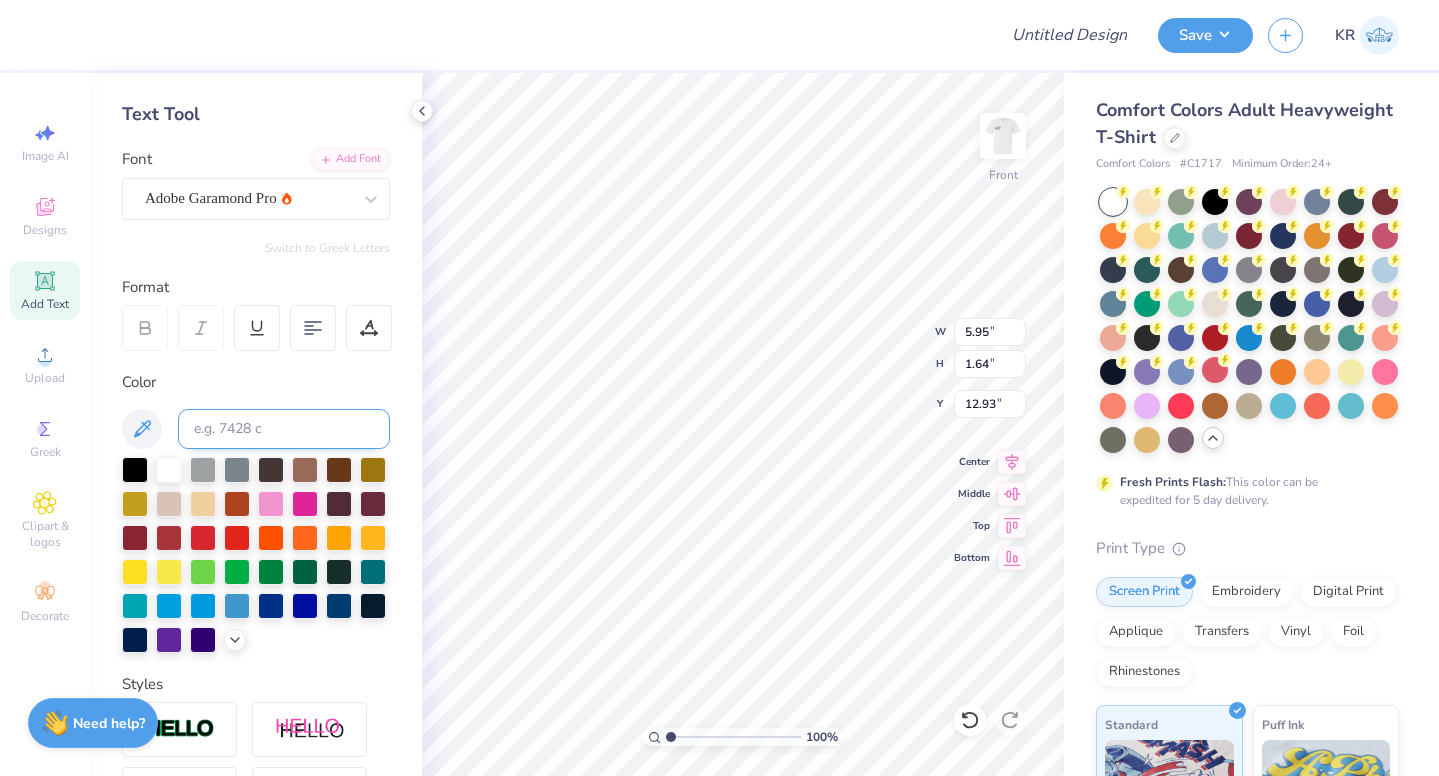 click on "100  % Front W 5.95 5.95 " H 1.64 1.64 " Y 12.93 12.93 " Center Middle Top Bottom" at bounding box center [743, 424] 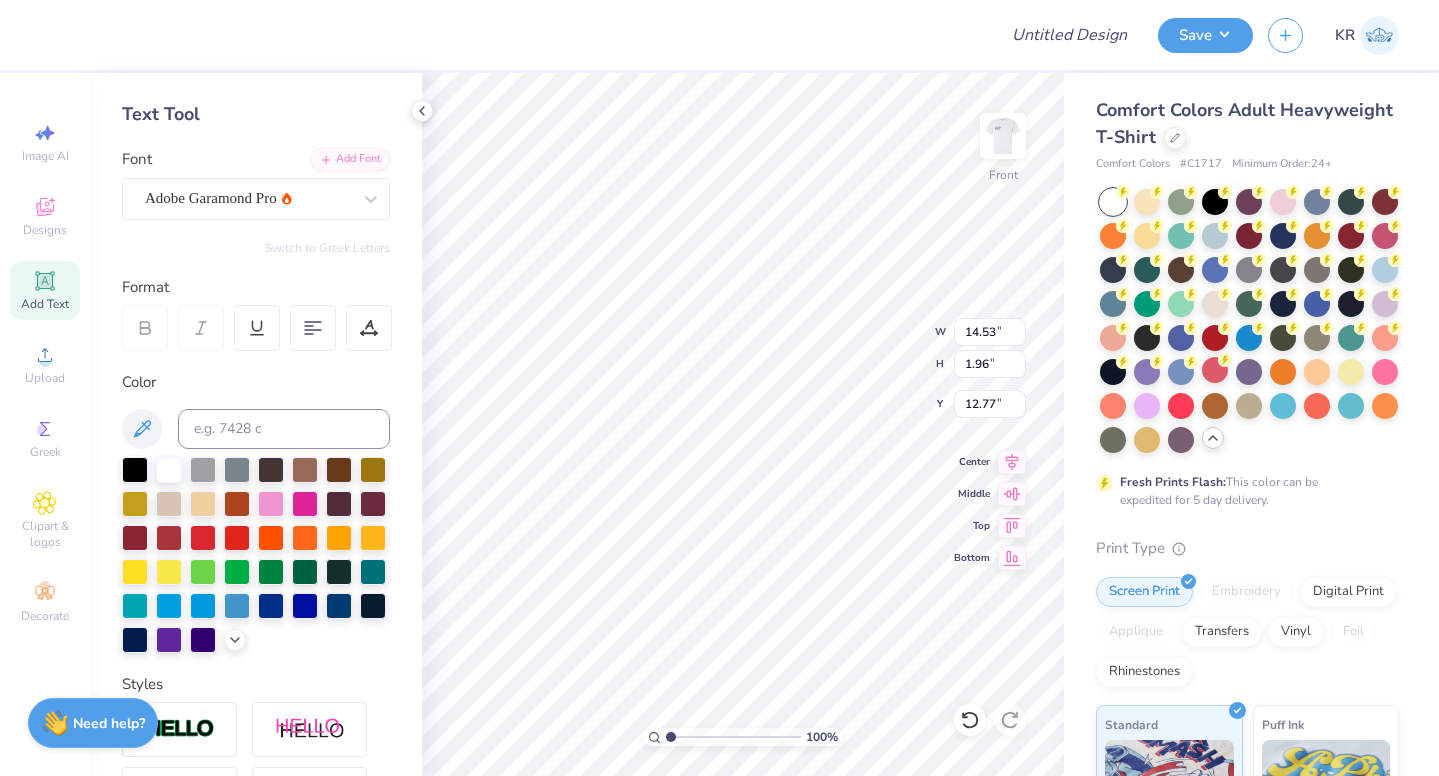 type on "6.98" 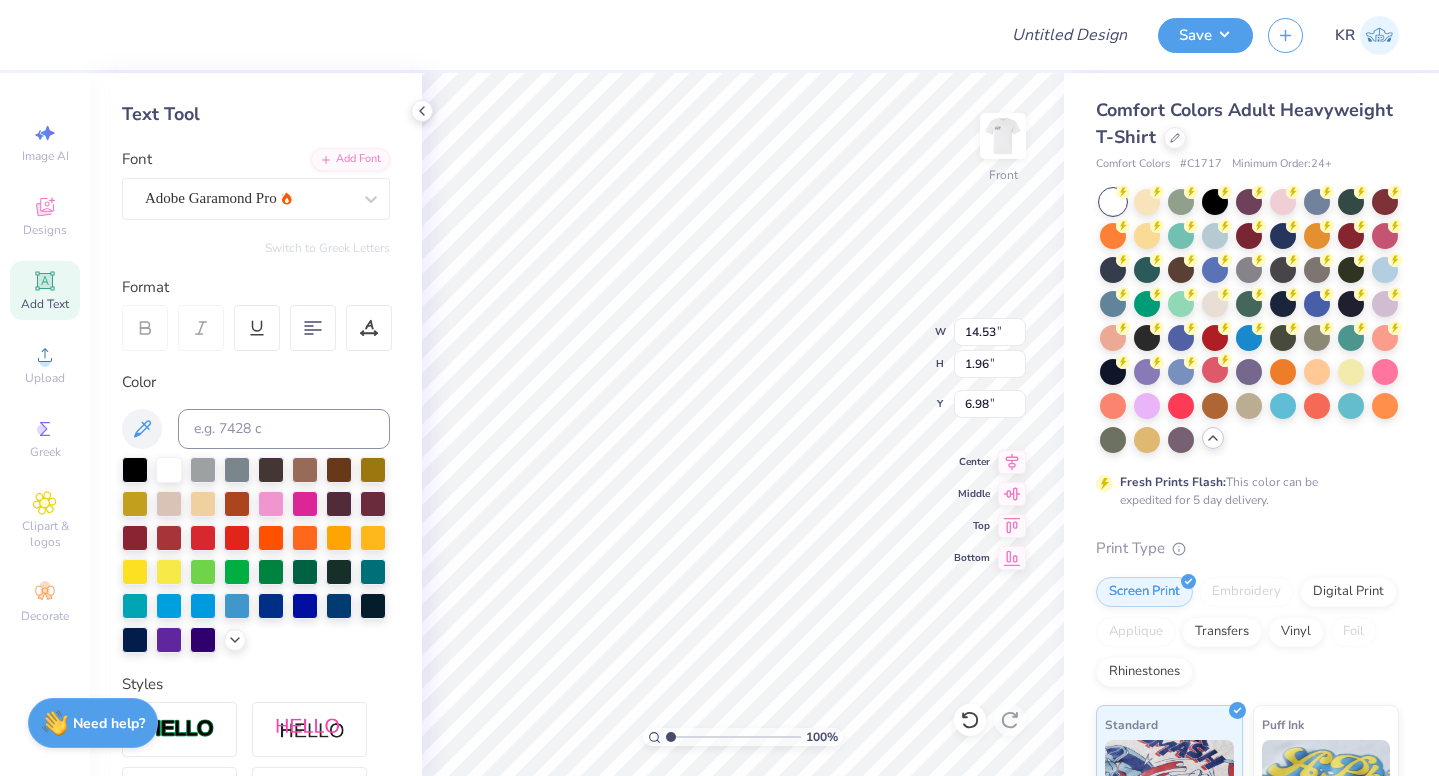 type on "13.23" 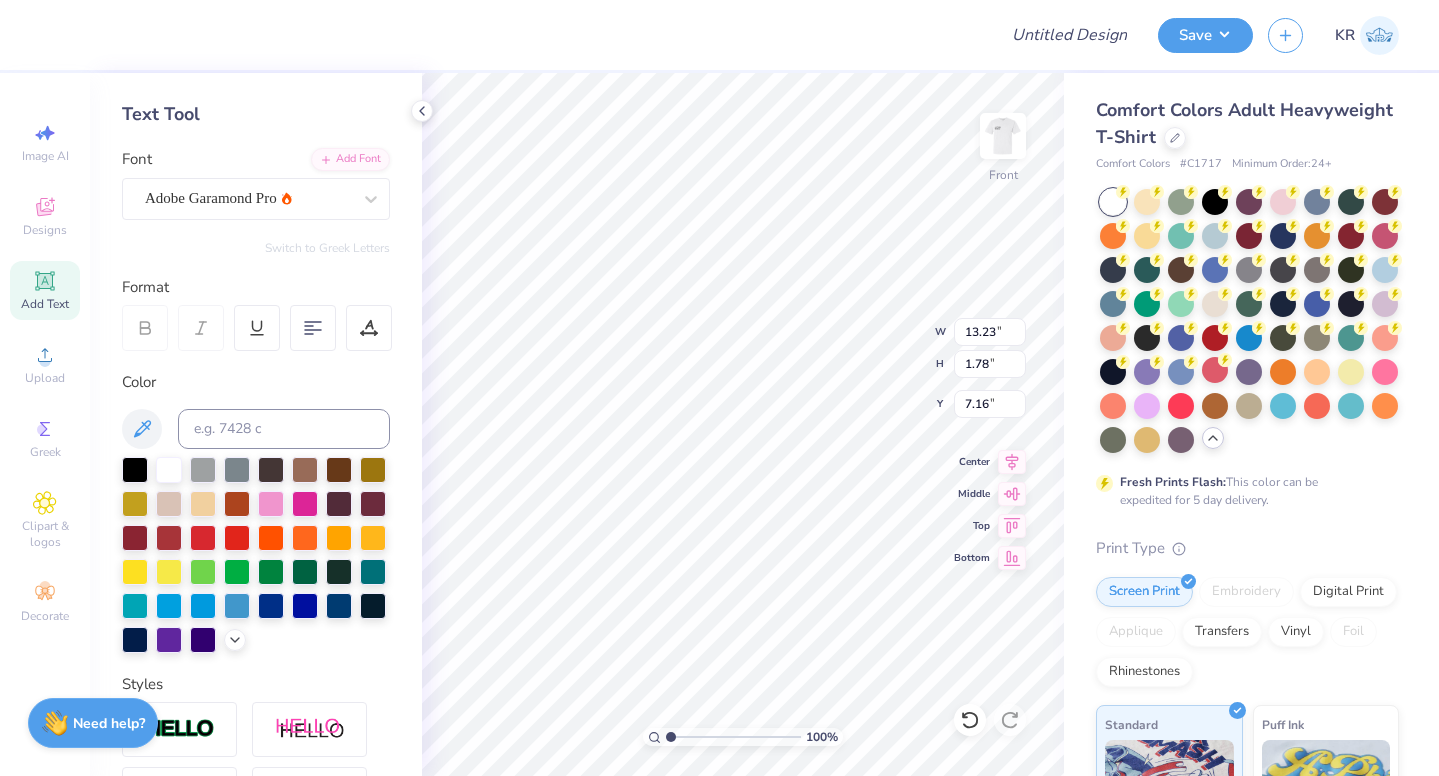 type on "7.06" 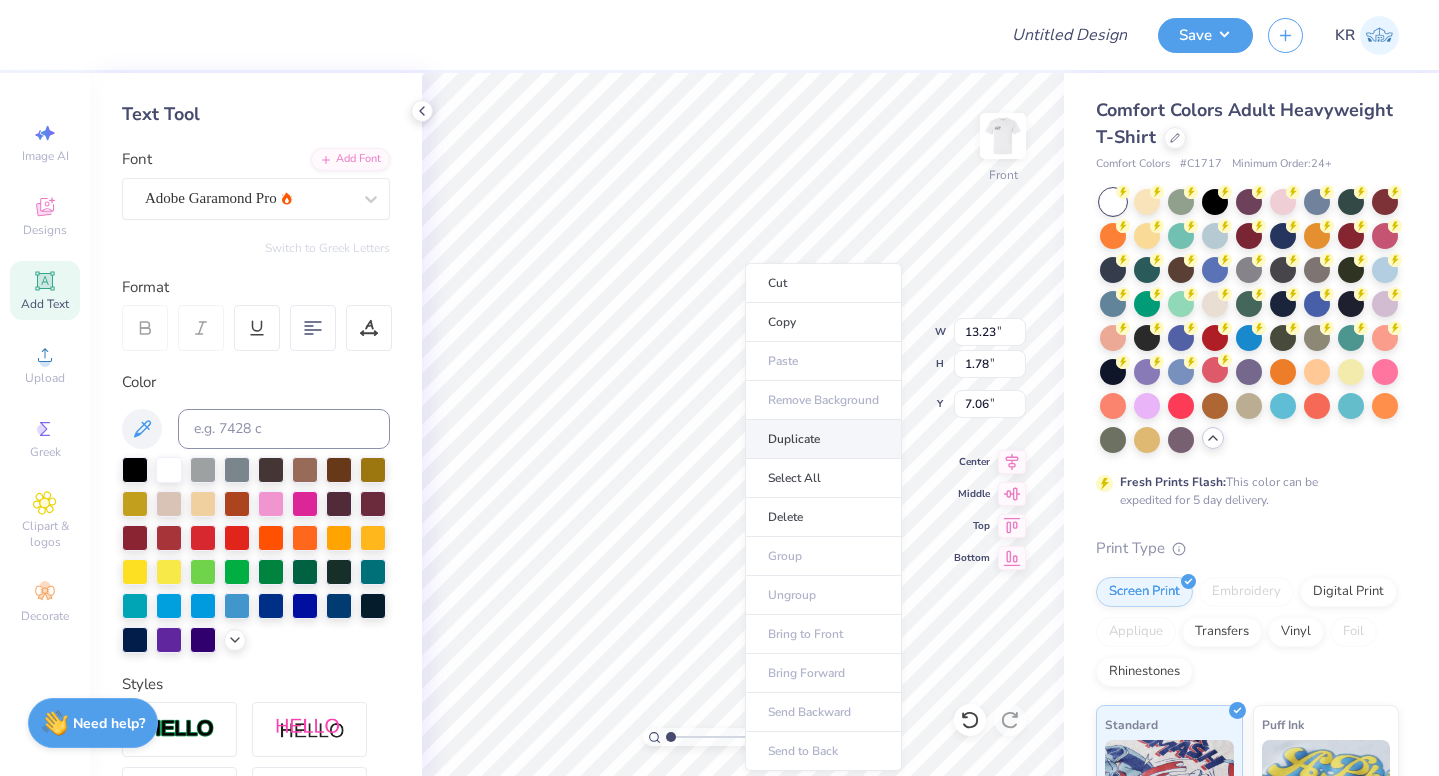 click on "Duplicate" at bounding box center (823, 439) 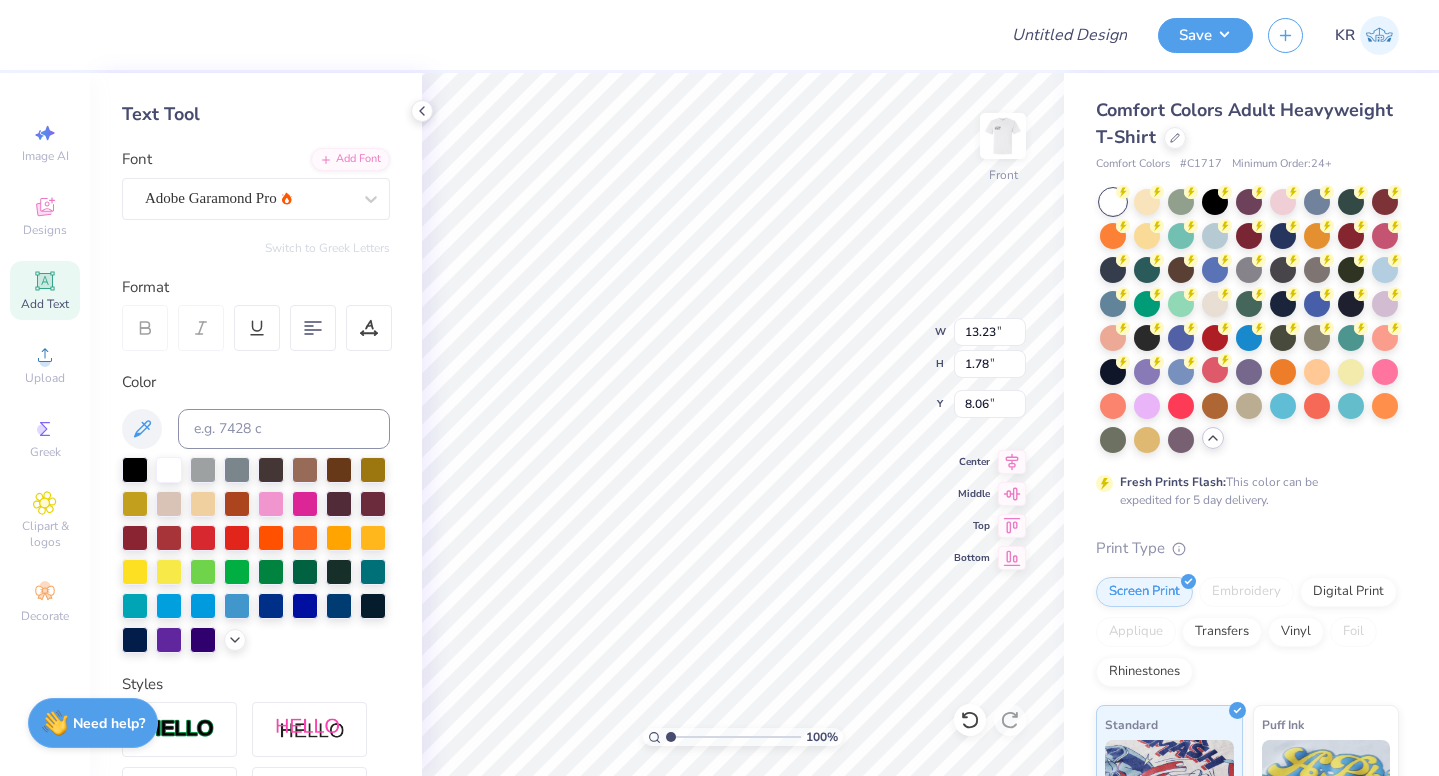 type on "8.85" 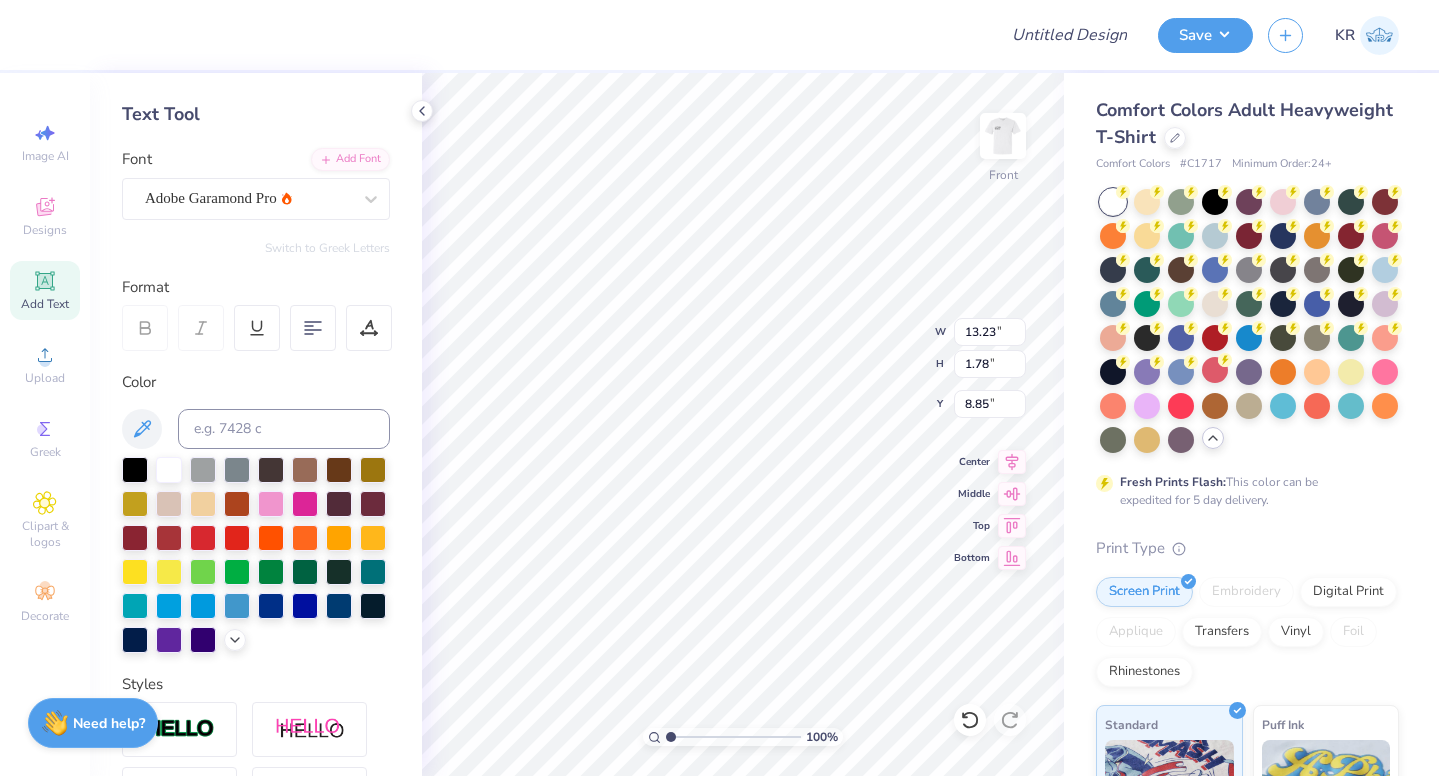 scroll, scrollTop: 0, scrollLeft: 4, axis: horizontal 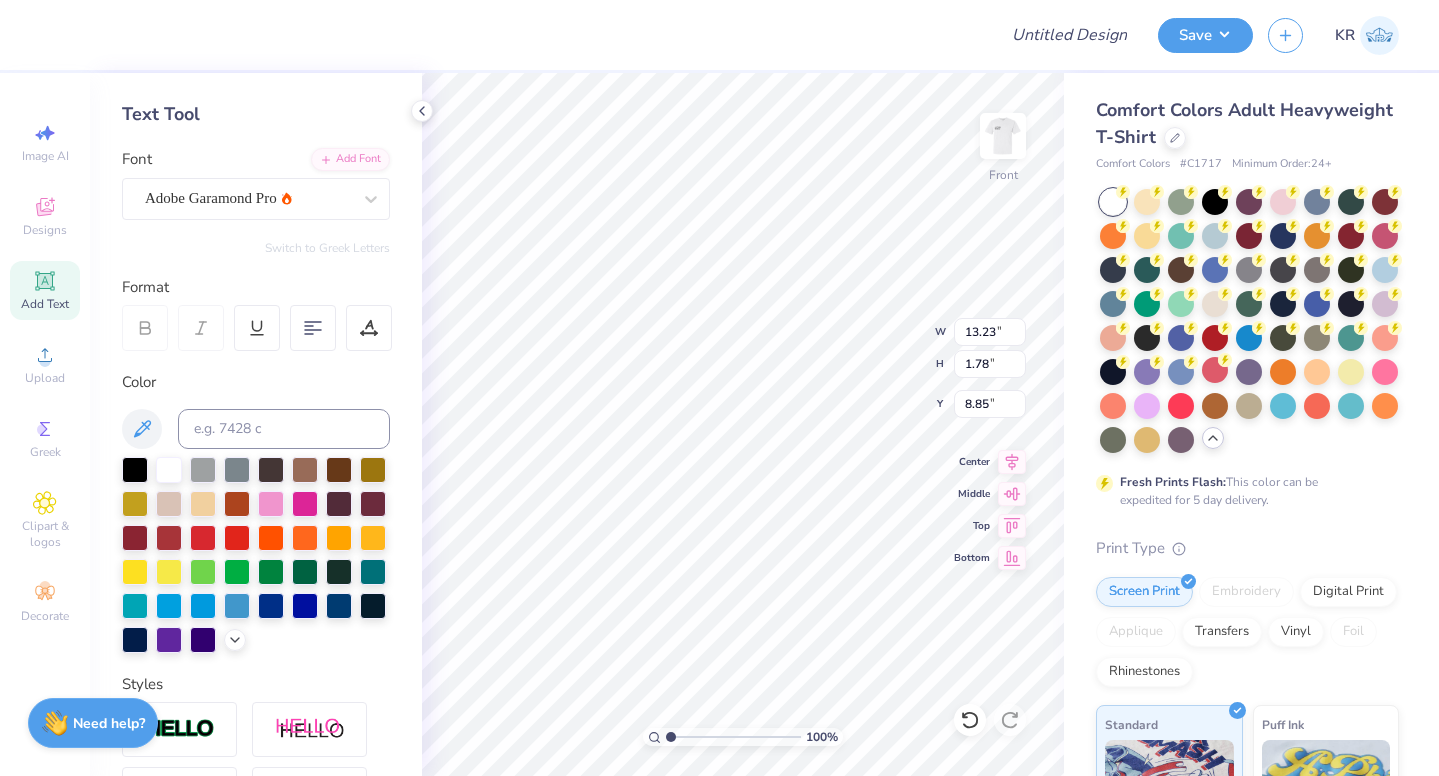 click on "100  % Front W 13.23 13.23 " H 1.78 1.78 " Y 8.85 8.85 " Center Middle Top Bottom" at bounding box center (743, 424) 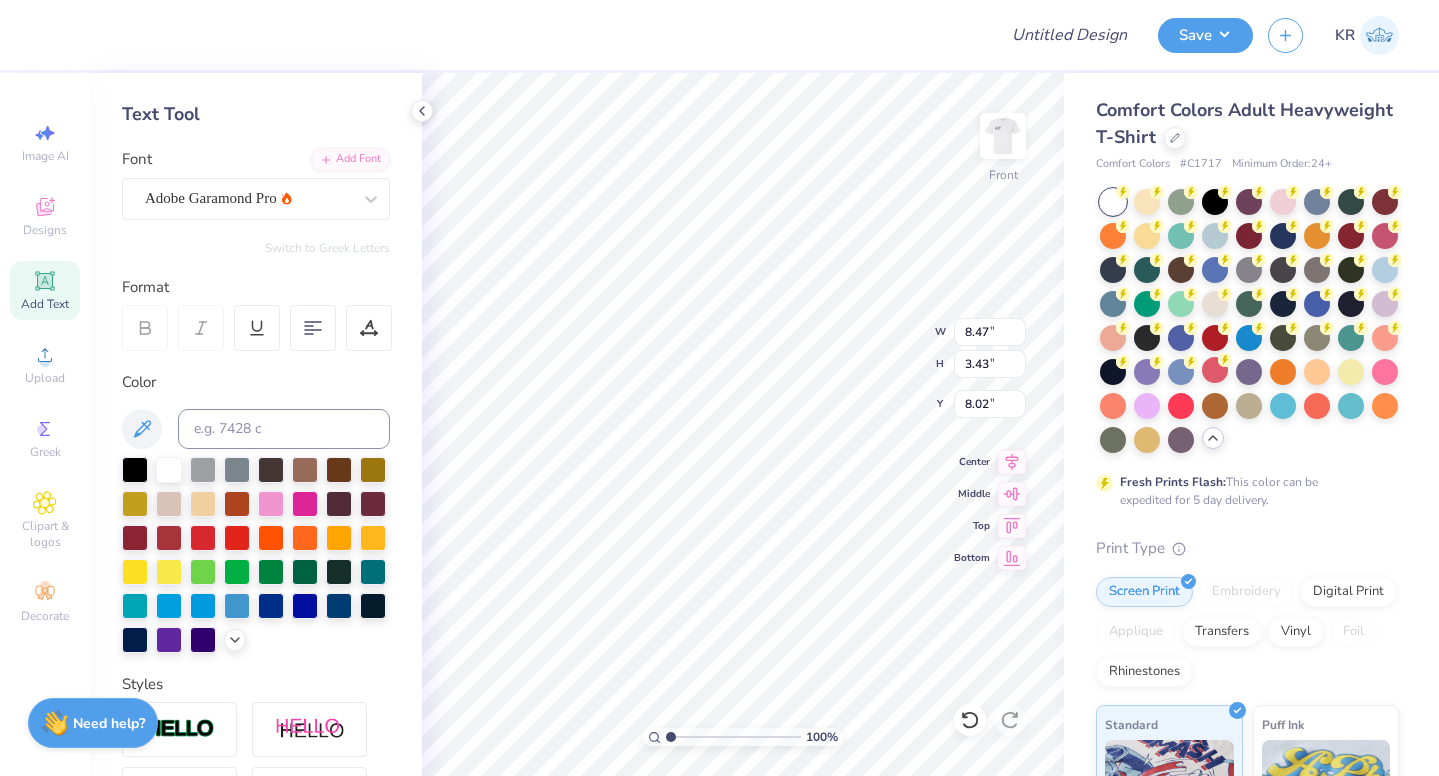 type on "8.85" 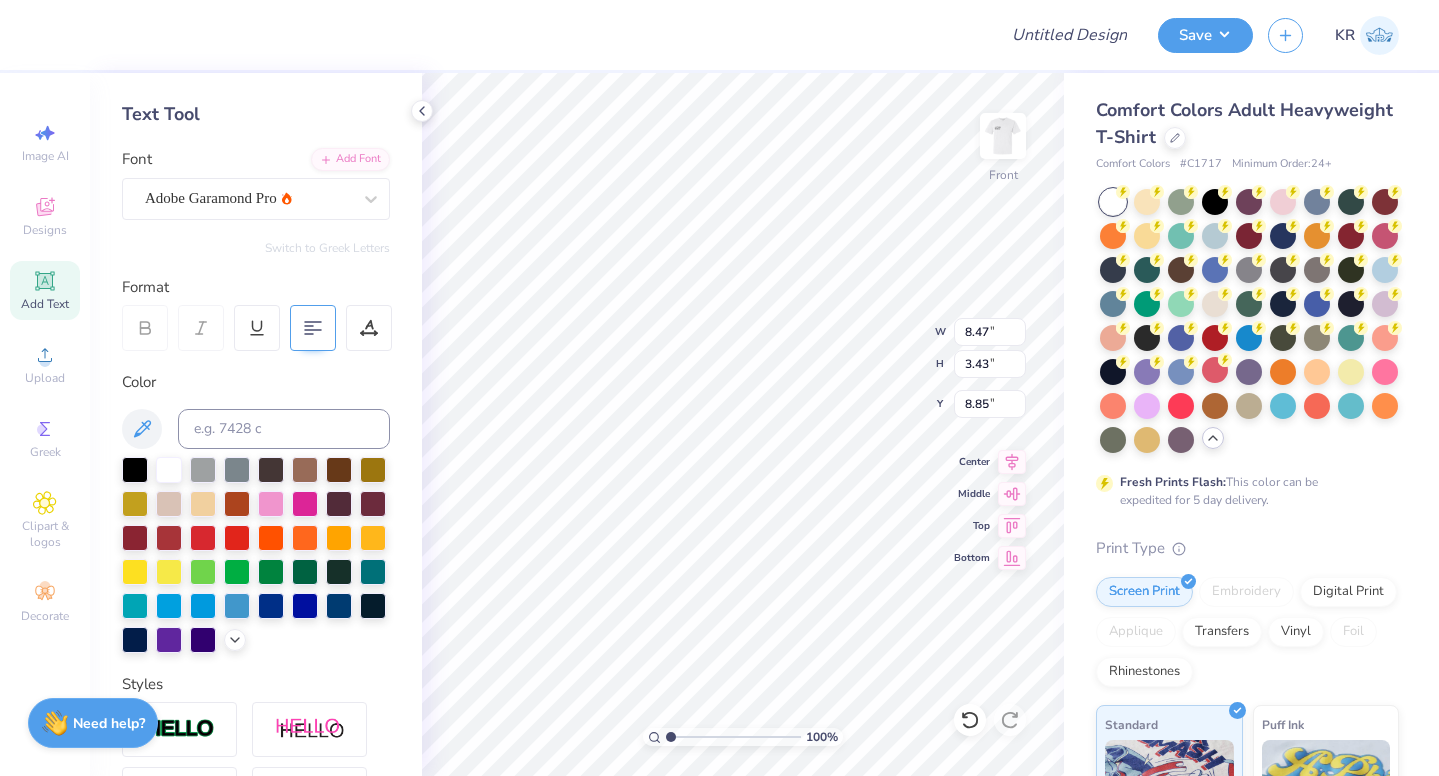 click 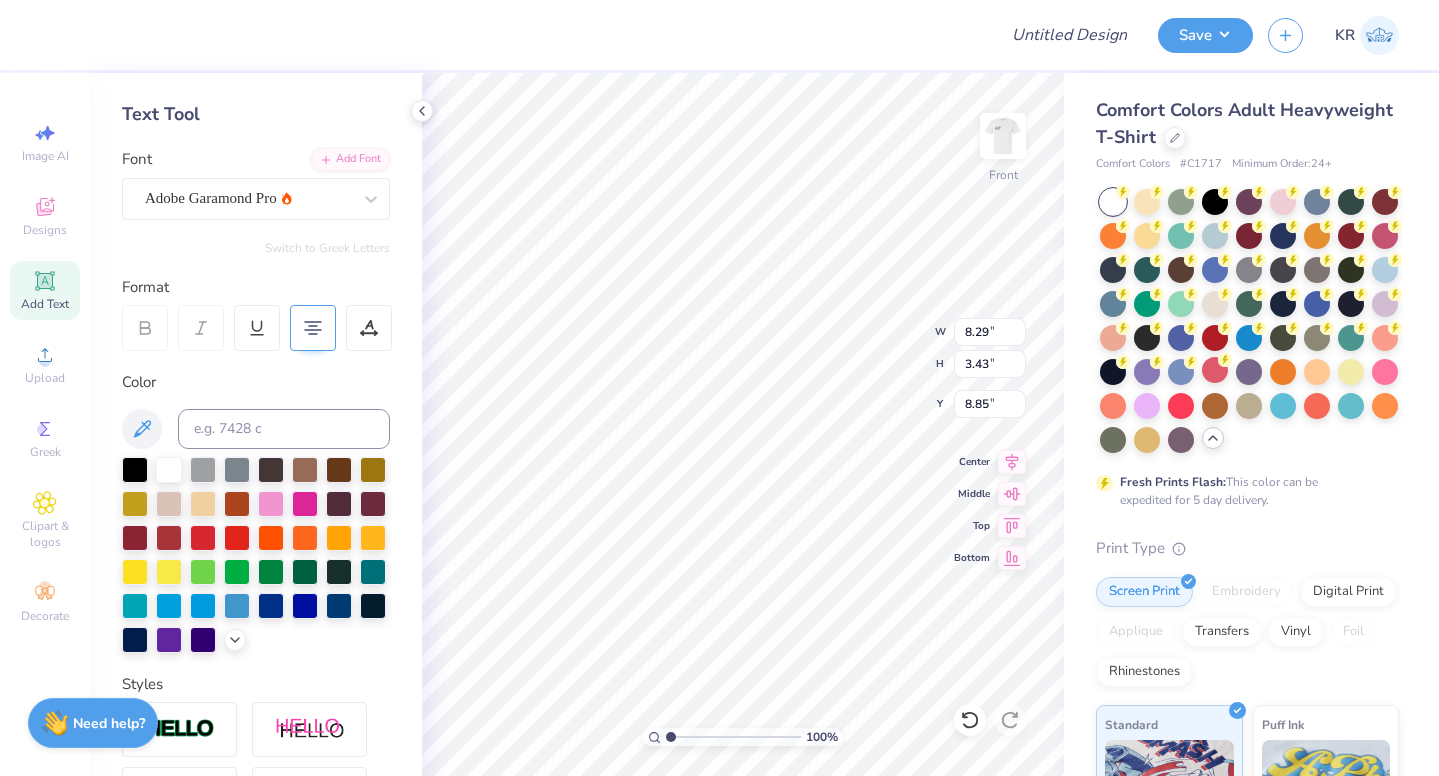 type on "8.29" 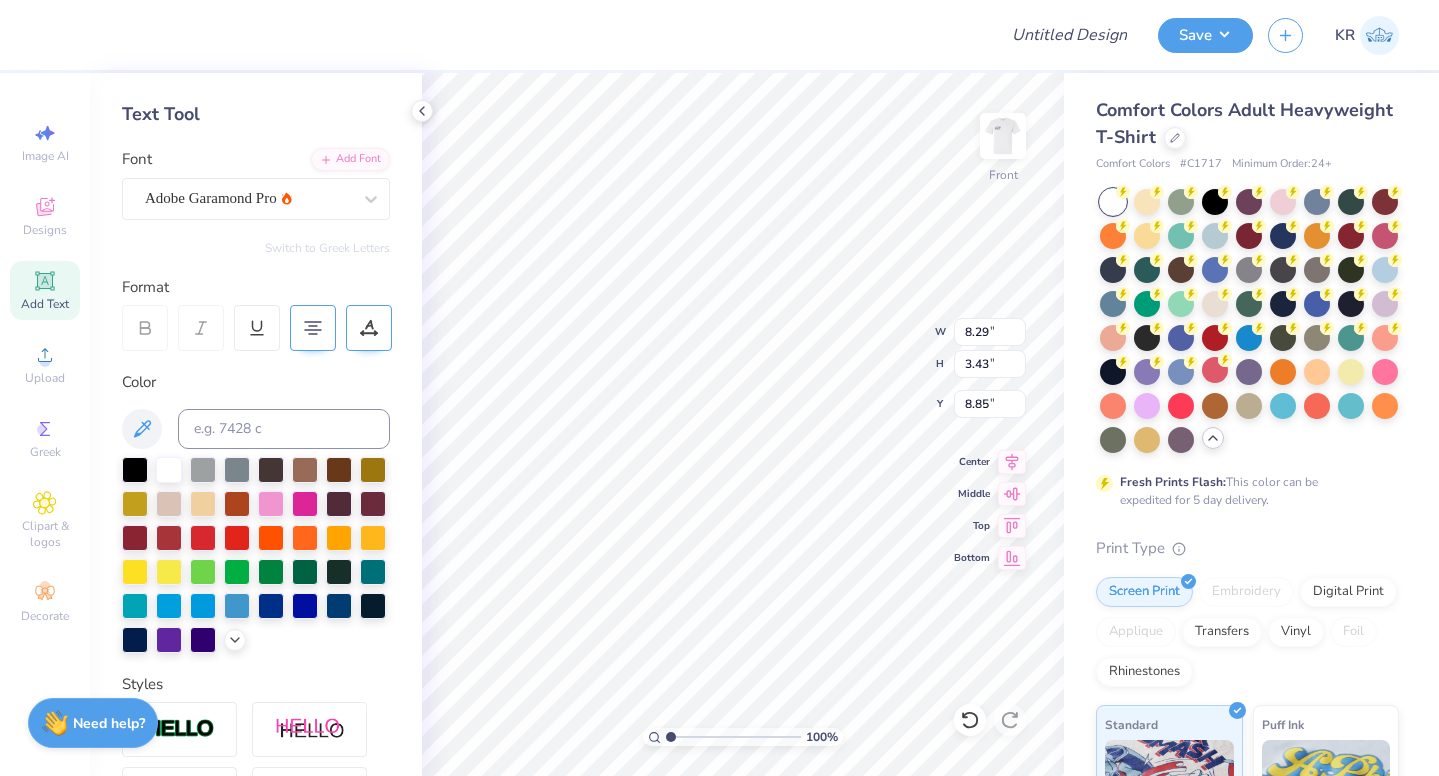 type on "4.88" 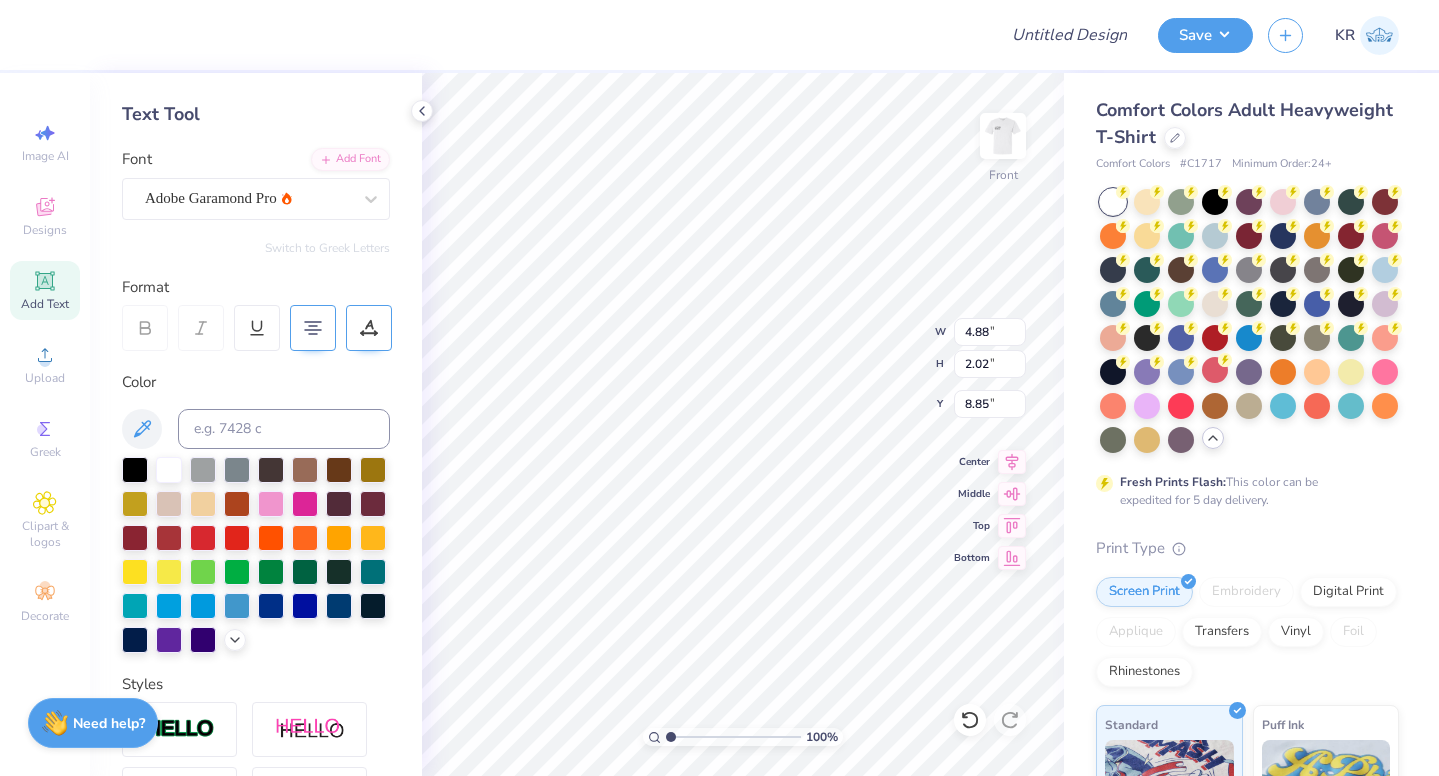 type on "9.13" 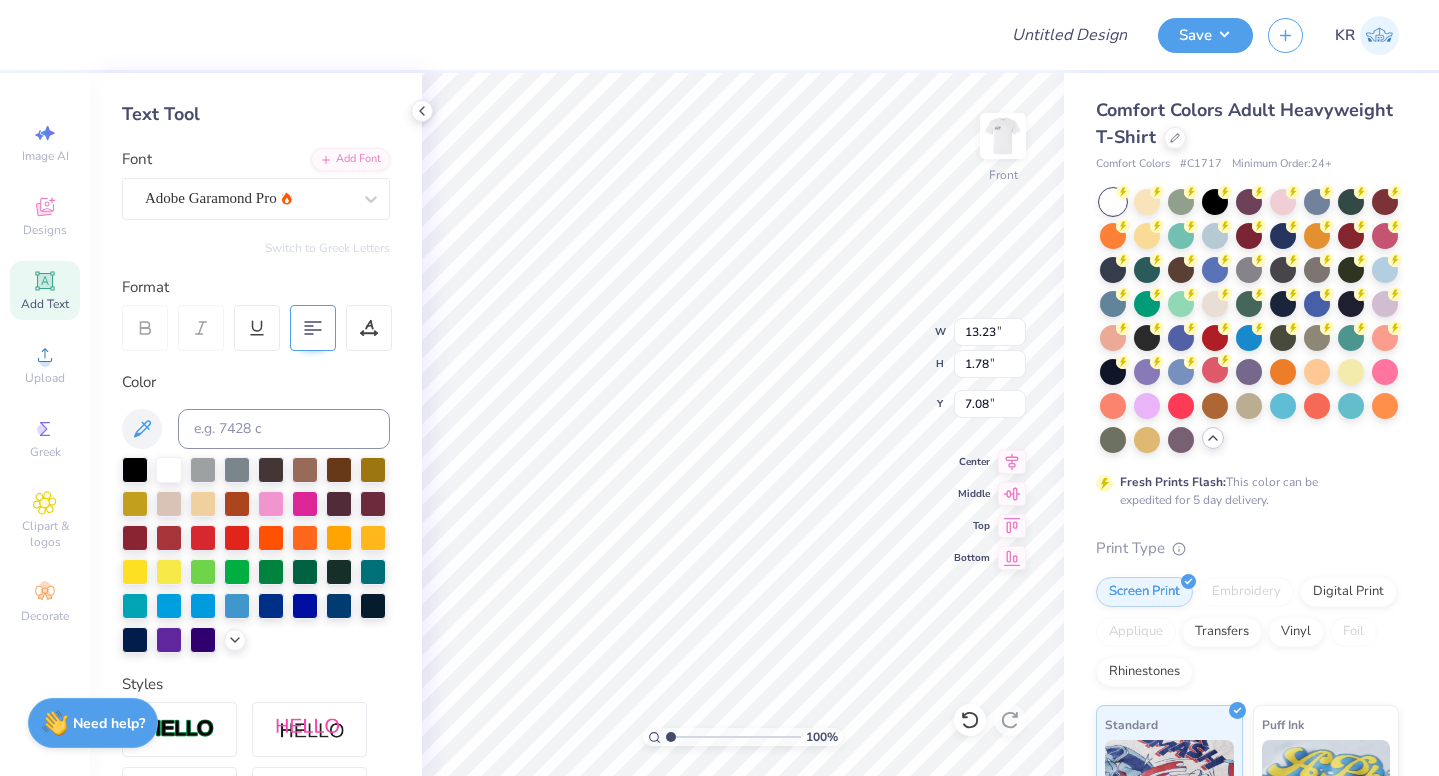 type on "13.23" 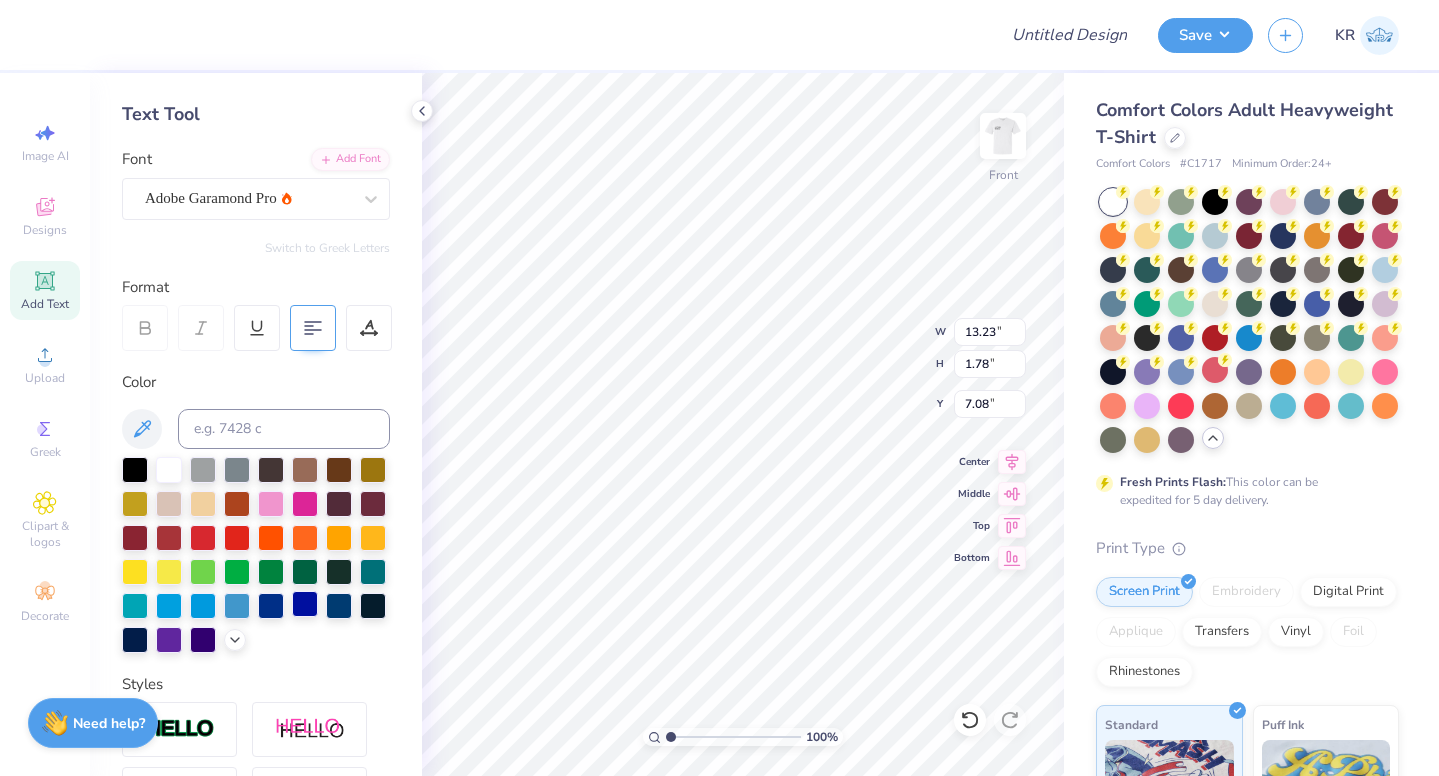 click at bounding box center [305, 604] 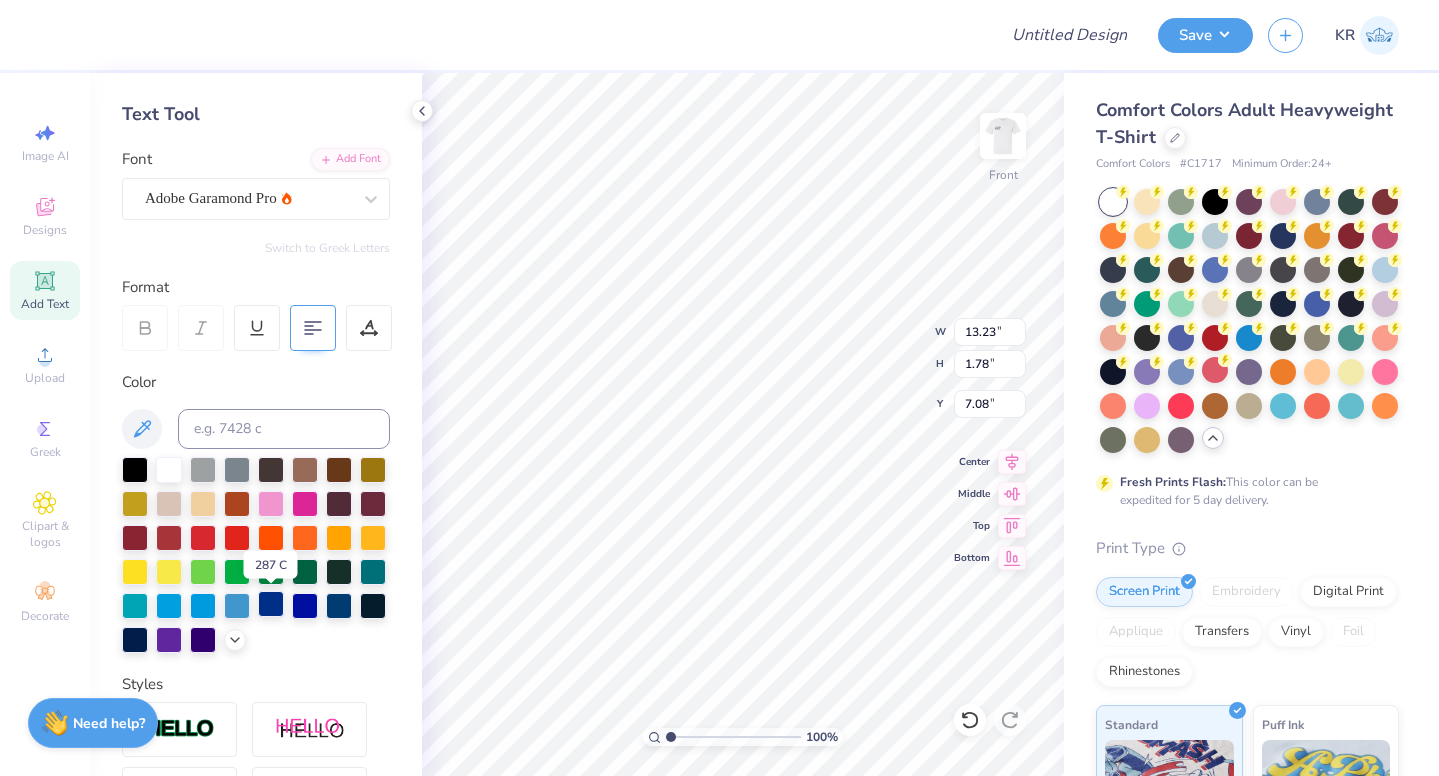 click at bounding box center [271, 604] 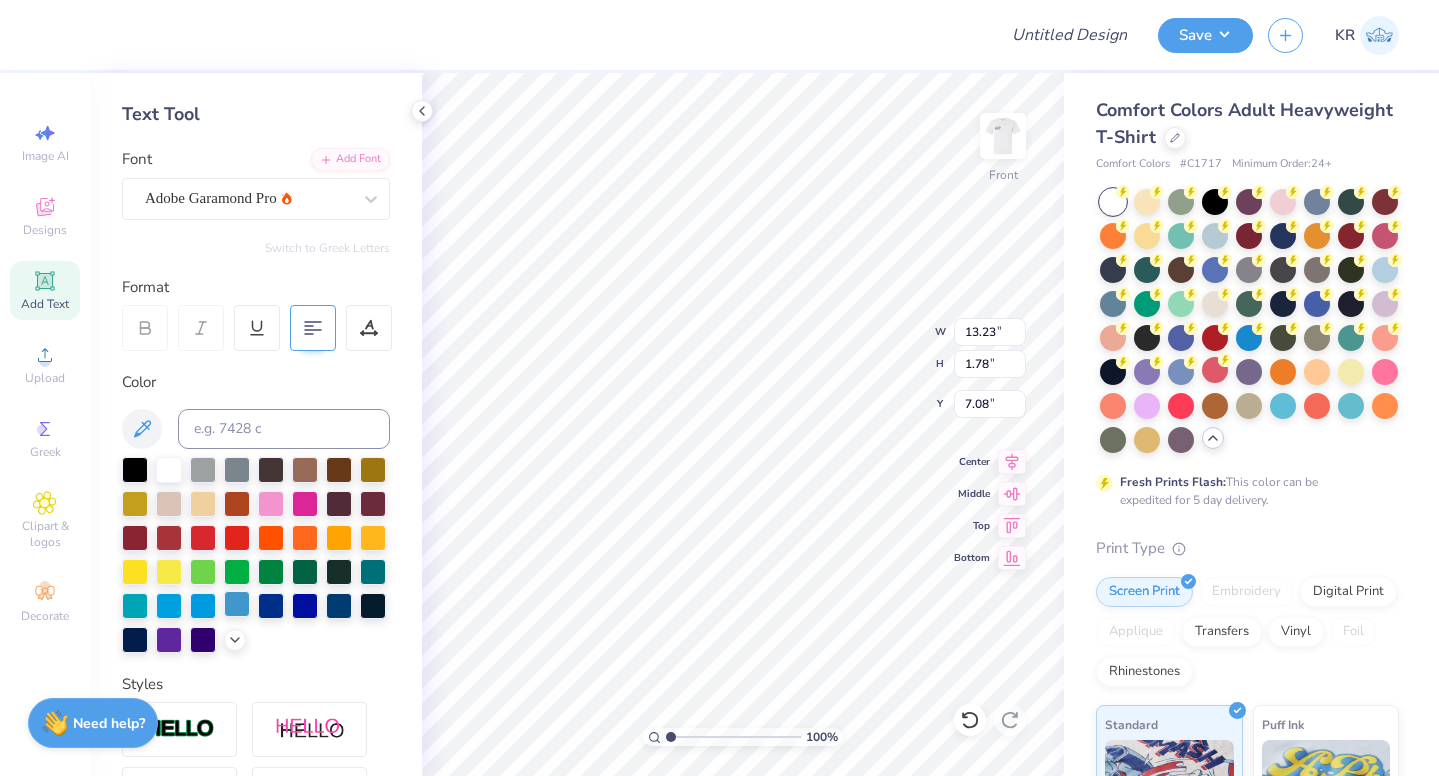 click at bounding box center [237, 604] 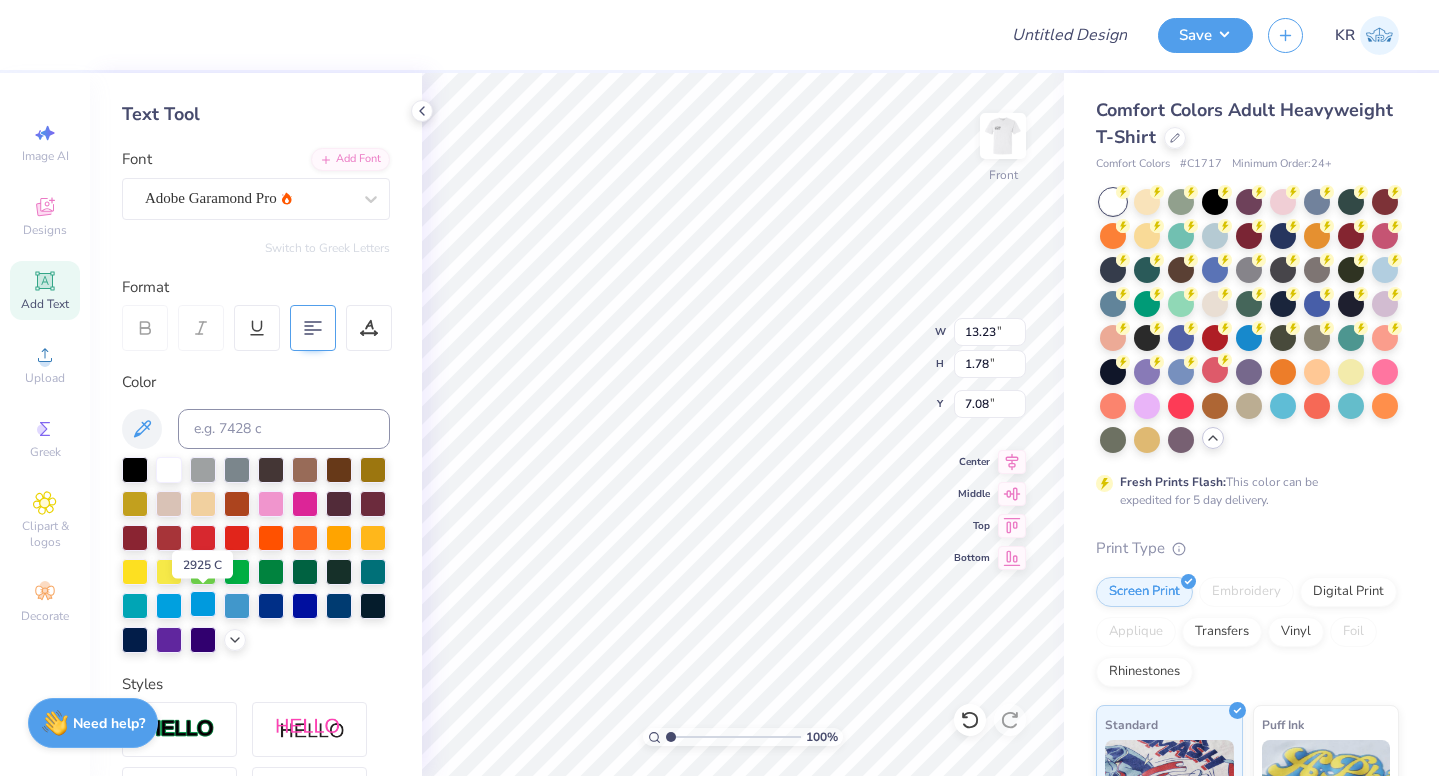 click at bounding box center [203, 604] 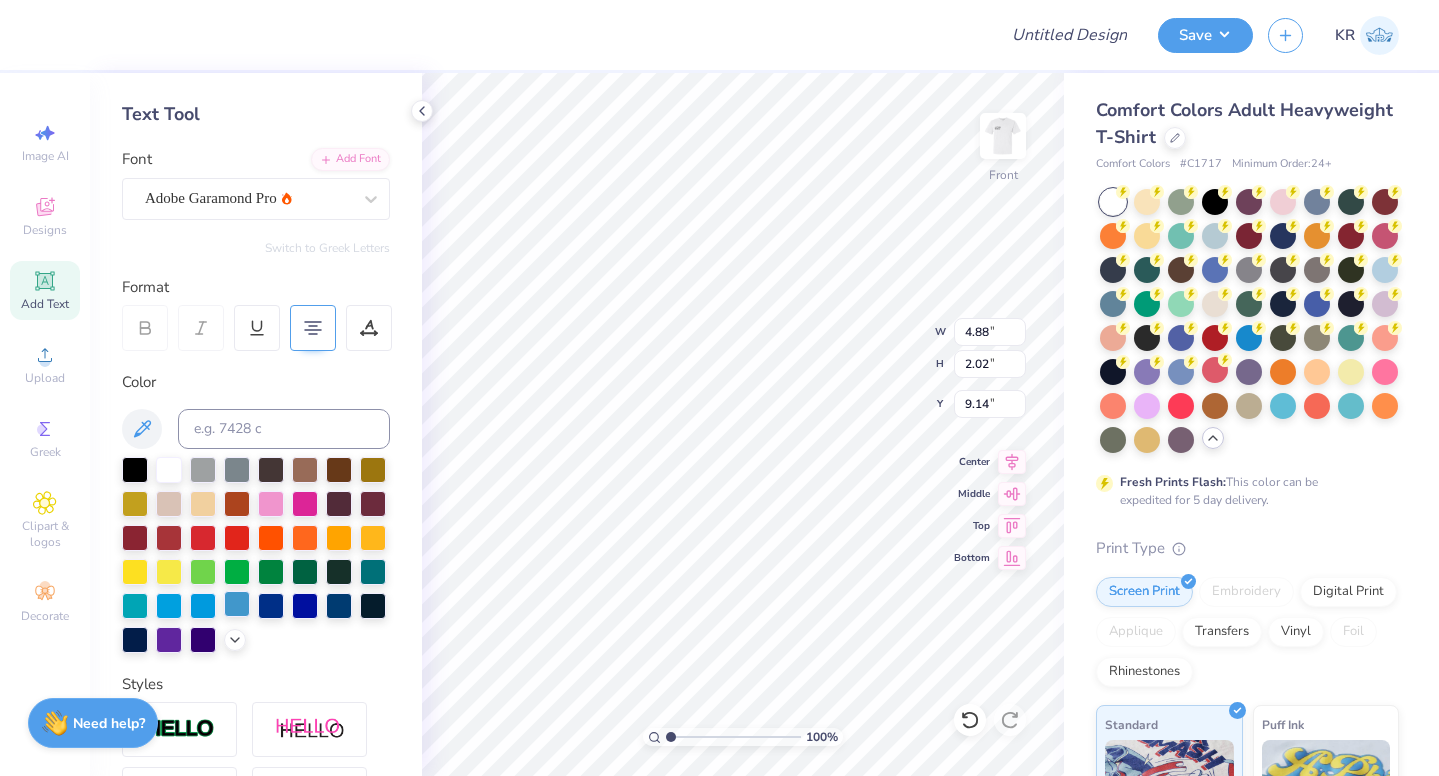 click at bounding box center (237, 604) 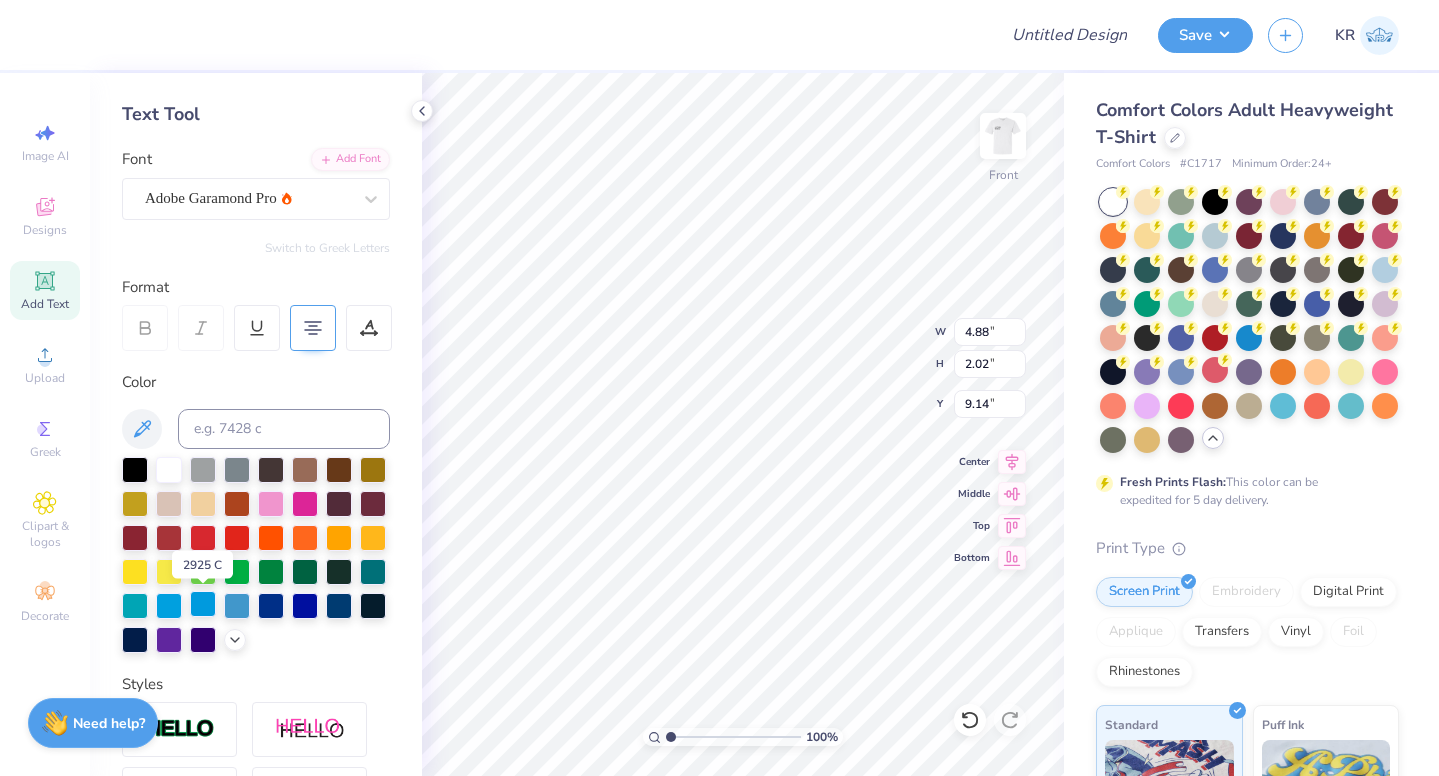 click at bounding box center (203, 604) 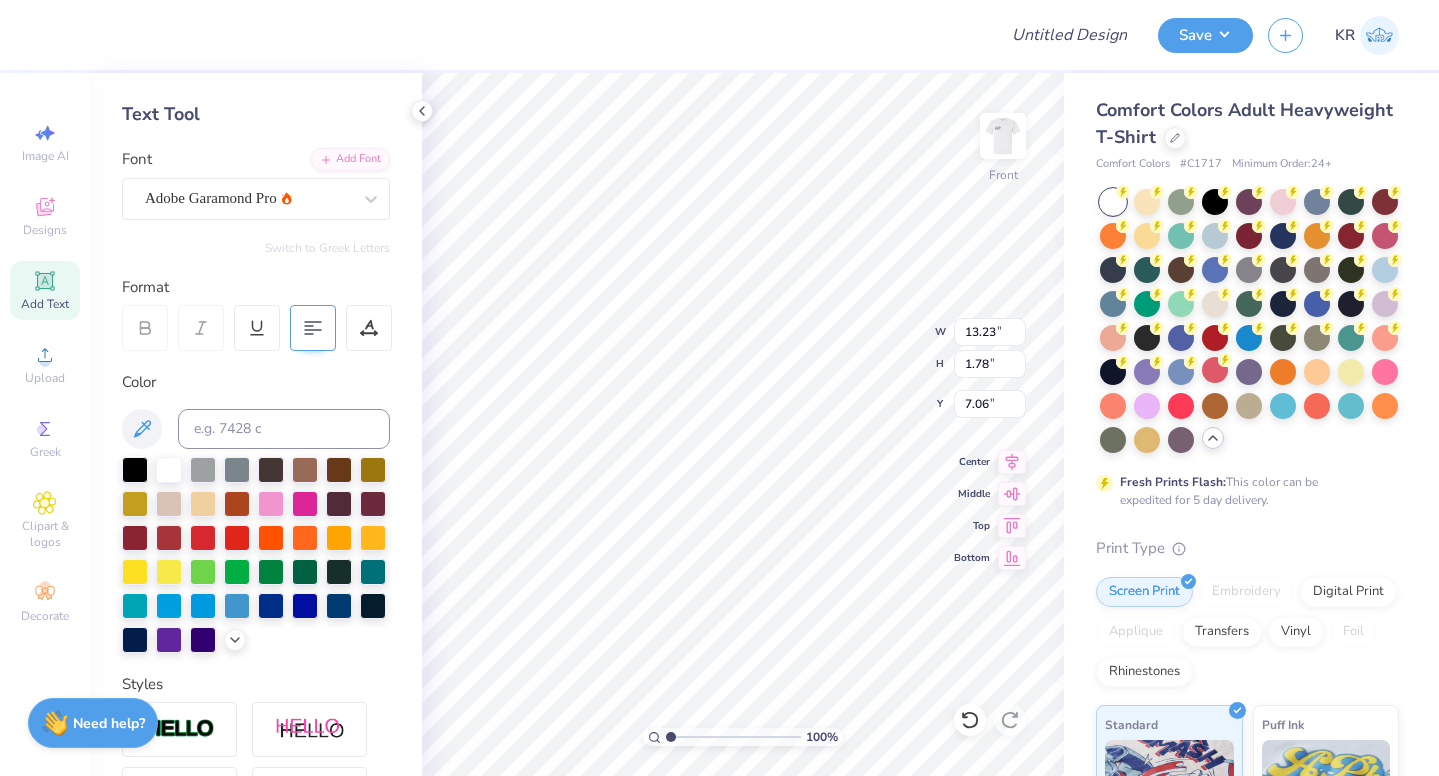 scroll, scrollTop: 0, scrollLeft: 5, axis: horizontal 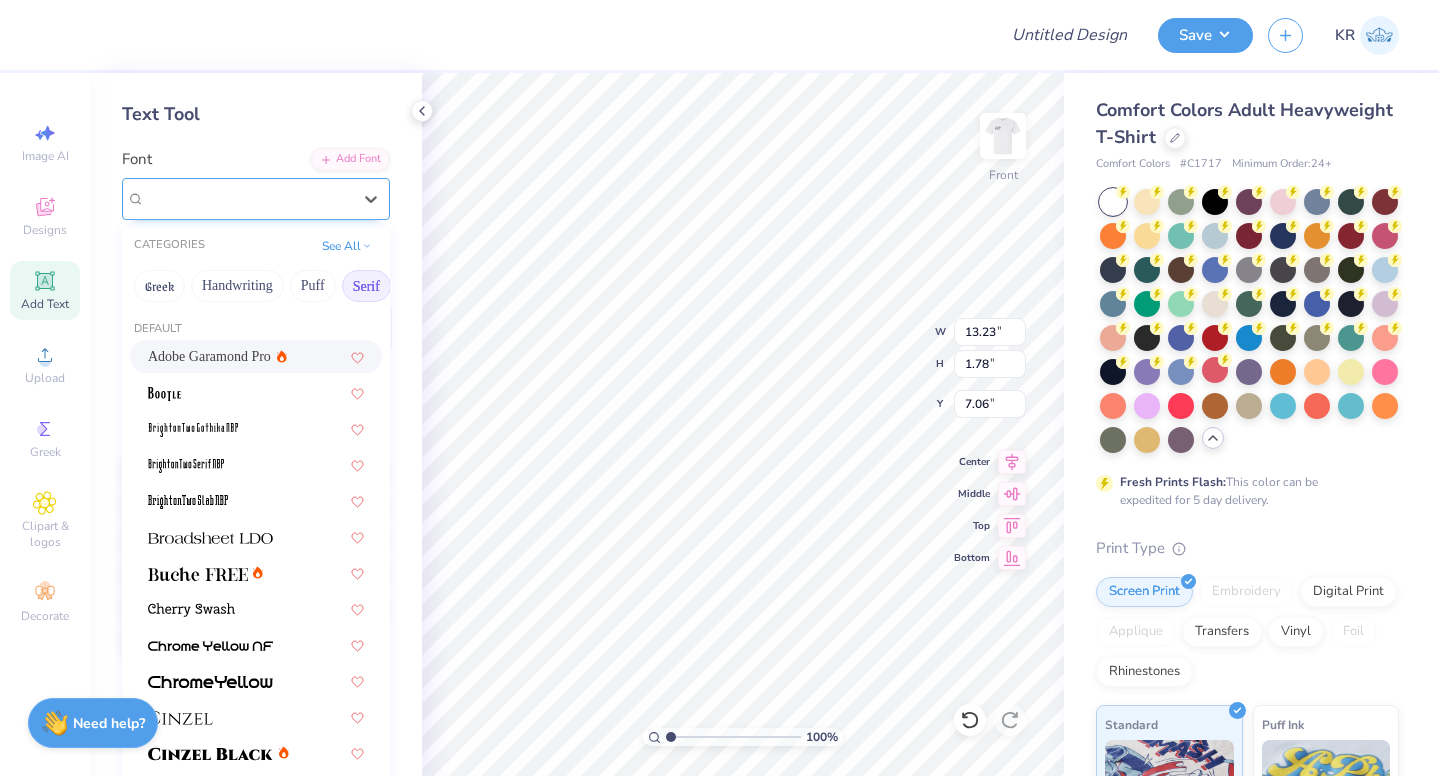 click on "Adobe Garamond Pro" at bounding box center [248, 198] 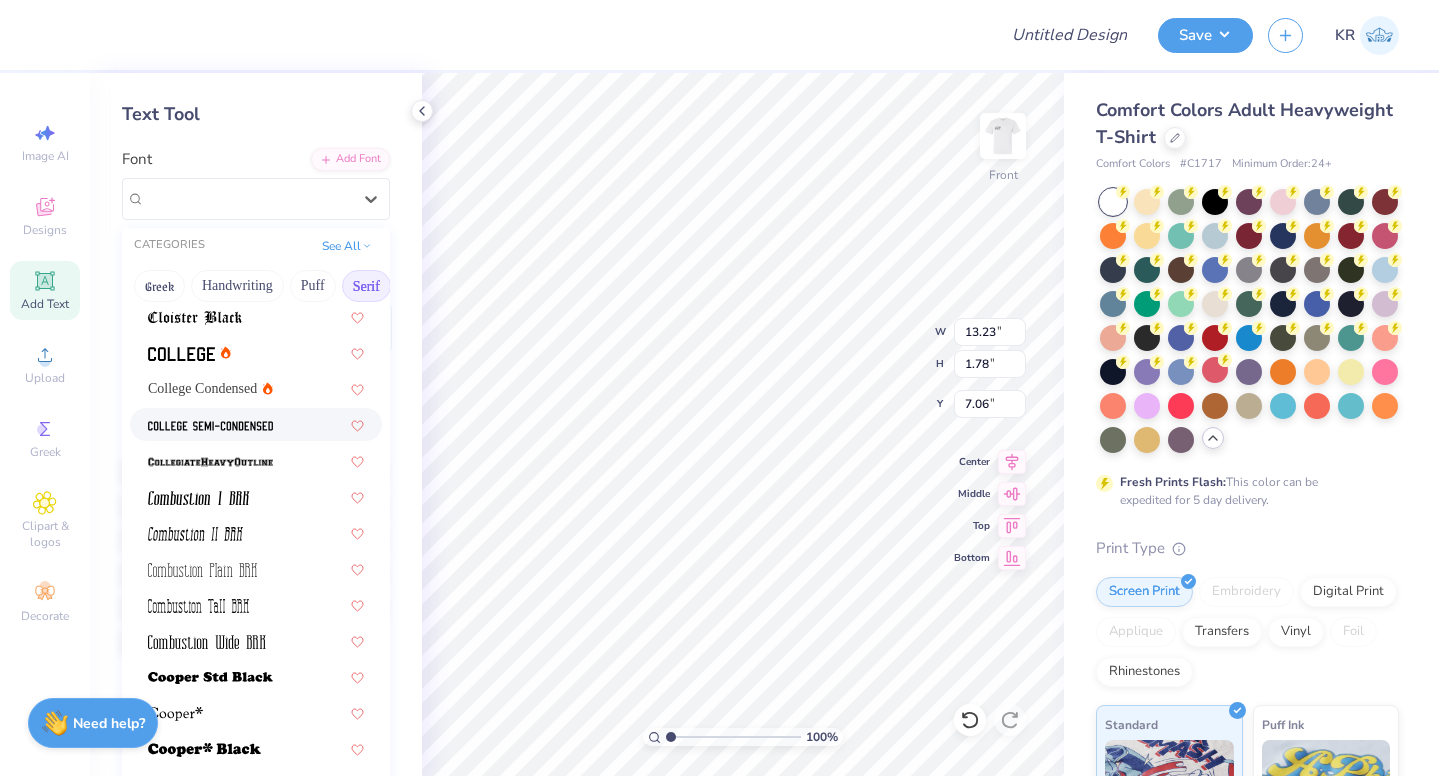 scroll, scrollTop: 562, scrollLeft: 0, axis: vertical 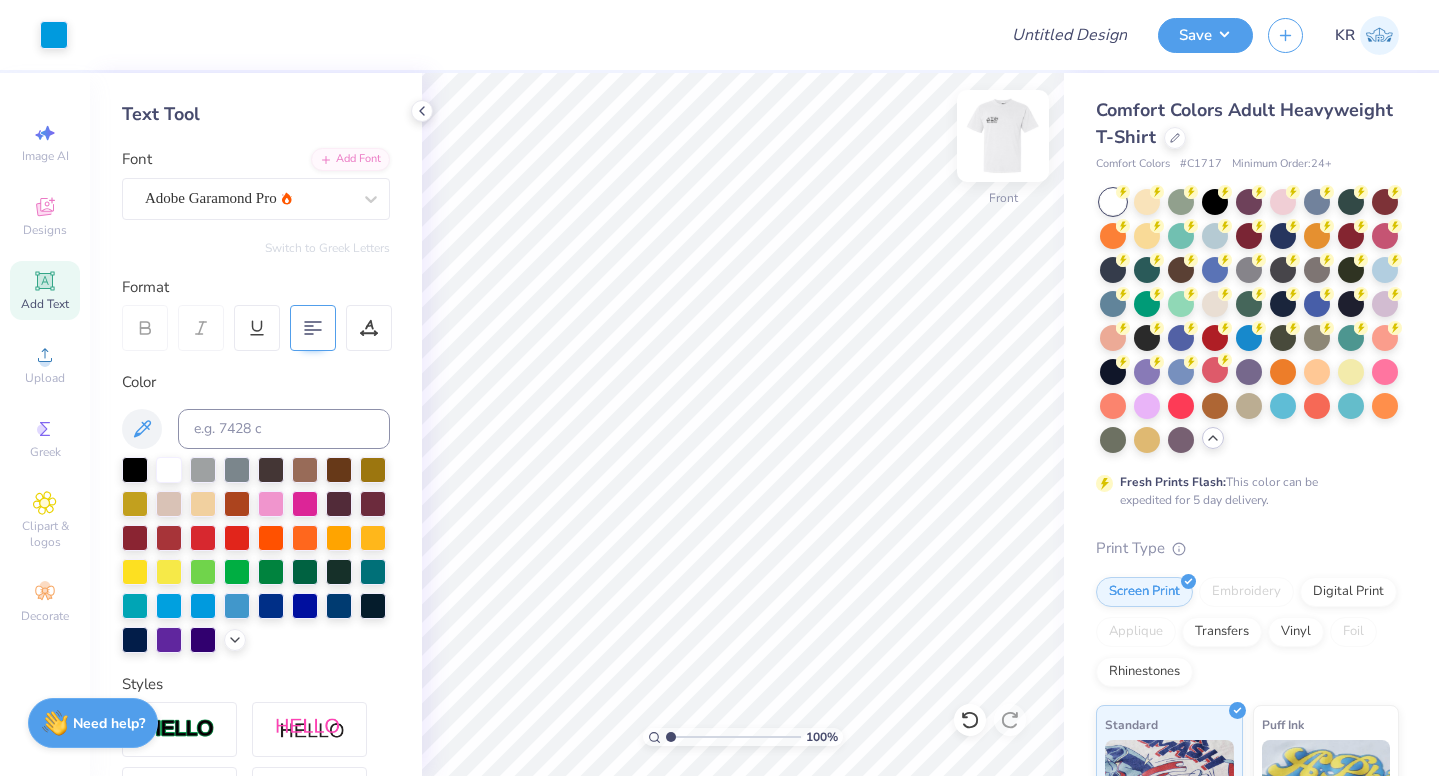 click at bounding box center [1003, 136] 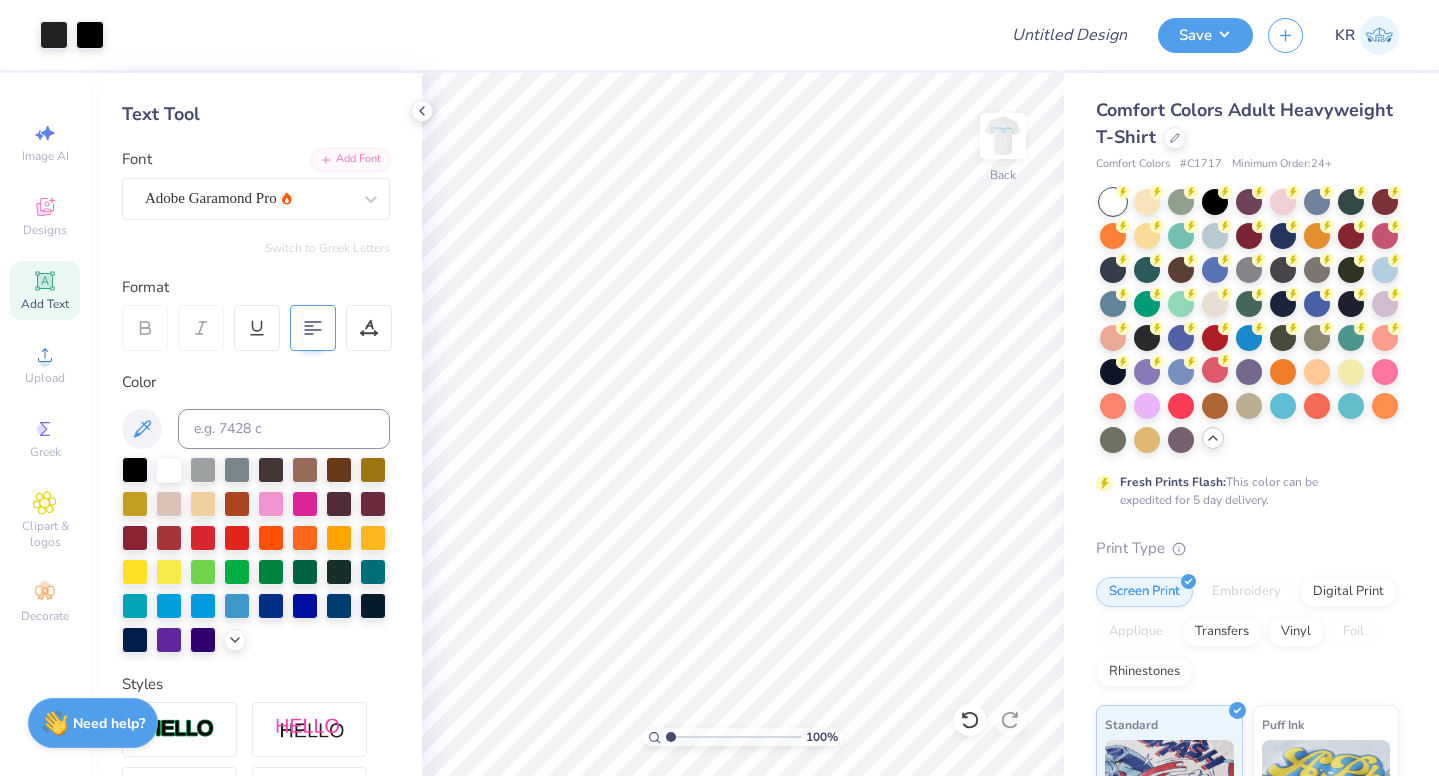 click at bounding box center (1003, 136) 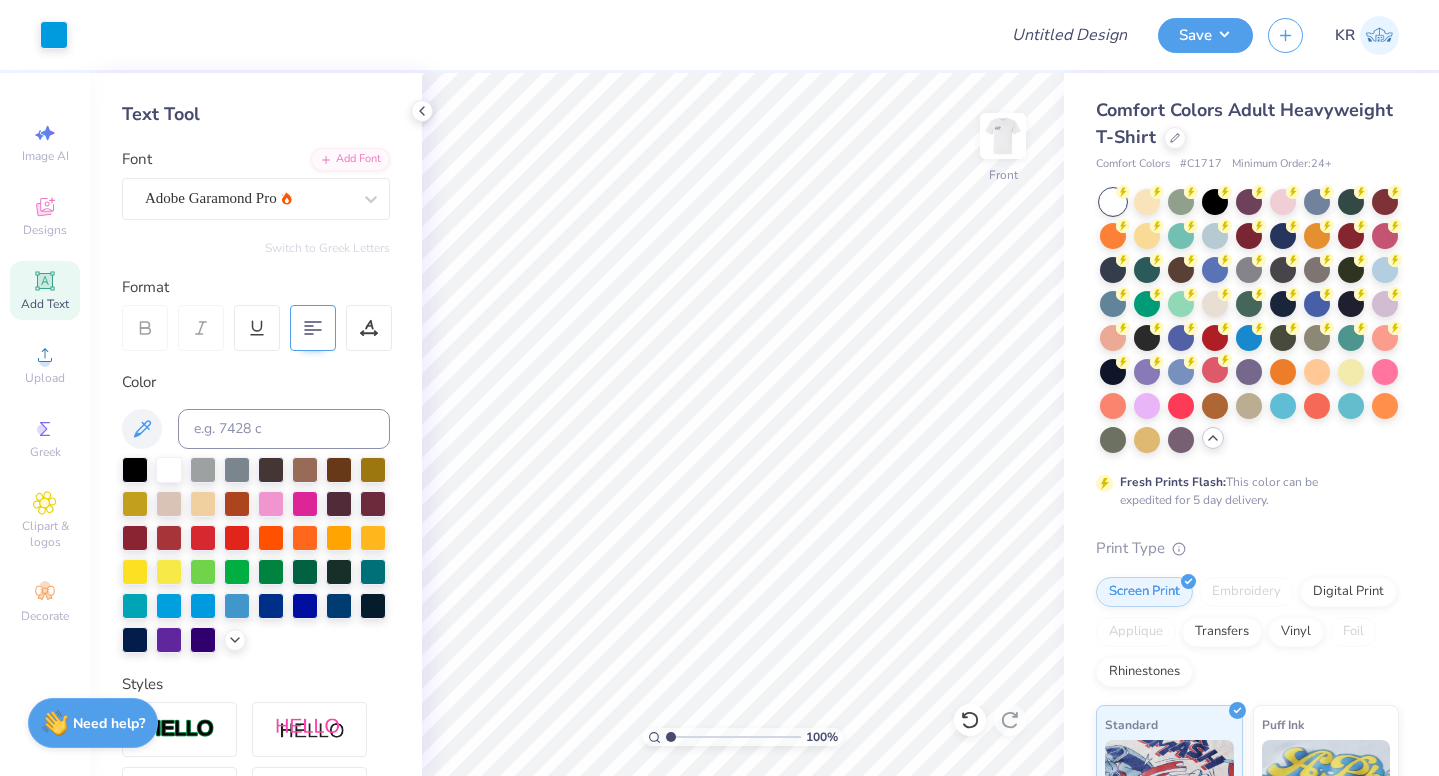 click at bounding box center (1003, 136) 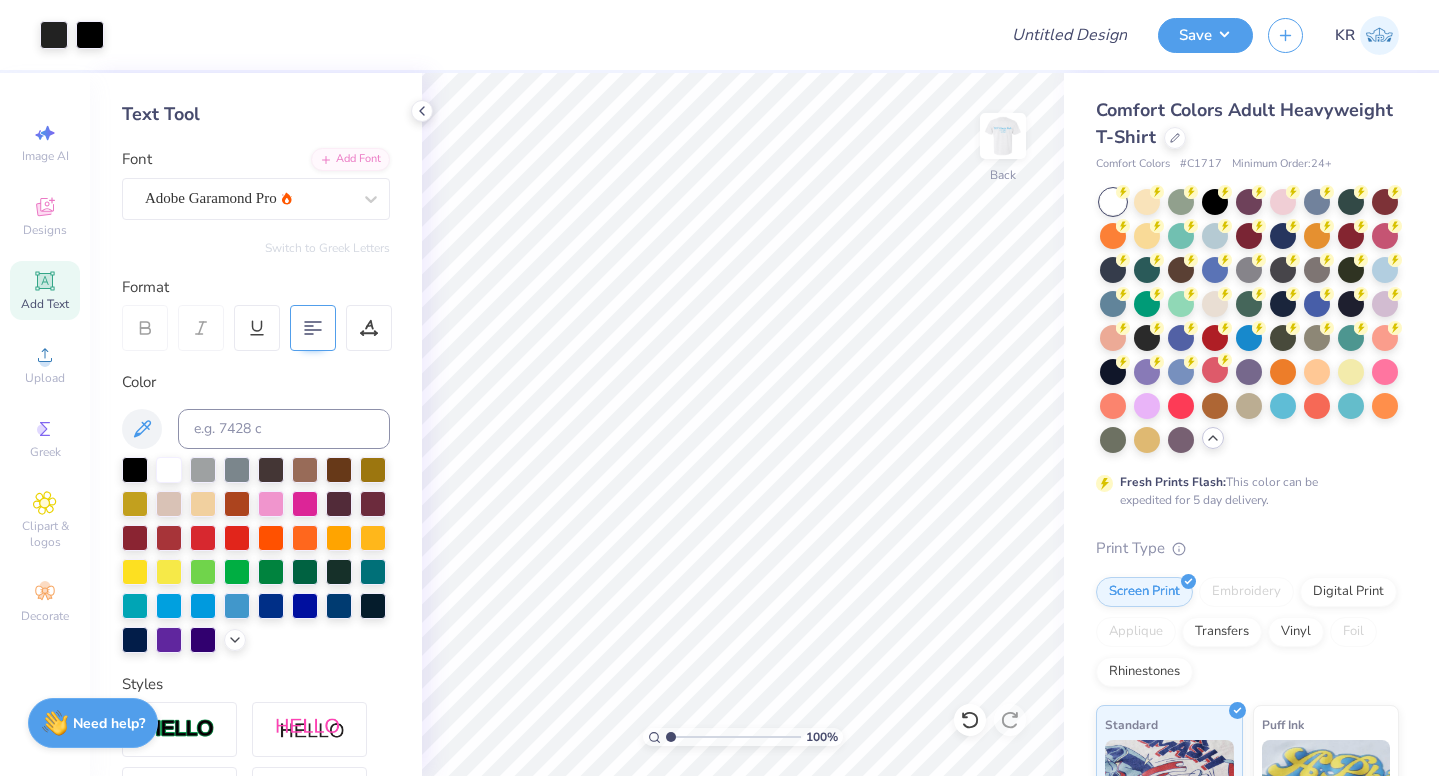 click at bounding box center (1003, 136) 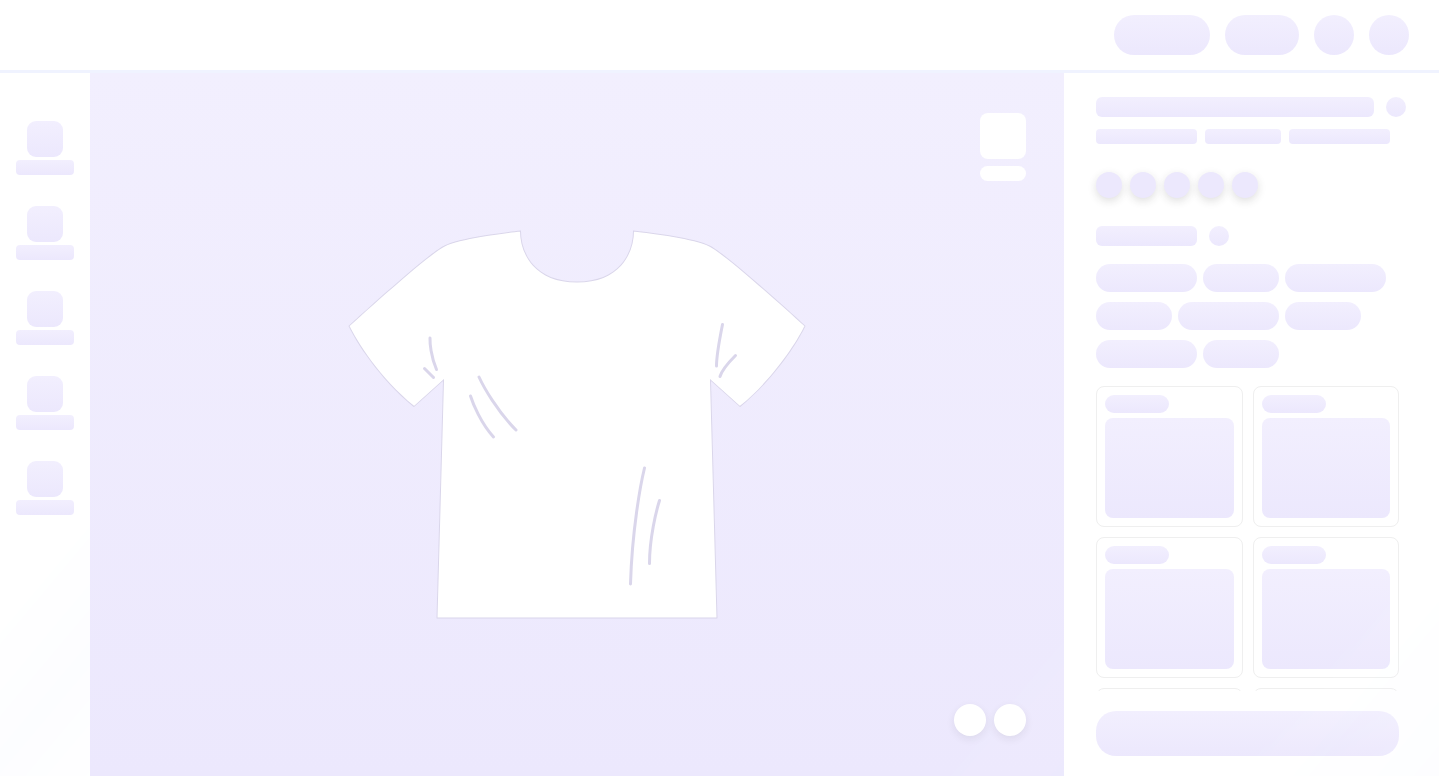 scroll, scrollTop: 0, scrollLeft: 0, axis: both 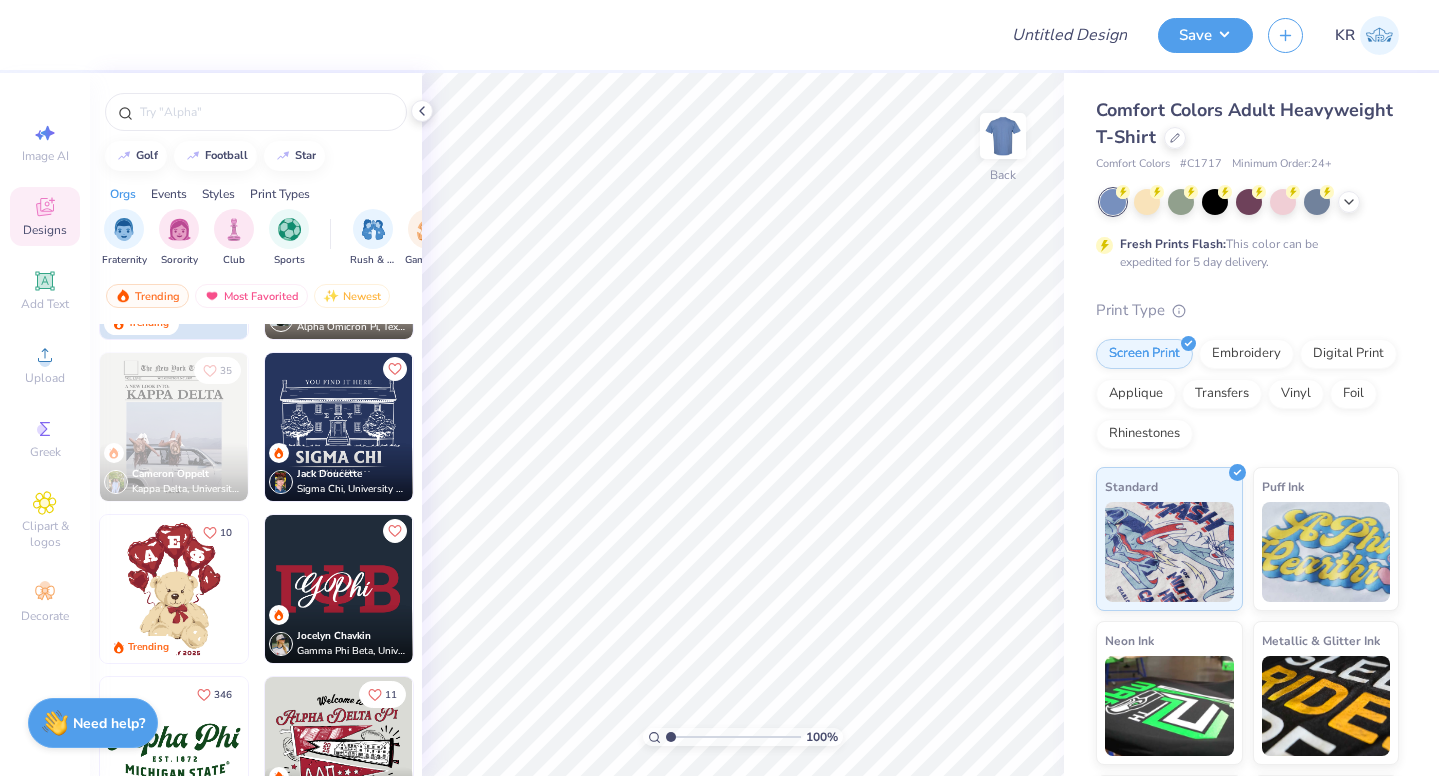 click at bounding box center [339, 427] 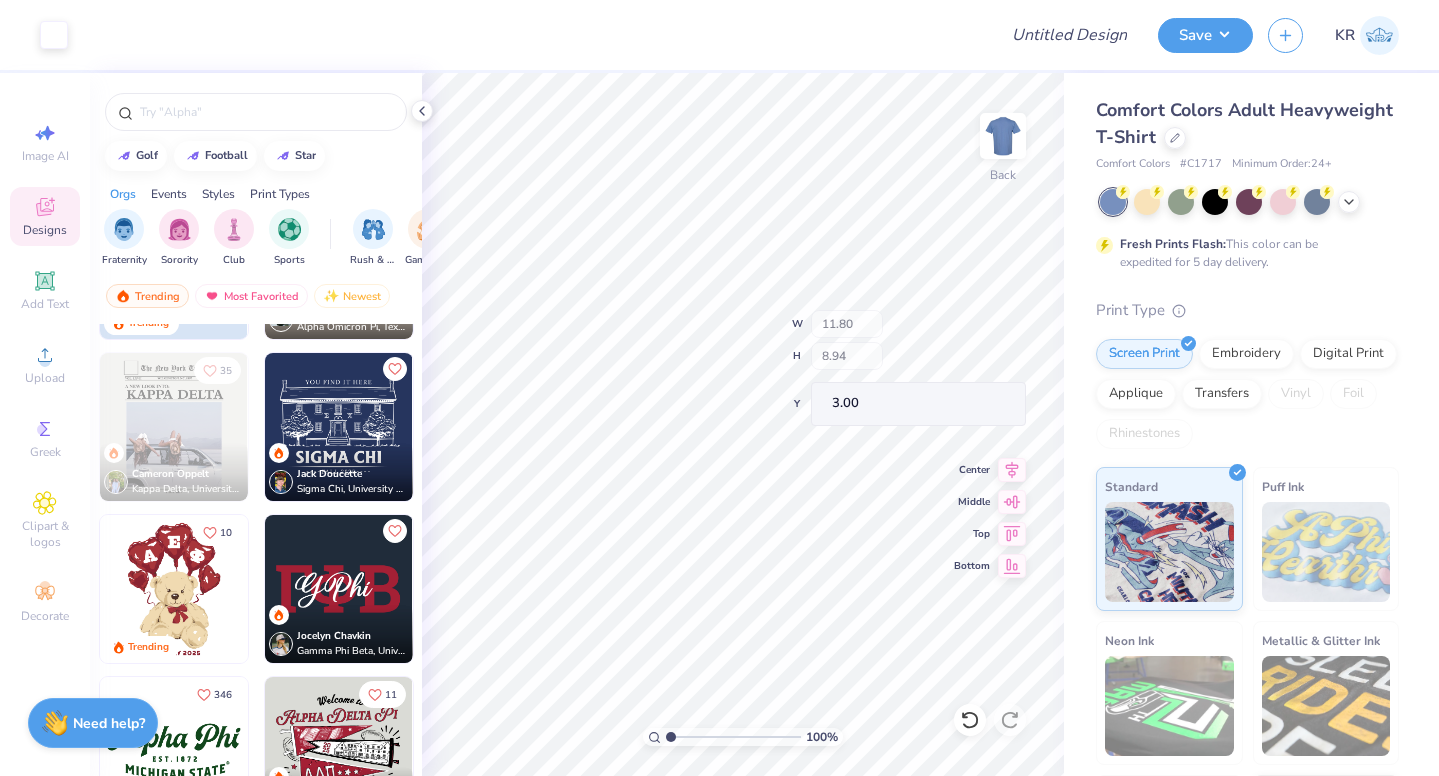 type on "8.12" 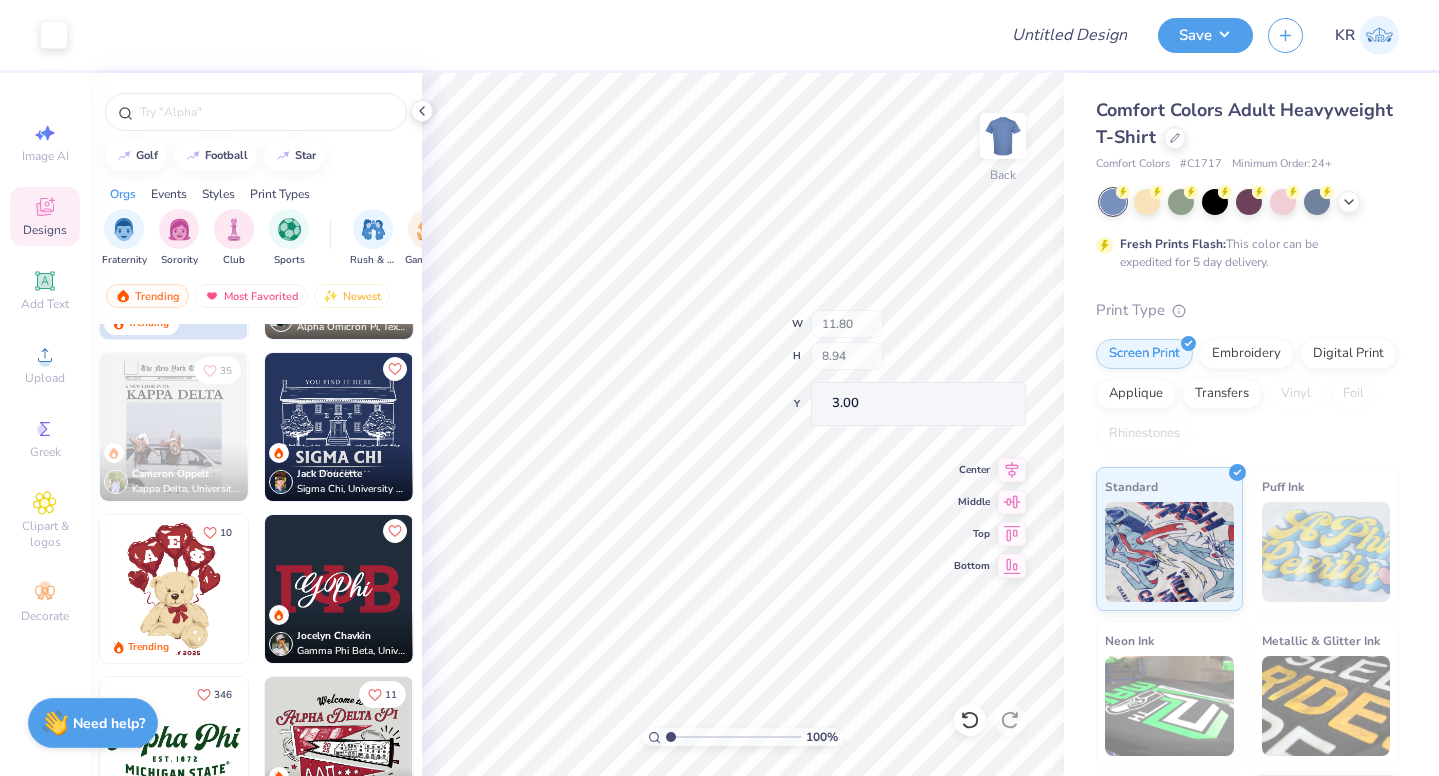 type on "1.17" 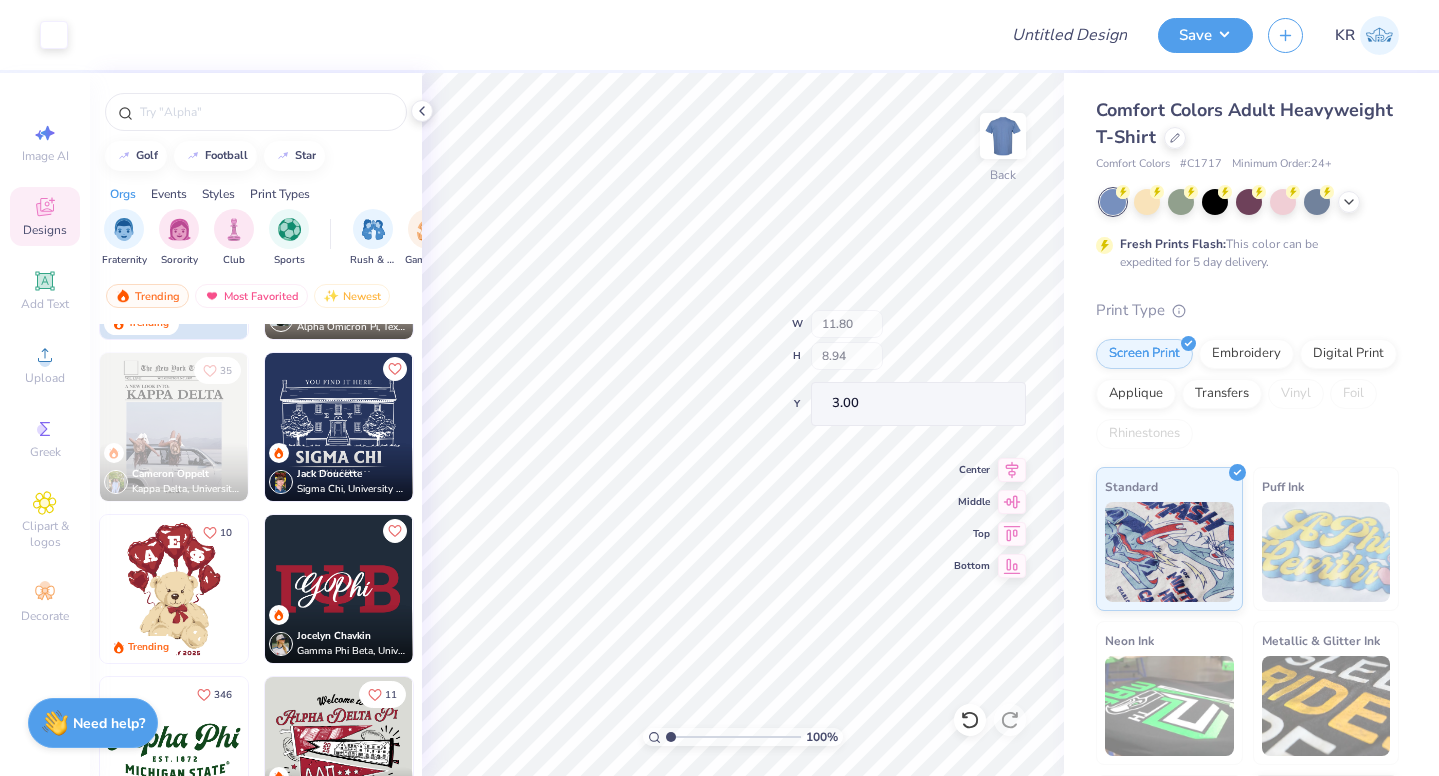 type on "9.75" 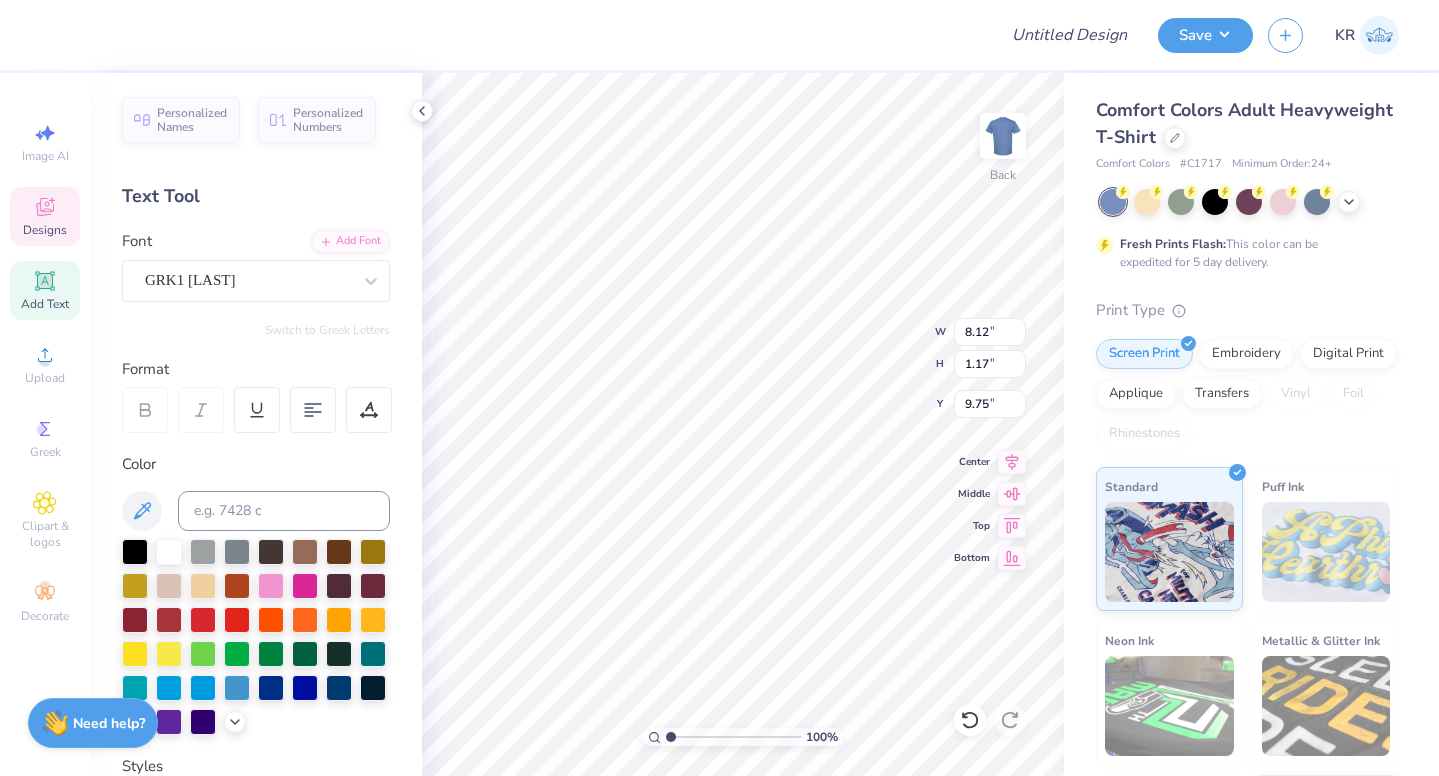scroll, scrollTop: 0, scrollLeft: 2, axis: horizontal 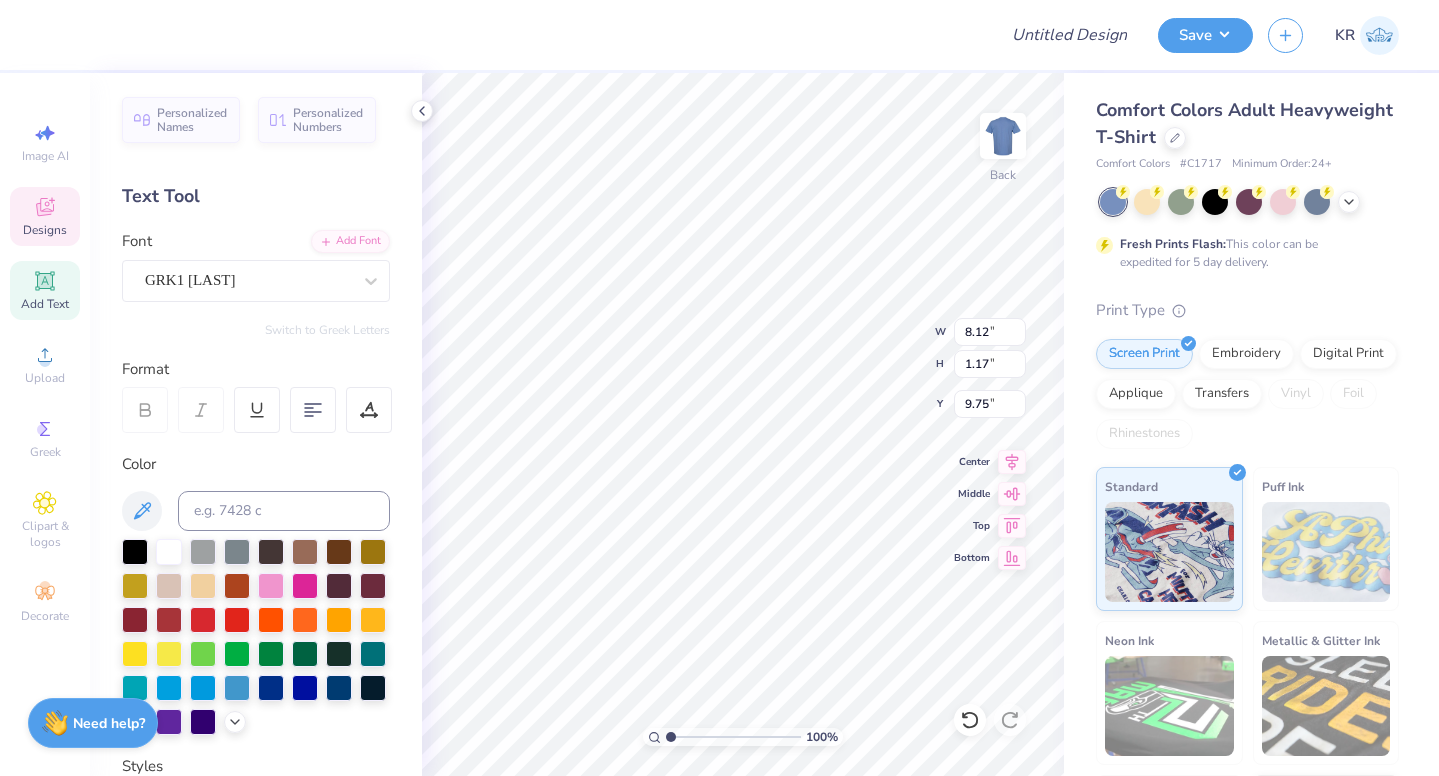 type on "chi Omega" 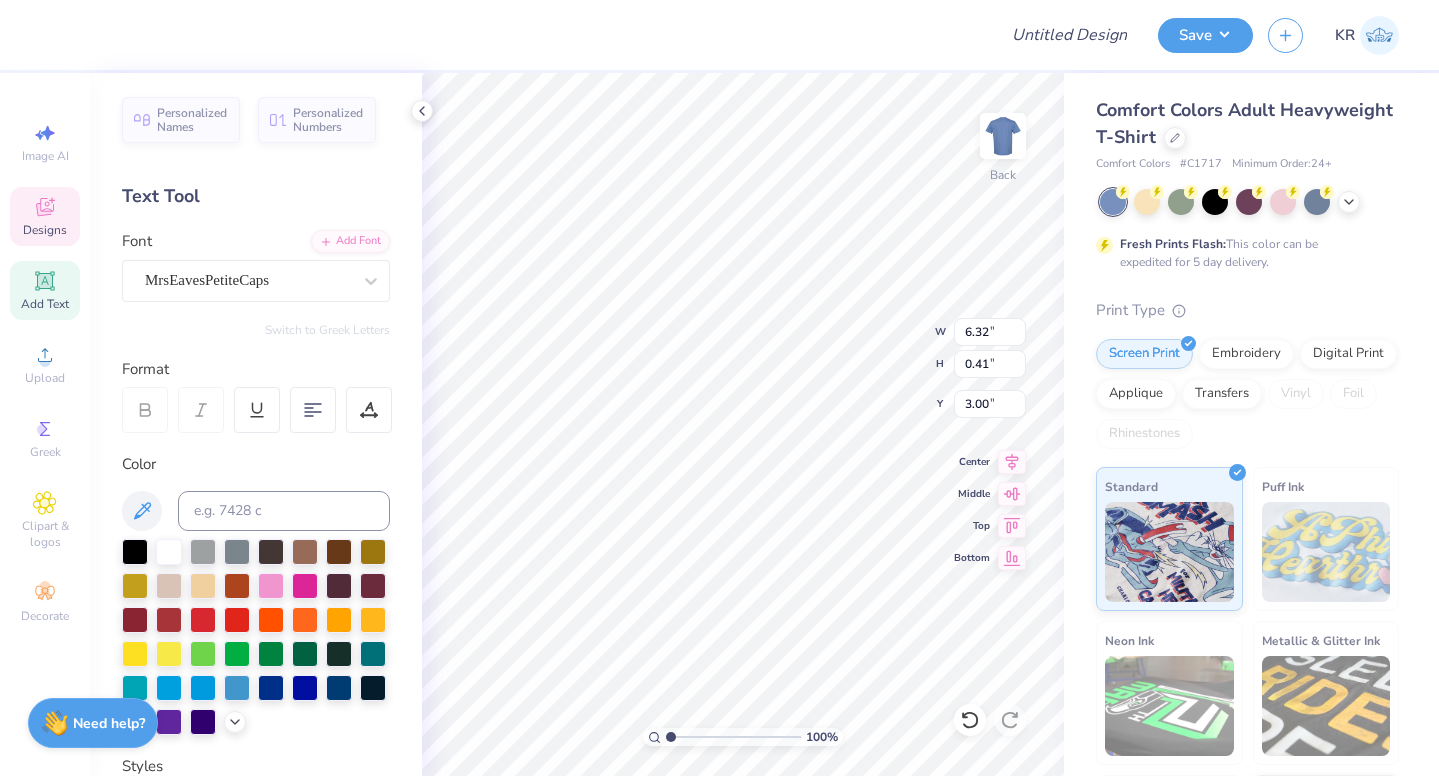 scroll, scrollTop: 0, scrollLeft: 5, axis: horizontal 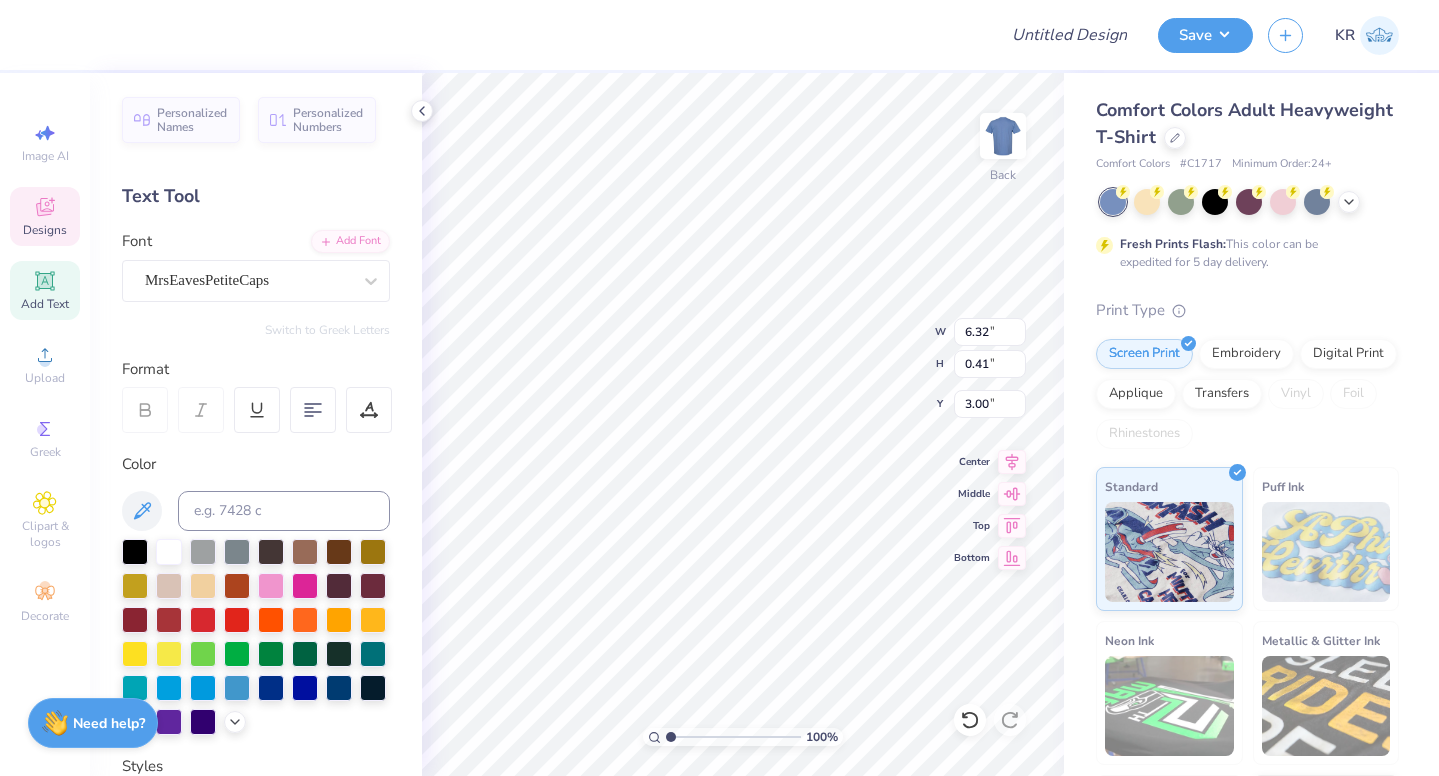 type on "to be womanly always, discouraged never" 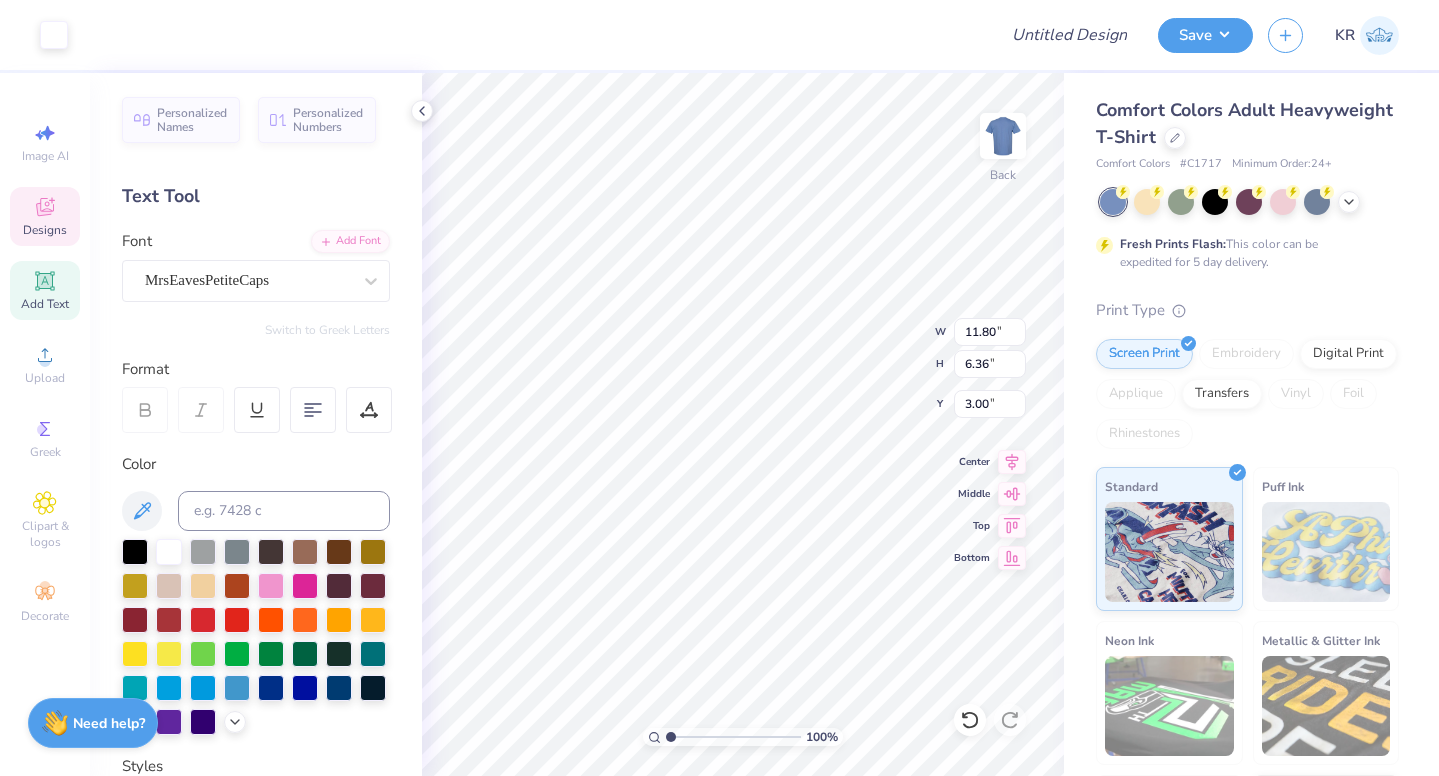 type on "12.26" 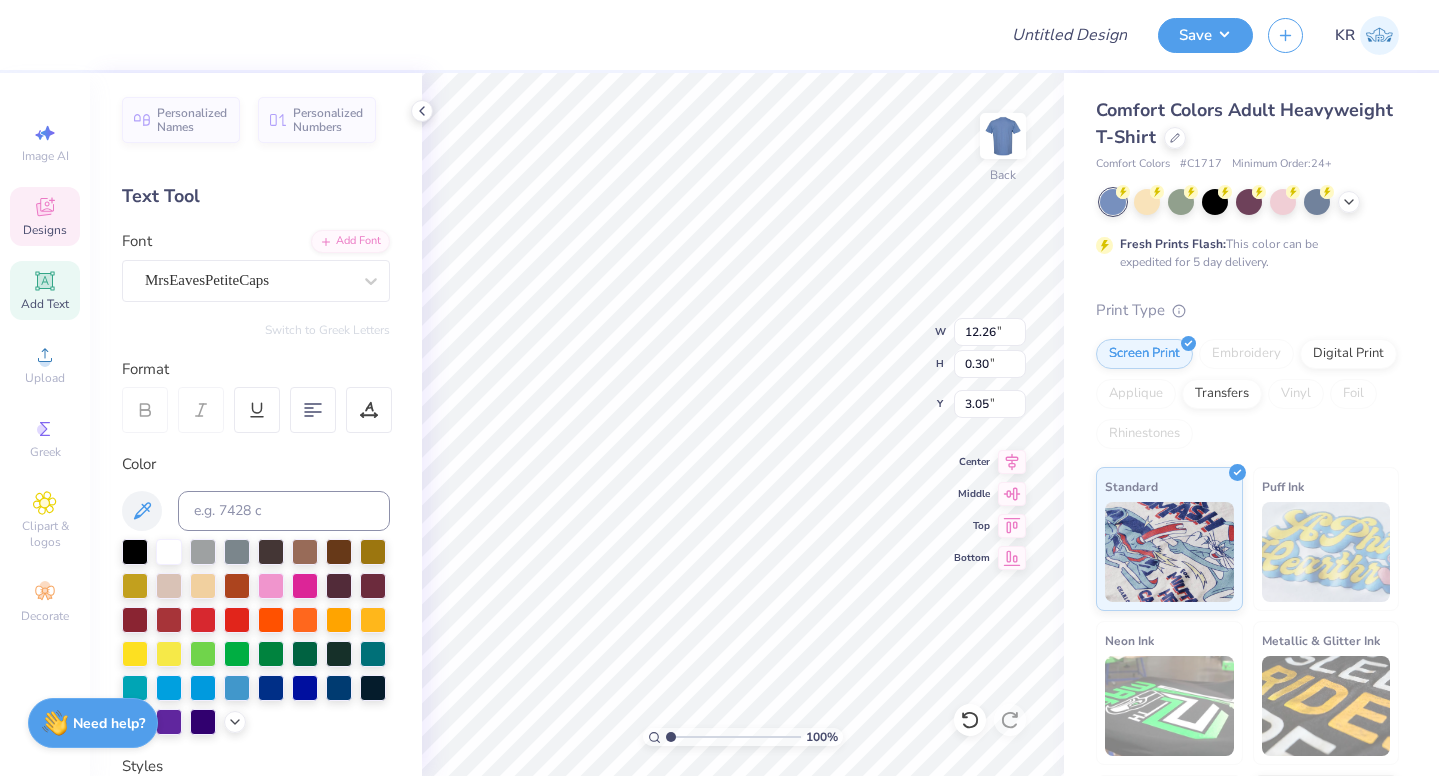 scroll, scrollTop: 2, scrollLeft: 1, axis: both 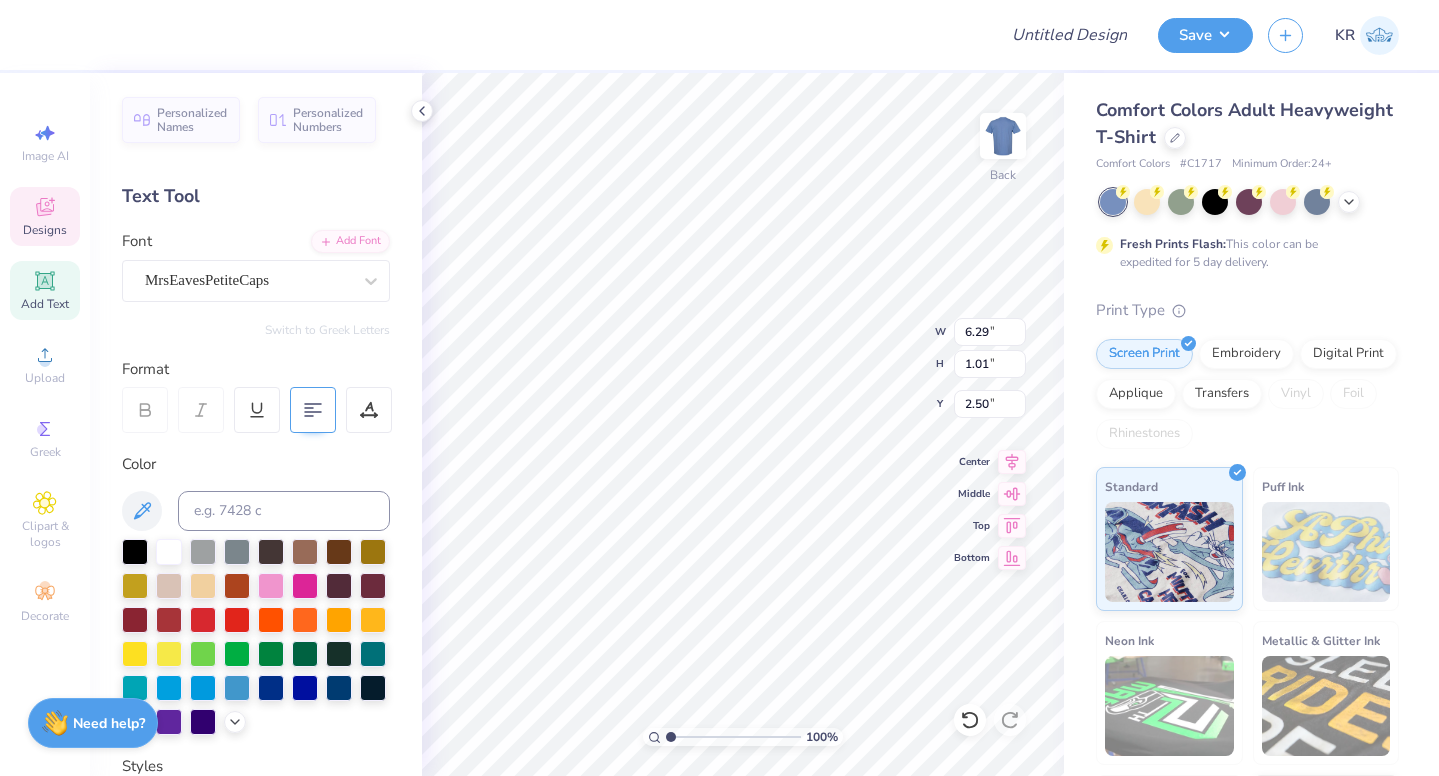click 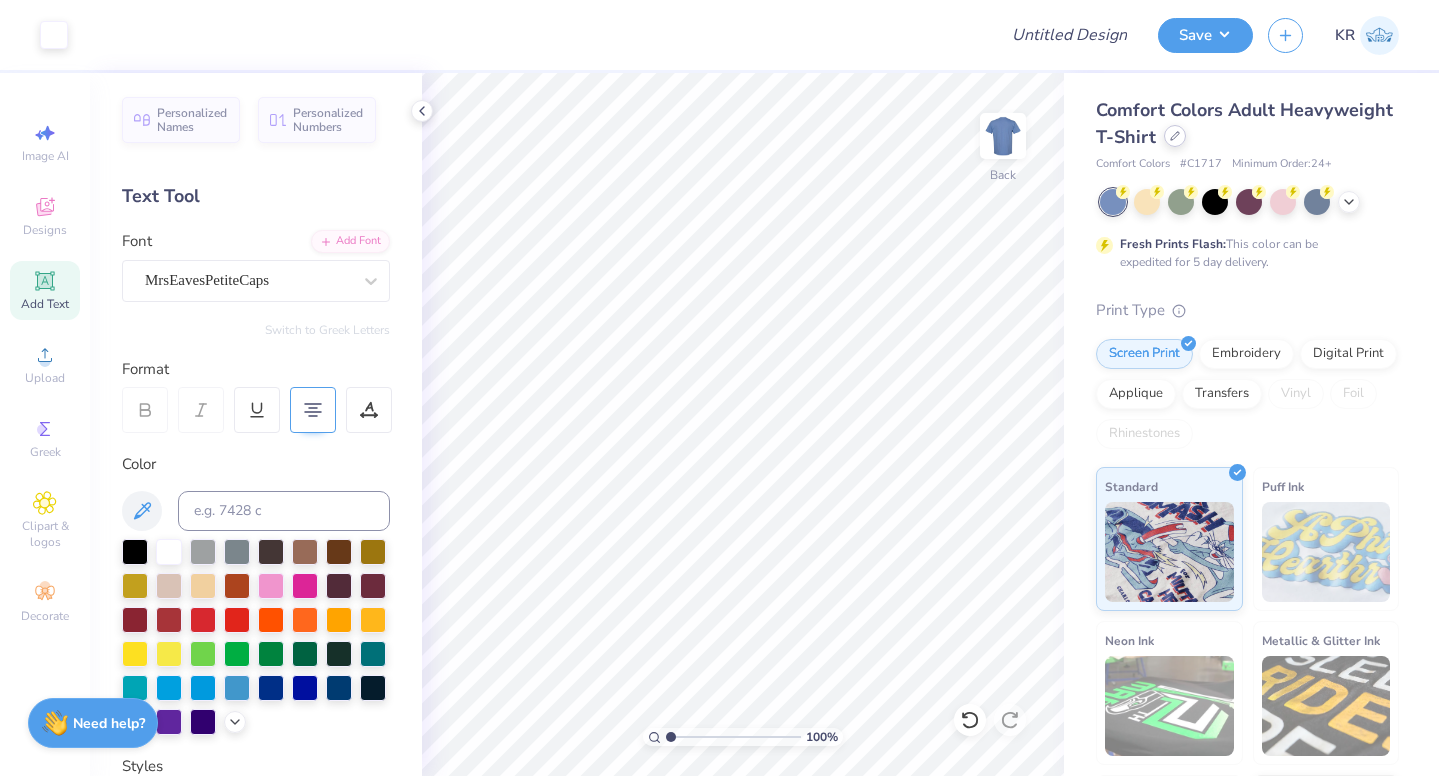 click 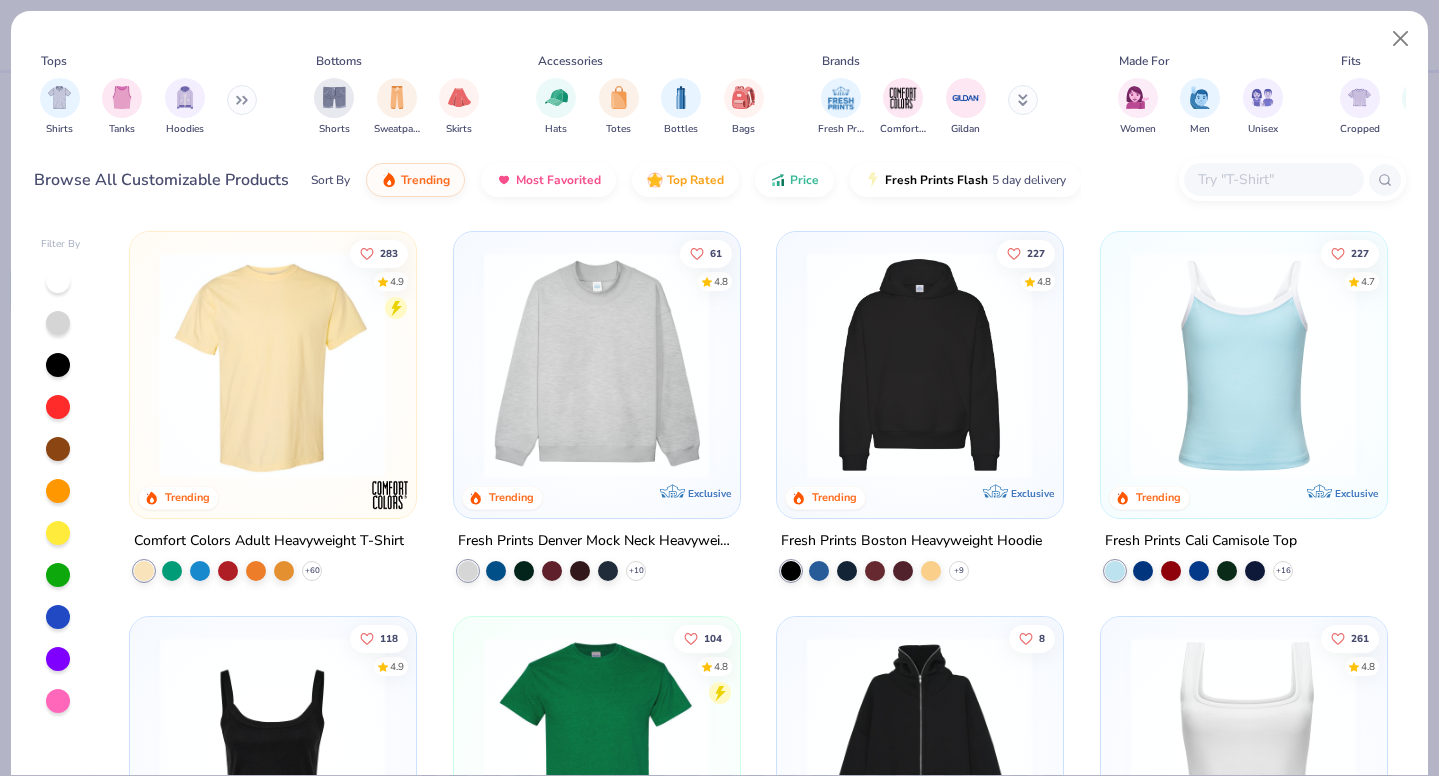 click at bounding box center (596, 365) 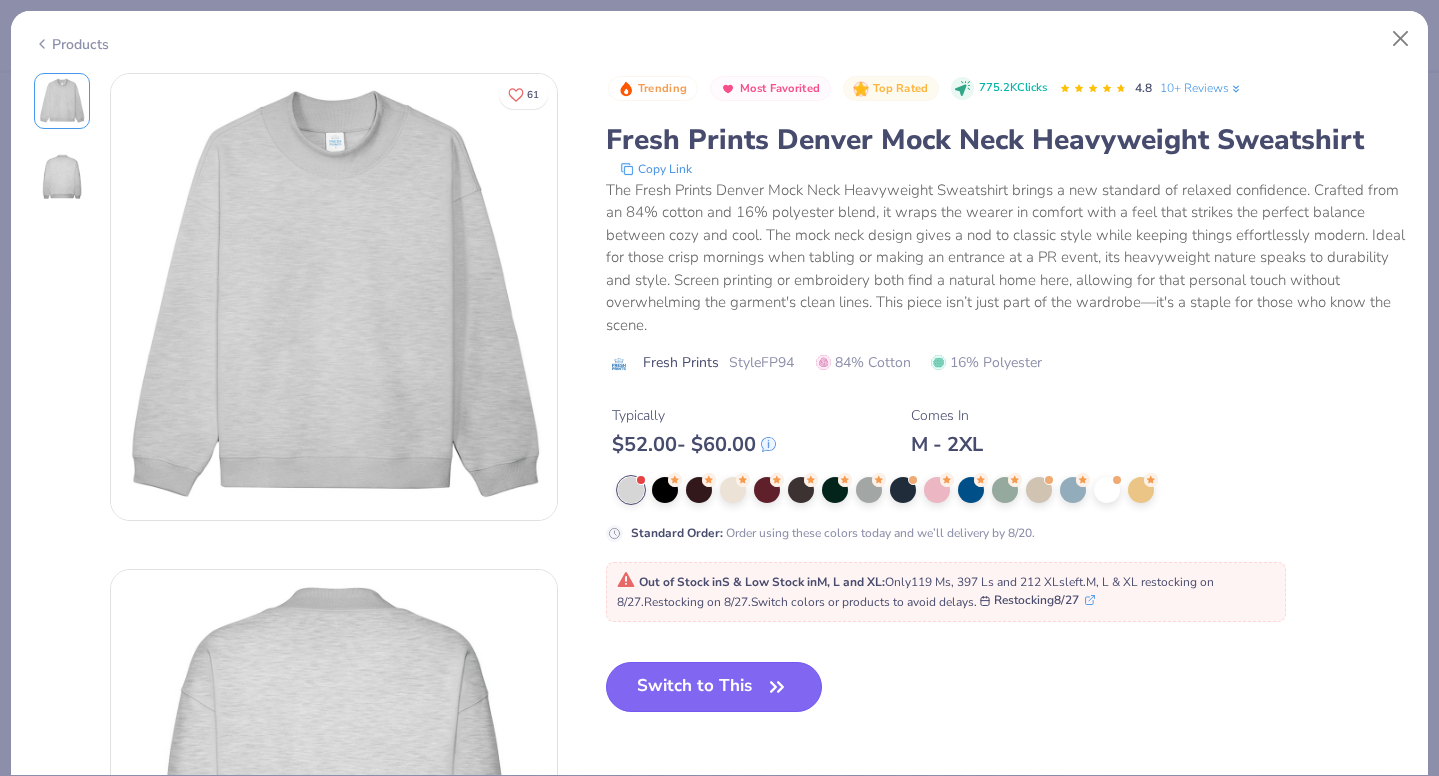 click on "Switch to This" at bounding box center (714, 687) 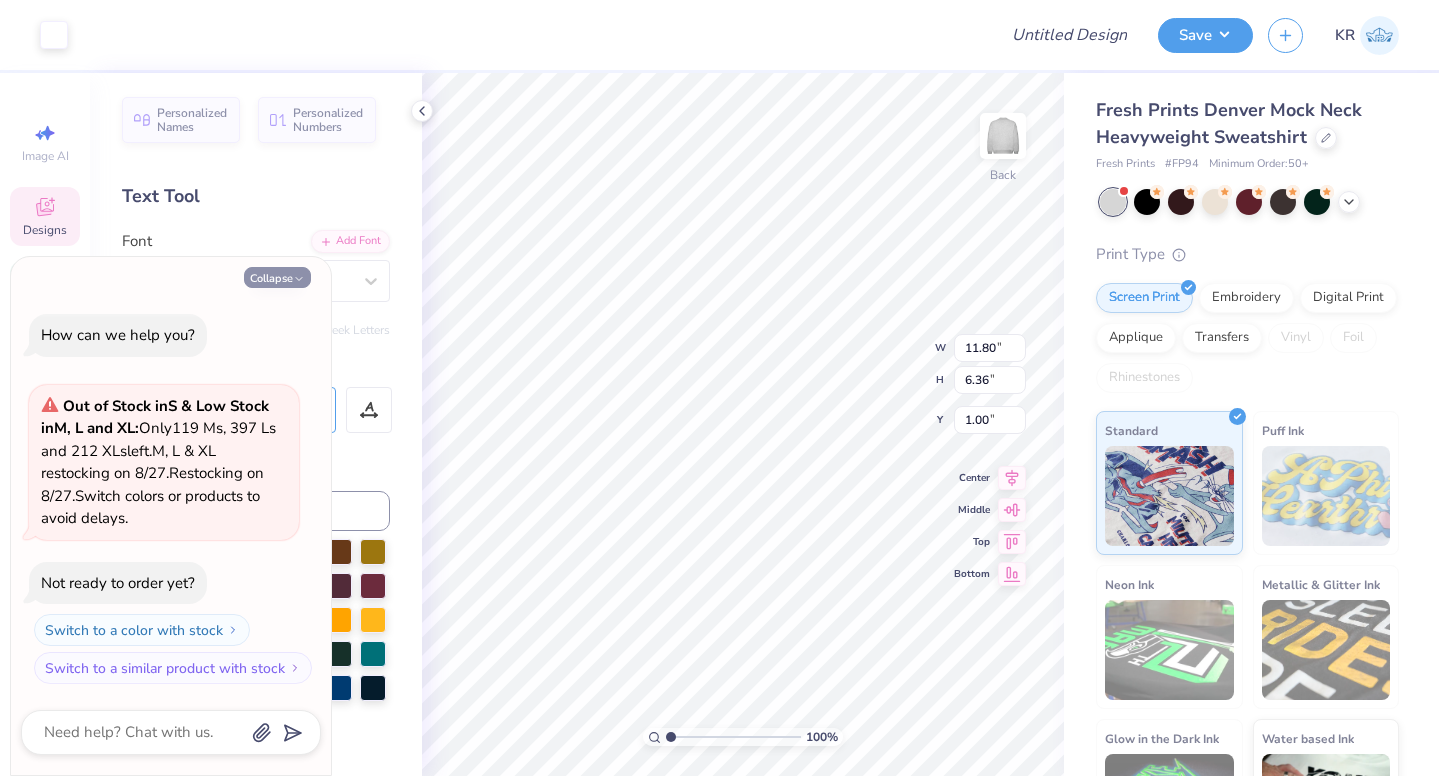 click 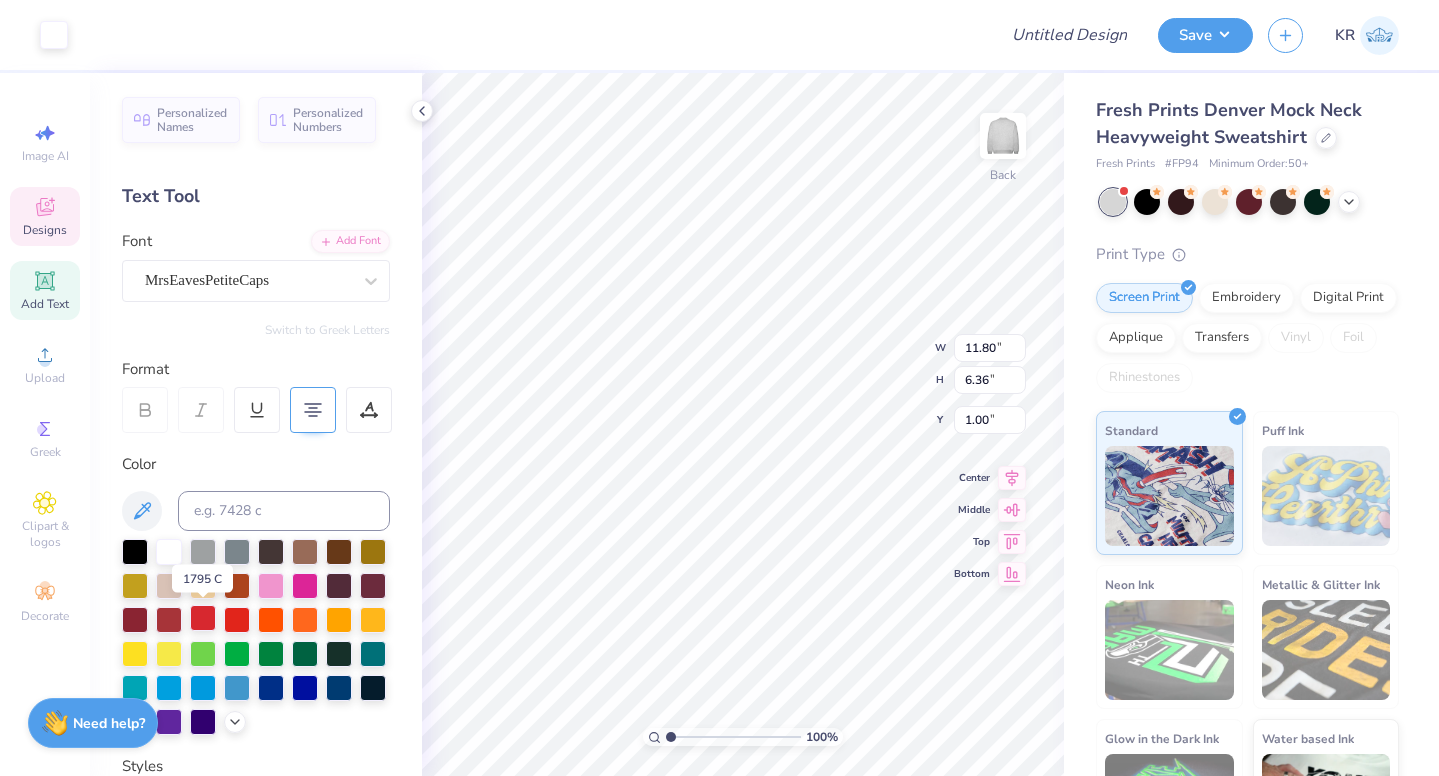 click at bounding box center [203, 618] 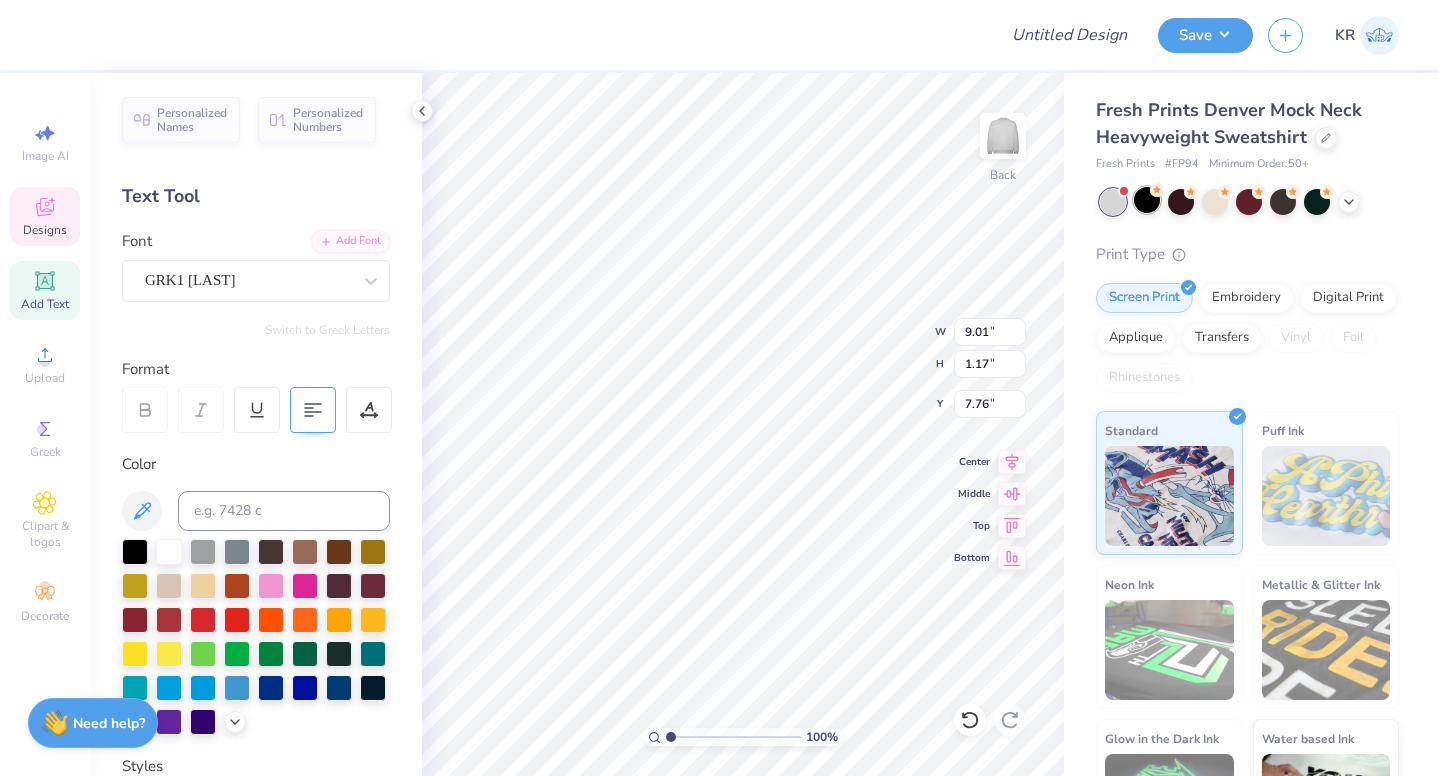 click at bounding box center [1147, 200] 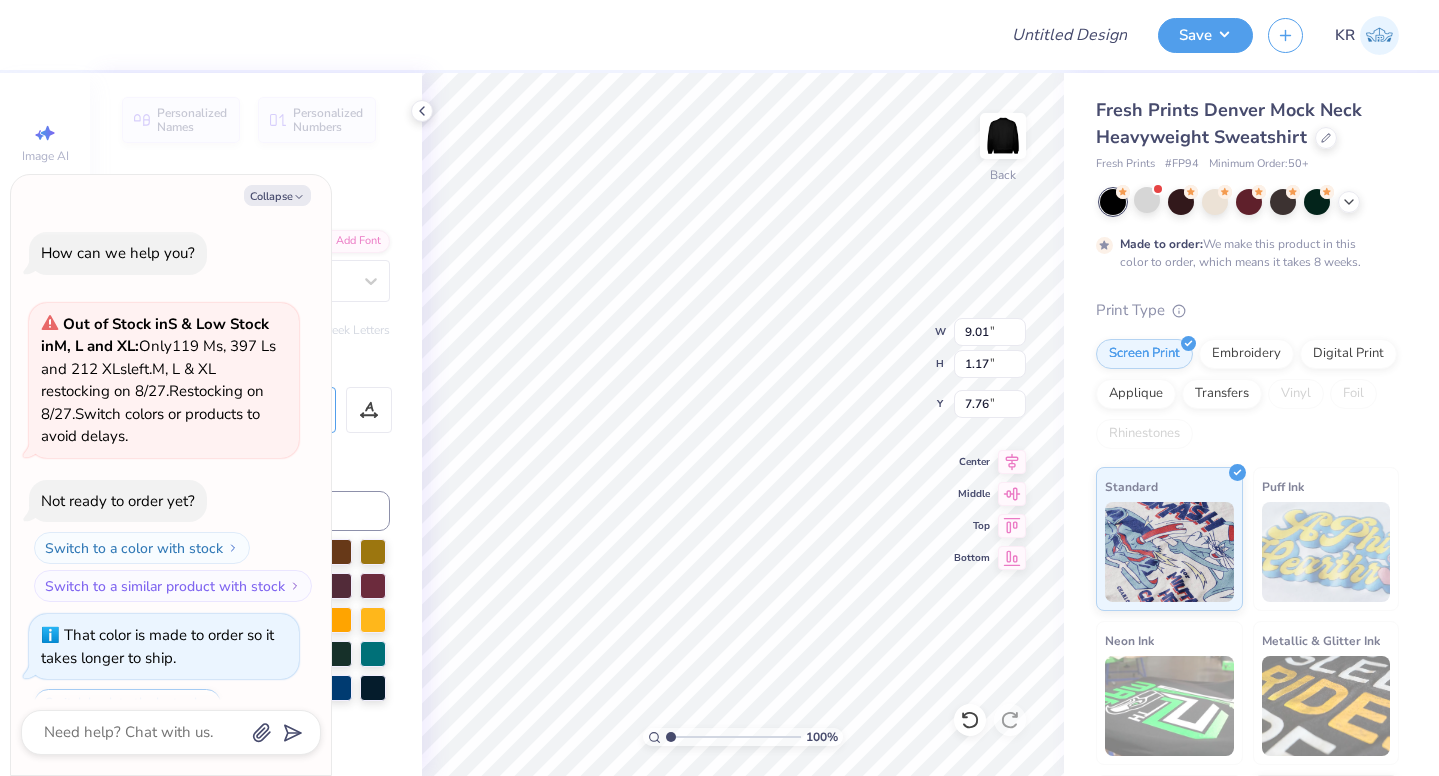 scroll, scrollTop: 84, scrollLeft: 0, axis: vertical 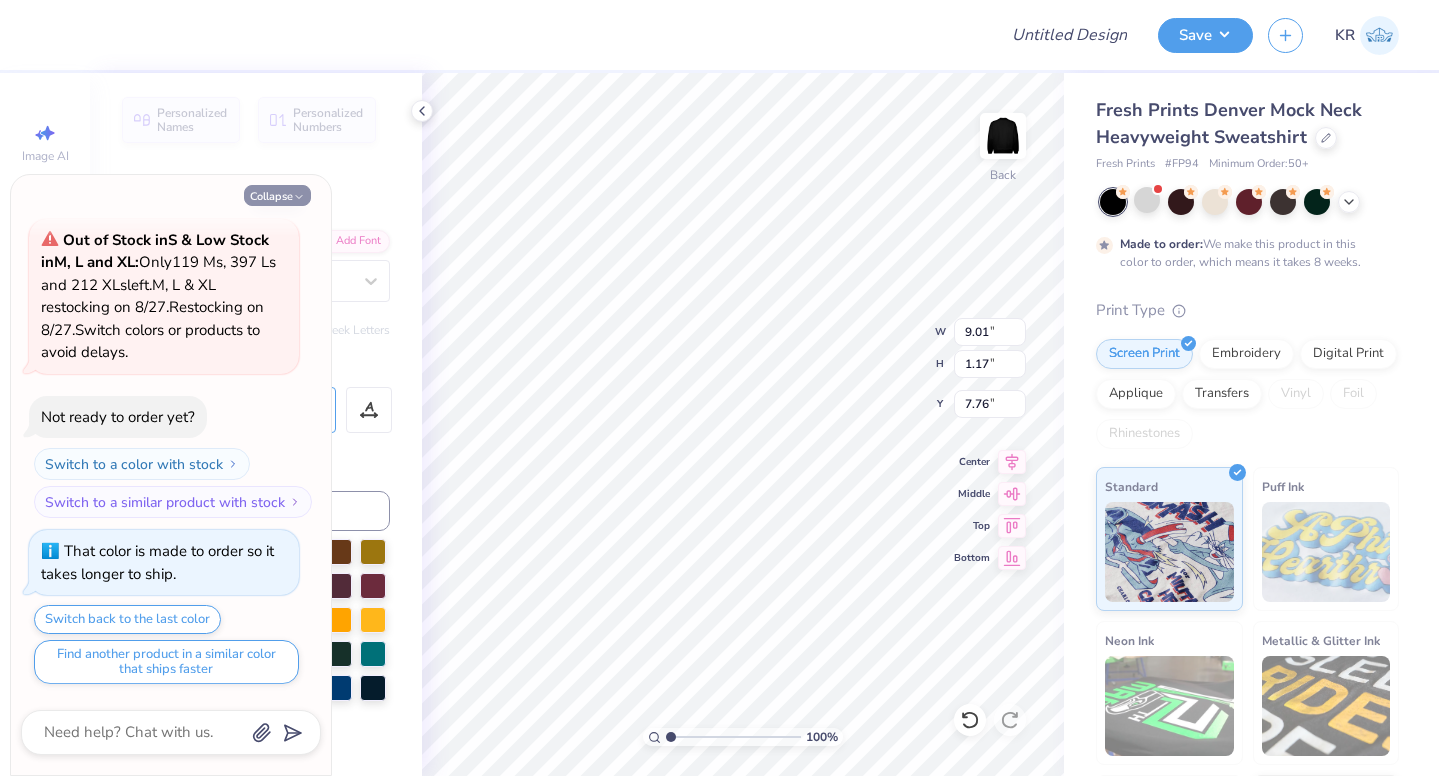 click 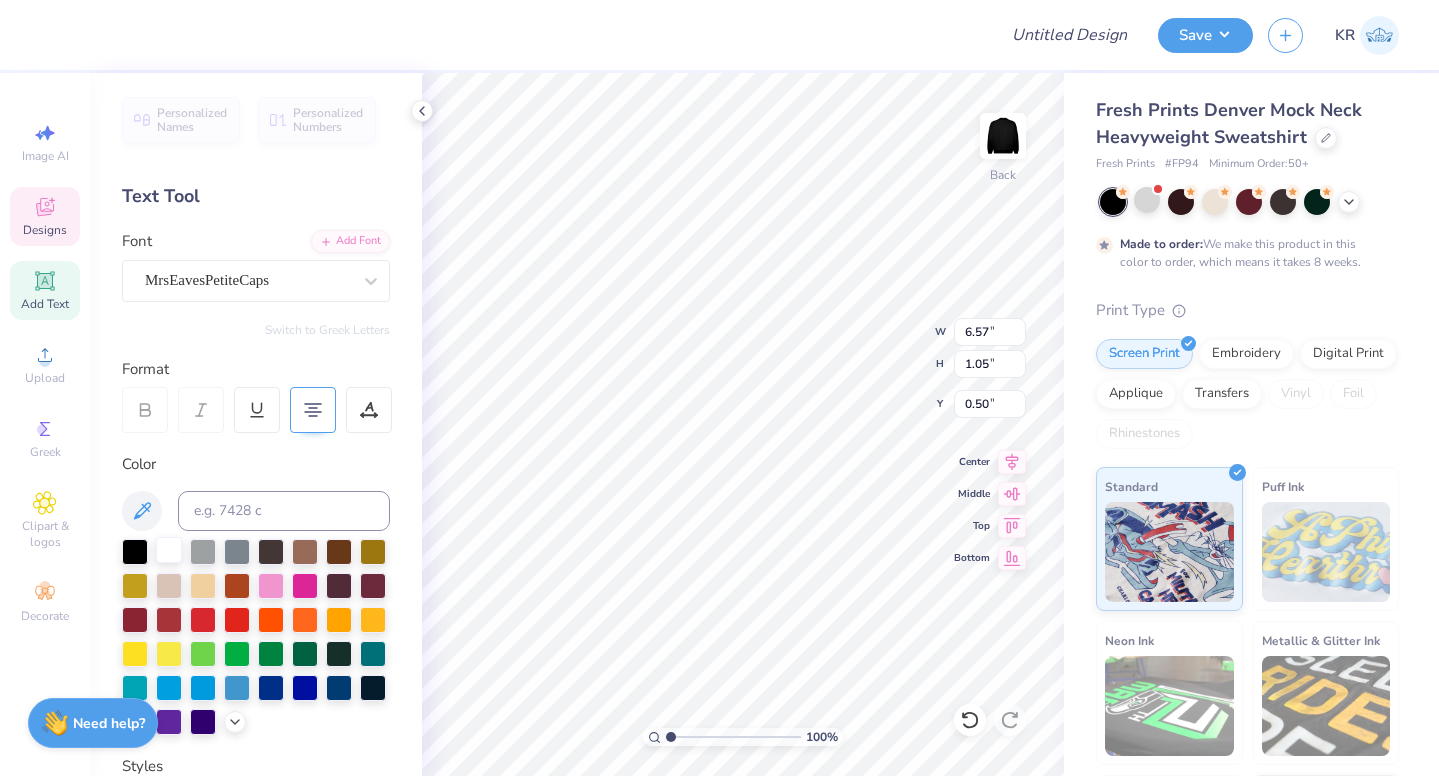 click at bounding box center [169, 550] 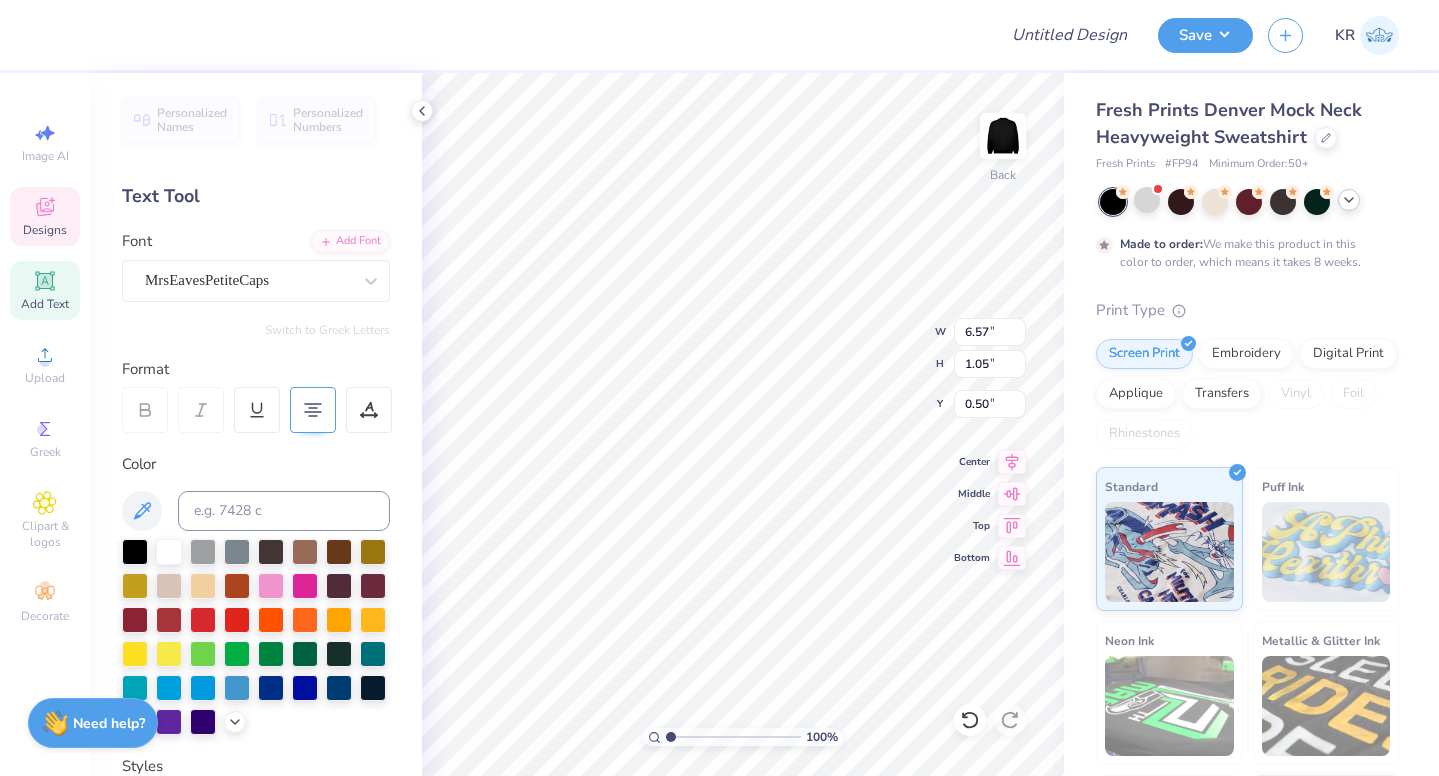 click 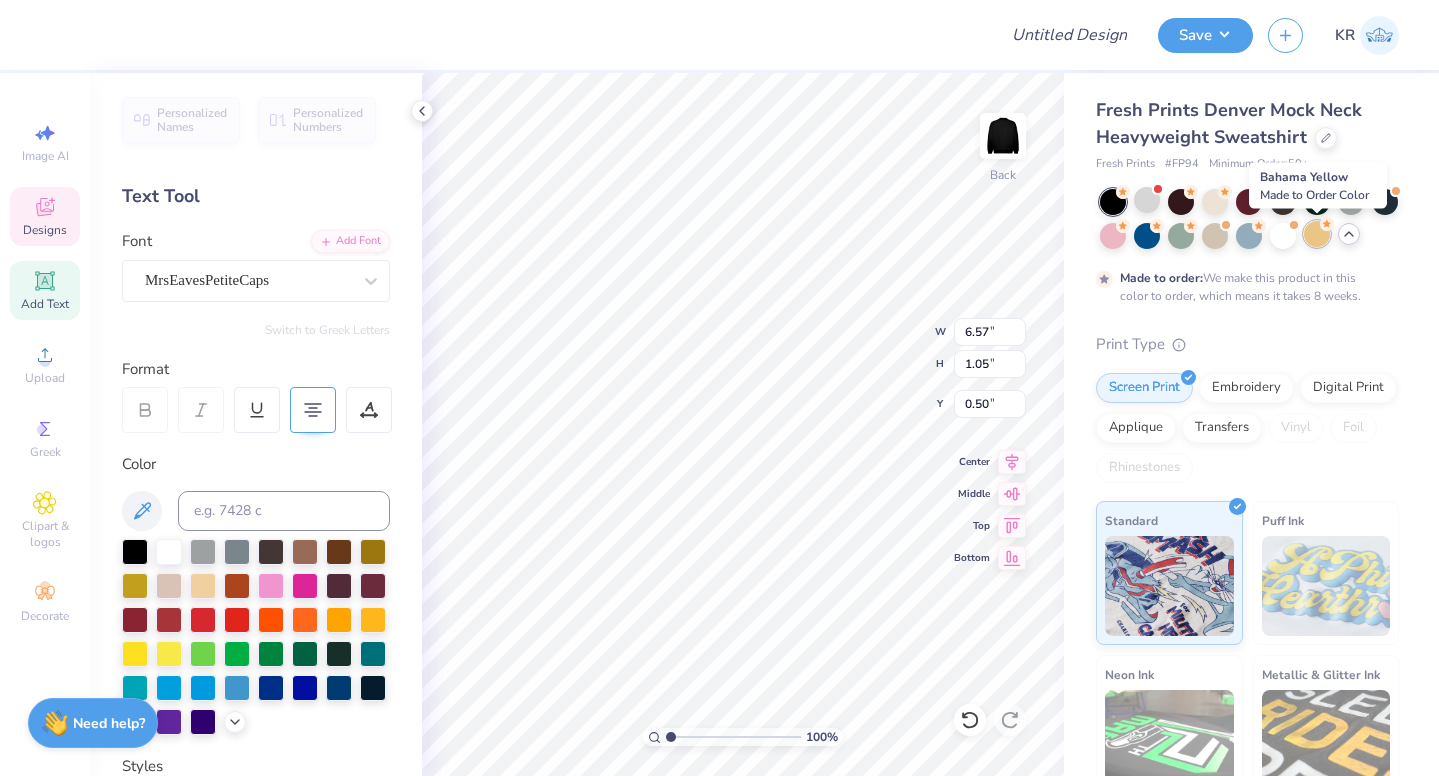 click at bounding box center [1317, 234] 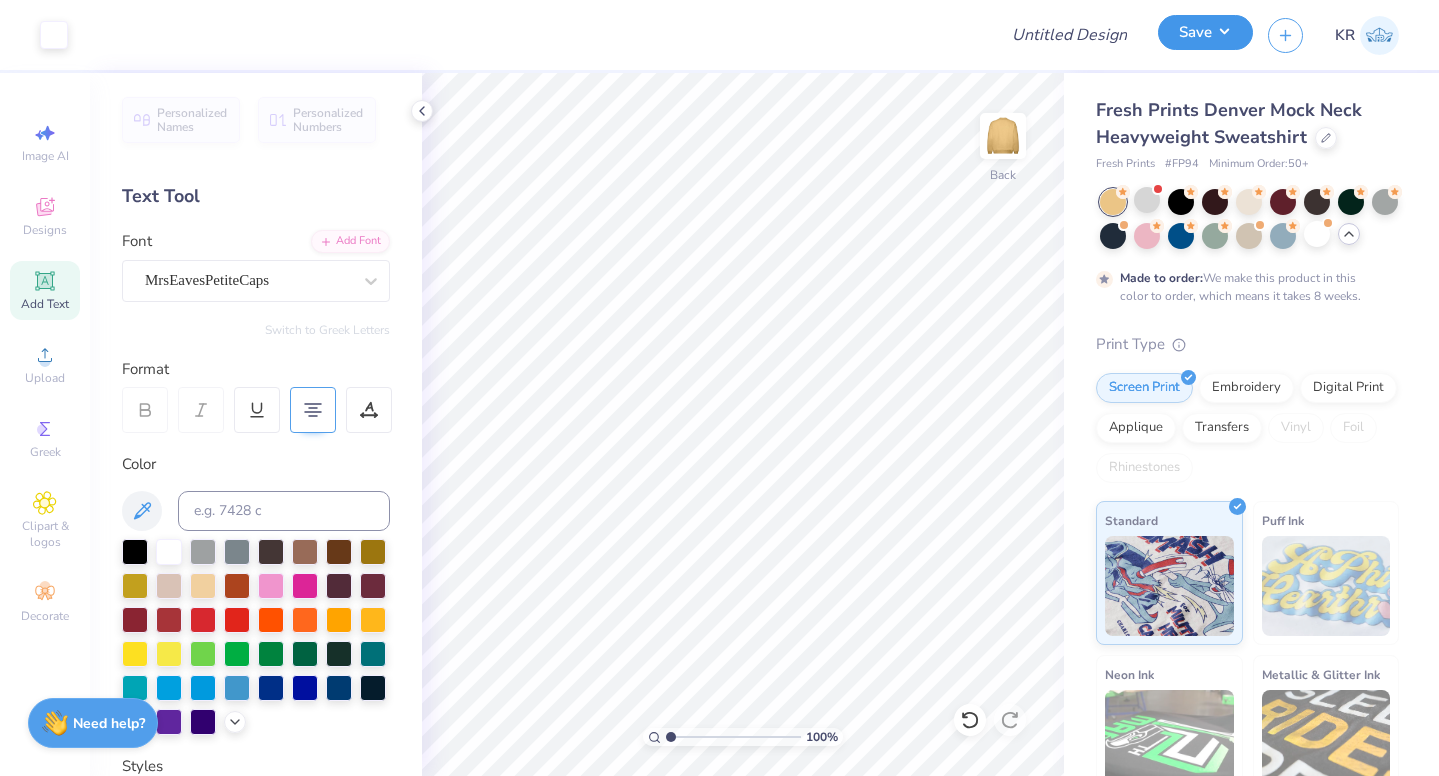 click on "Save" at bounding box center (1205, 32) 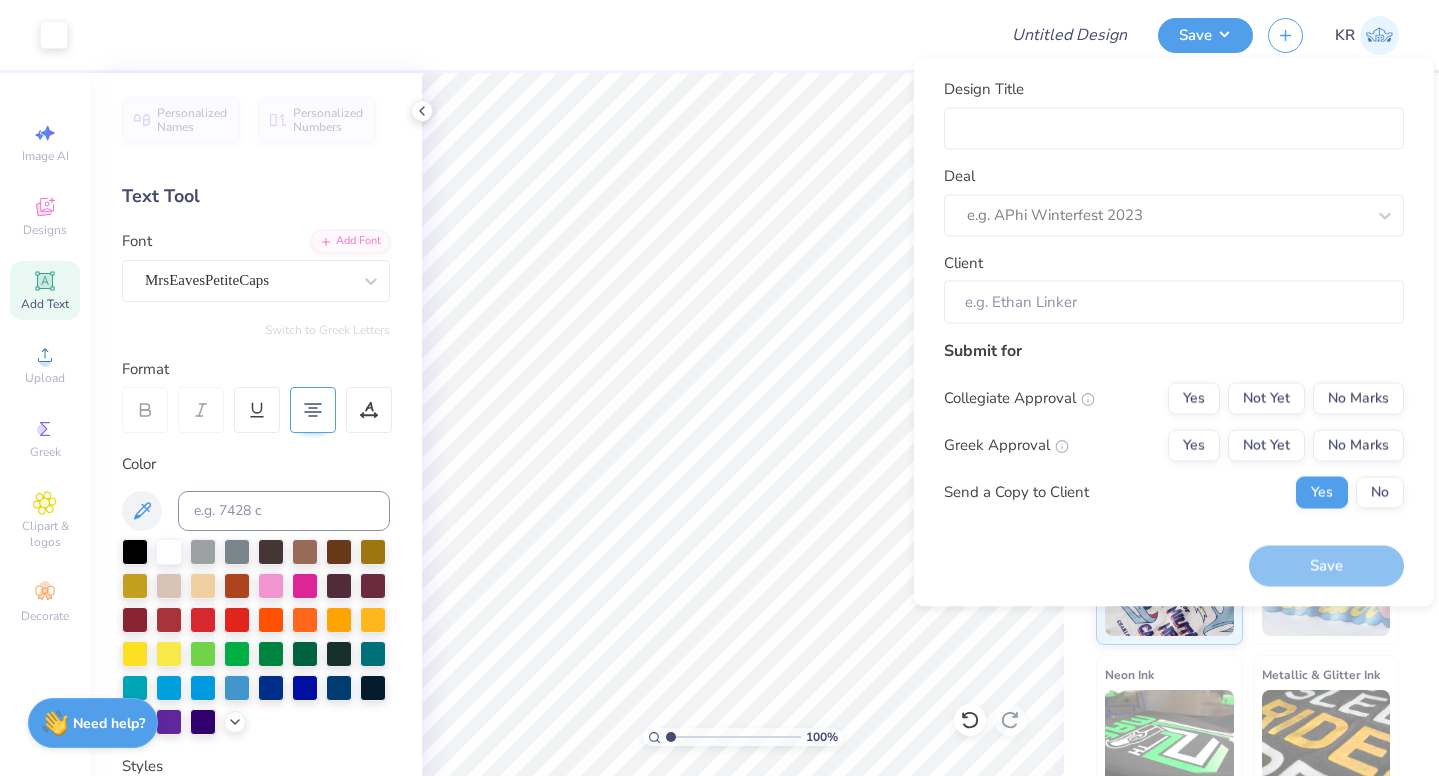 click on "Design Title Deal e.g. APhi Winterfest 2023 Client" at bounding box center [1174, 201] 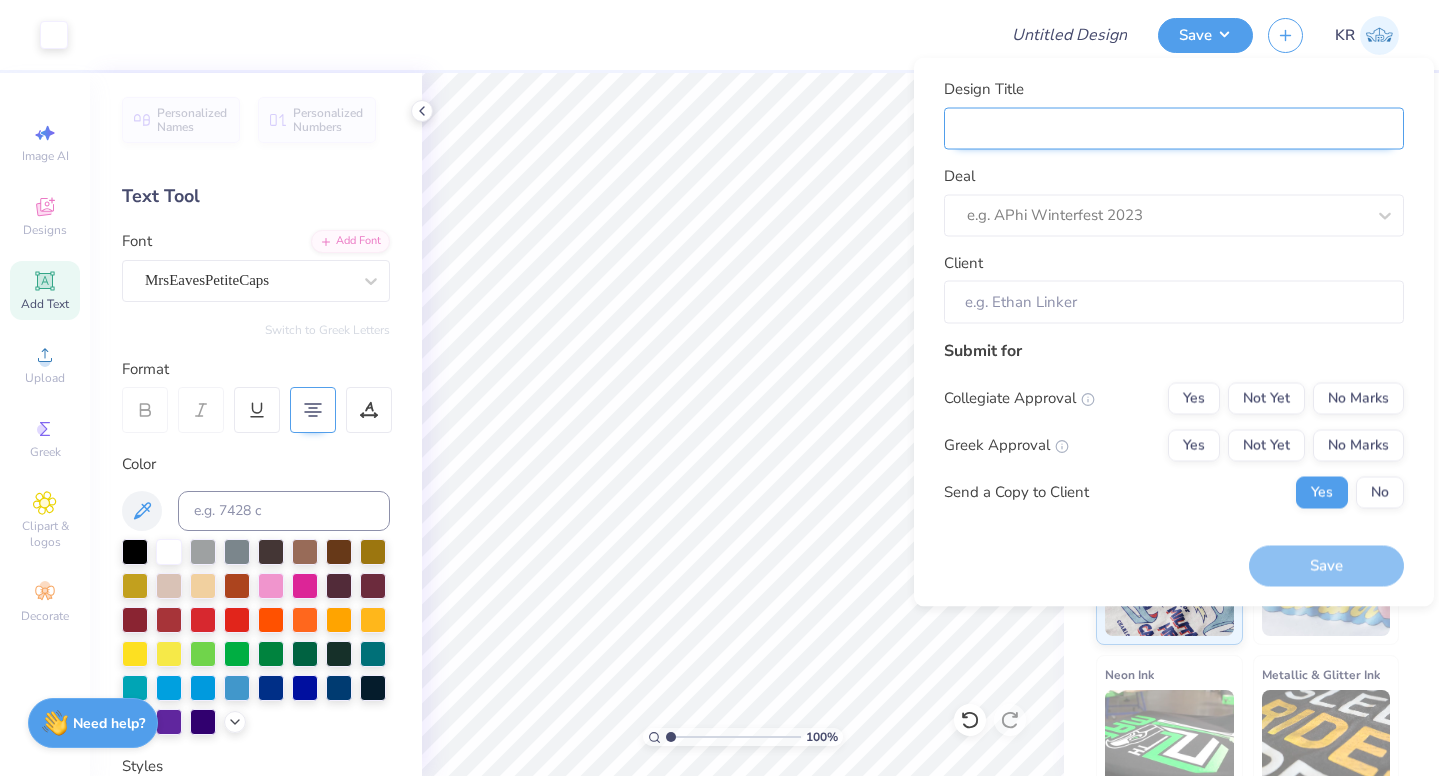 click on "Design Title" at bounding box center [1174, 128] 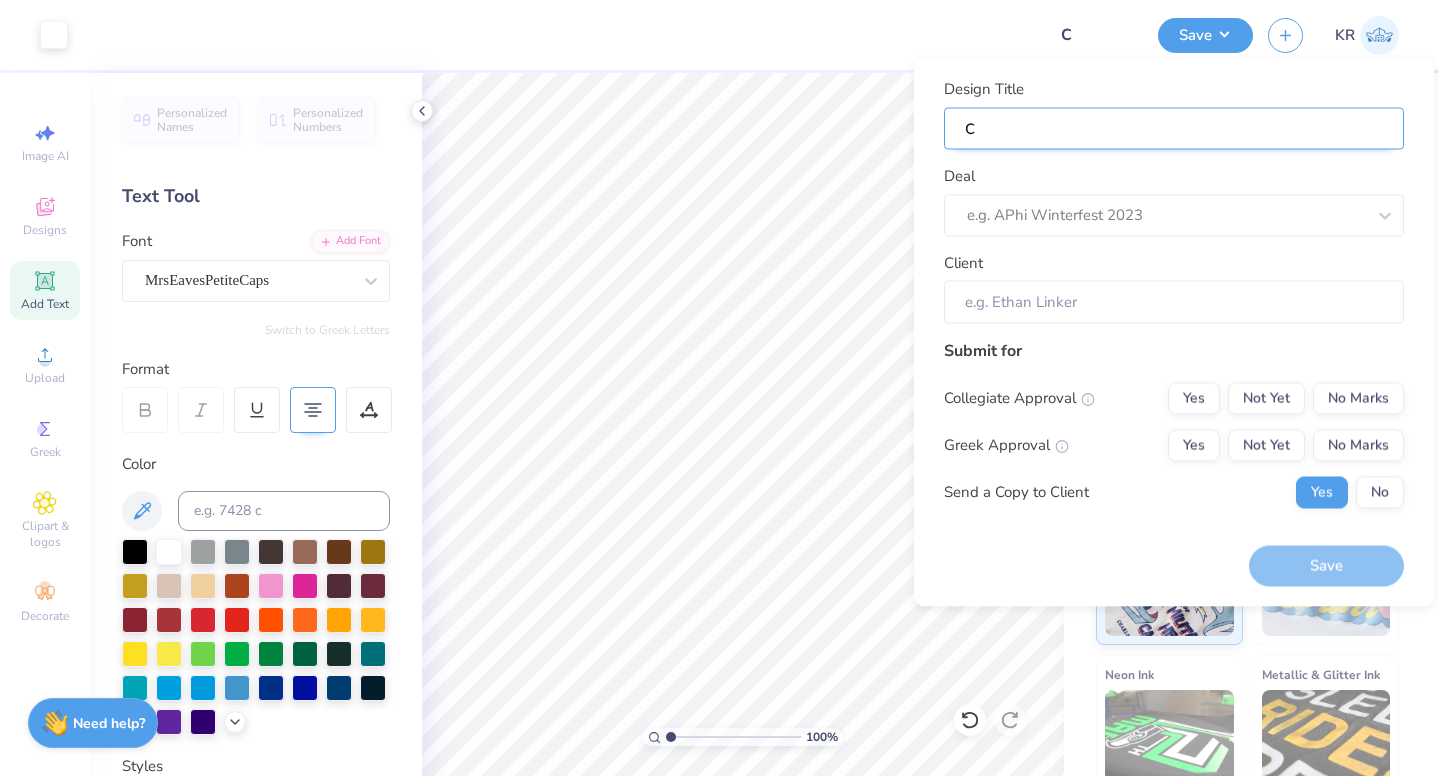 type on "Ch" 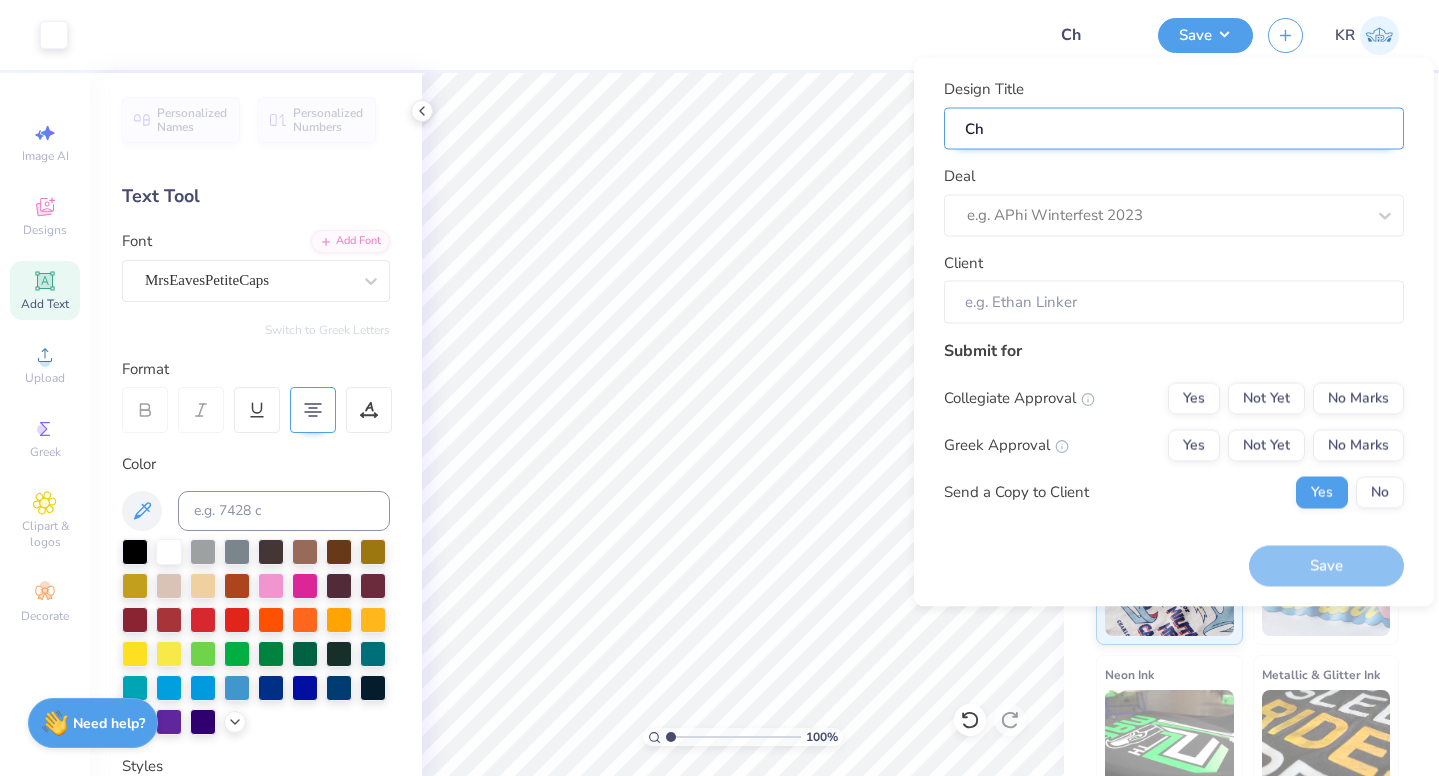 type on "Chi" 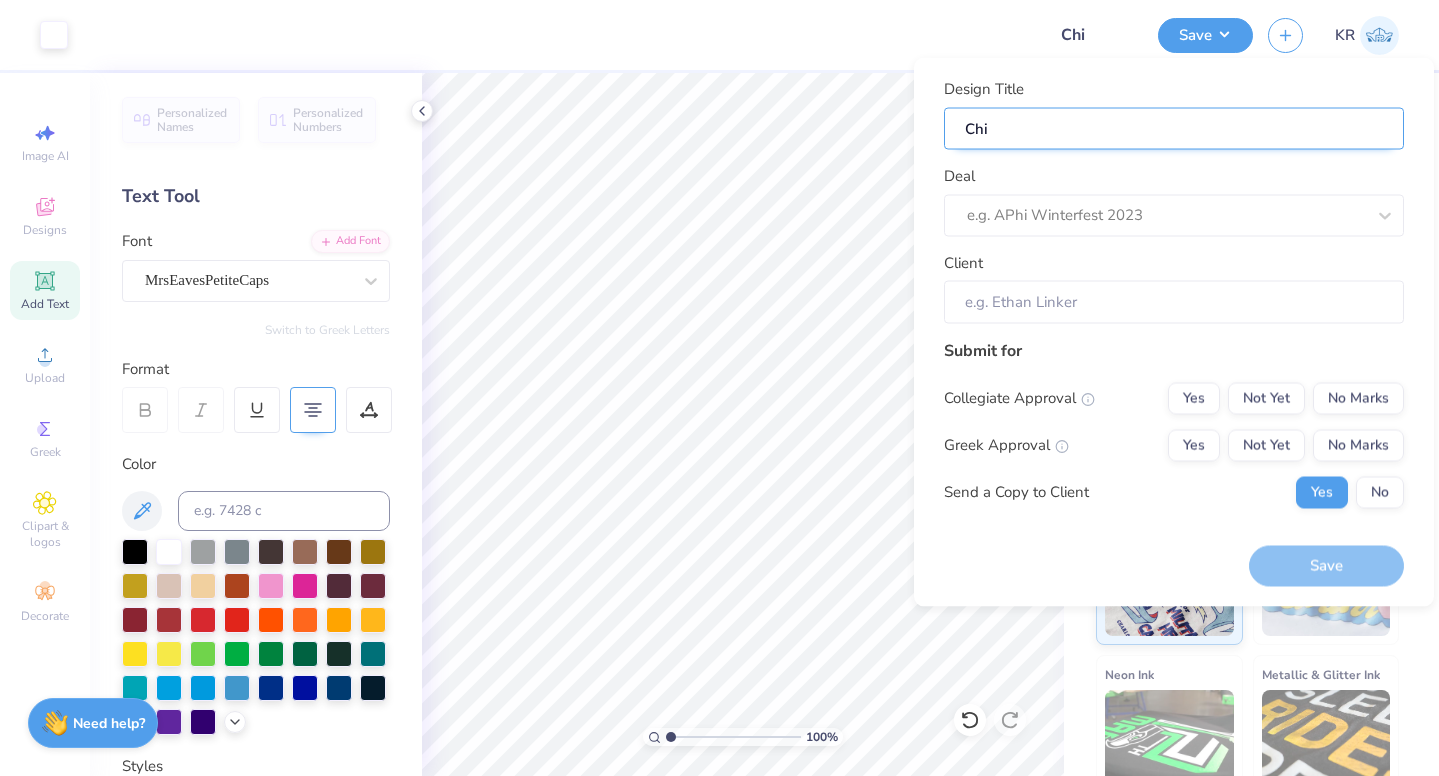 type on "Chi" 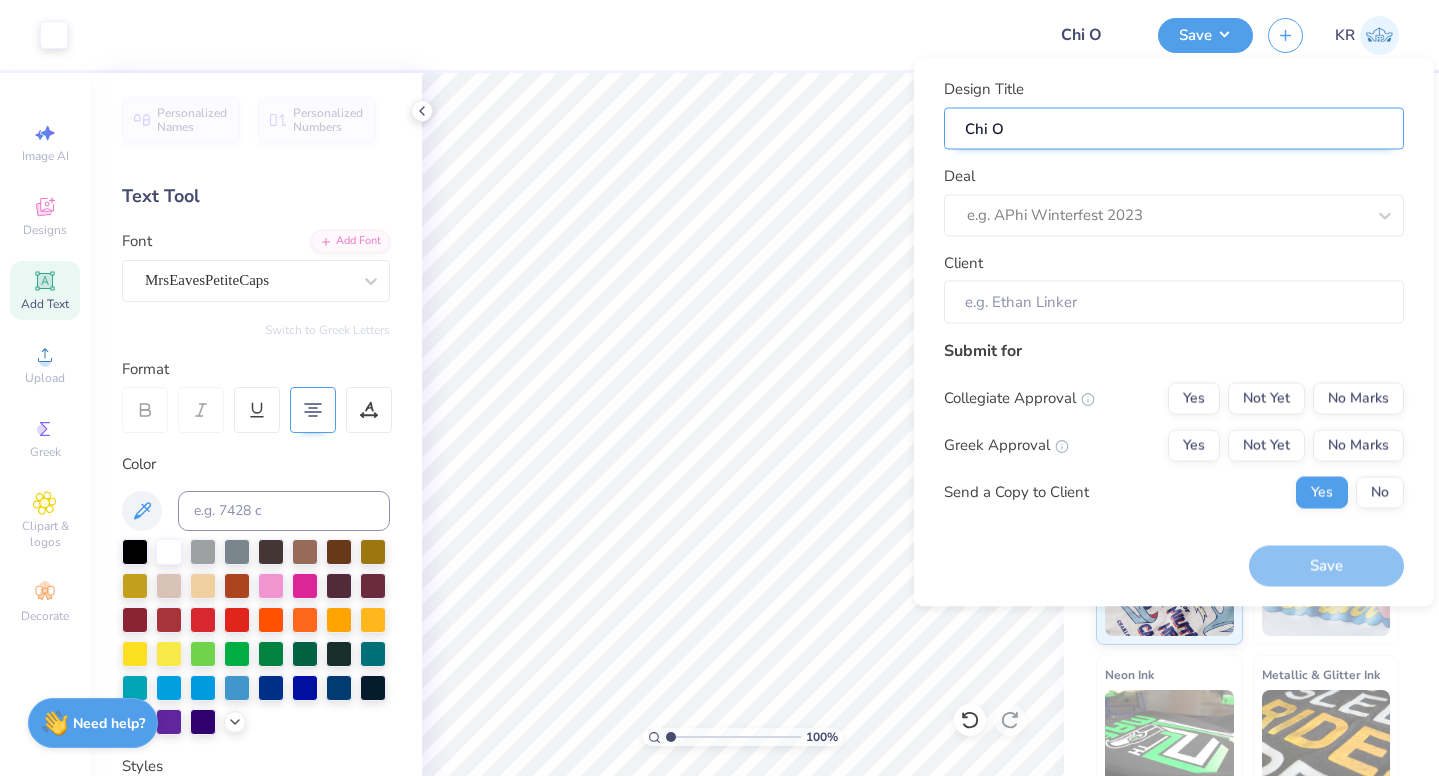 type on "Chi Om" 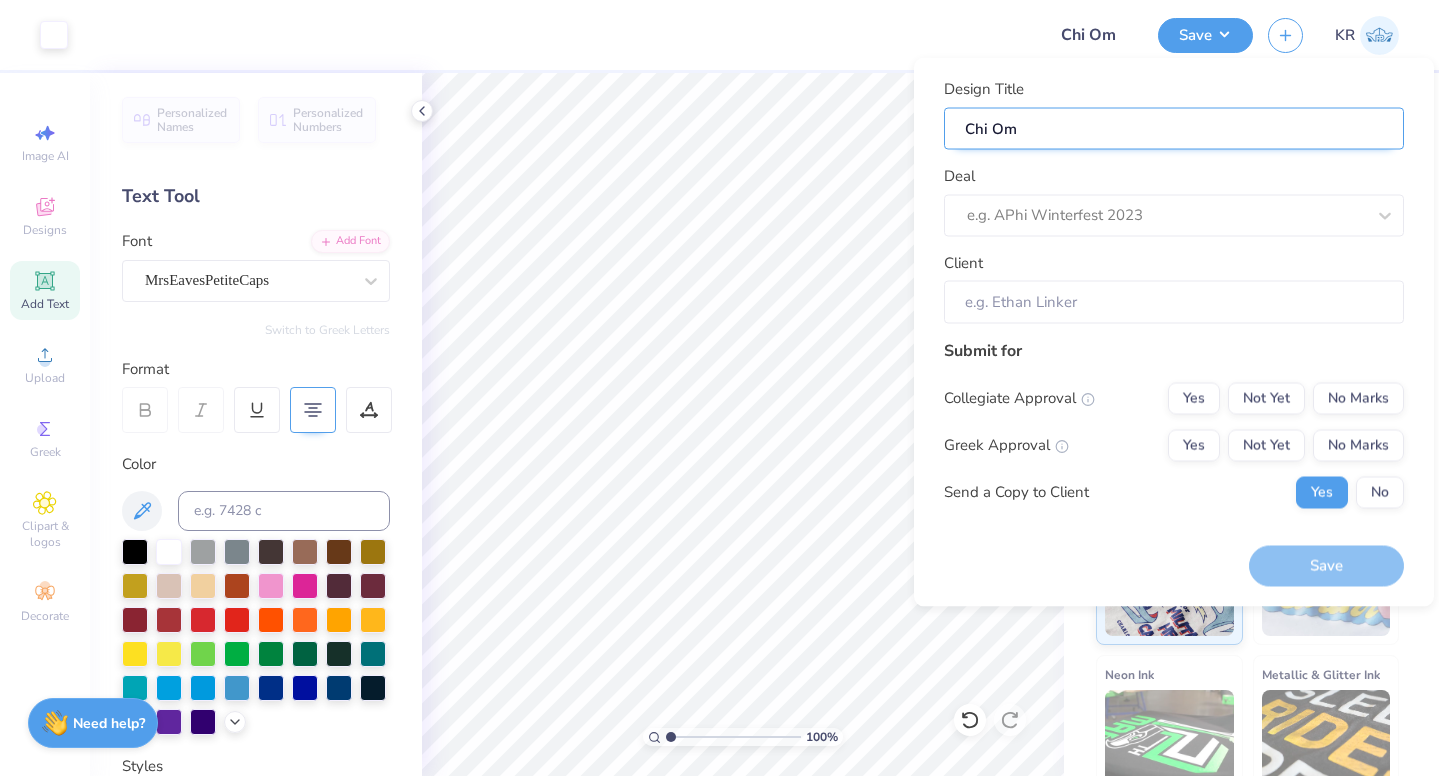 type on "Chi Ome" 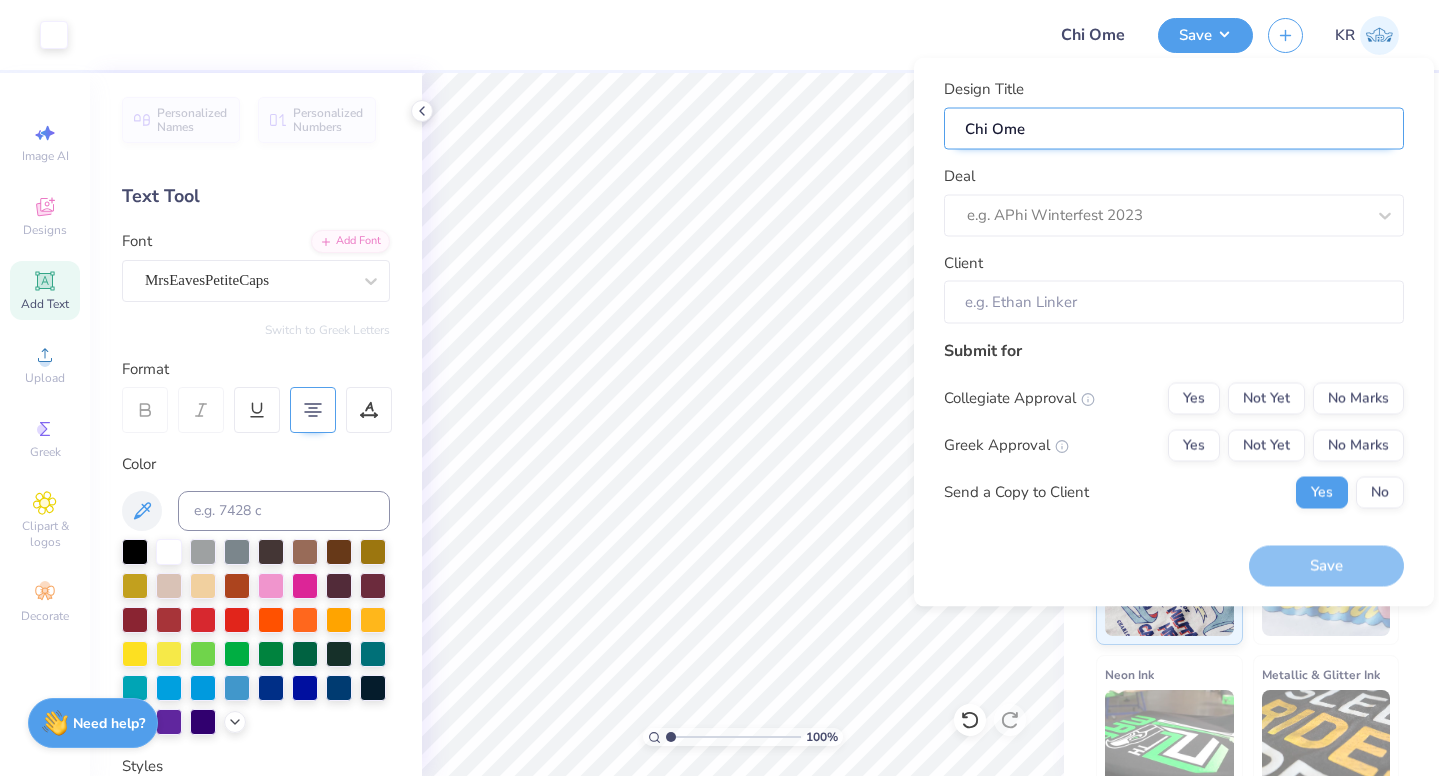 type on "Chi Omeg" 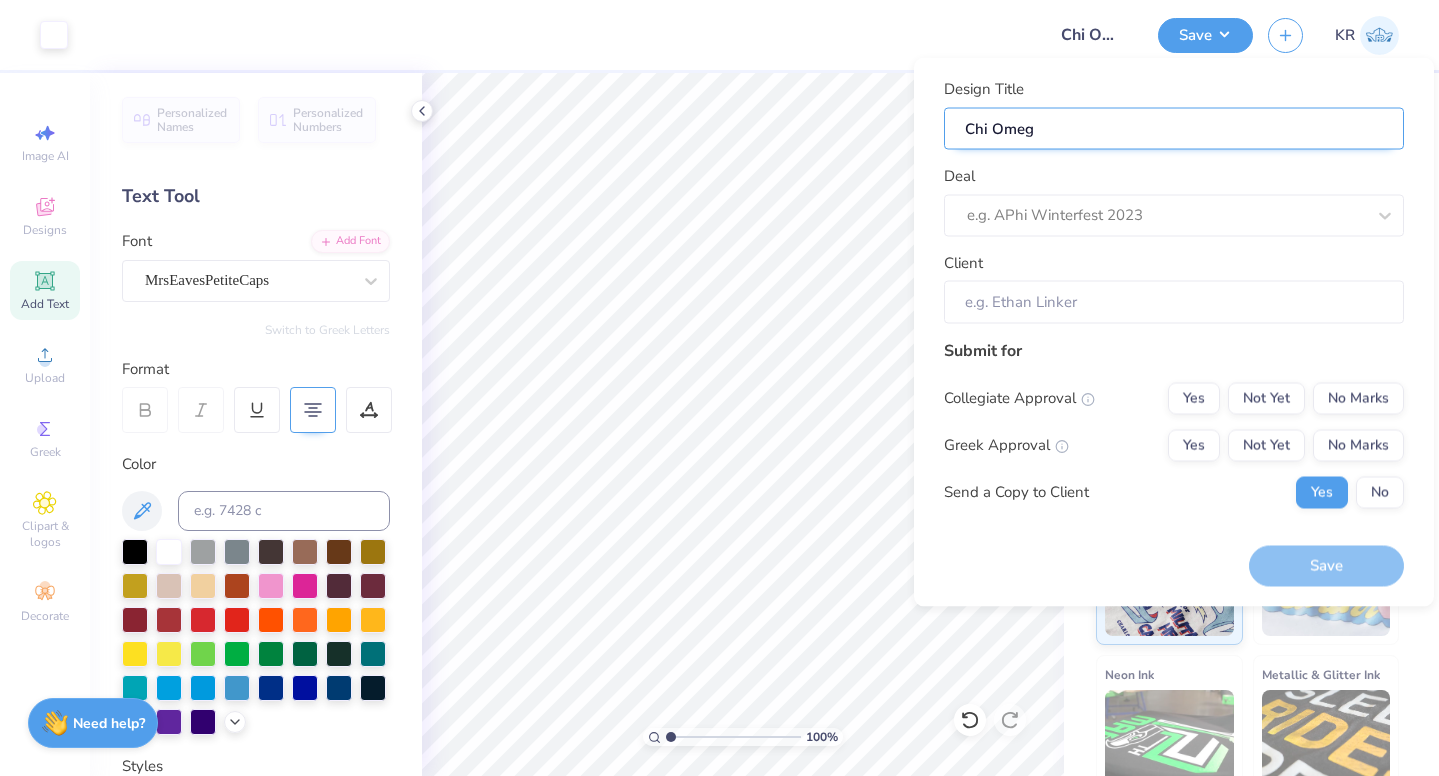 type on "Chi Omega" 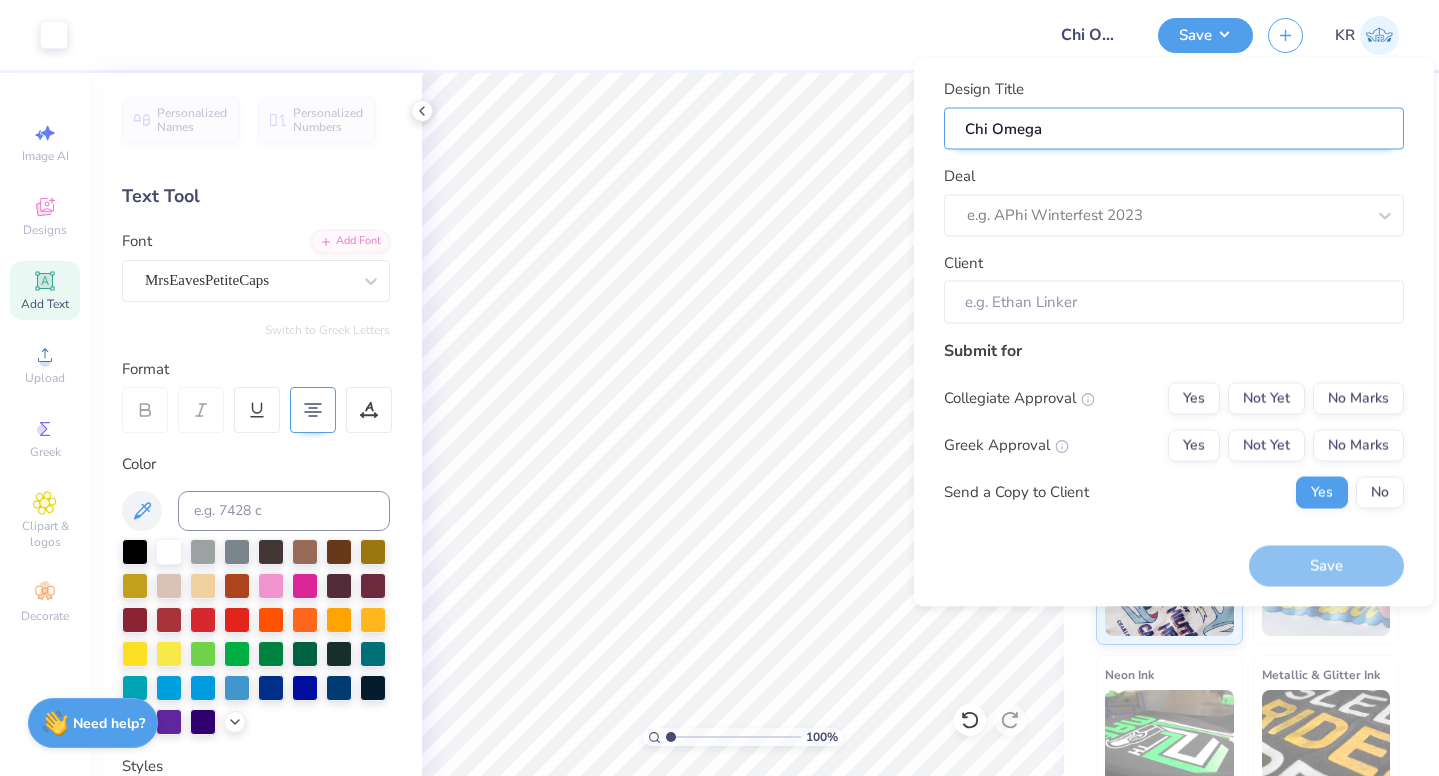 type on "Chi Omega" 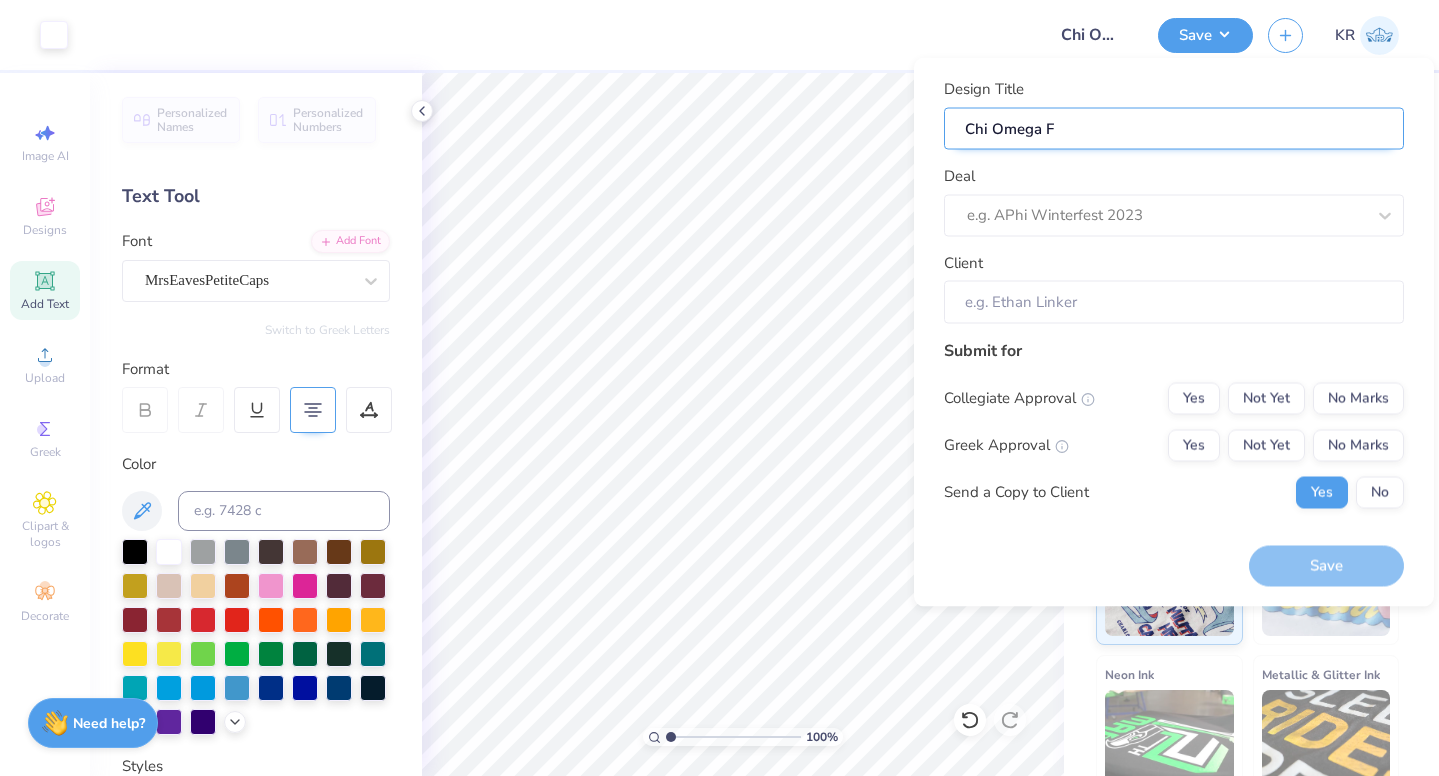 type on "Chi Omega Fa" 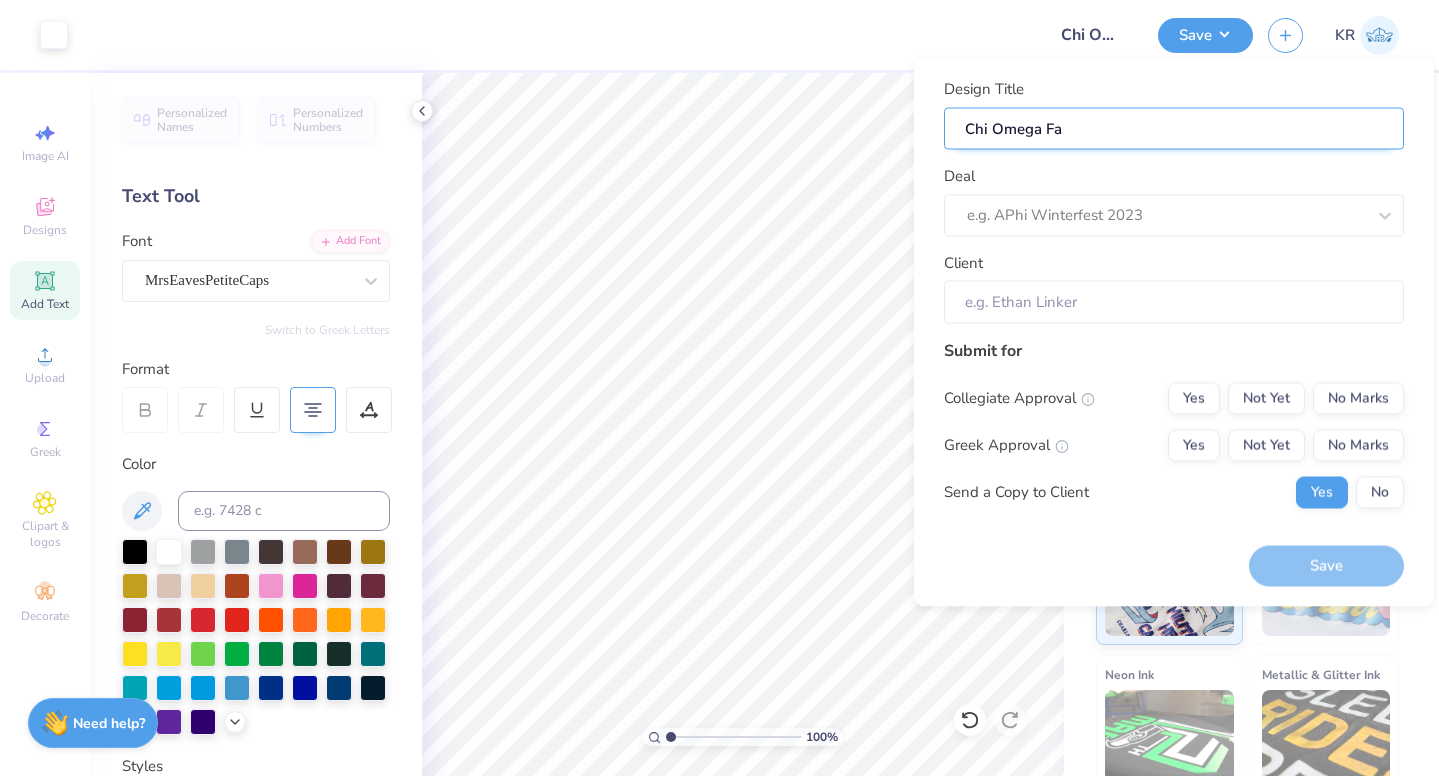 type on "Chi Omega Fal" 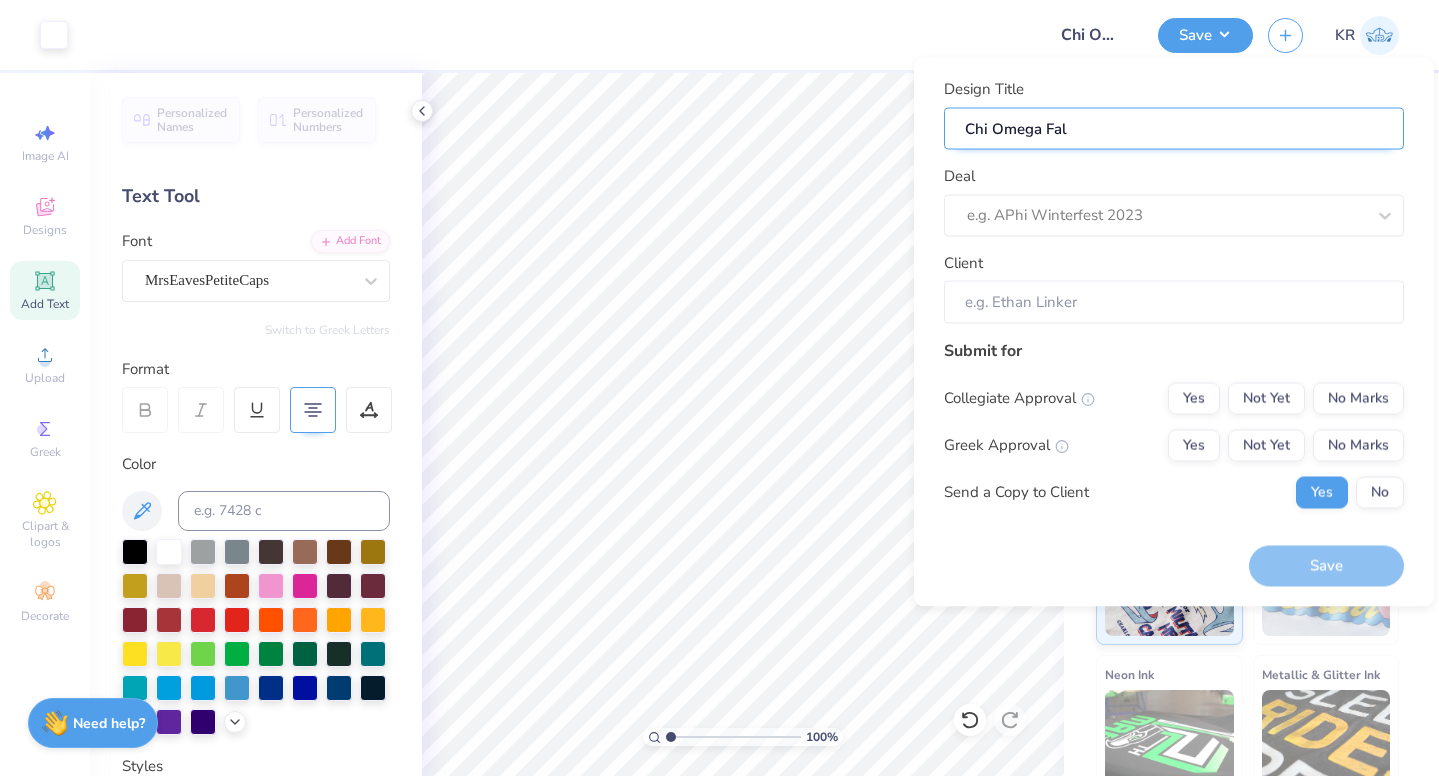 type on "Chi Omega Fall" 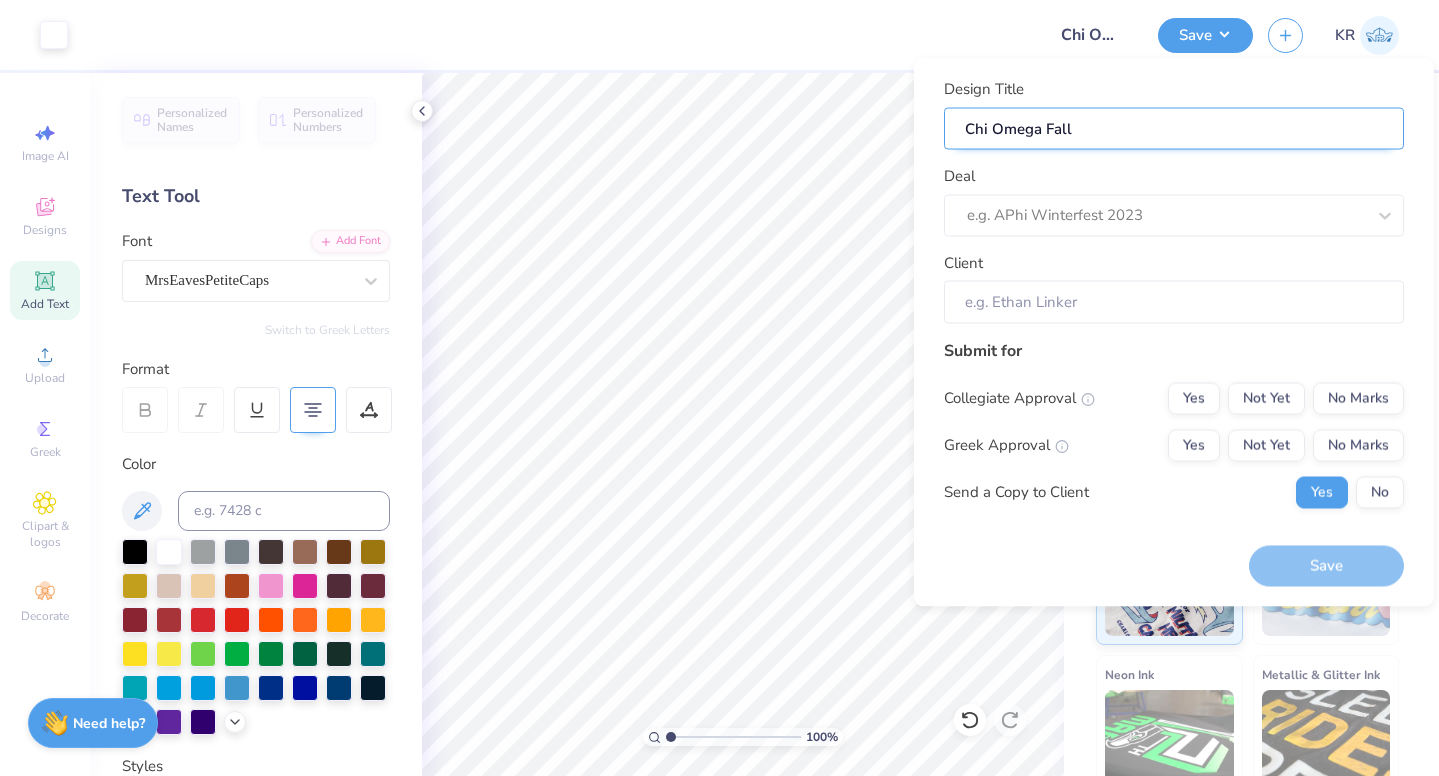 type on "Chi Omega Fall" 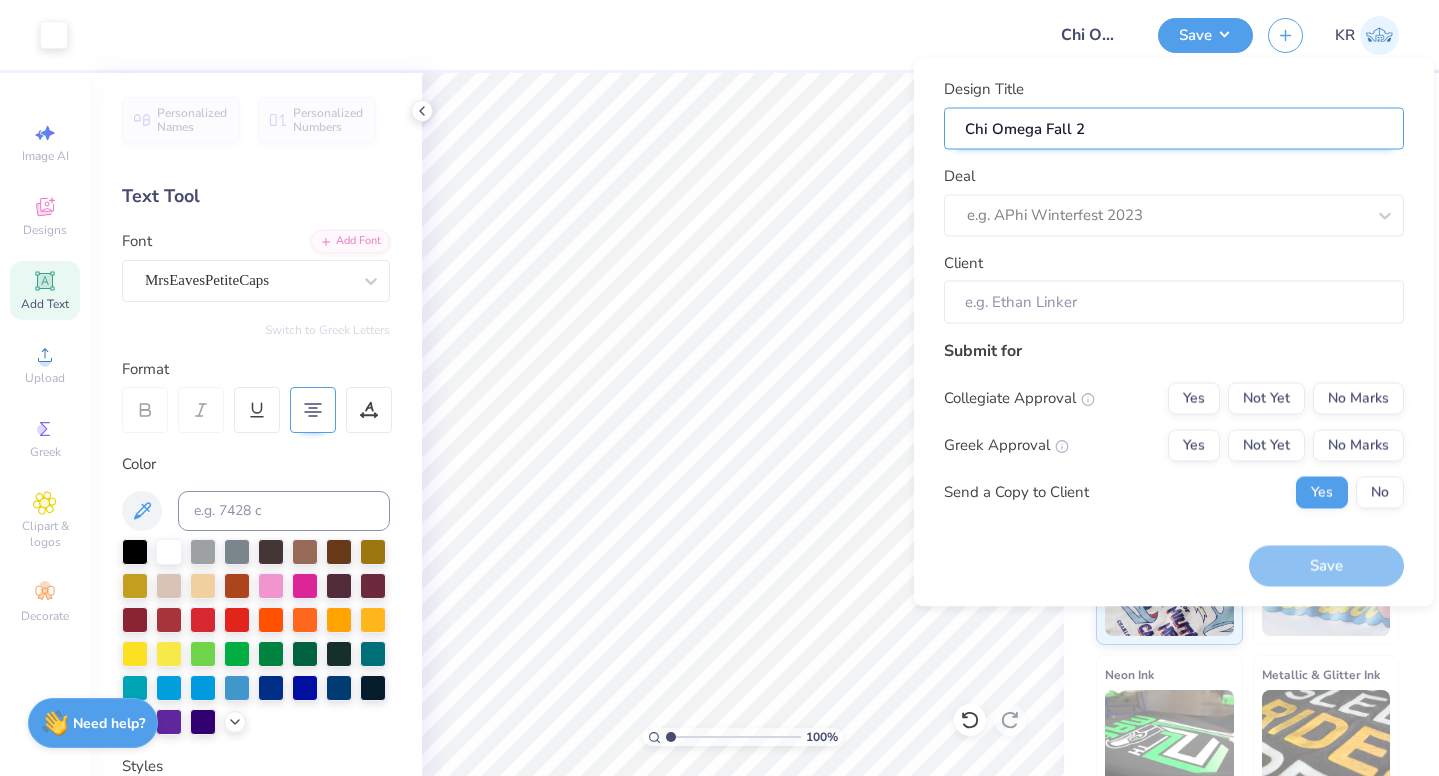 type on "Chi Omega Fall 20" 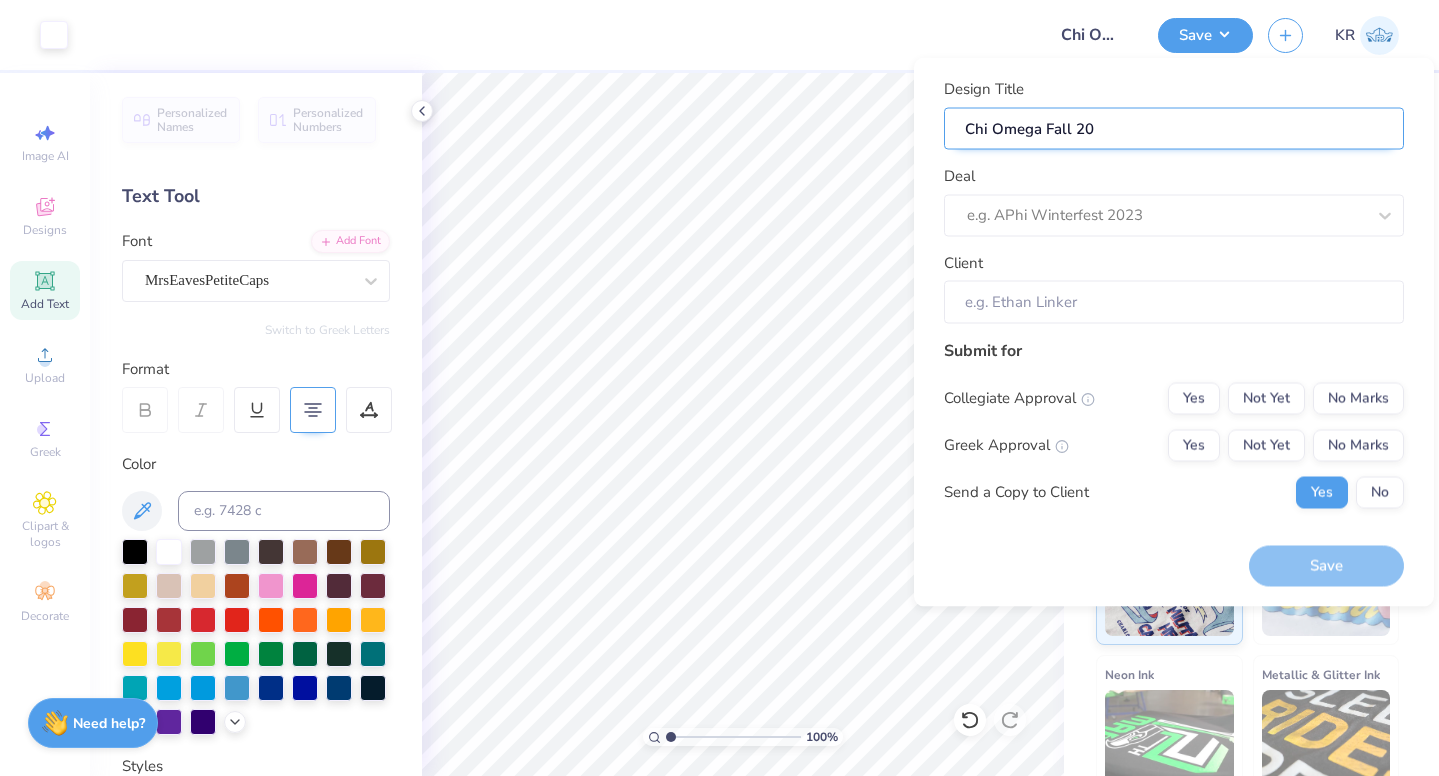 type on "Chi Omega Fall 202" 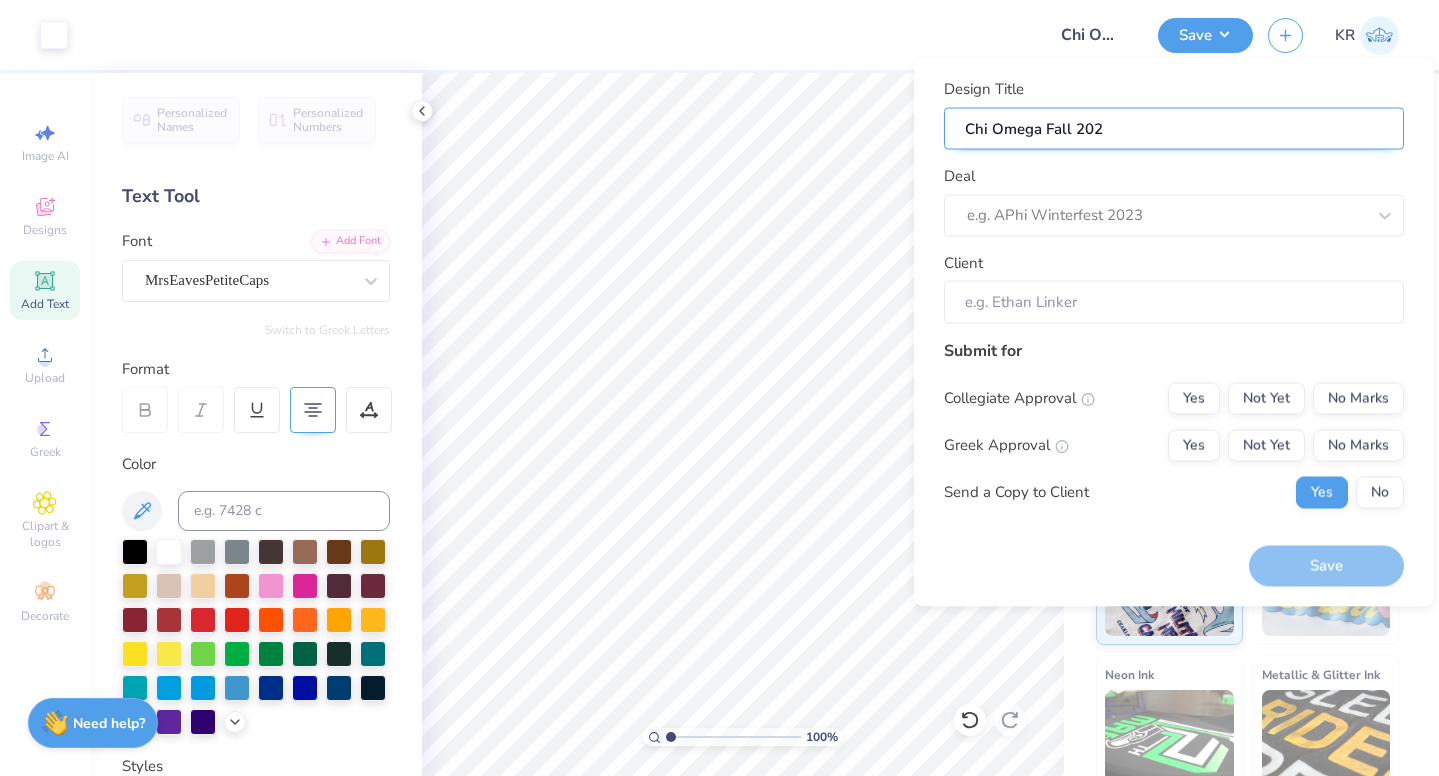 type on "Chi Omega Fall 2024" 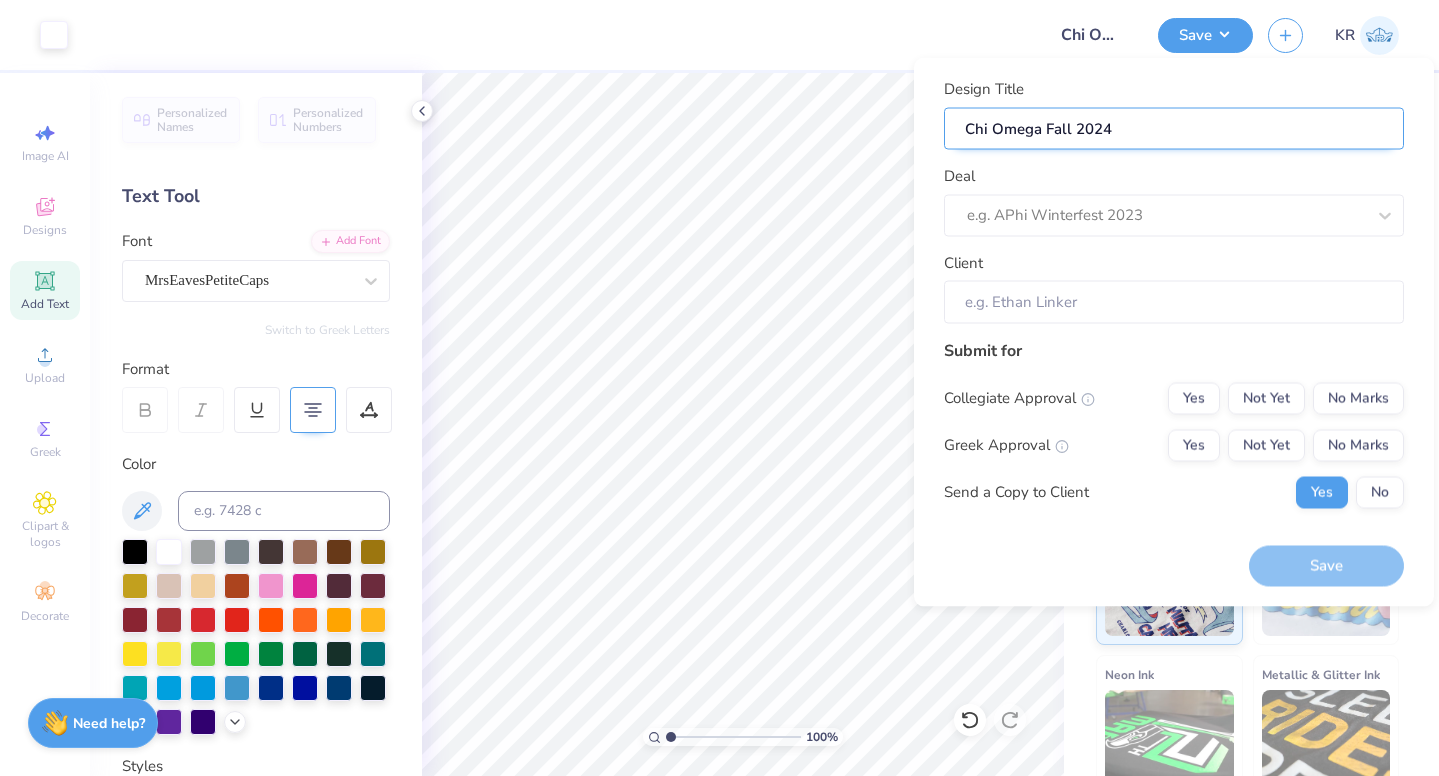 type on "Chi Omega Fall 202" 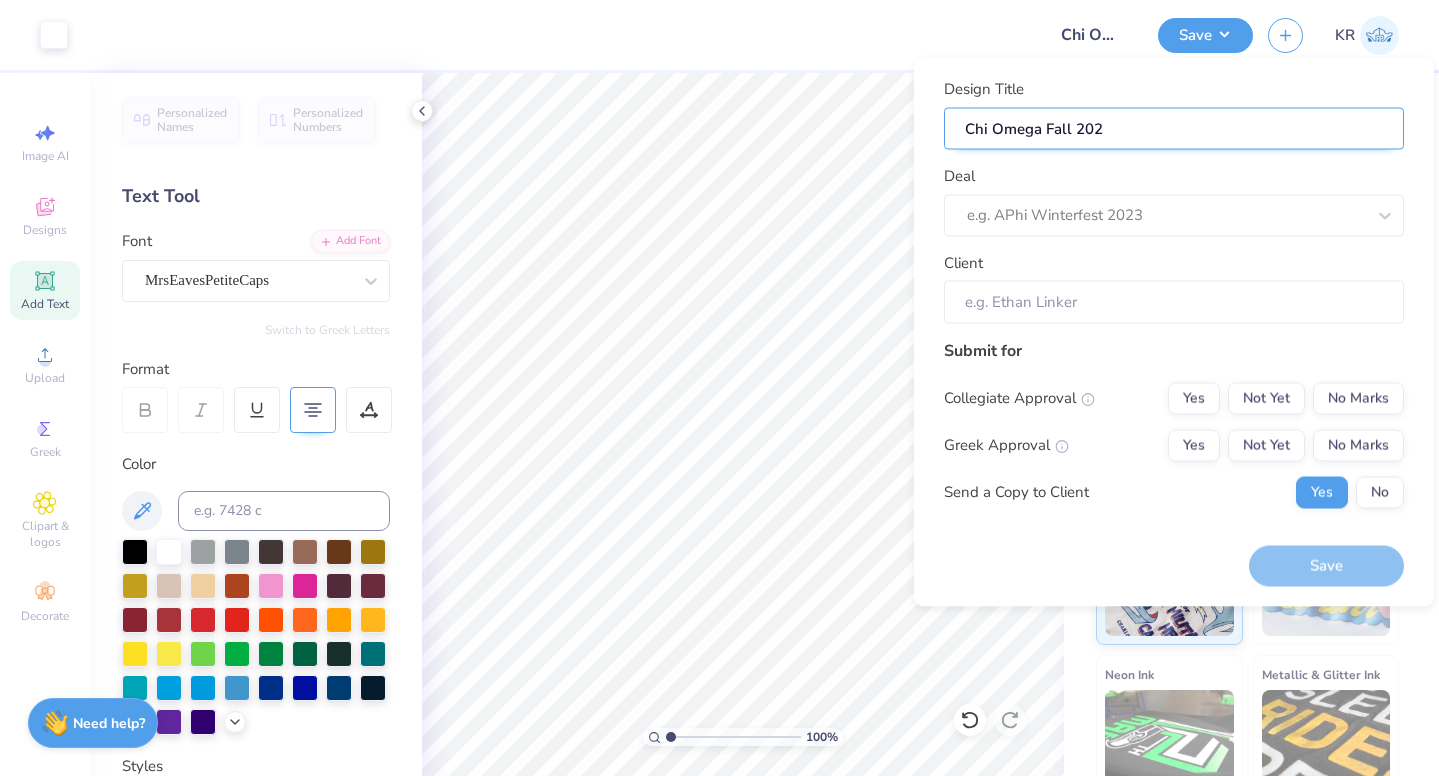 type on "Chi Omega Fall 2025" 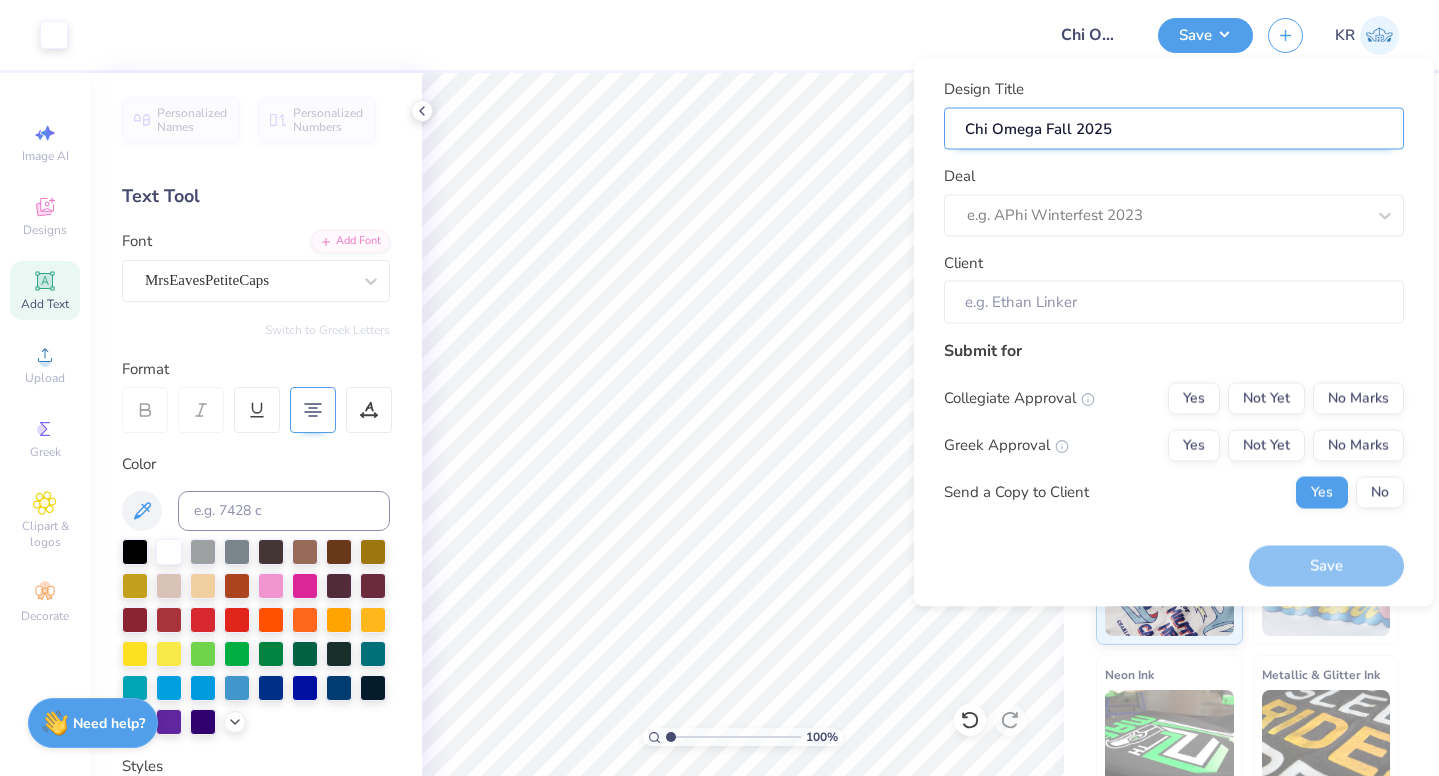 click on "Chi Omega Fall 2025" at bounding box center [1174, 128] 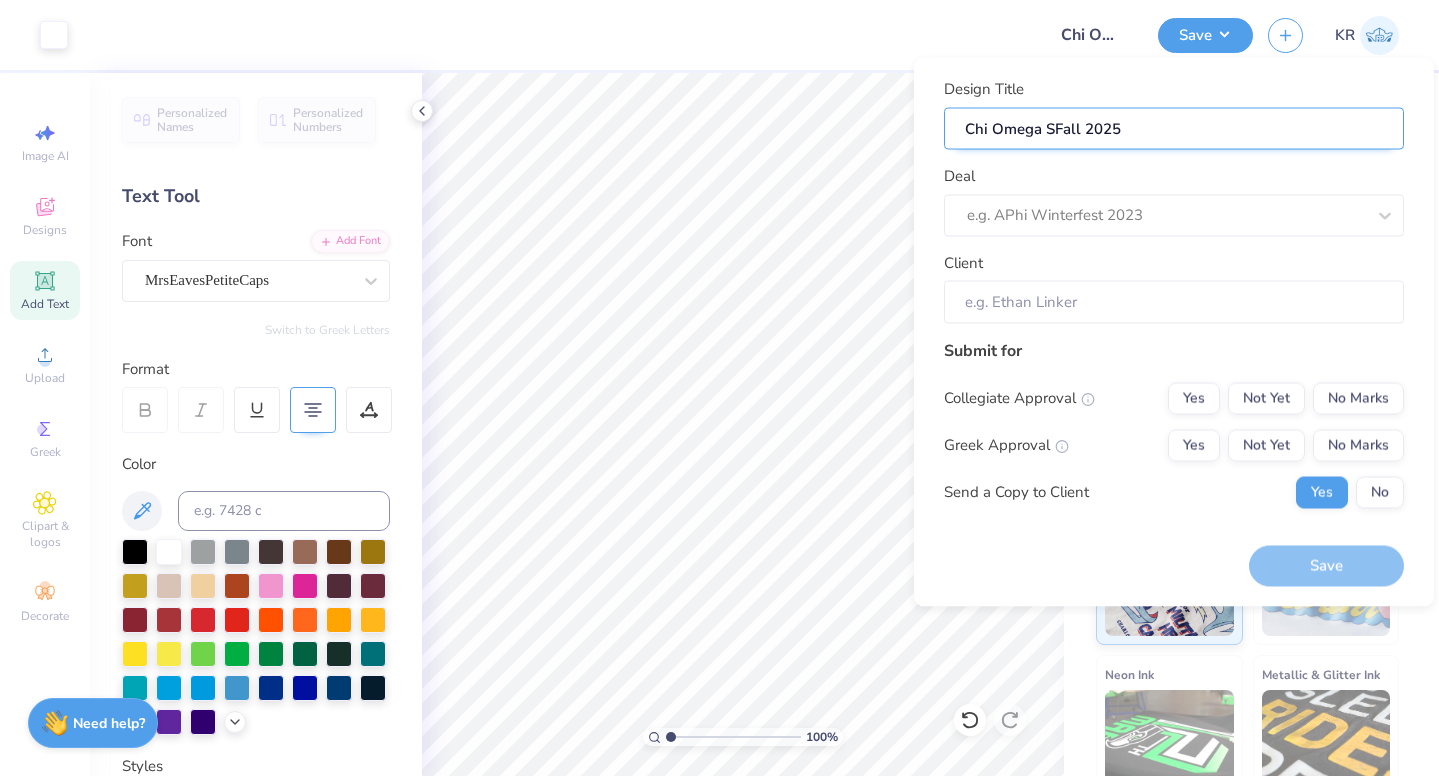 type on "Chi Omega SlFall 2025" 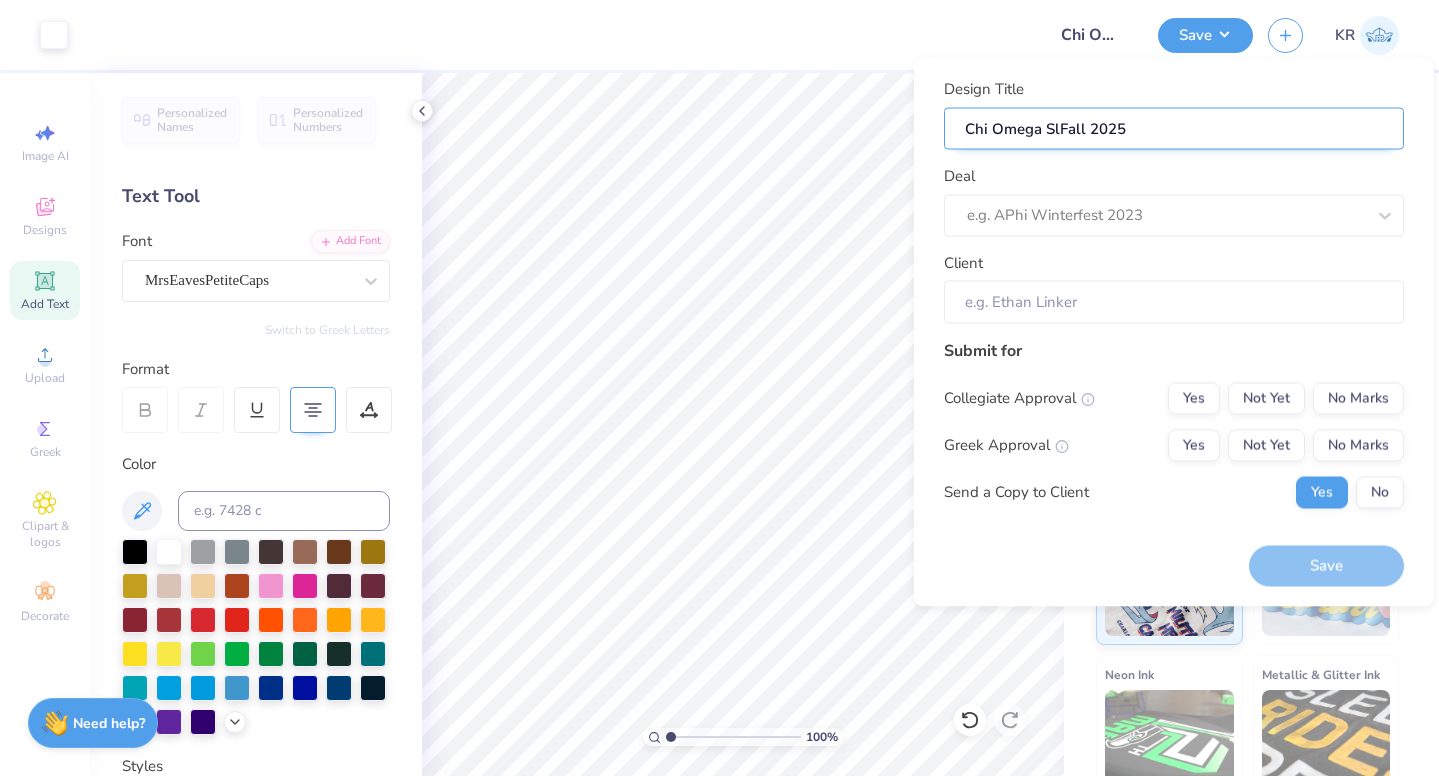 type on "Chi Omega SloFall 2025" 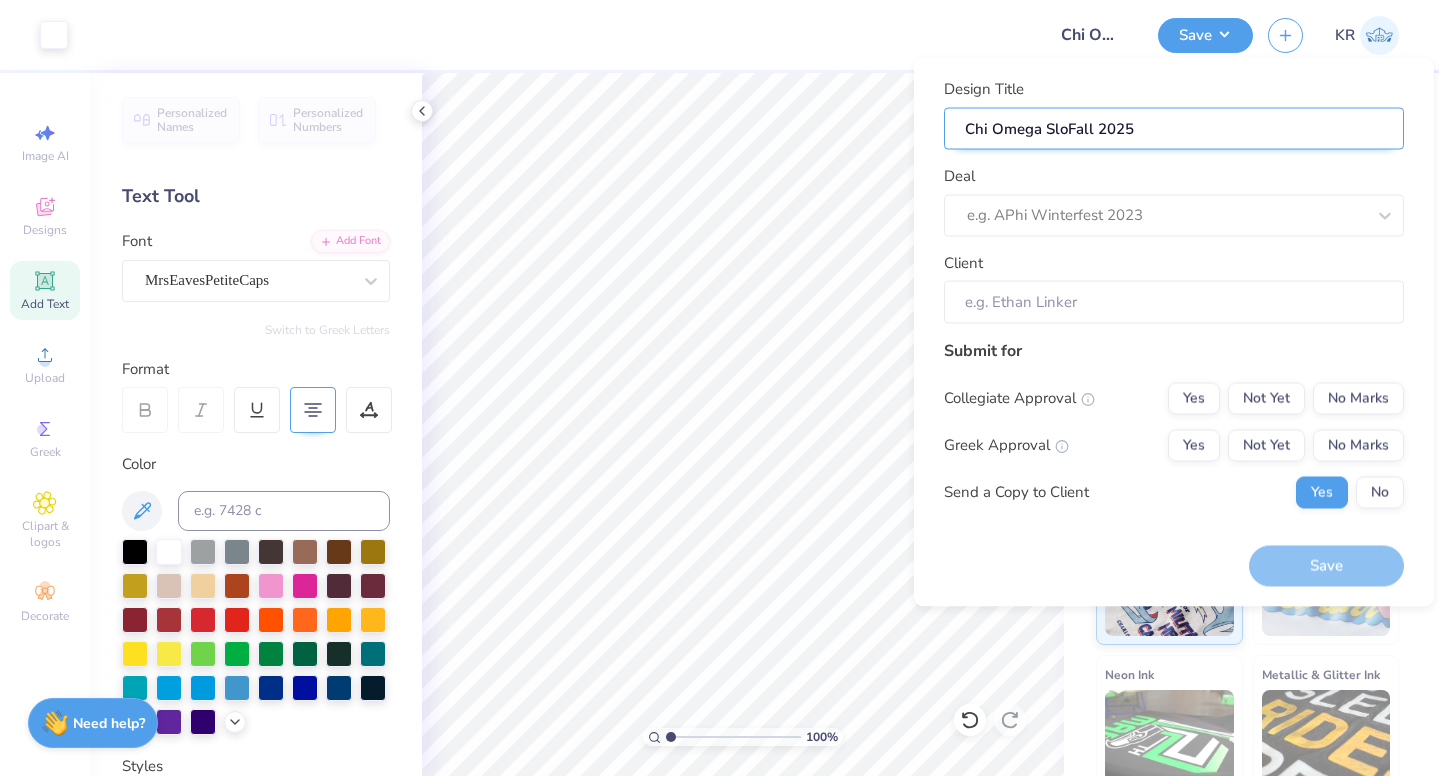 type on "Chi Omega SlogFall 2025" 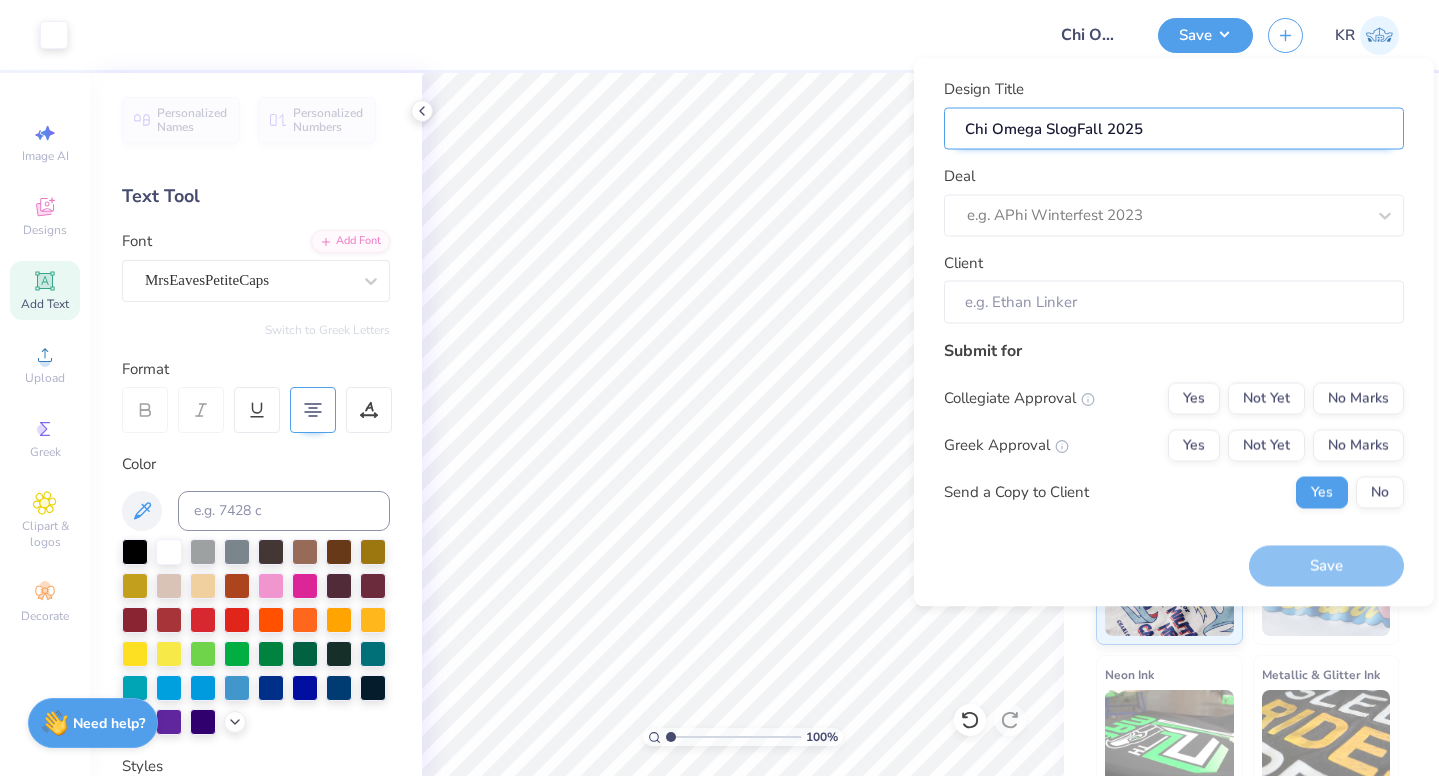 type on "Chi Omega SlogaFall 2025" 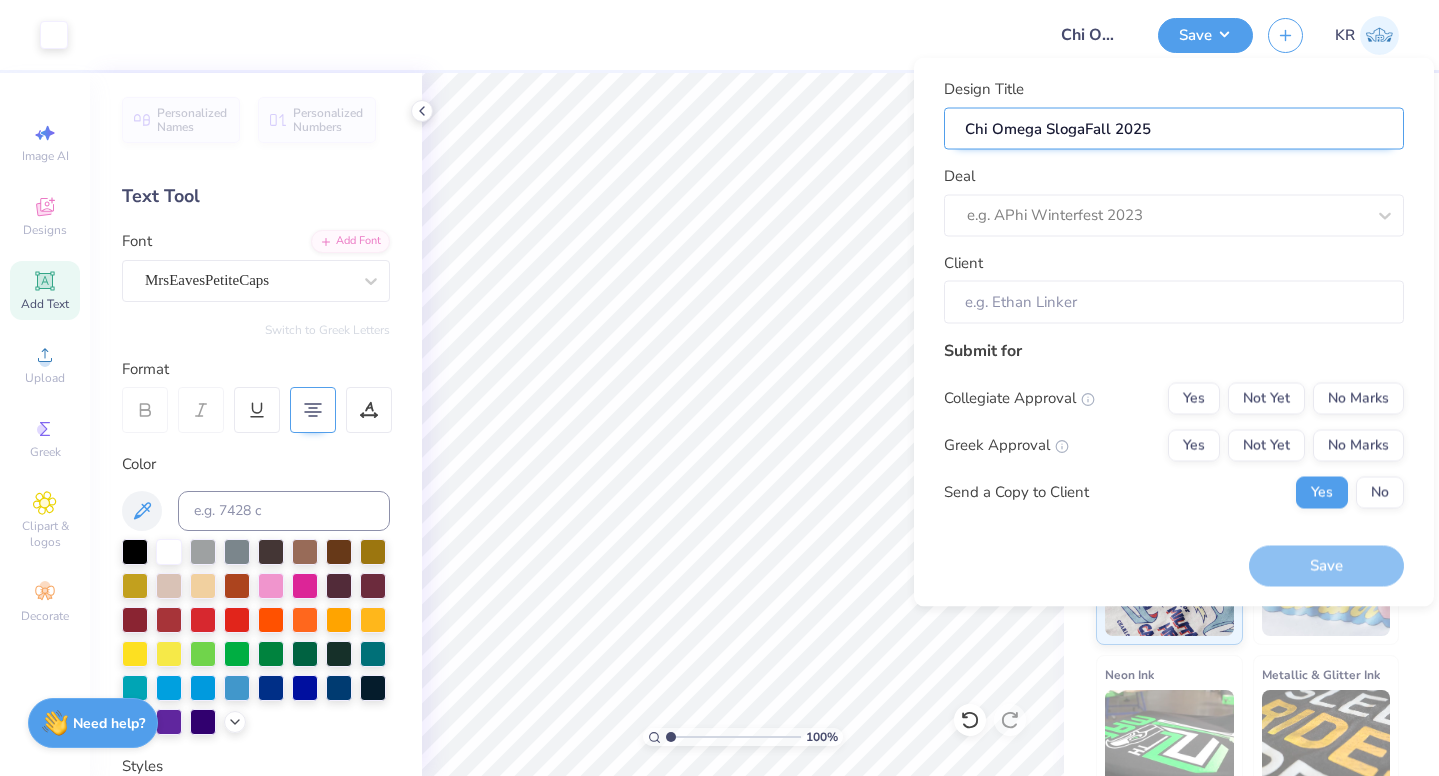 type on "Chi Omega SloganFall 2025" 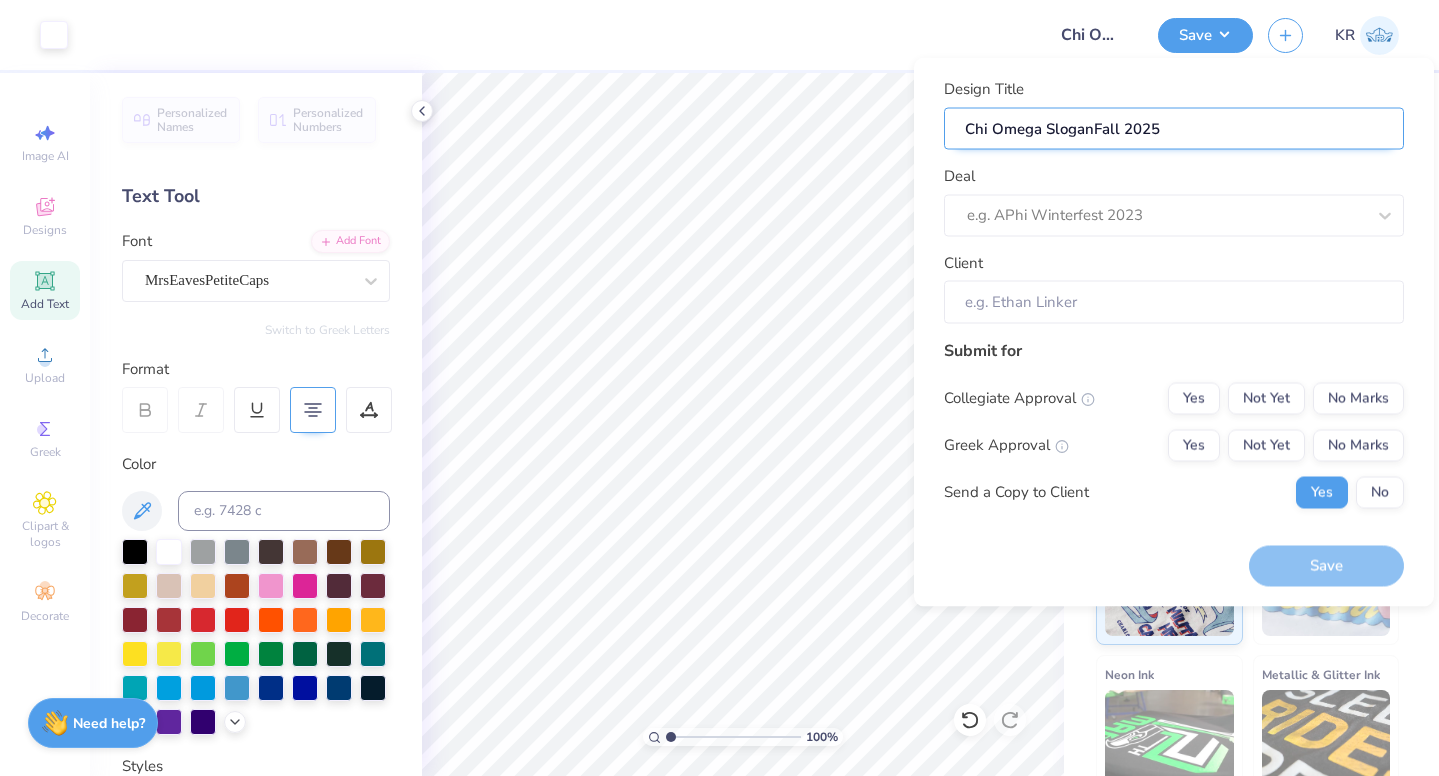 type on "Chi Omega Slogan Fall 2025" 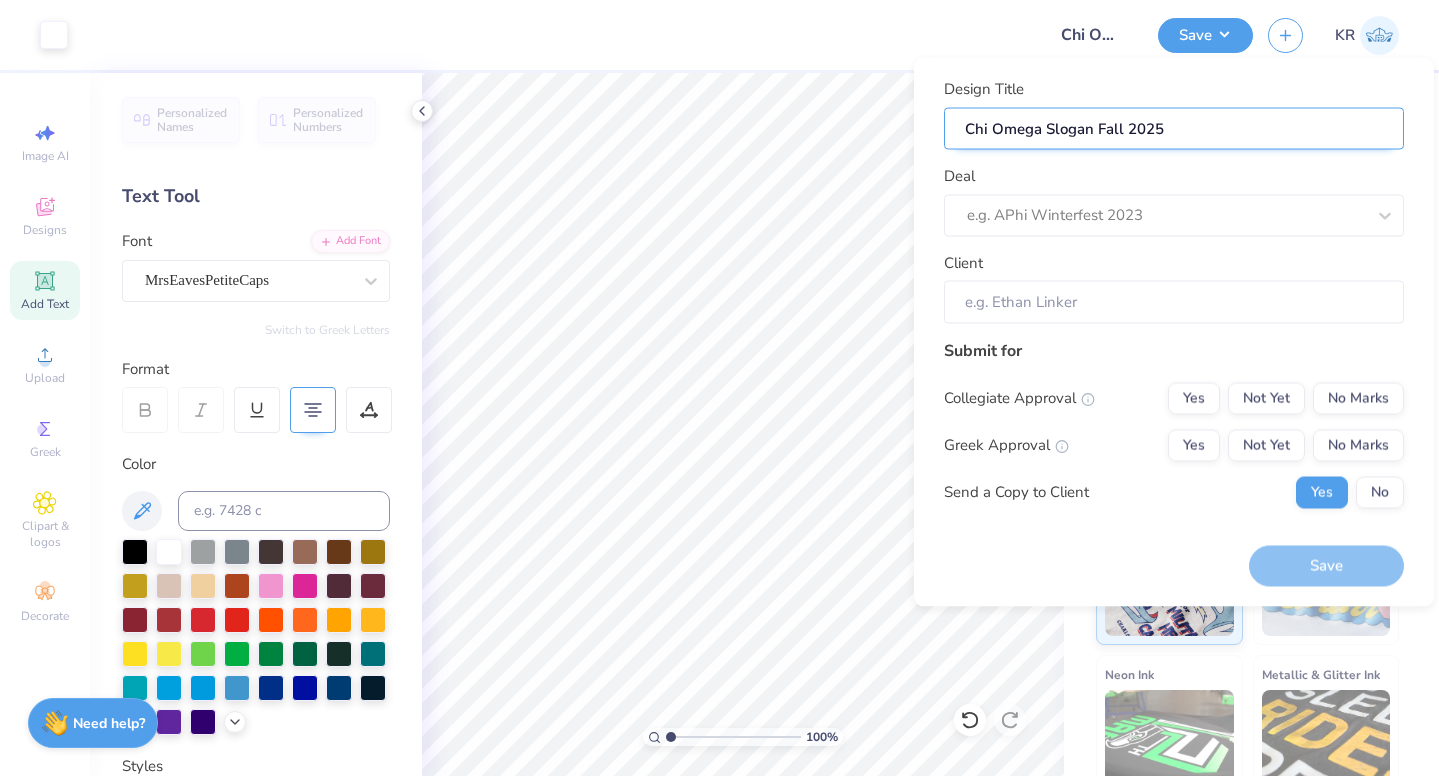 type on "Chi Omega Slogan aFall 2025" 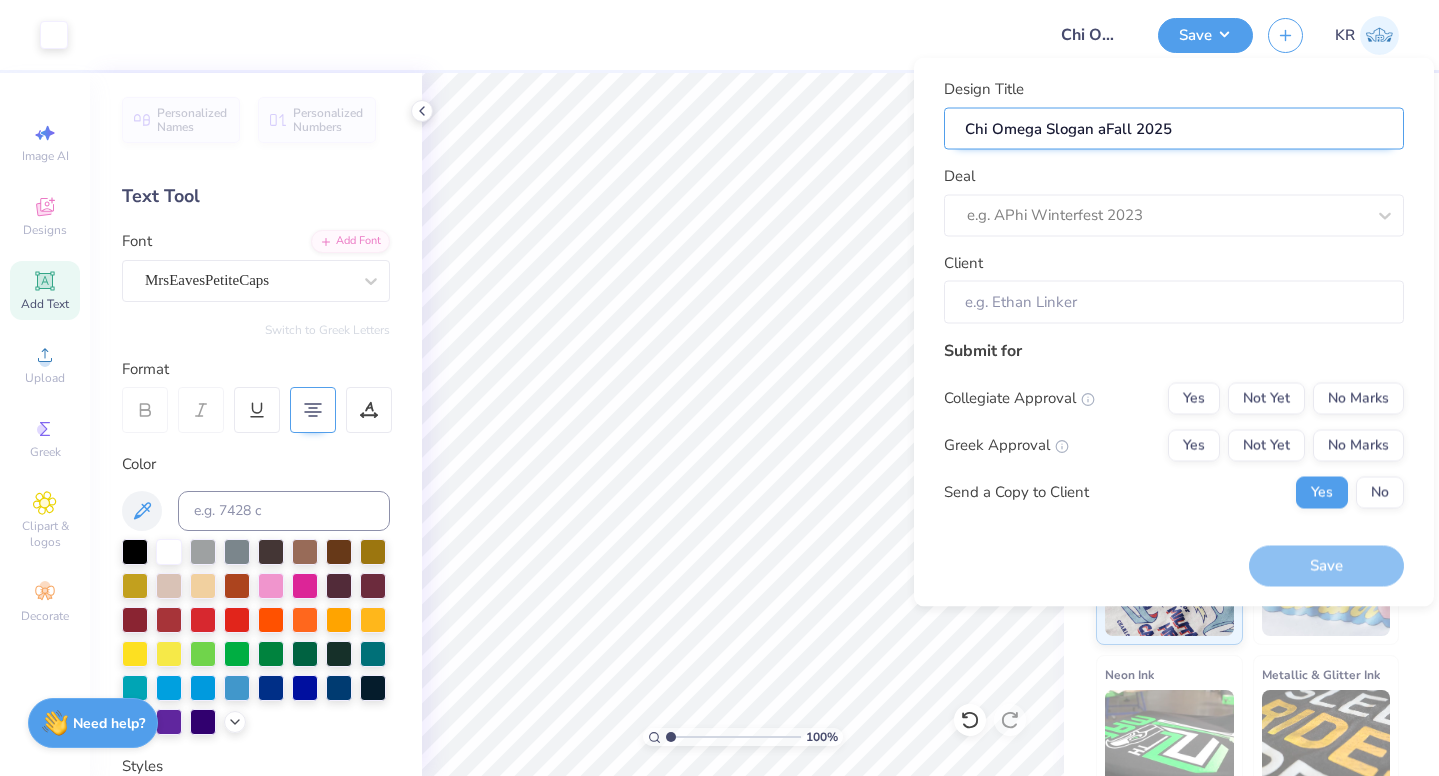 type on "Chi Omega Slogan anFall 2025" 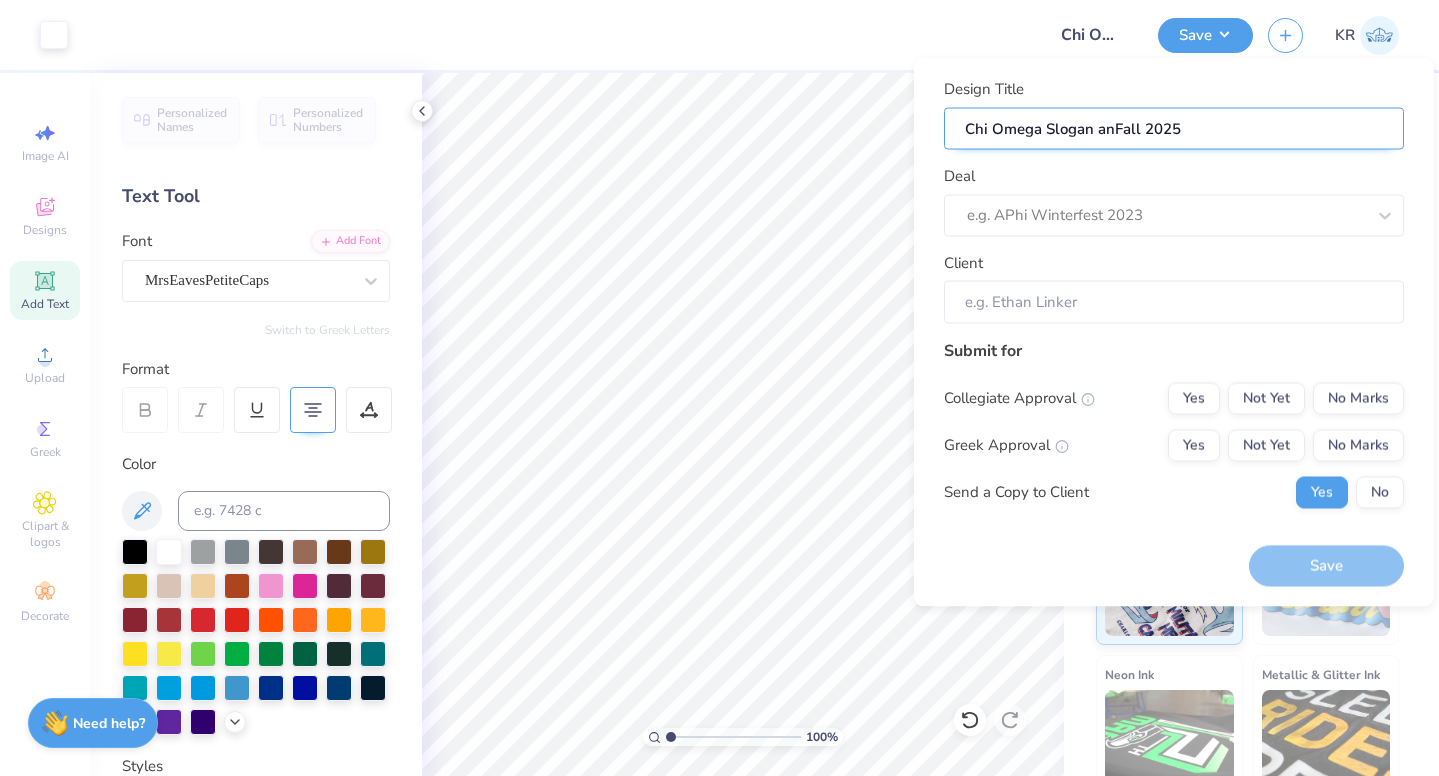 type on "Chi Omega Slogan andFall 2025" 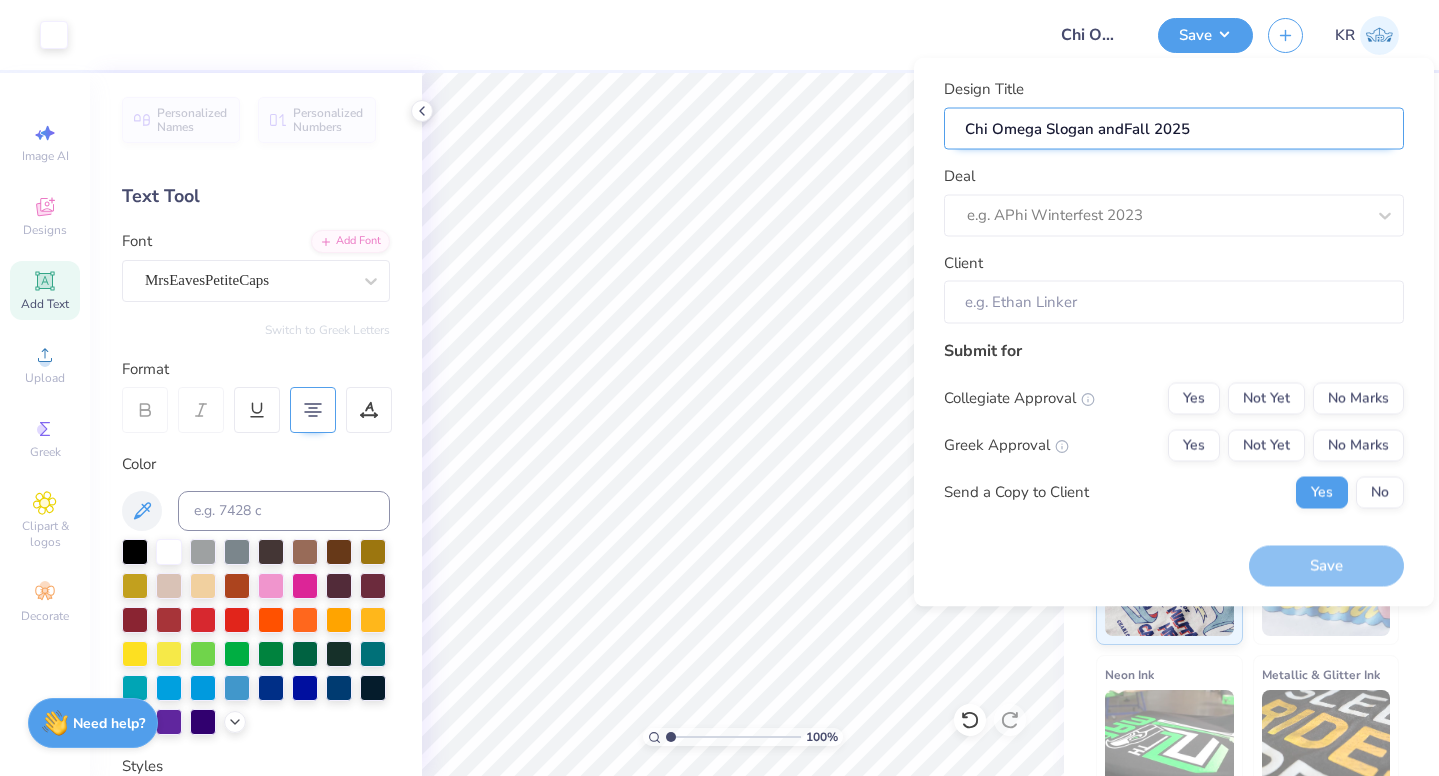 type on "Chi Omega Slogan and Fall 2025" 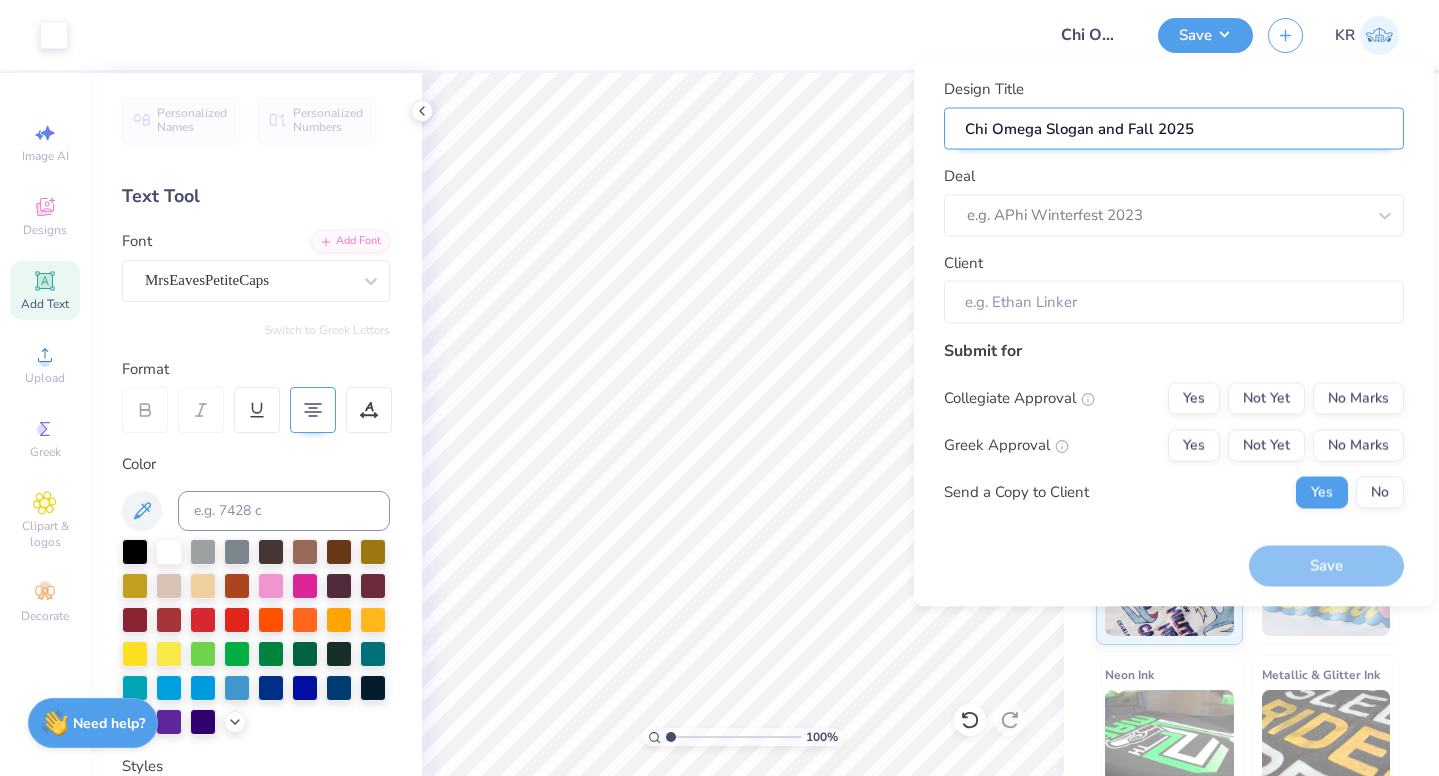 type on "Chi Omega Slogan and HFall 2025" 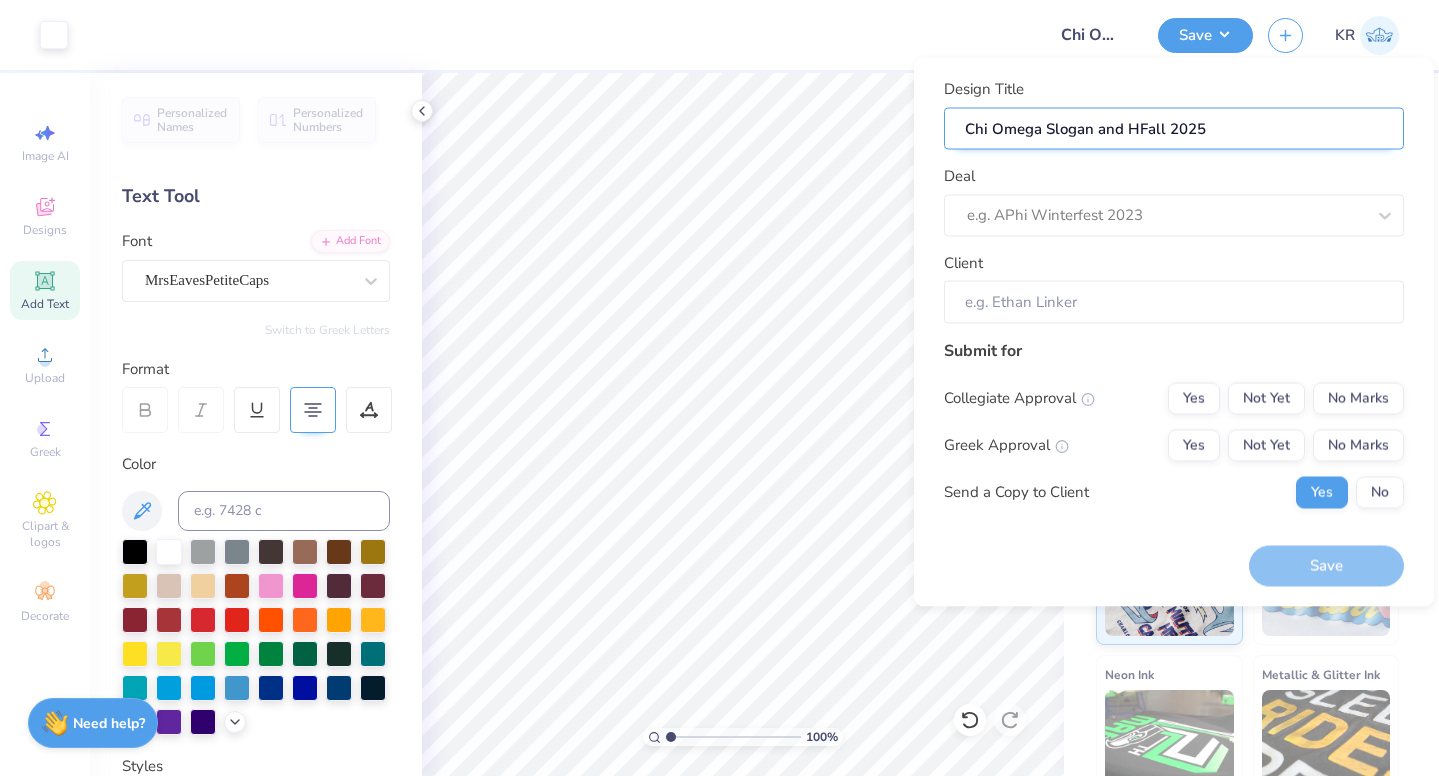 type on "Chi Omega Slogan and HoFall 2025" 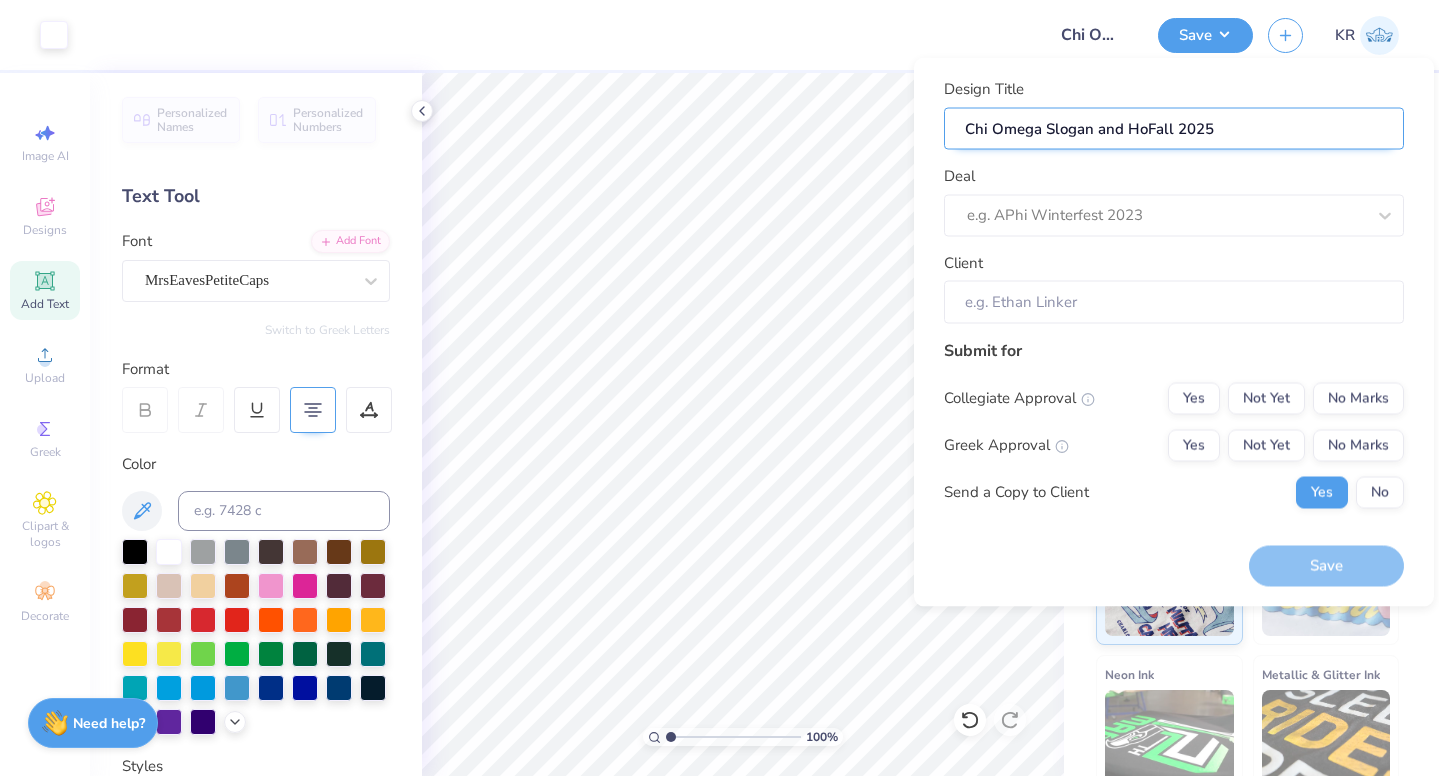 type on "Chi Omega Slogan and HouFall 2025" 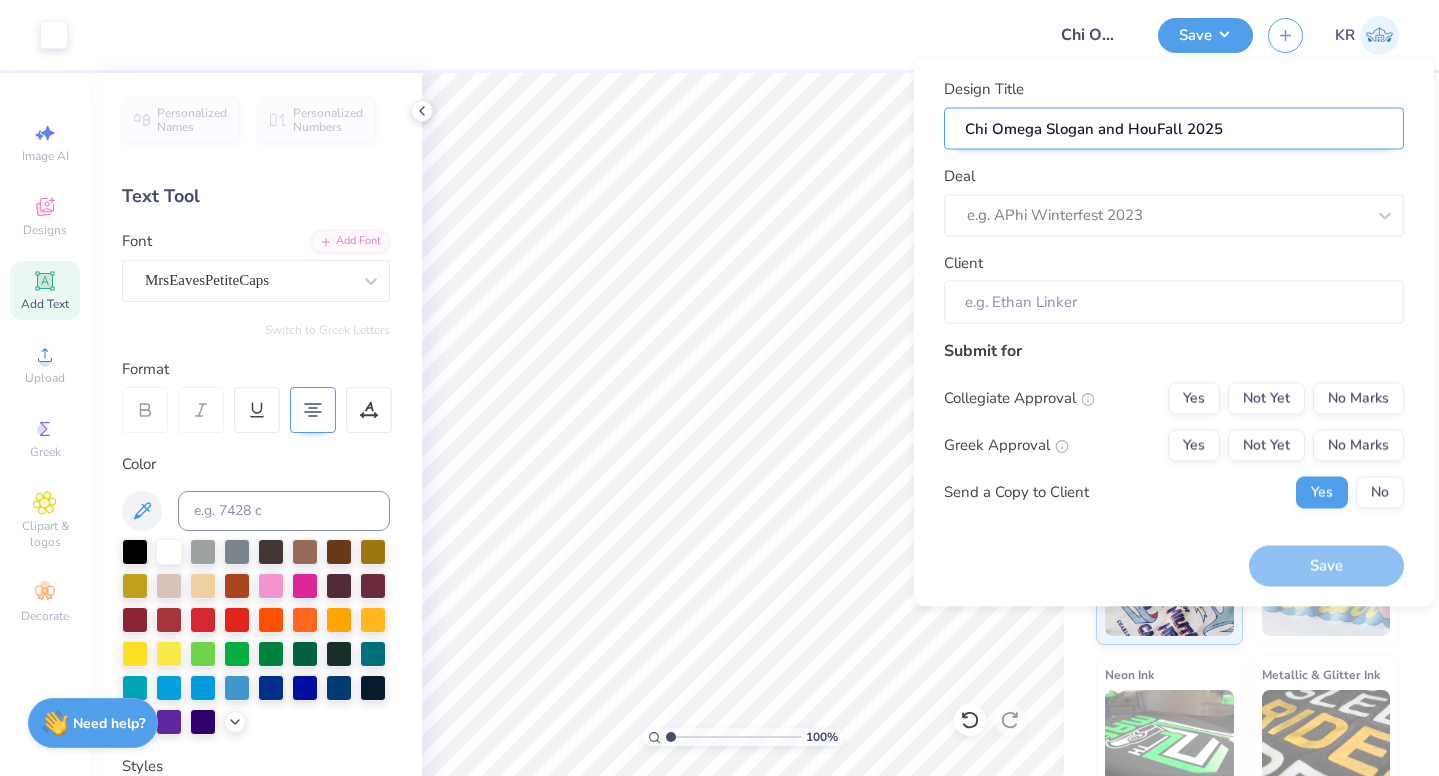 type on "Chi Omega Slogan and HousFall 2025" 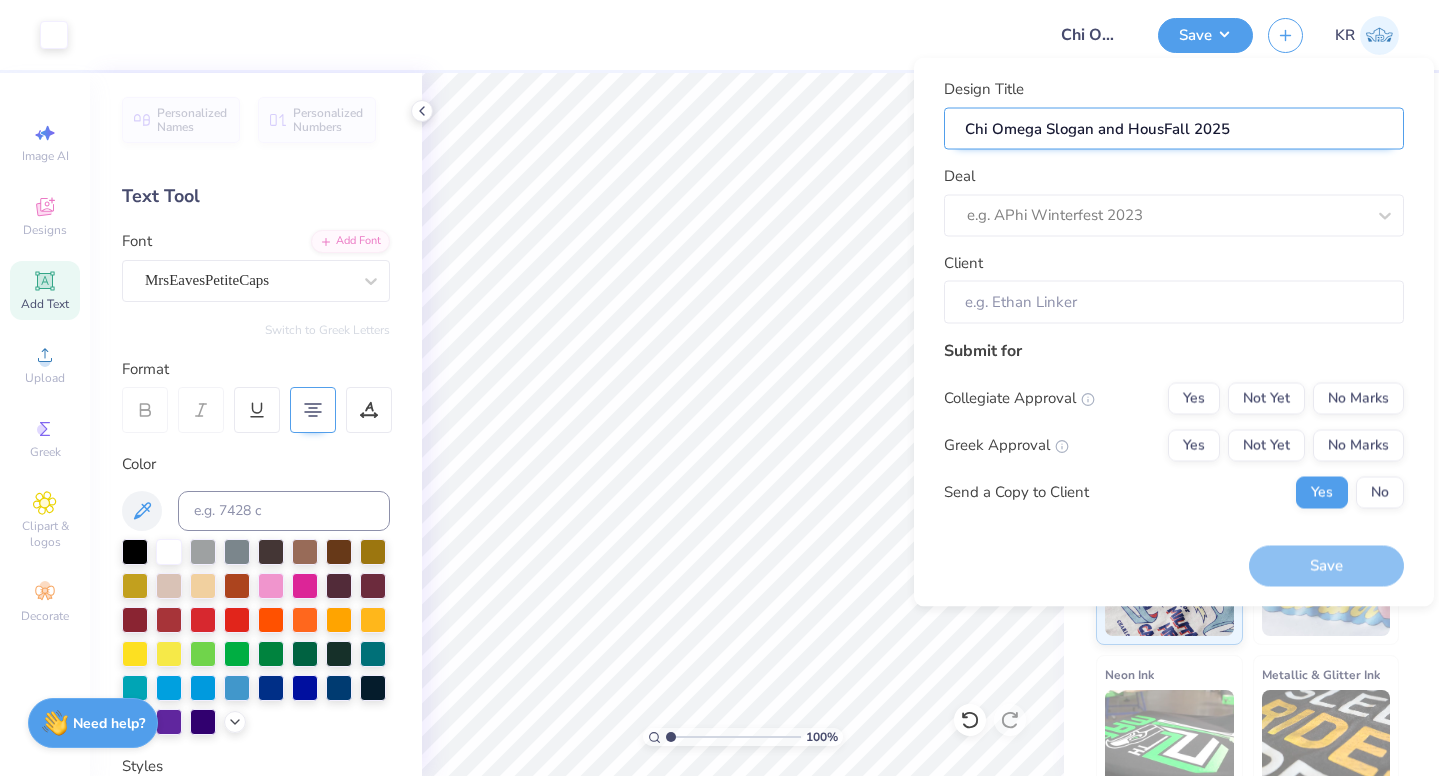 type on "Chi Omega Slogan and HouseFall 2025" 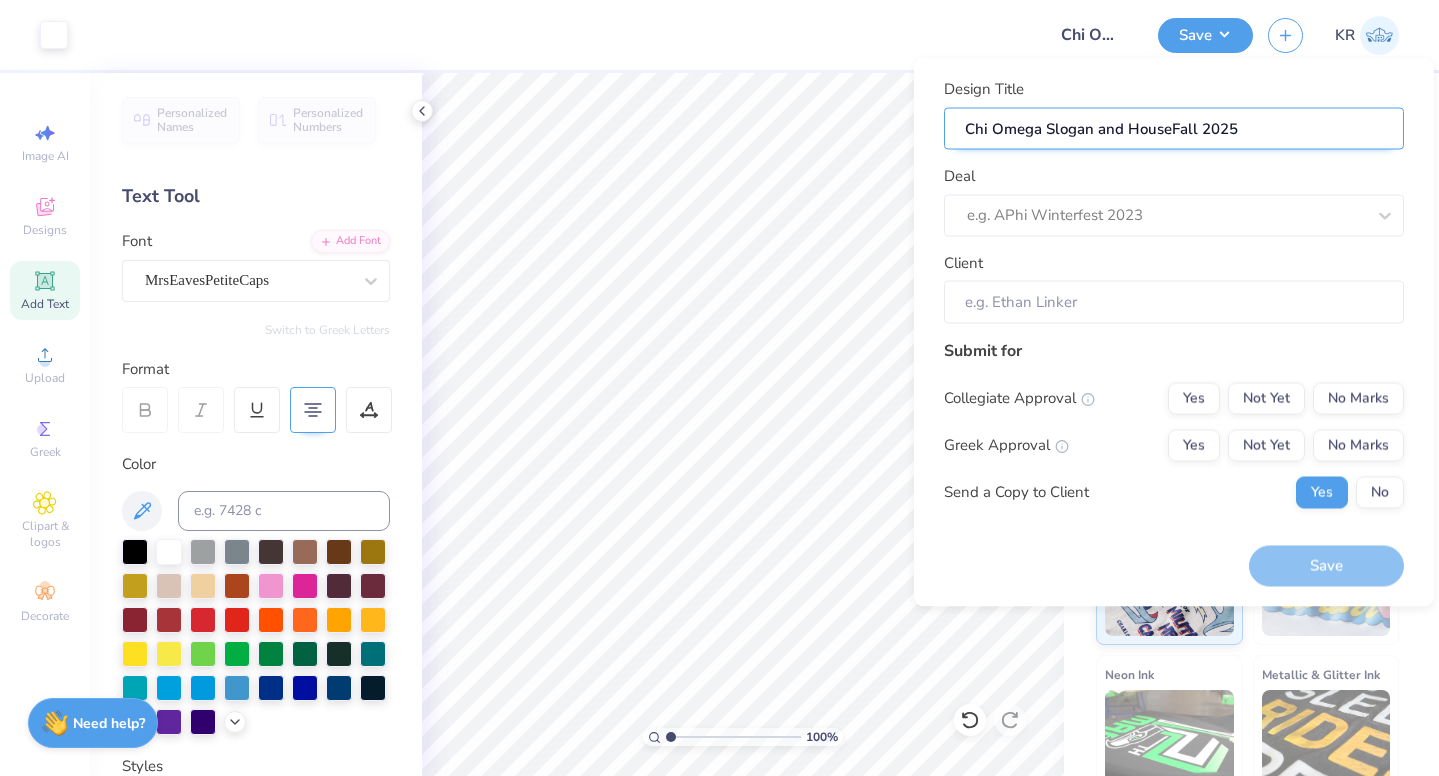 type on "Chi Omega Slogan and House Fall 2025" 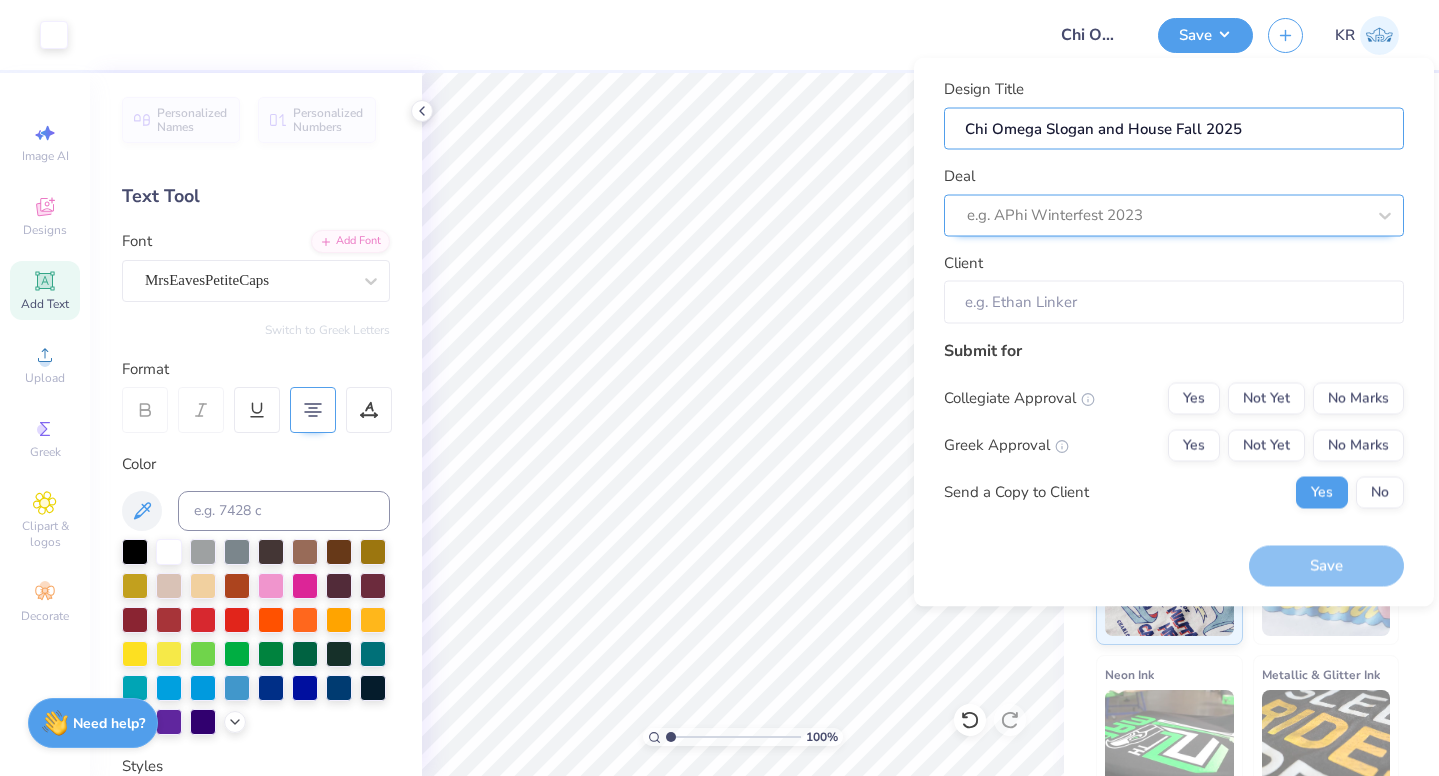 type on "Chi Omega Slogan and House Fall 2025" 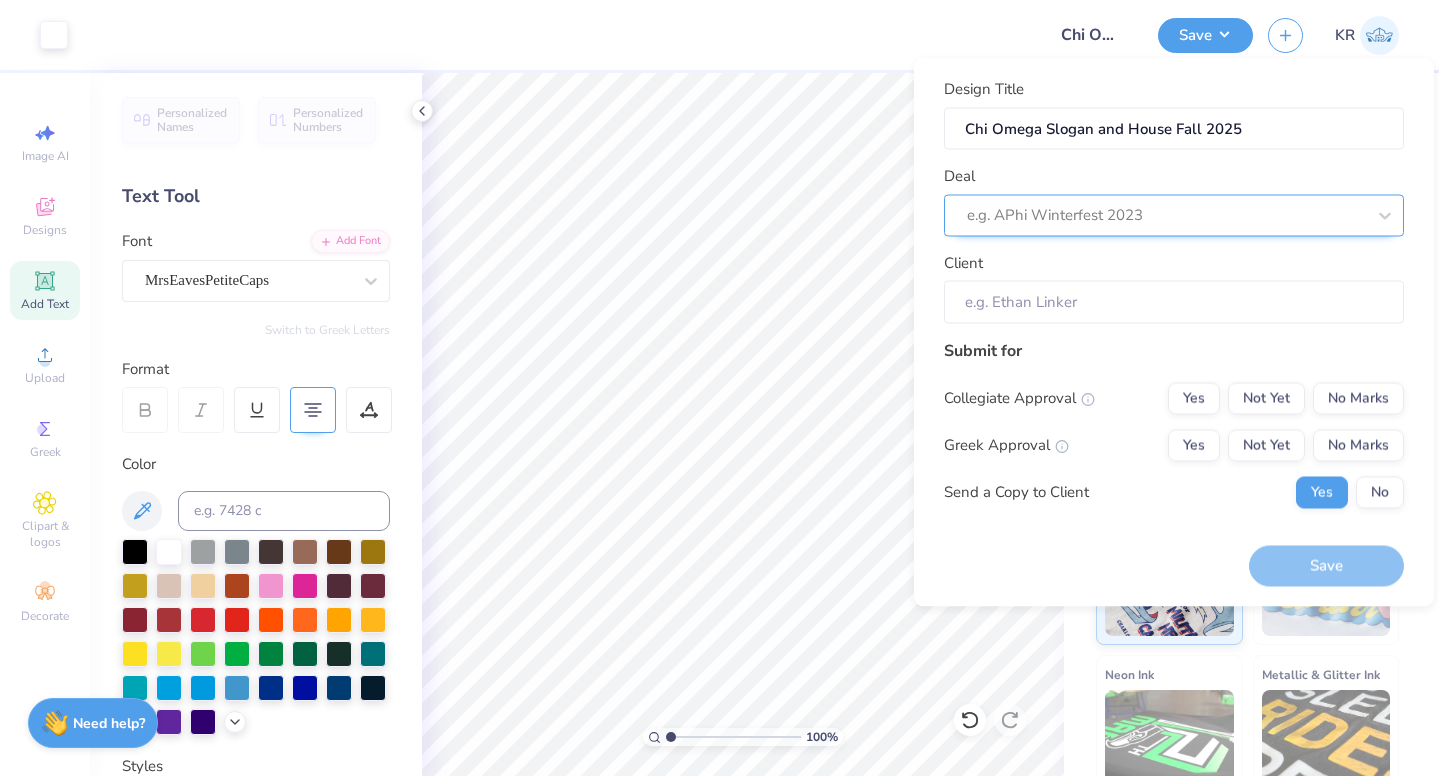 click at bounding box center [1166, 215] 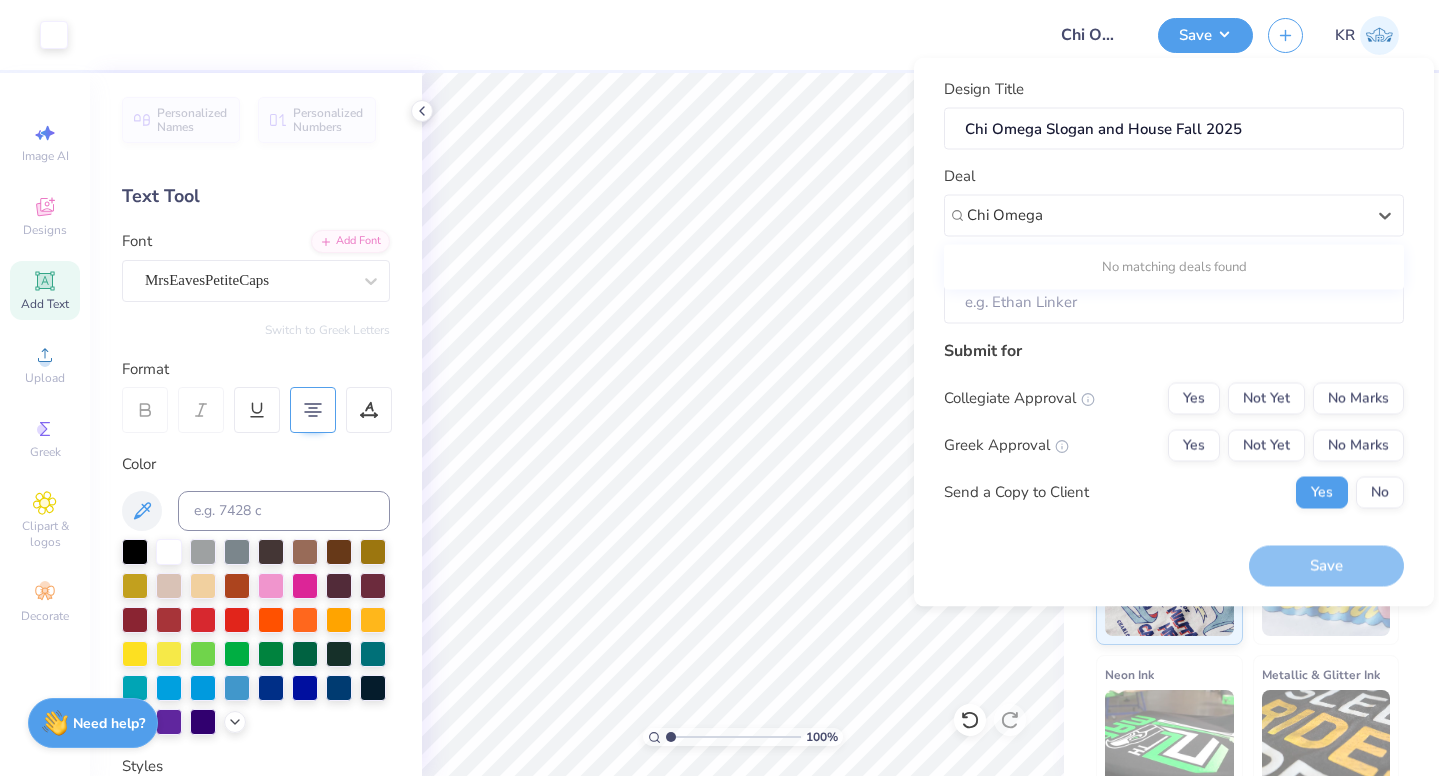 type on "Chi Omega" 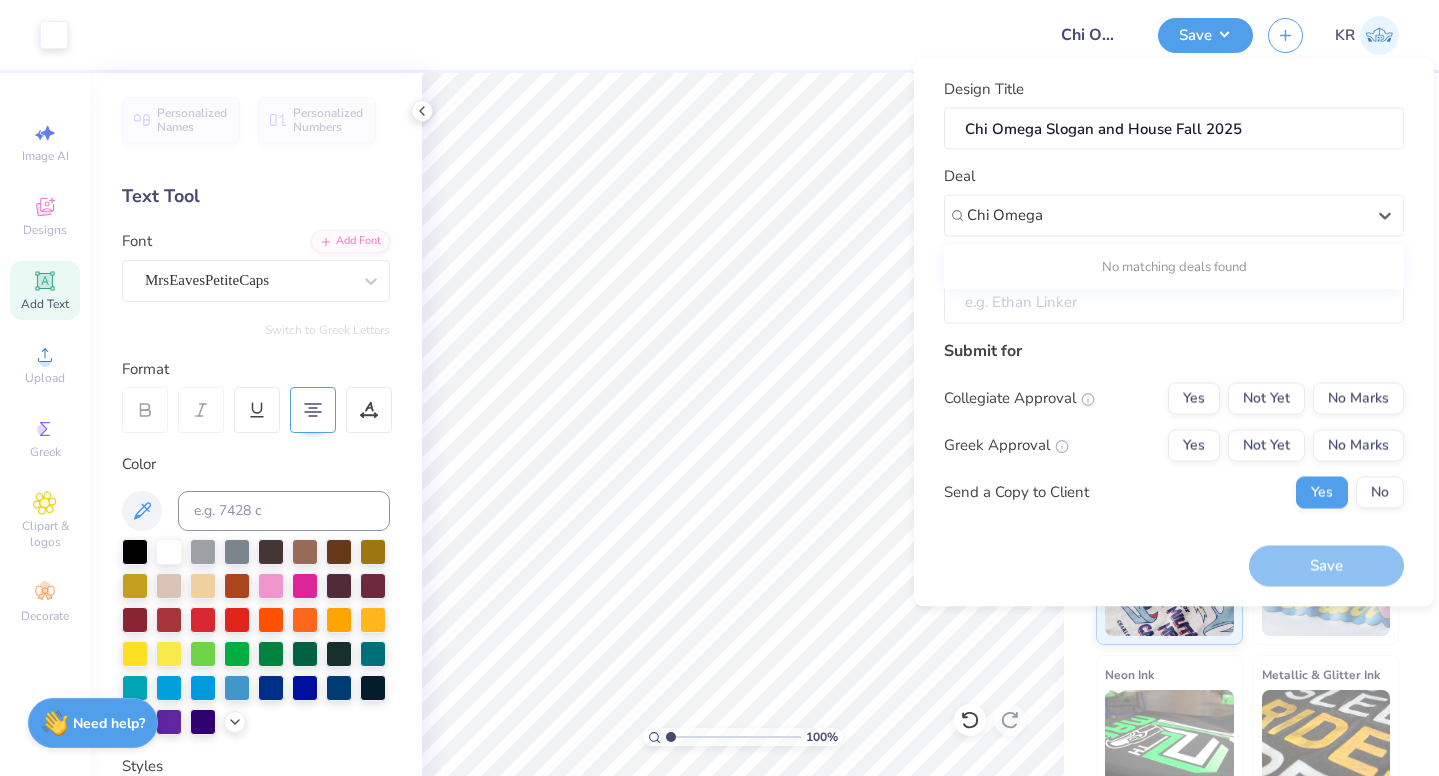 type 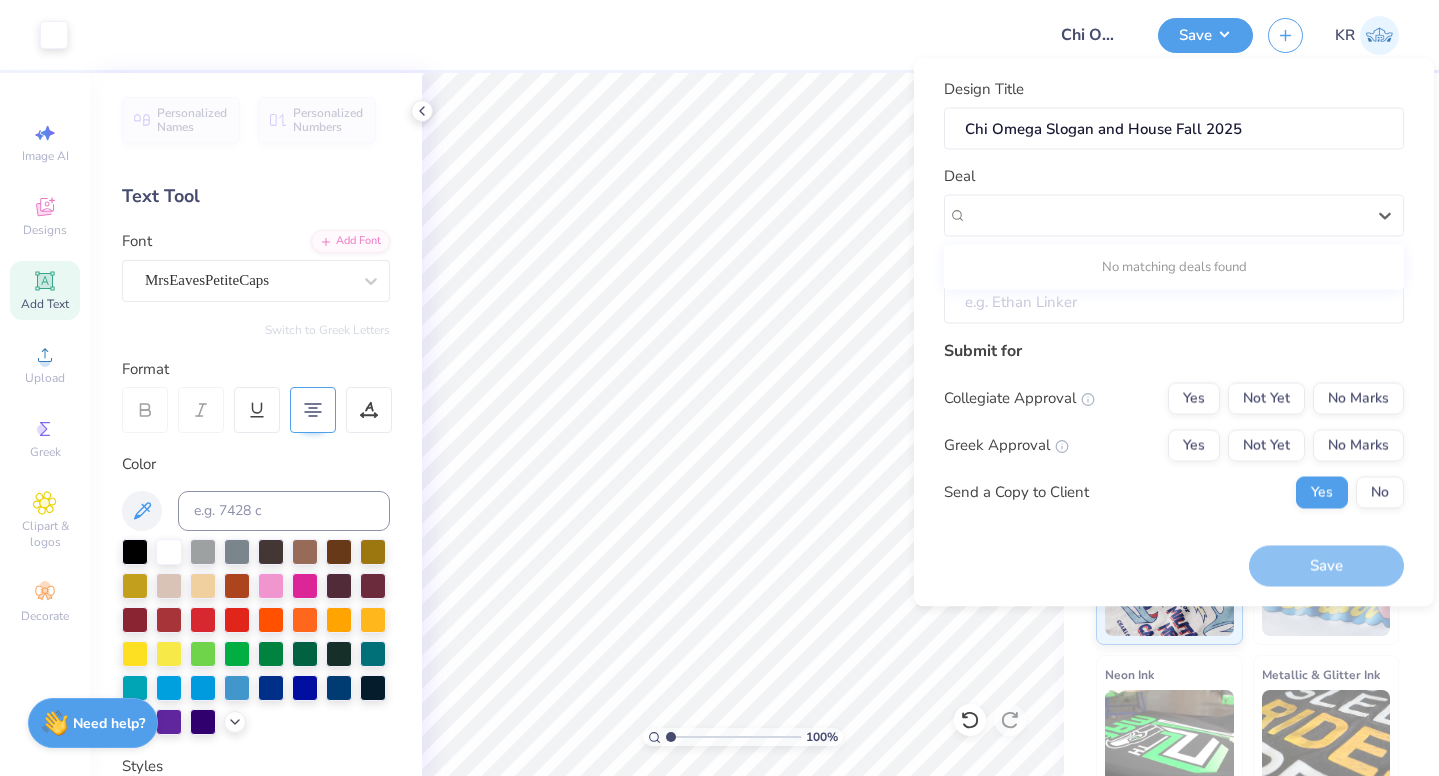 click on "Client" at bounding box center (1174, 302) 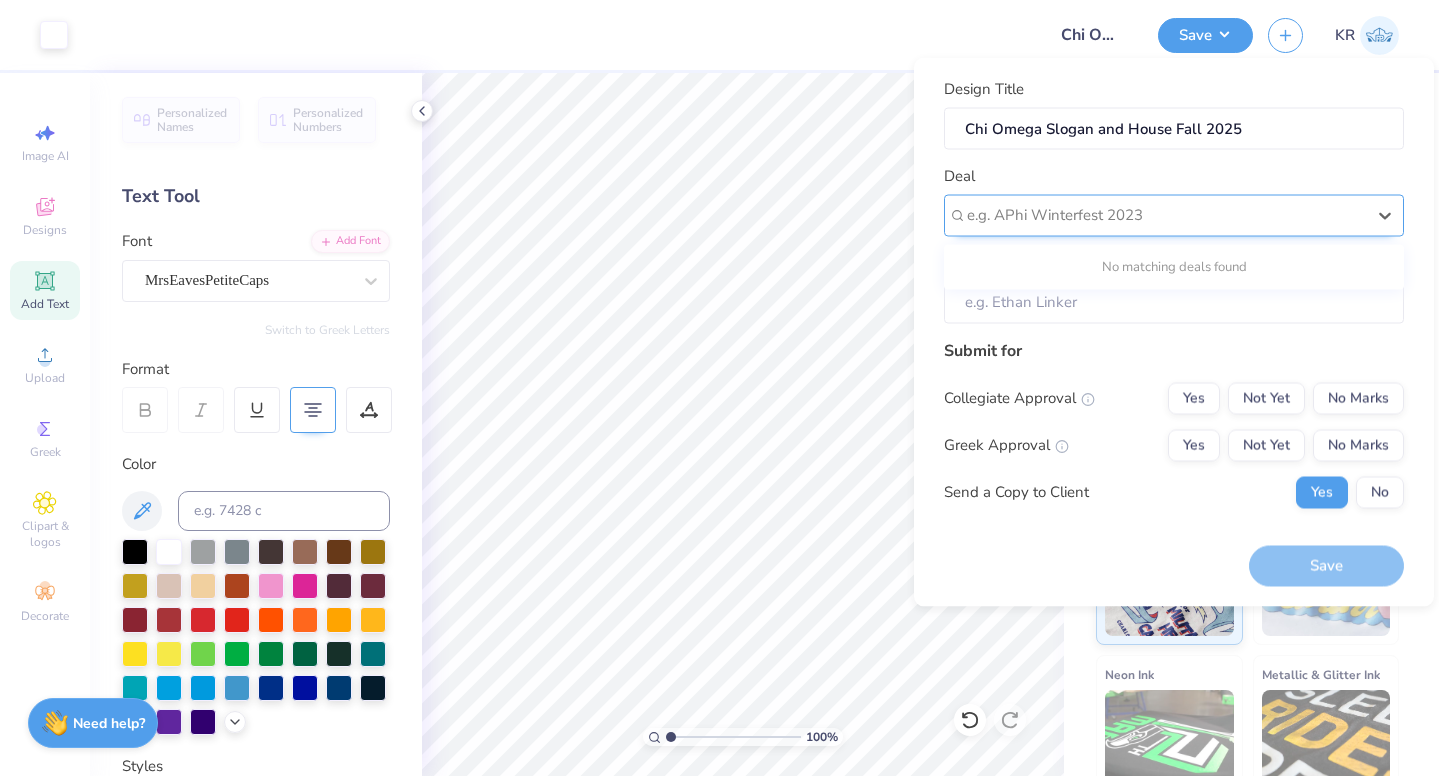 click at bounding box center (1166, 215) 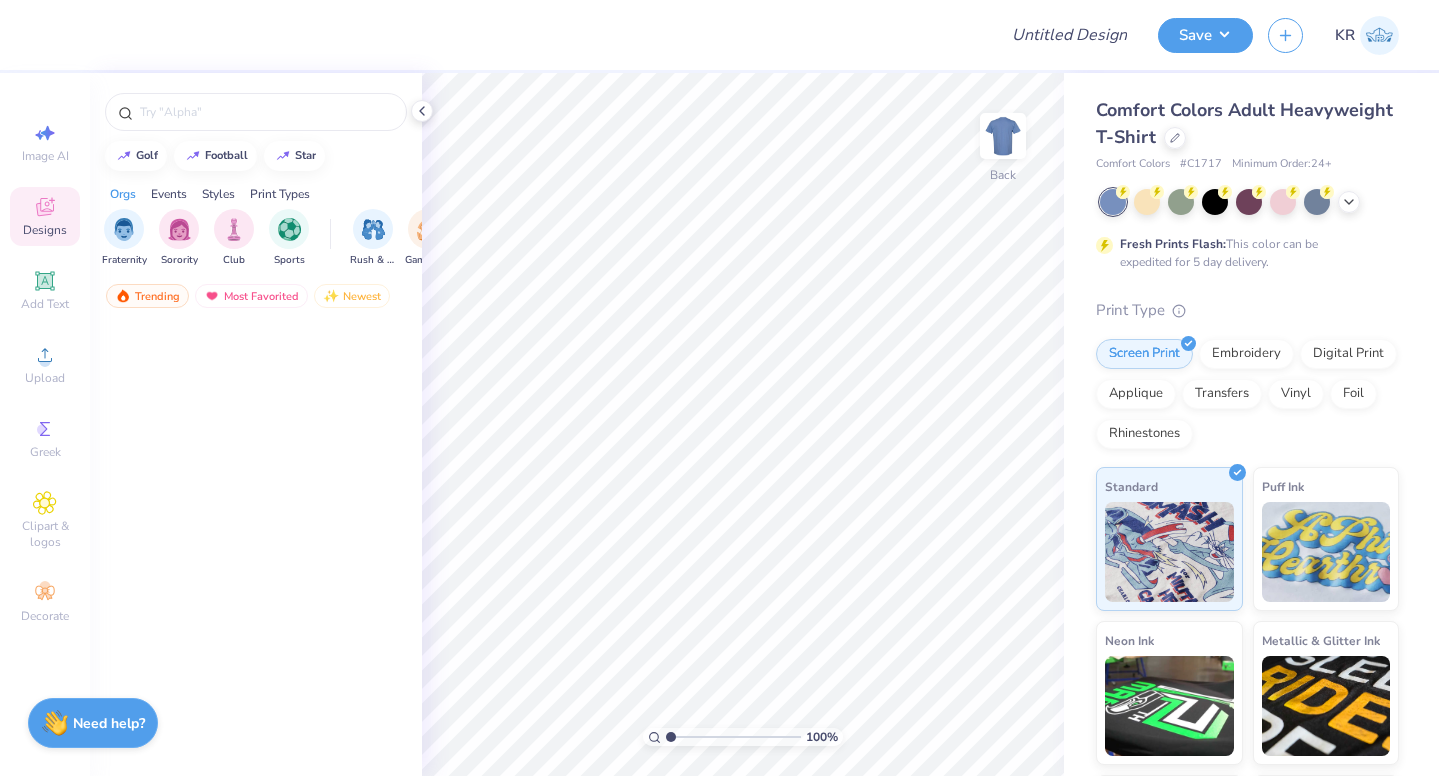 scroll, scrollTop: 0, scrollLeft: 0, axis: both 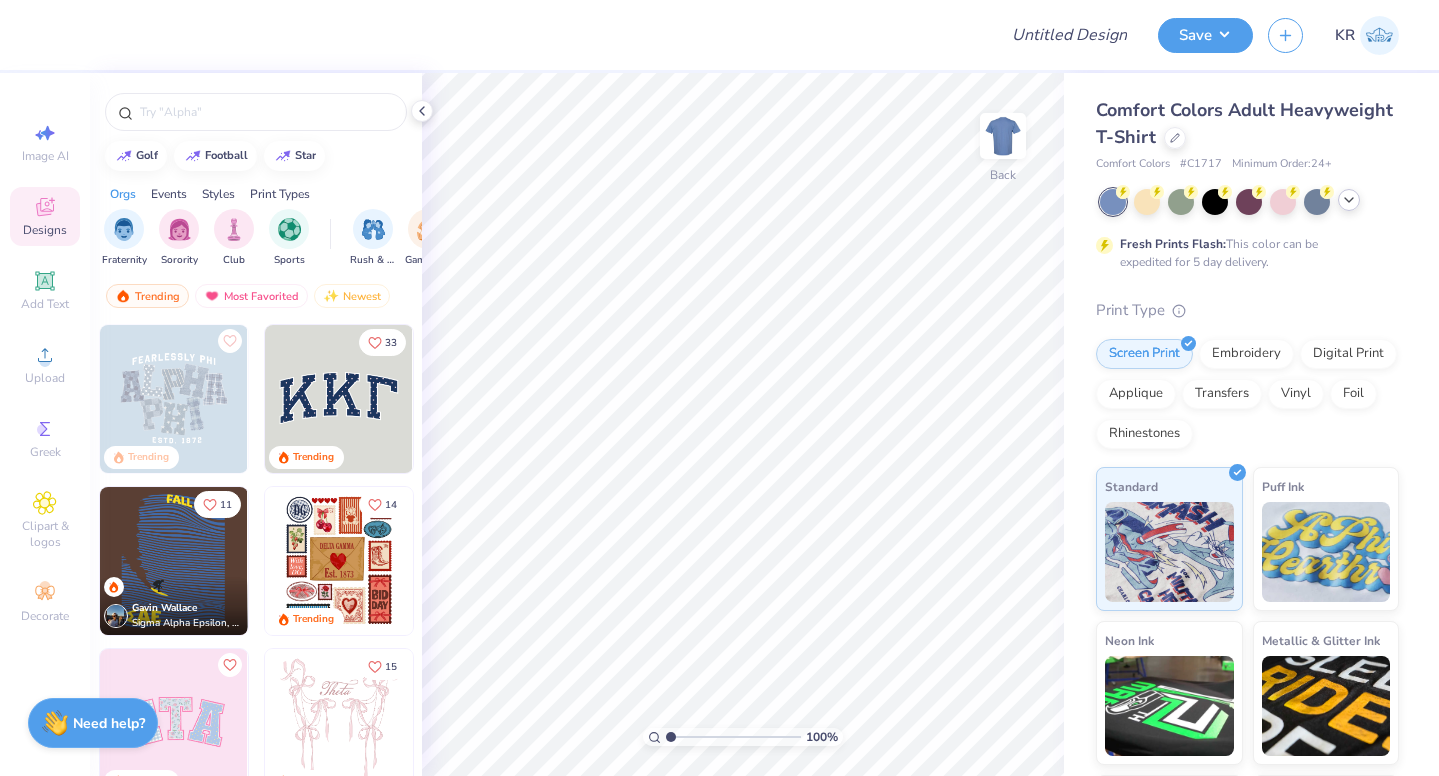 click 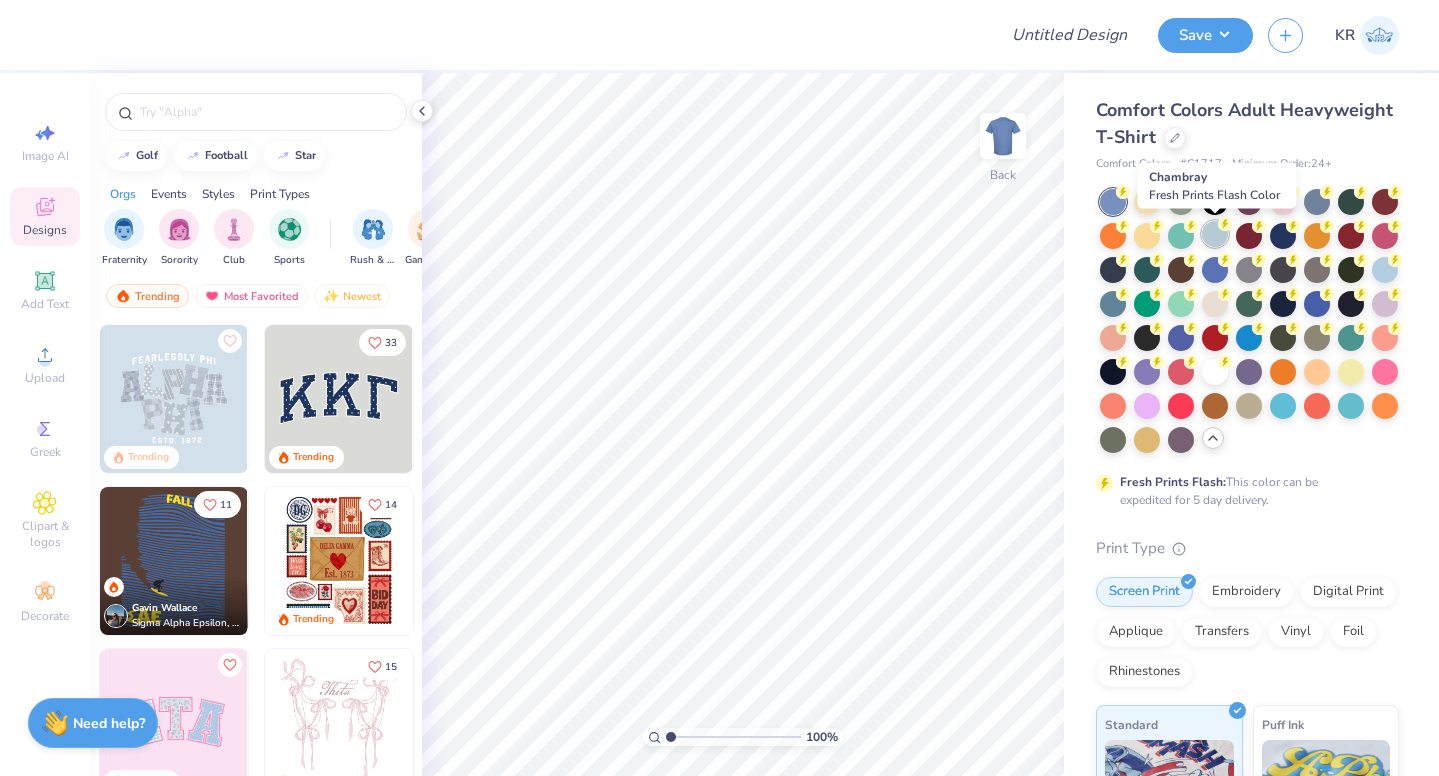 click at bounding box center [1215, 234] 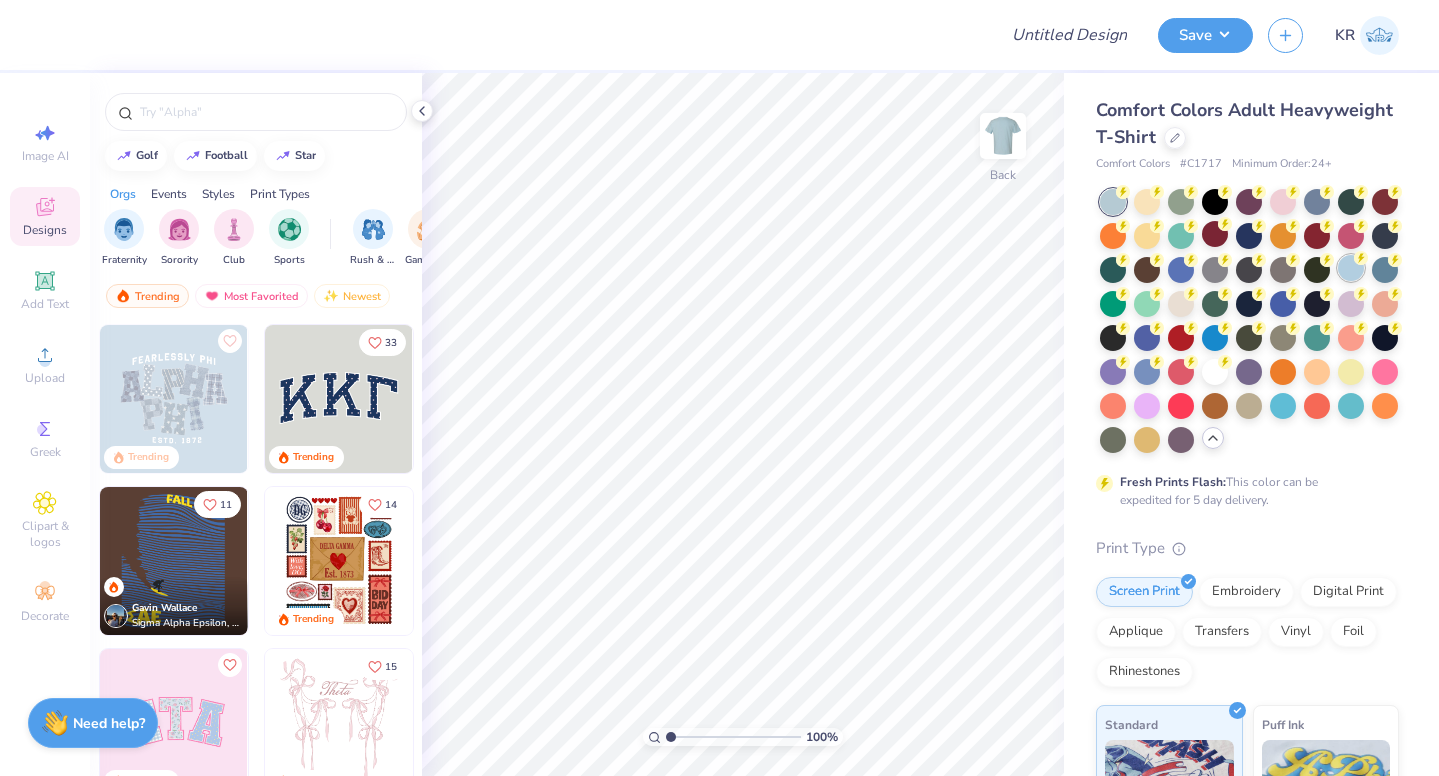 click at bounding box center (1351, 268) 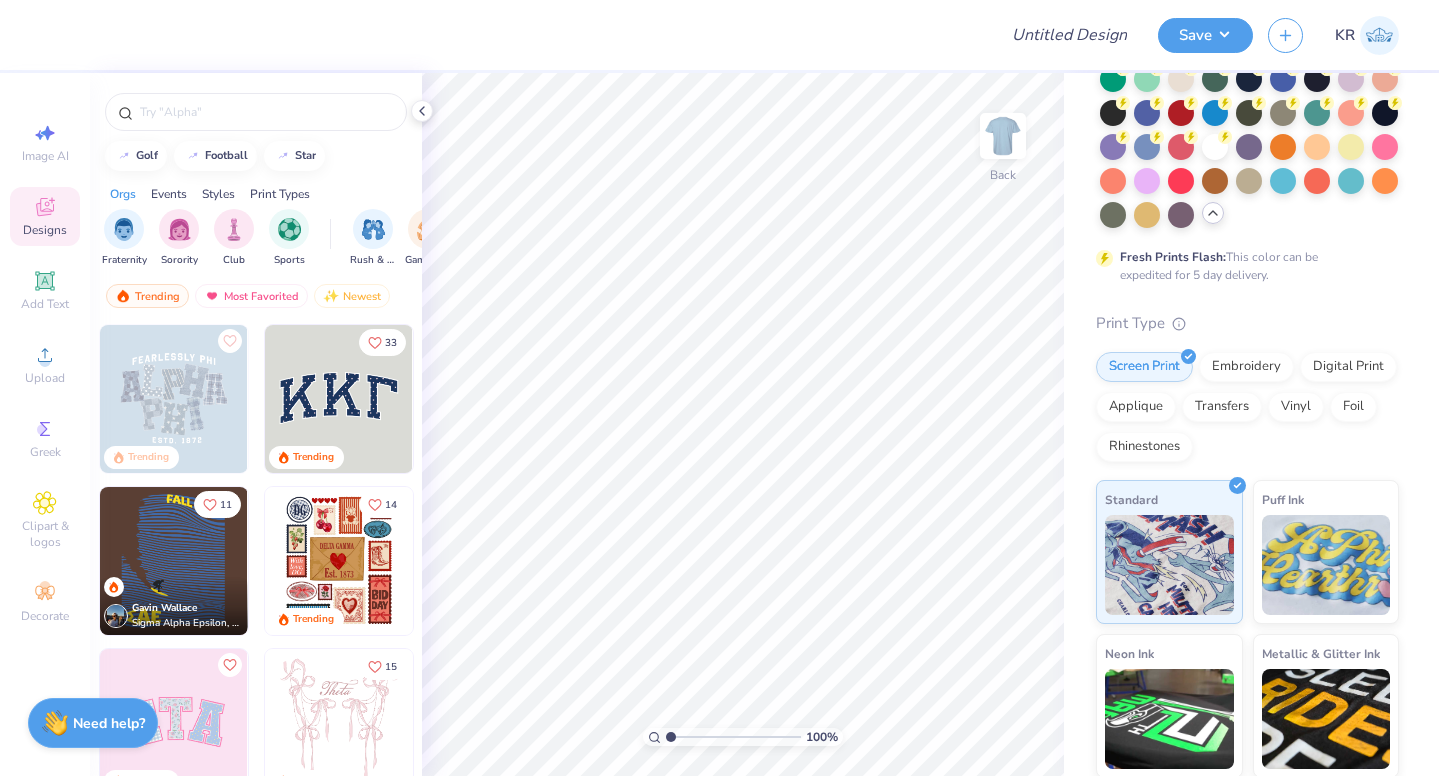 scroll, scrollTop: 0, scrollLeft: 0, axis: both 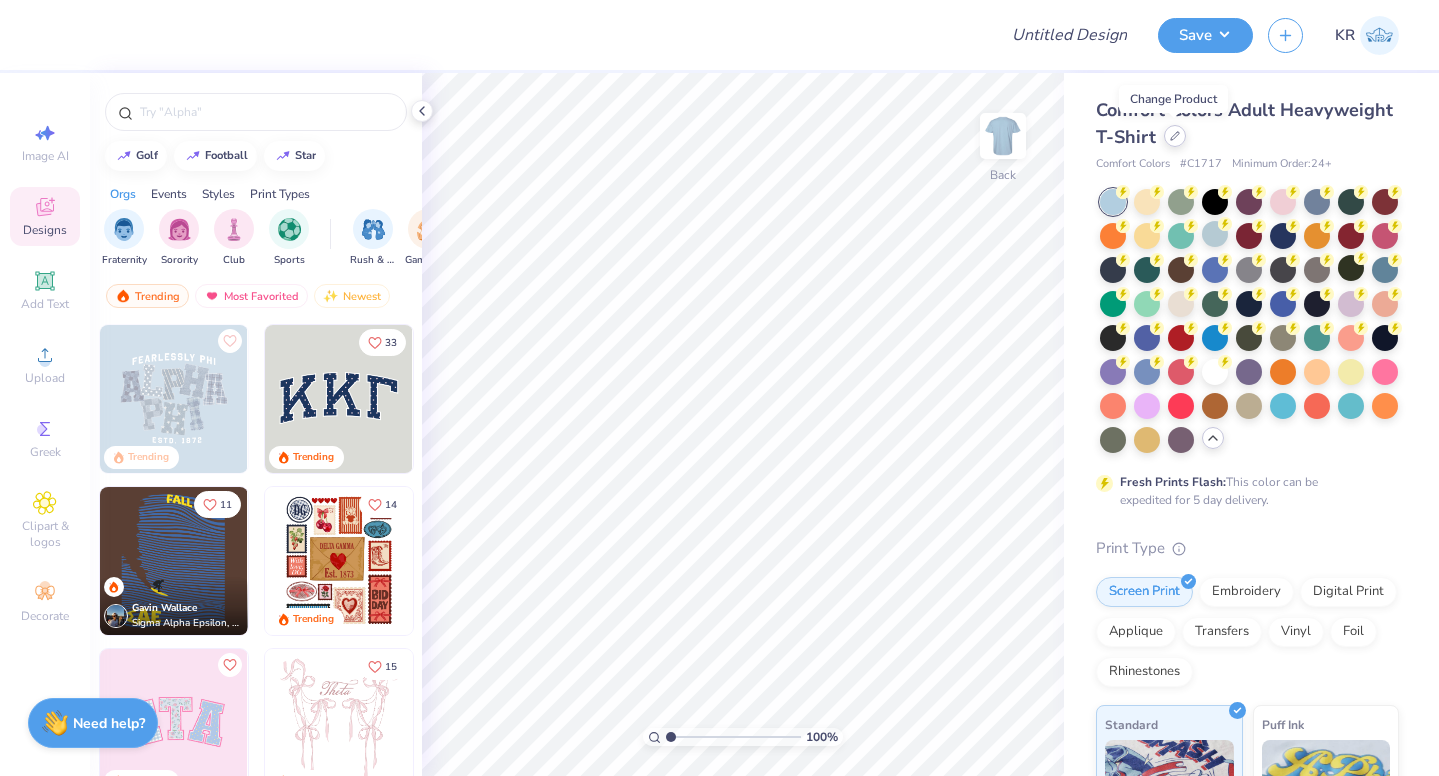click at bounding box center (1175, 136) 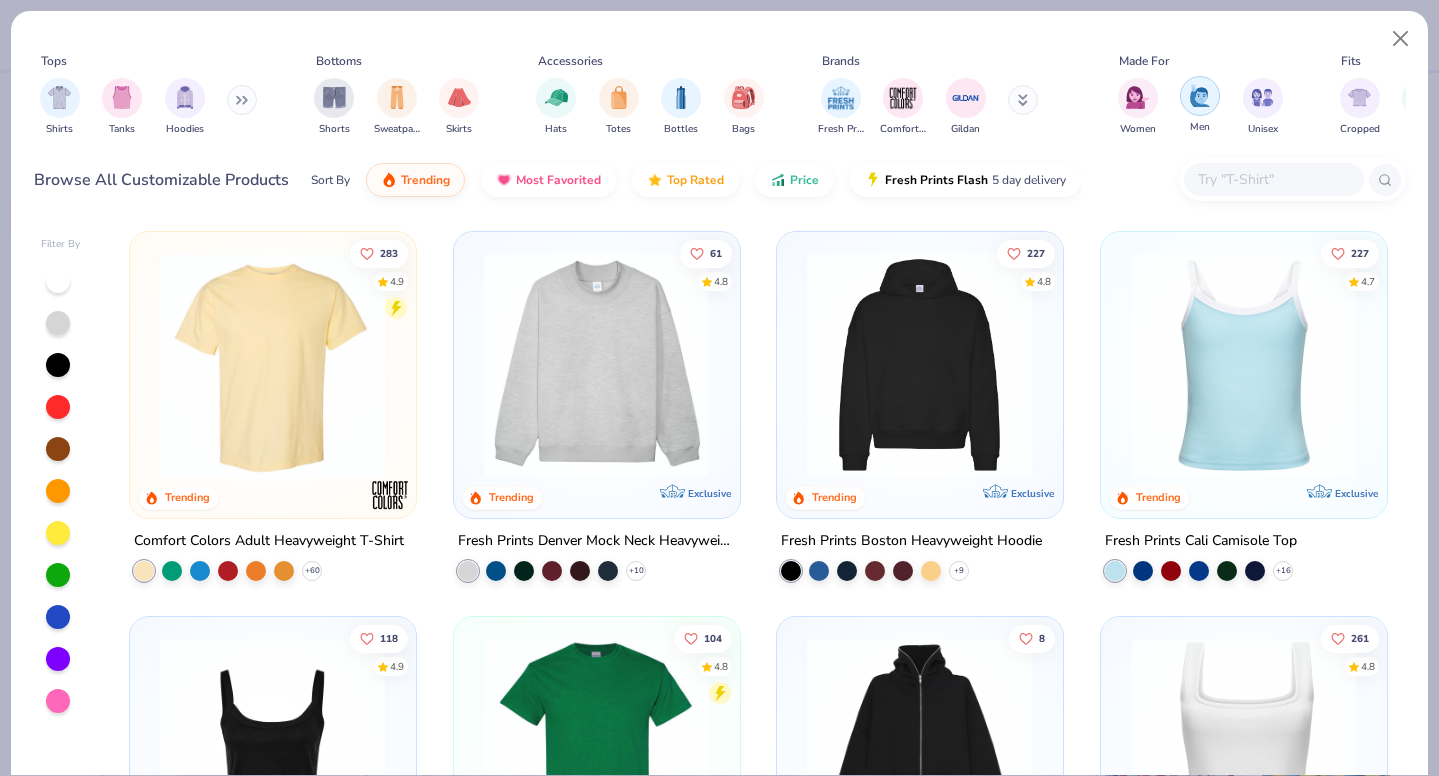 click at bounding box center [1200, 95] 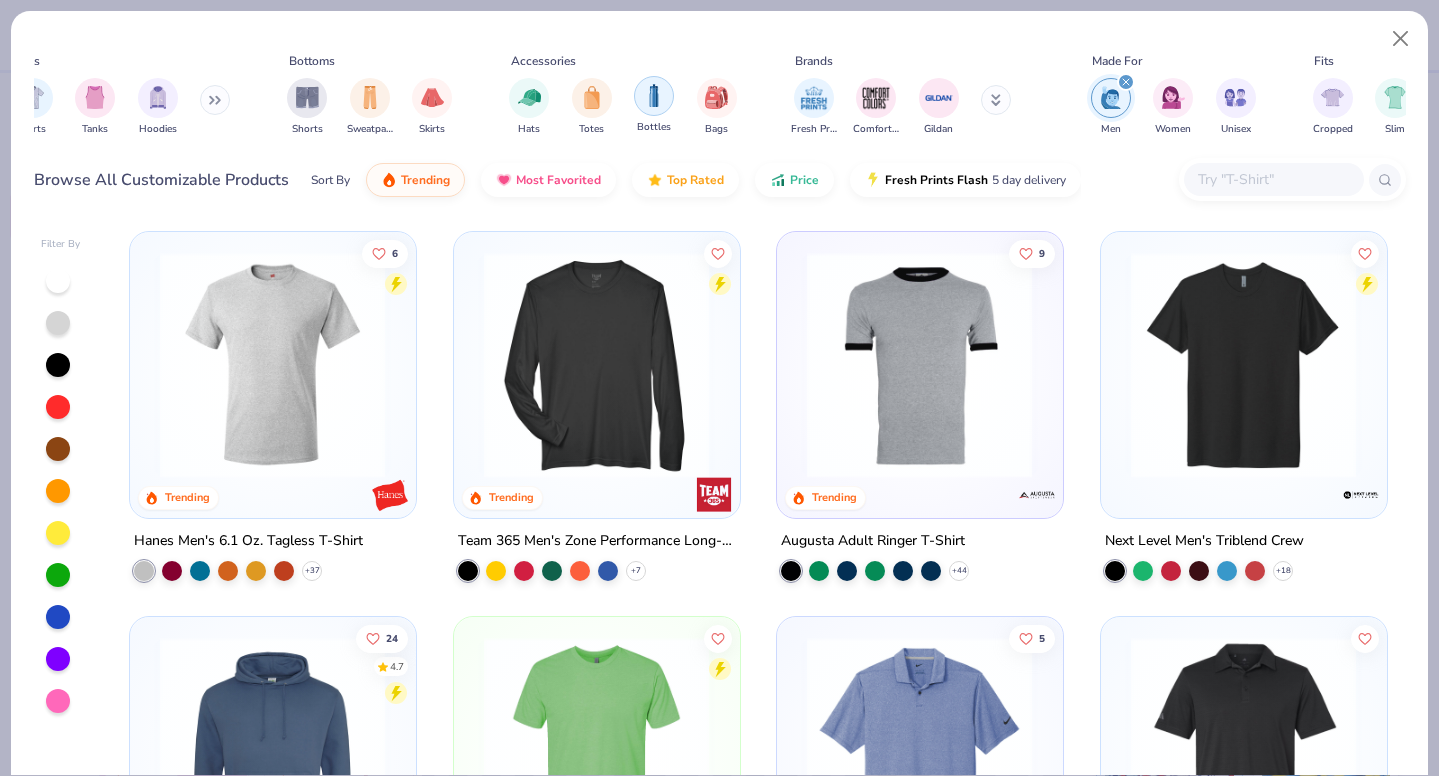 scroll, scrollTop: 0, scrollLeft: 29, axis: horizontal 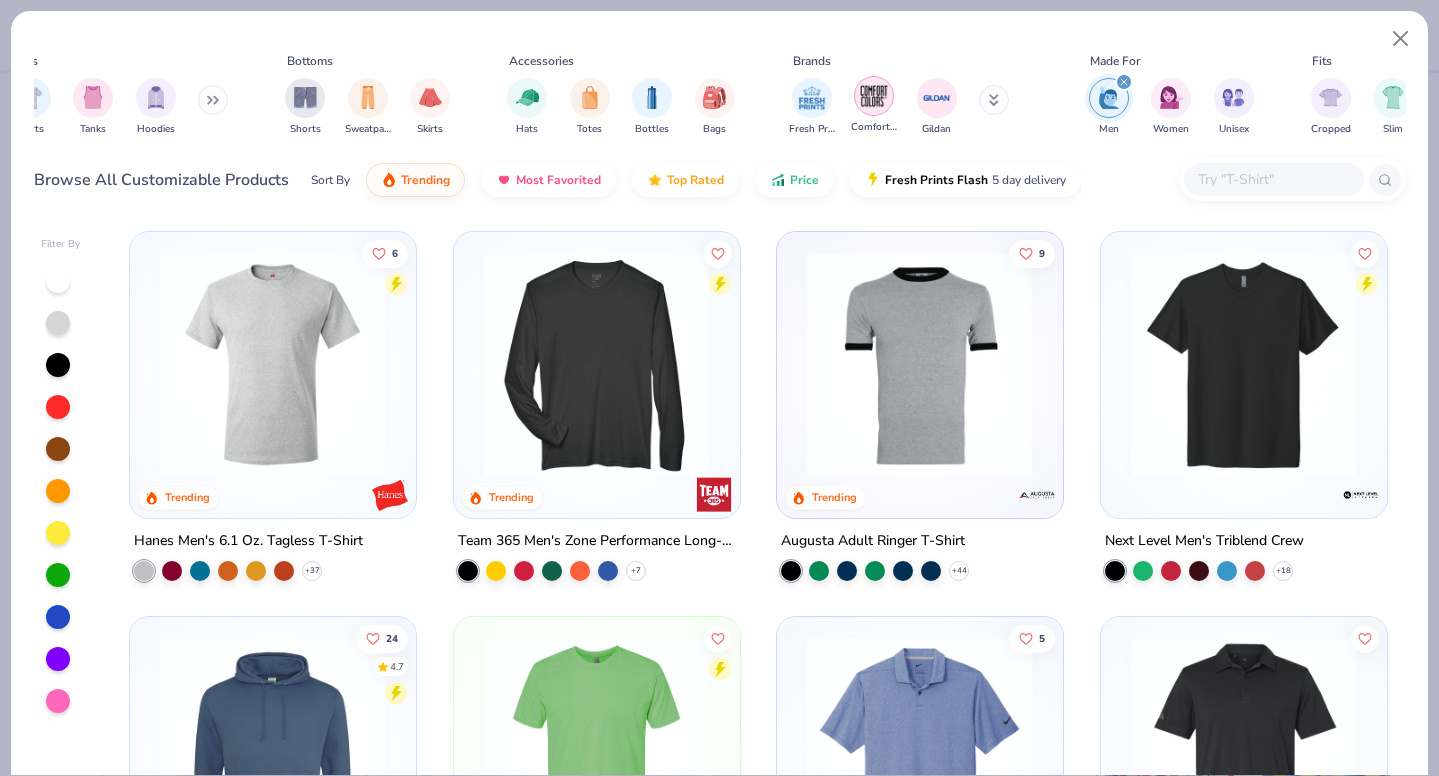 click at bounding box center (874, 96) 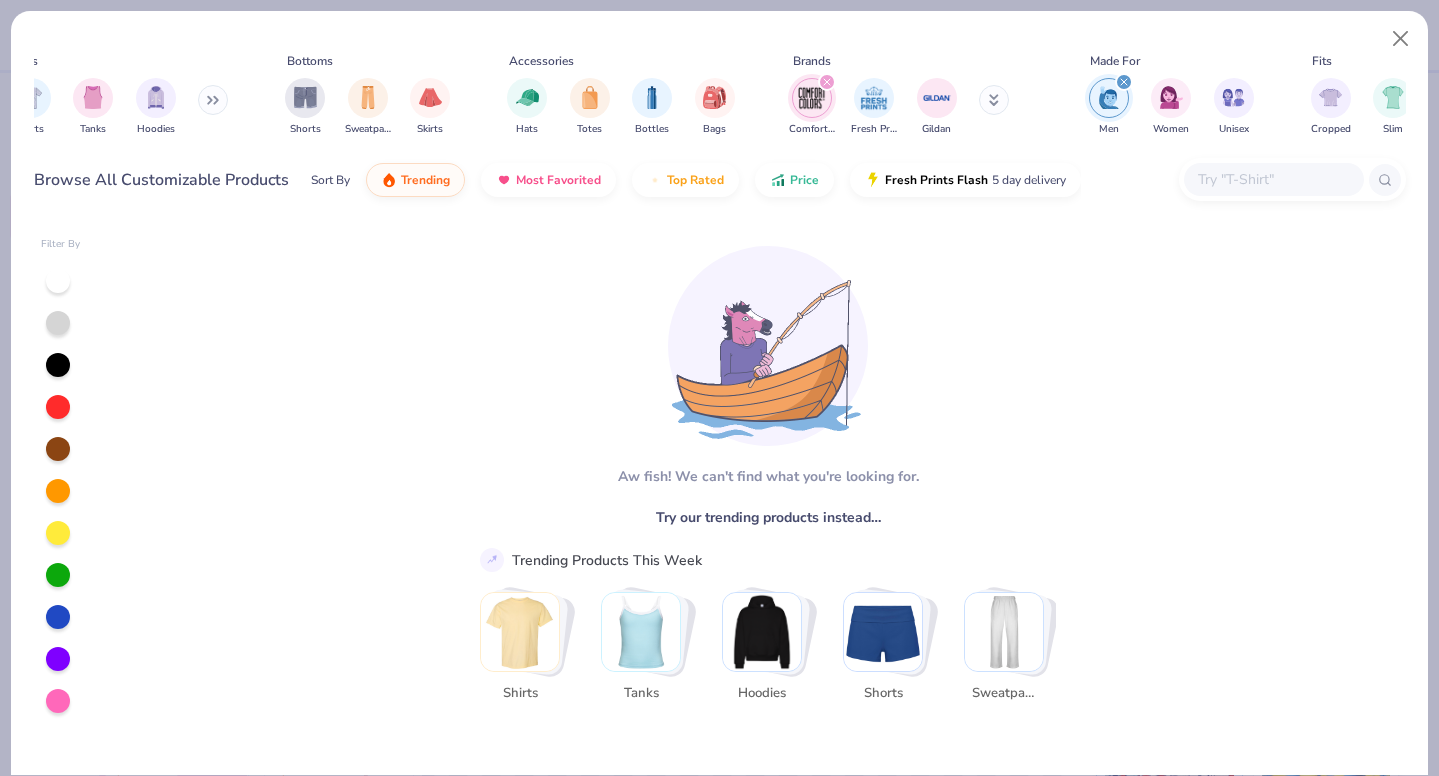click 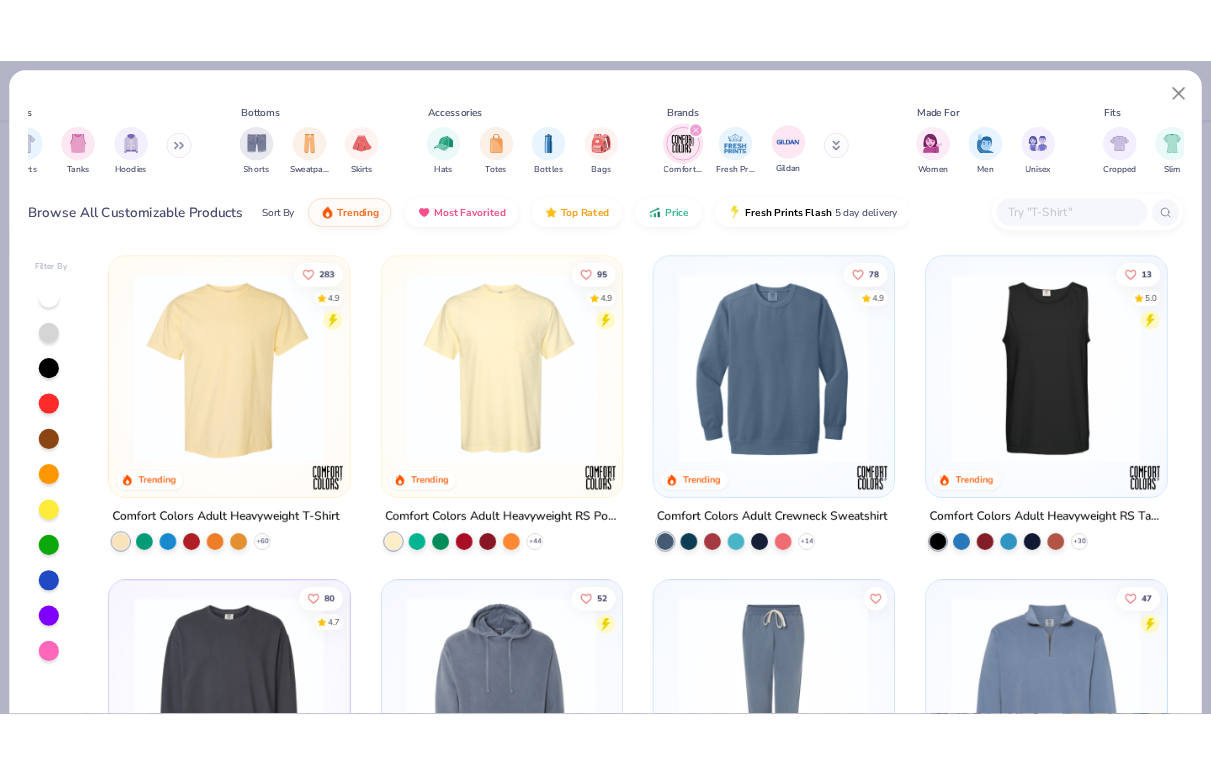 scroll, scrollTop: 0, scrollLeft: 0, axis: both 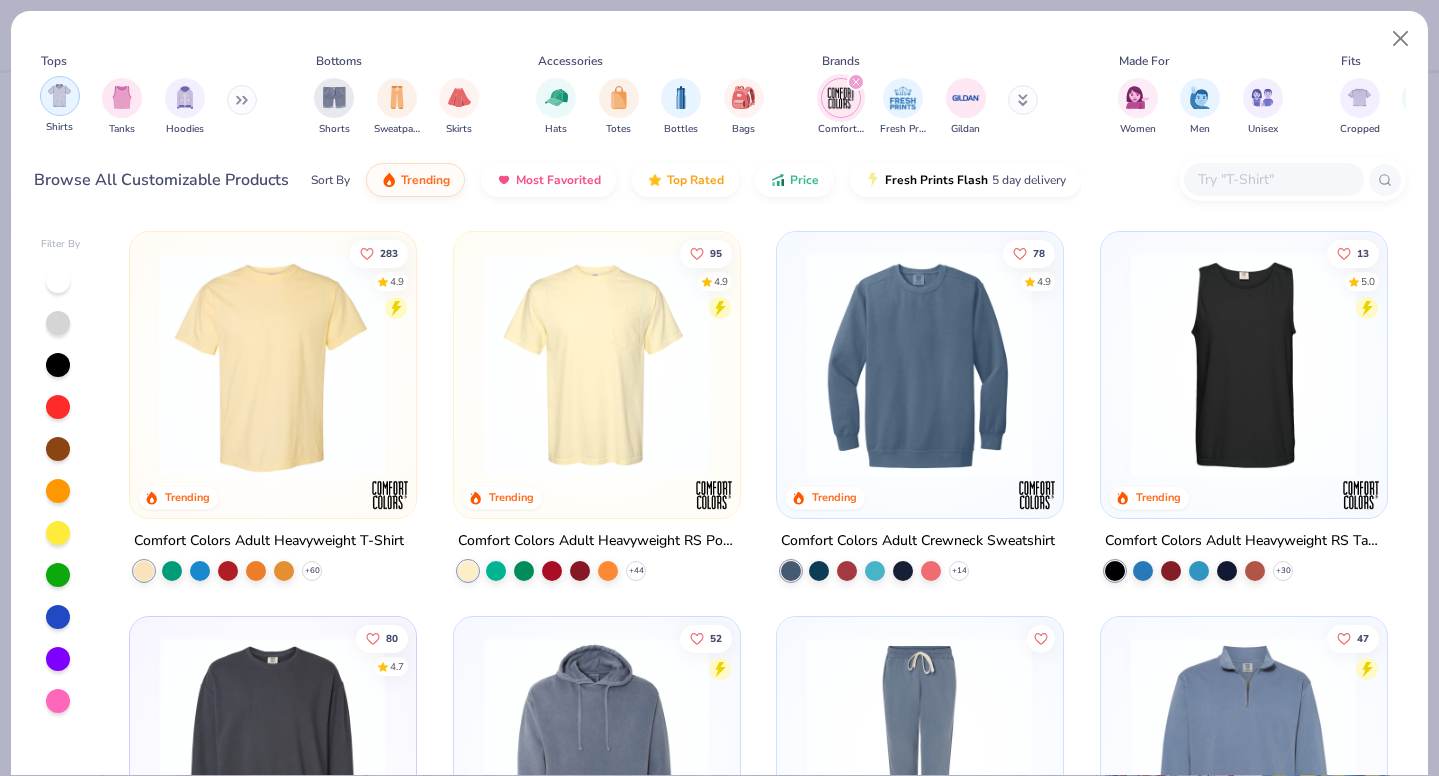 click at bounding box center (60, 96) 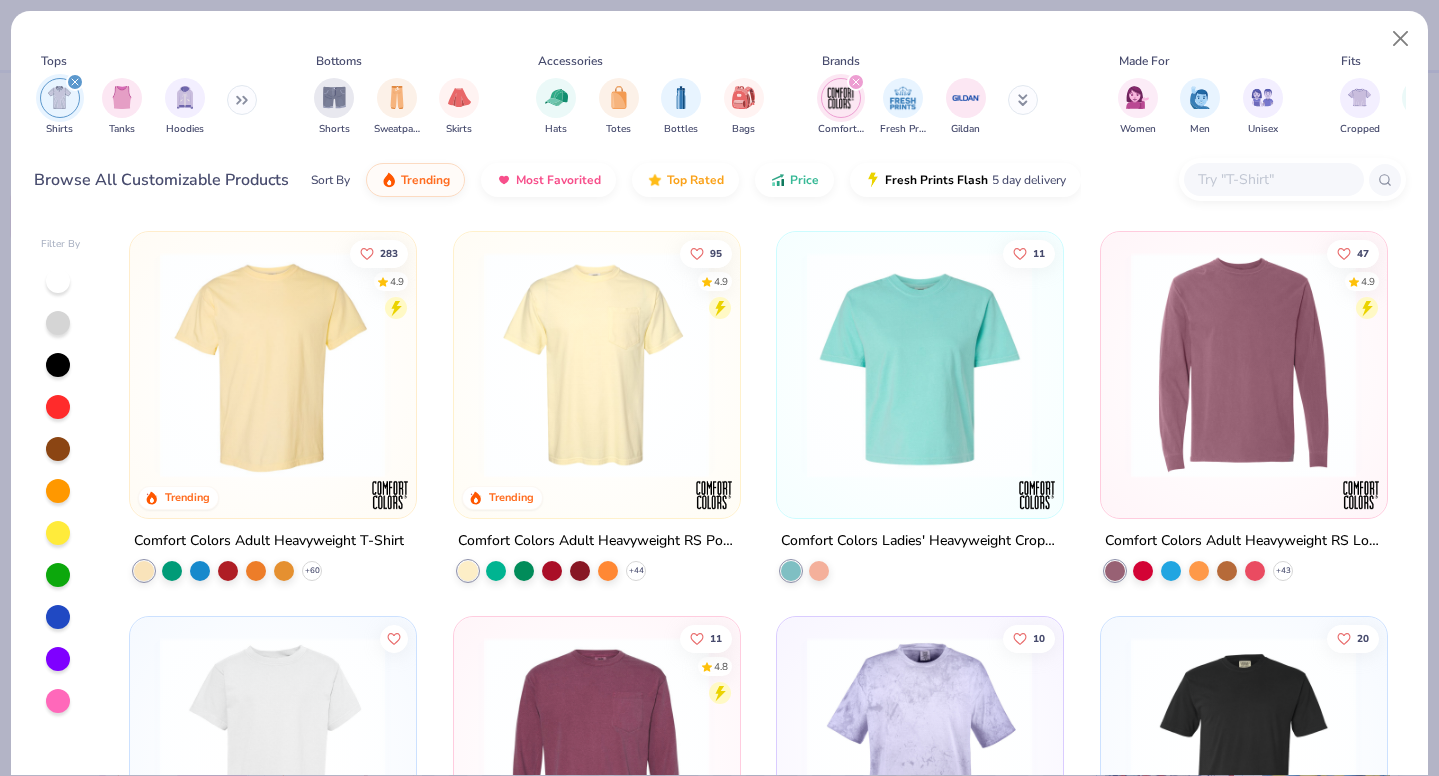 click at bounding box center [596, 365] 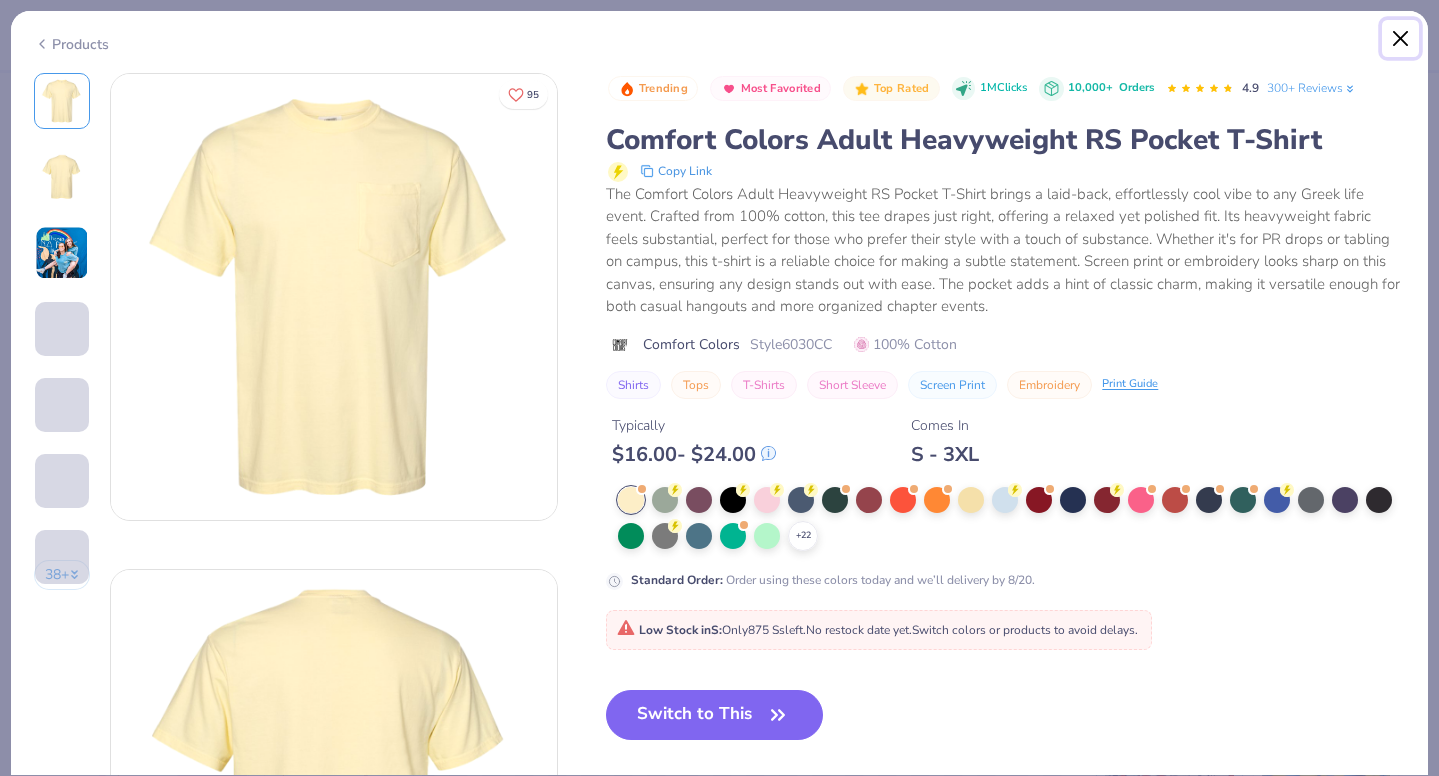 click at bounding box center [1401, 39] 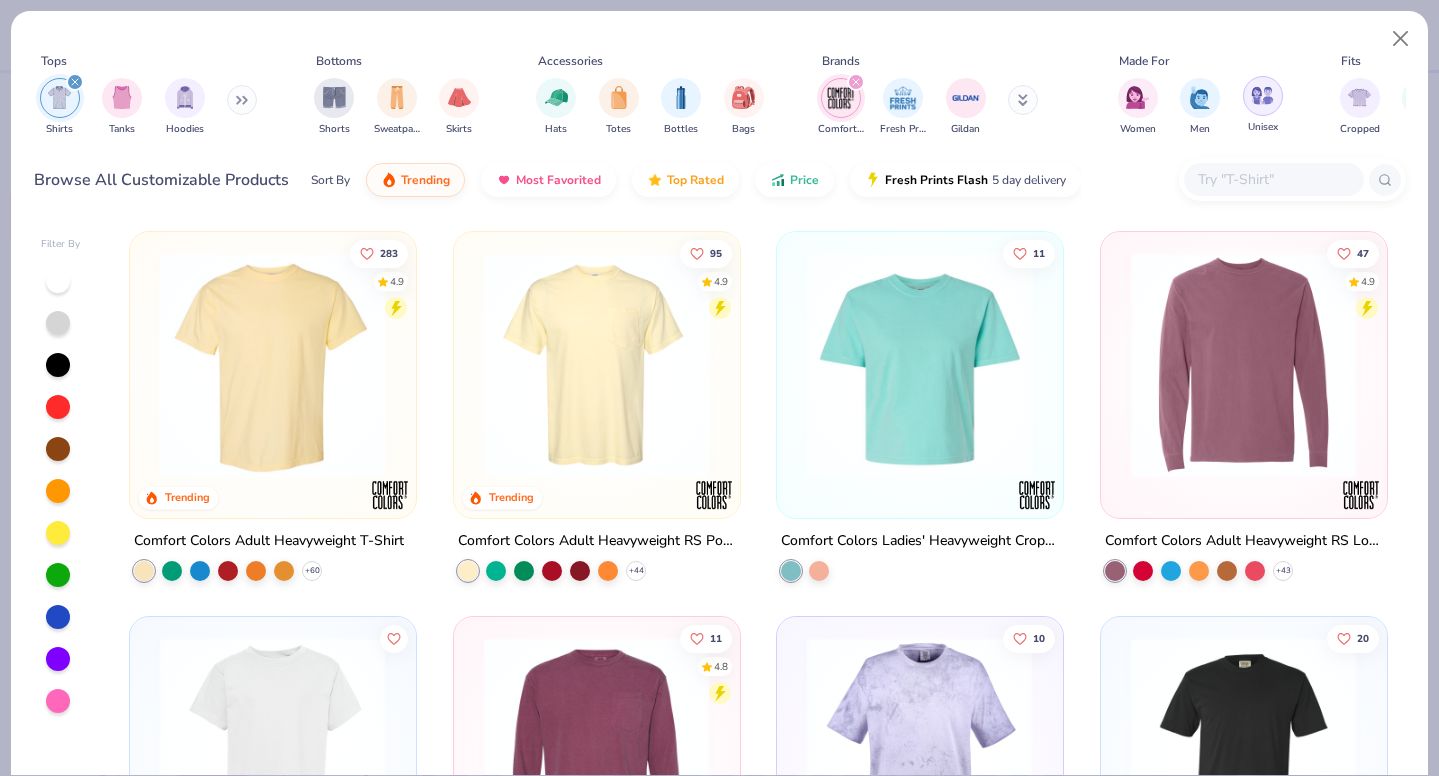 click at bounding box center (1262, 95) 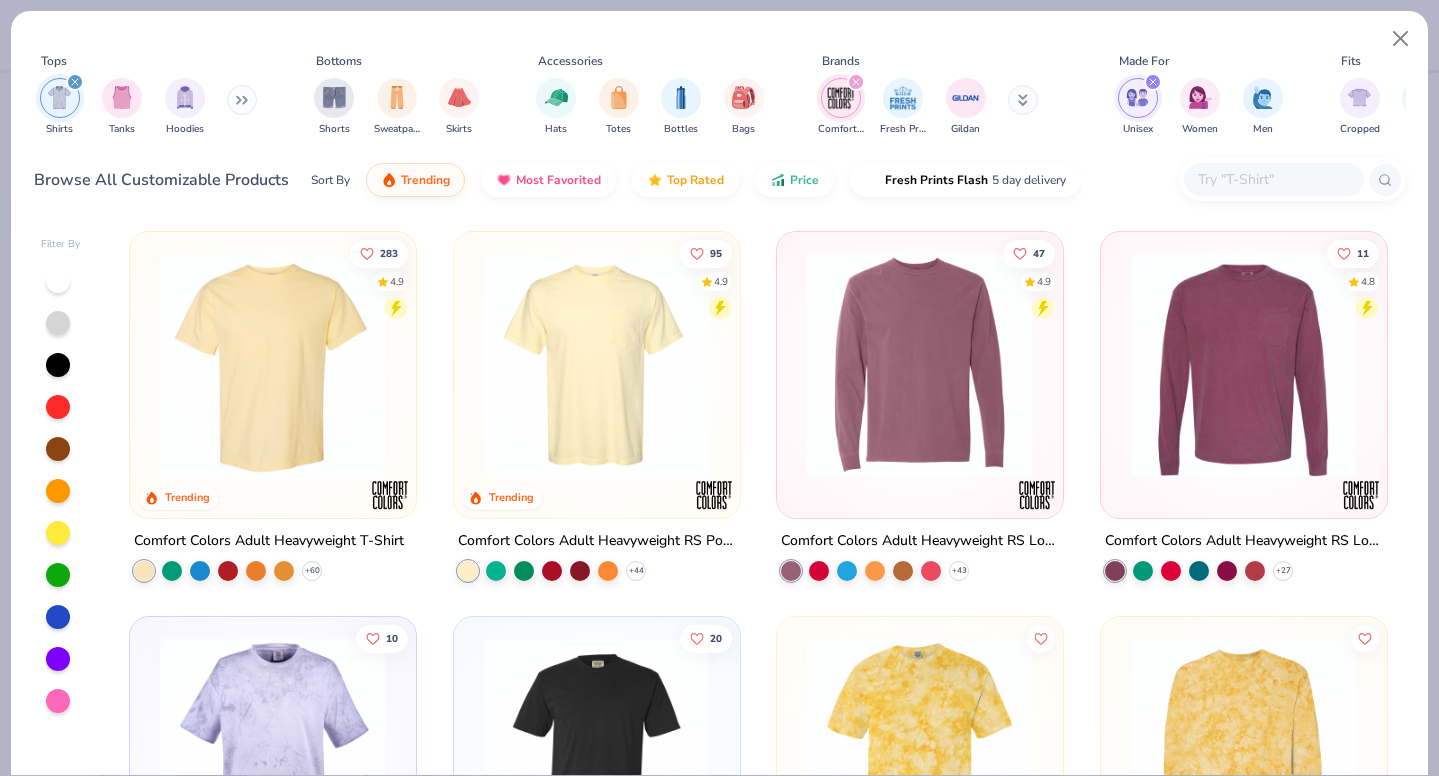 click at bounding box center (272, 365) 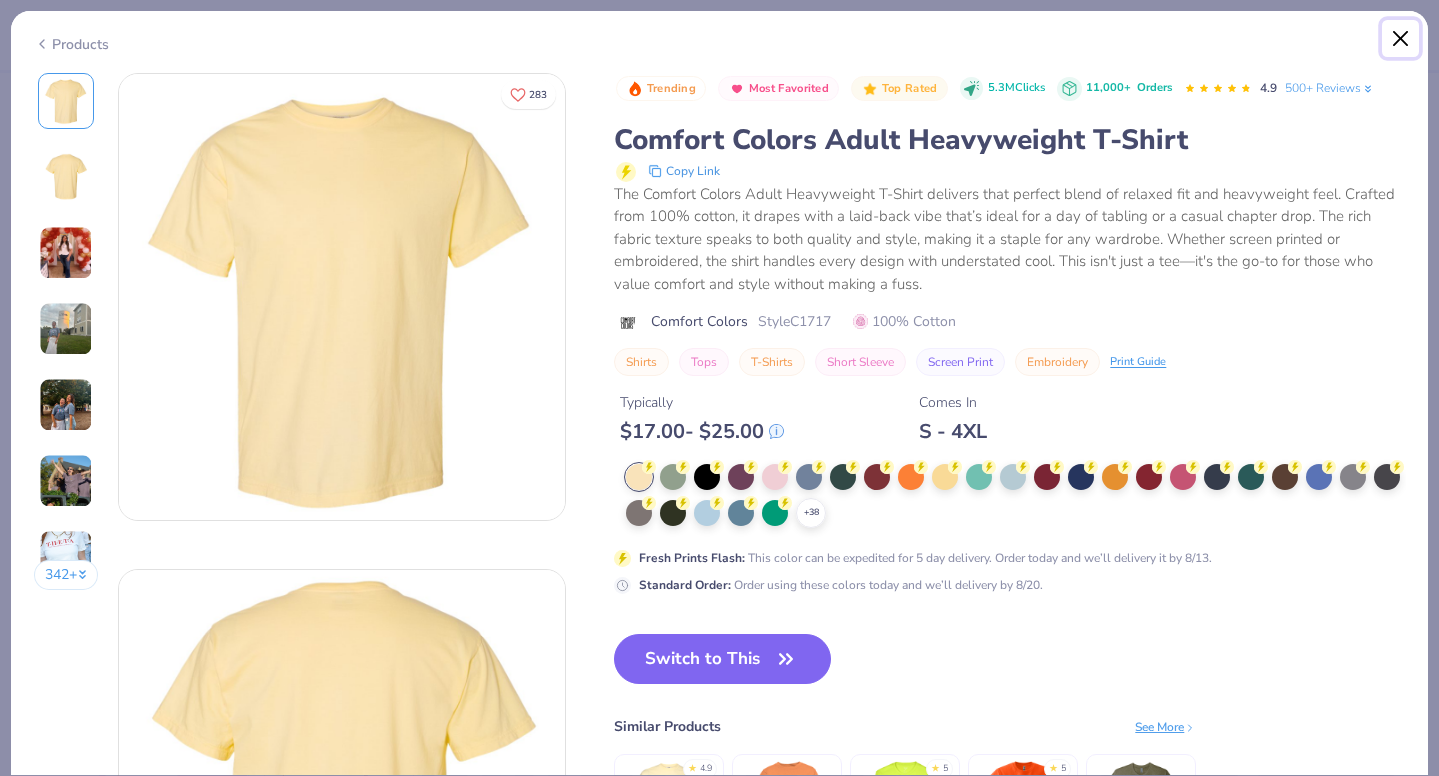 click at bounding box center (1401, 39) 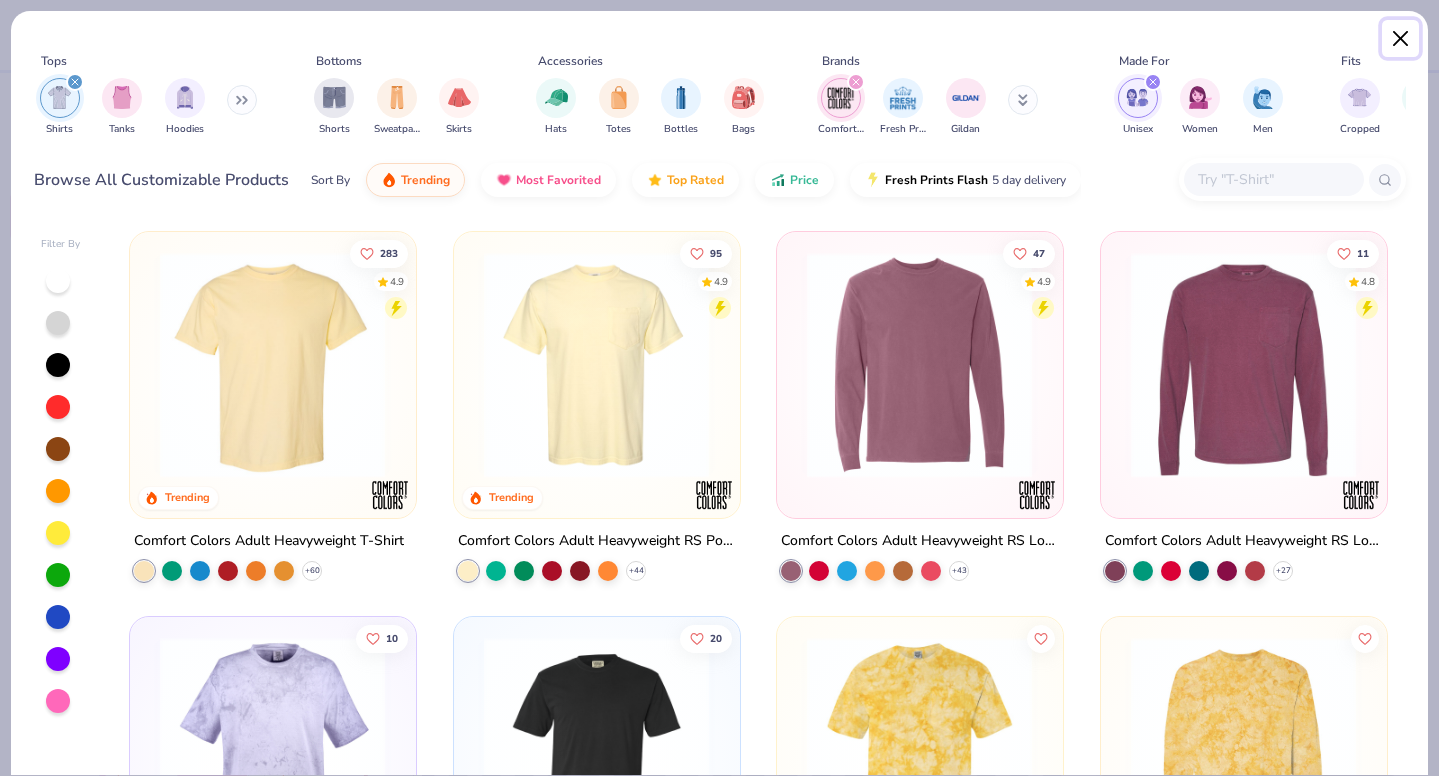 click at bounding box center [1401, 39] 